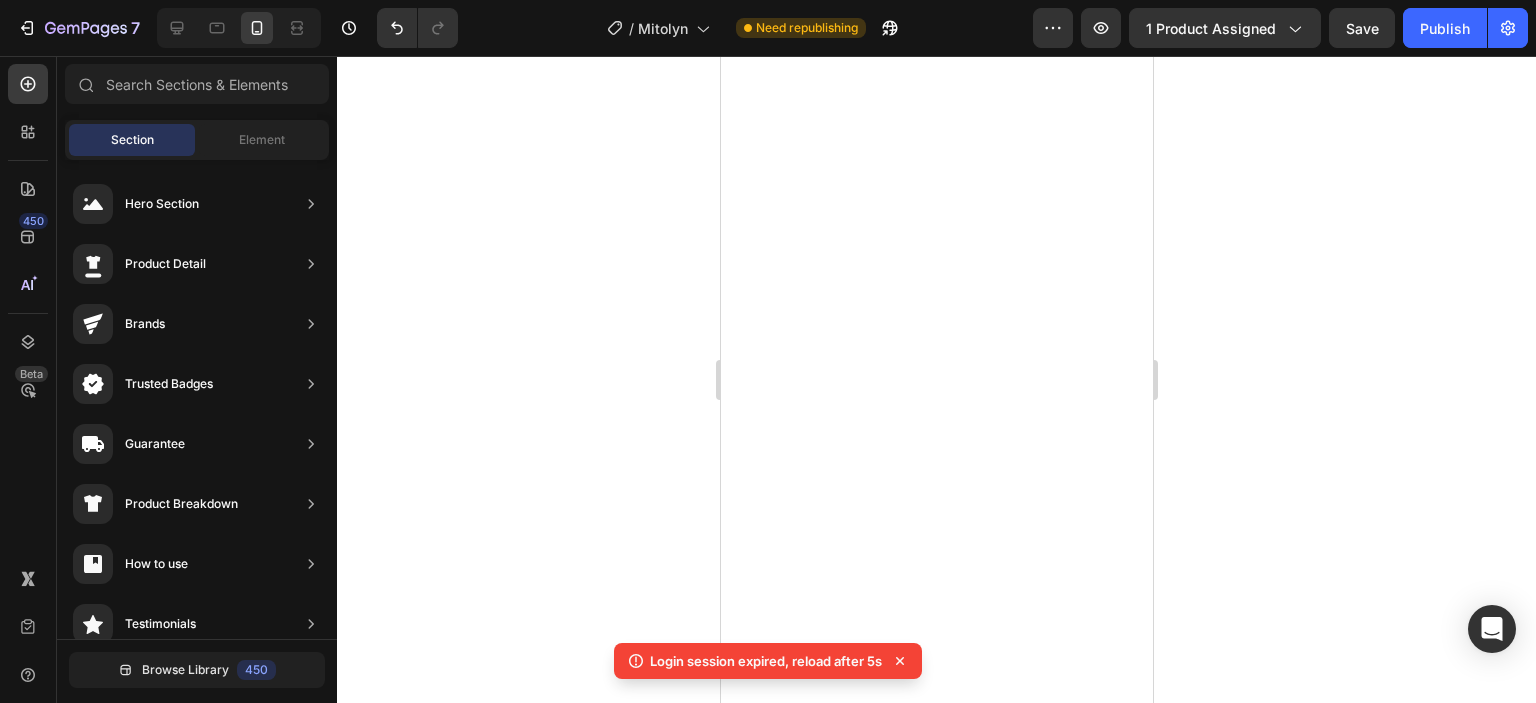 scroll, scrollTop: 0, scrollLeft: 0, axis: both 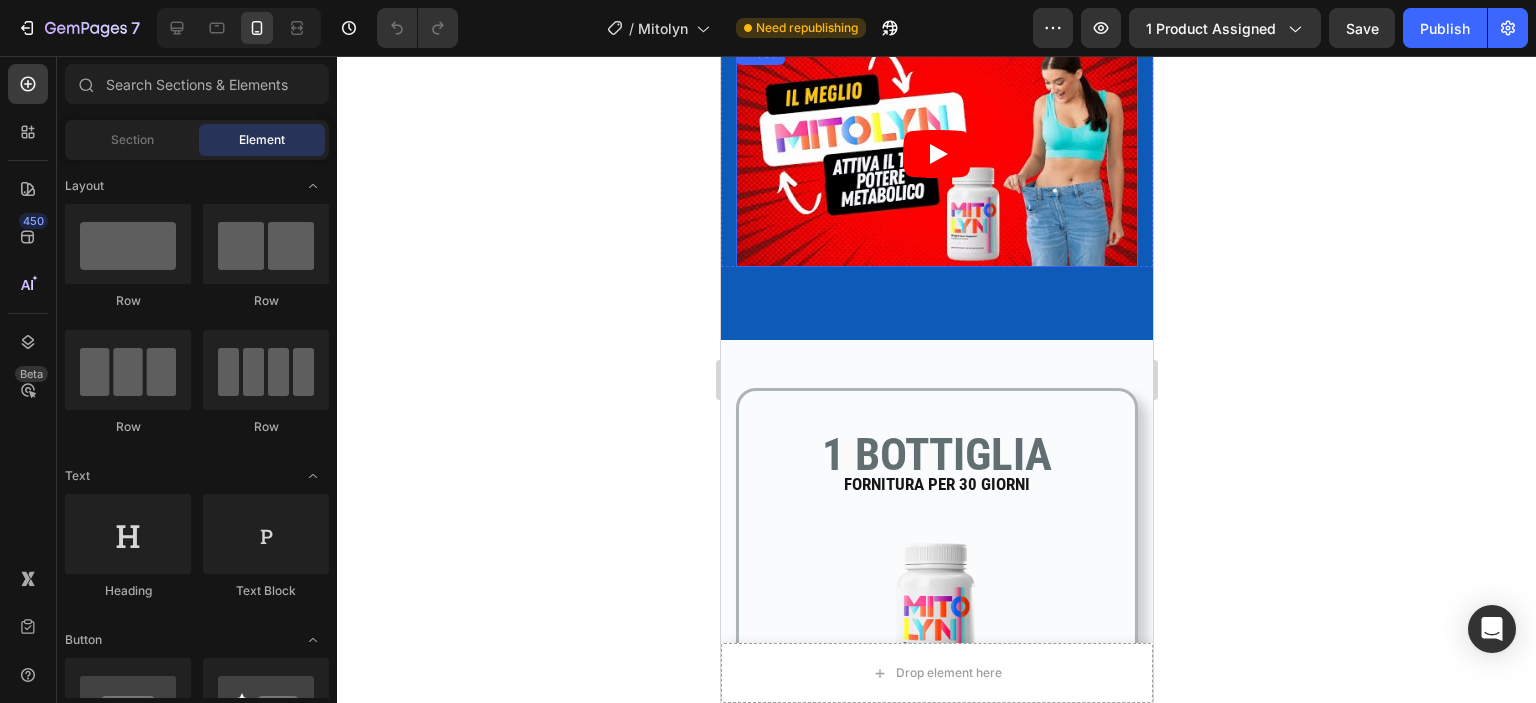 click at bounding box center (936, 154) 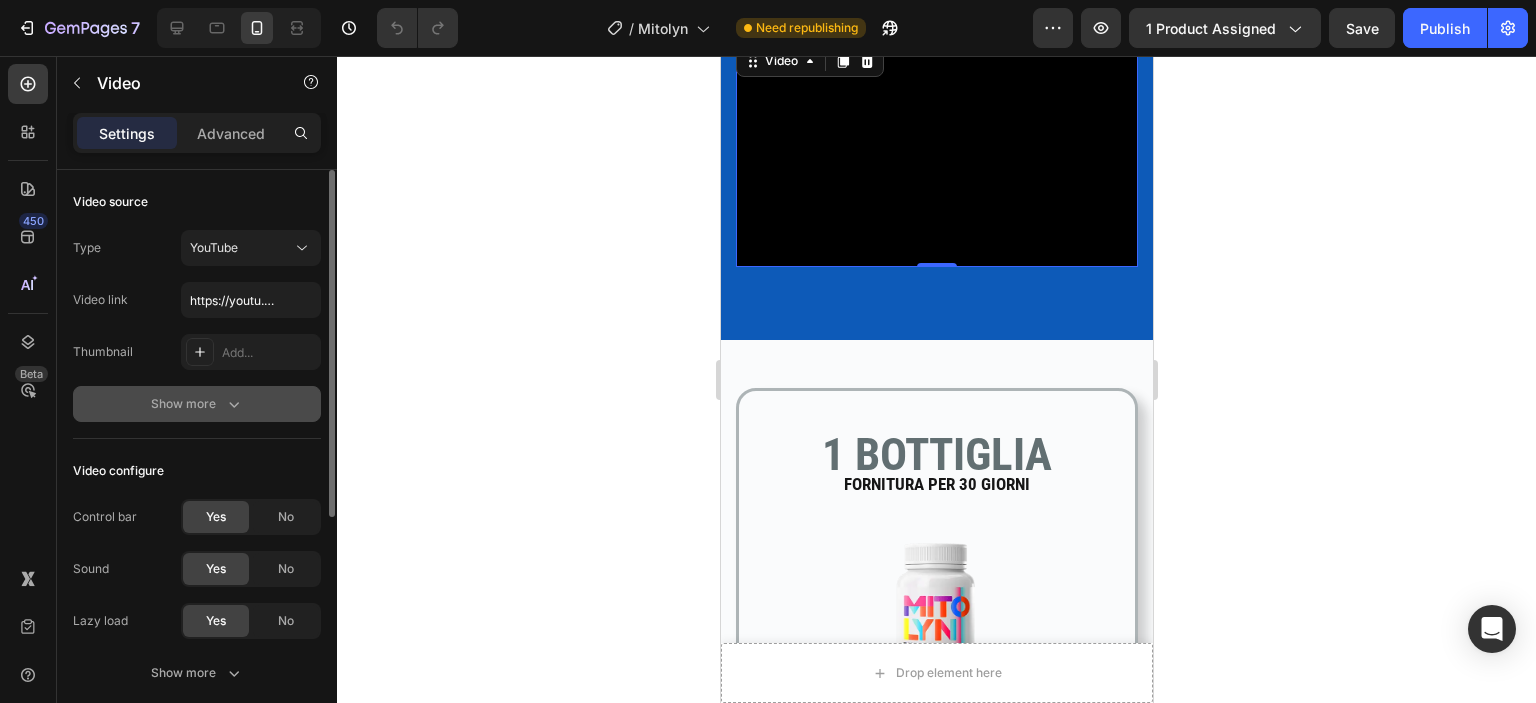 click on "Show more" at bounding box center [197, 404] 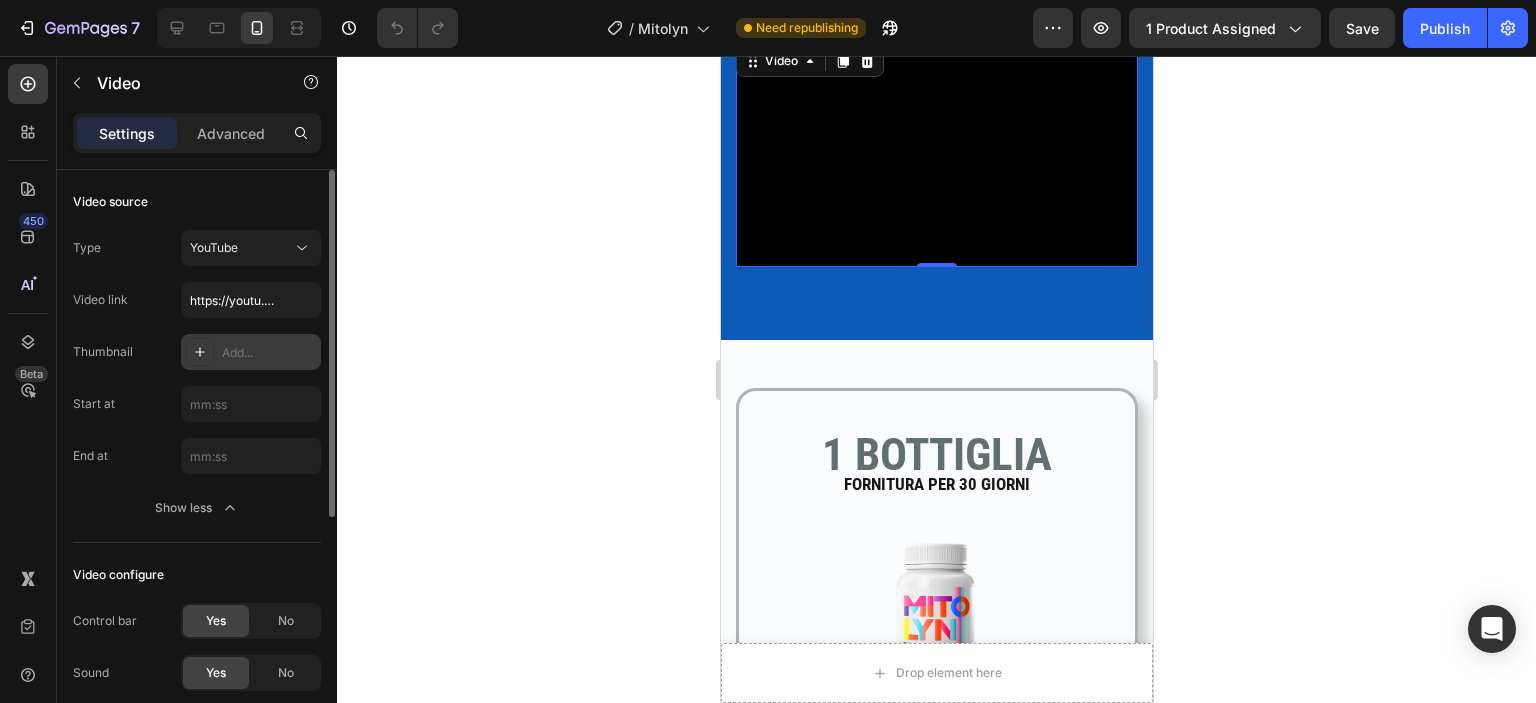click on "Add..." at bounding box center (269, 353) 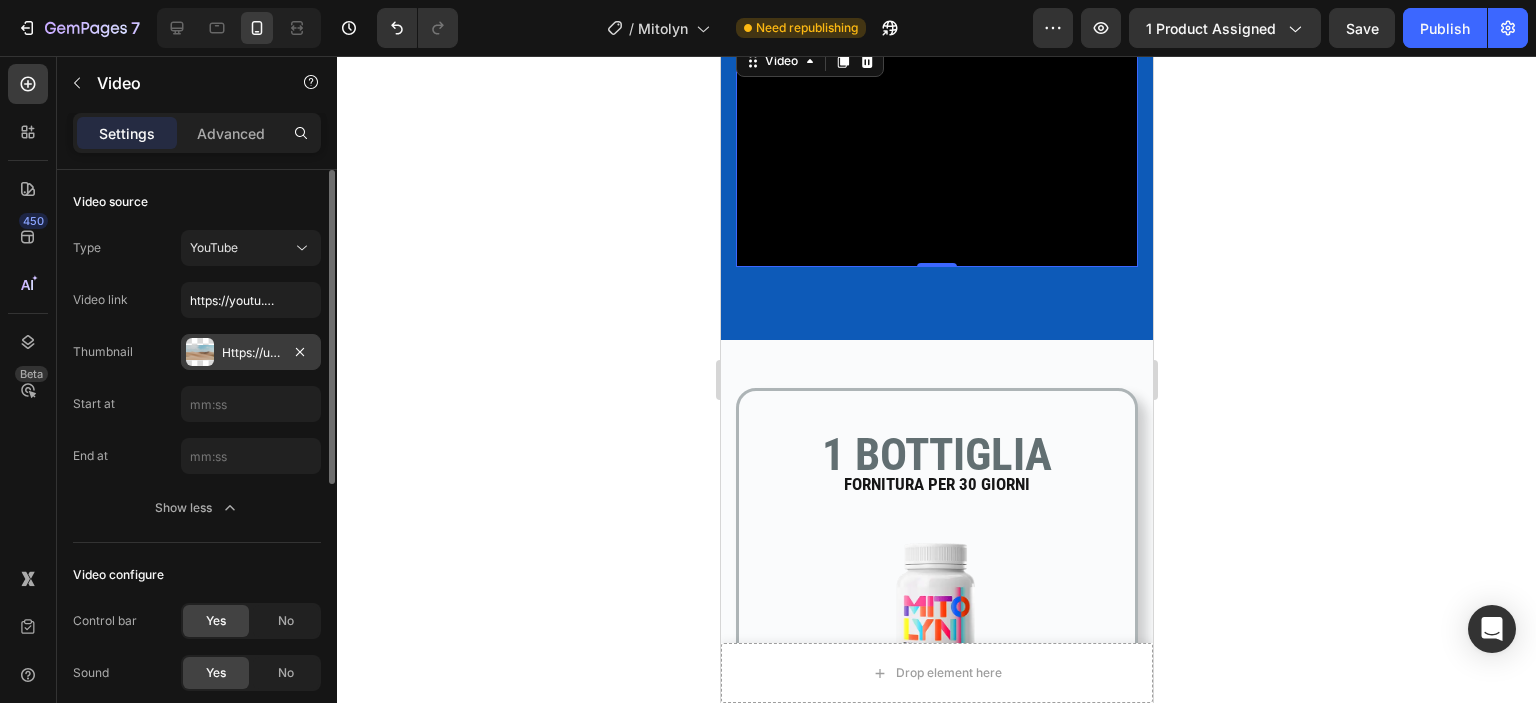drag, startPoint x: 1440, startPoint y: 455, endPoint x: 1240, endPoint y: 335, distance: 233.23808 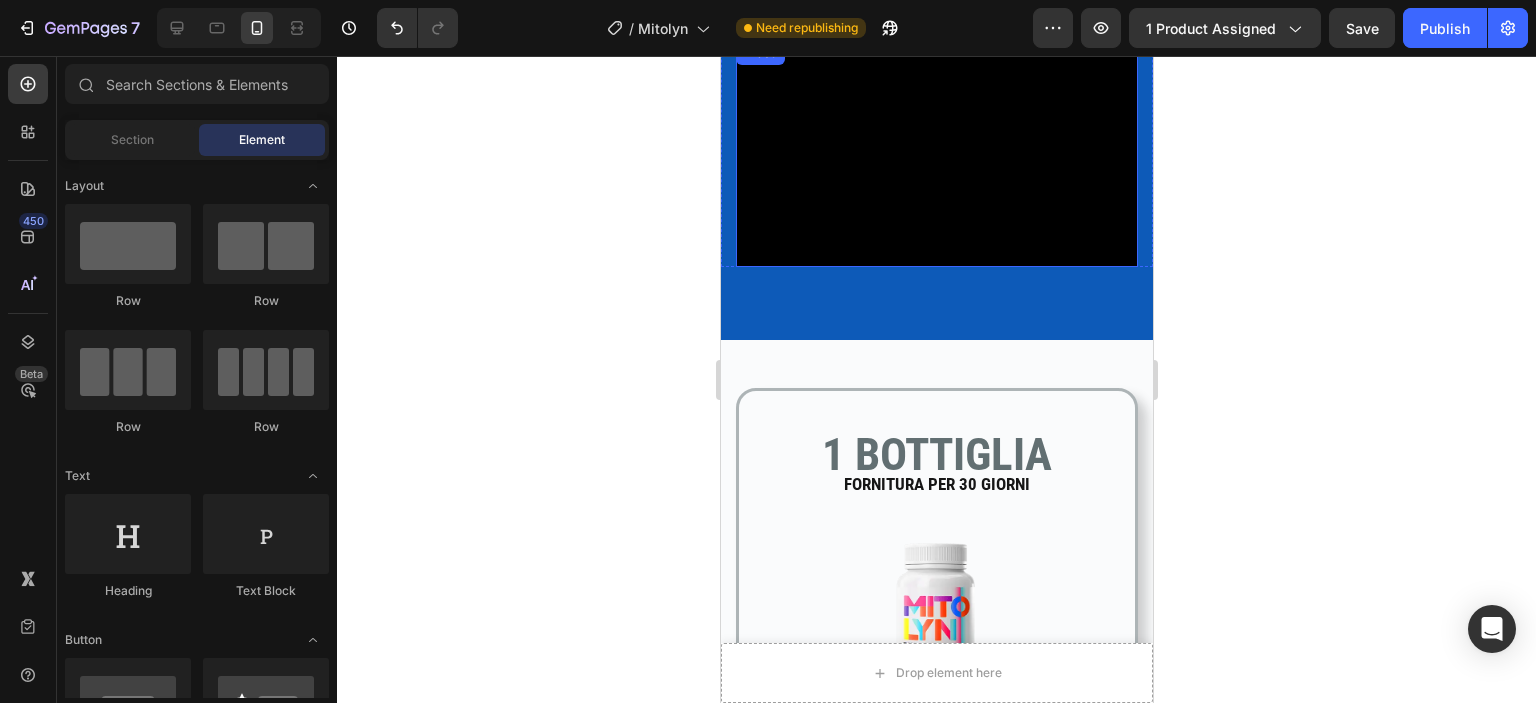 scroll, scrollTop: 400, scrollLeft: 0, axis: vertical 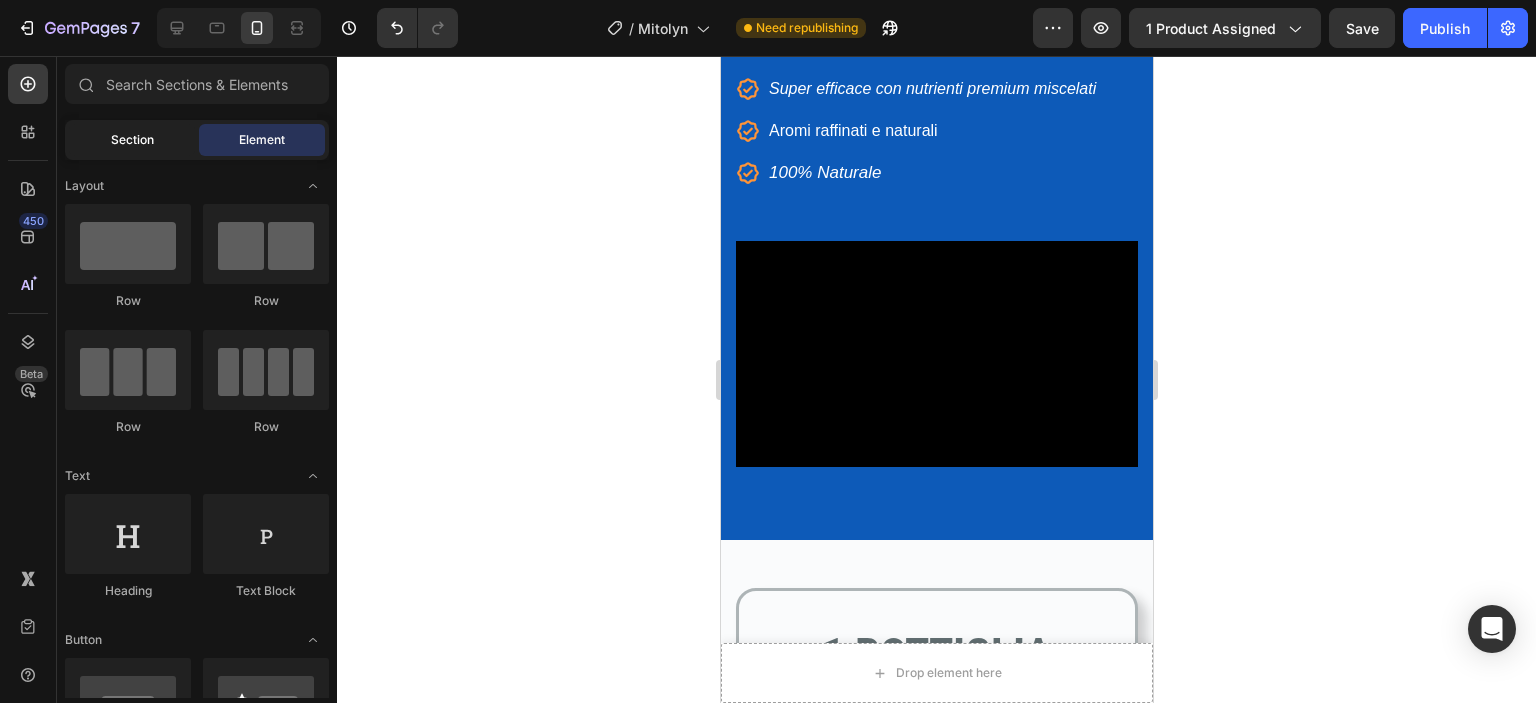 click on "Section" at bounding box center [132, 140] 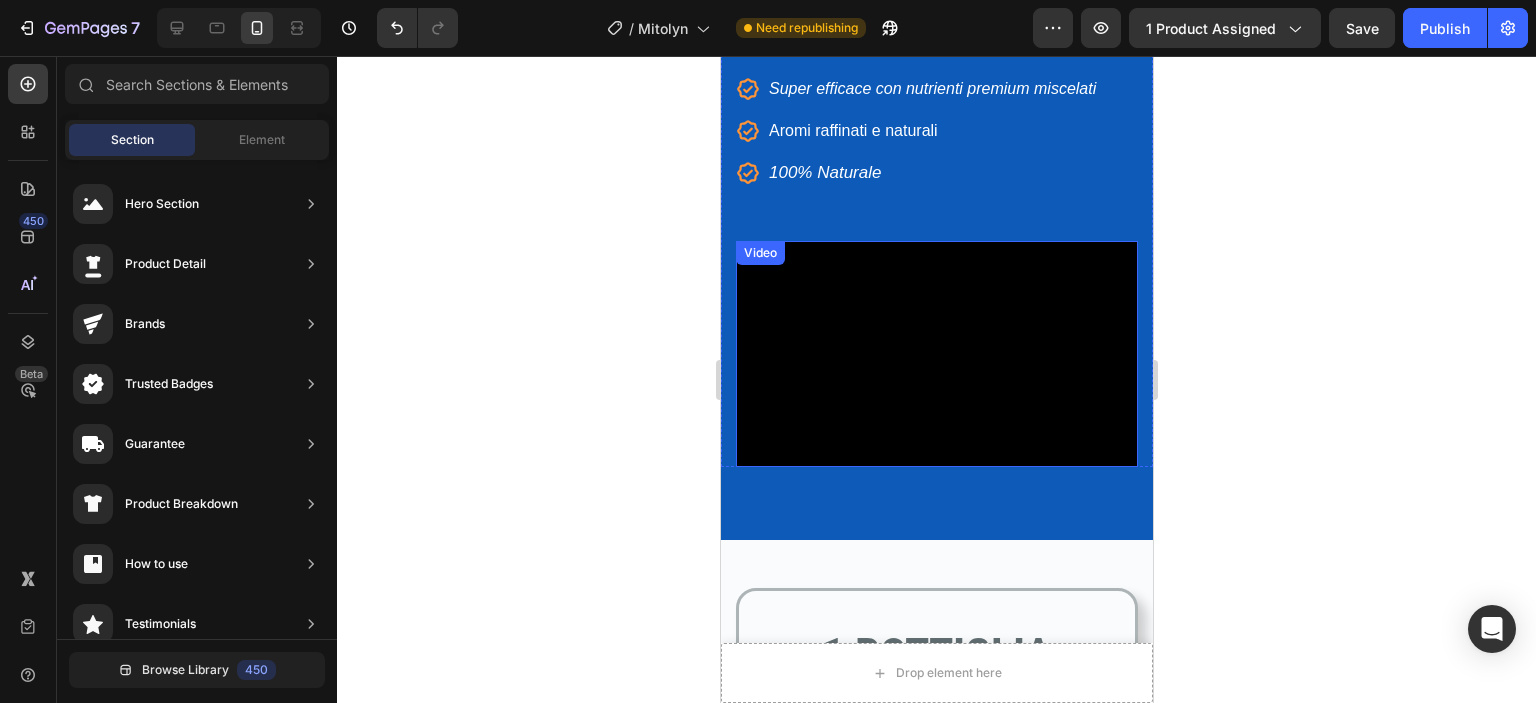 click on "Video" at bounding box center (759, 253) 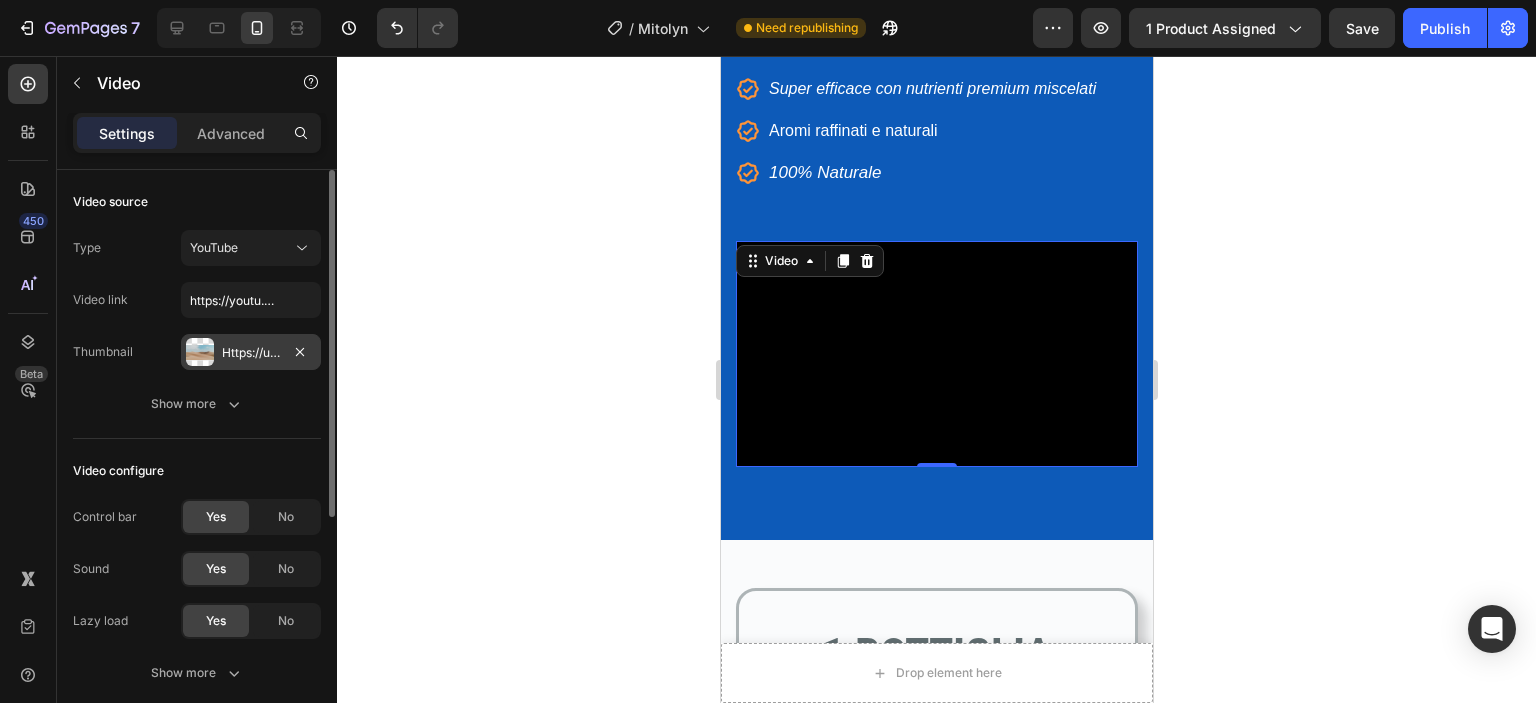 click on "Https://ucarecdn.Com/06075225-af9e-460c-8e3c-6be63c0b773a/-/format/auto/" at bounding box center [251, 353] 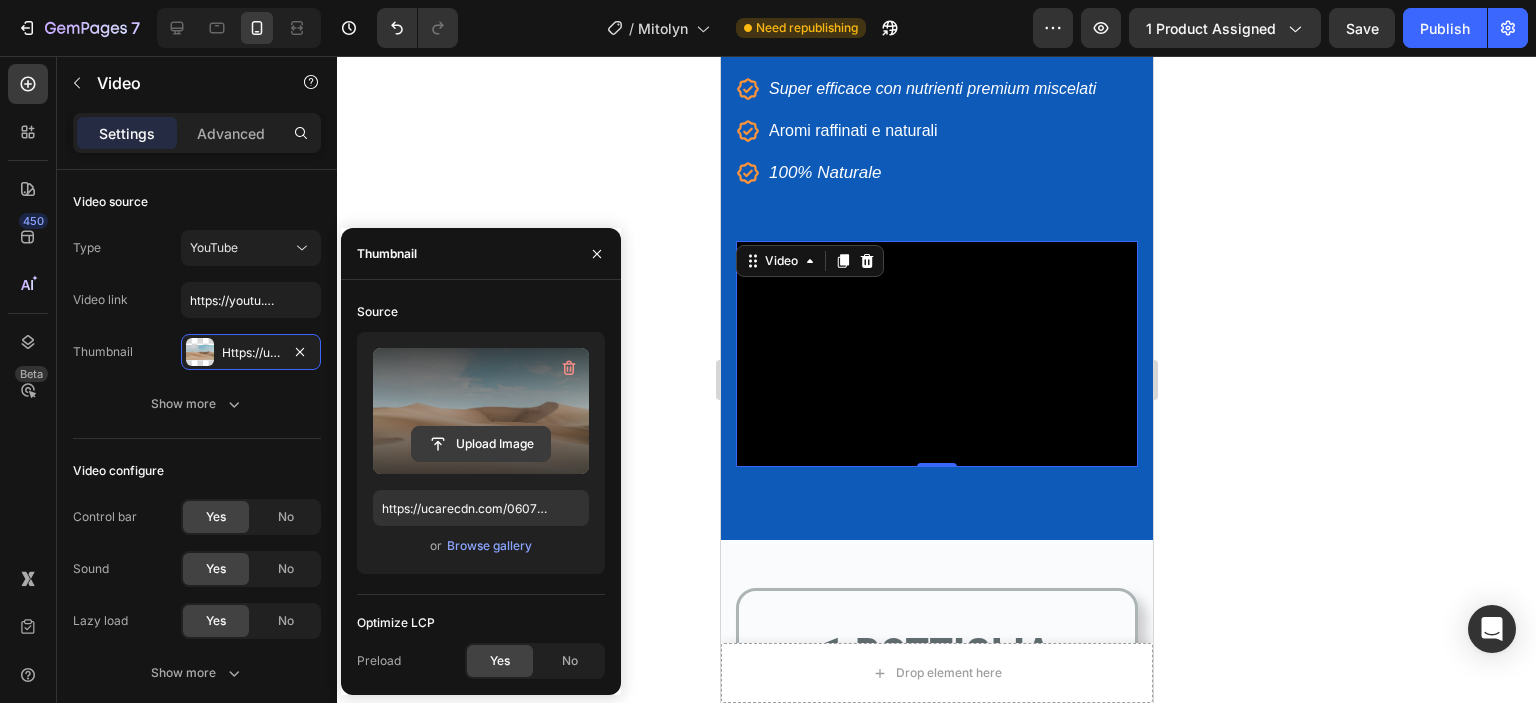 click 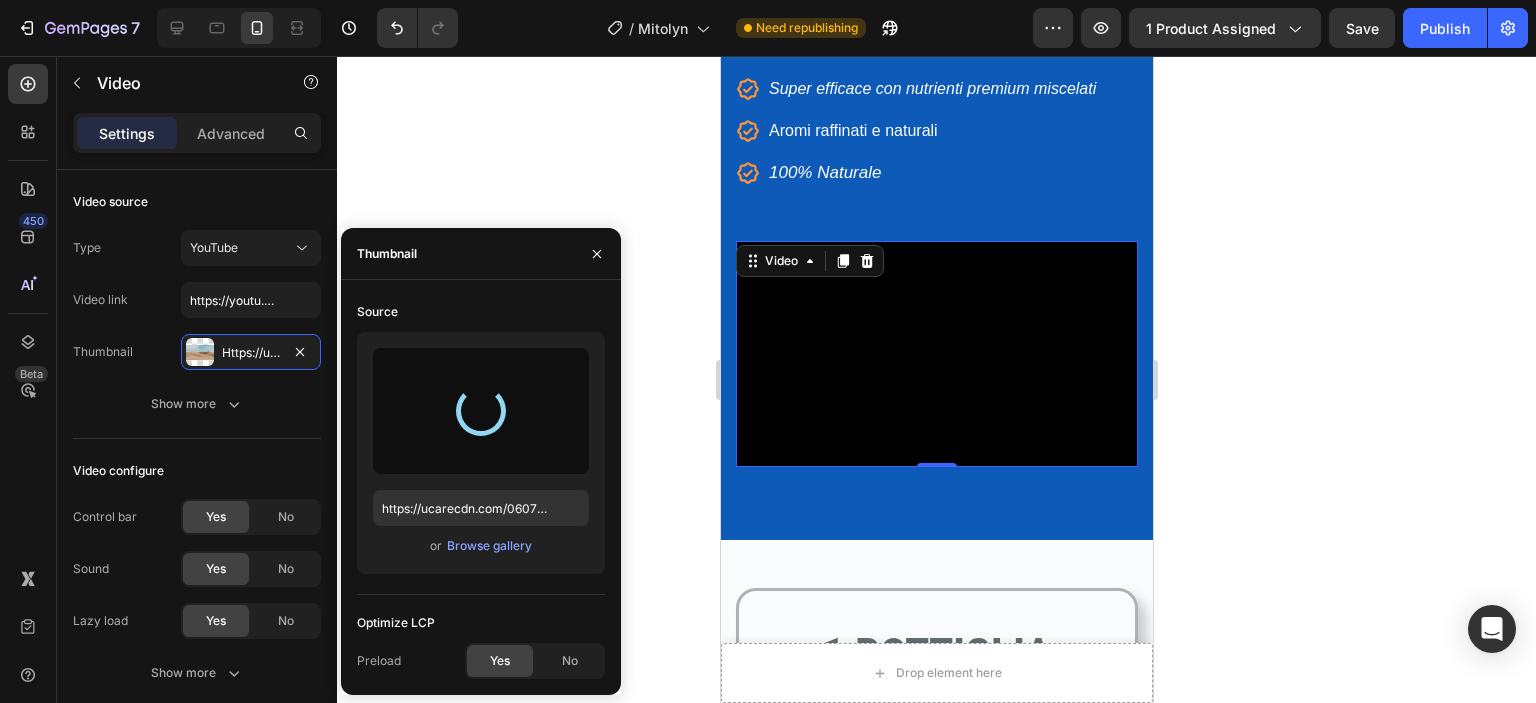 type on "https://cdn.shopify.com/s/files/1/0949/9171/2575/files/gempages_577605140131873296-ad36657c-6faa-484a-8a45-e53c897db202.png" 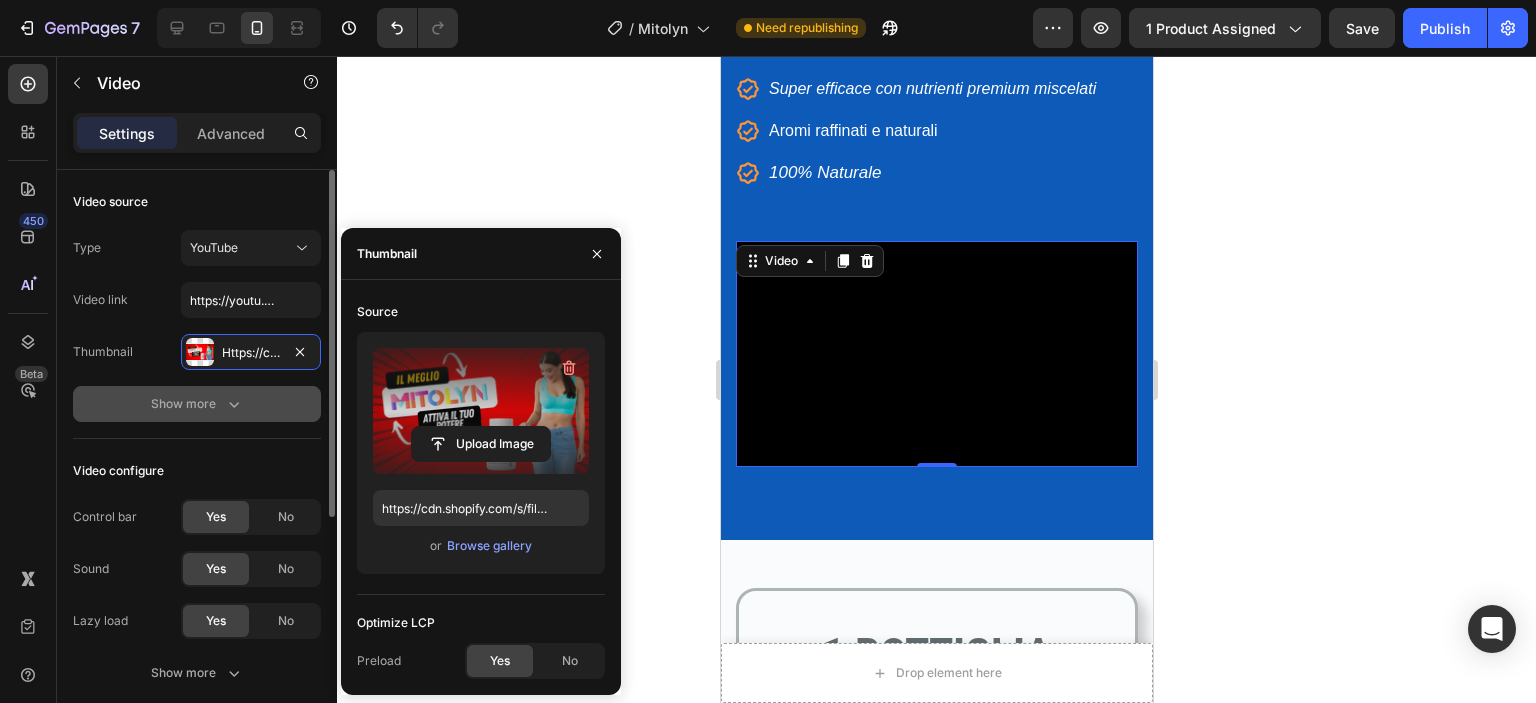 click 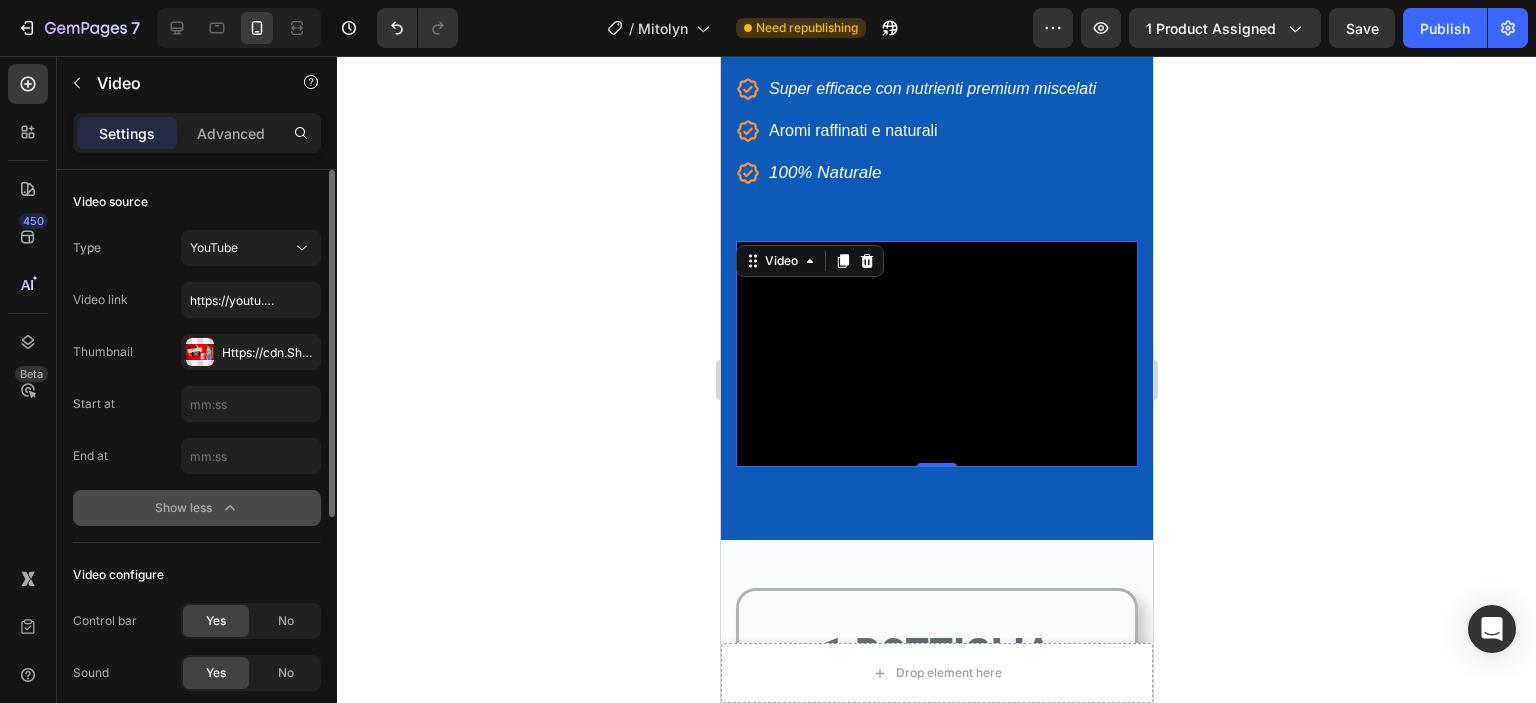 click on "Show less" 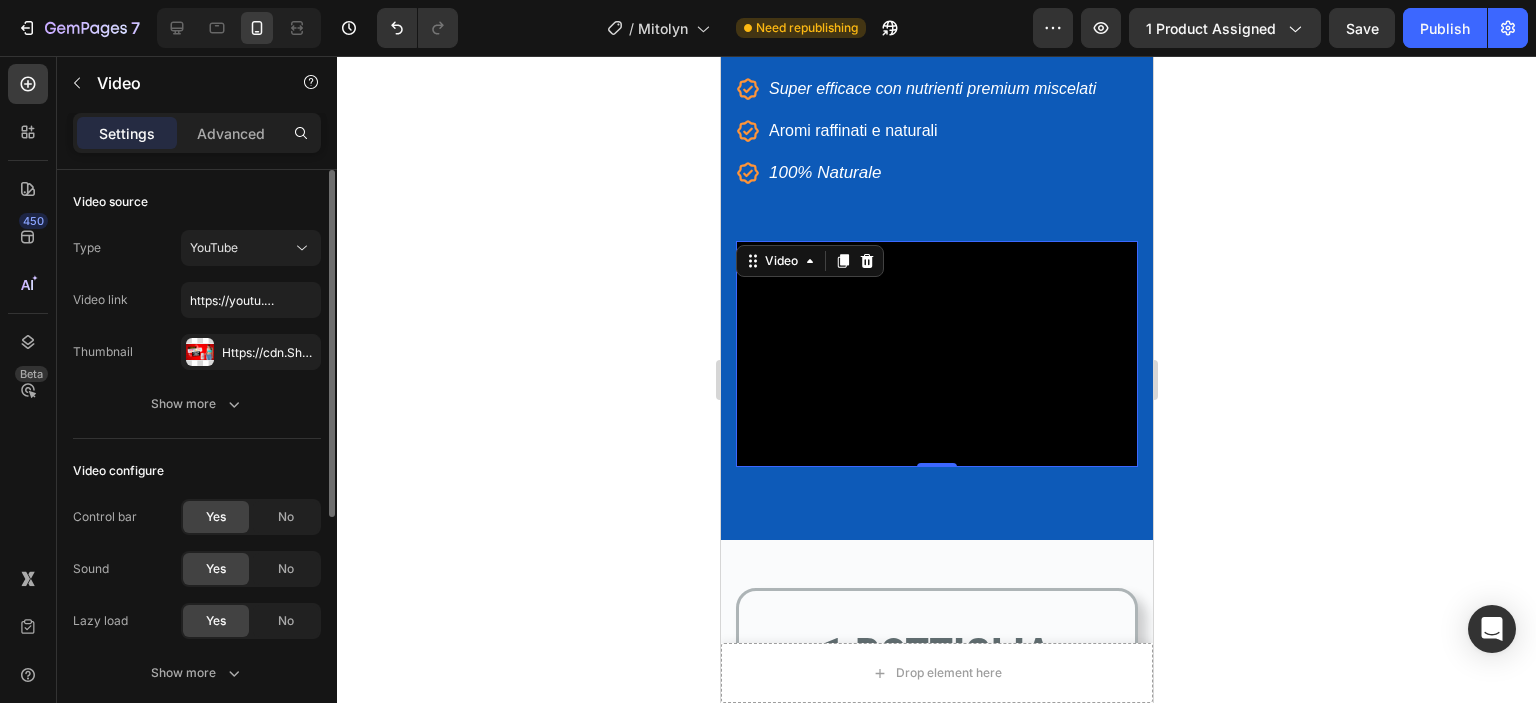 scroll, scrollTop: 100, scrollLeft: 0, axis: vertical 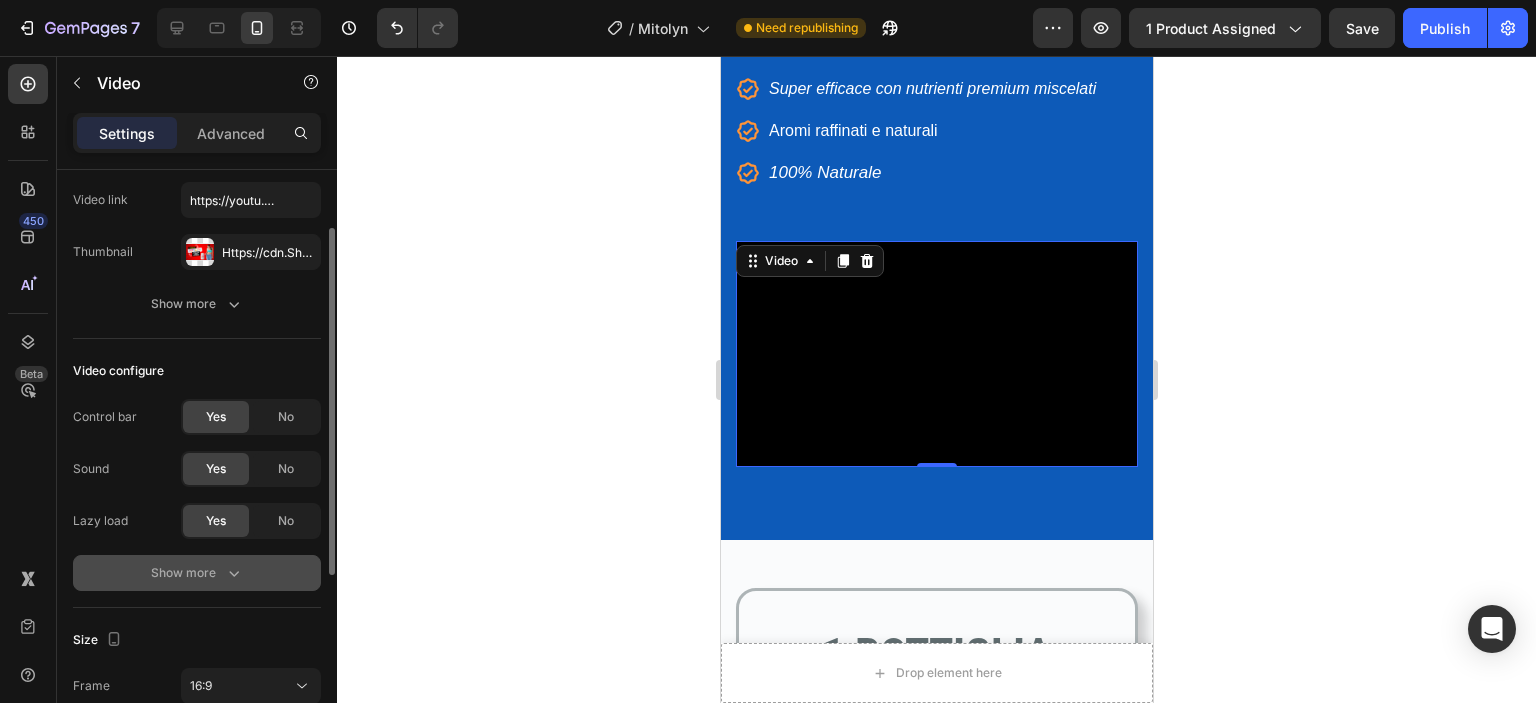 click on "Show more" at bounding box center [197, 573] 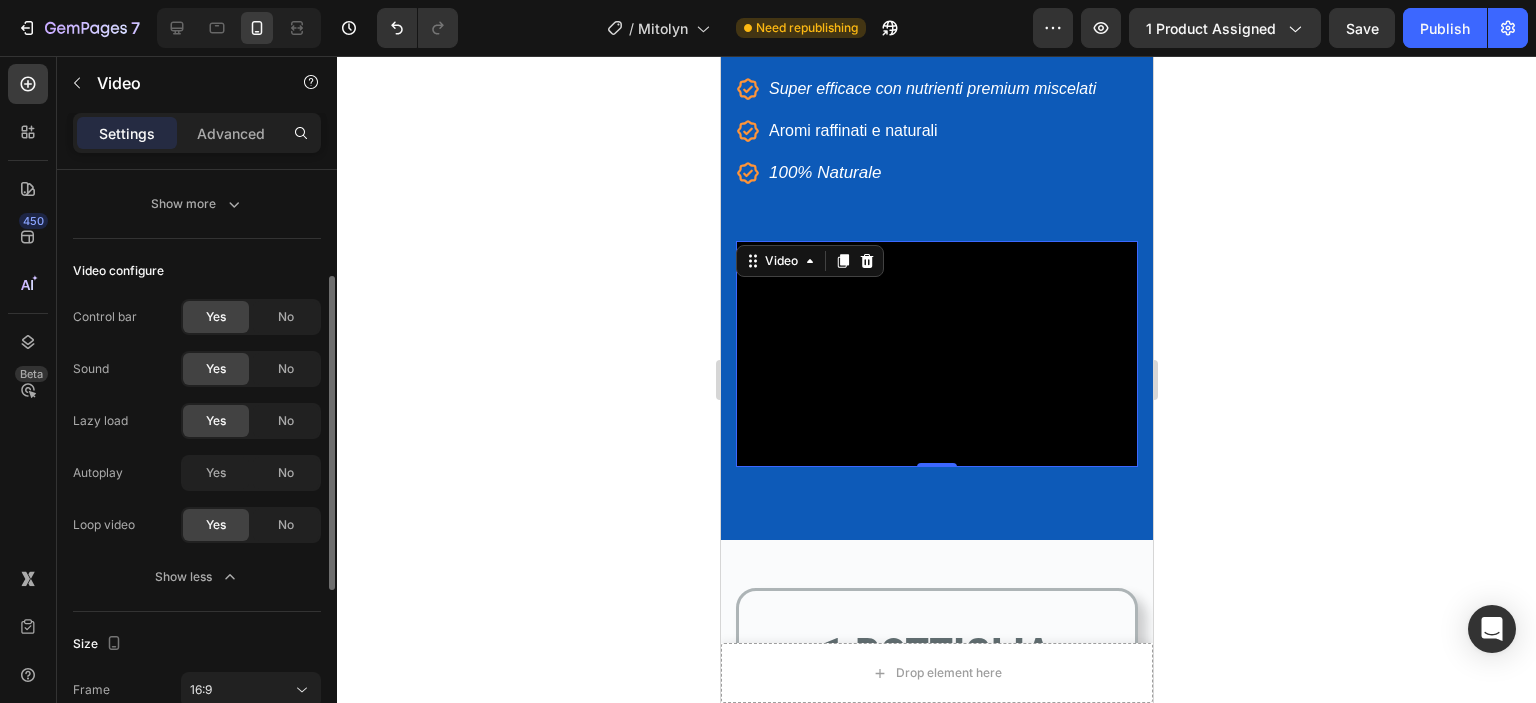 scroll, scrollTop: 500, scrollLeft: 0, axis: vertical 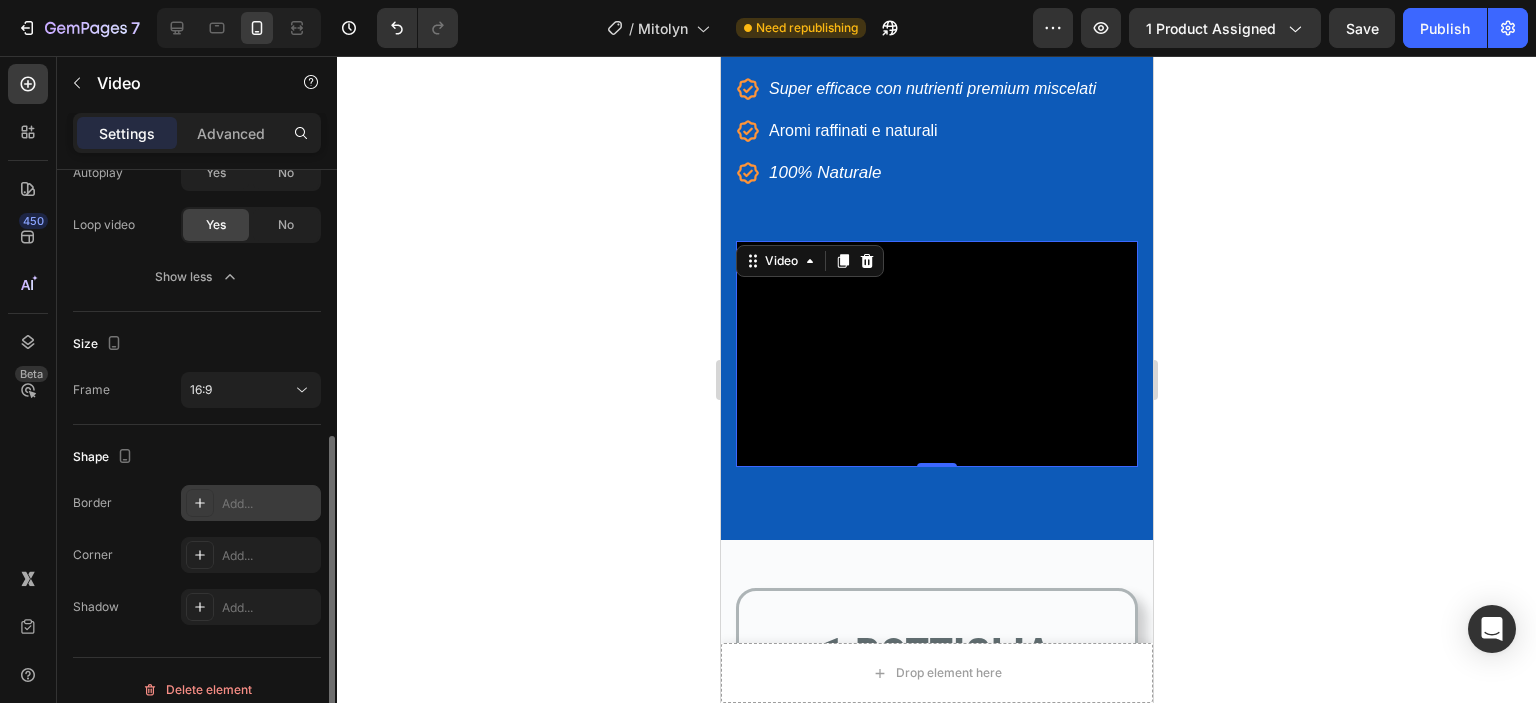 click on "Add..." at bounding box center [269, 504] 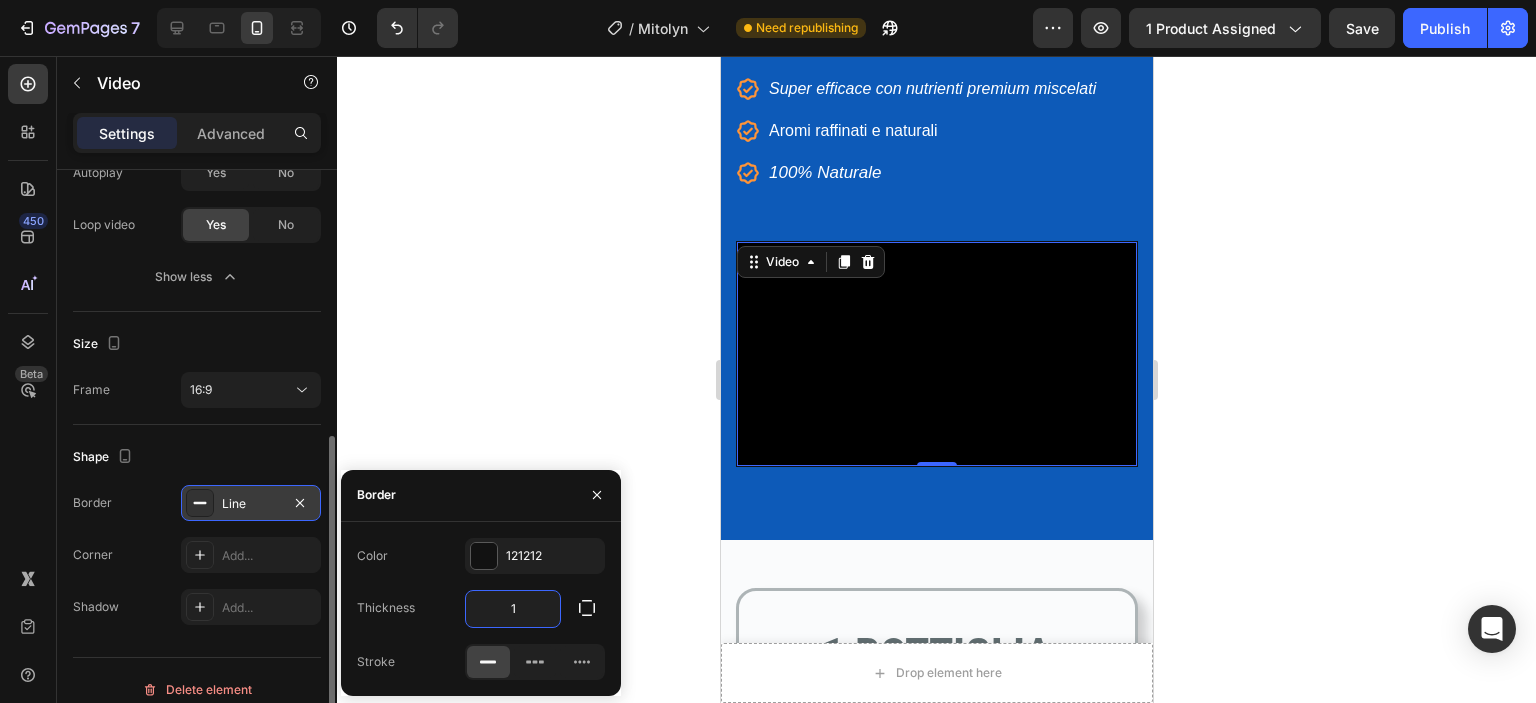 click on "1" at bounding box center [513, 609] 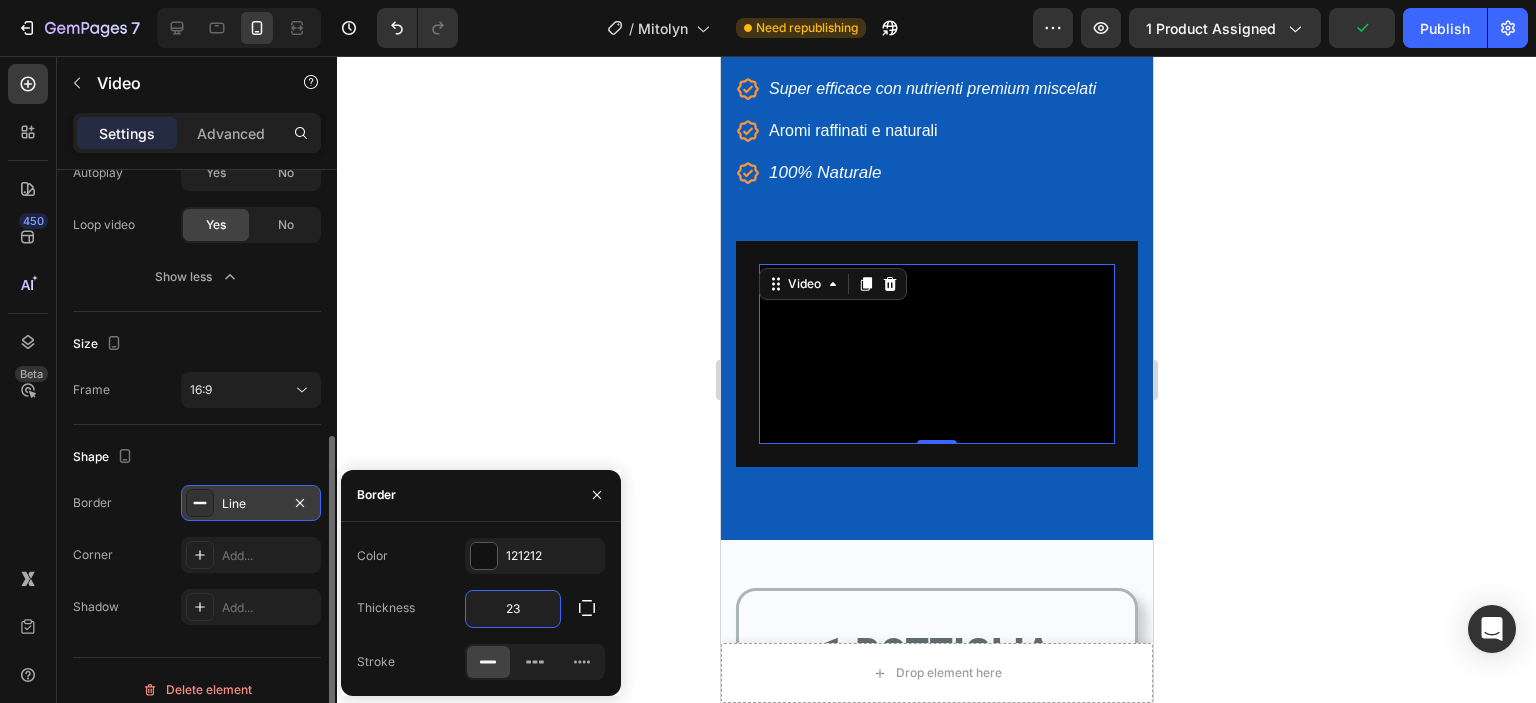 type on "2" 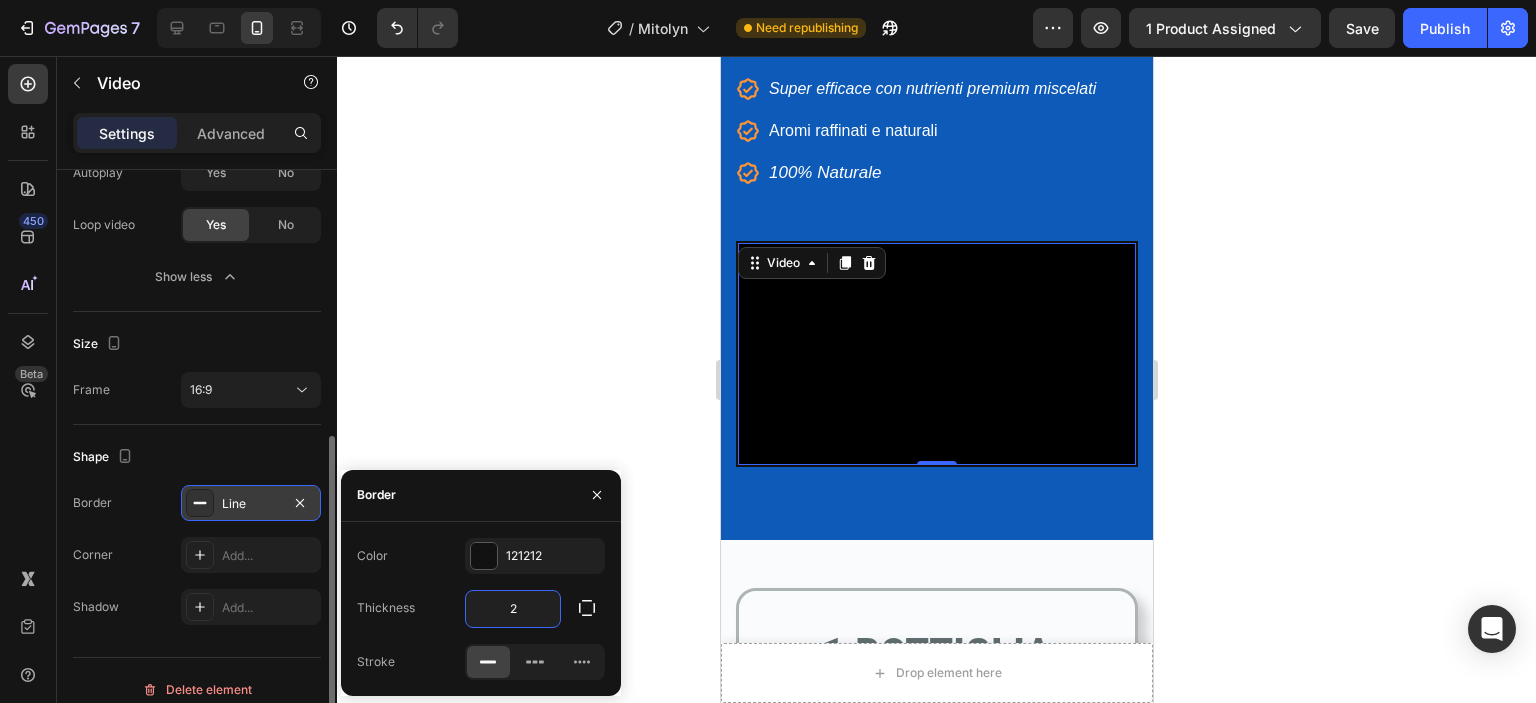 type 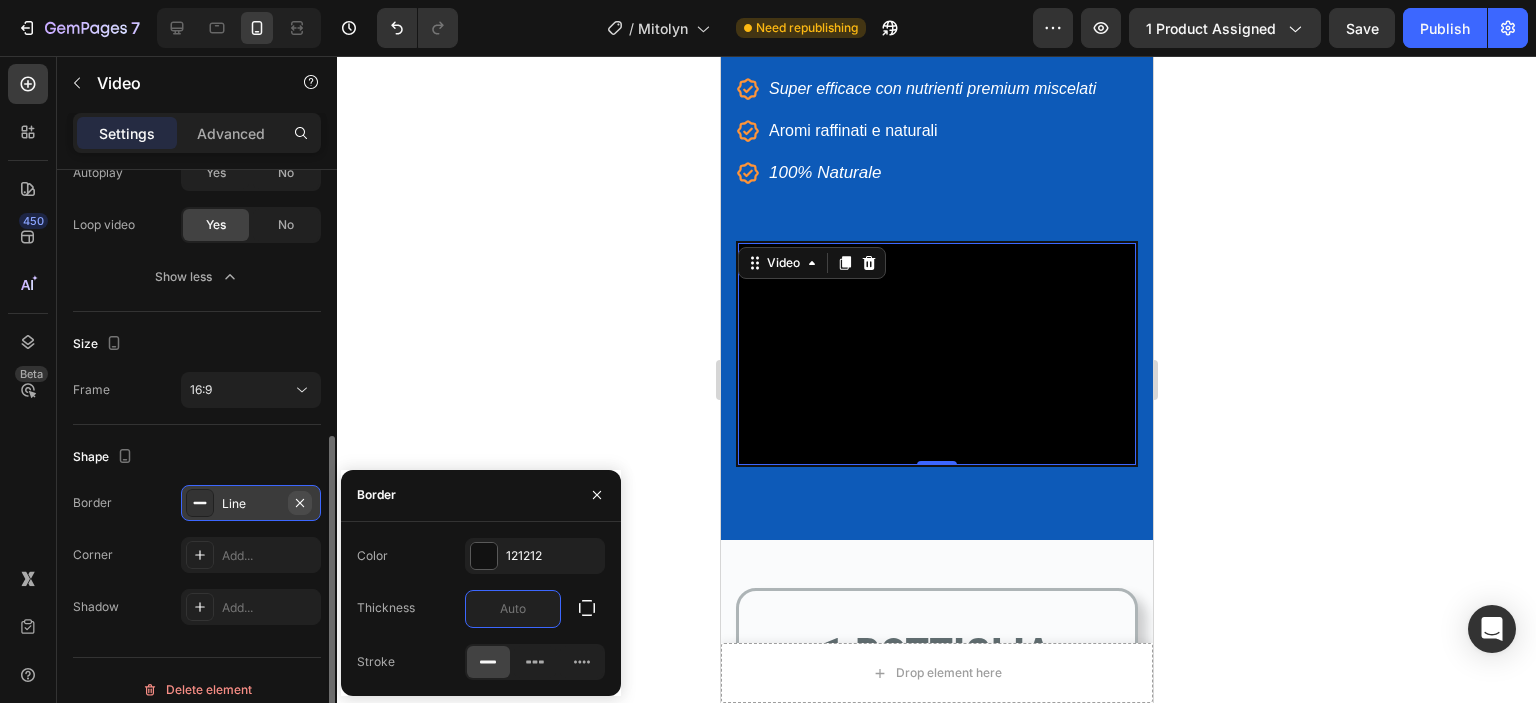 click 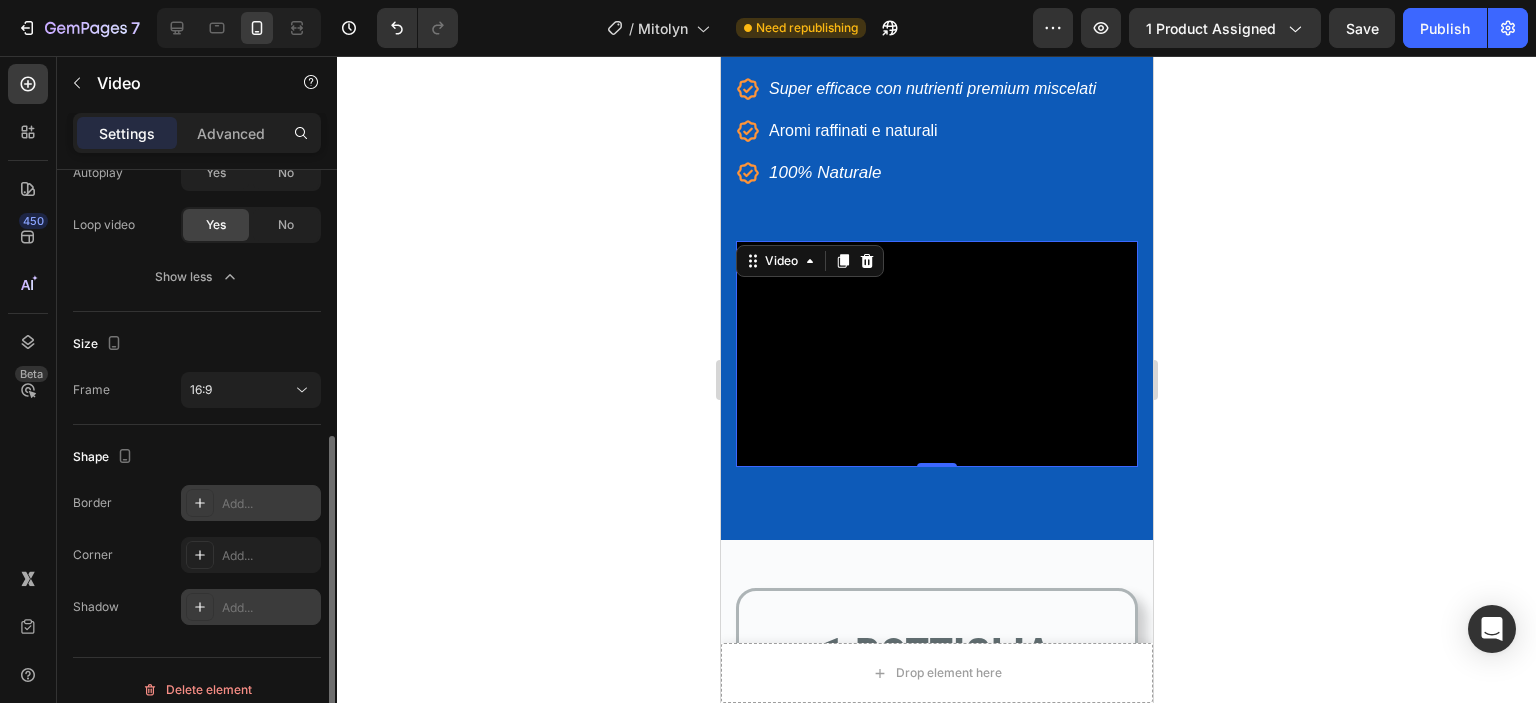 click on "Add..." at bounding box center [269, 608] 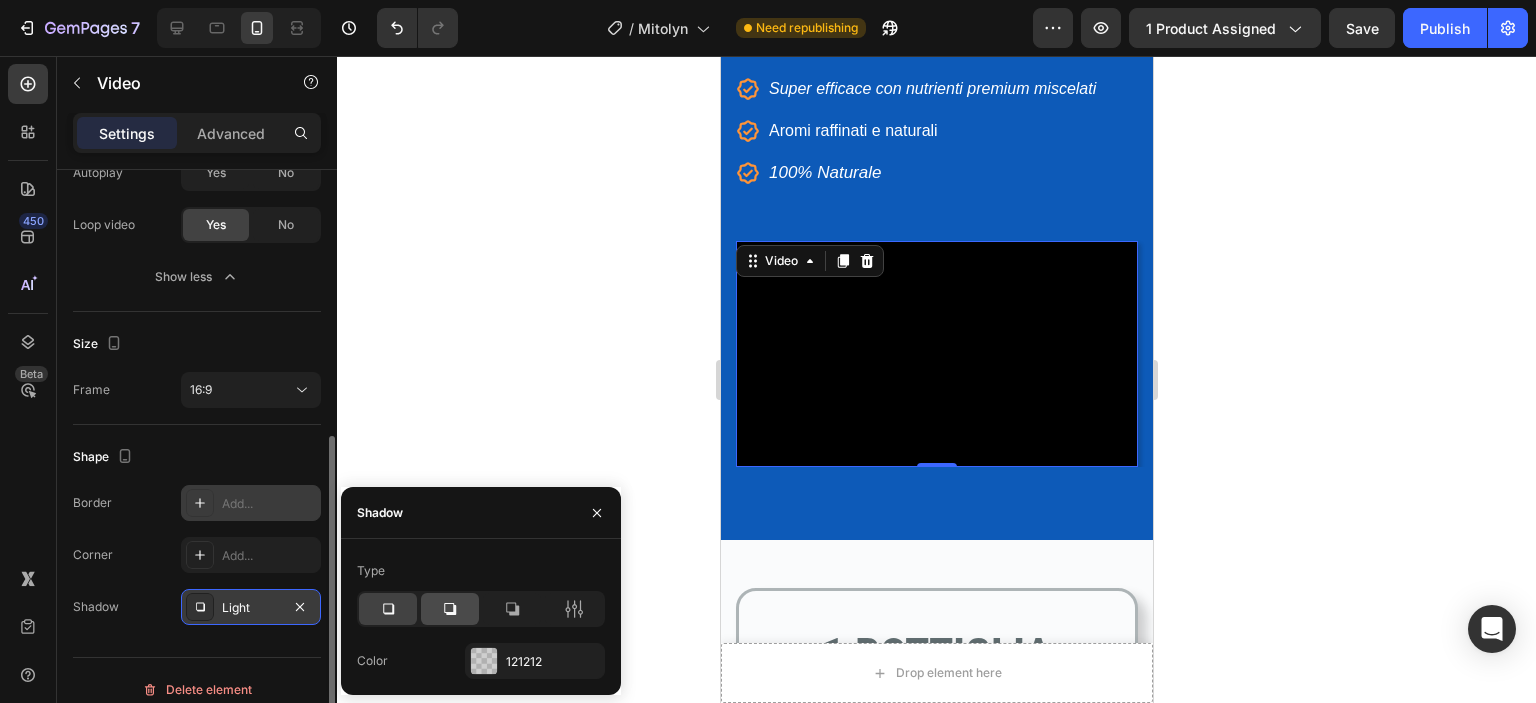 click 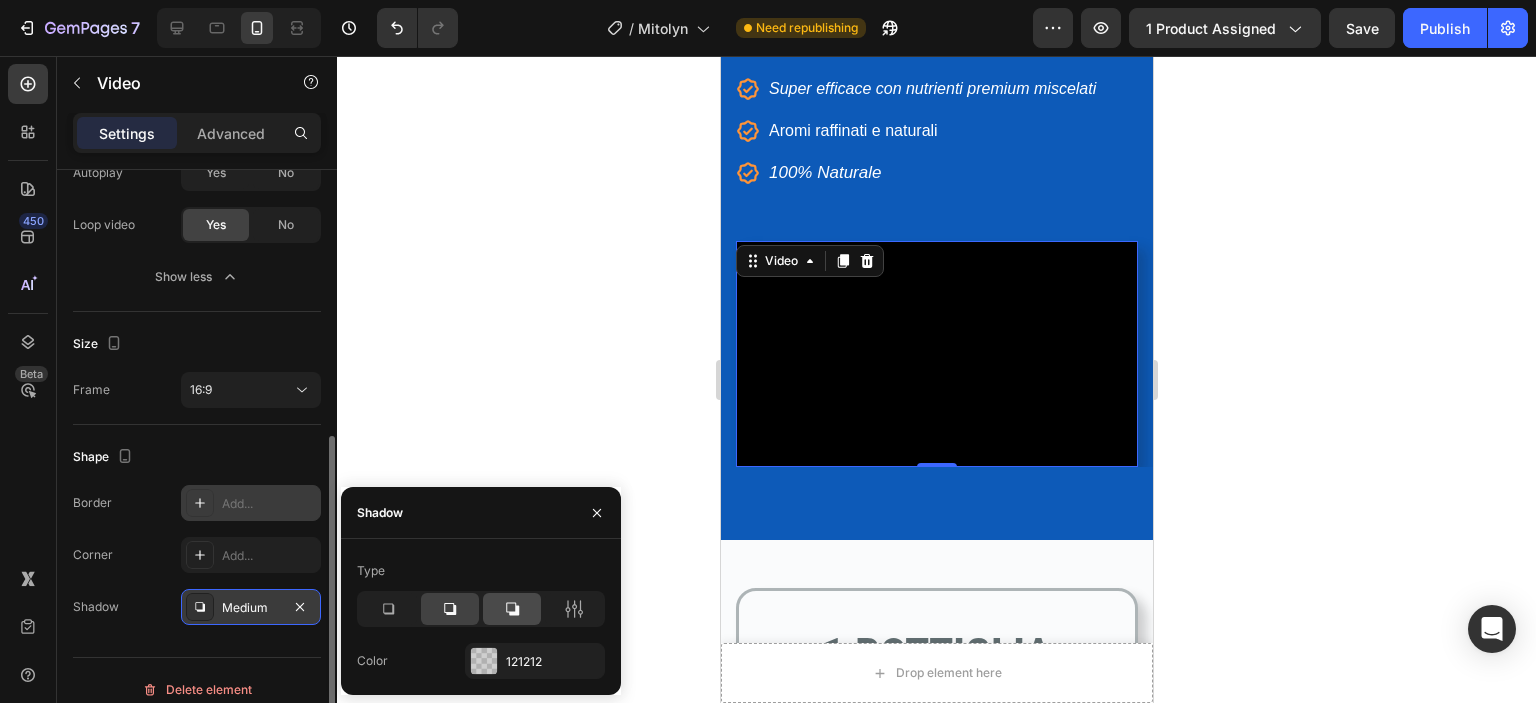 click 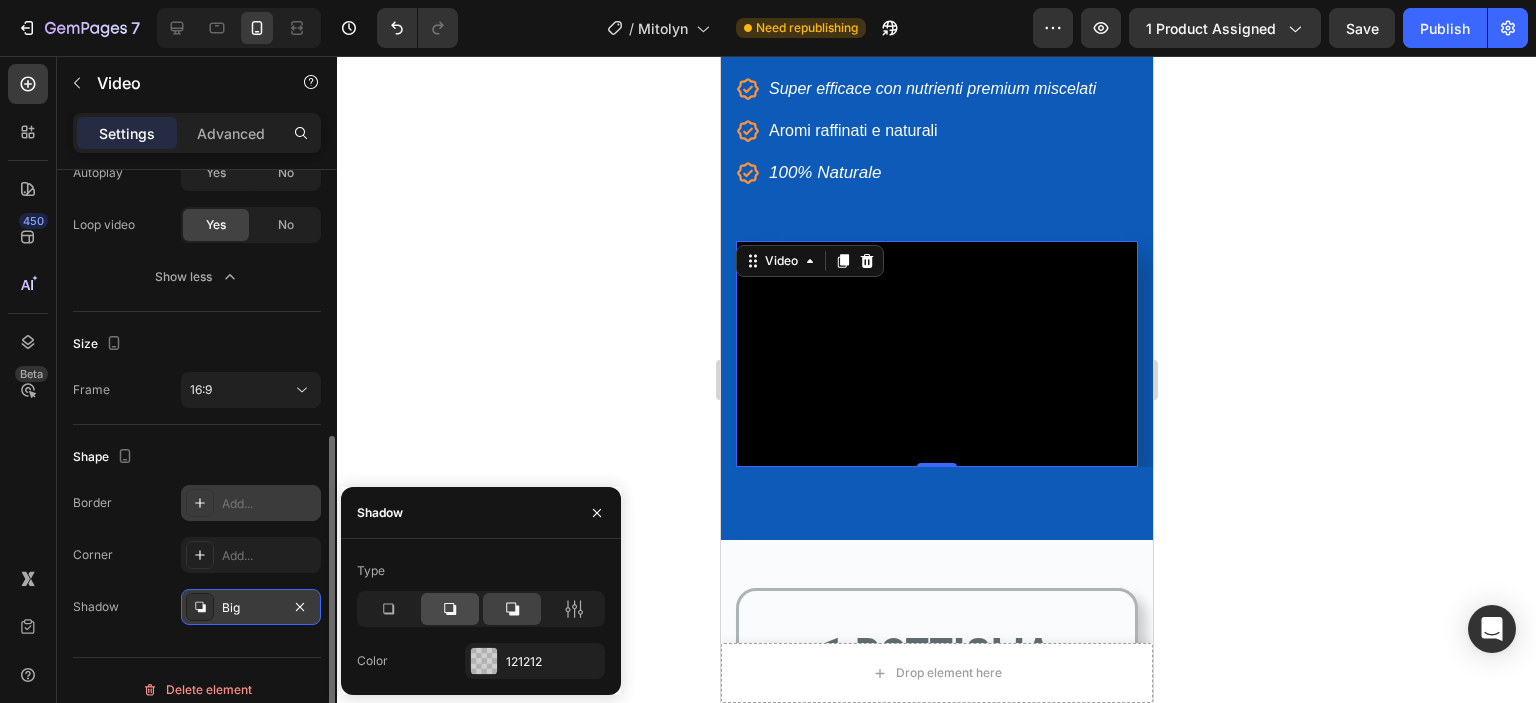 click 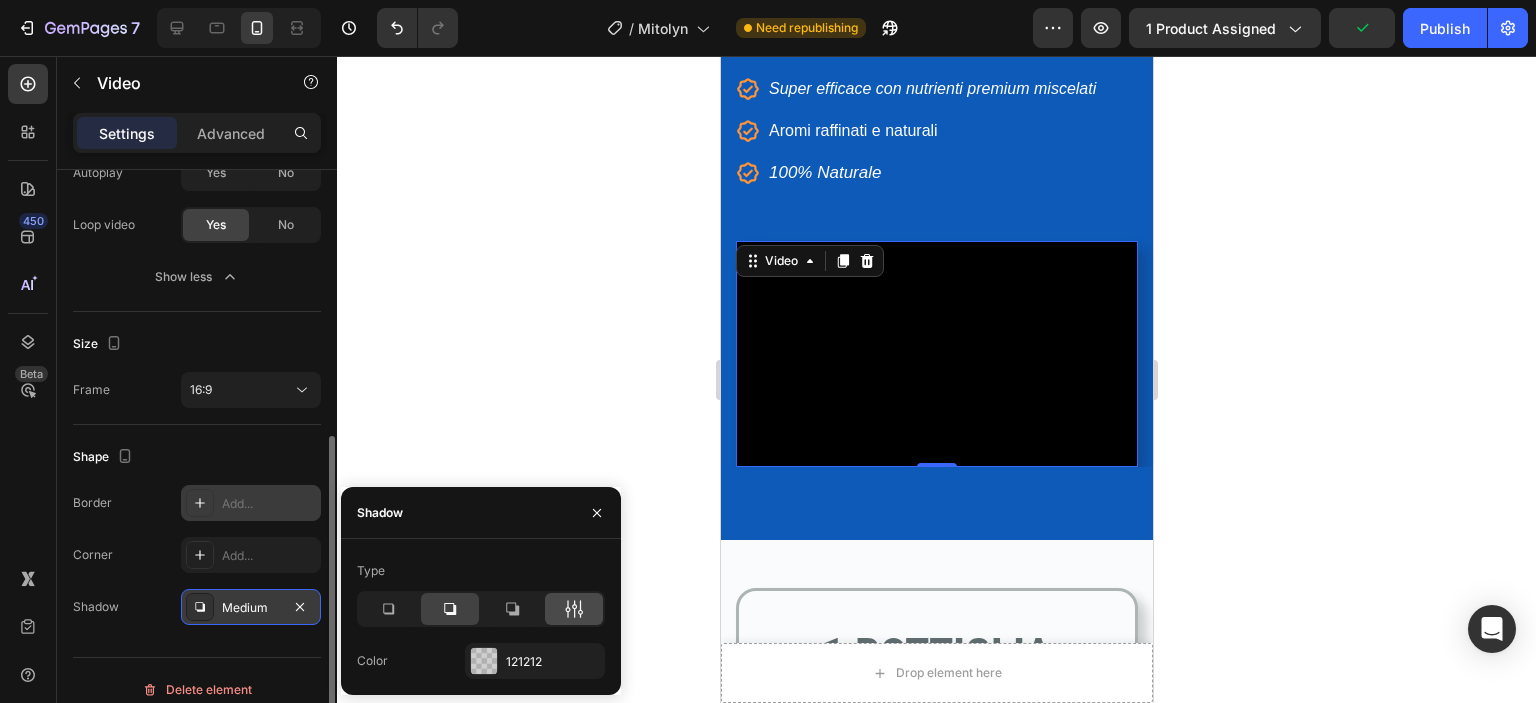 click 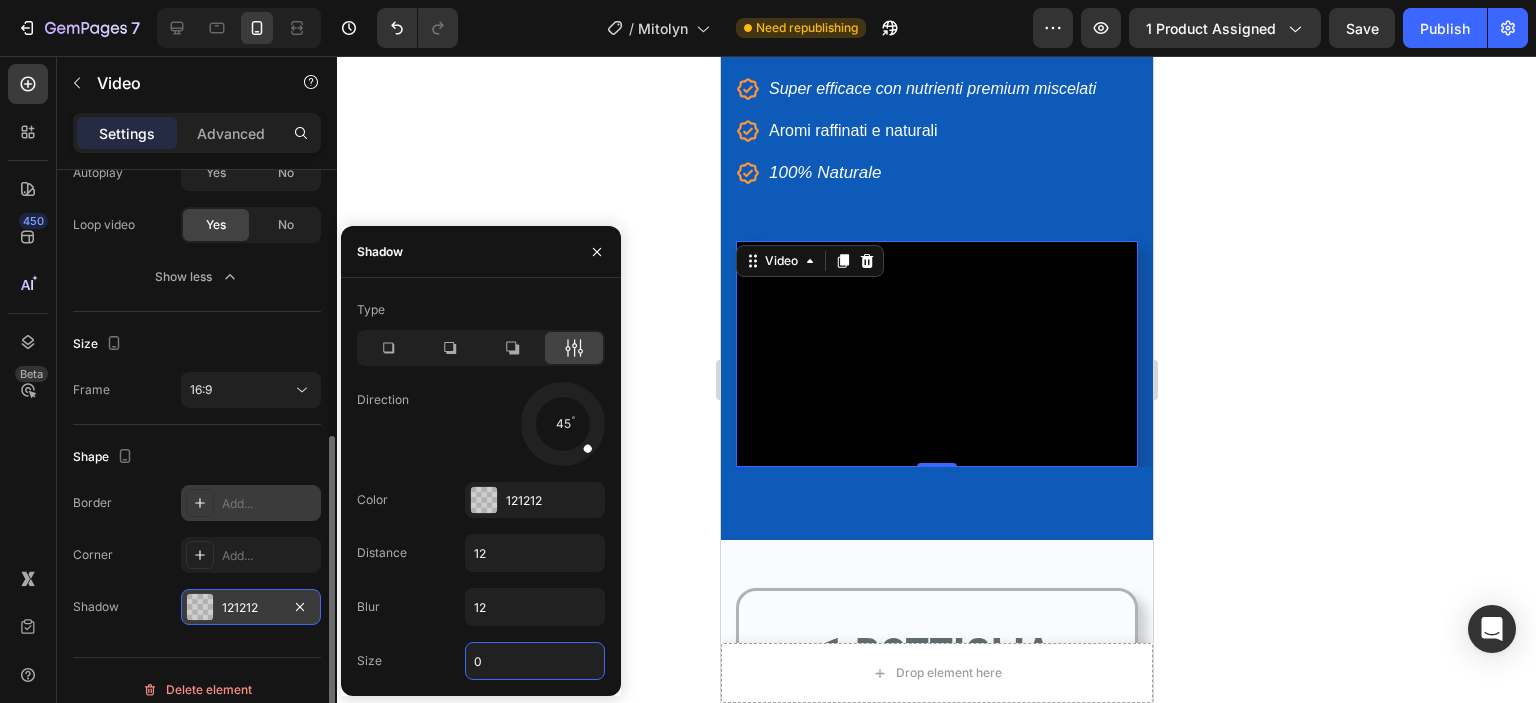click on "0" at bounding box center (535, 661) 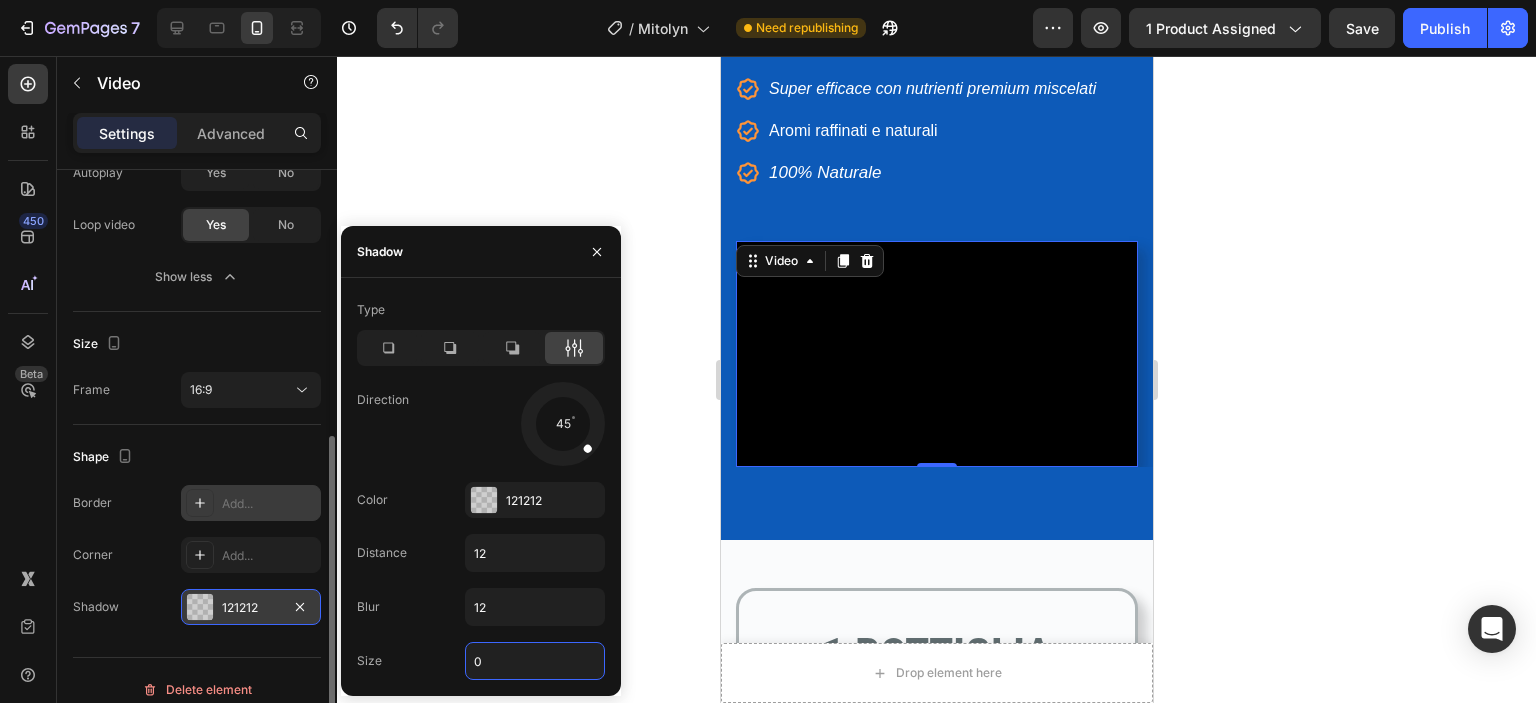 type on "2" 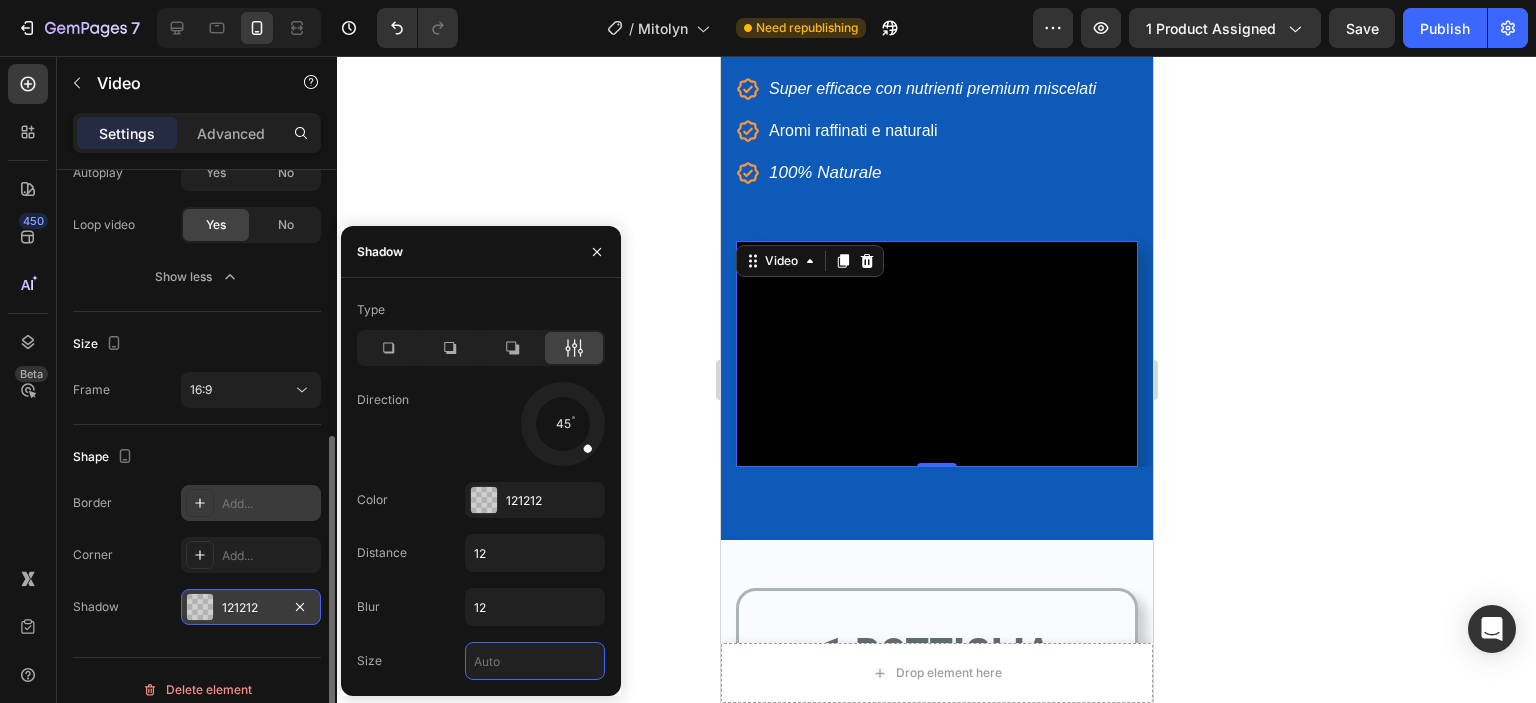 type on "5" 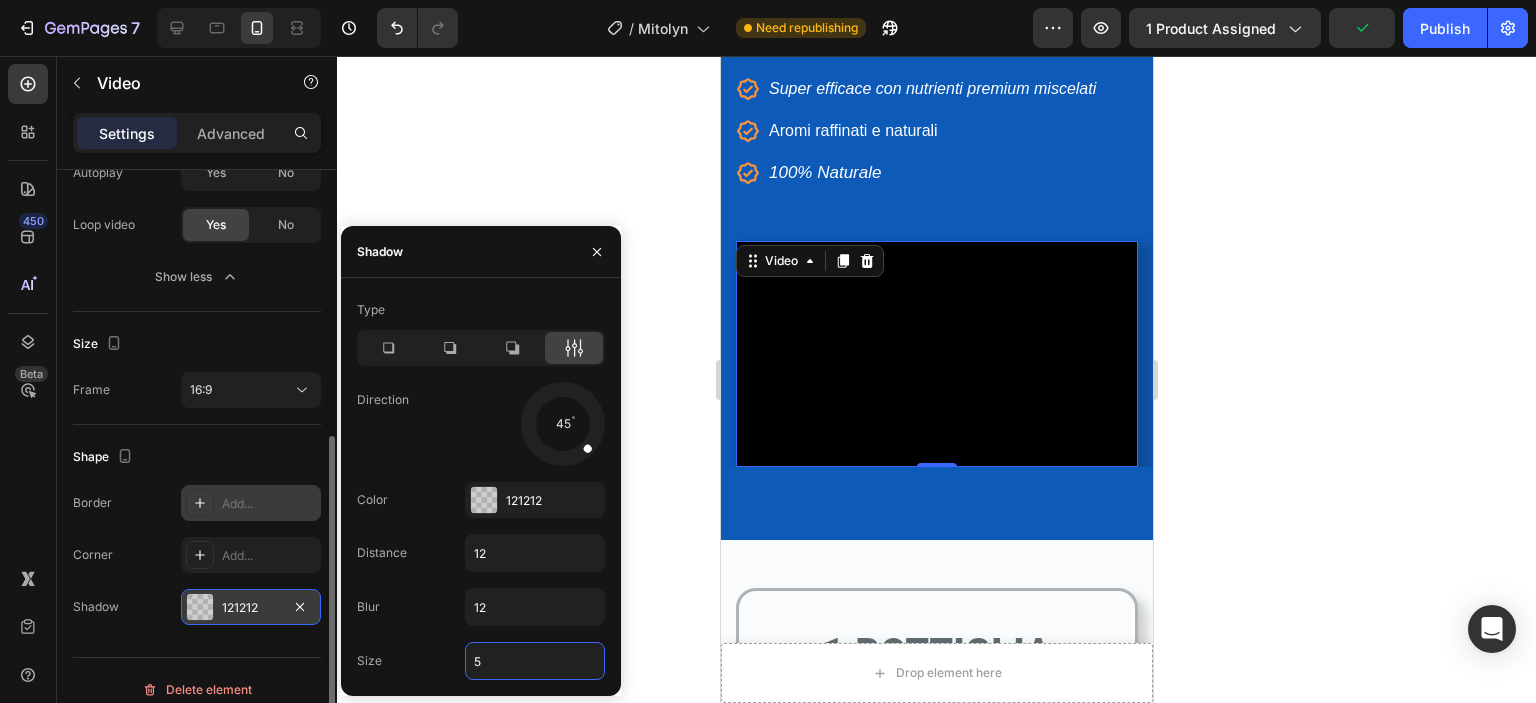 type 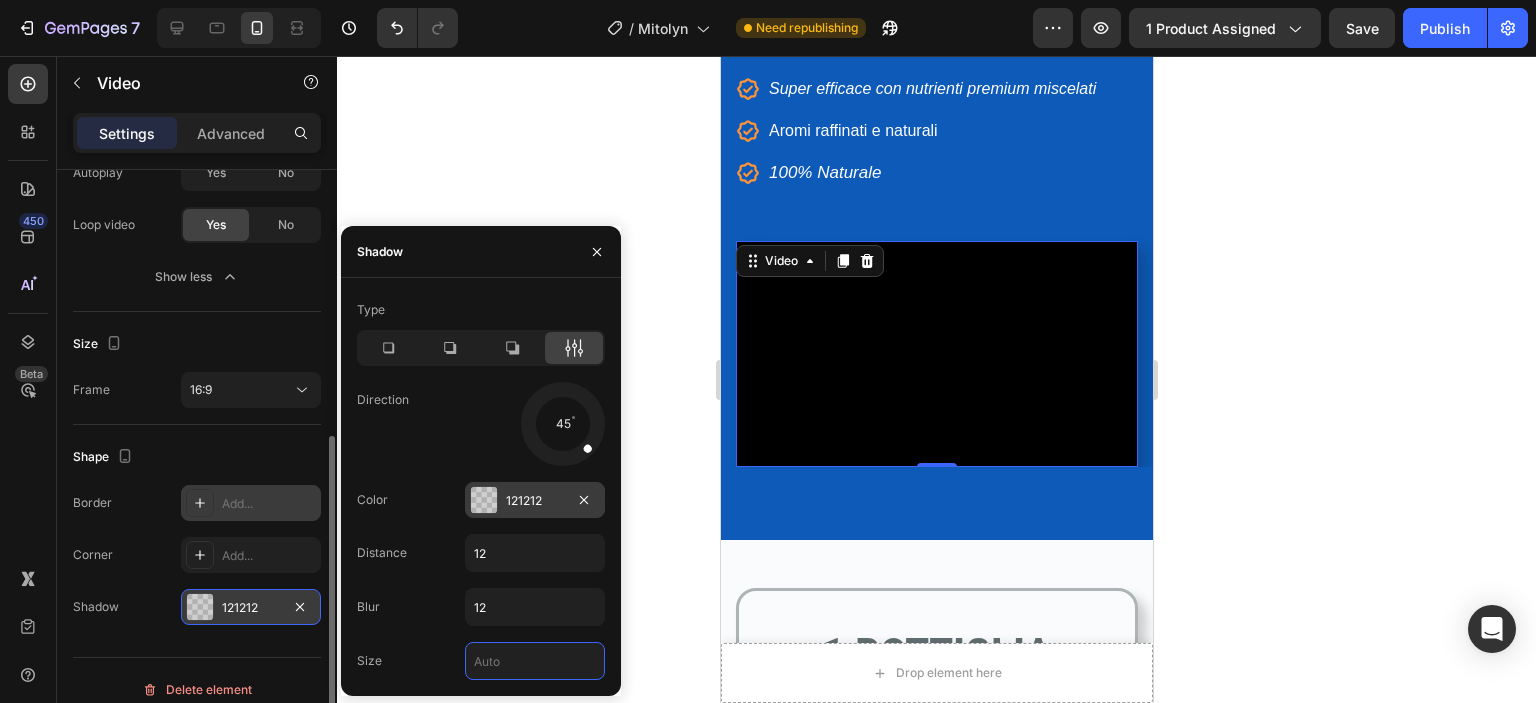 click at bounding box center (484, 500) 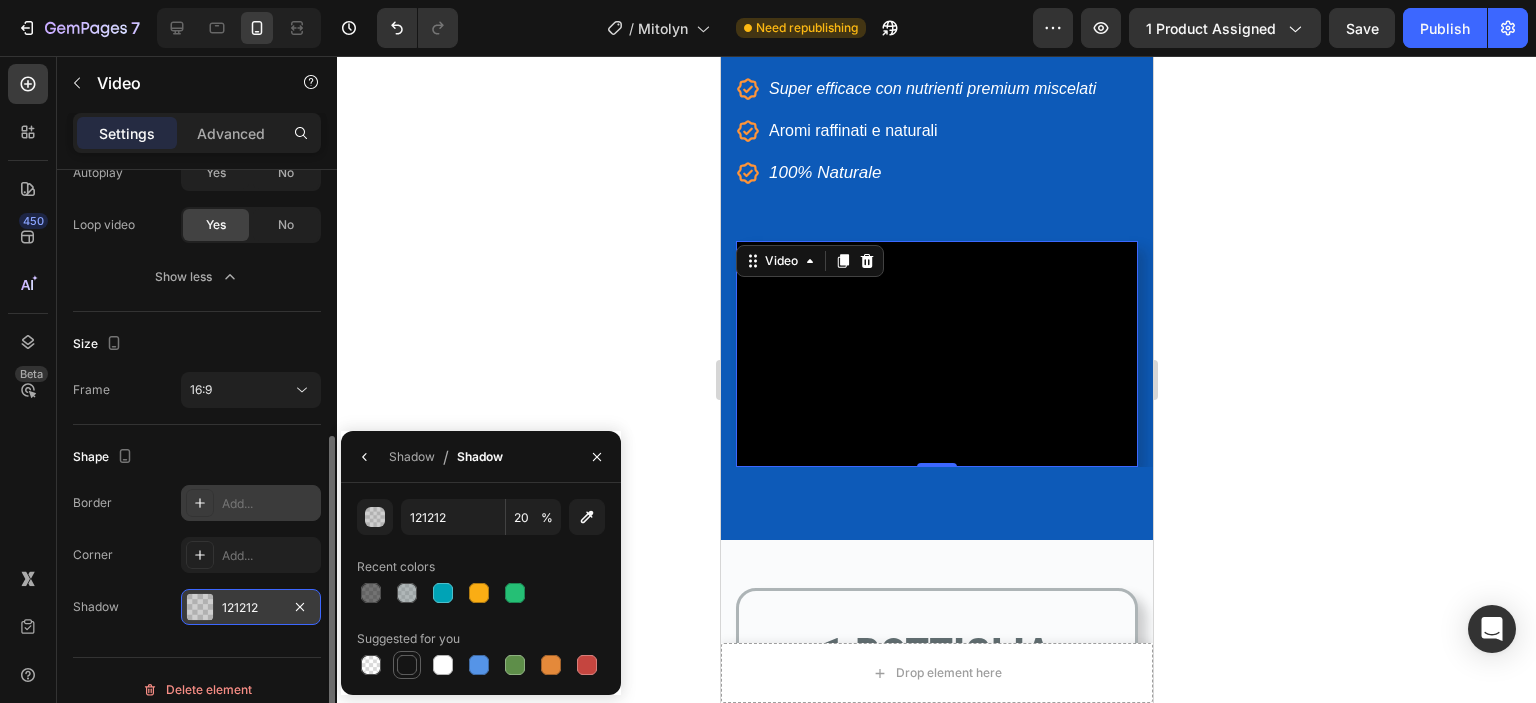 click at bounding box center (407, 665) 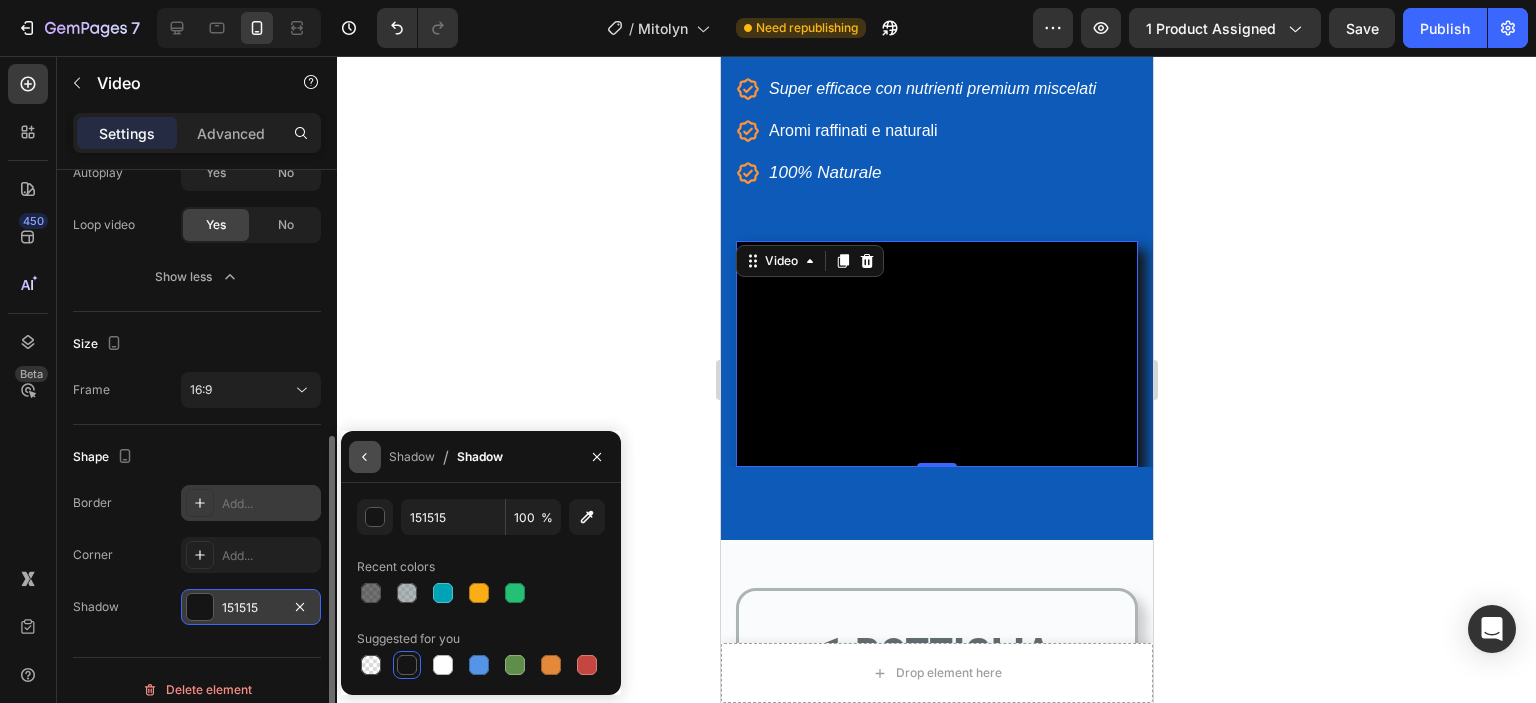 click 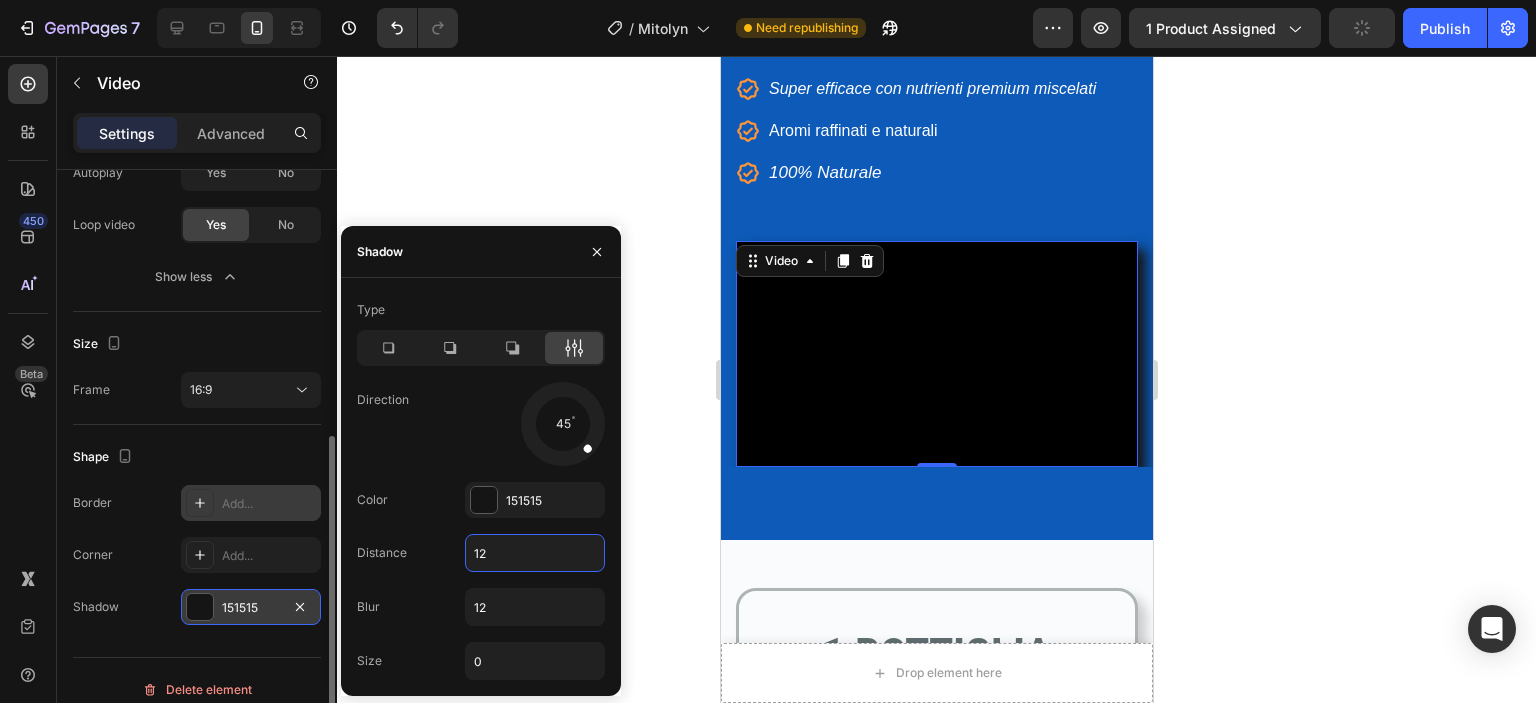 click on "12" at bounding box center [535, 553] 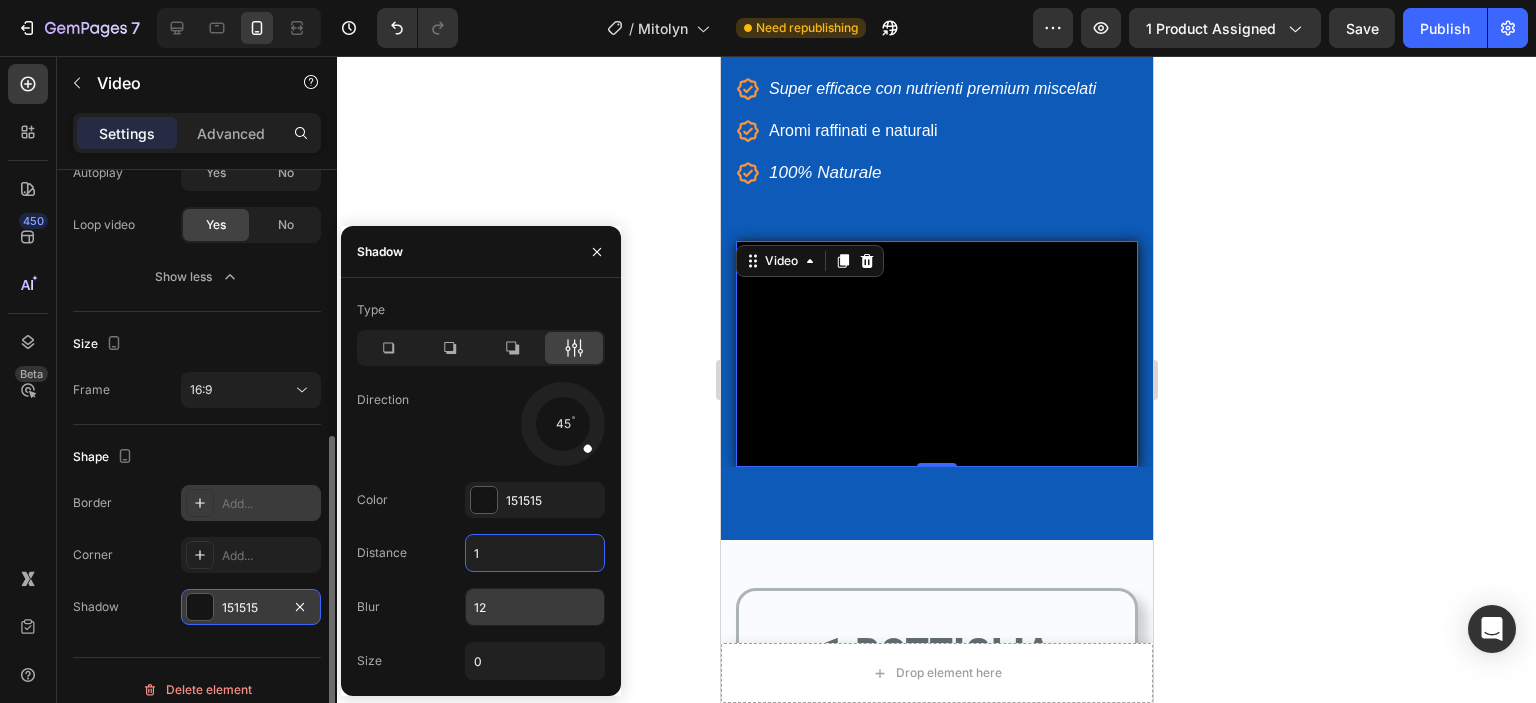 type on "1" 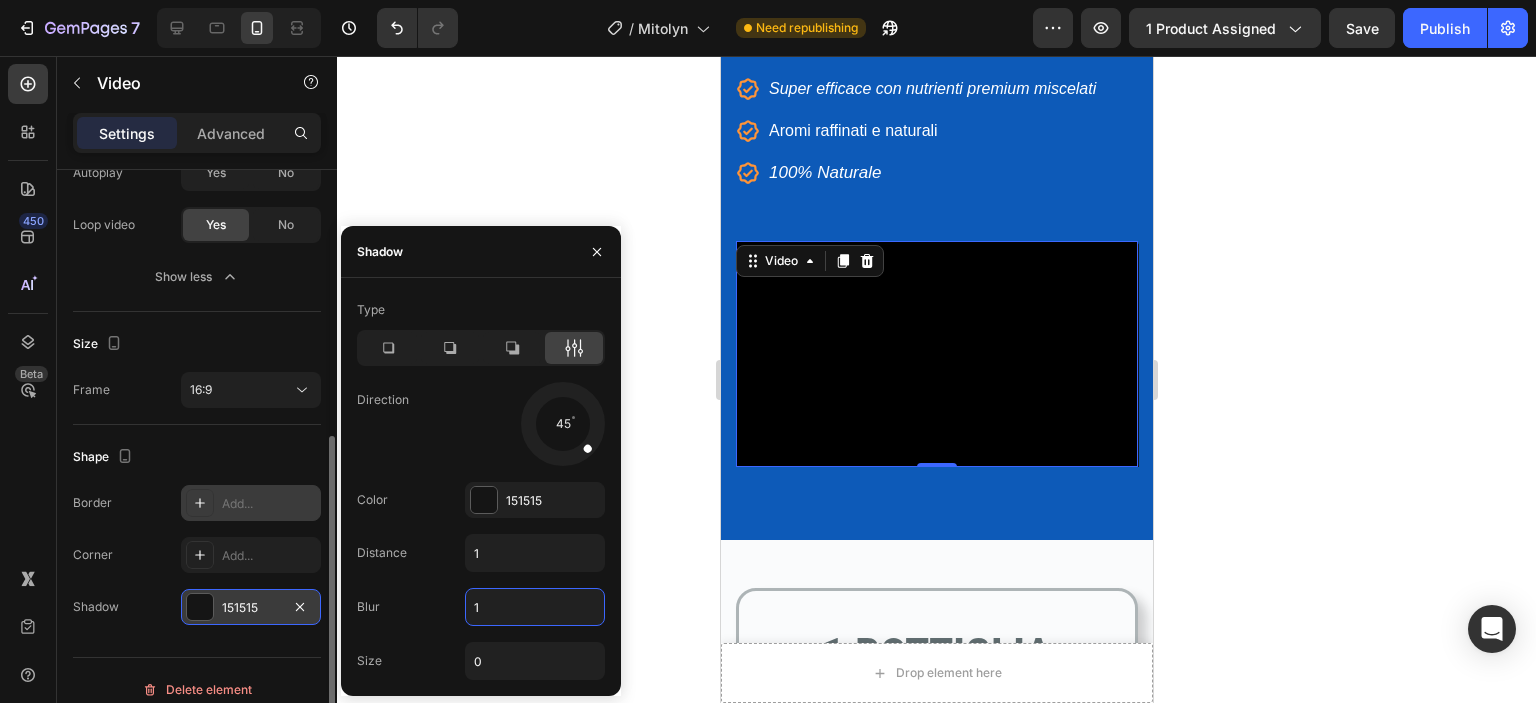 type on "12" 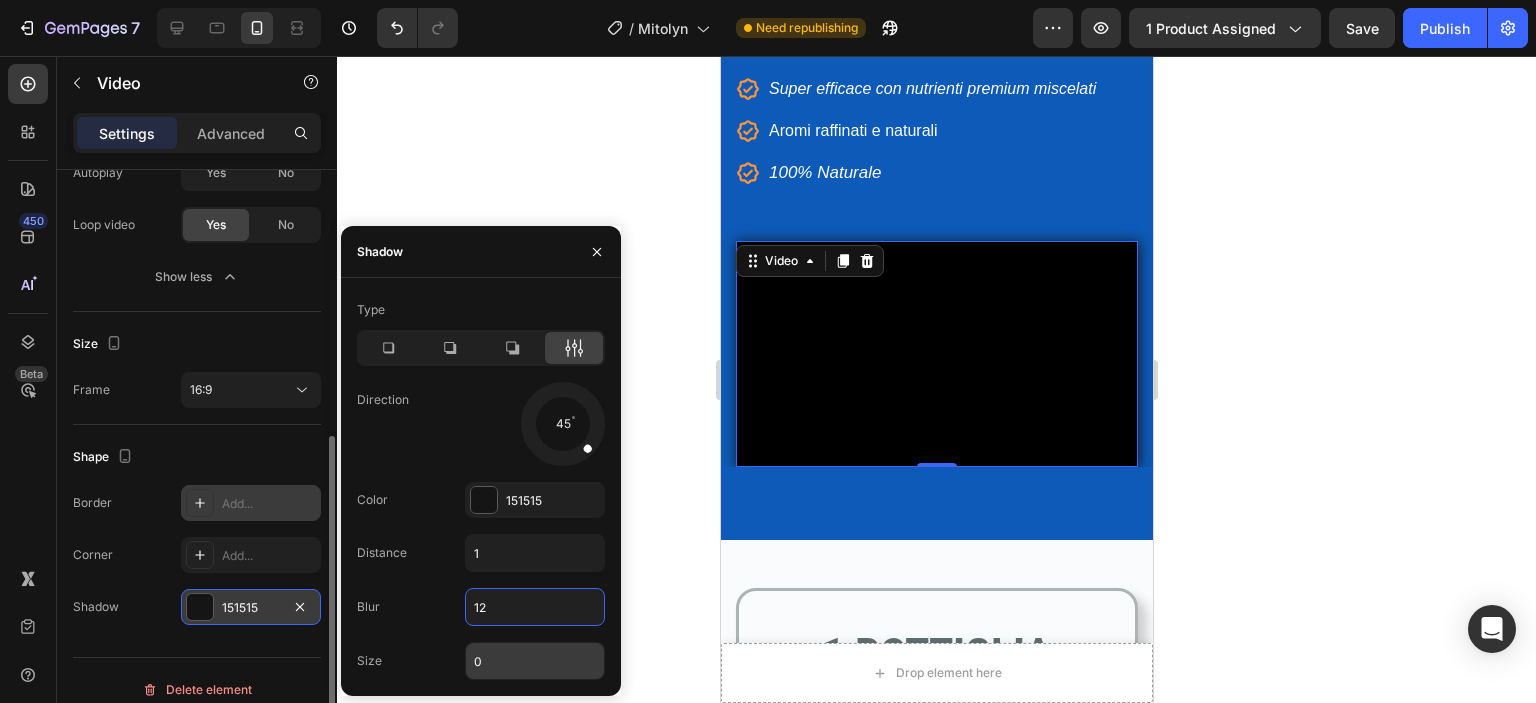 click on "0" at bounding box center [535, 661] 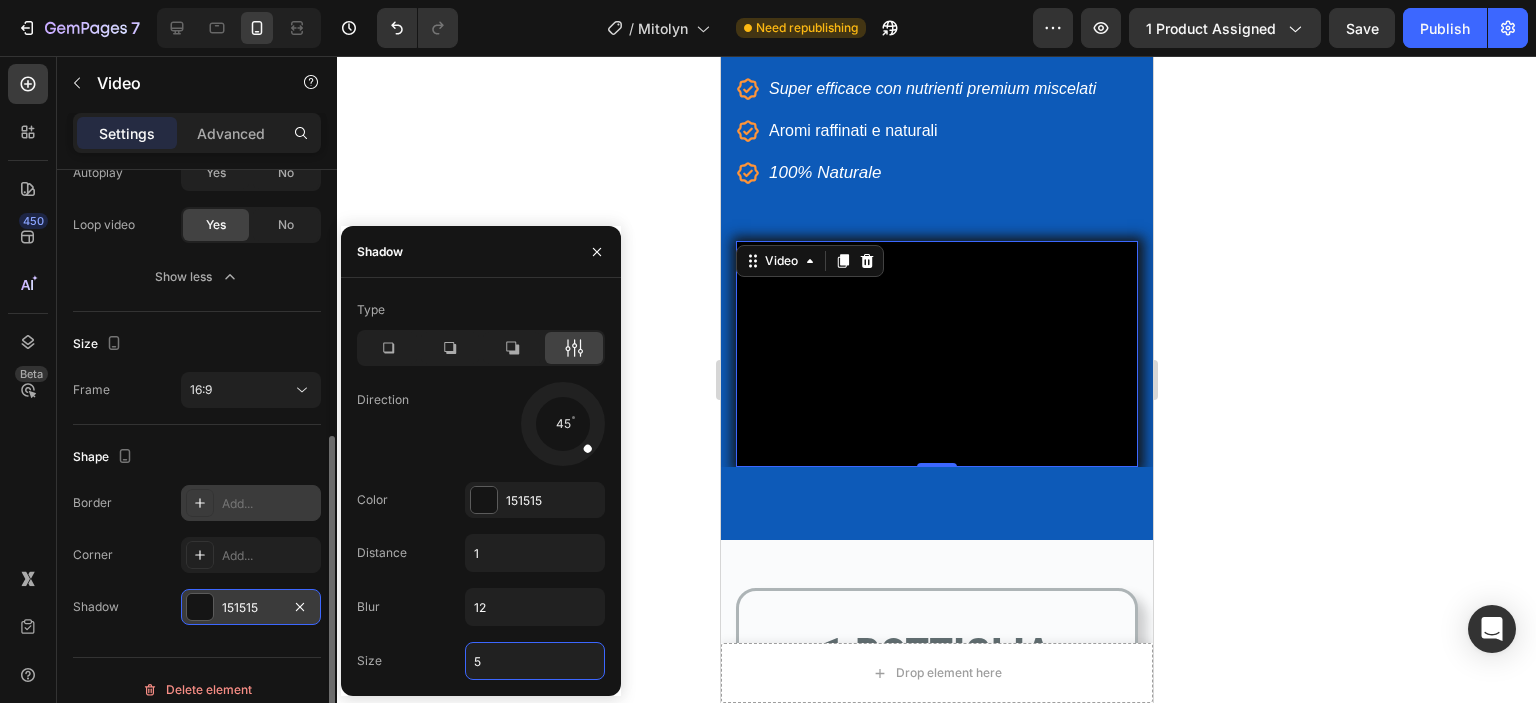 type on "5" 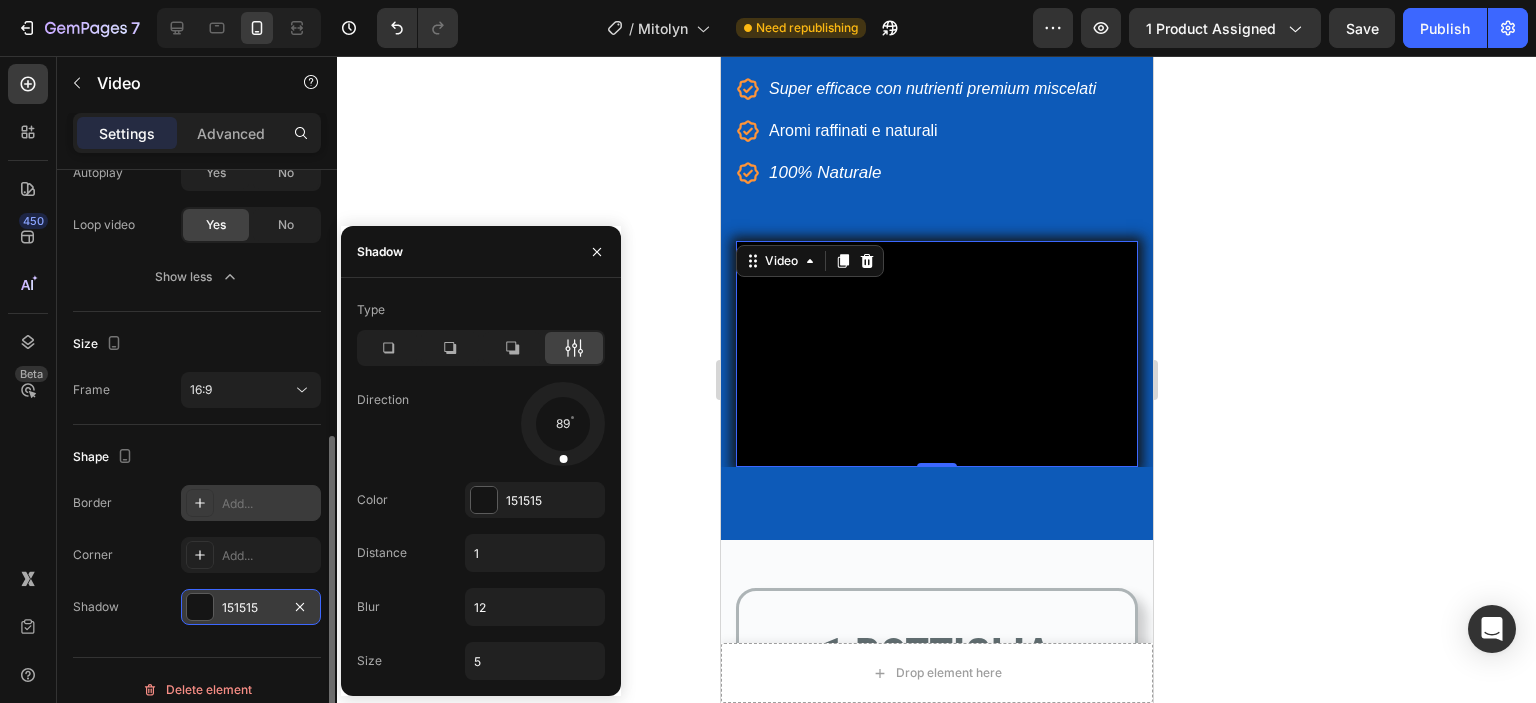 drag, startPoint x: 587, startPoint y: 446, endPoint x: 558, endPoint y: 462, distance: 33.12099 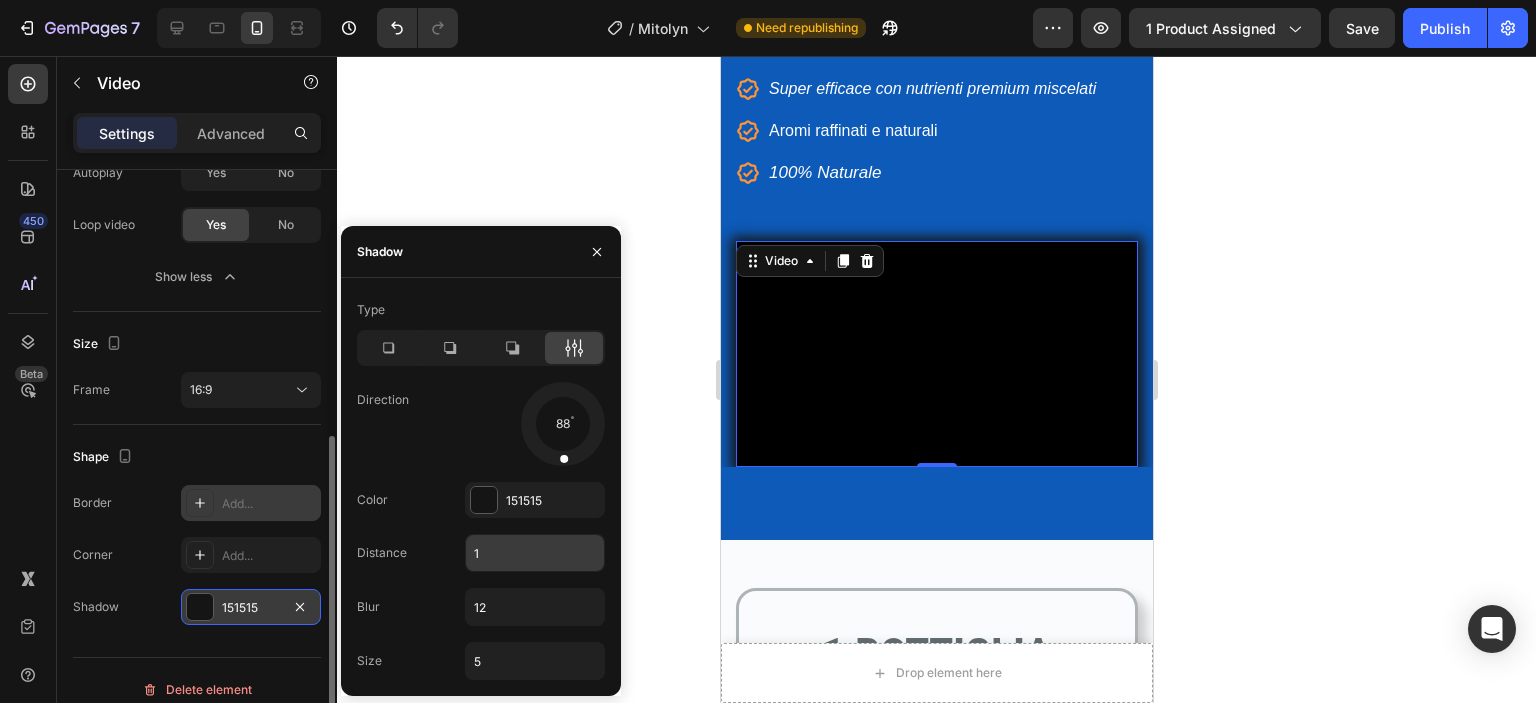 click on "1" at bounding box center [535, 553] 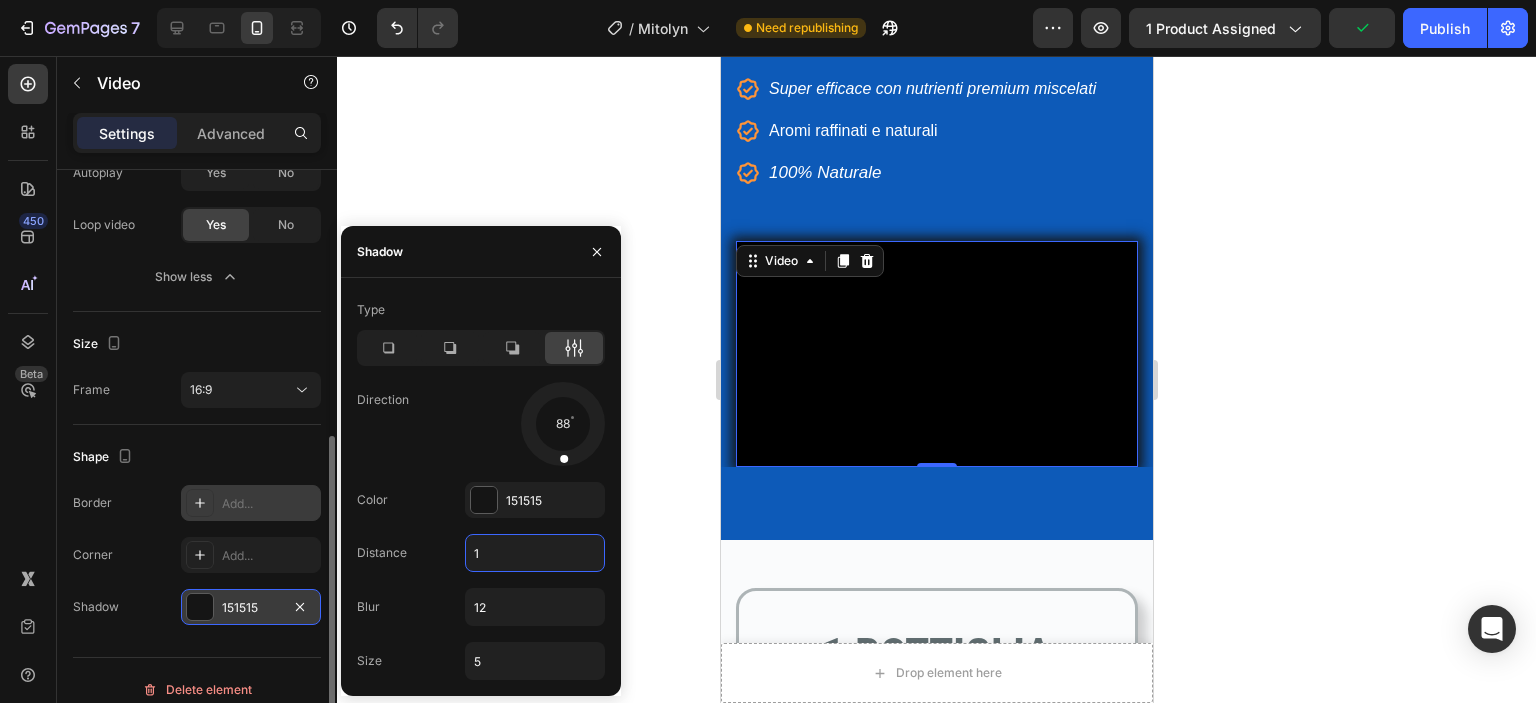 type on "2" 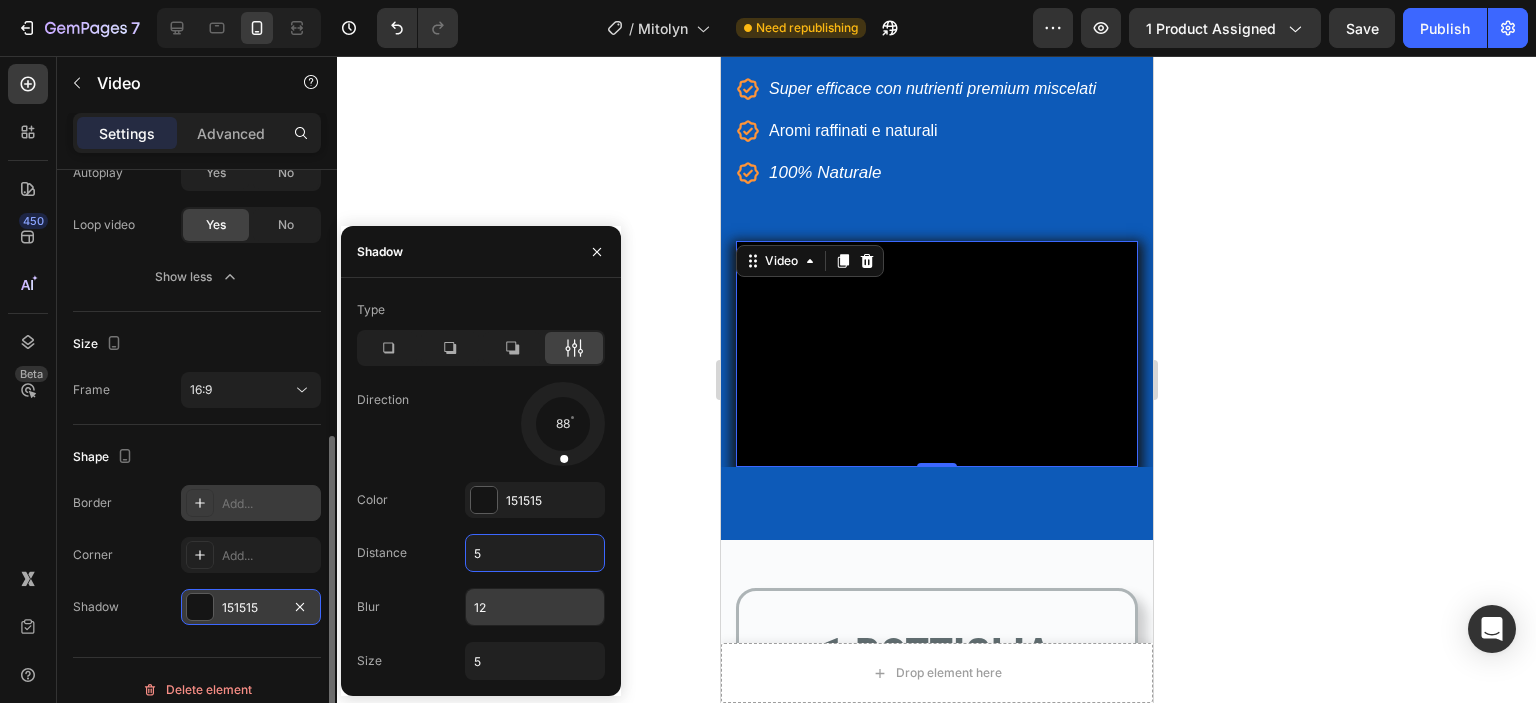 type on "5" 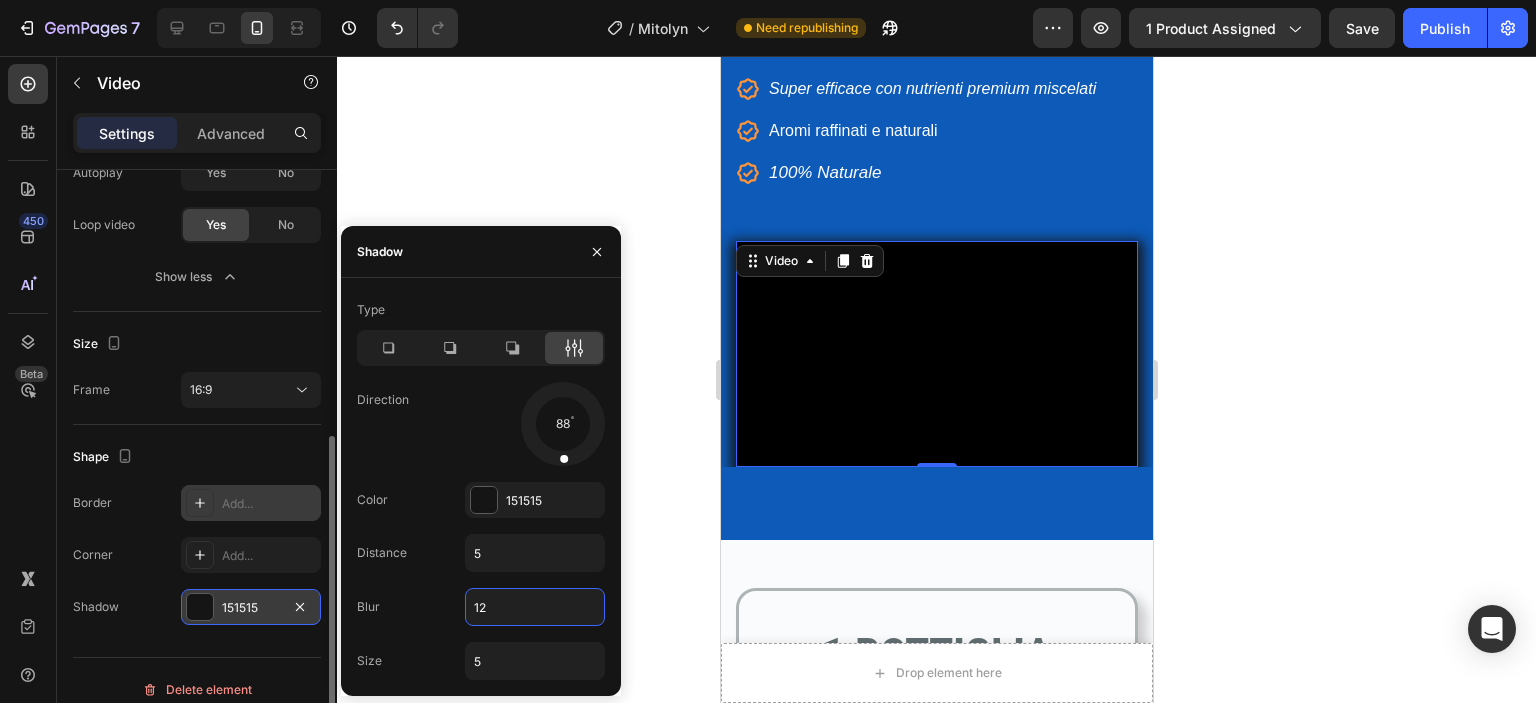 type on "8" 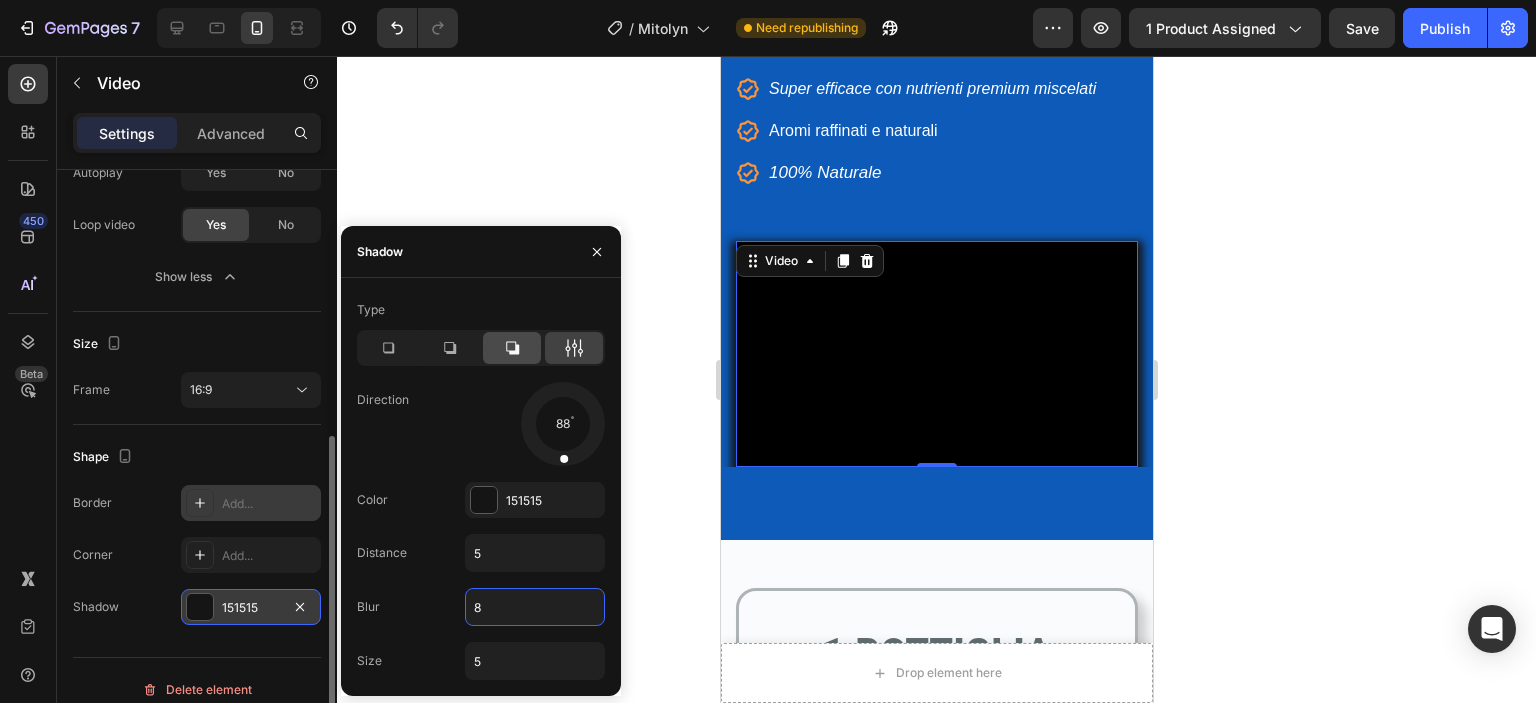 click 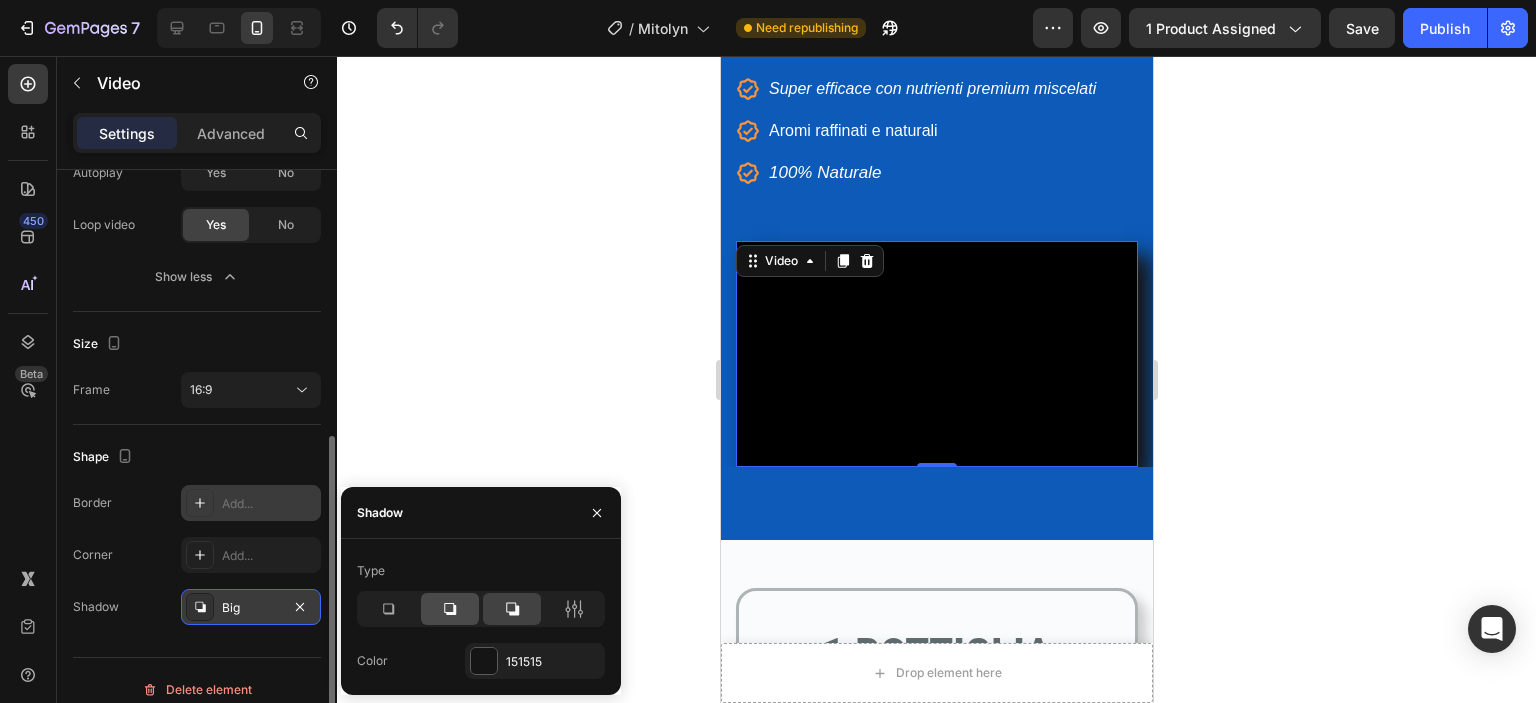 click 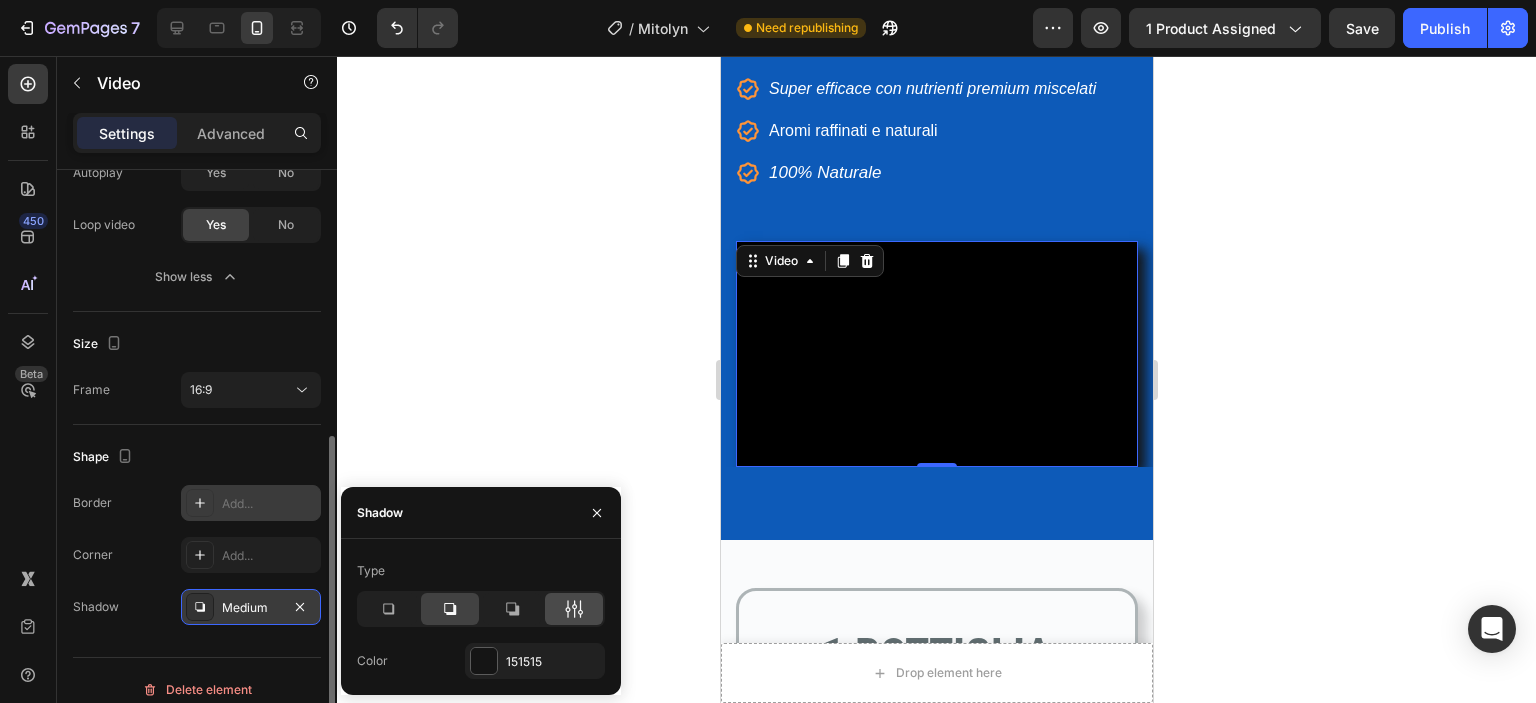 click 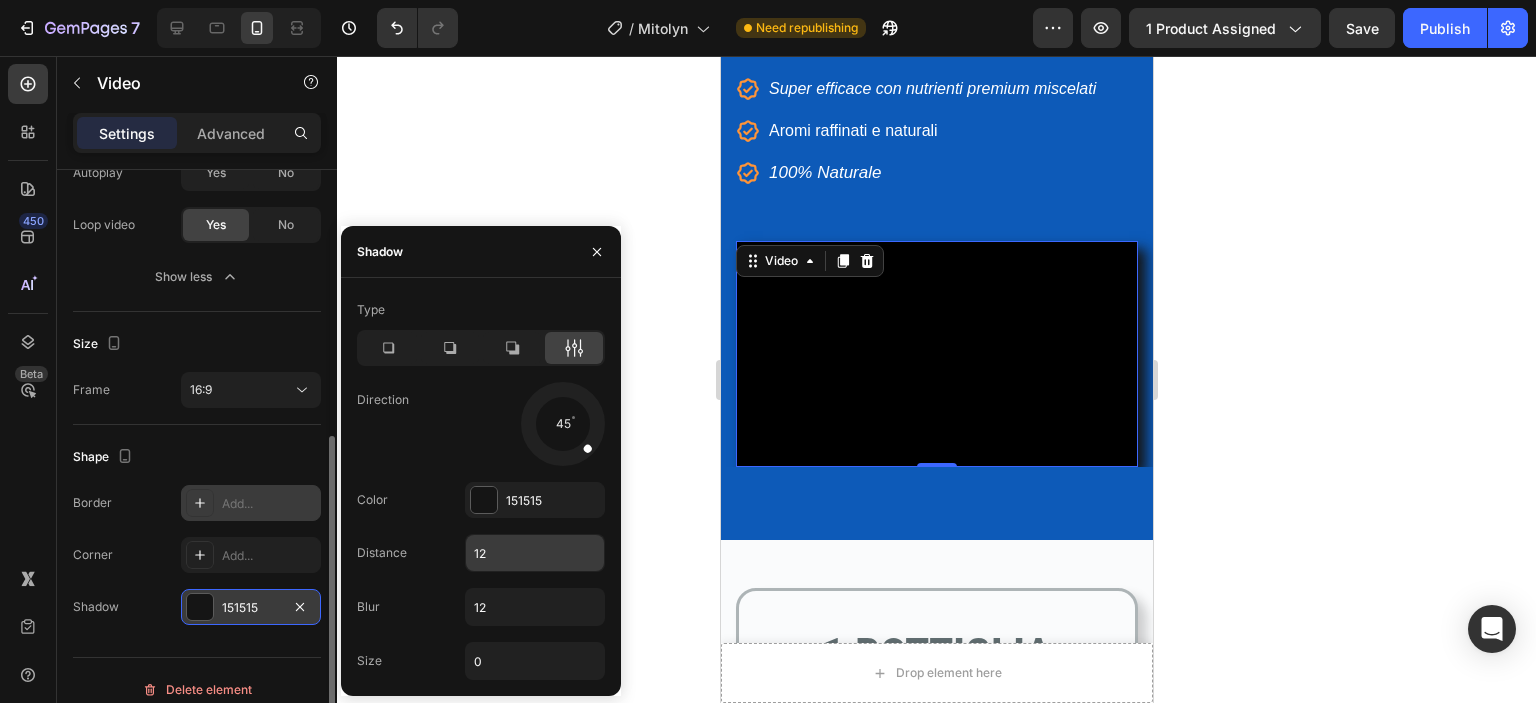 click on "12" at bounding box center [535, 553] 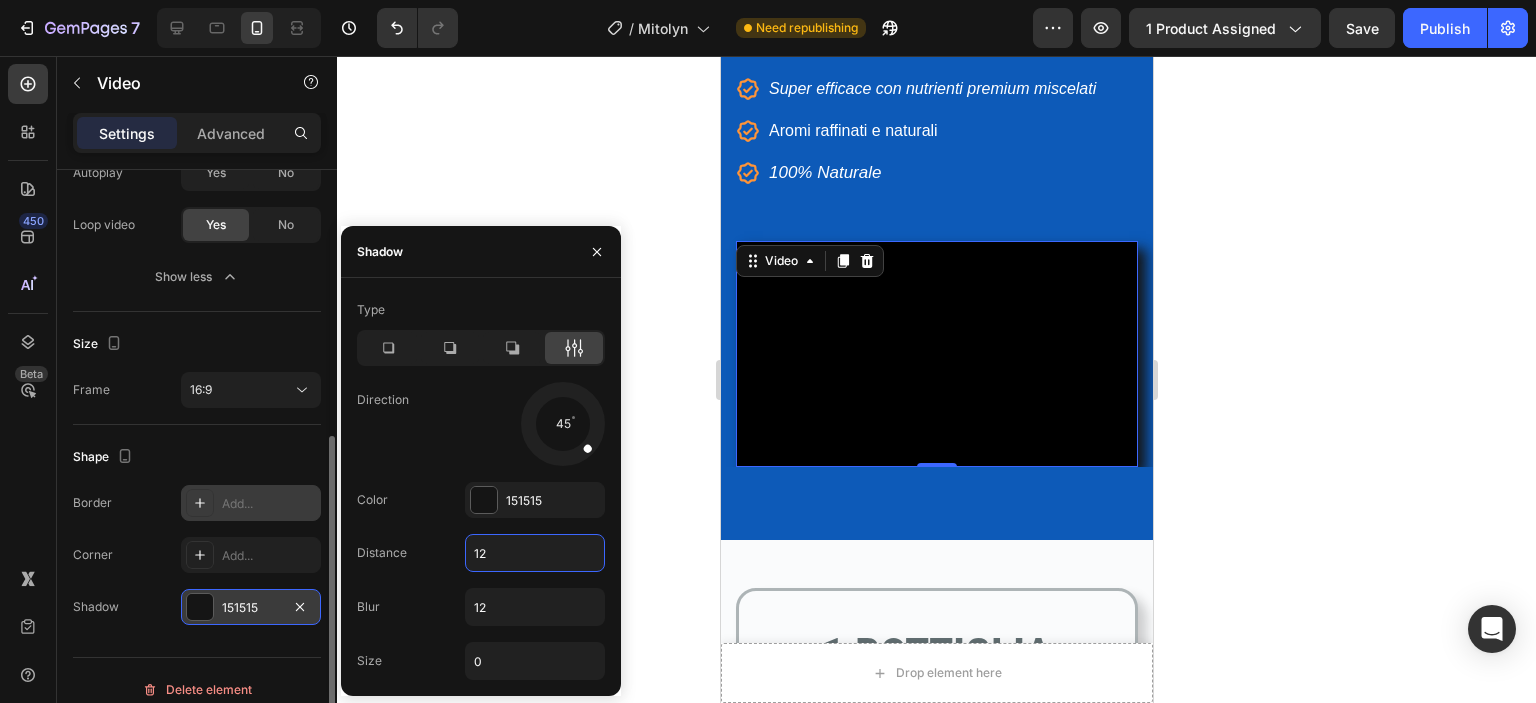 type on "5" 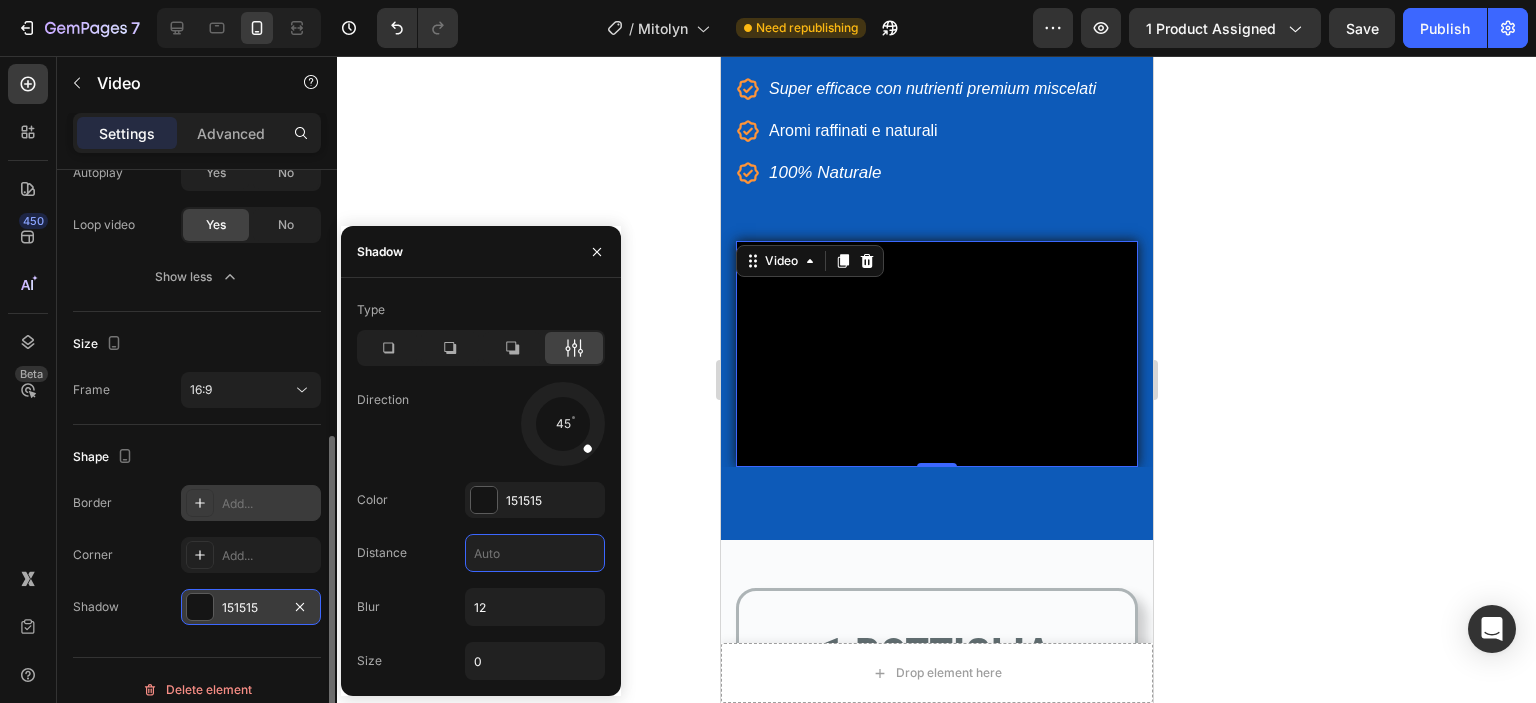 type on "2" 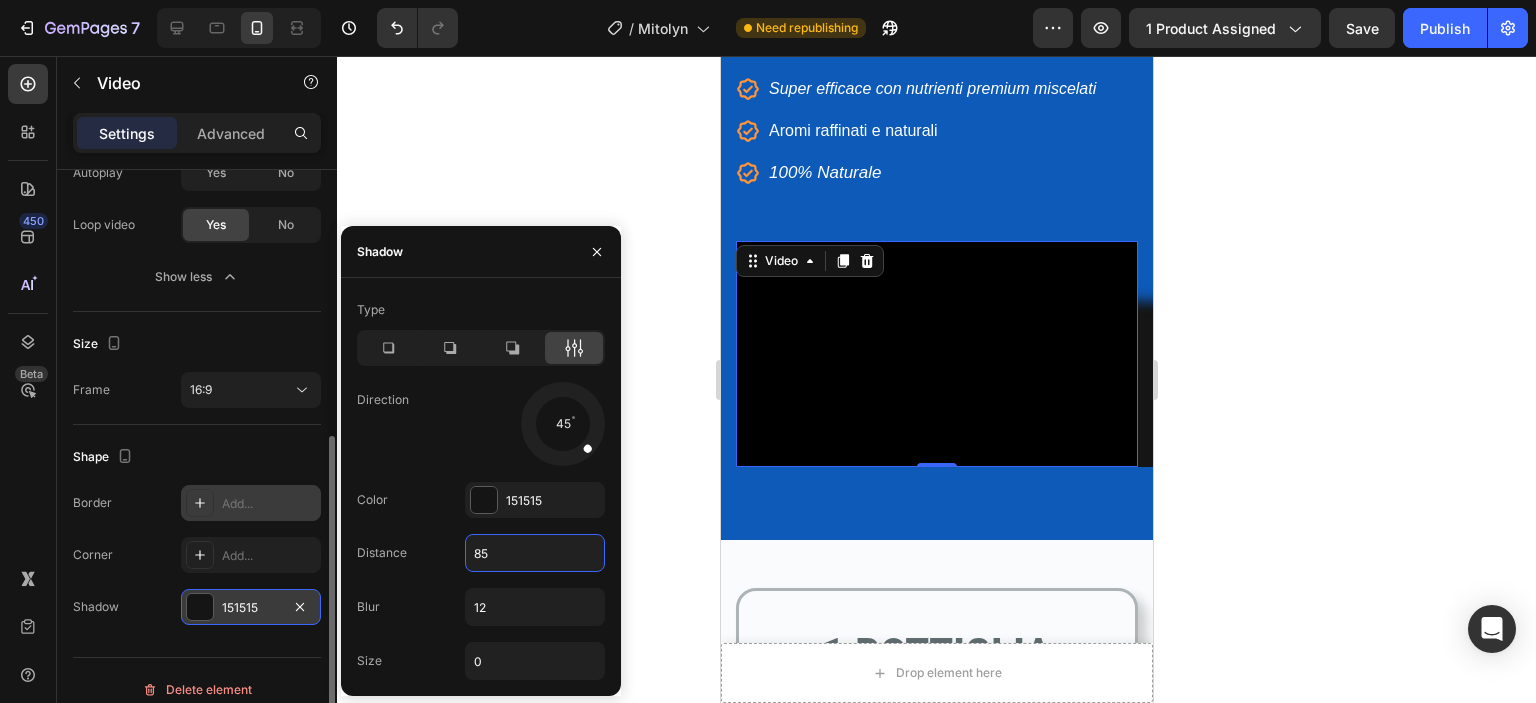type on "8" 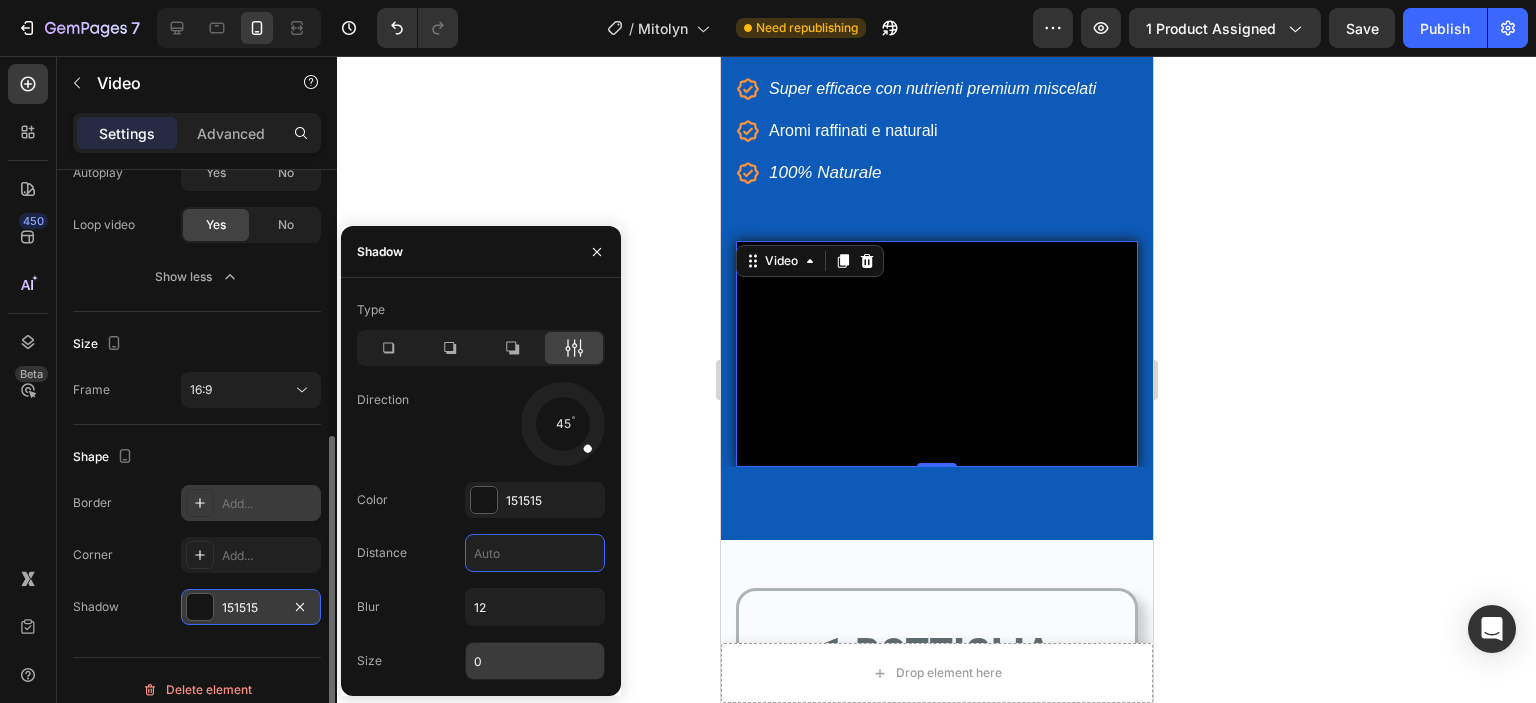 click on "0" at bounding box center [535, 661] 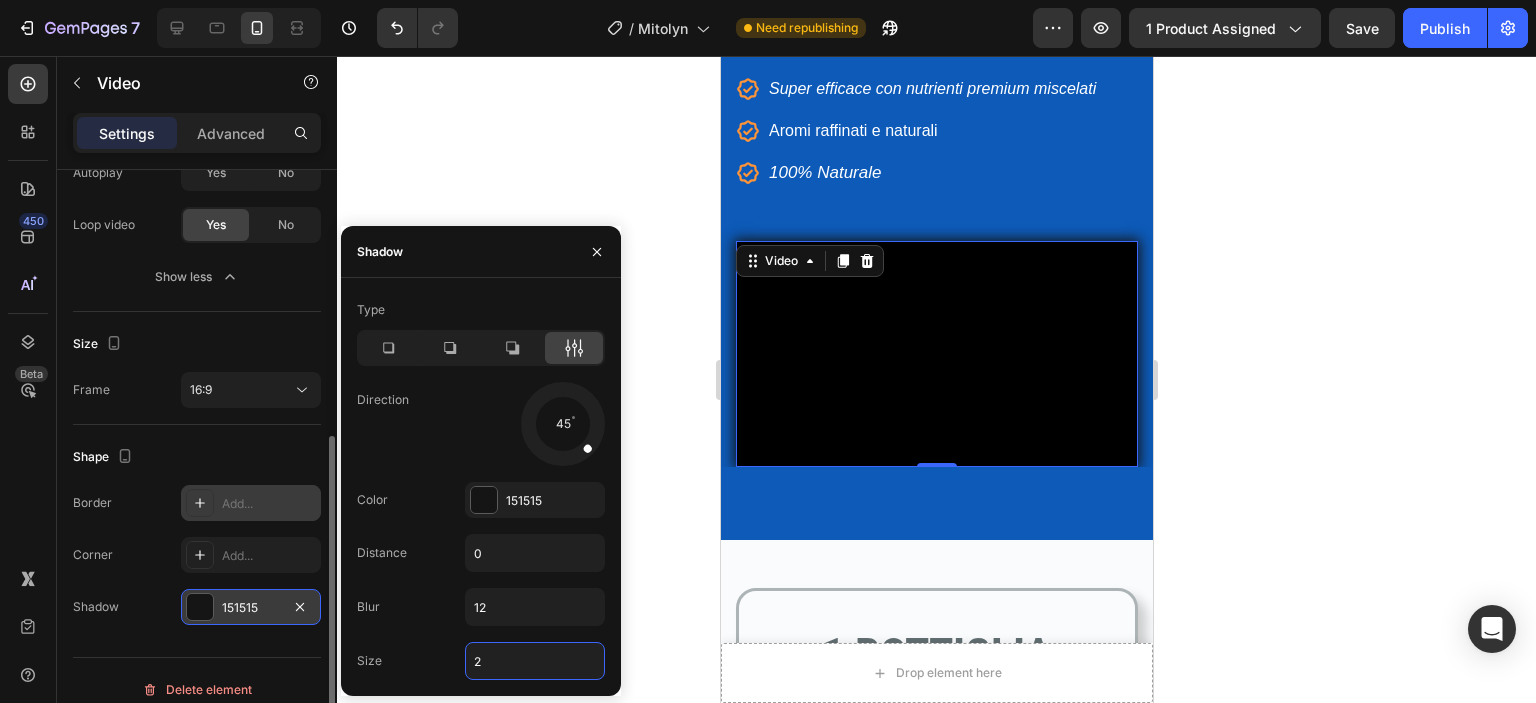 type on "20" 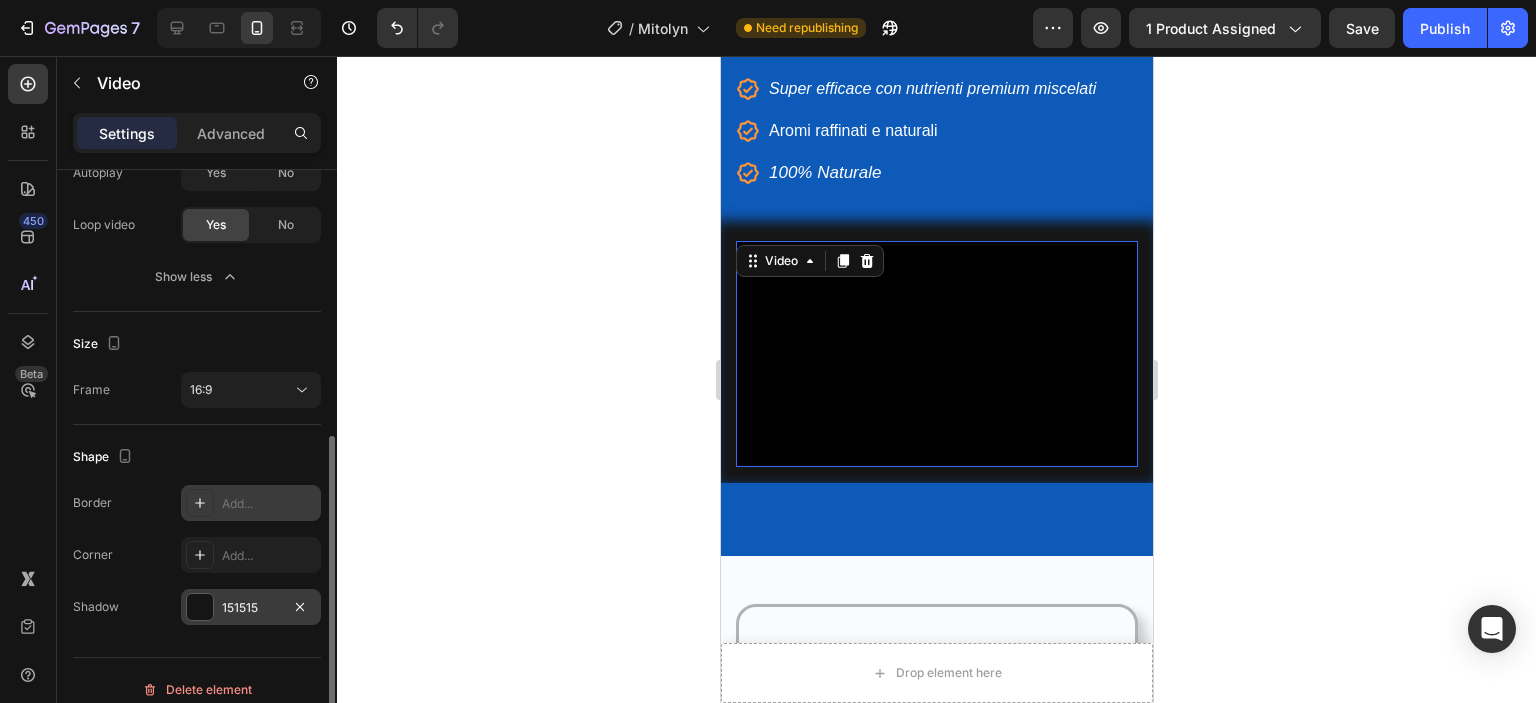 drag, startPoint x: 929, startPoint y: 451, endPoint x: 929, endPoint y: 467, distance: 16 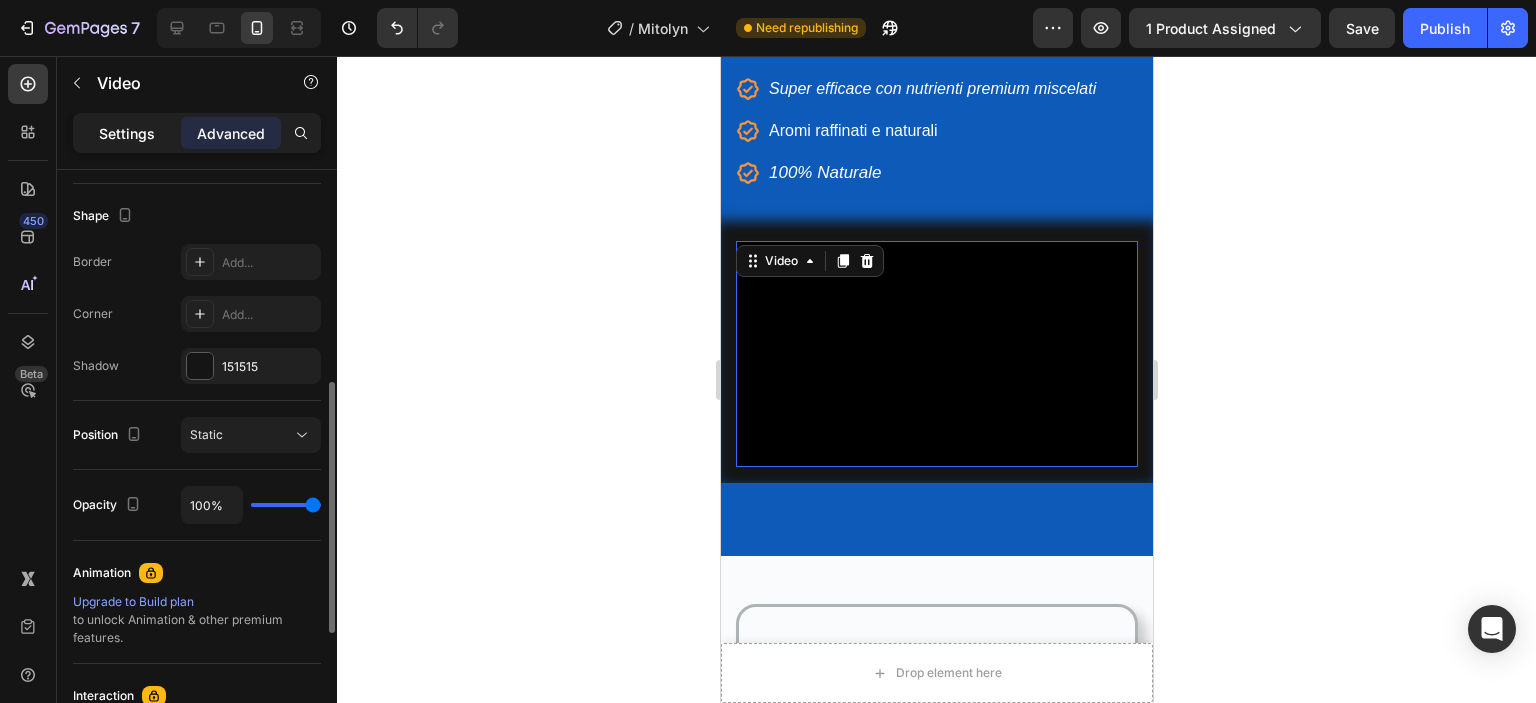 click on "Settings" at bounding box center (127, 133) 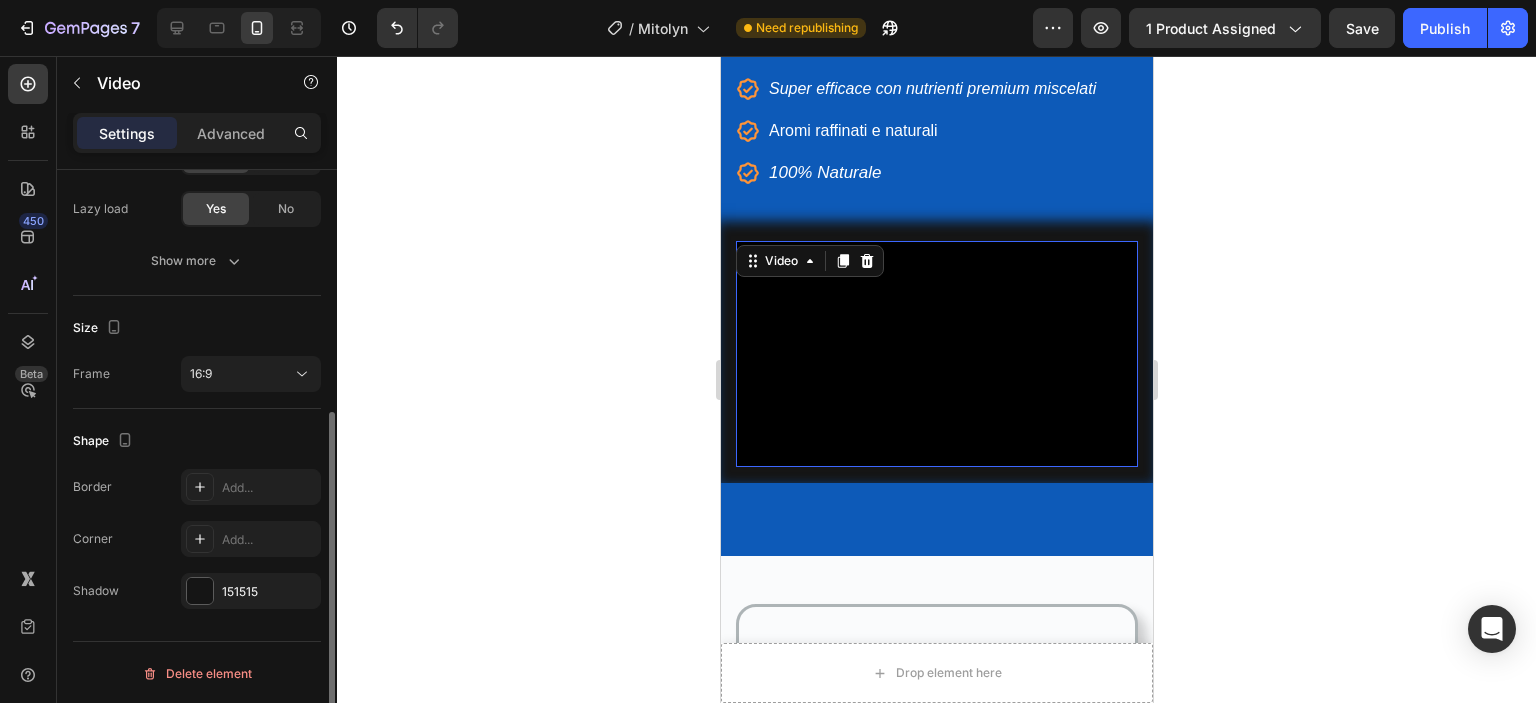 scroll, scrollTop: 212, scrollLeft: 0, axis: vertical 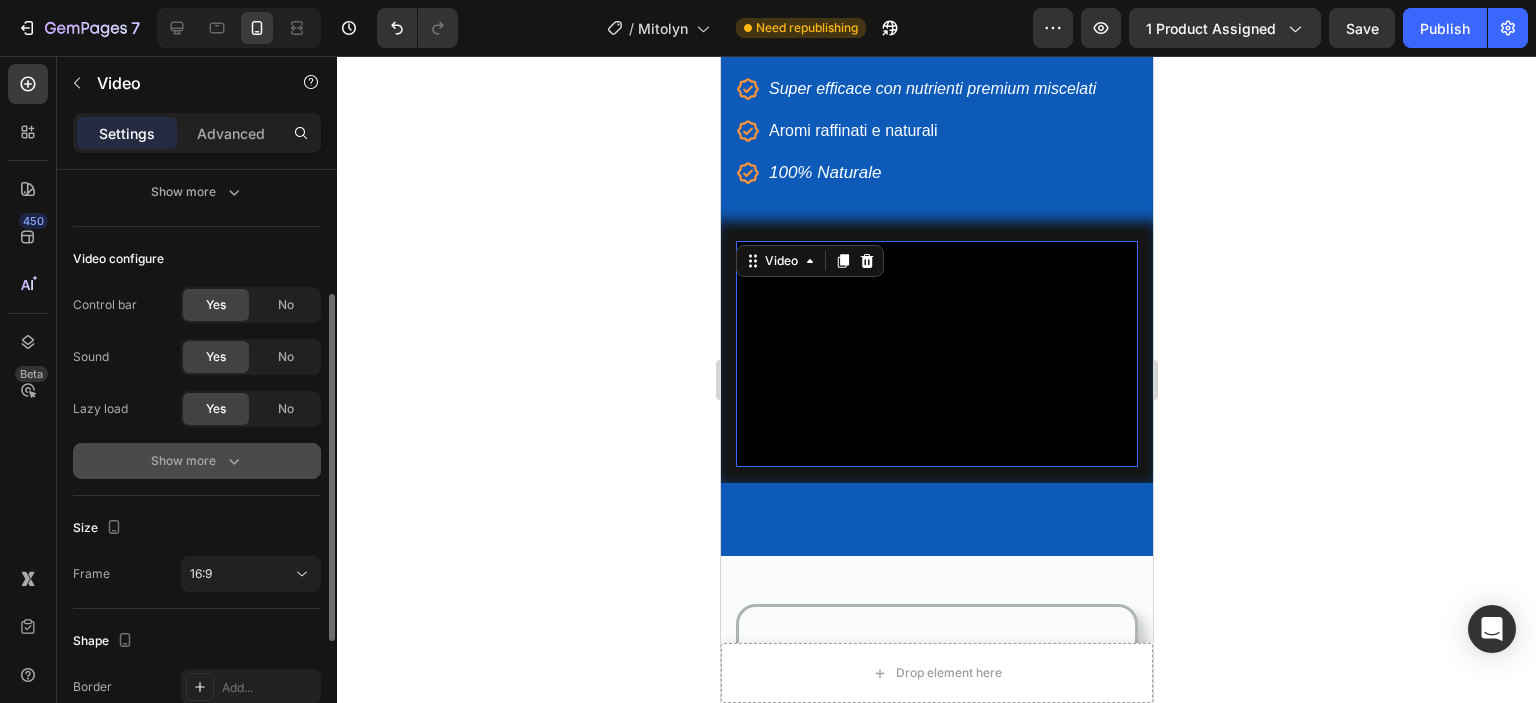 click on "Show more" at bounding box center (197, 461) 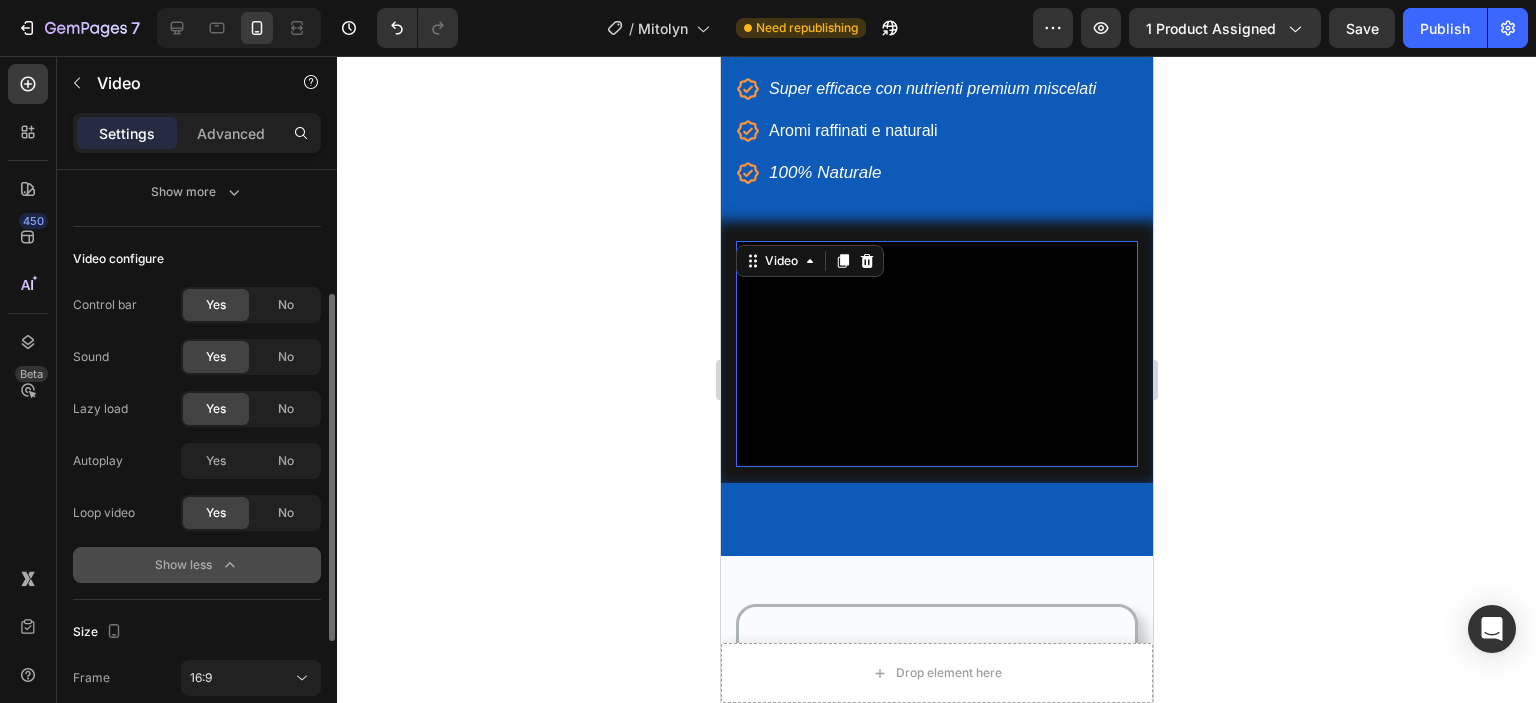 click 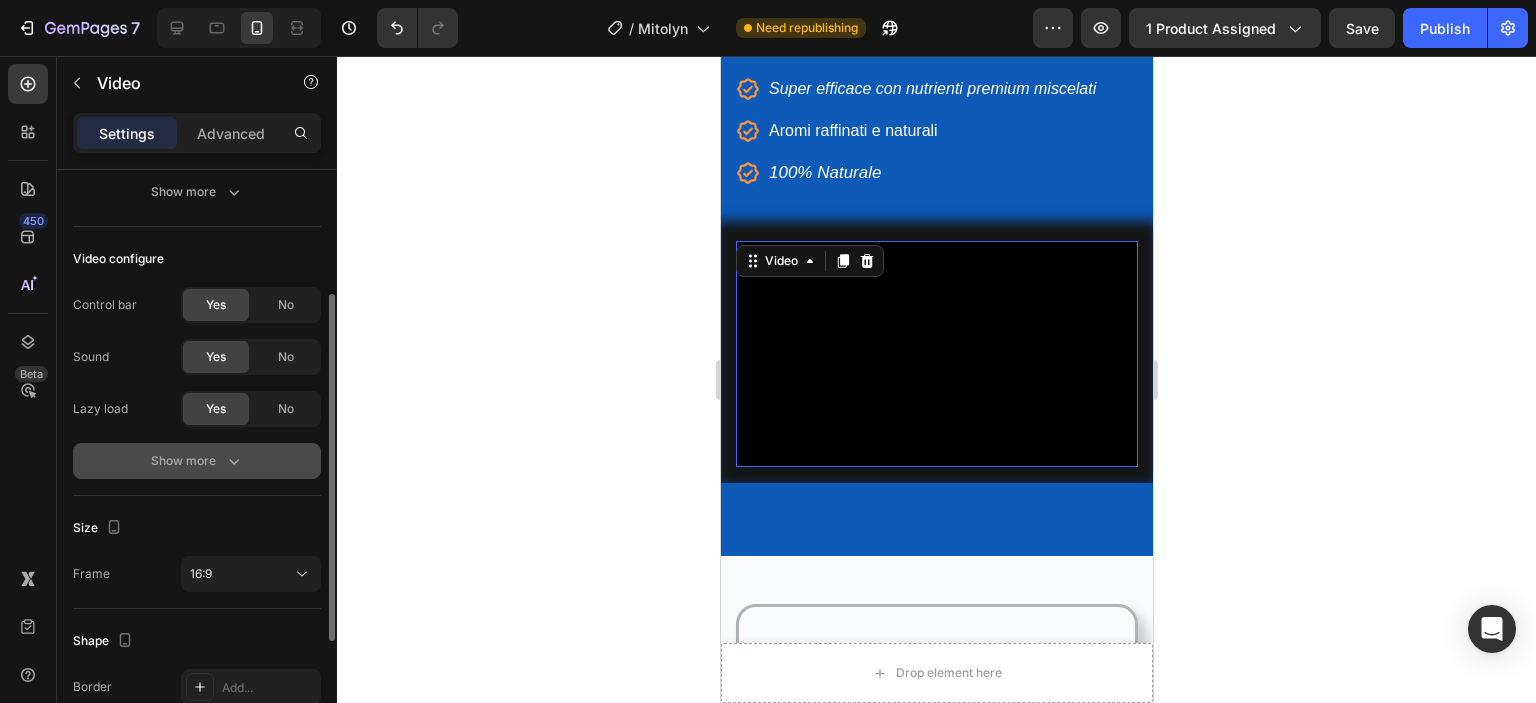 scroll, scrollTop: 412, scrollLeft: 0, axis: vertical 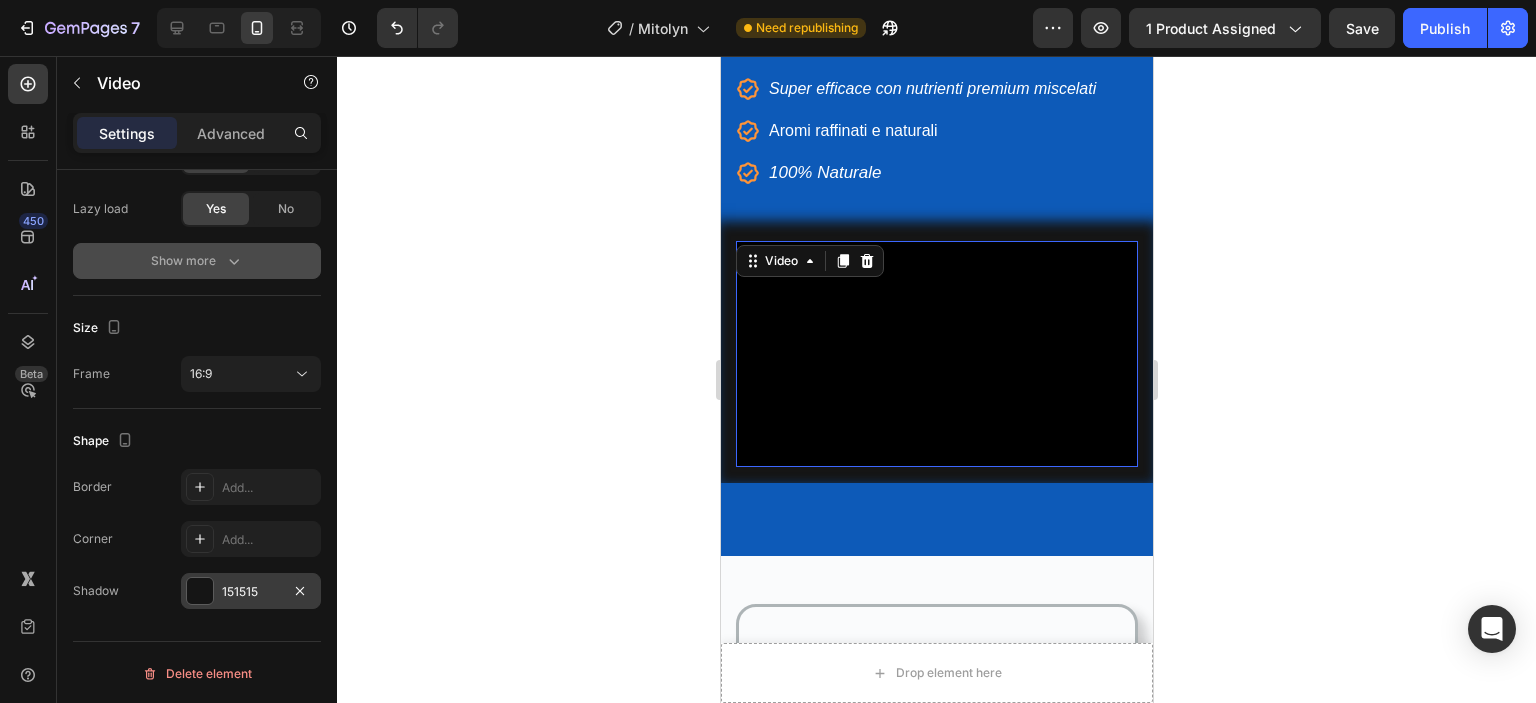 click on "151515" at bounding box center [251, 592] 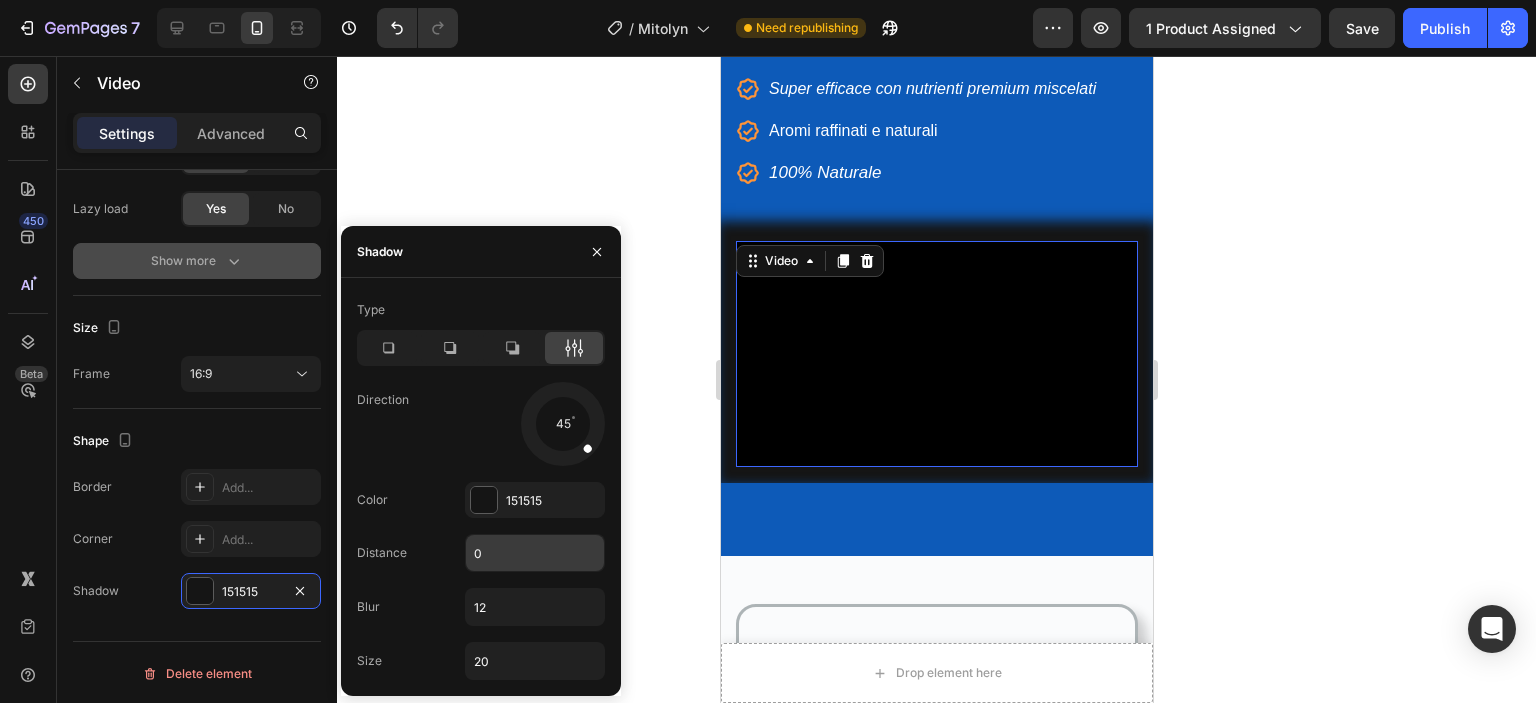click on "0" at bounding box center [535, 553] 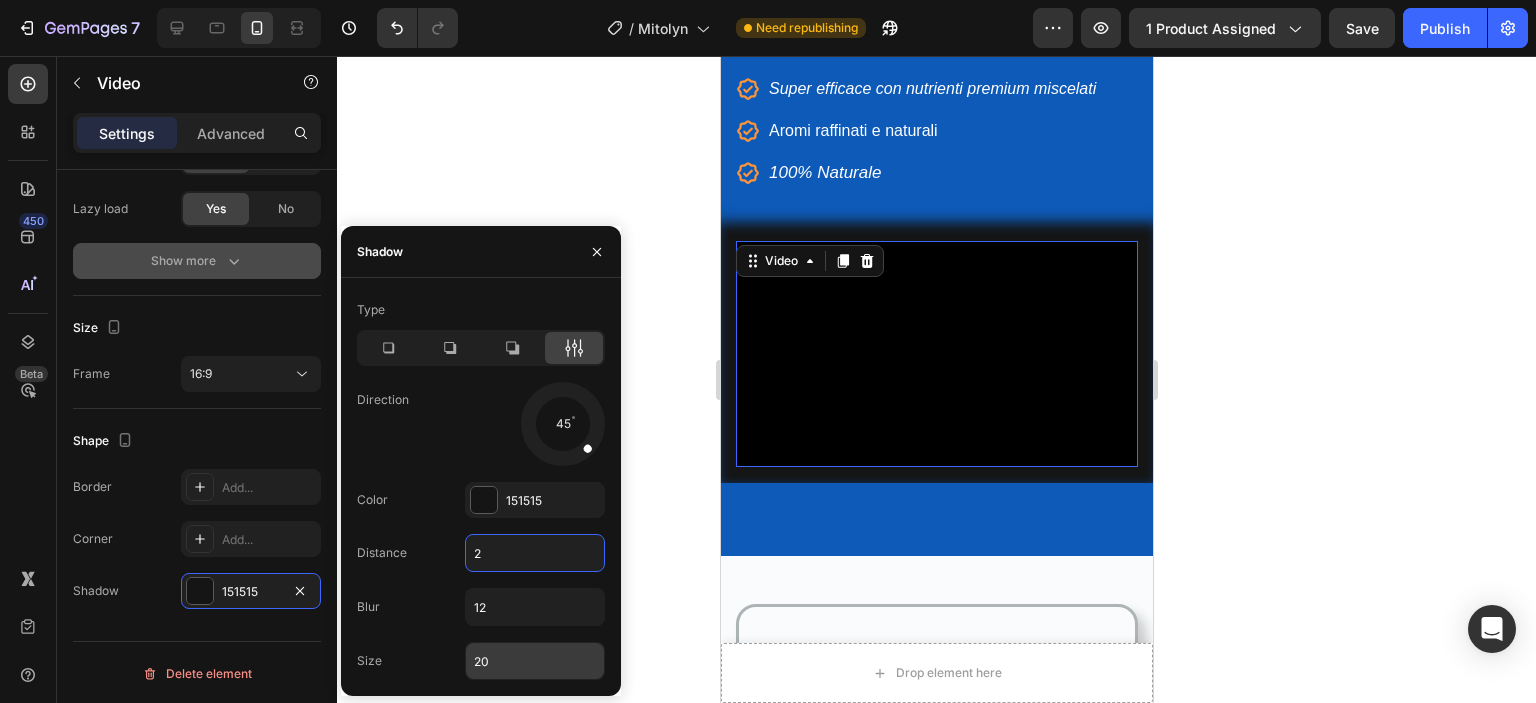 type on "2" 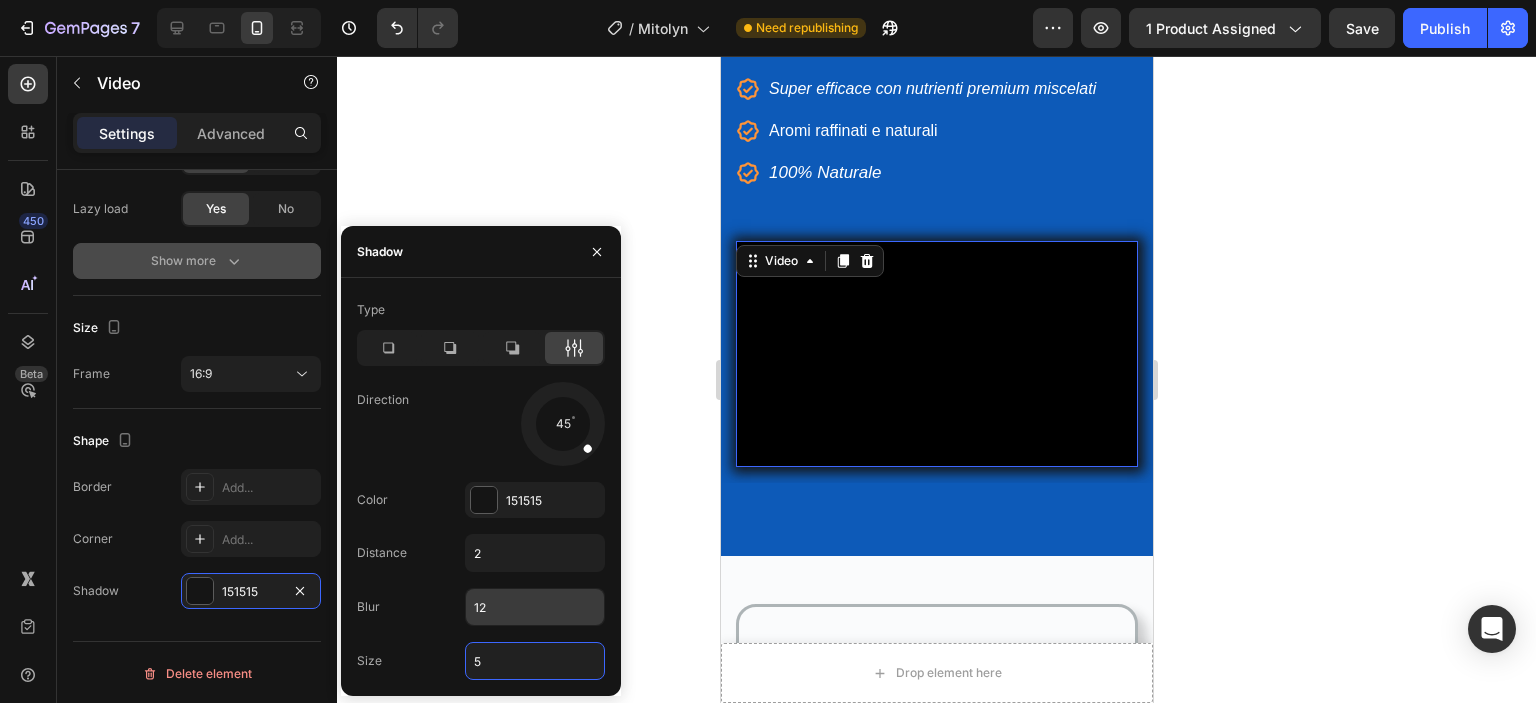 type on "5" 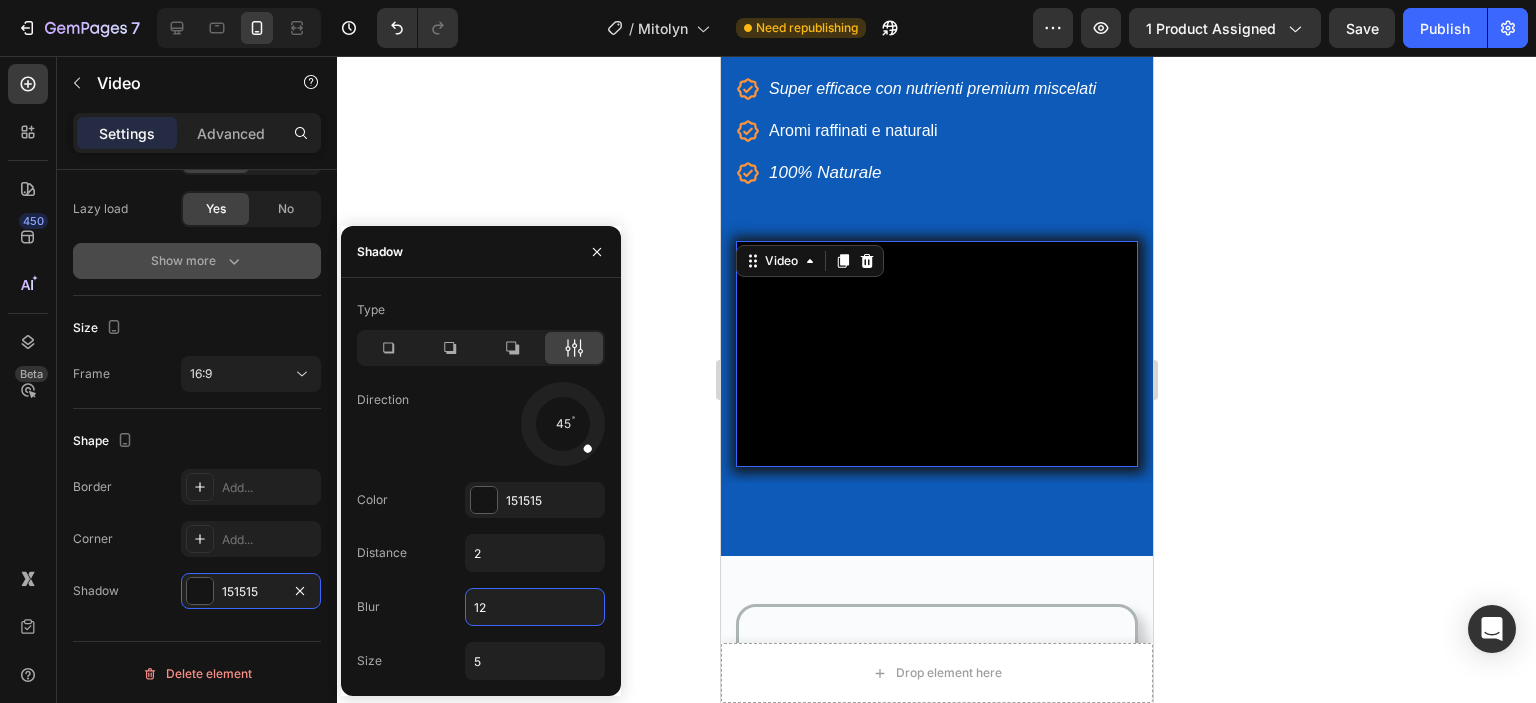 type on "5" 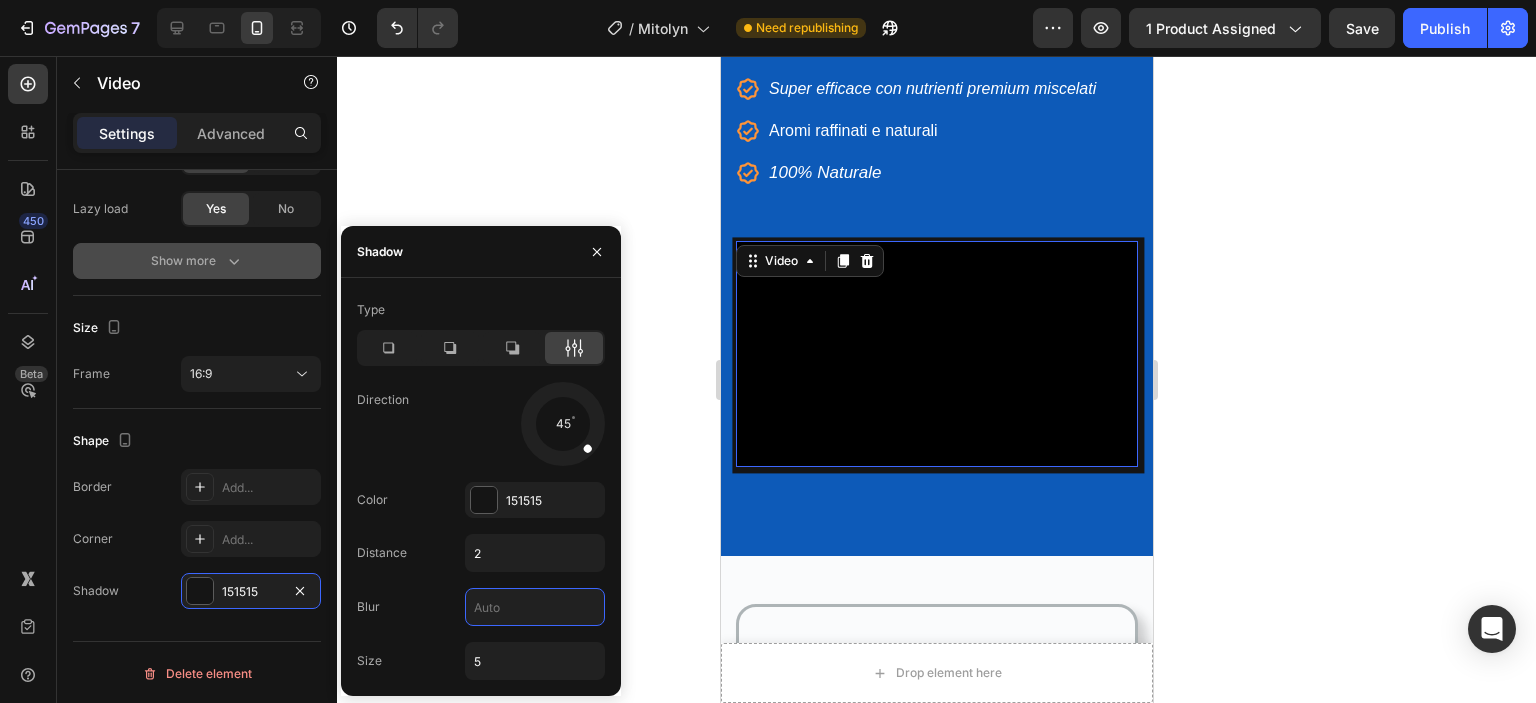 type on "8" 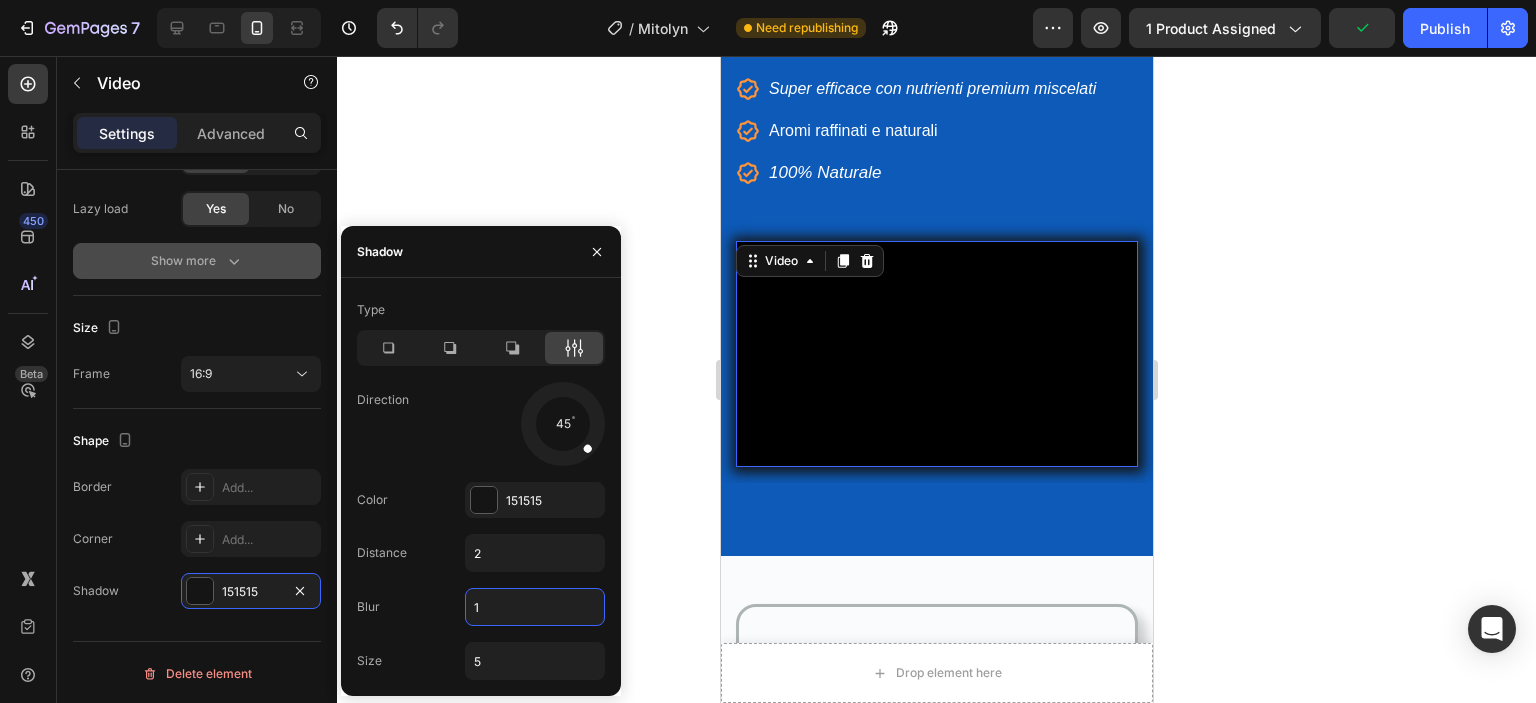 type on "12" 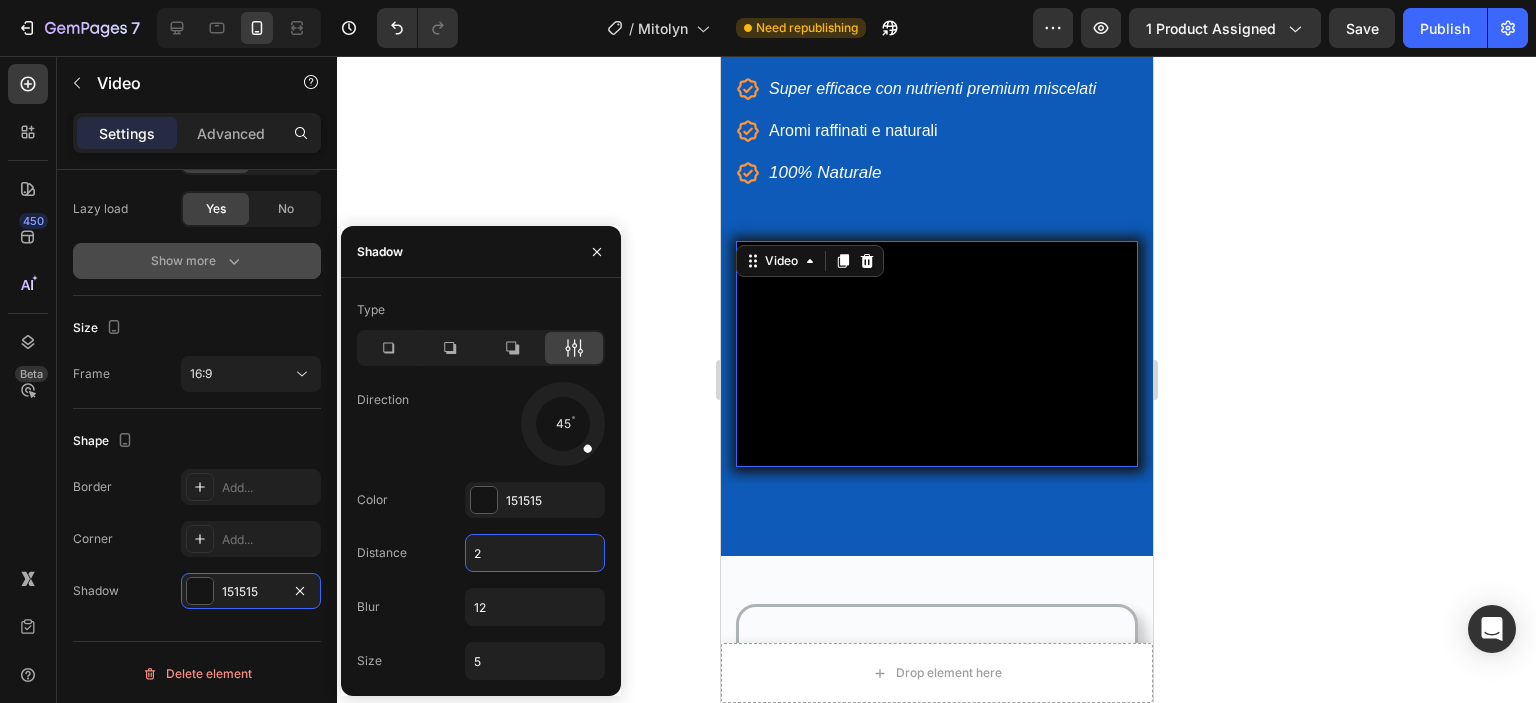 click on "2" at bounding box center (535, 553) 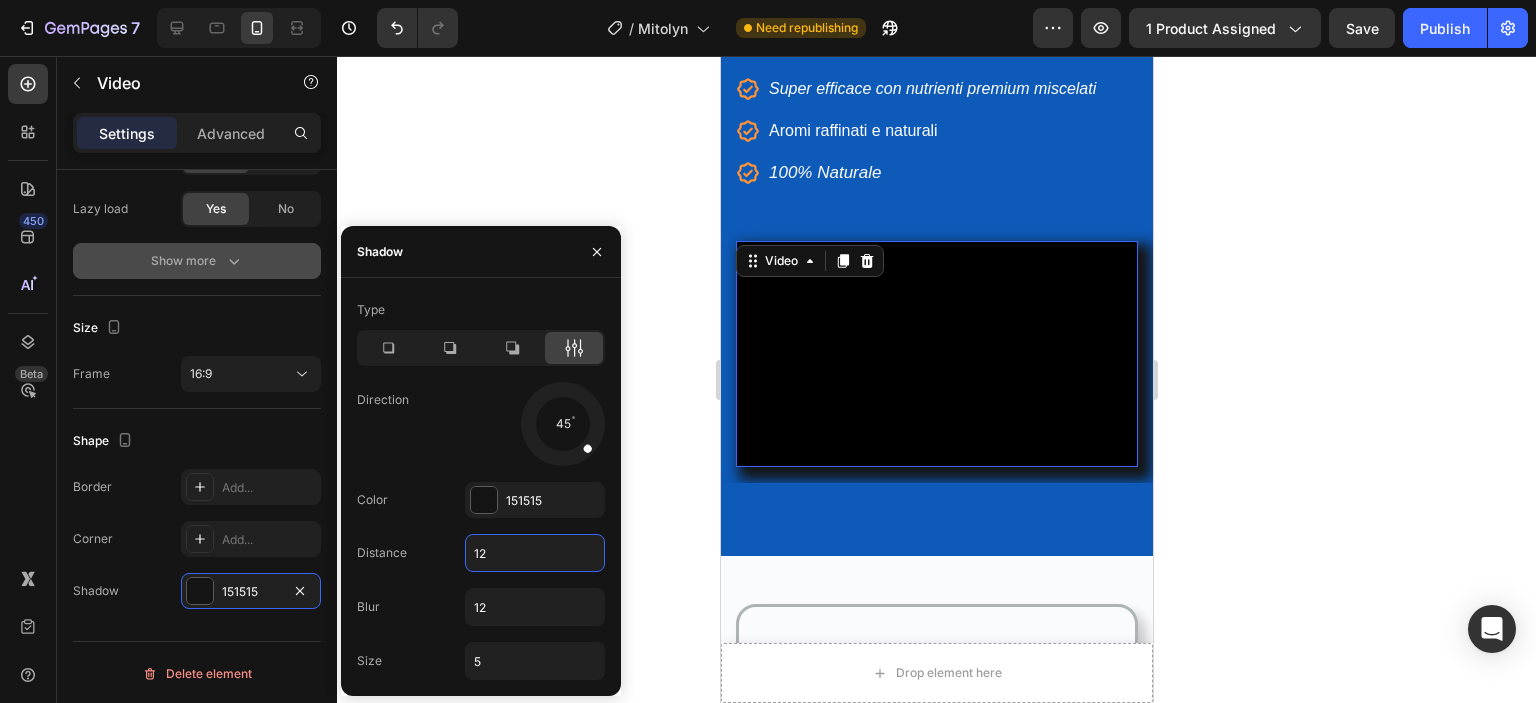 type on "1" 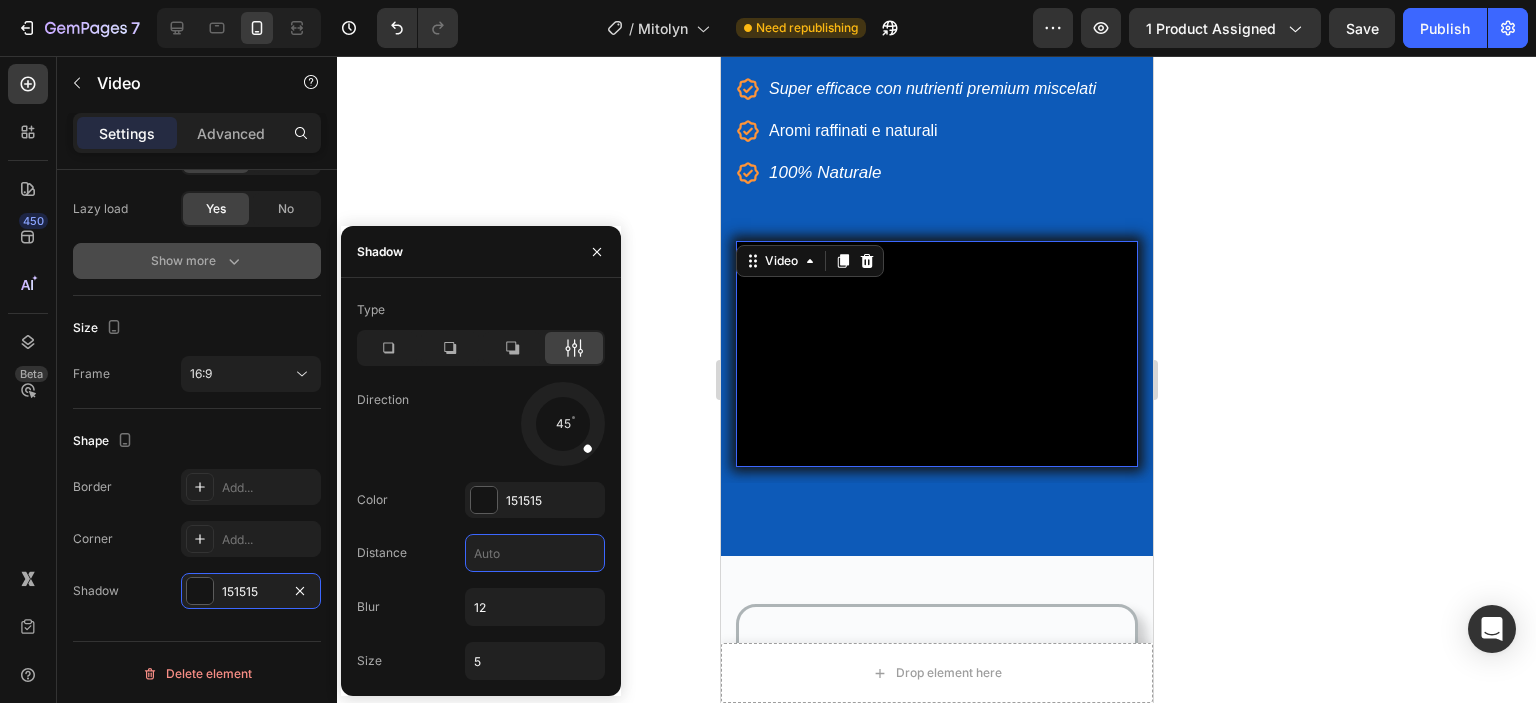 click on "Blur 12" 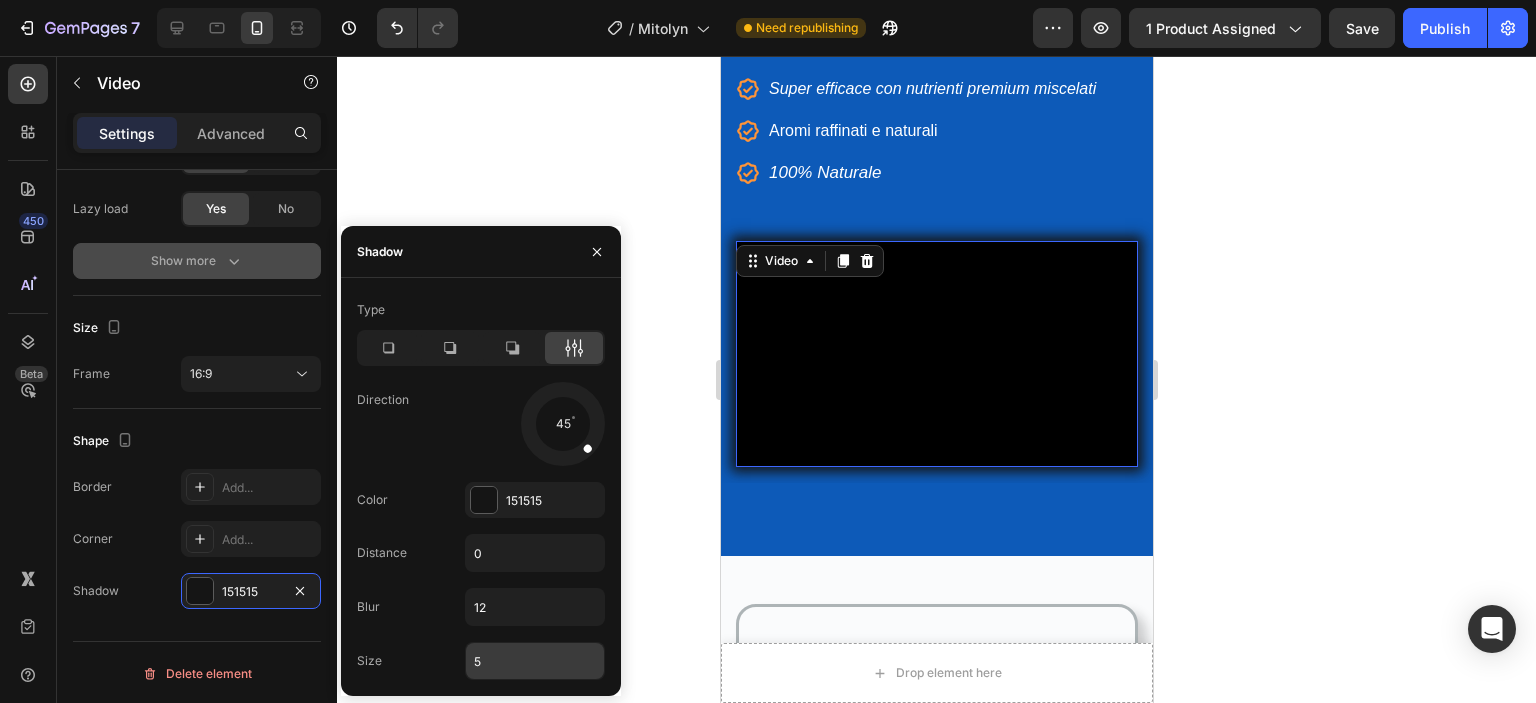 click on "5" at bounding box center [535, 661] 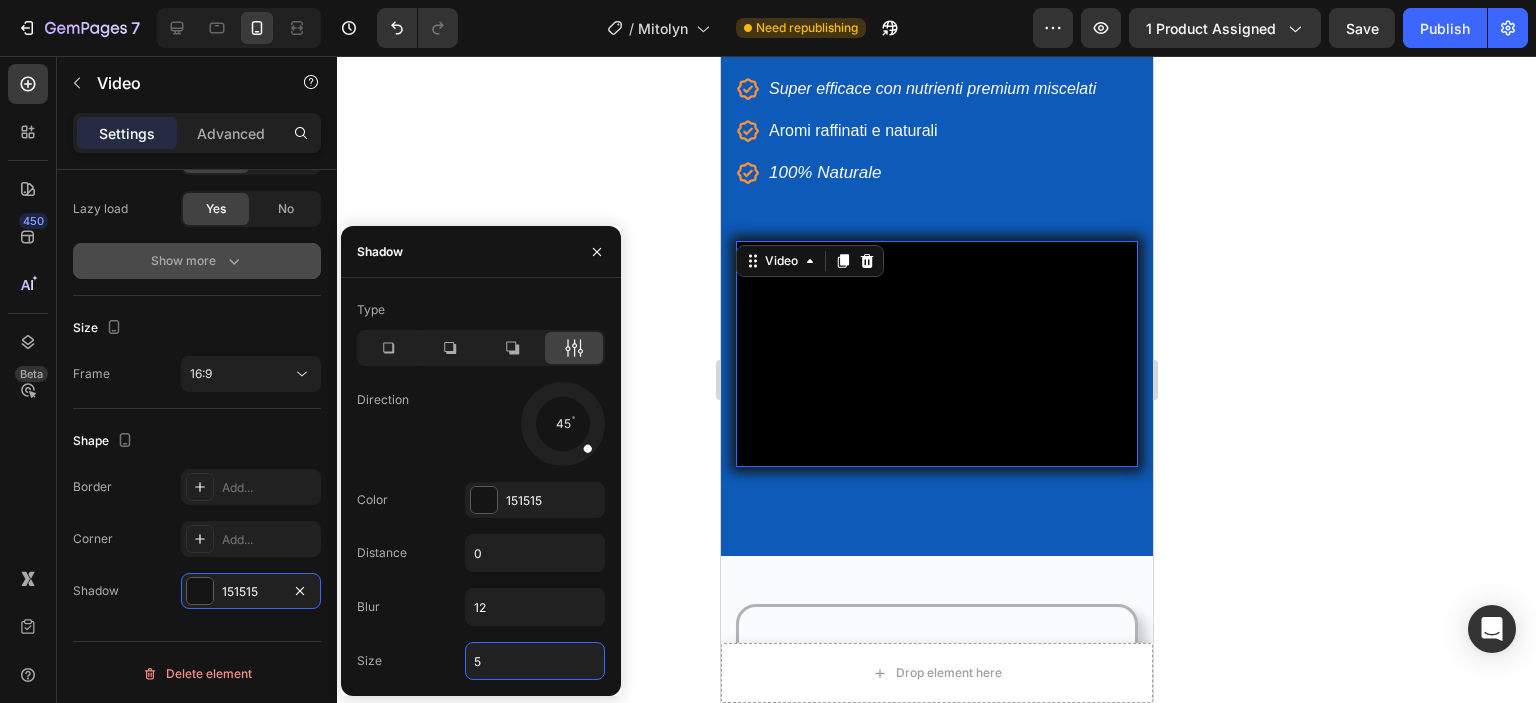 type on "4" 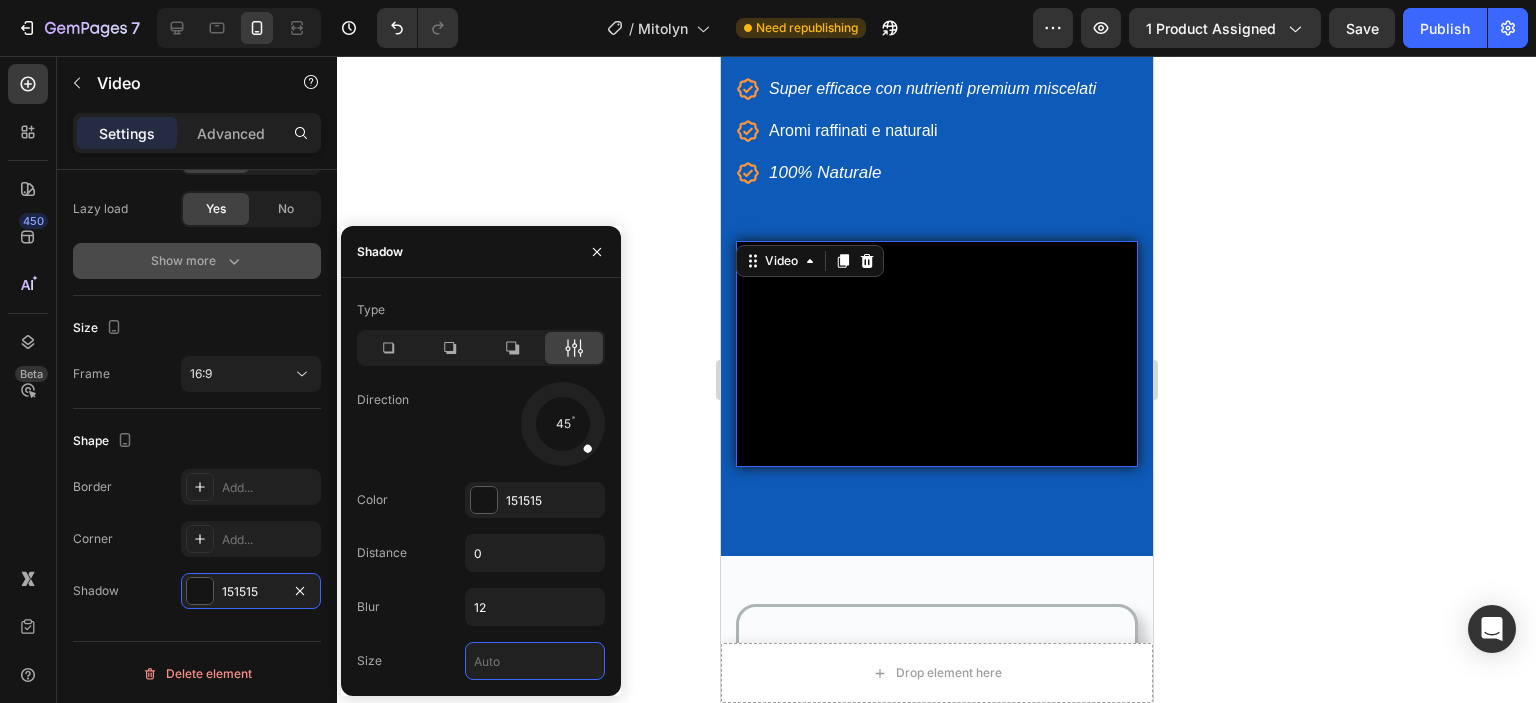 type on "3" 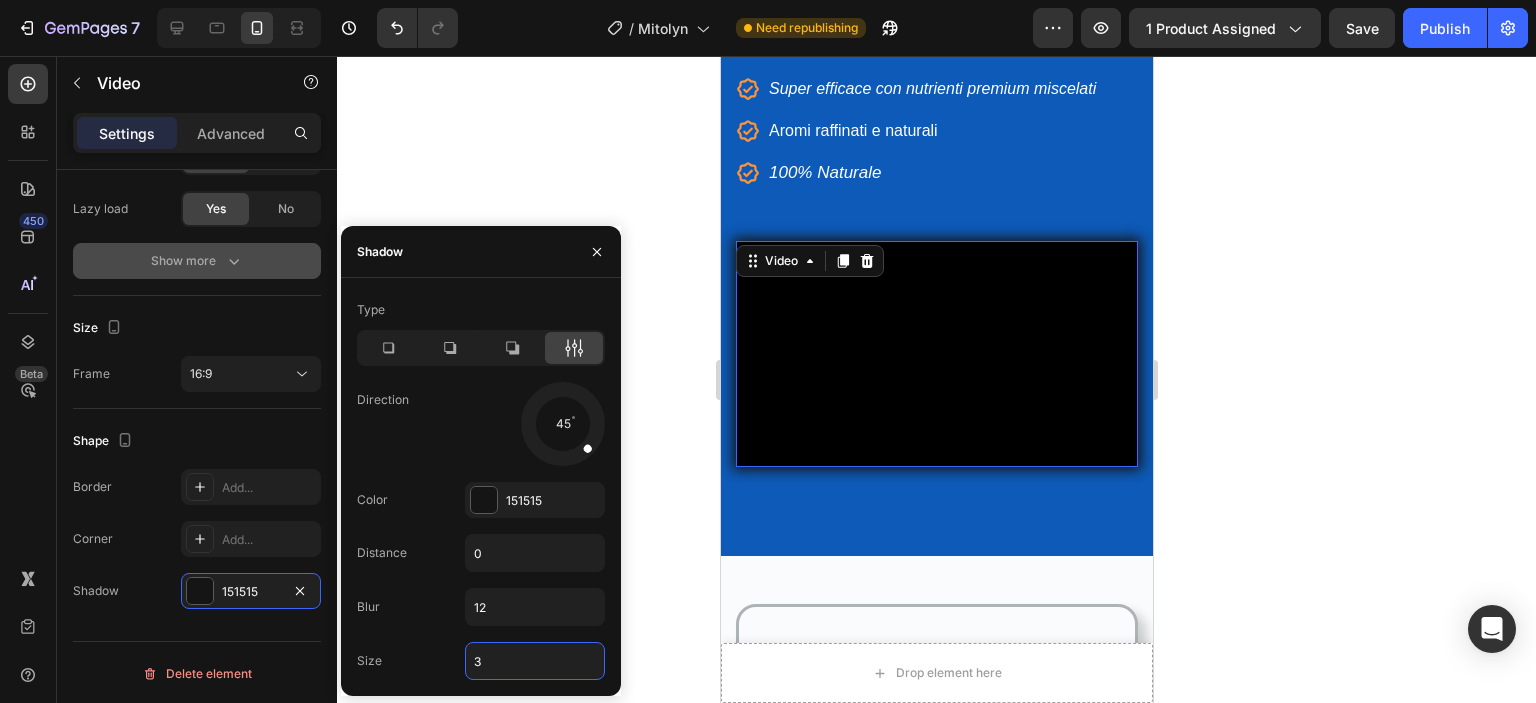 click 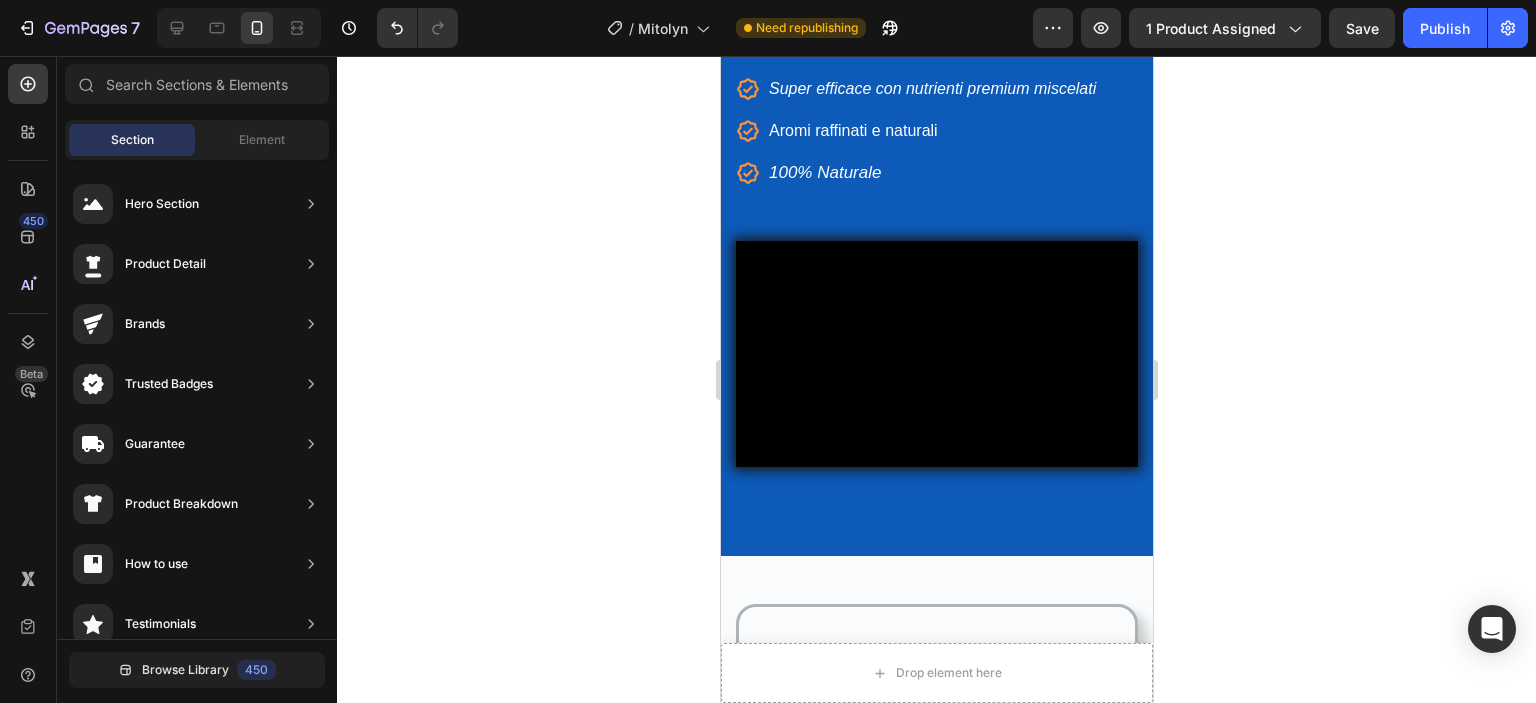 click 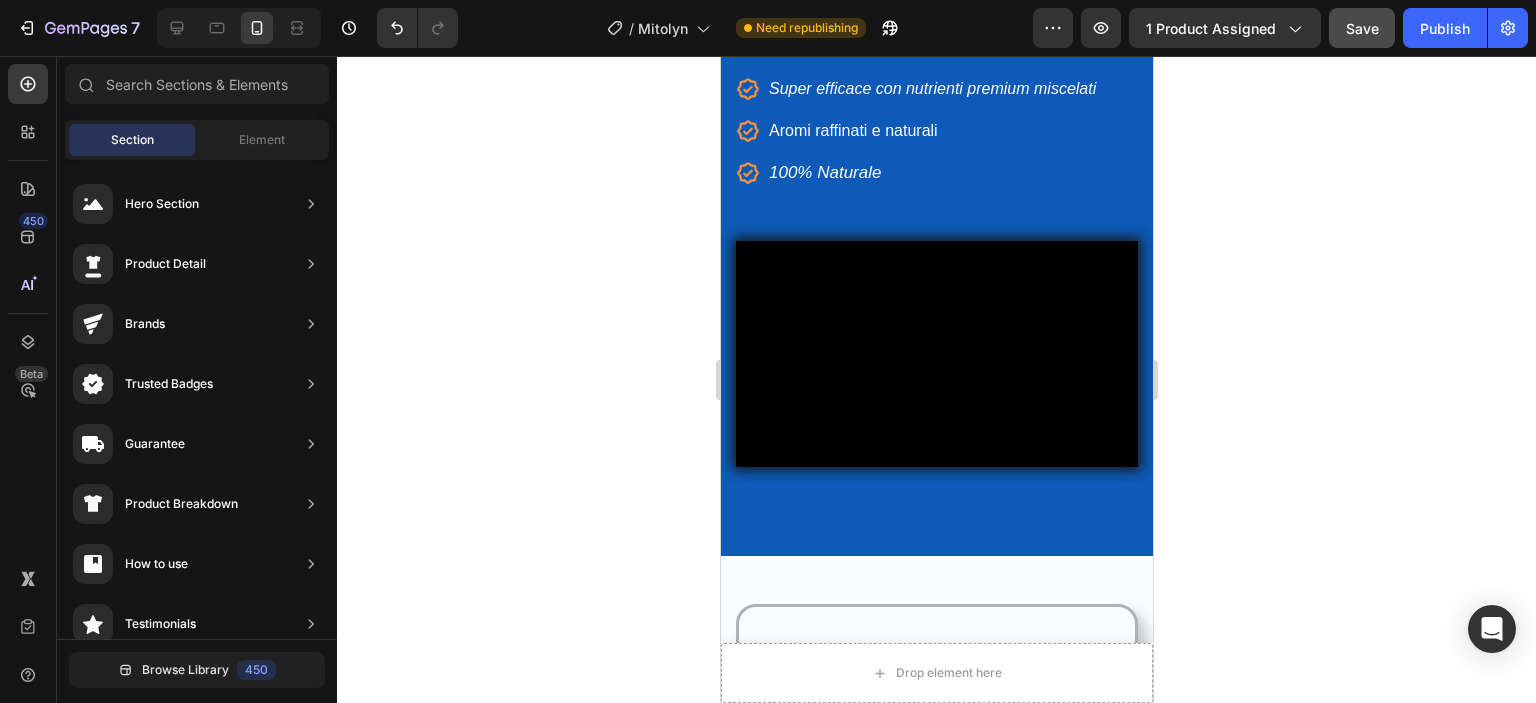 click on "Save" 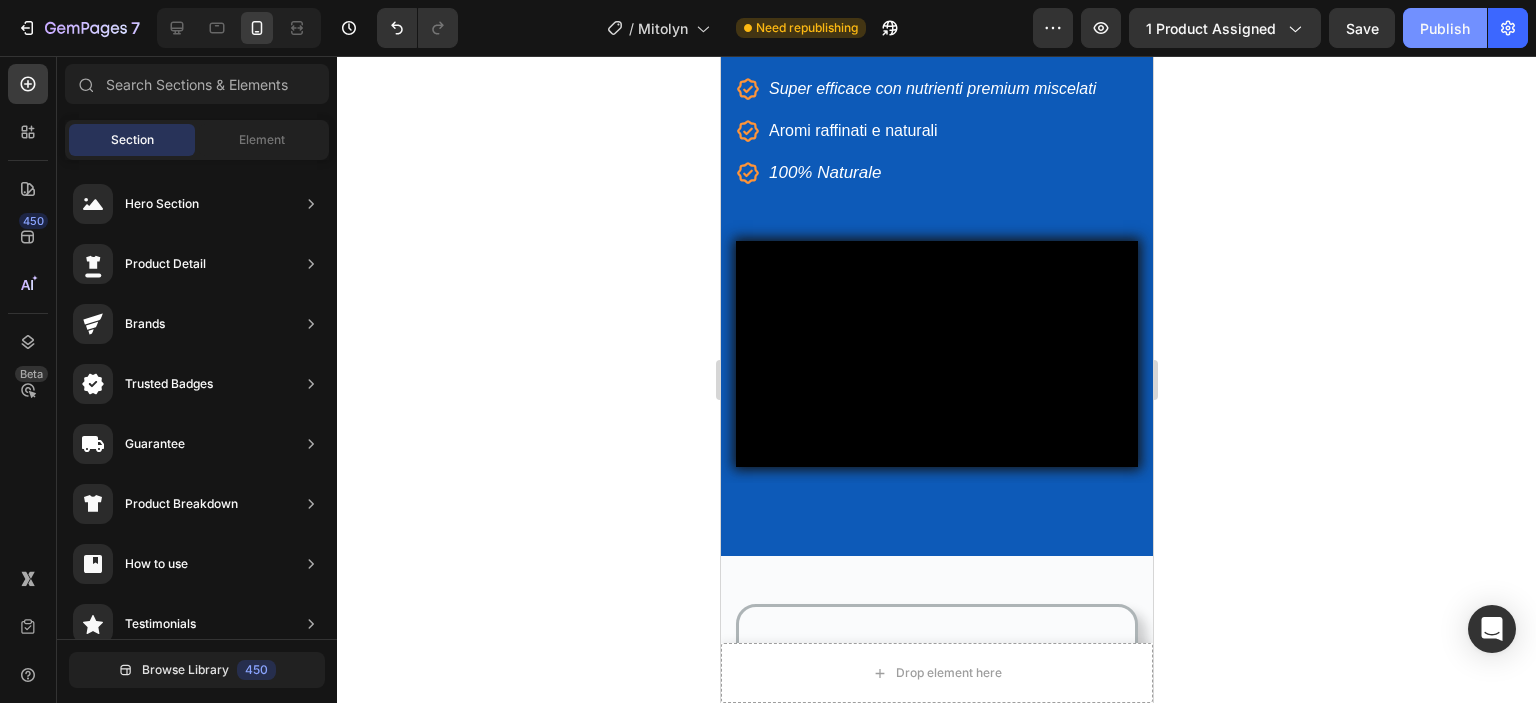 click on "Publish" at bounding box center (1445, 28) 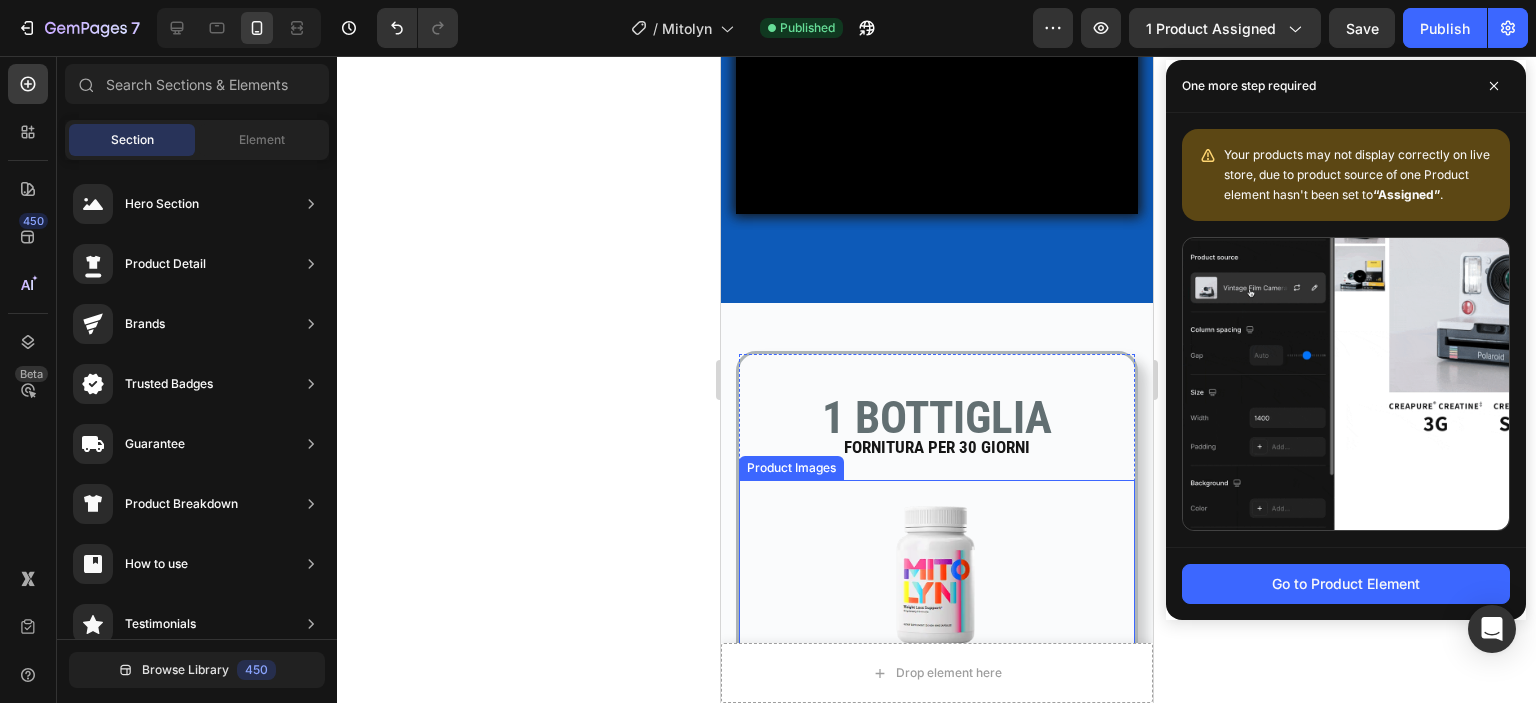 scroll, scrollTop: 800, scrollLeft: 0, axis: vertical 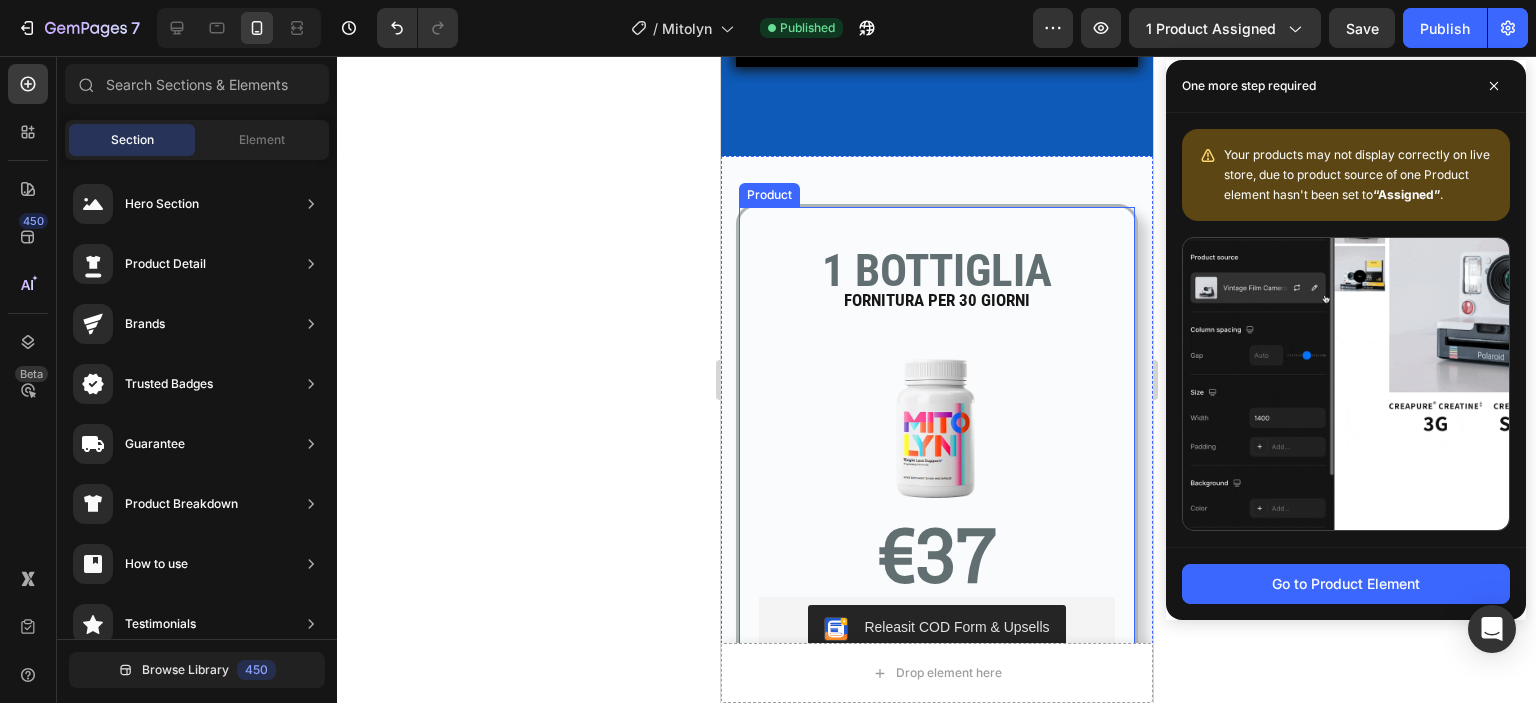 click on "1 BOTTIGLIA Text block FORNITURA PER 30 GIORNI Text block Text block Product Images €37 Text block Releasit COD Form & Upsells Releasit COD Form & Upsells                Icon                Icon                Icon                Icon                Icon Icon List Hoz" at bounding box center [936, 475] 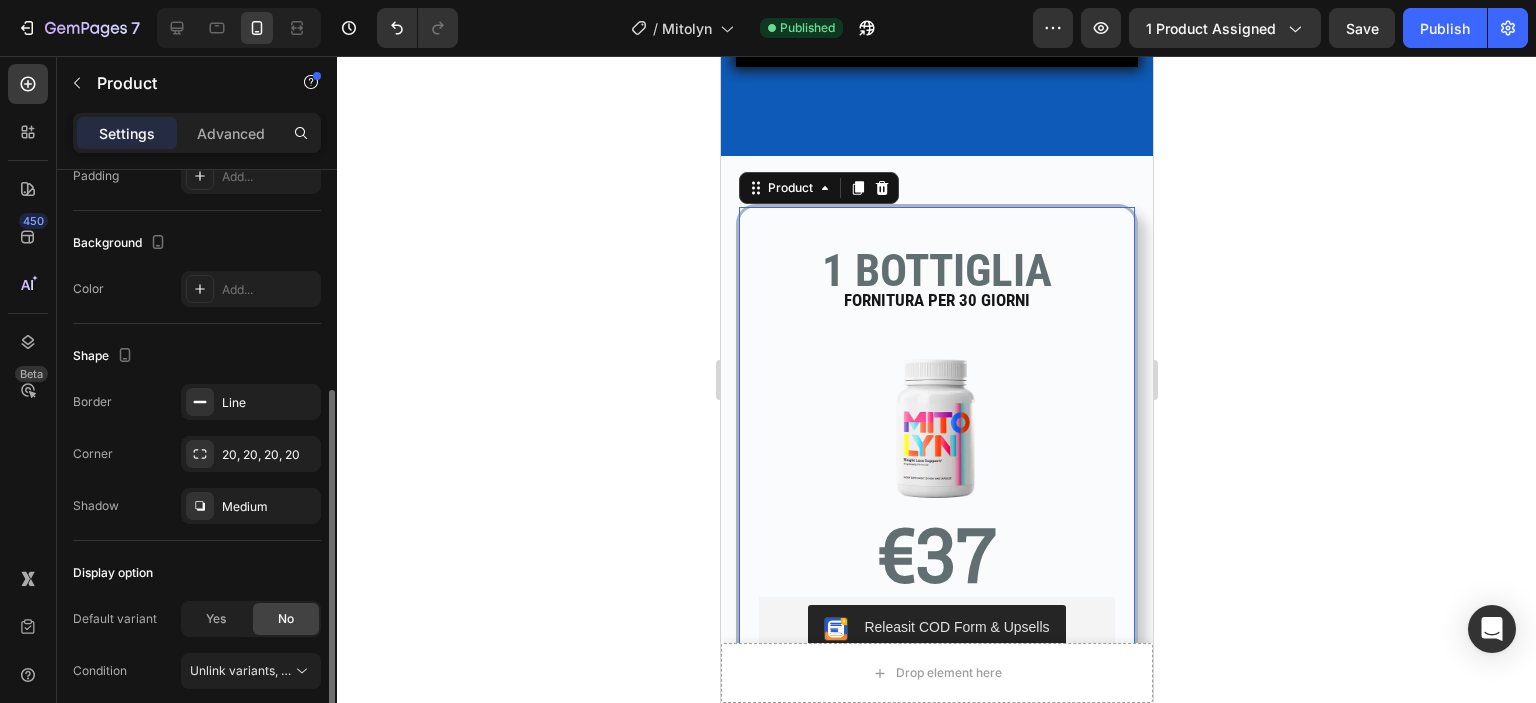 scroll, scrollTop: 480, scrollLeft: 0, axis: vertical 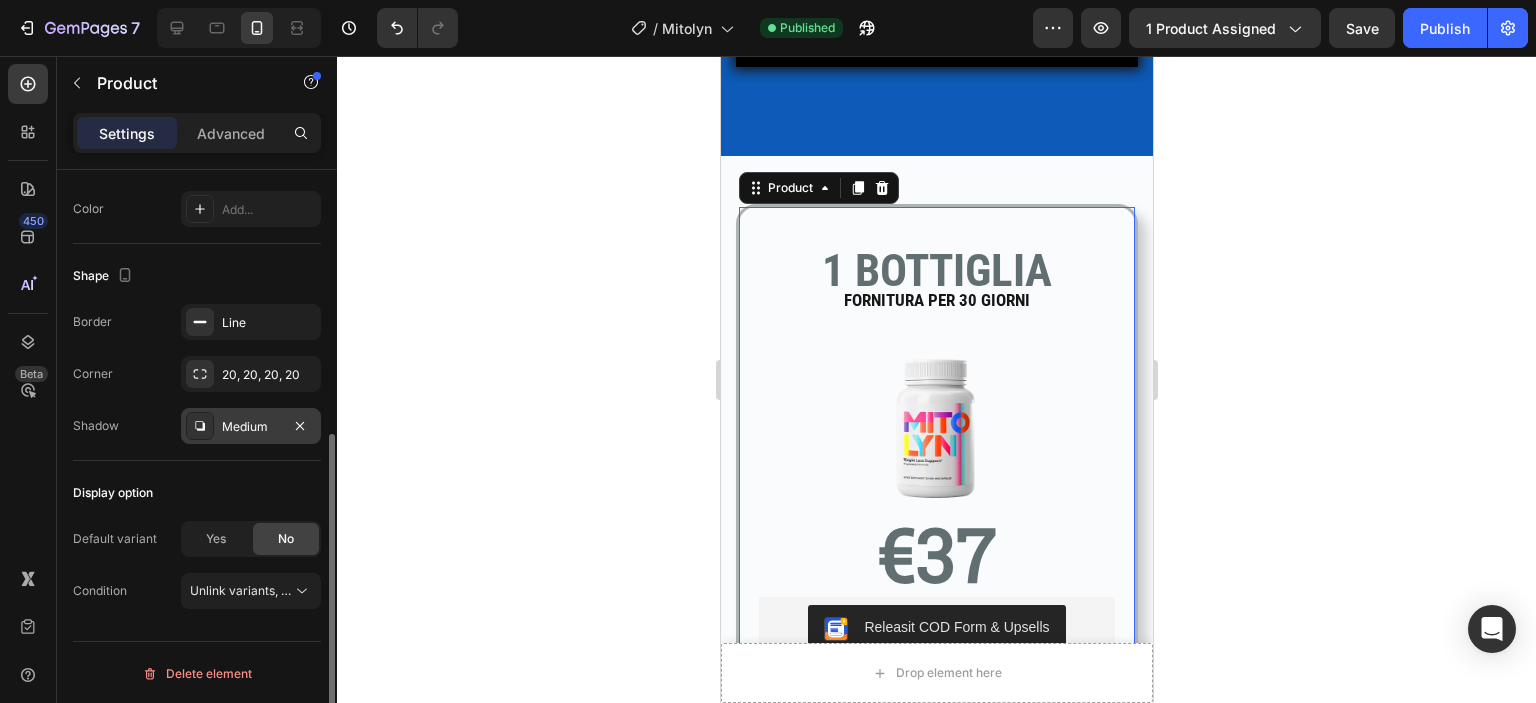 click on "Medium" at bounding box center (251, 427) 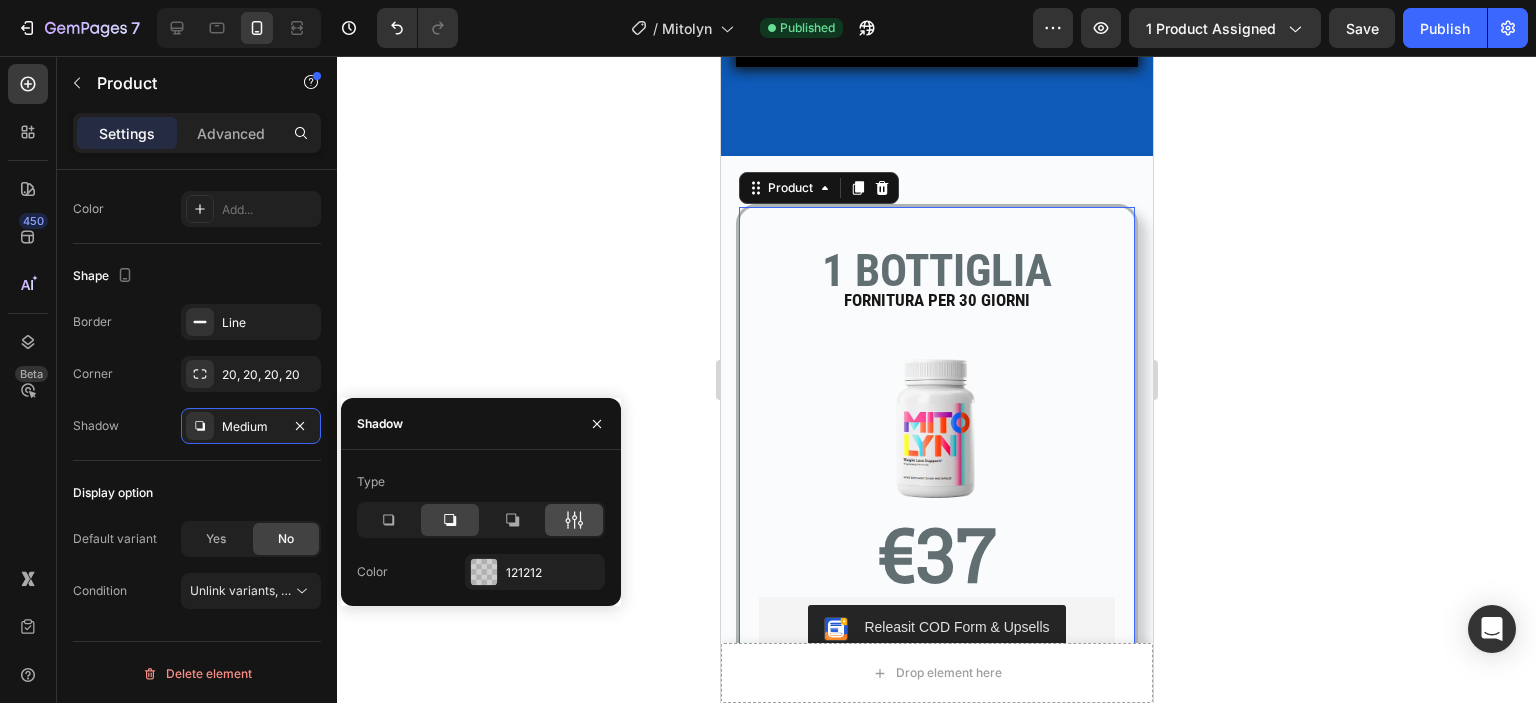 click 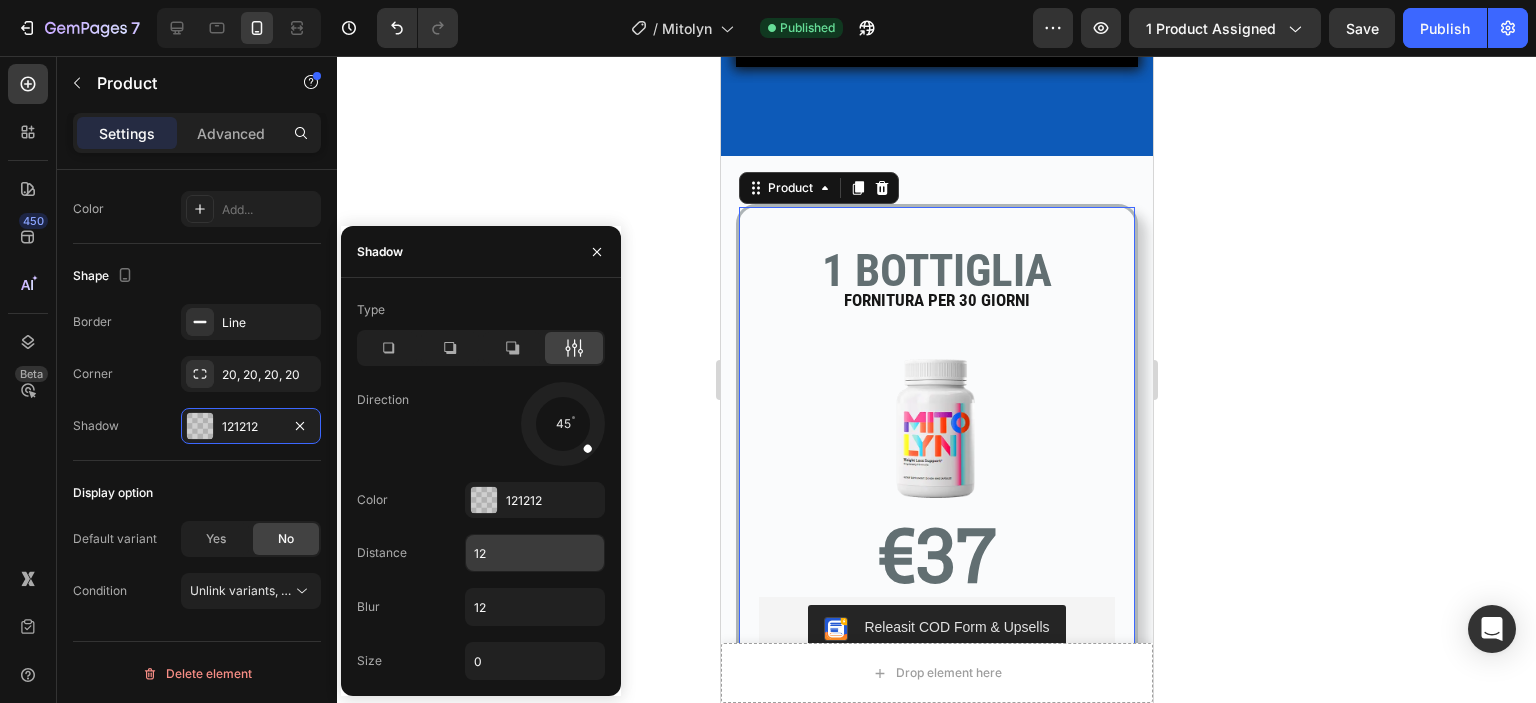 click on "12" at bounding box center (535, 553) 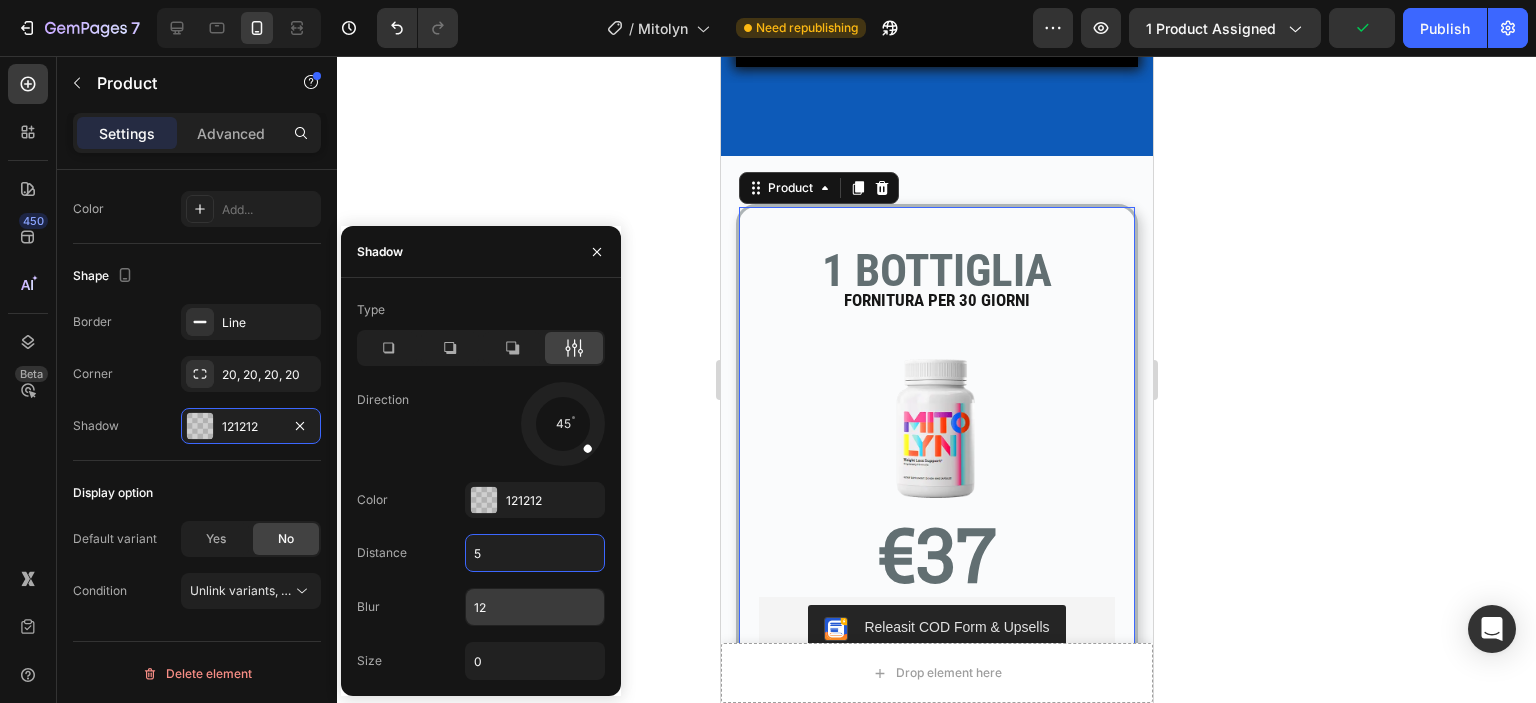 type on "5" 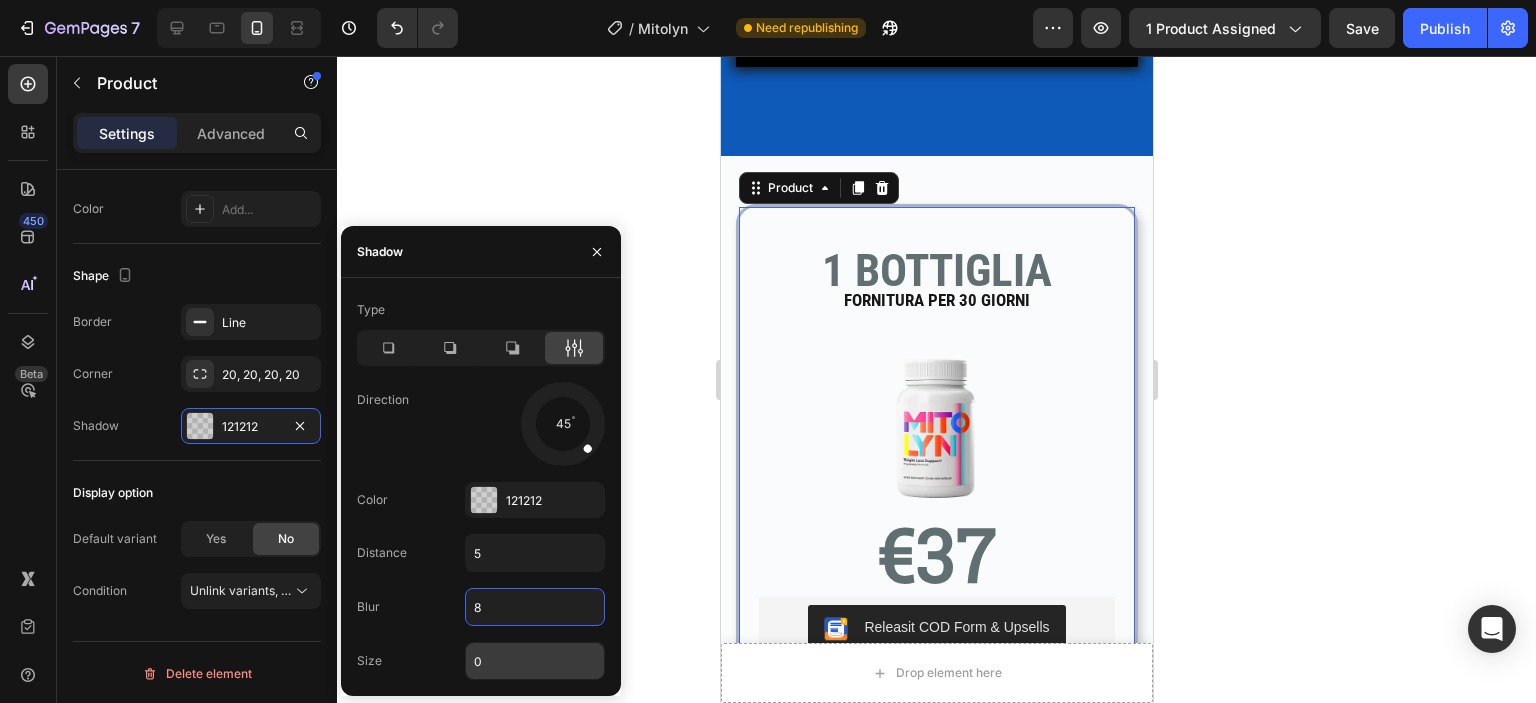 type on "8" 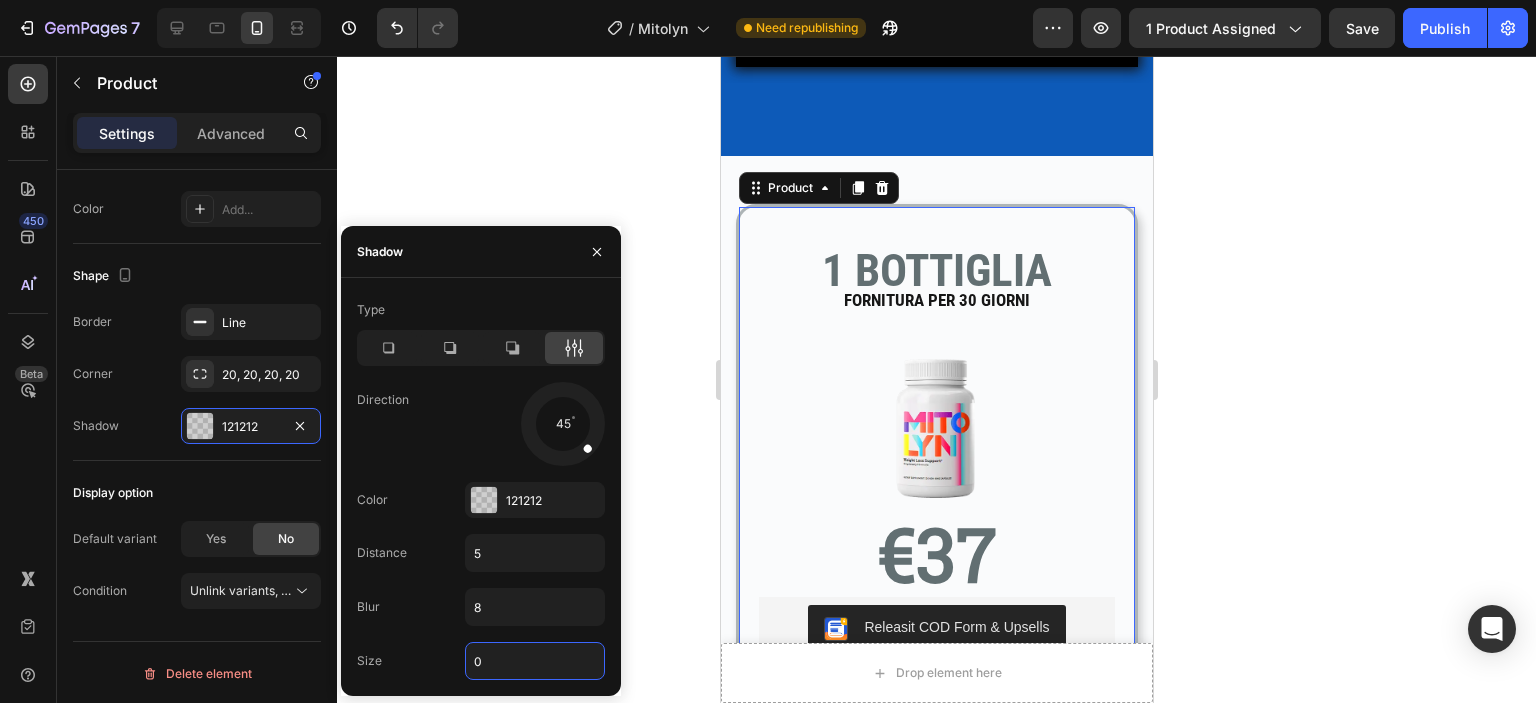 type on "3" 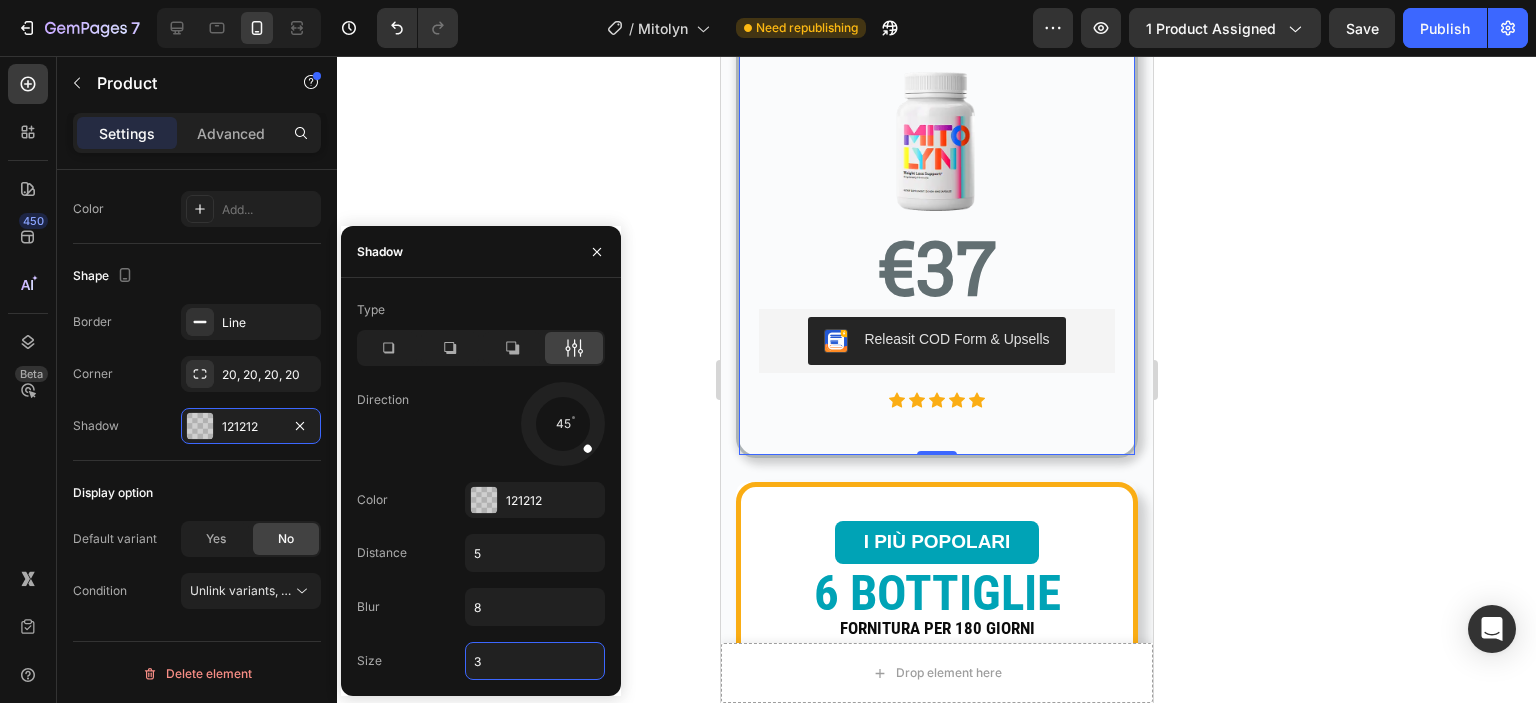 scroll, scrollTop: 1200, scrollLeft: 0, axis: vertical 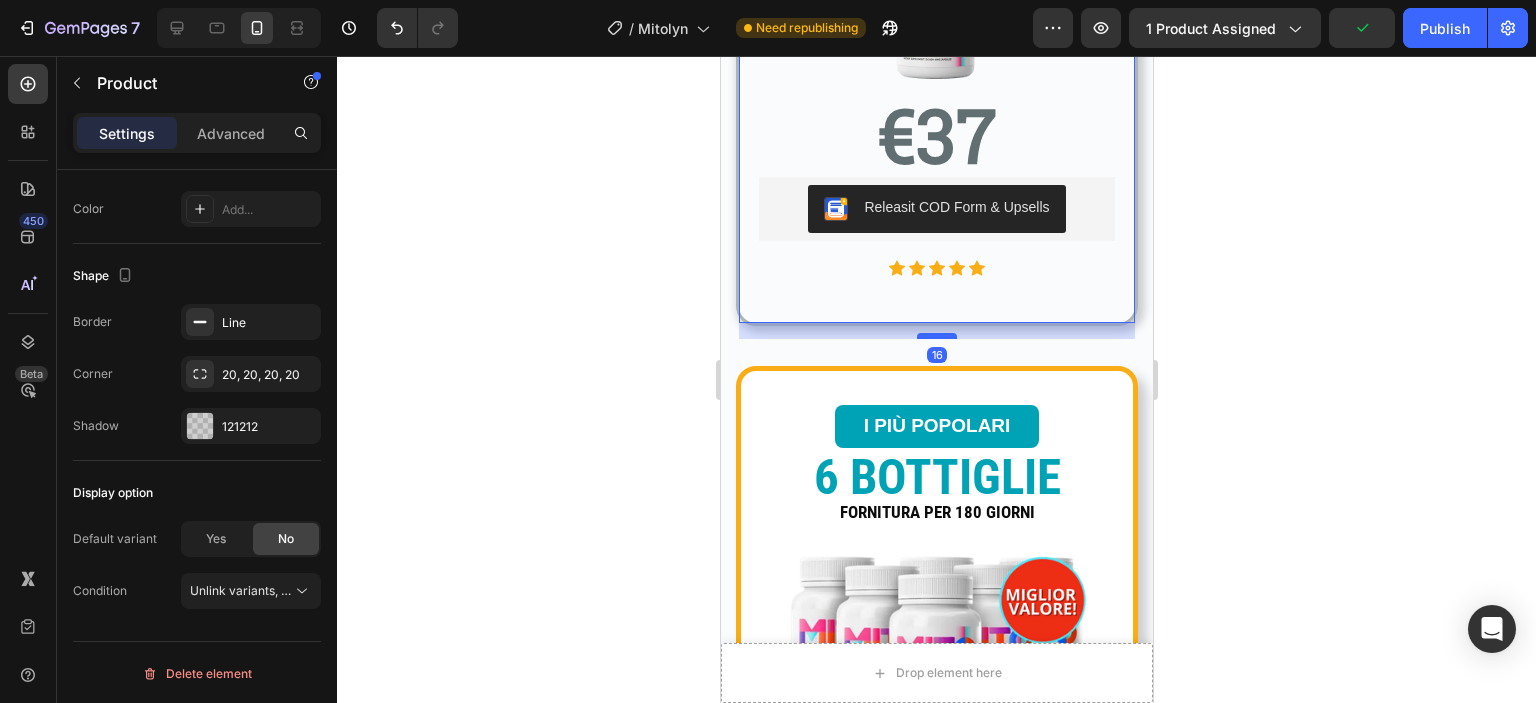 drag, startPoint x: 921, startPoint y: 319, endPoint x: 1363, endPoint y: 366, distance: 444.49185 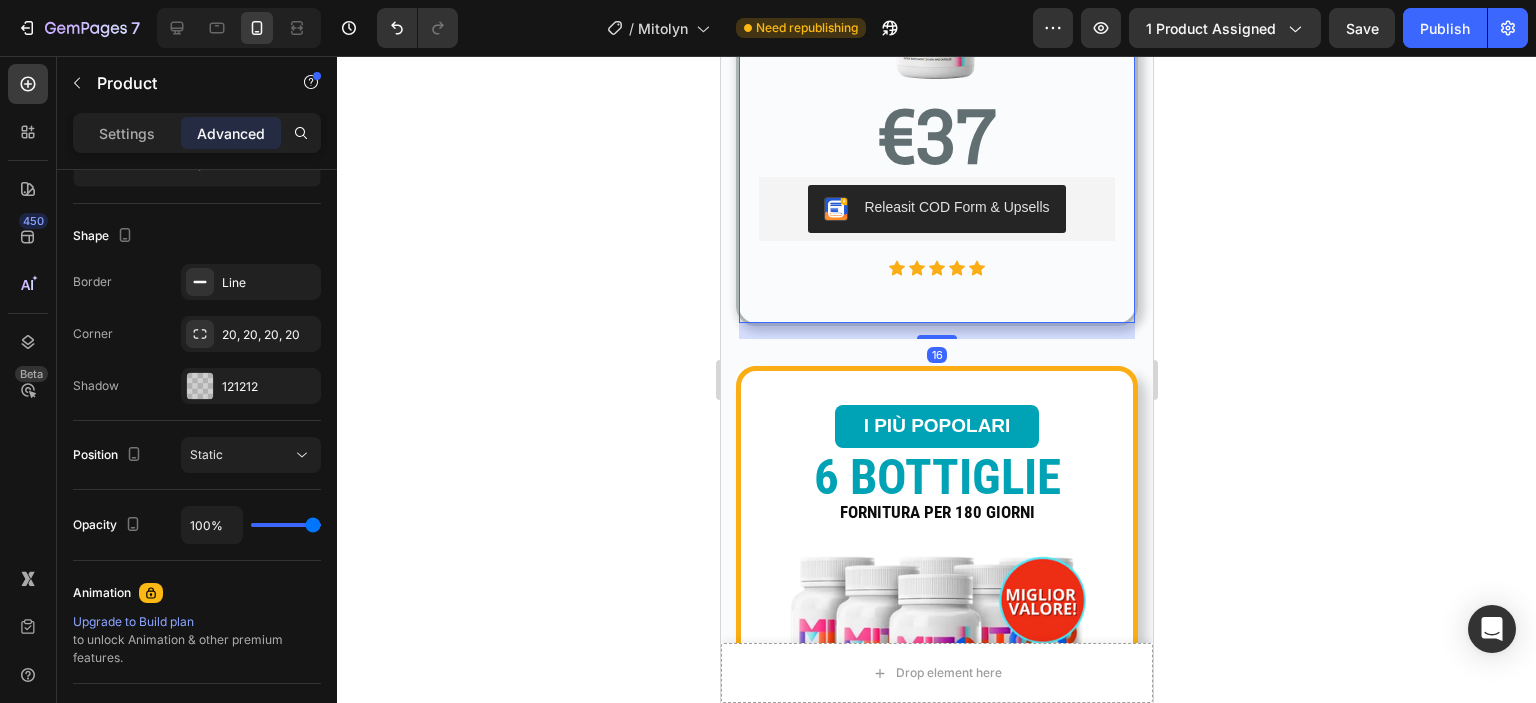 click 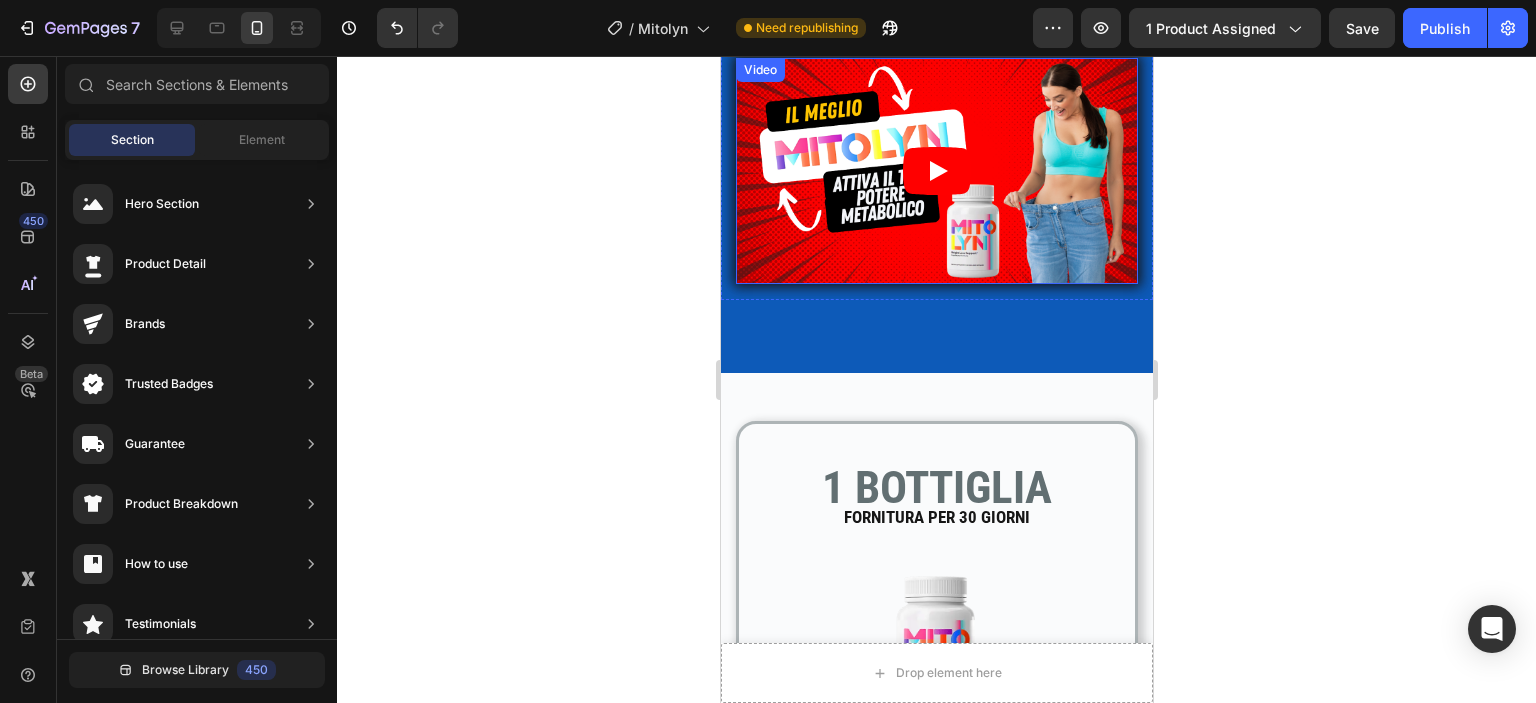 scroll, scrollTop: 600, scrollLeft: 0, axis: vertical 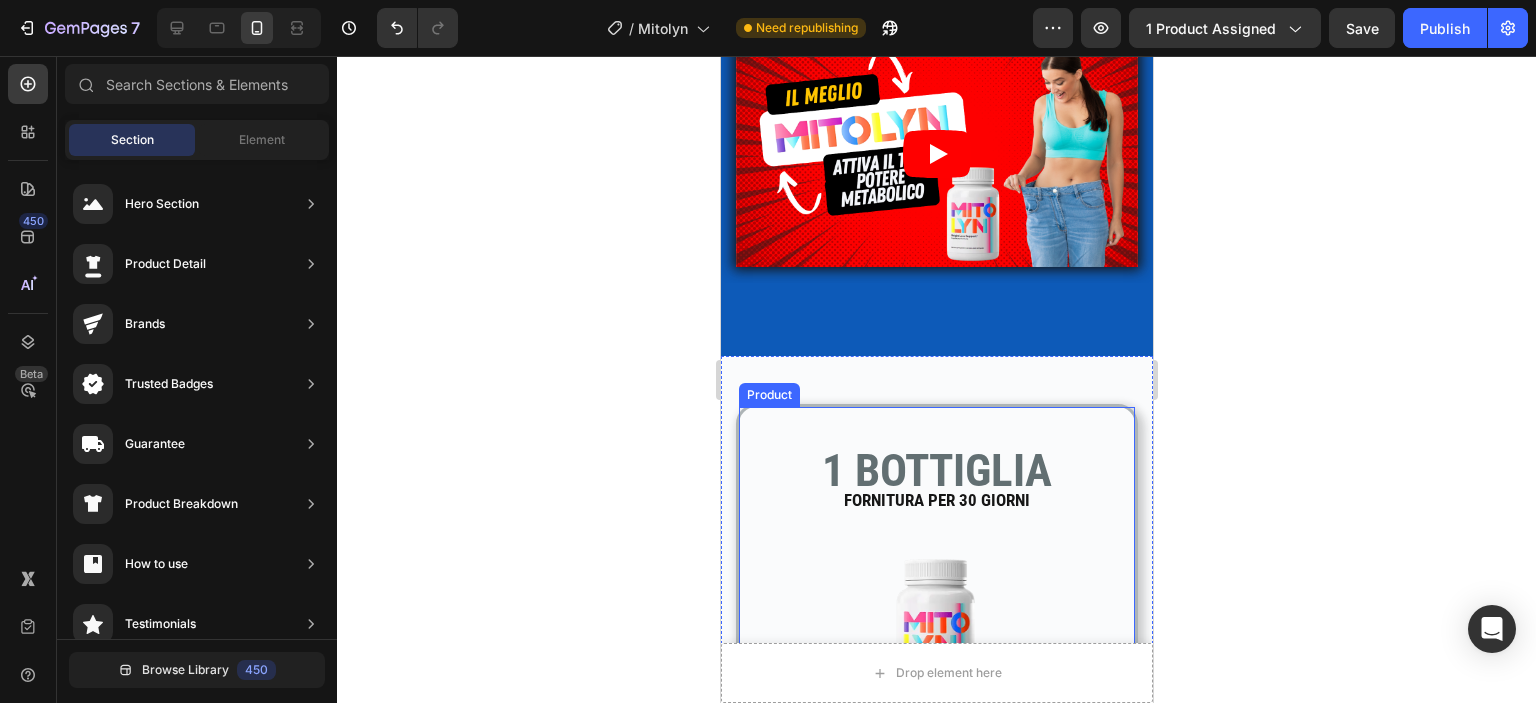 click on "1 BOTTIGLIA Text block FORNITURA PER 30 GIORNI Text block Text block Product Images €37 Text block Releasit COD Form & Upsells Releasit COD Form & Upsells                Icon                Icon                Icon                Icon                Icon Icon List Hoz" at bounding box center [936, 675] 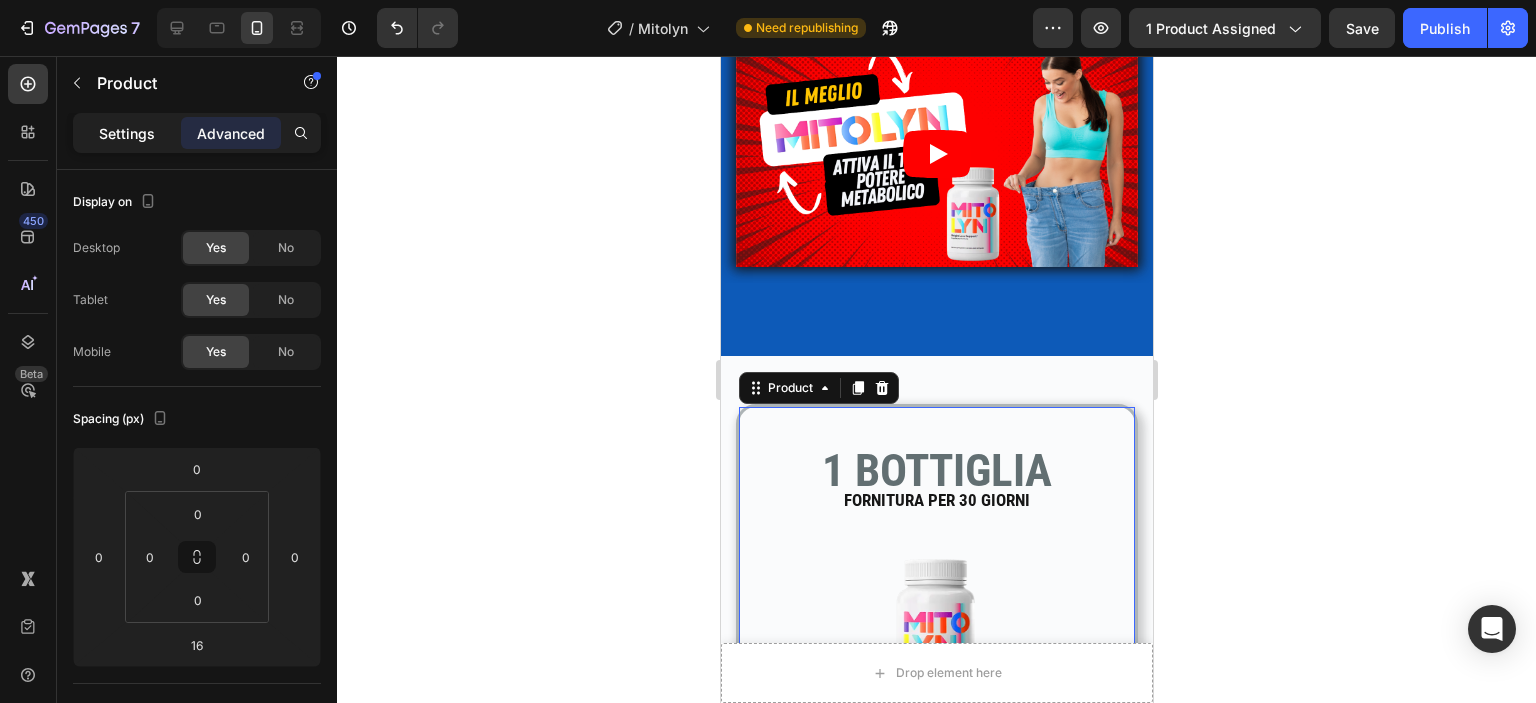 click on "Settings" at bounding box center [127, 133] 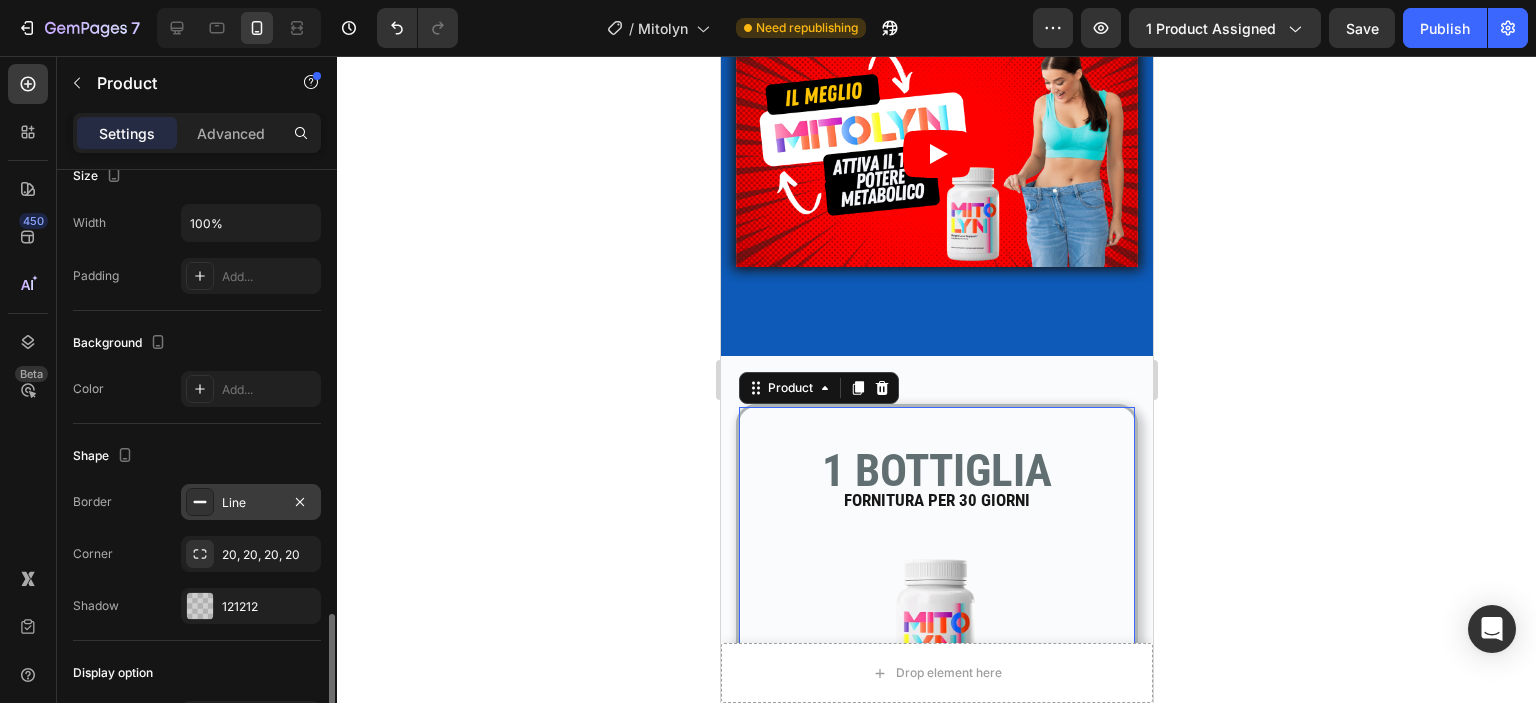 scroll, scrollTop: 480, scrollLeft: 0, axis: vertical 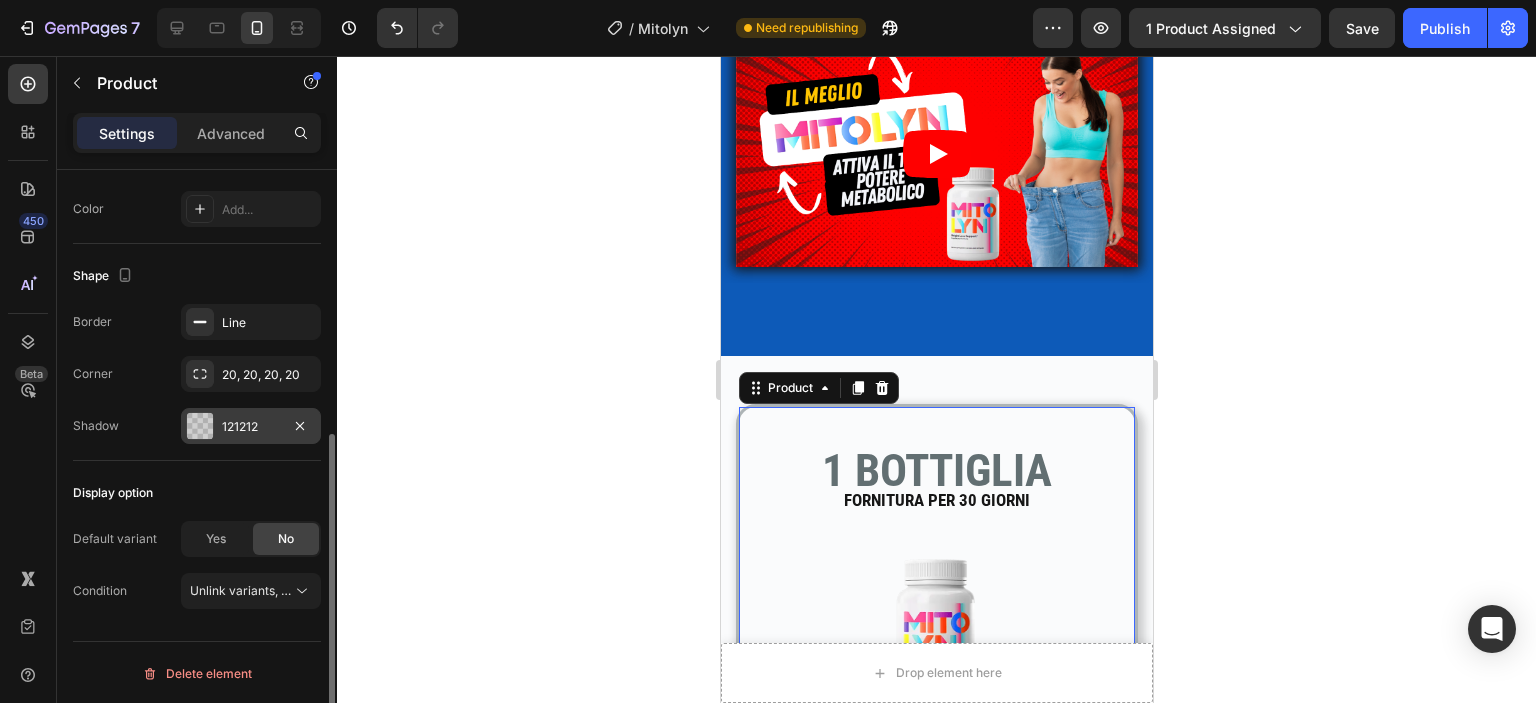 click on "121212" at bounding box center (251, 426) 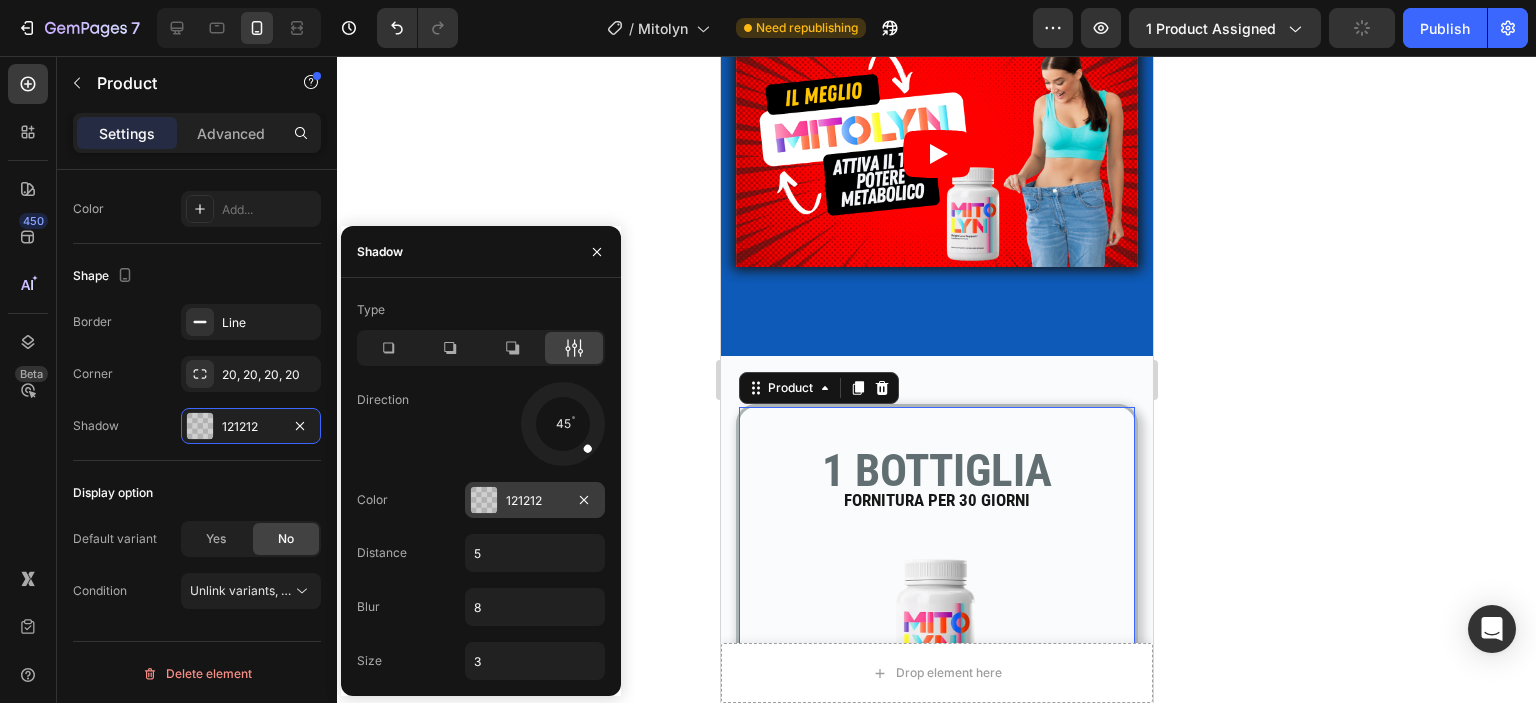 click at bounding box center (484, 500) 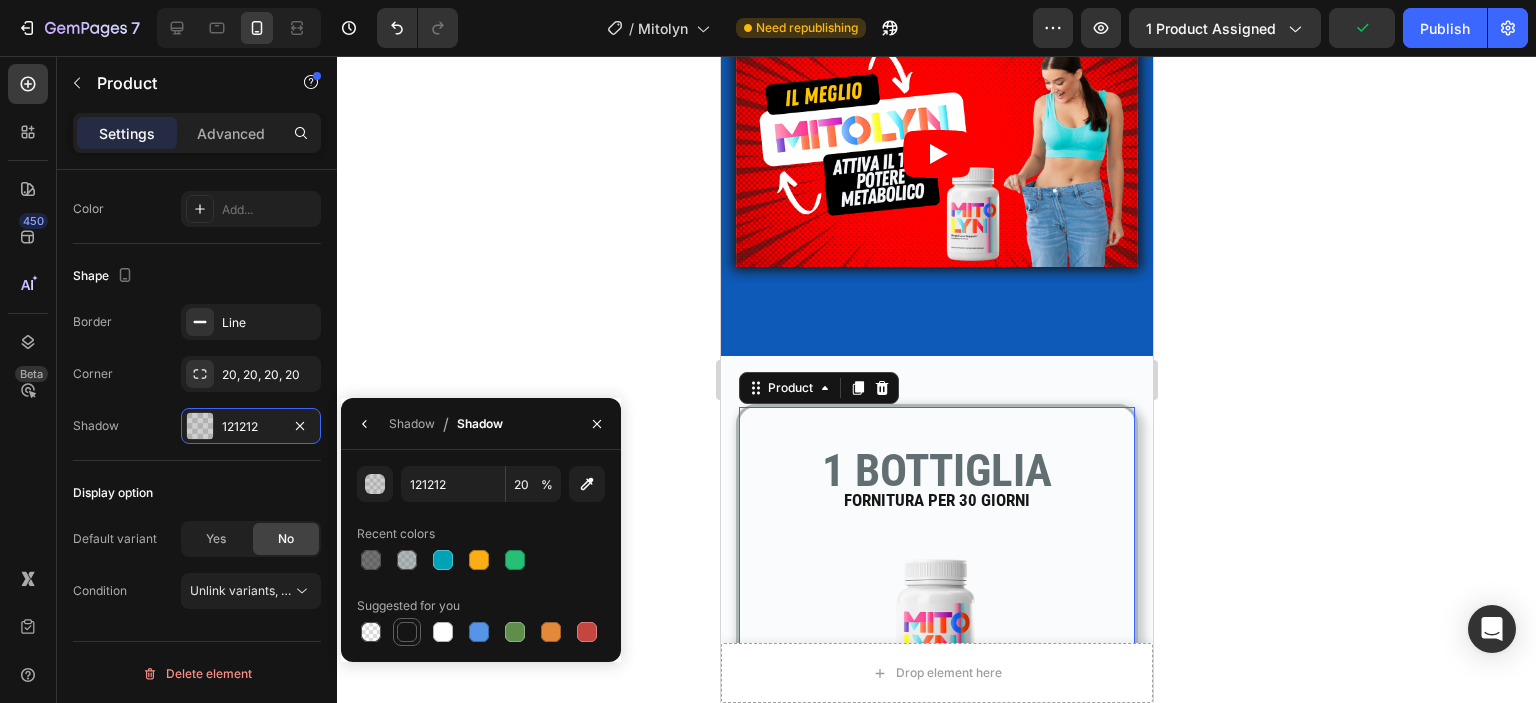 click at bounding box center [407, 632] 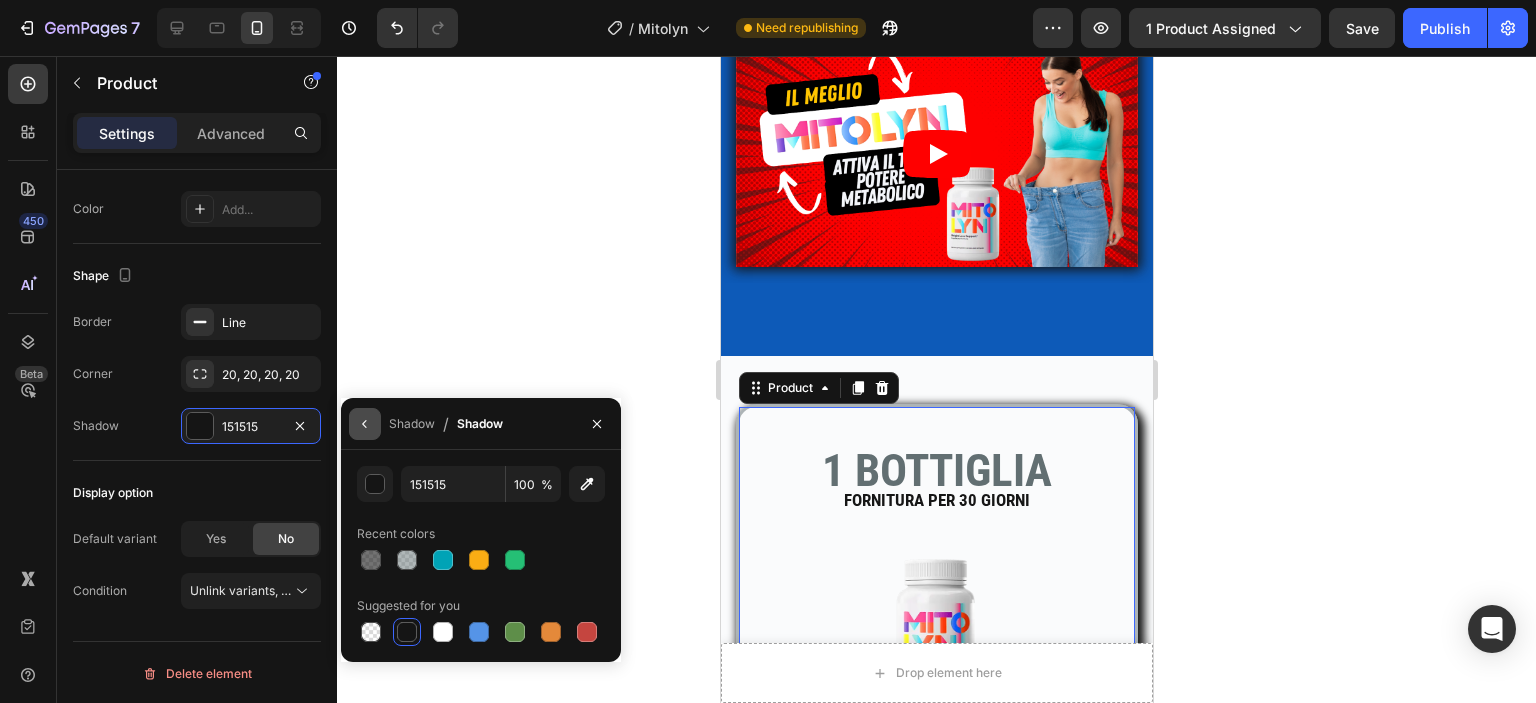 click at bounding box center [365, 424] 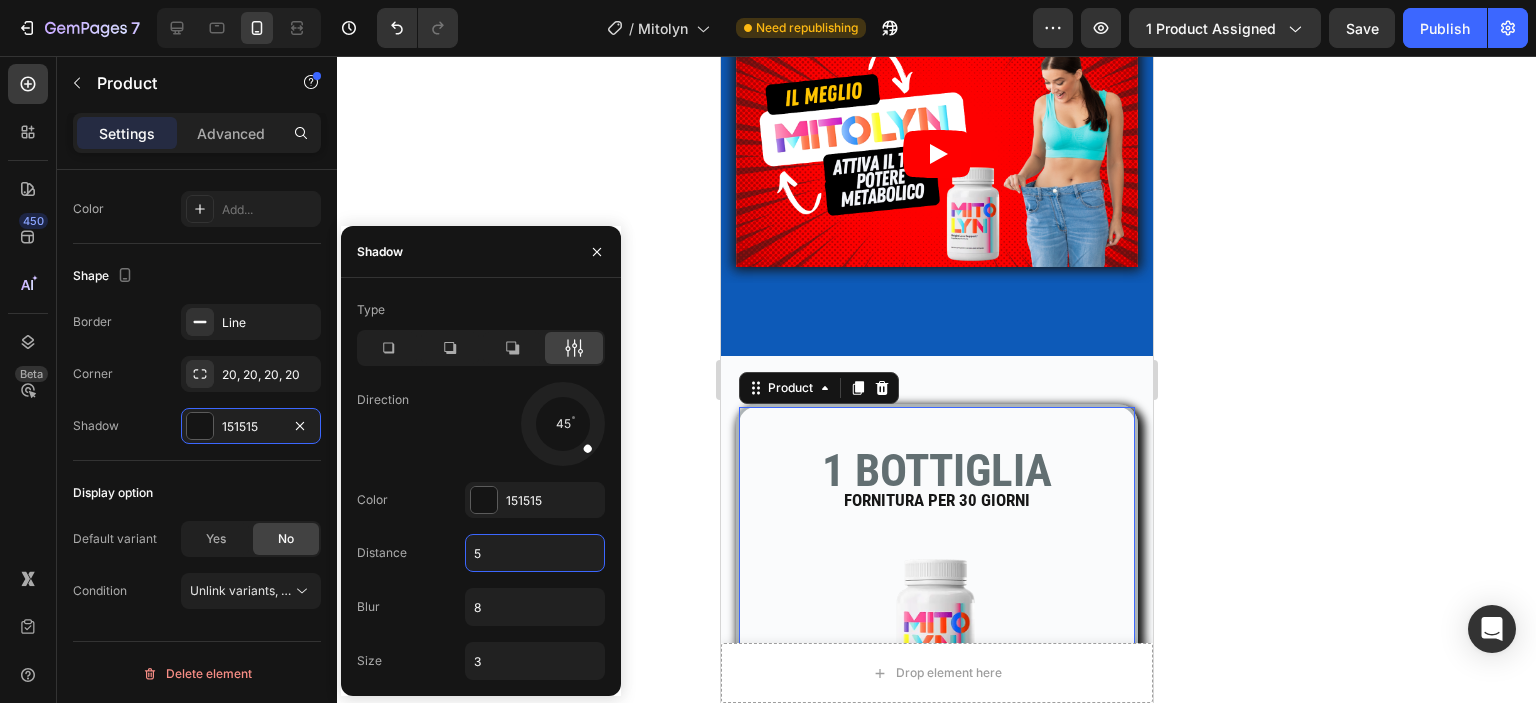 click on "5" at bounding box center (535, 553) 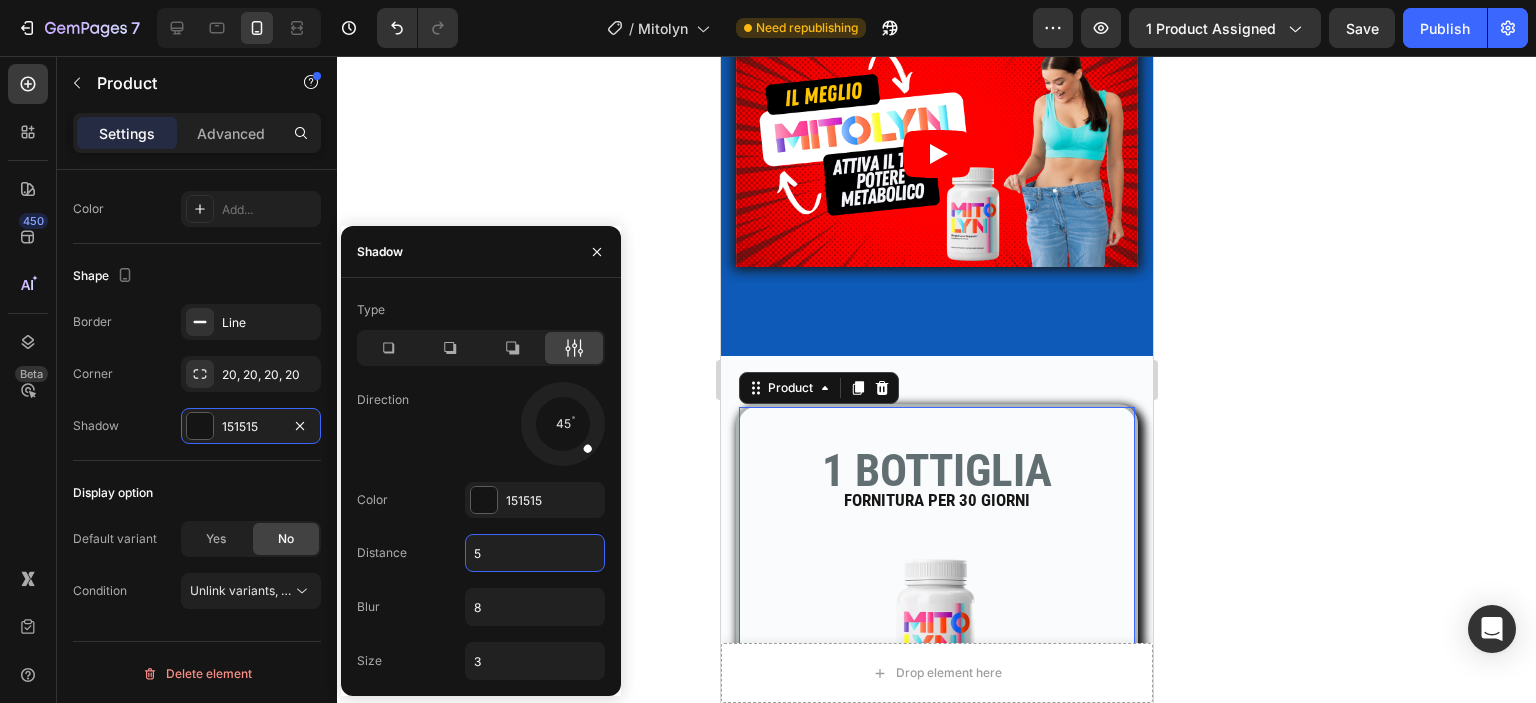 type on "3" 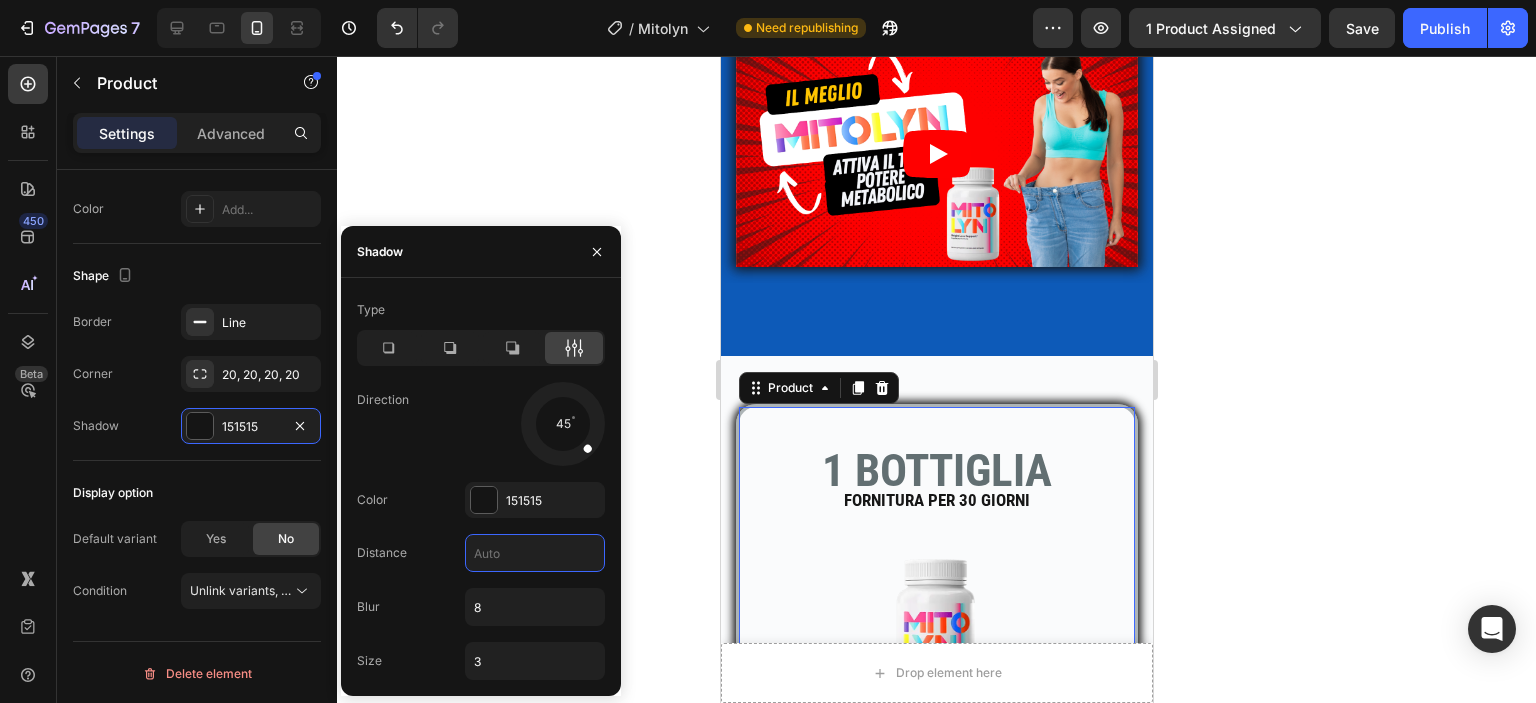 type on "2" 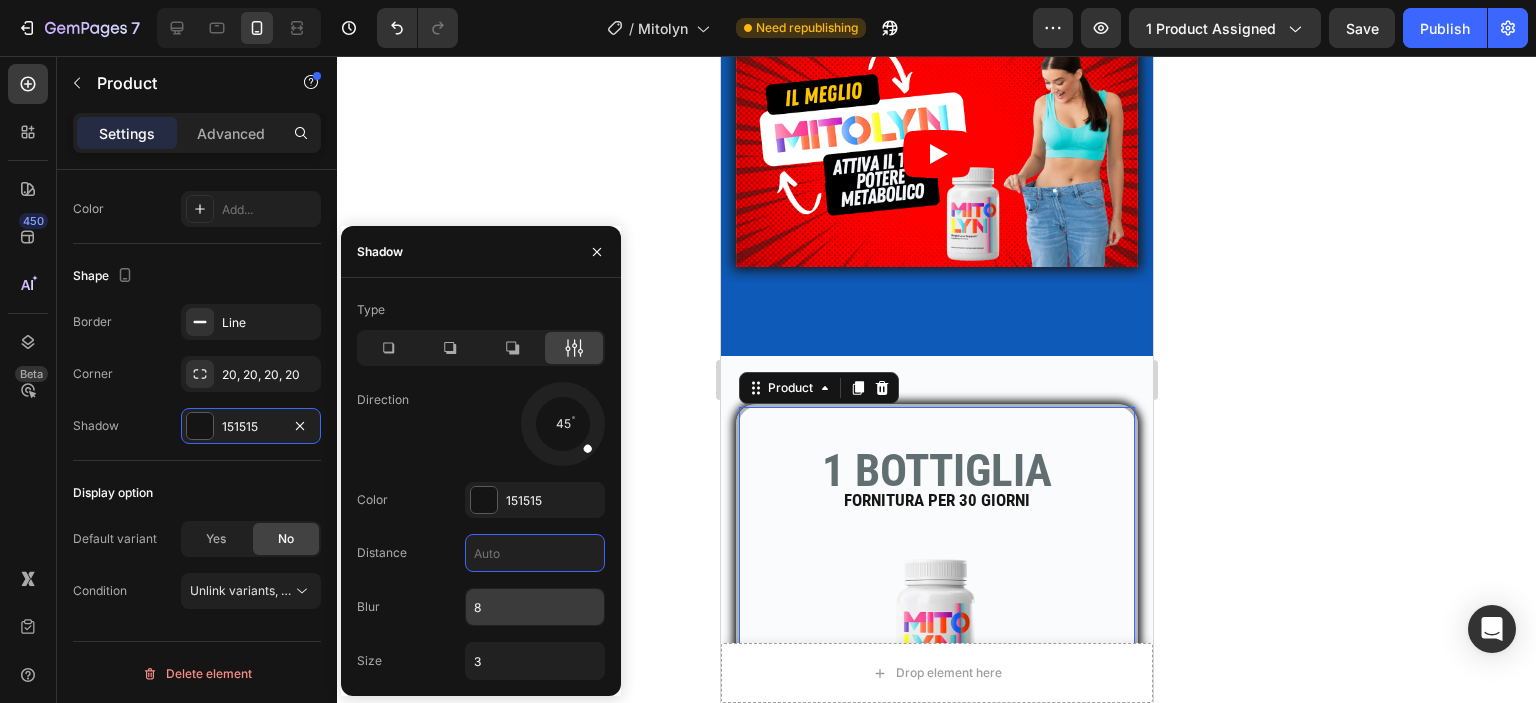 click on "8" at bounding box center (535, 607) 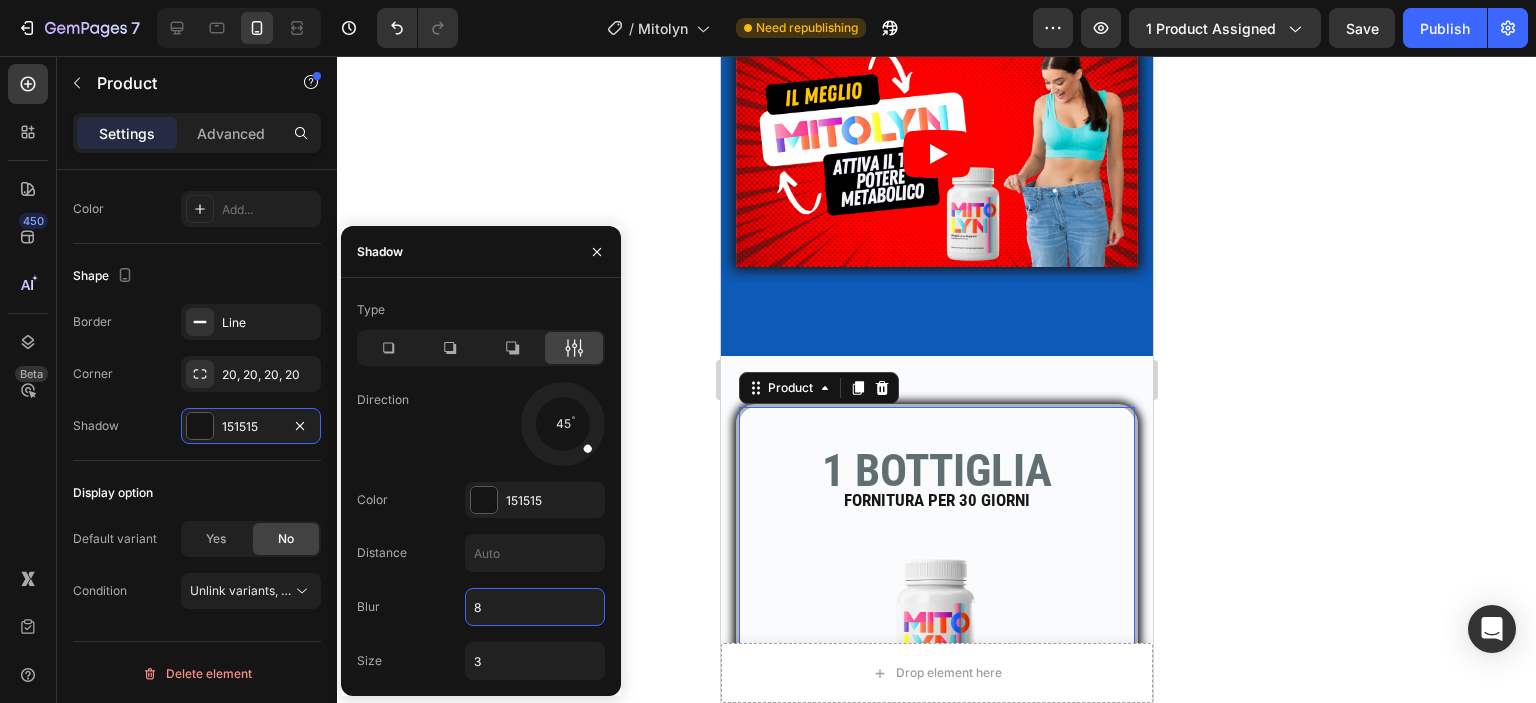 type on "0" 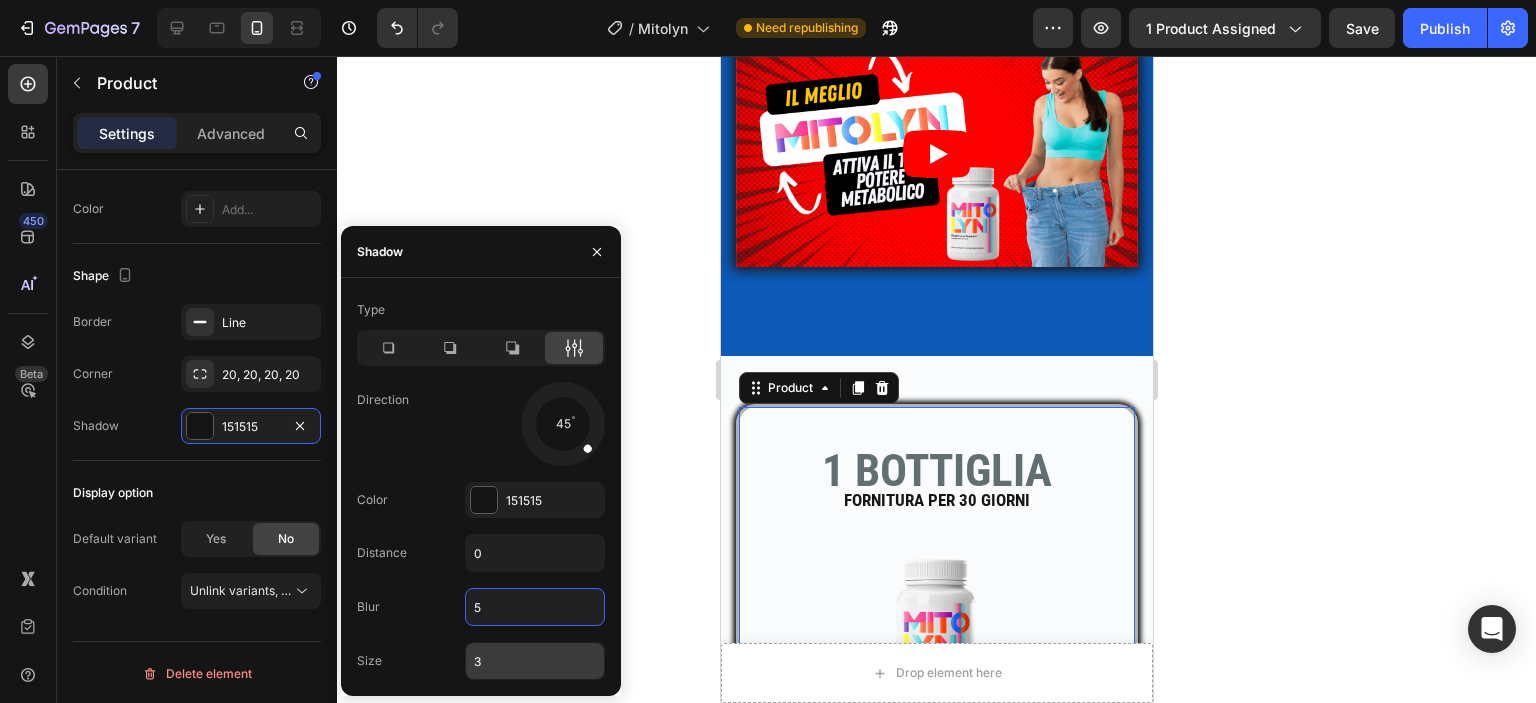 type on "5" 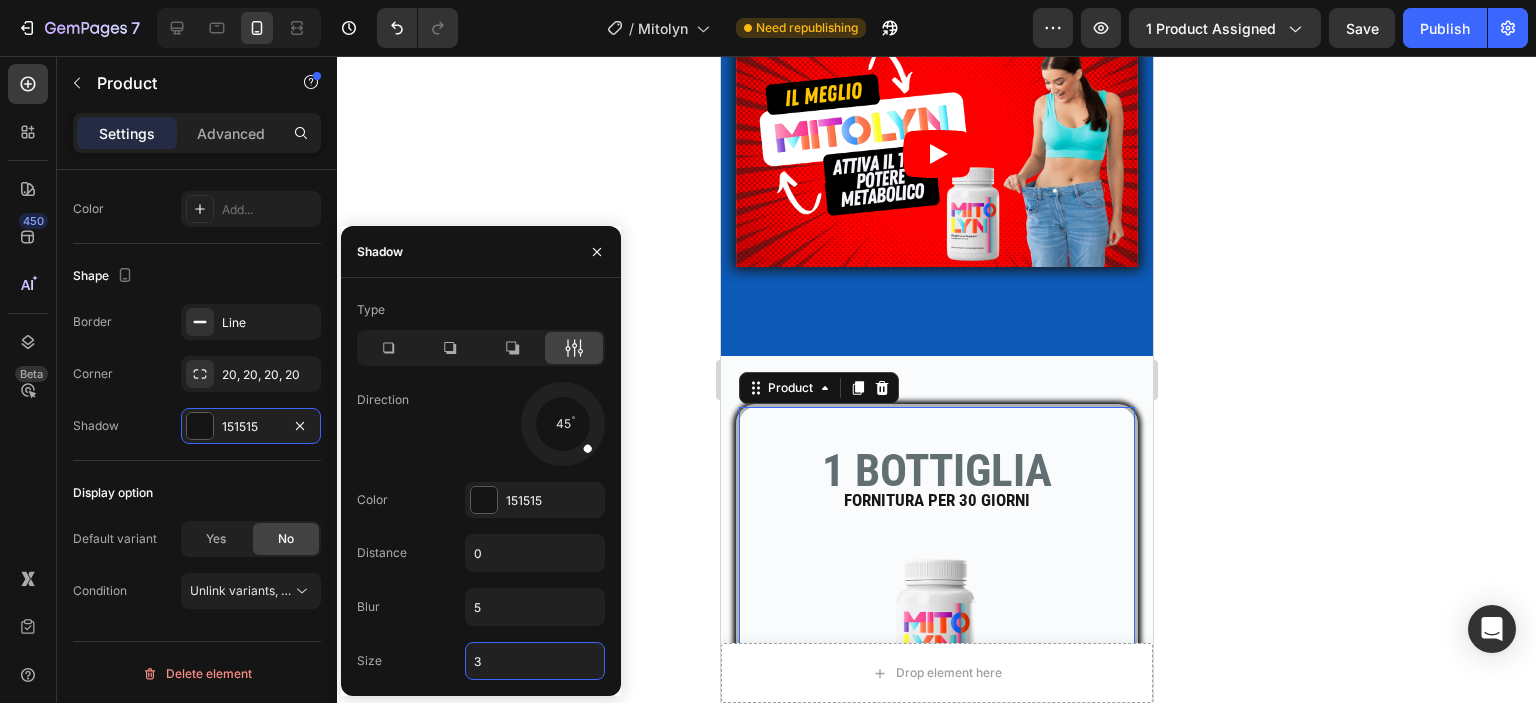 type on "2" 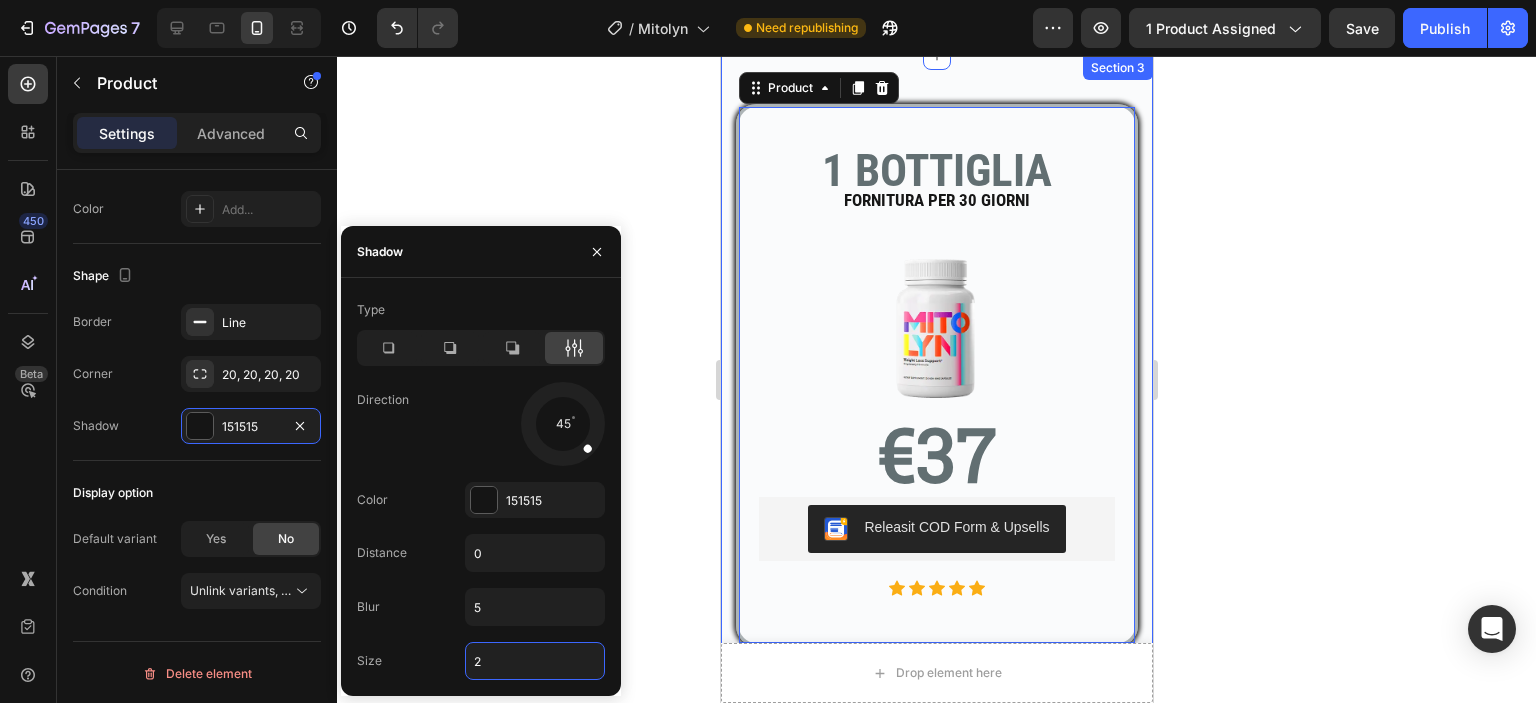 scroll, scrollTop: 1000, scrollLeft: 0, axis: vertical 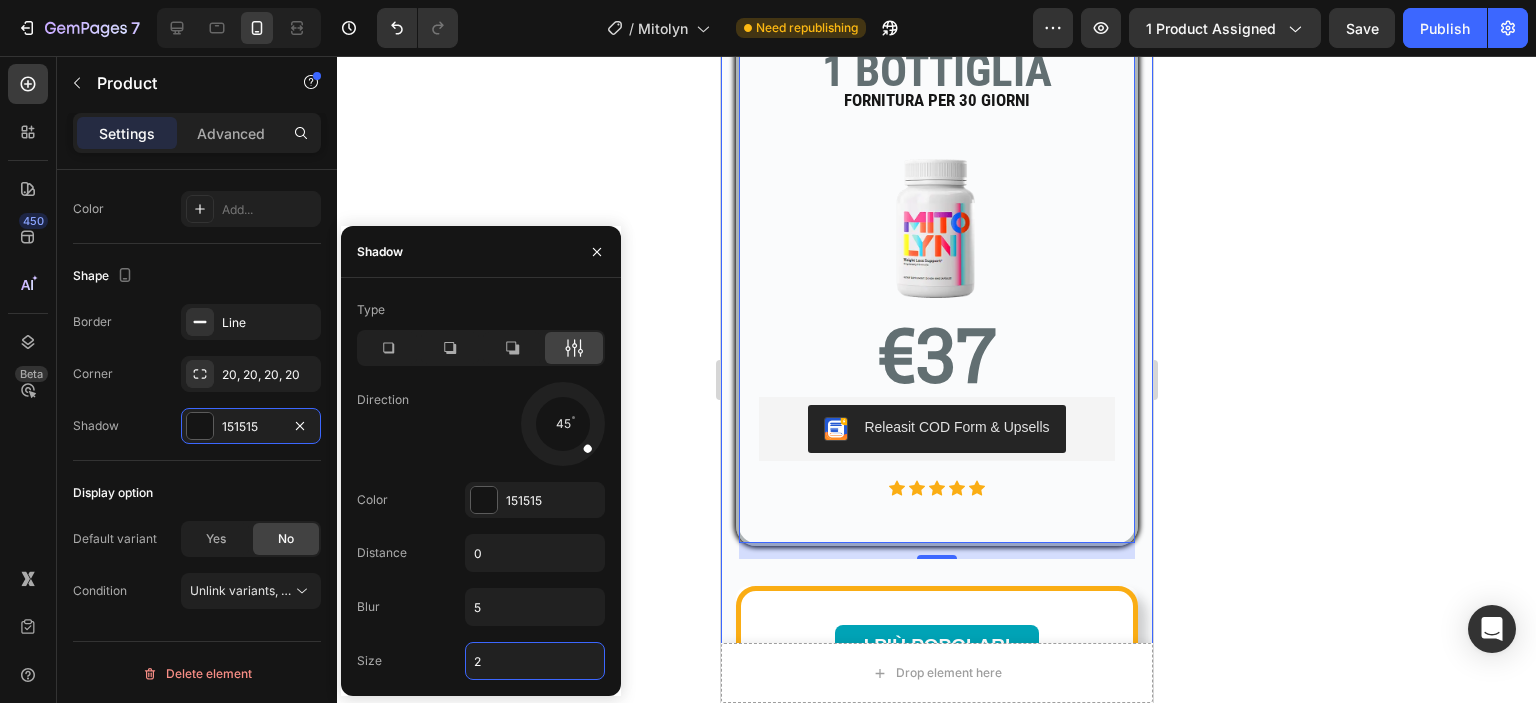 click 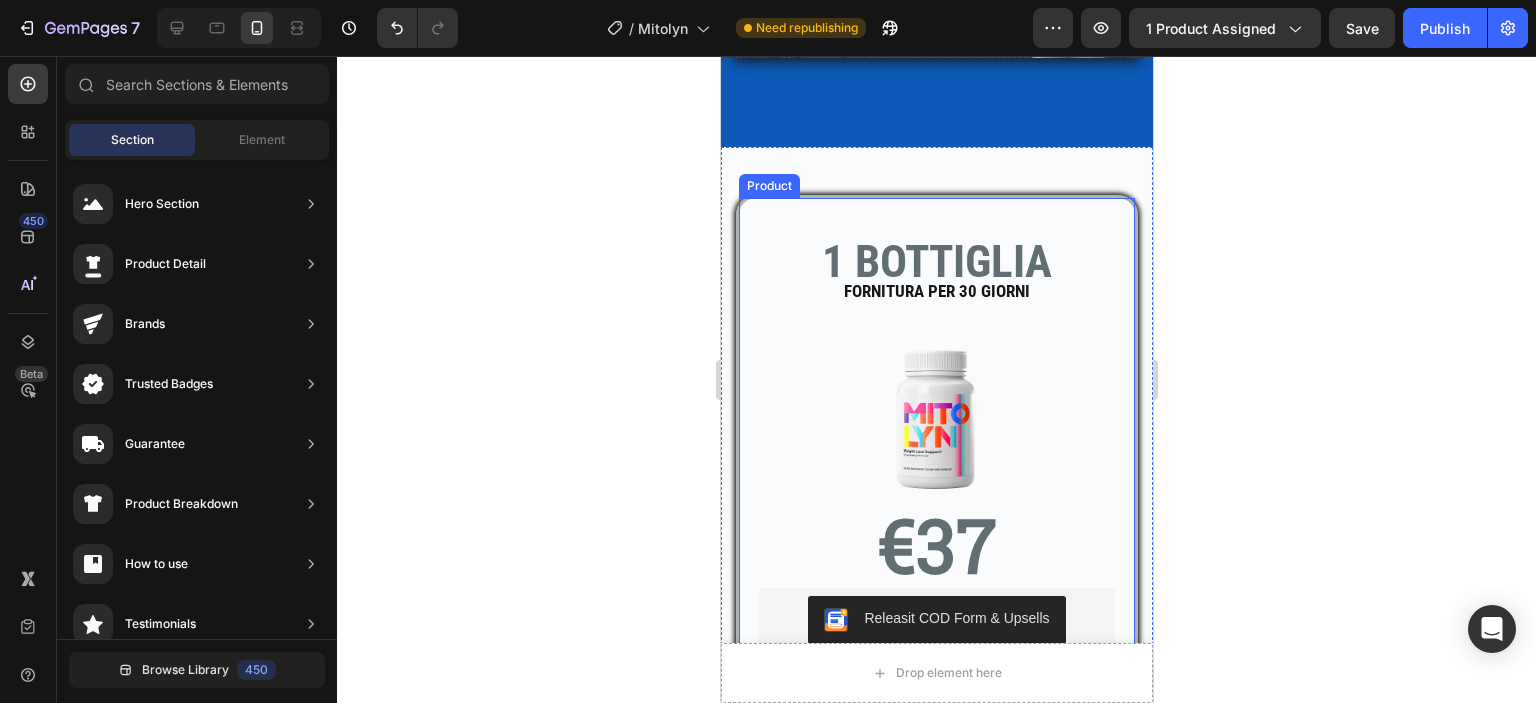 scroll, scrollTop: 900, scrollLeft: 0, axis: vertical 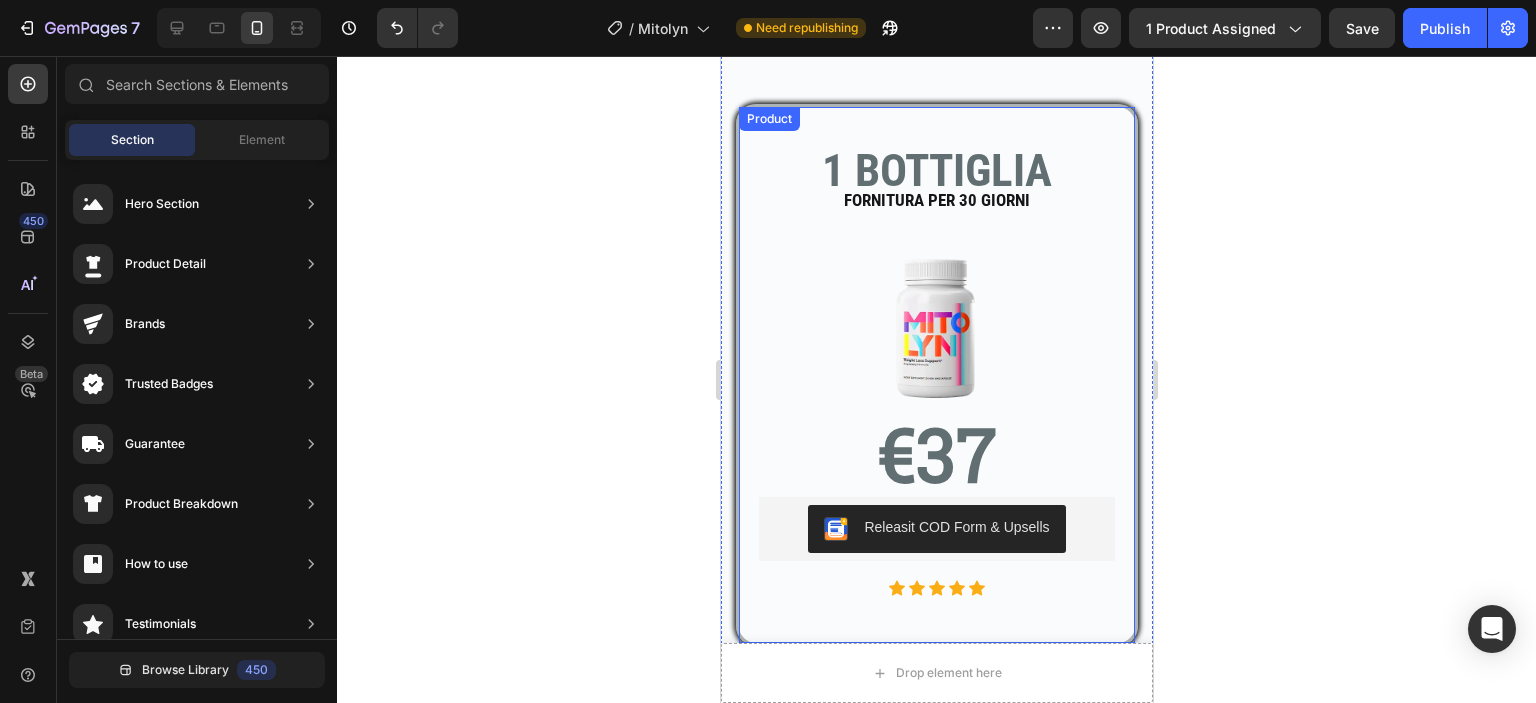 click on "1 BOTTIGLIA Text block FORNITURA PER 30 GIORNI Text block Text block Product Images €37 Text block Releasit COD Form & Upsells Releasit COD Form & Upsells                Icon                Icon                Icon                Icon                Icon Icon List Hoz" at bounding box center [936, 375] 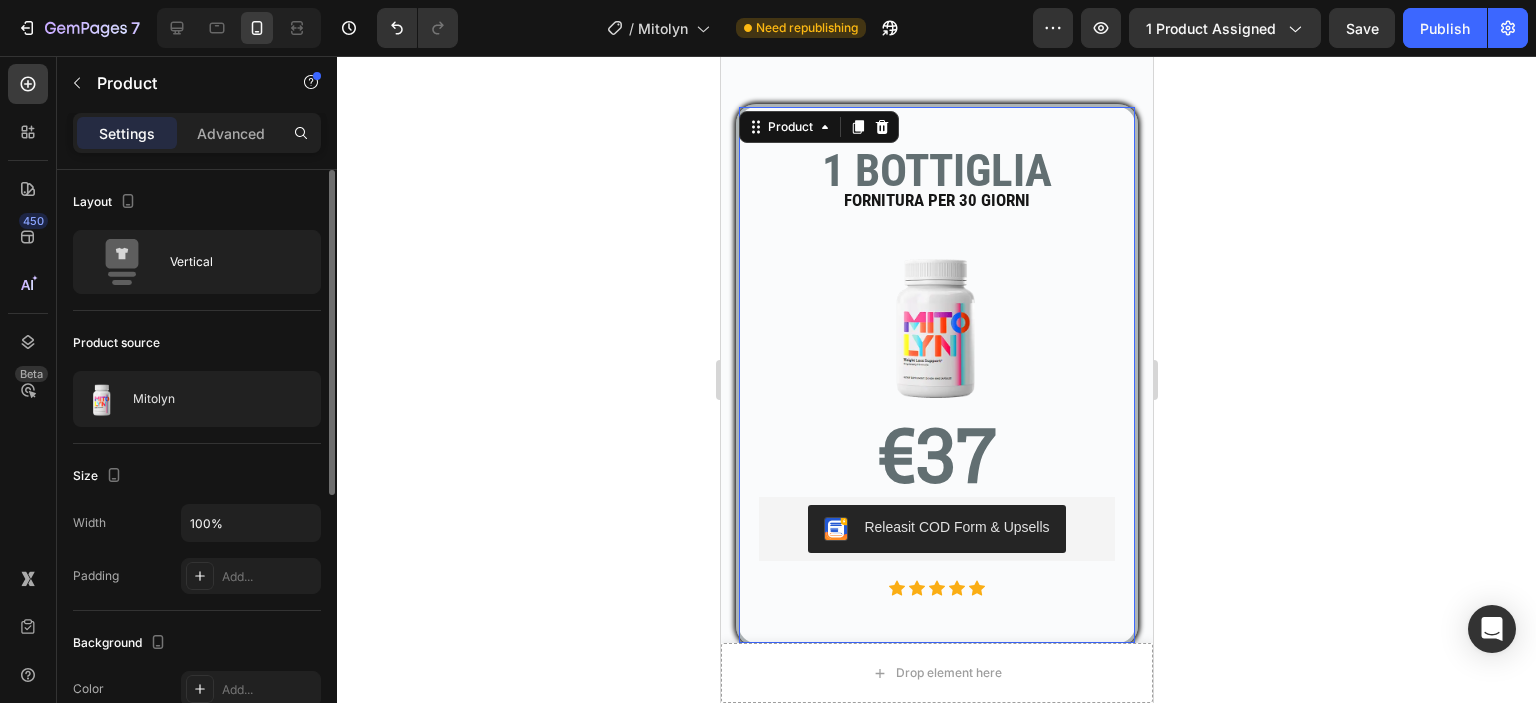 scroll, scrollTop: 300, scrollLeft: 0, axis: vertical 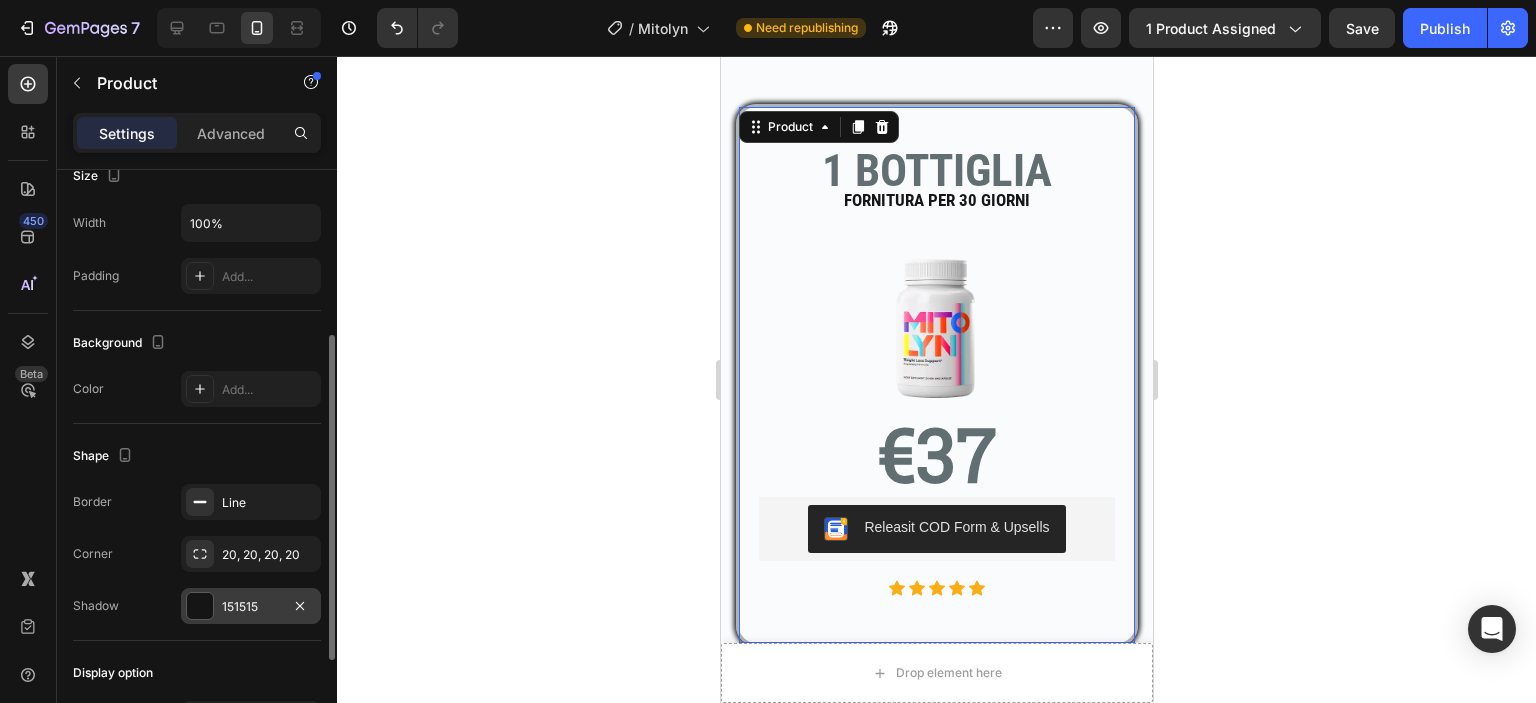 click on "151515" at bounding box center [251, 607] 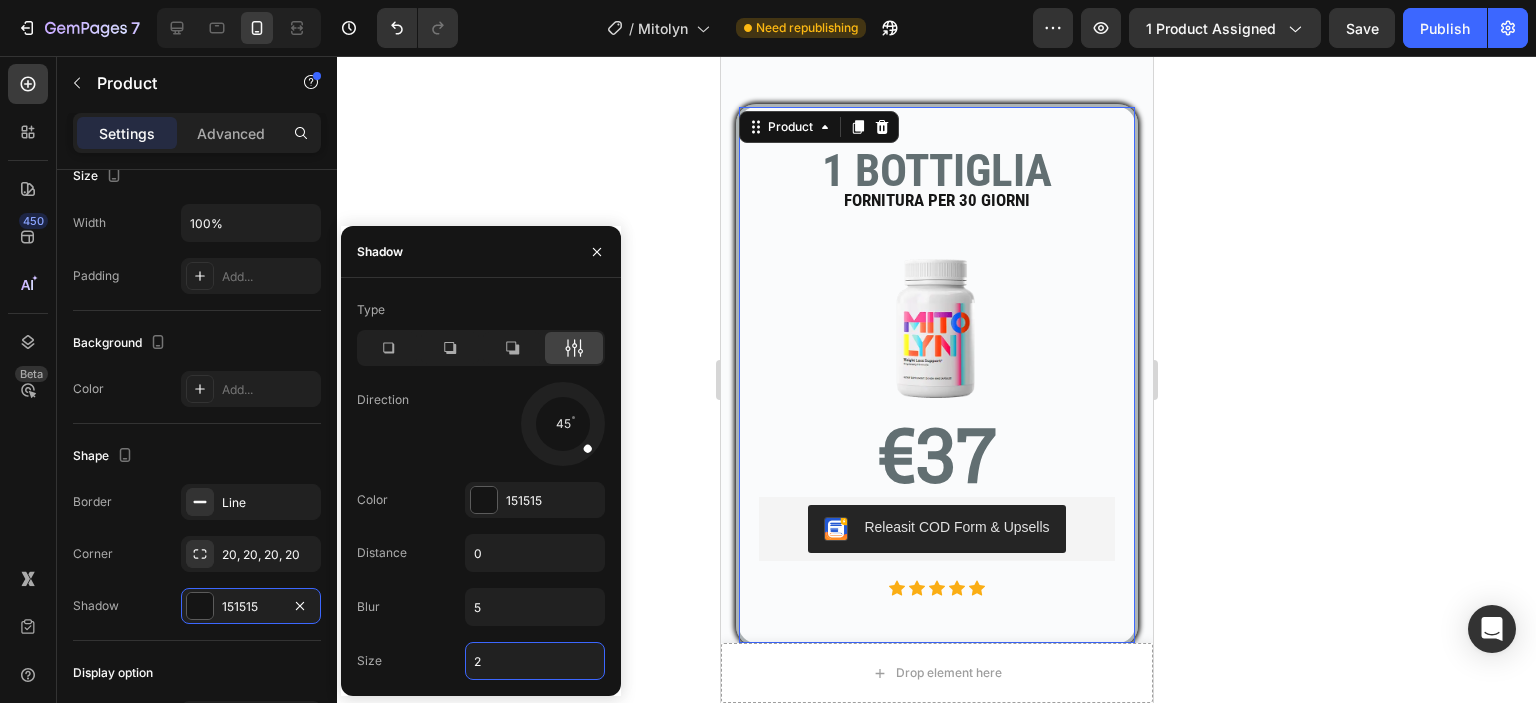 click on "2" at bounding box center (535, 661) 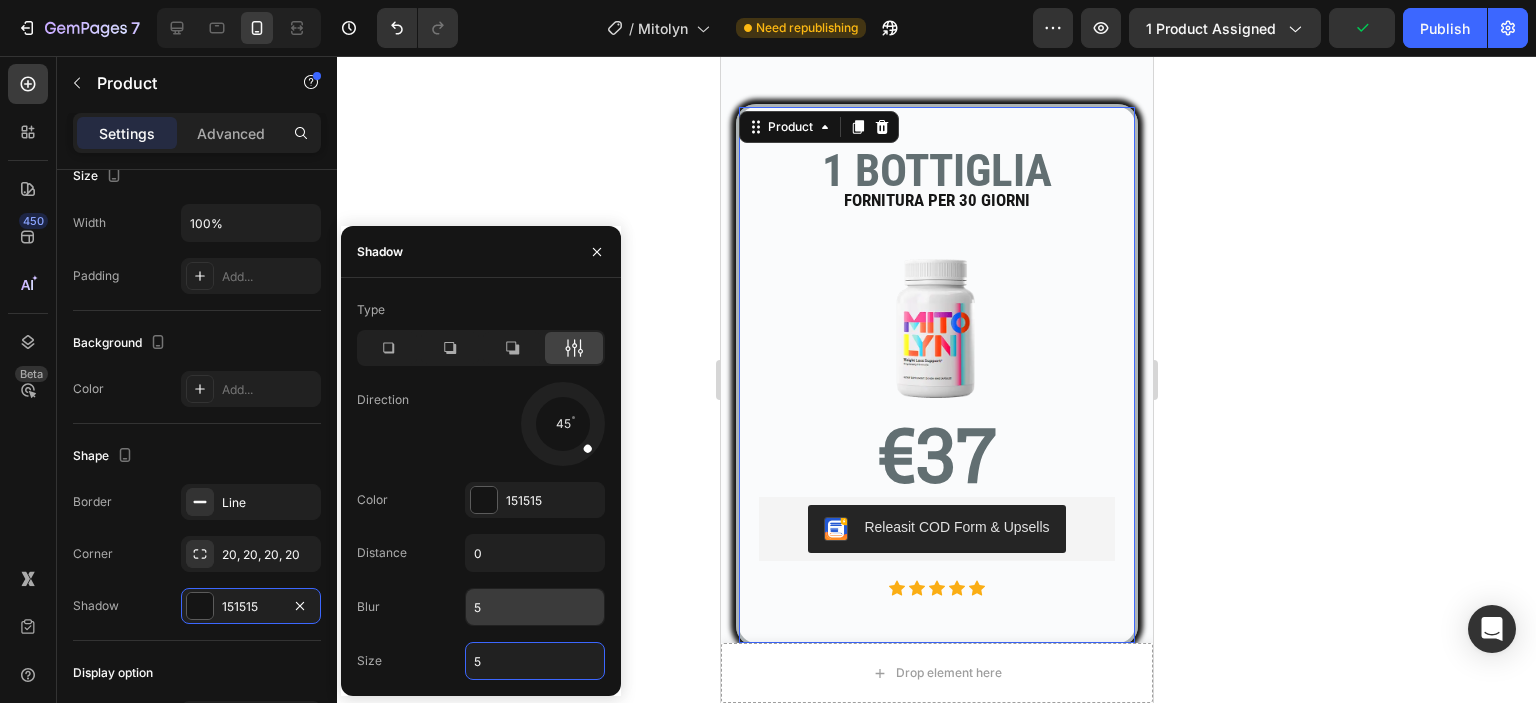 type on "5" 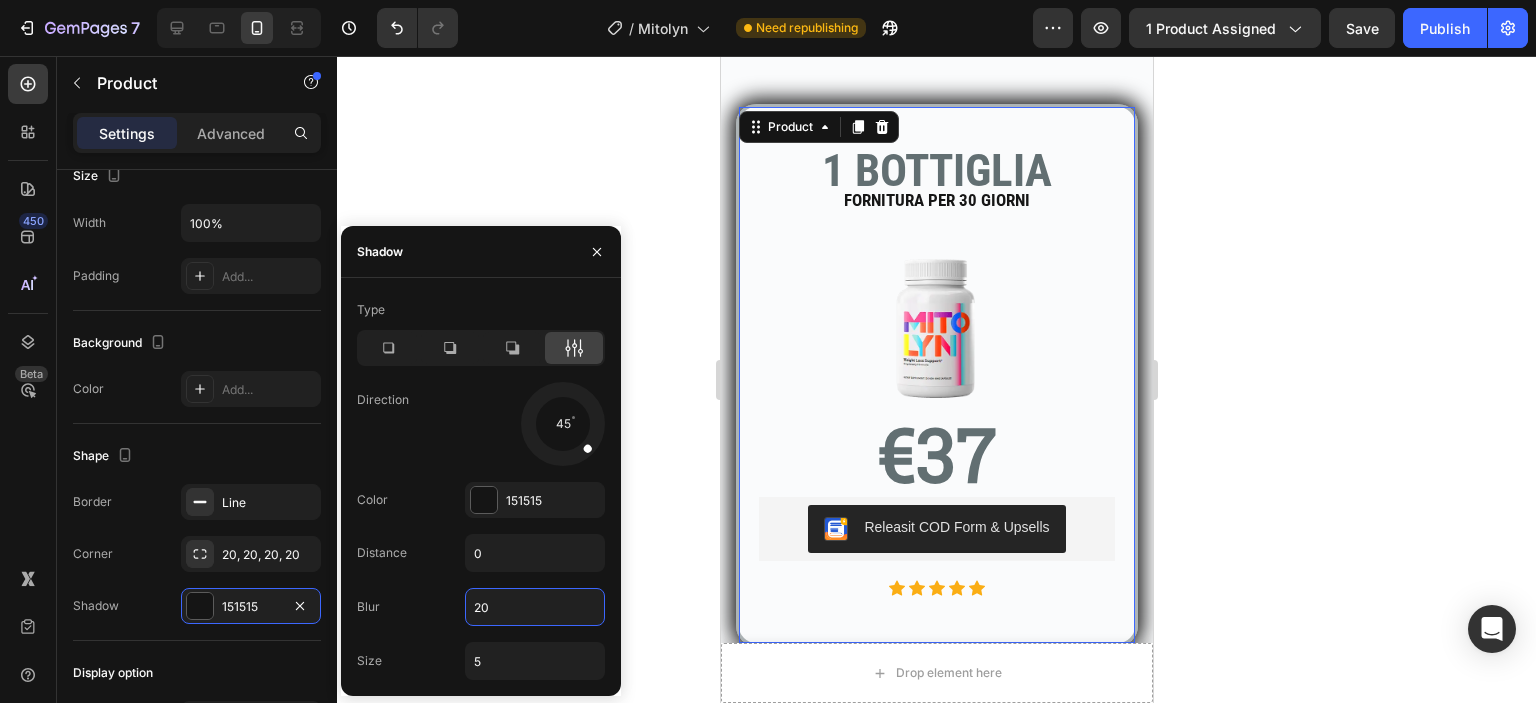 type on "2" 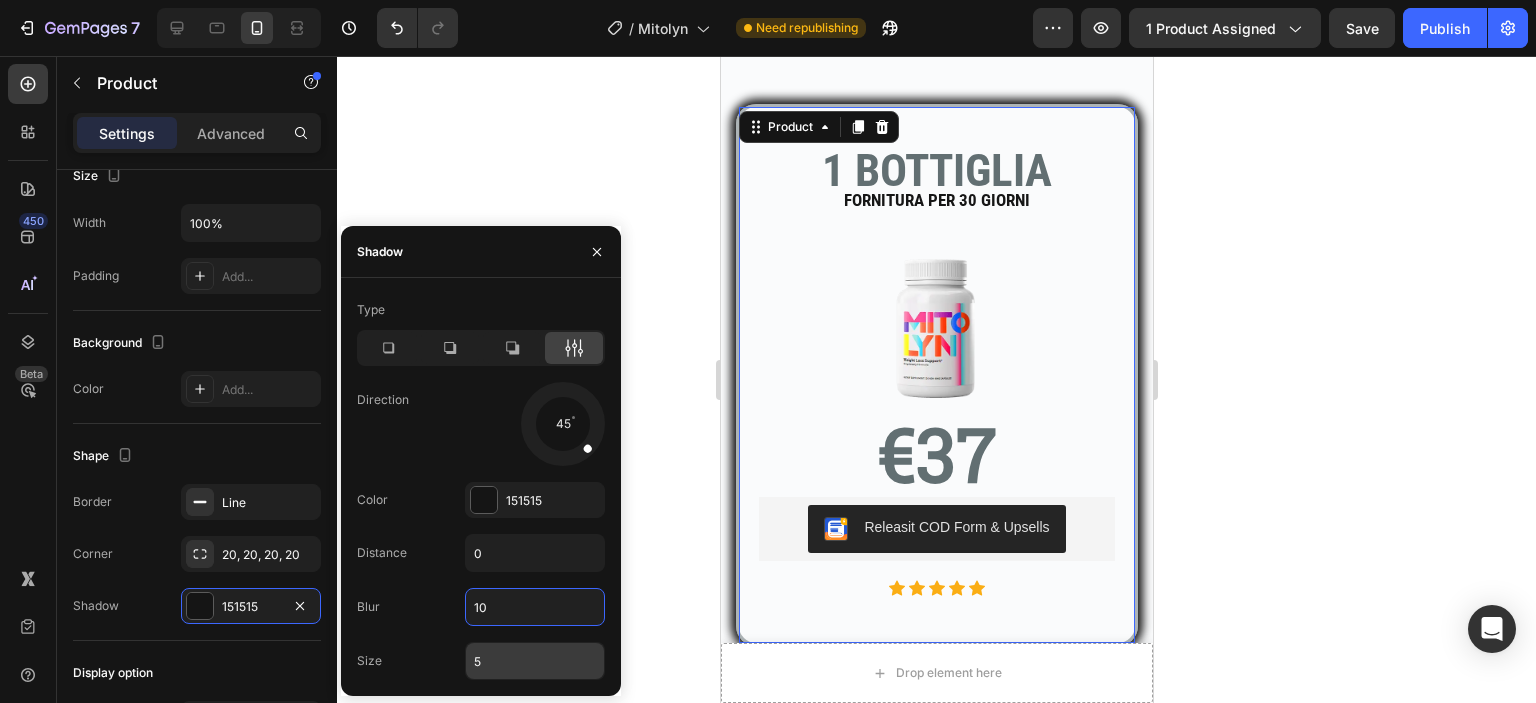 type on "10" 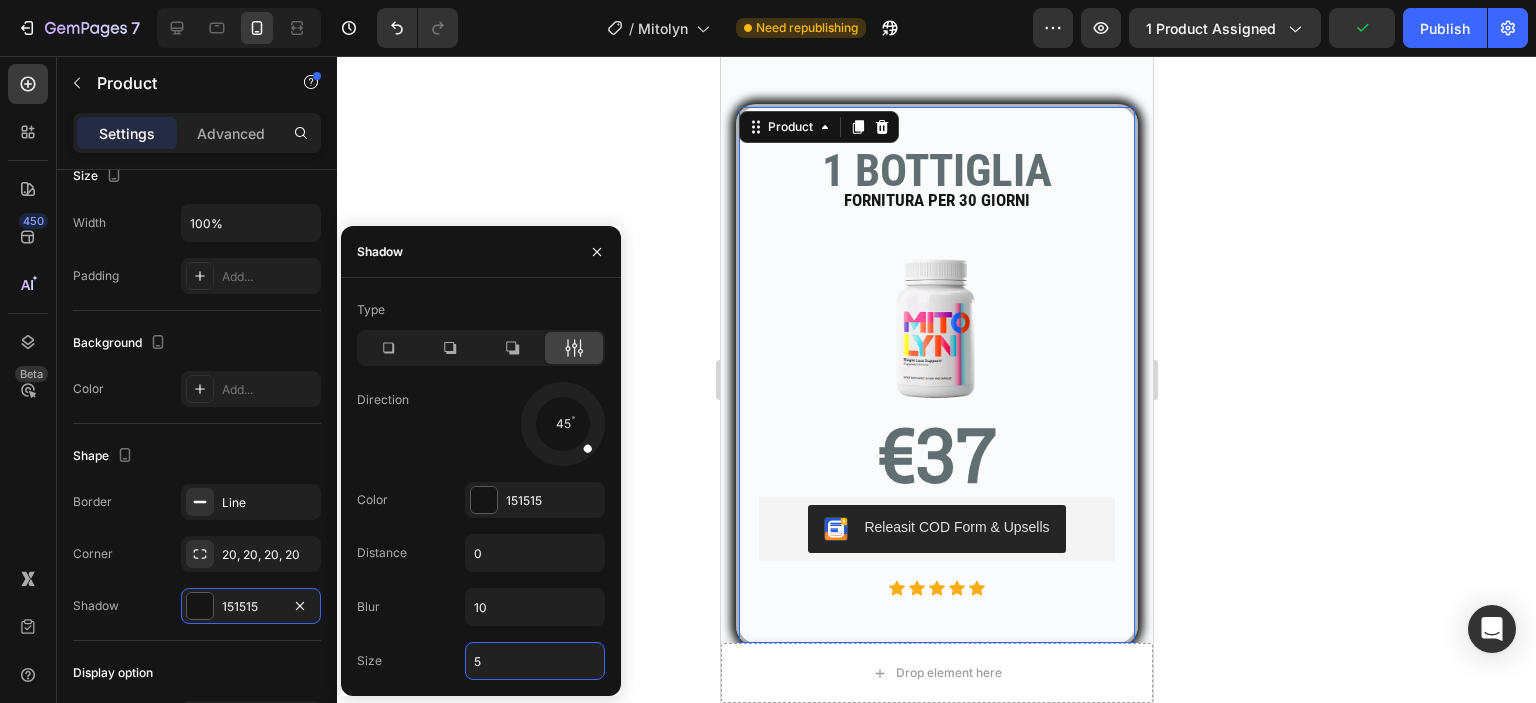 type on "2" 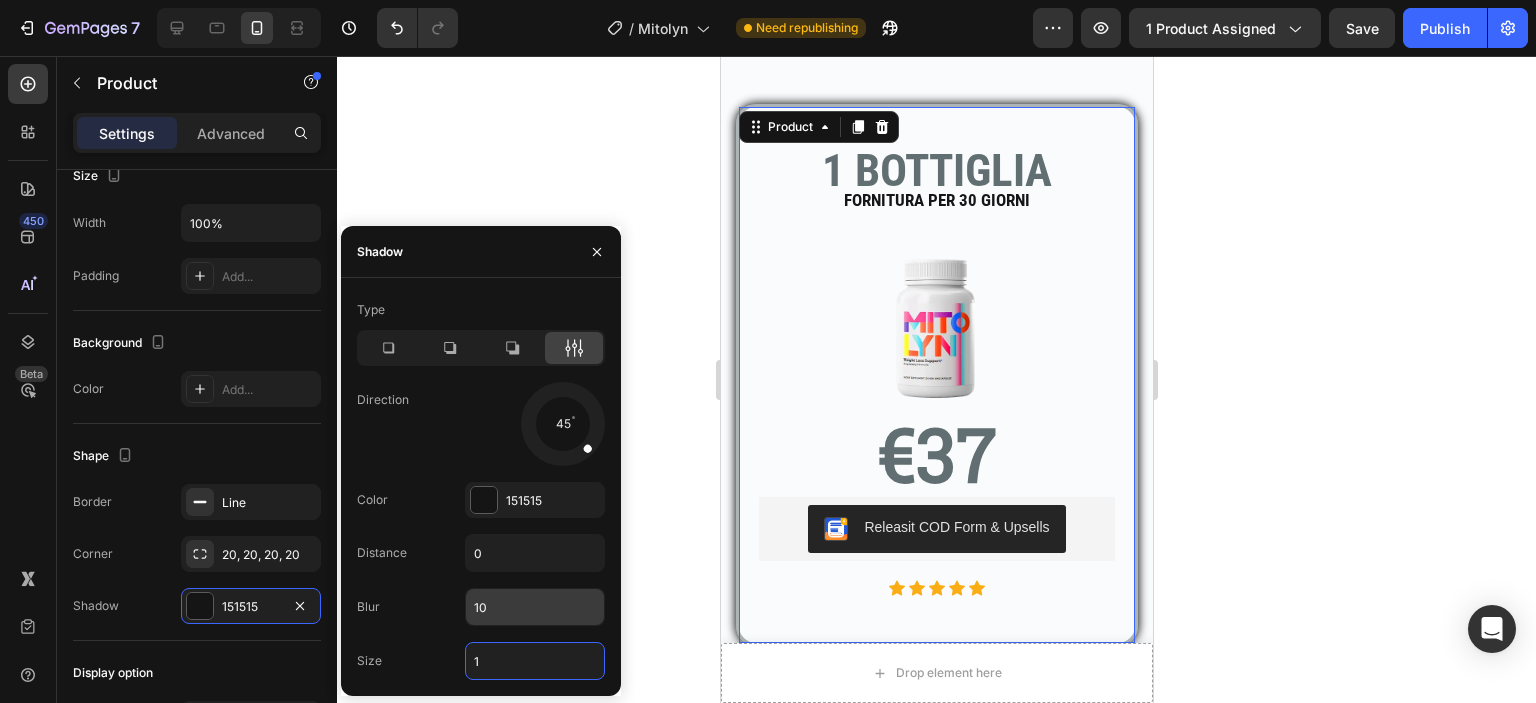 type on "1" 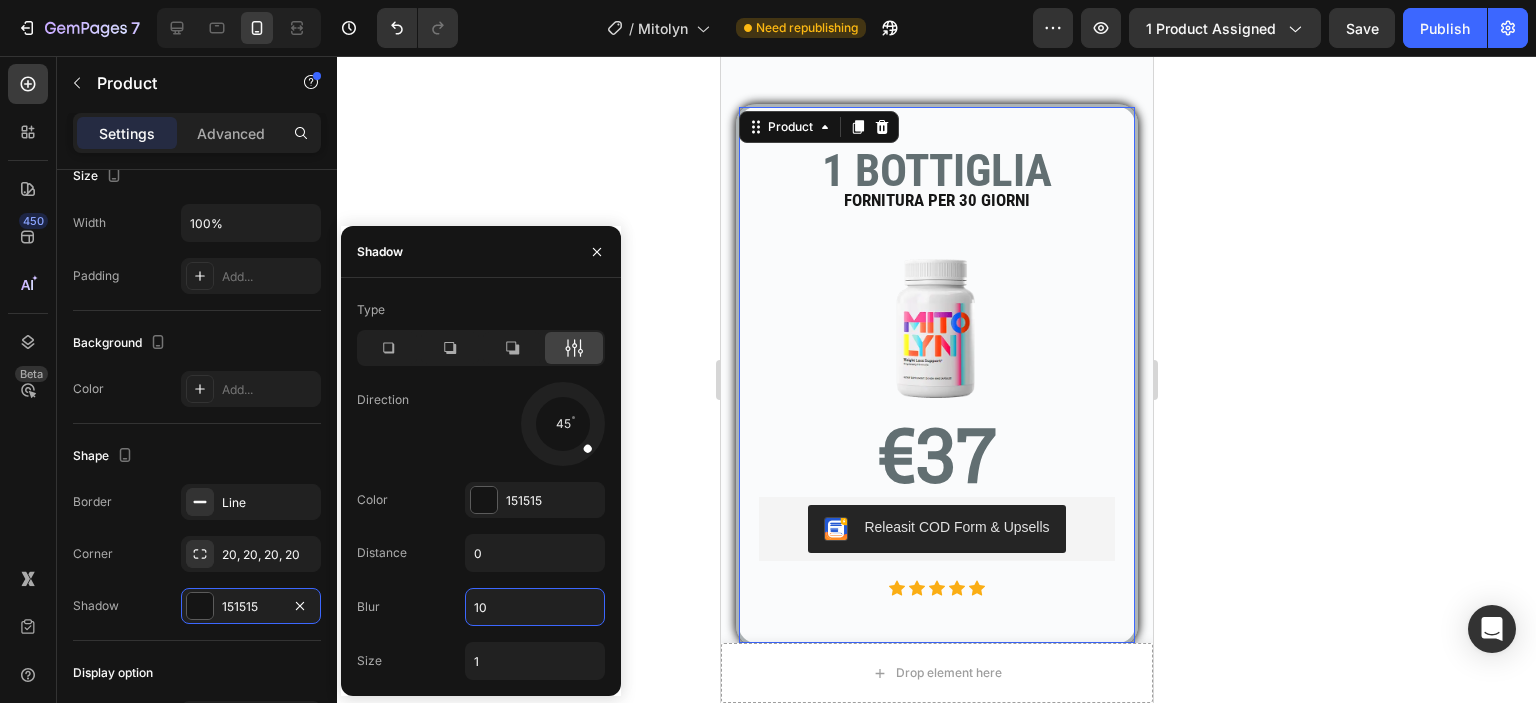 type on "8" 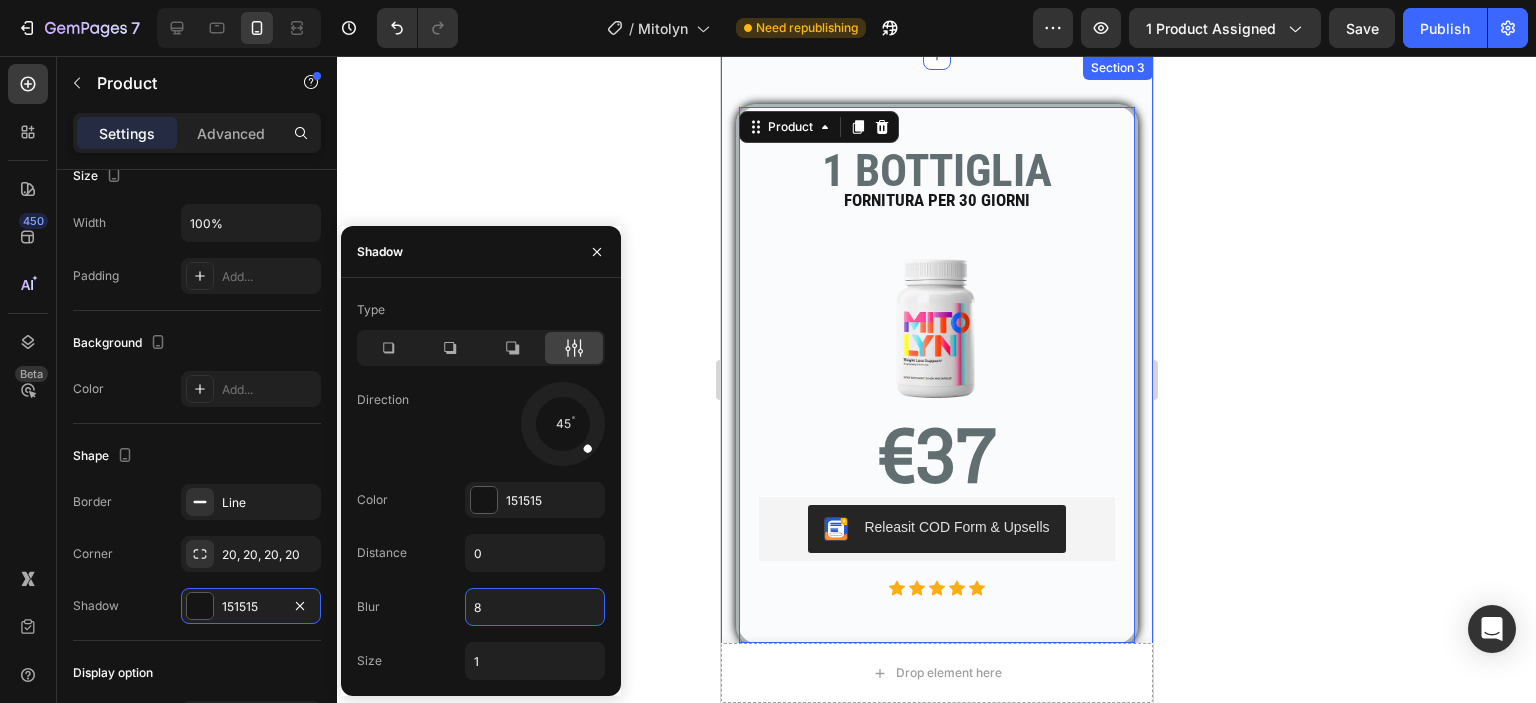click 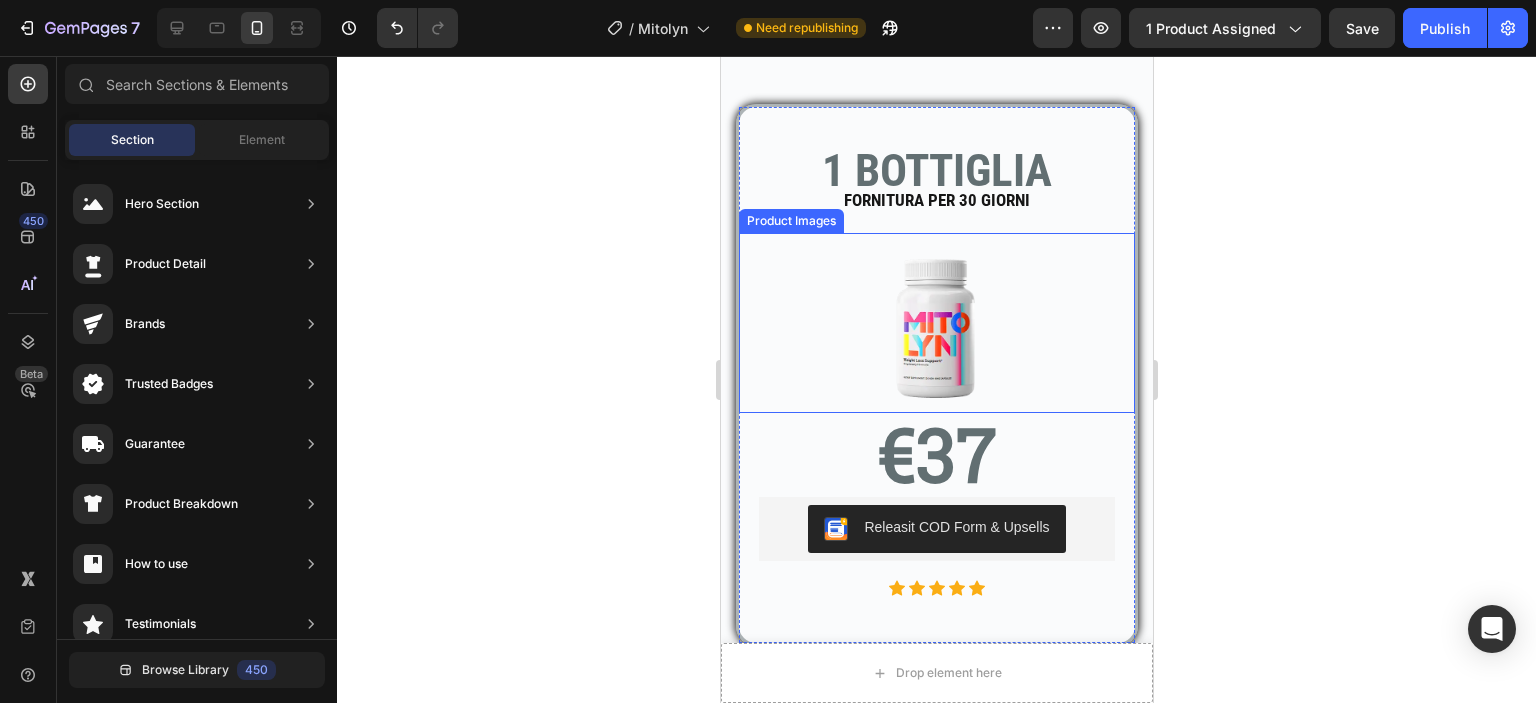 click at bounding box center [936, 323] 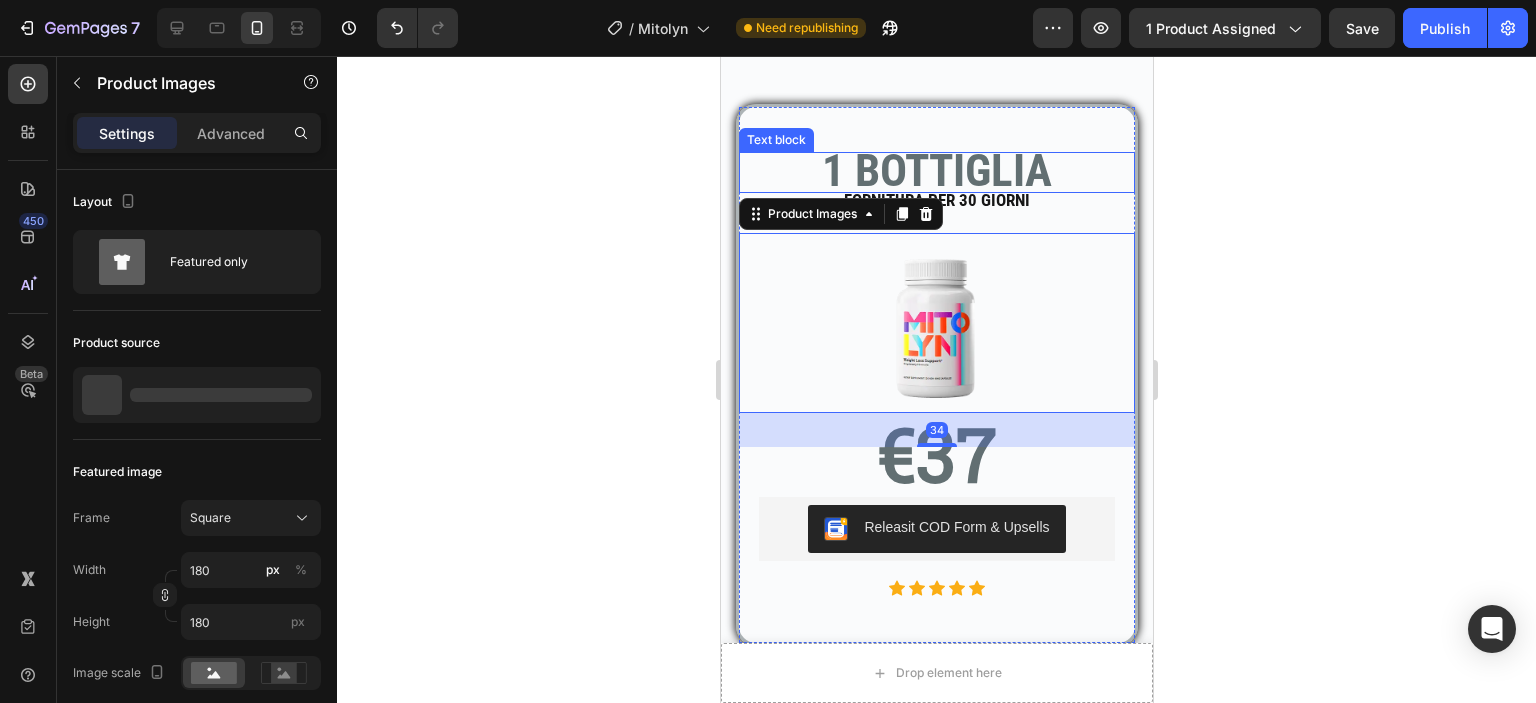click on "1 BOTTIGLIA" at bounding box center [936, 172] 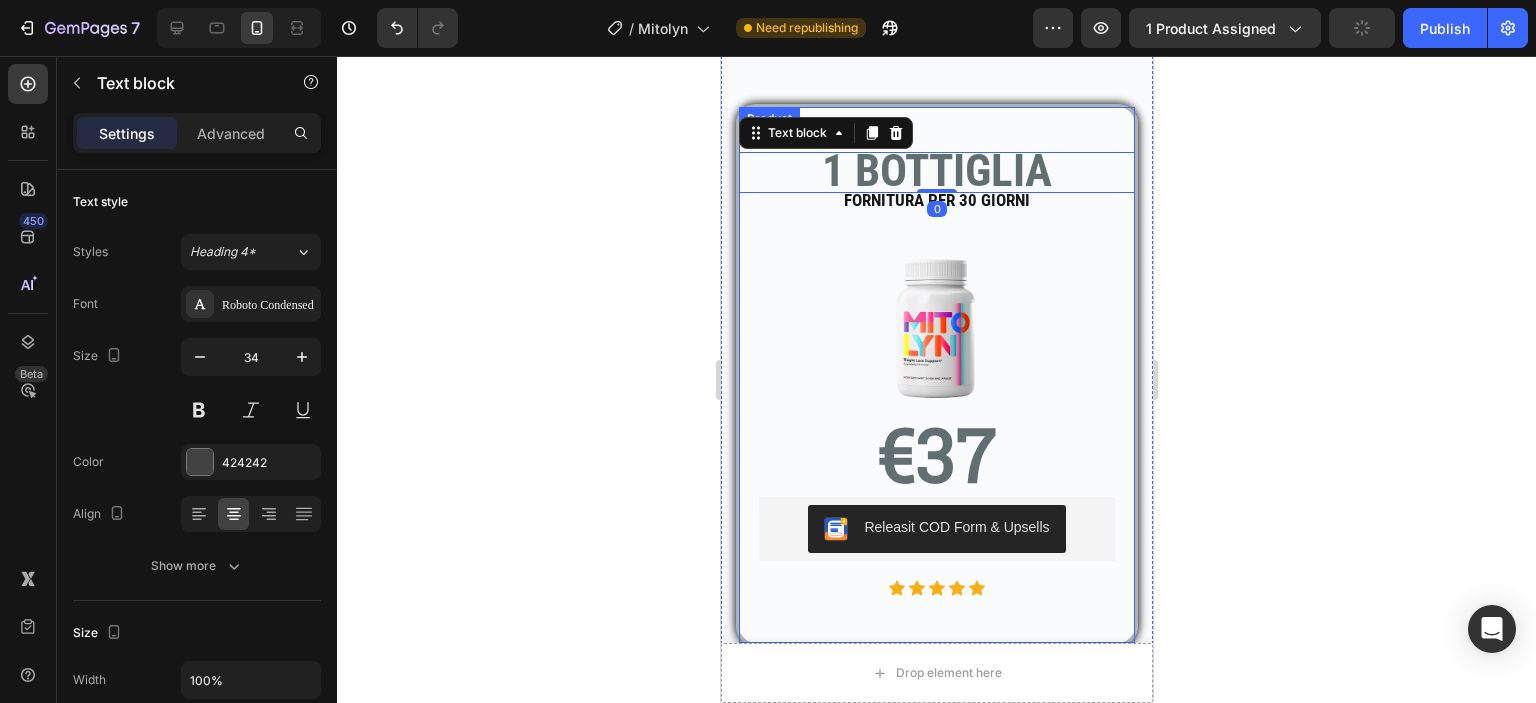 click on "1 BOTTIGLIA Text block   0 FORNITURA PER 30 GIORNI Text block Text block Product Images €37 Text block Releasit COD Form & Upsells Releasit COD Form & Upsells                Icon                Icon                Icon                Icon                Icon Icon List Hoz" at bounding box center [936, 375] 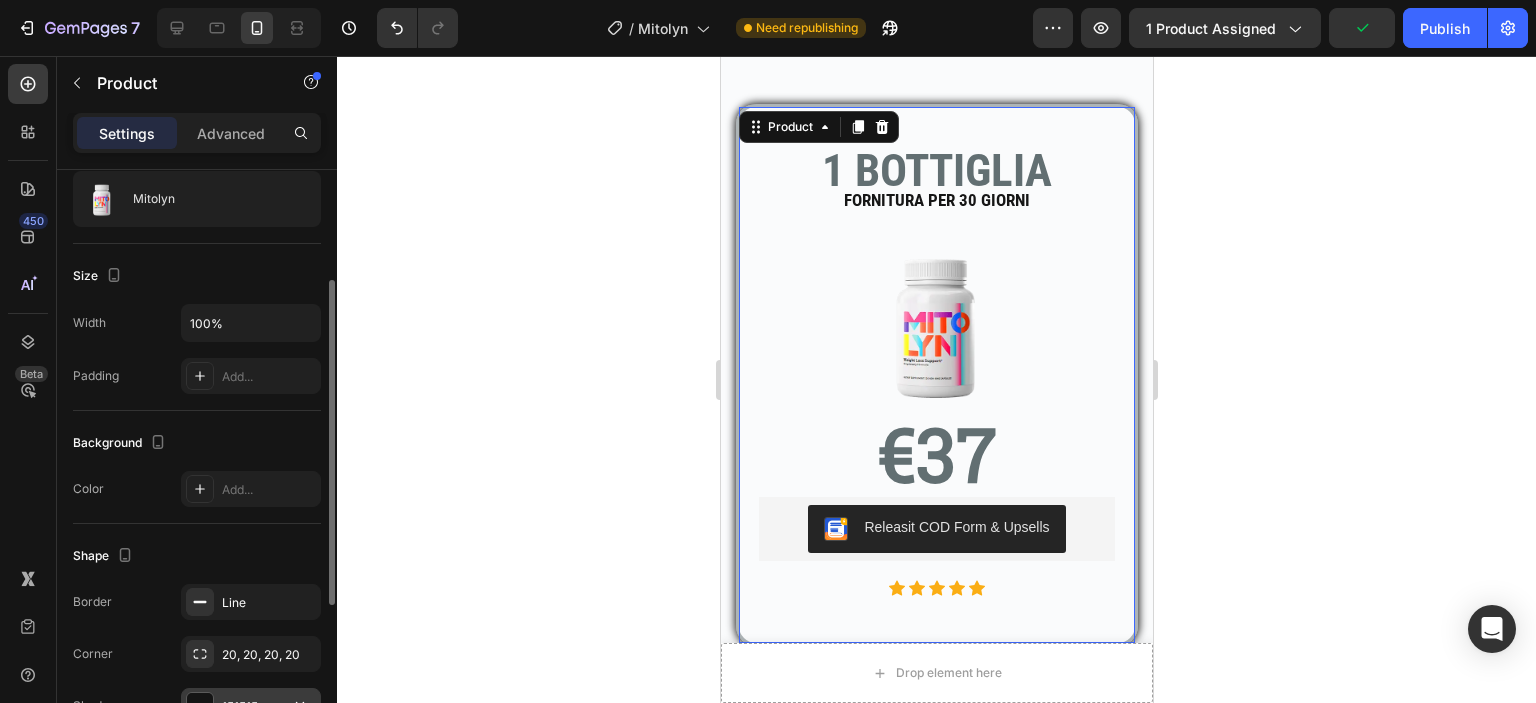 scroll, scrollTop: 300, scrollLeft: 0, axis: vertical 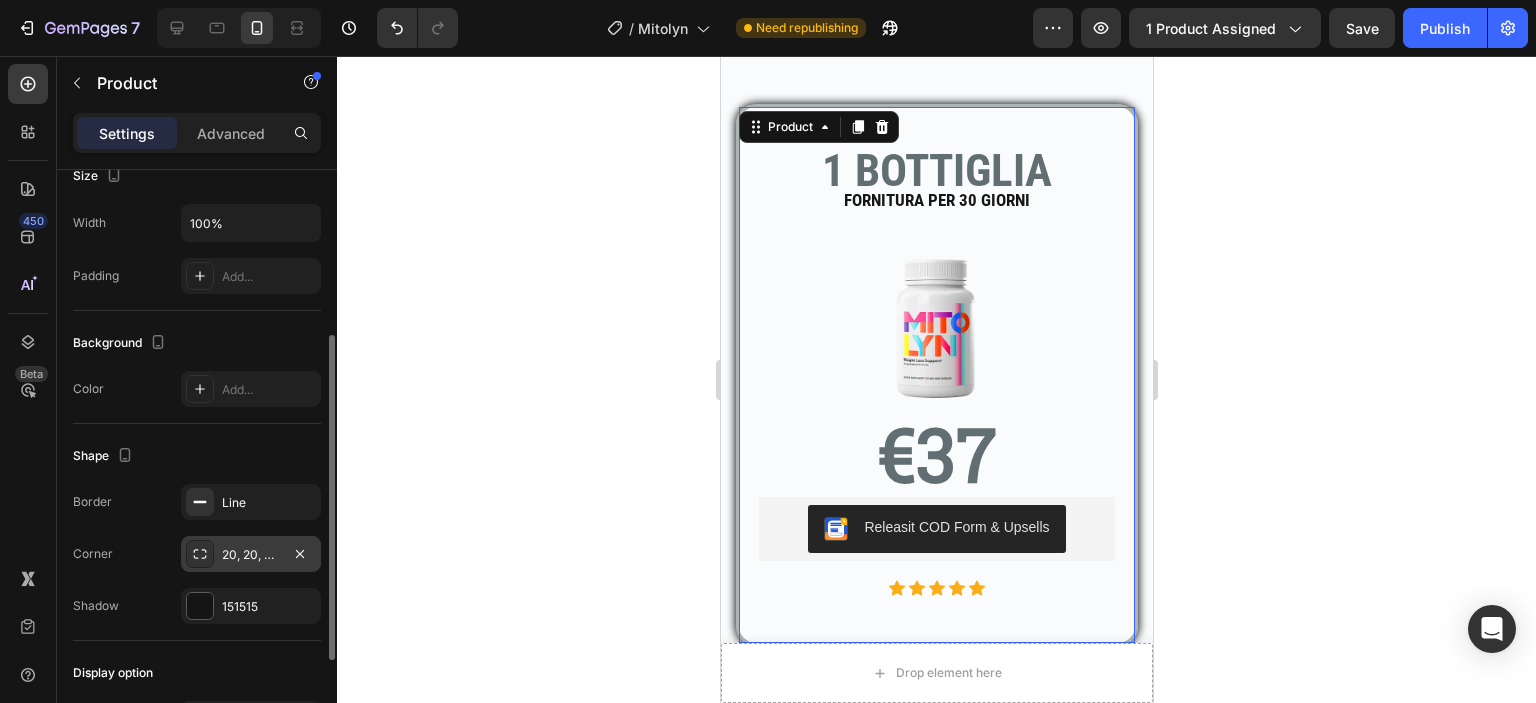 click on "20, 20, 20, 20" at bounding box center (251, 555) 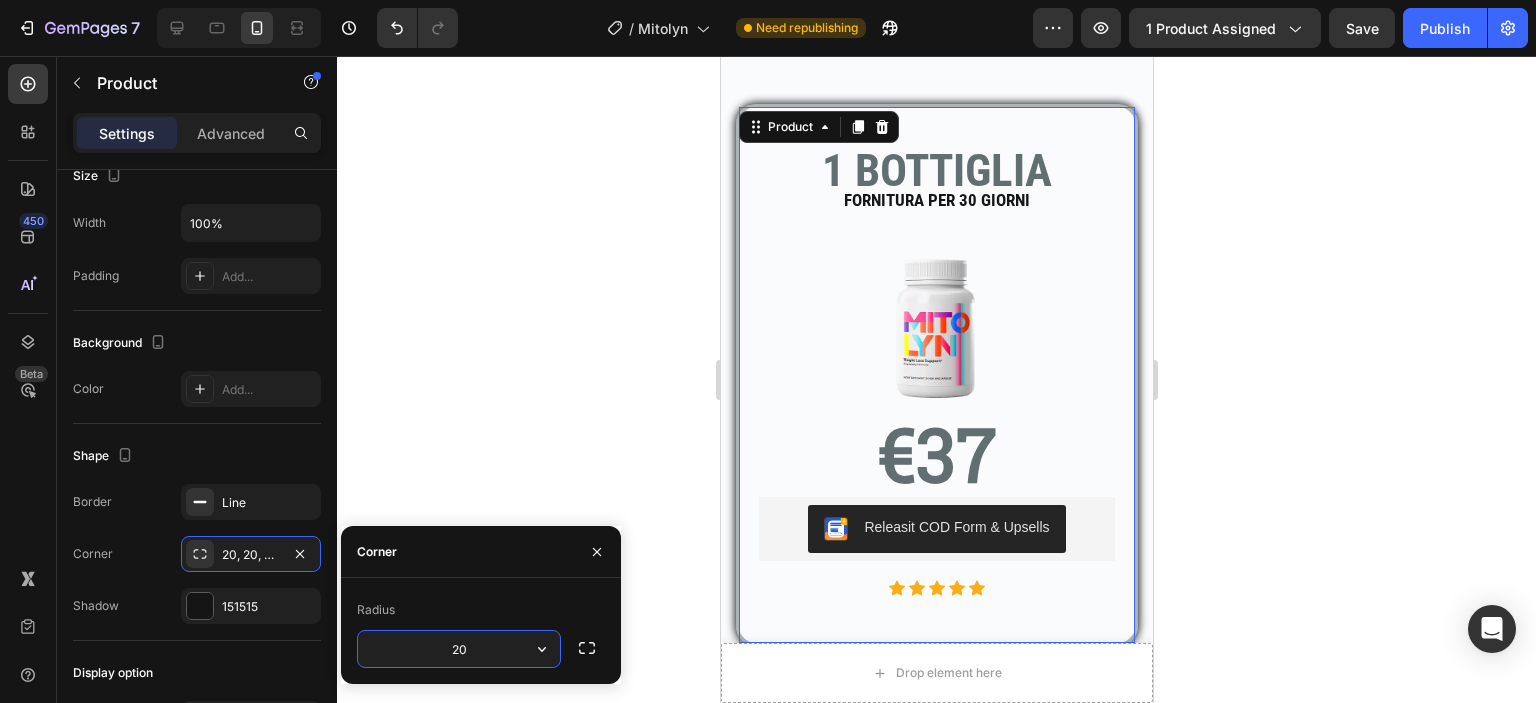 click on "20" at bounding box center (459, 649) 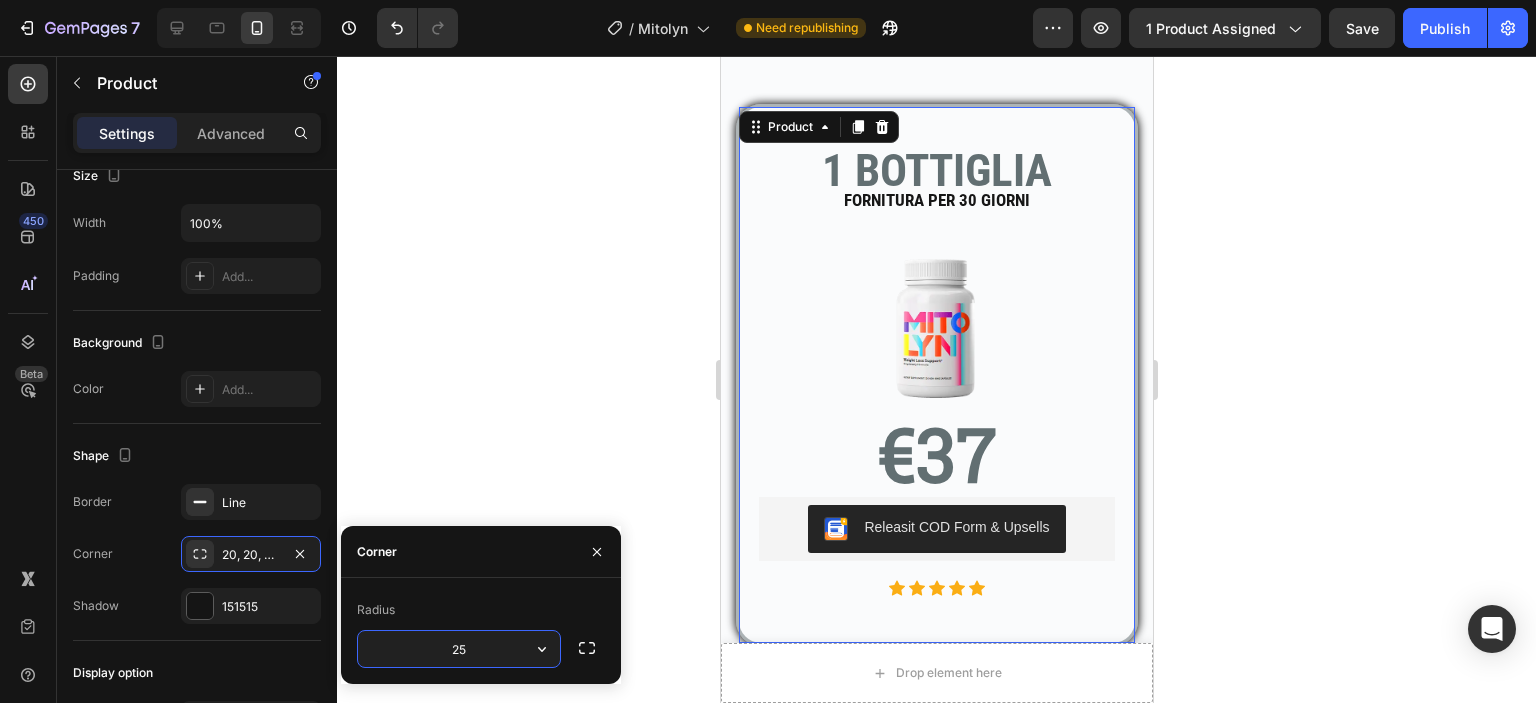type on "2" 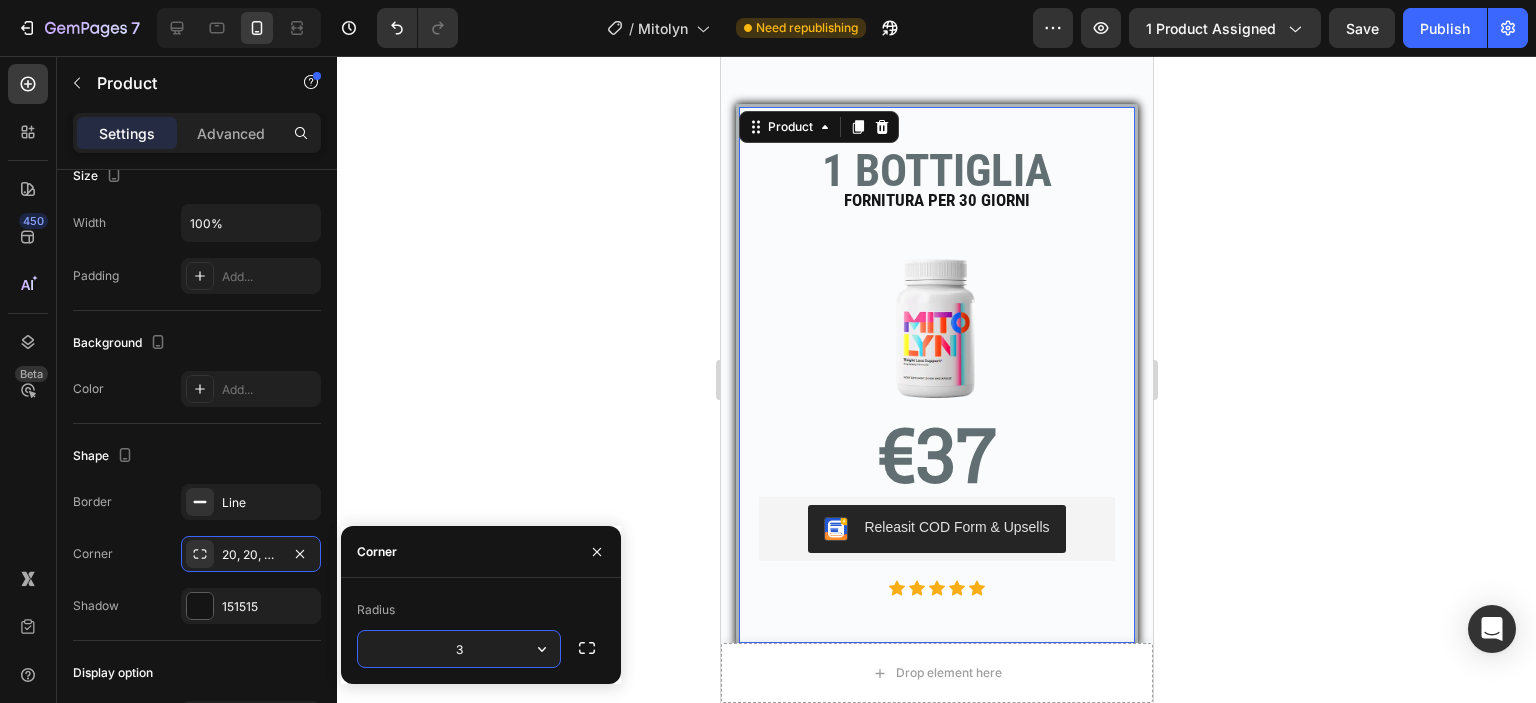 type on "30" 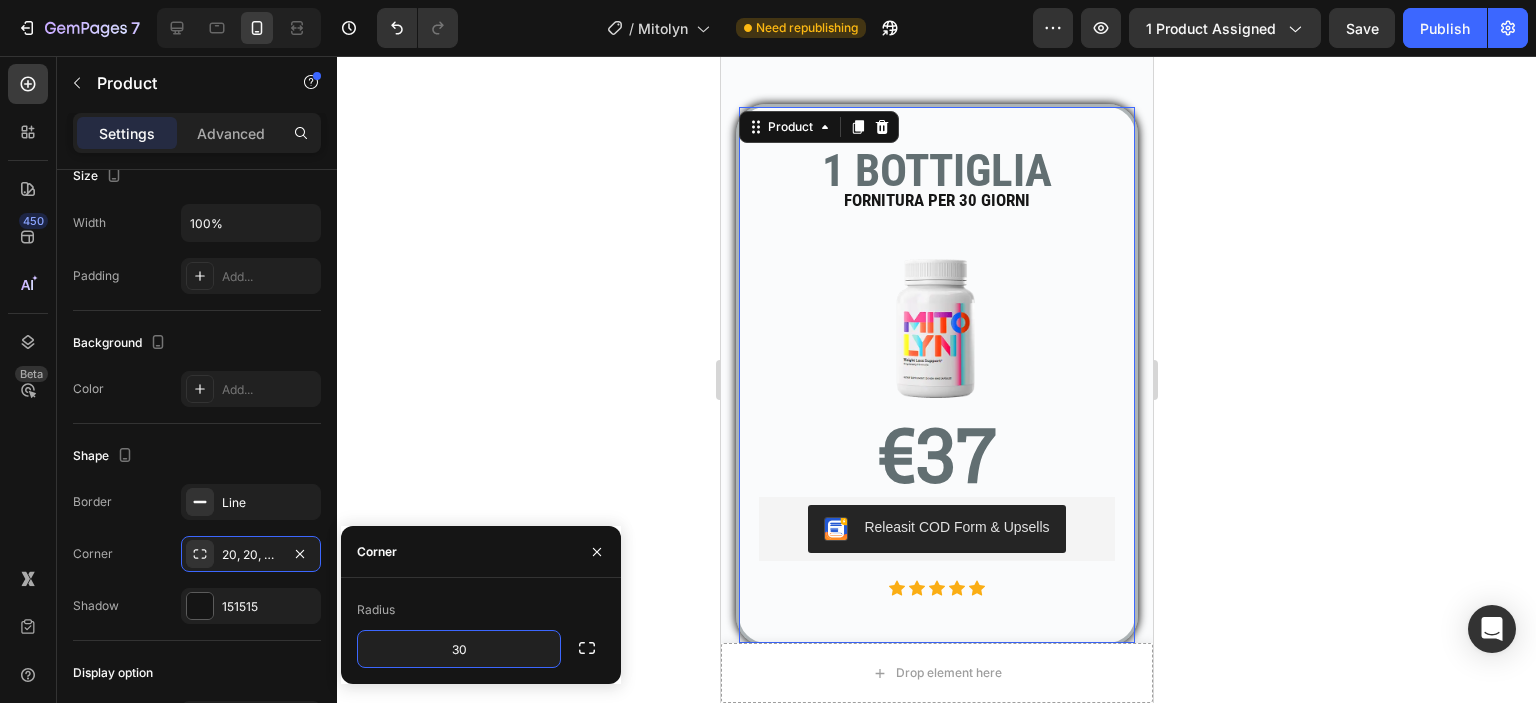 click 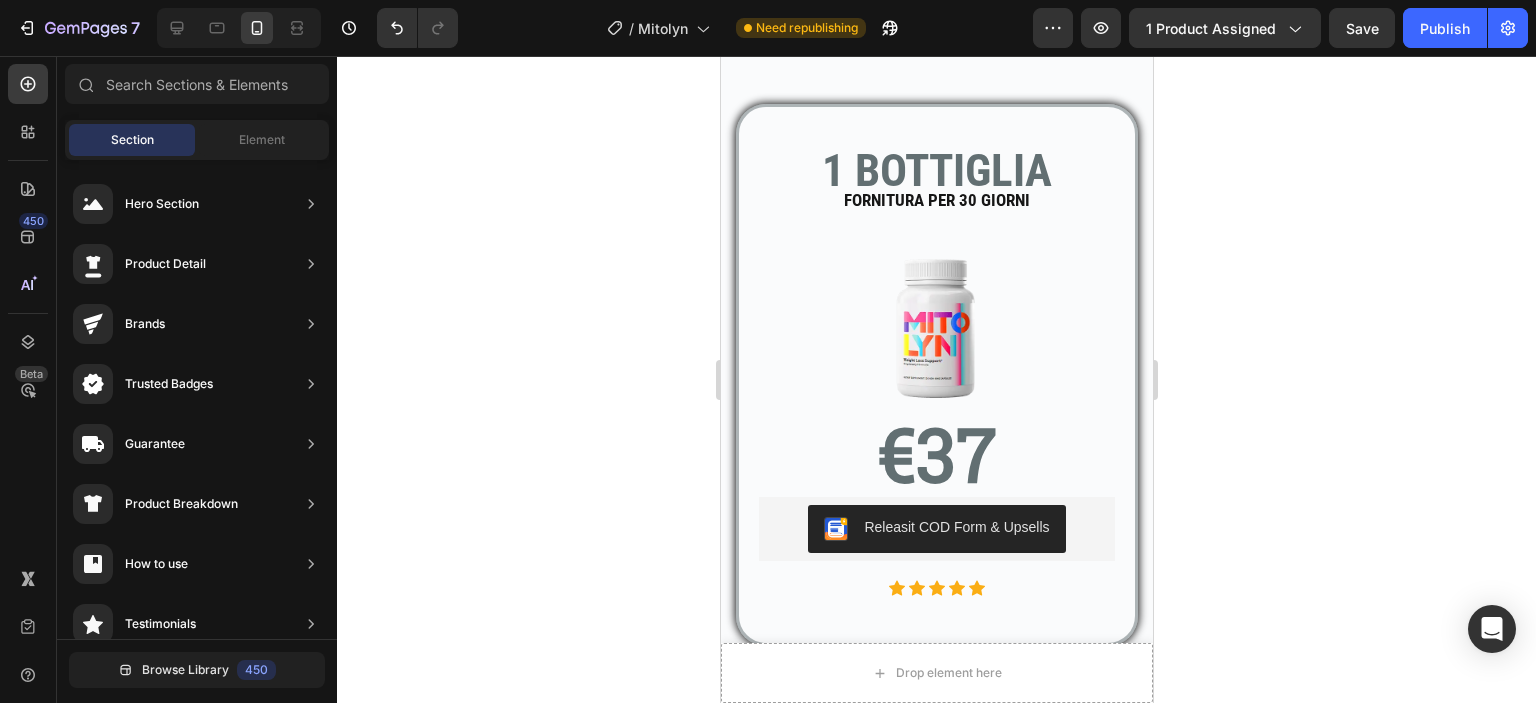 click 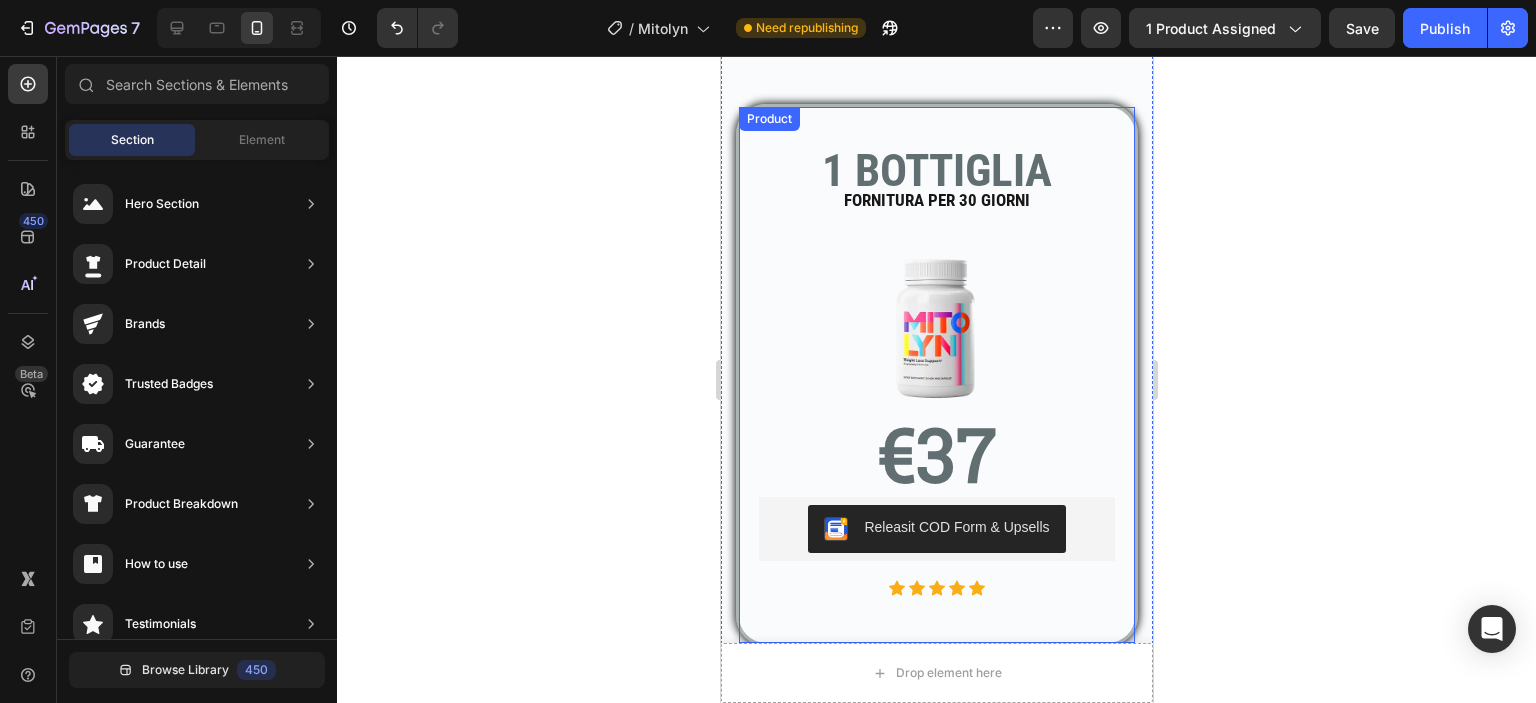 click on "Product" at bounding box center [768, 119] 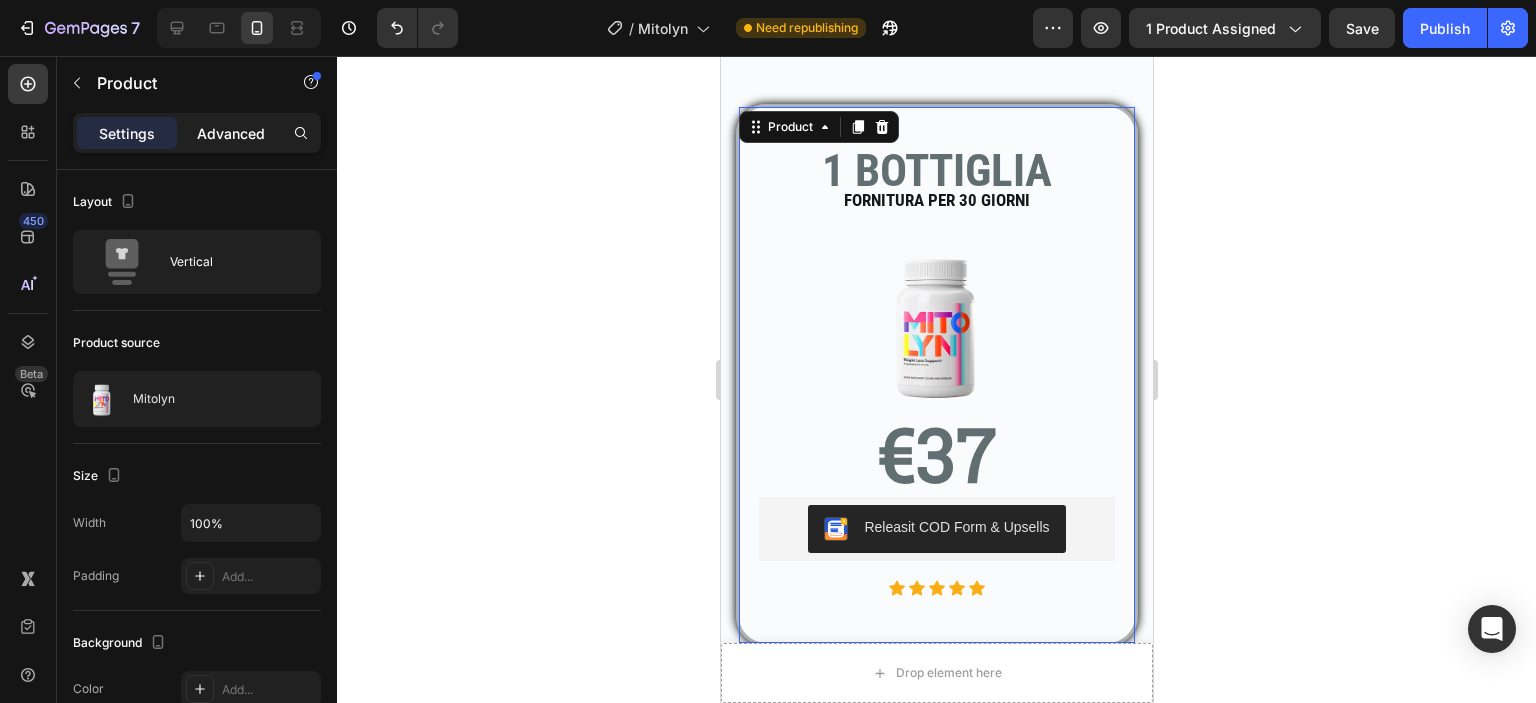 click on "Advanced" at bounding box center [231, 133] 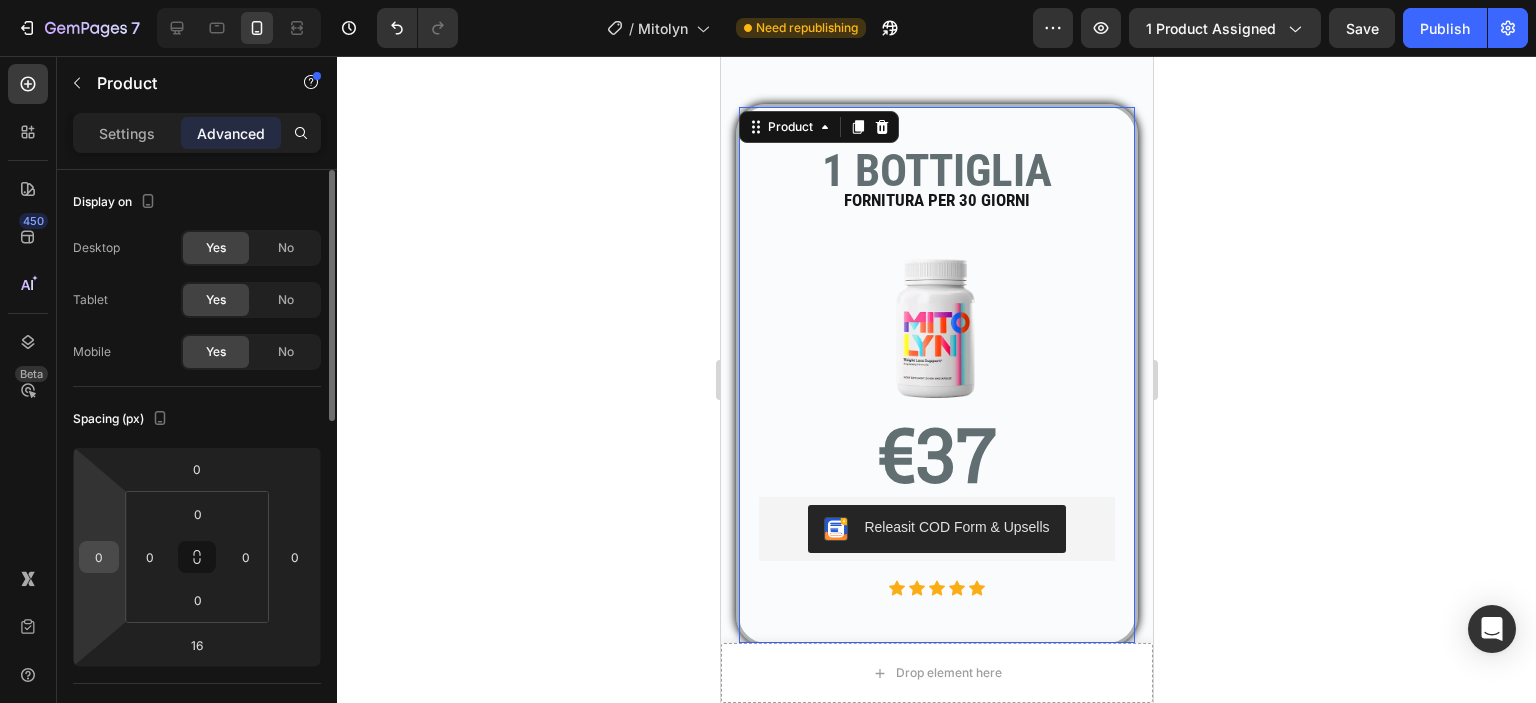 click on "0" at bounding box center [99, 557] 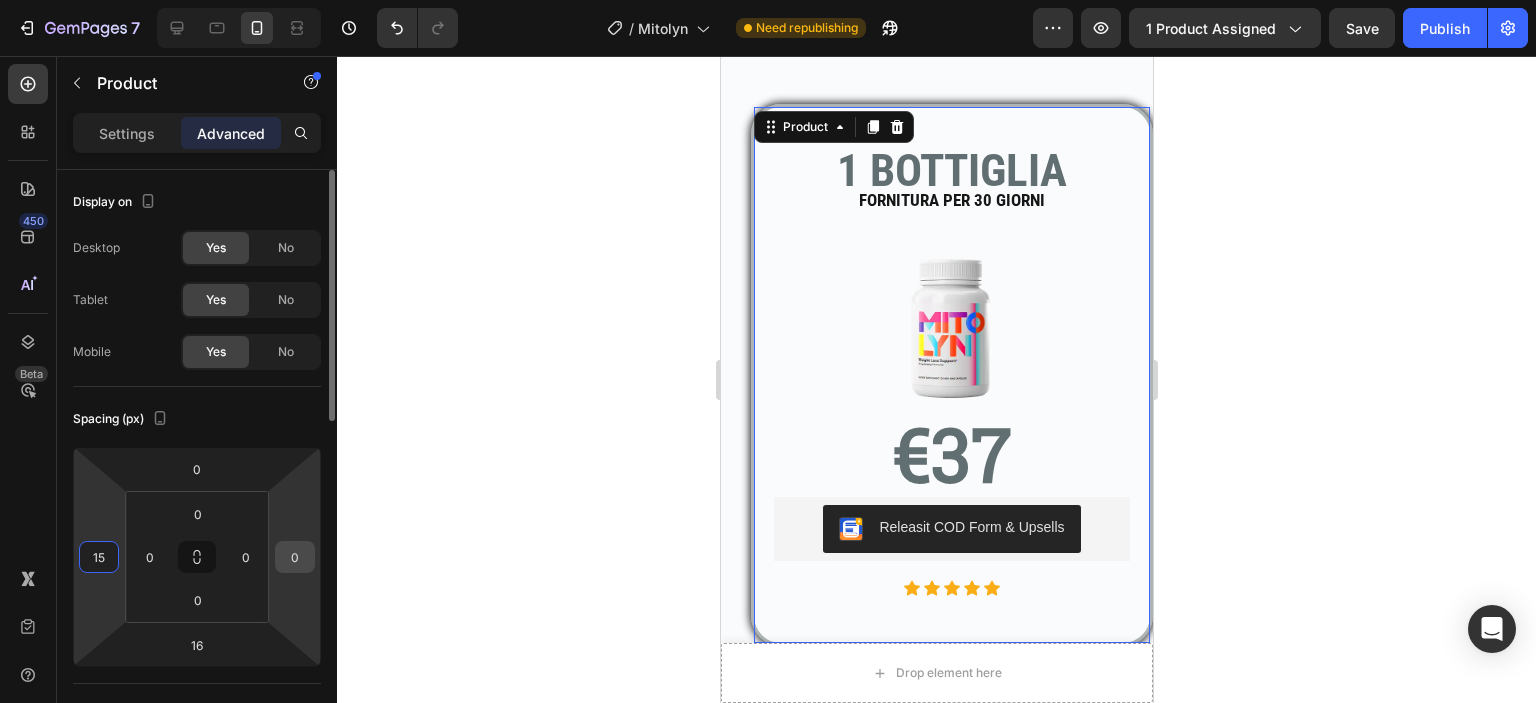 type on "15" 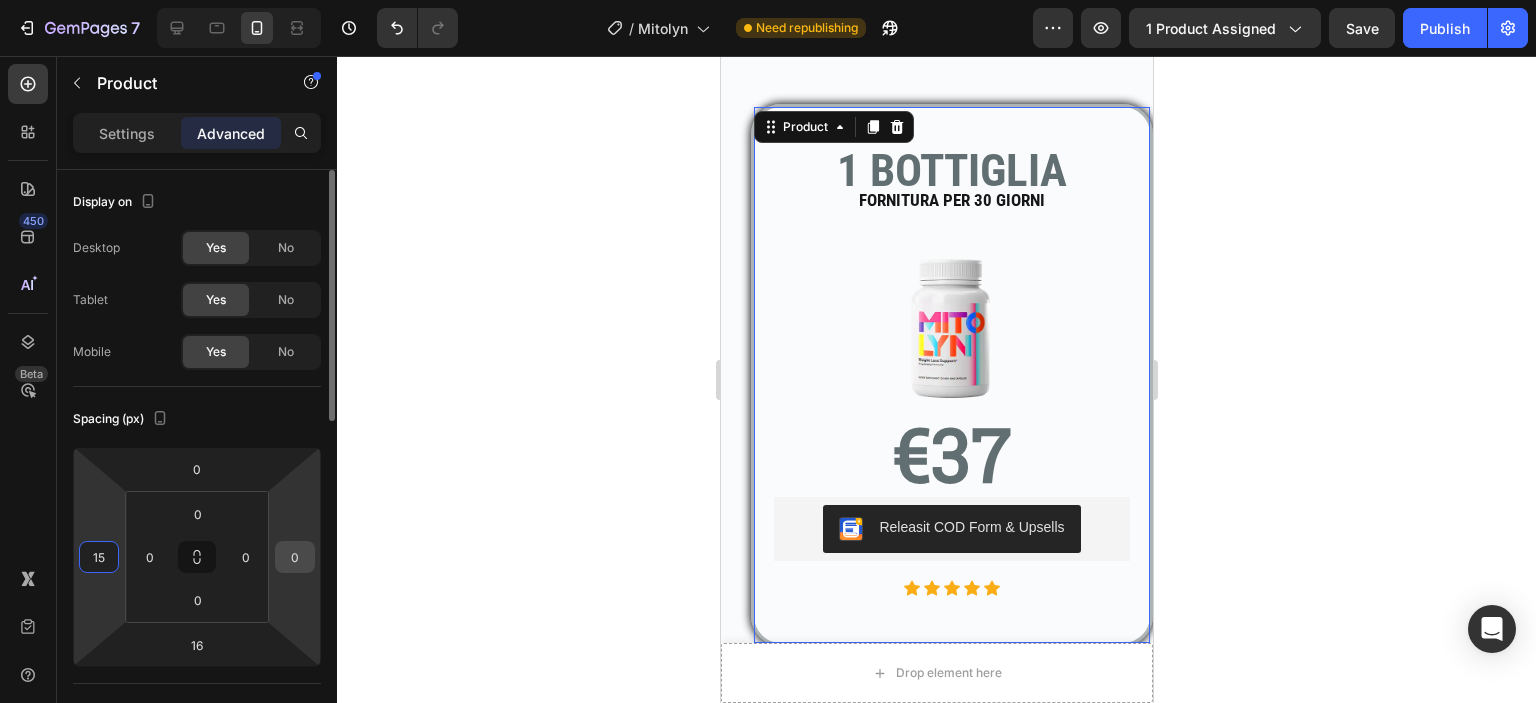click on "0" at bounding box center [295, 557] 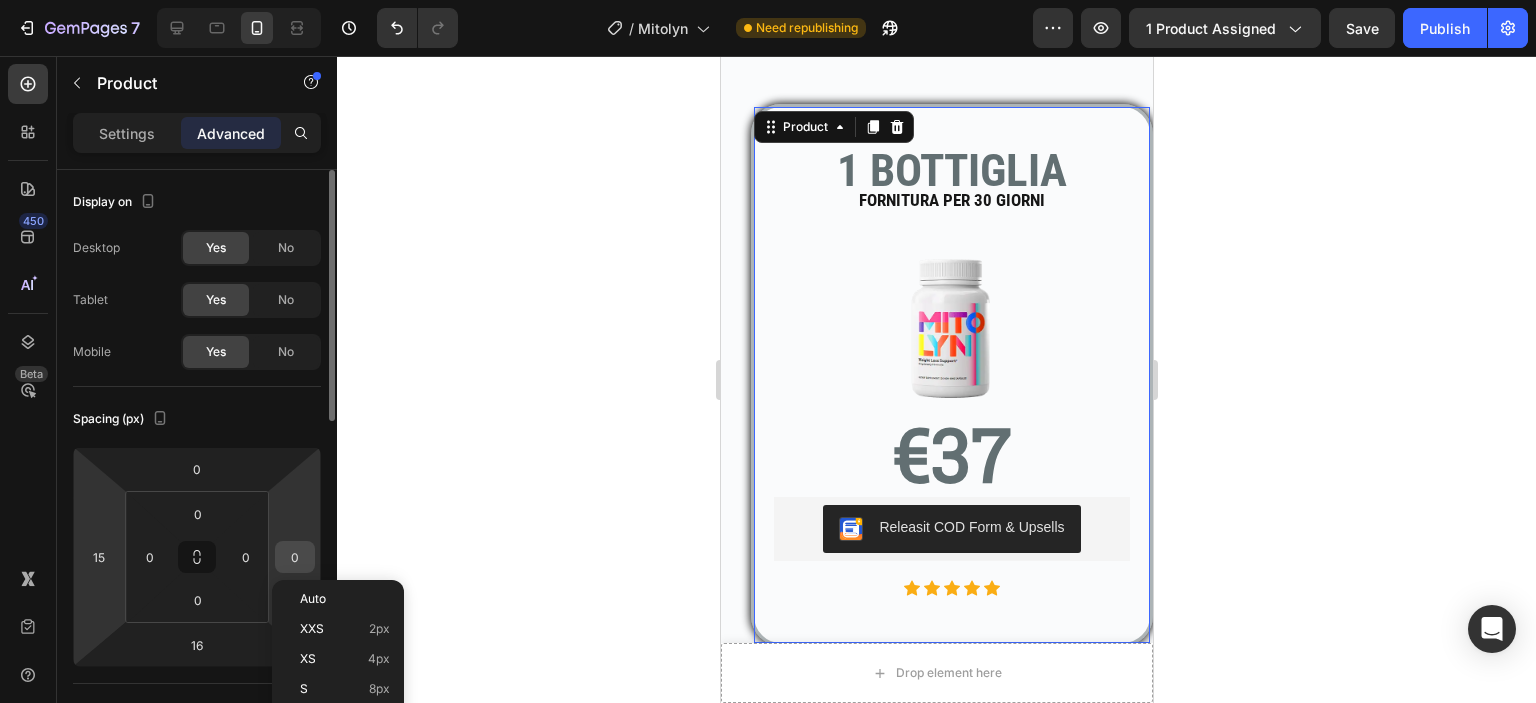click on "0" at bounding box center (295, 557) 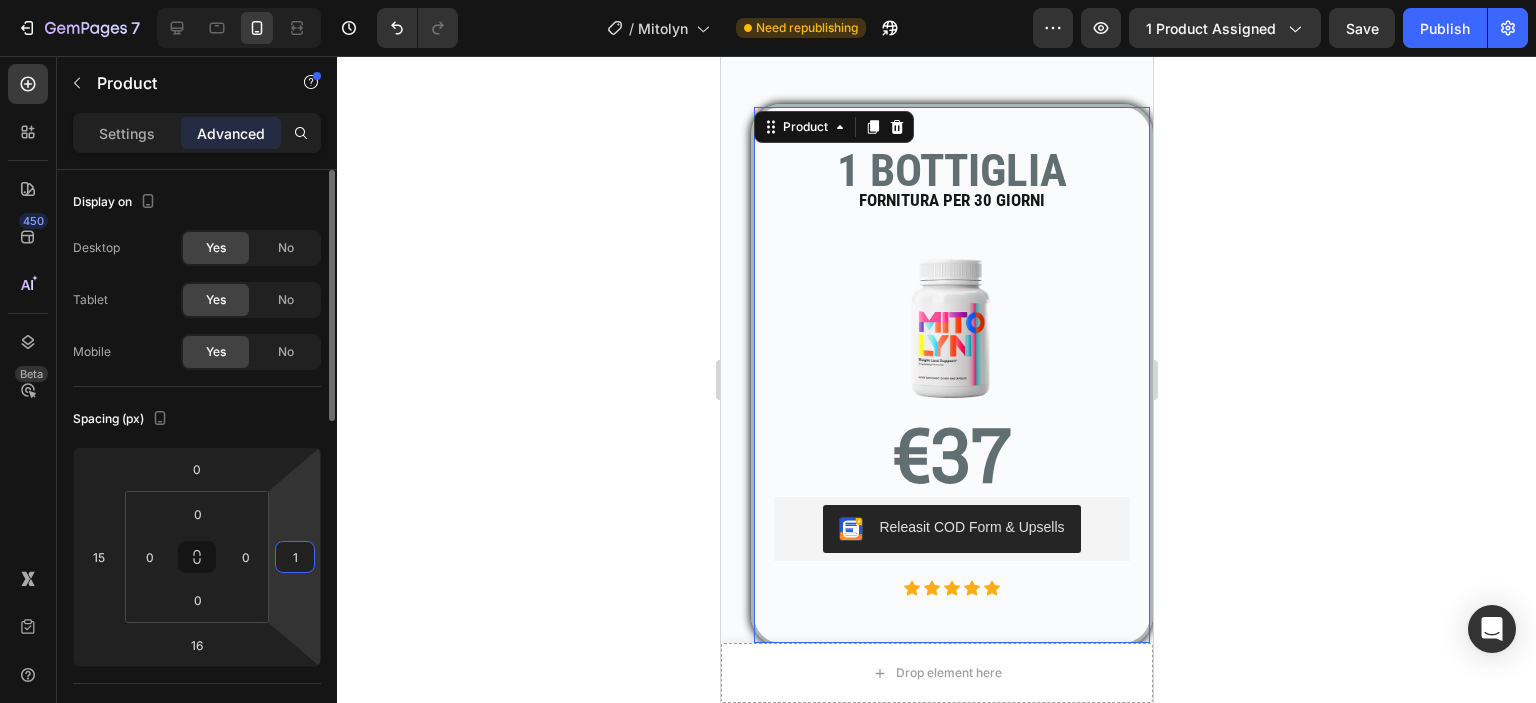 type on "15" 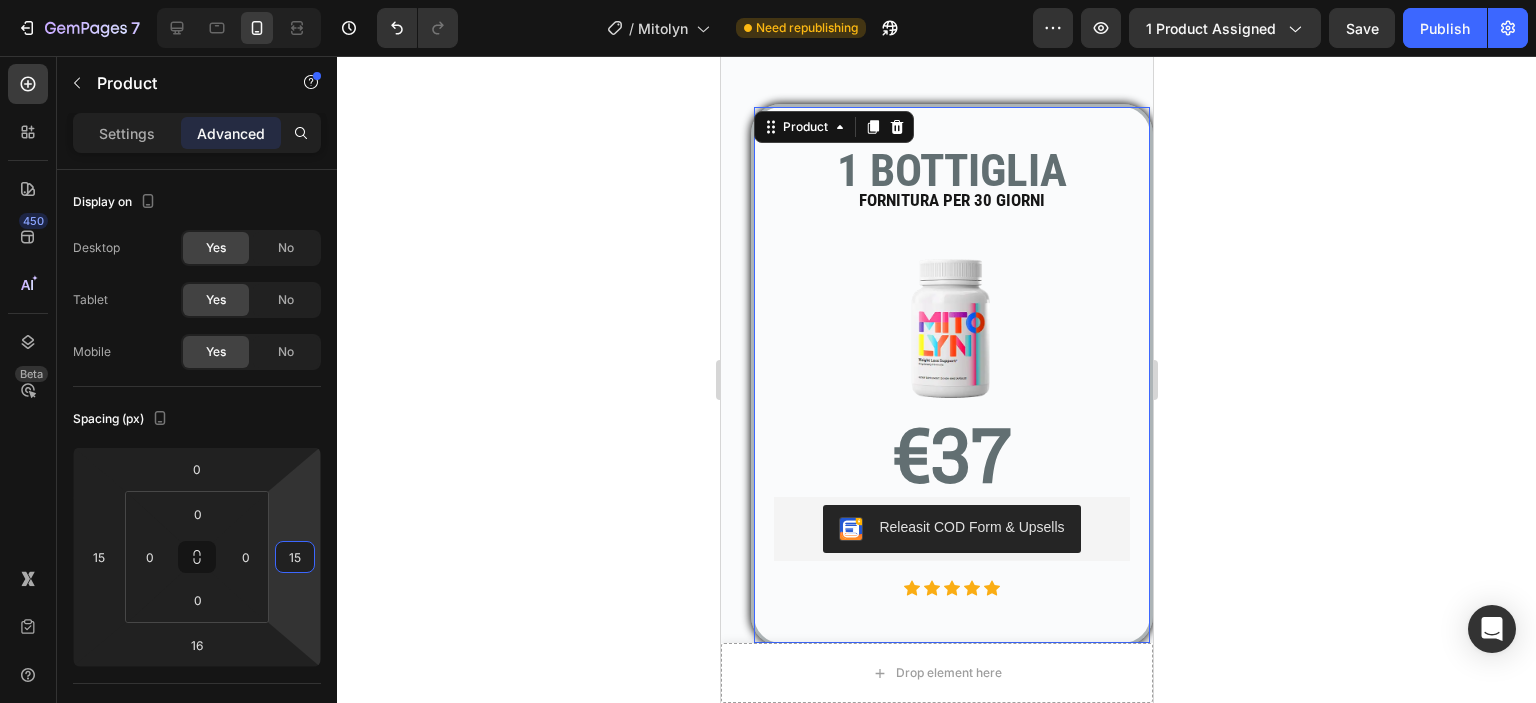 click 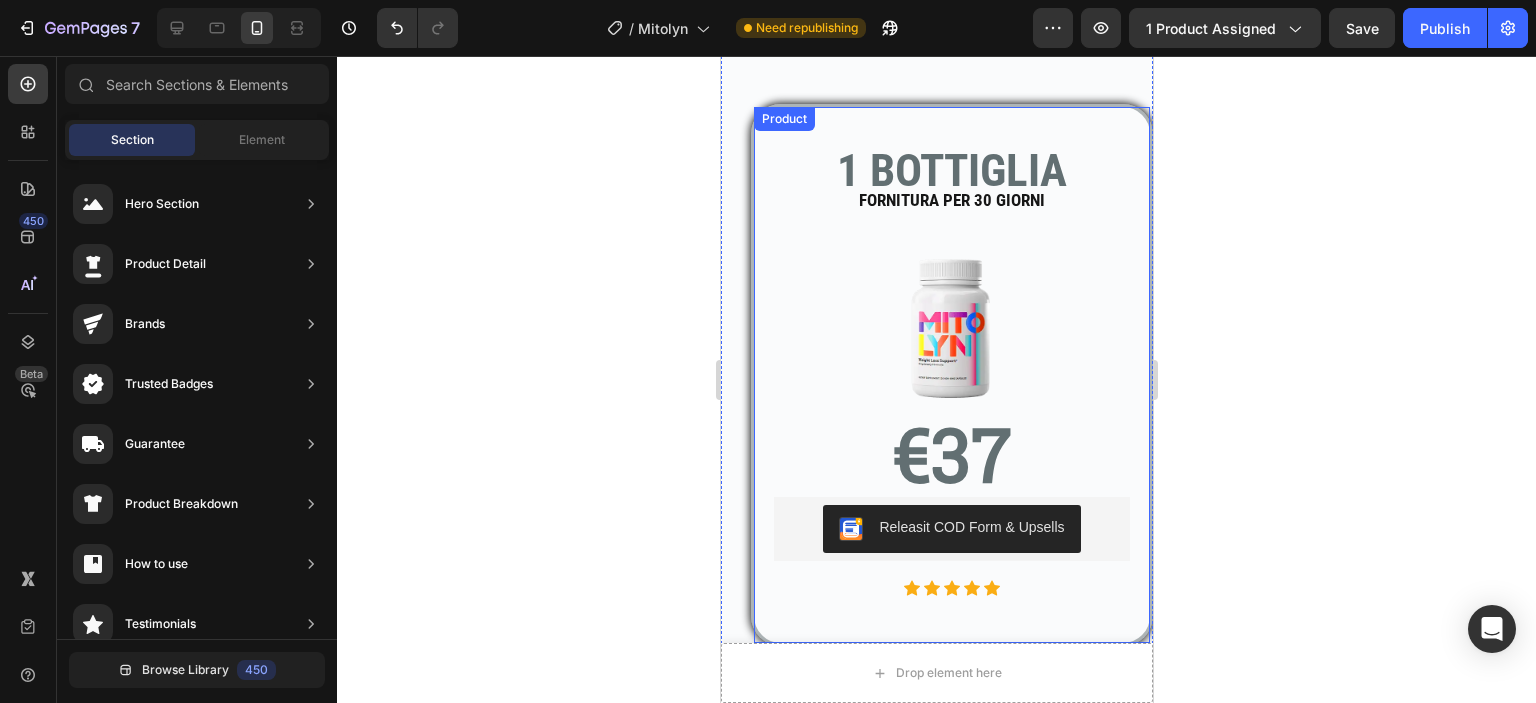 click on "1 BOTTIGLIA Text block FORNITURA PER 30 GIORNI Text block Text block Product Images €37 Text block Releasit COD Form & Upsells Releasit COD Form & Upsells                Icon                Icon                Icon                Icon                Icon Icon List Hoz" at bounding box center [951, 375] 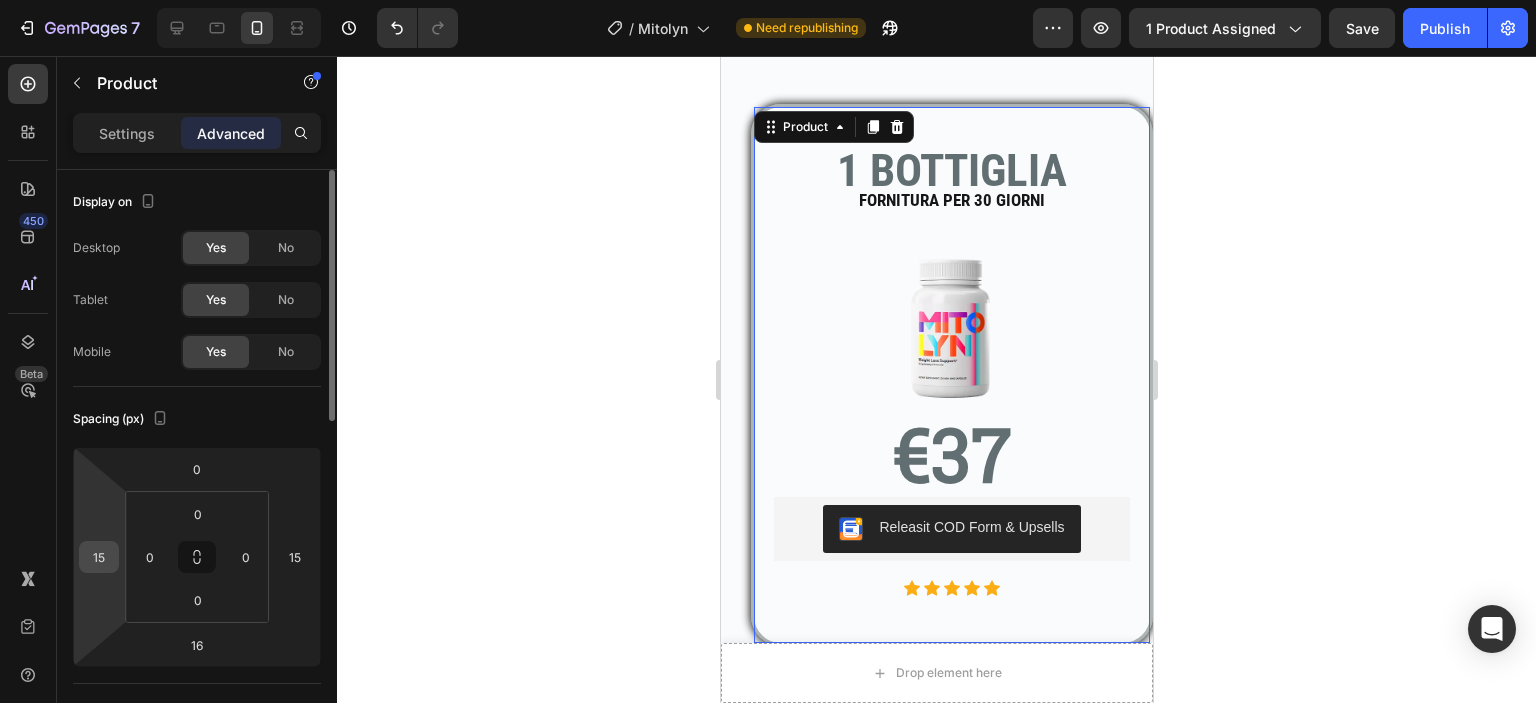 click on "15" at bounding box center [99, 557] 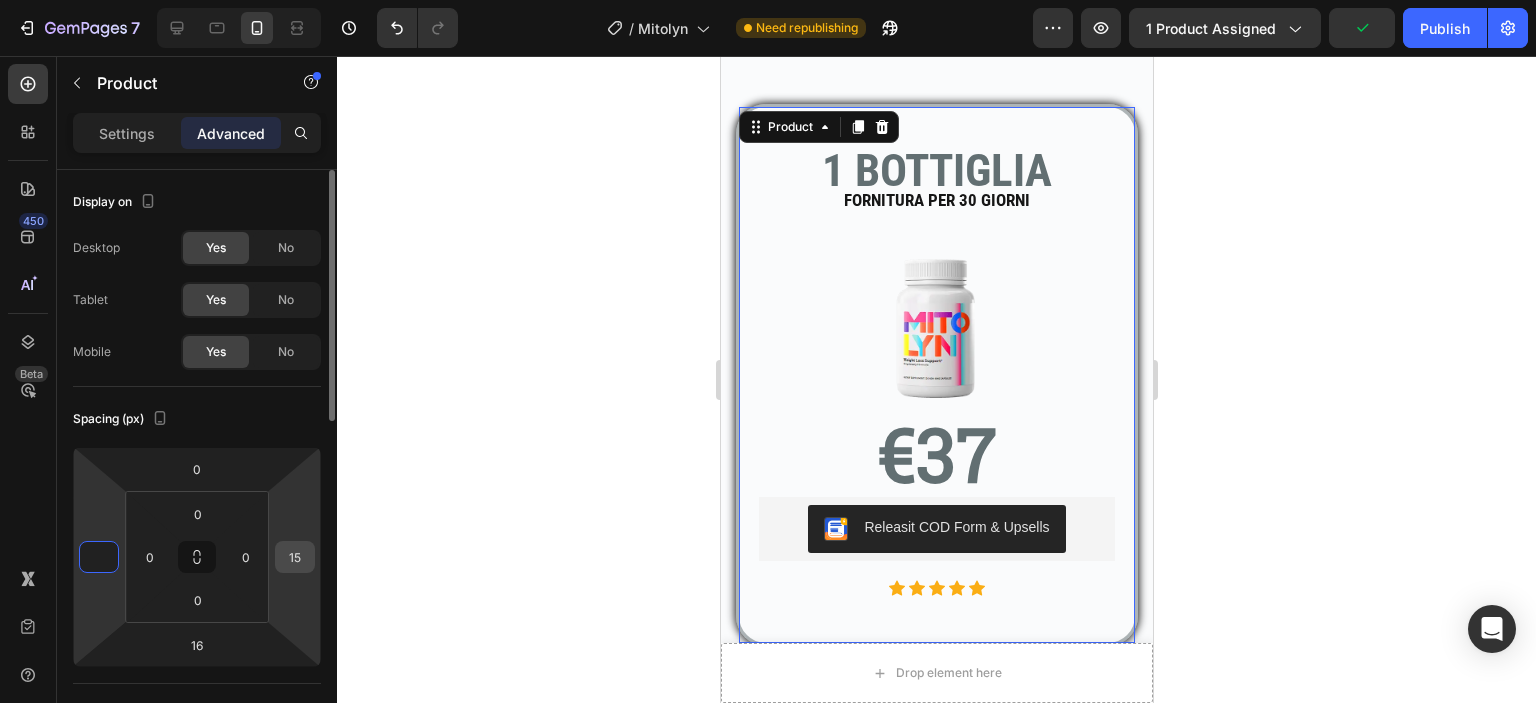 type on "0" 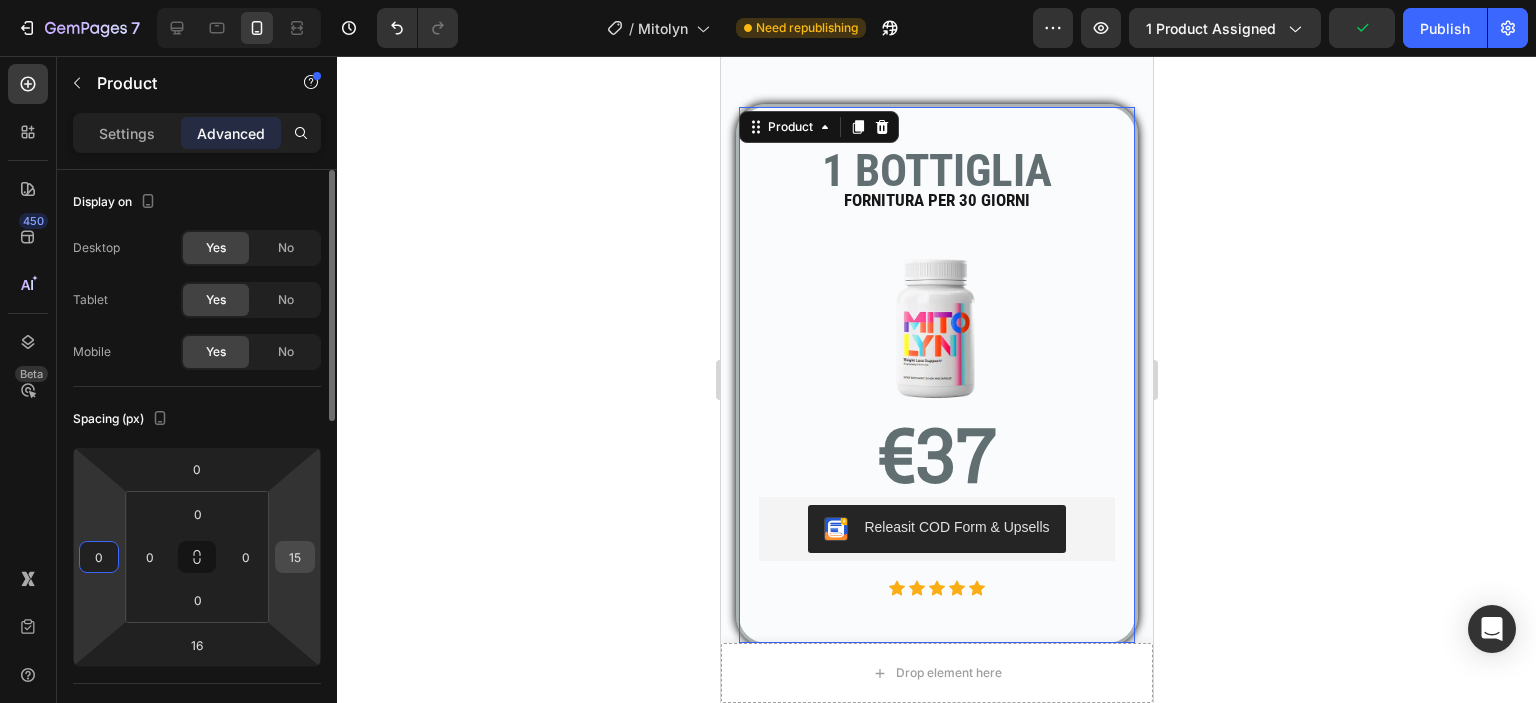 click on "15" at bounding box center [295, 557] 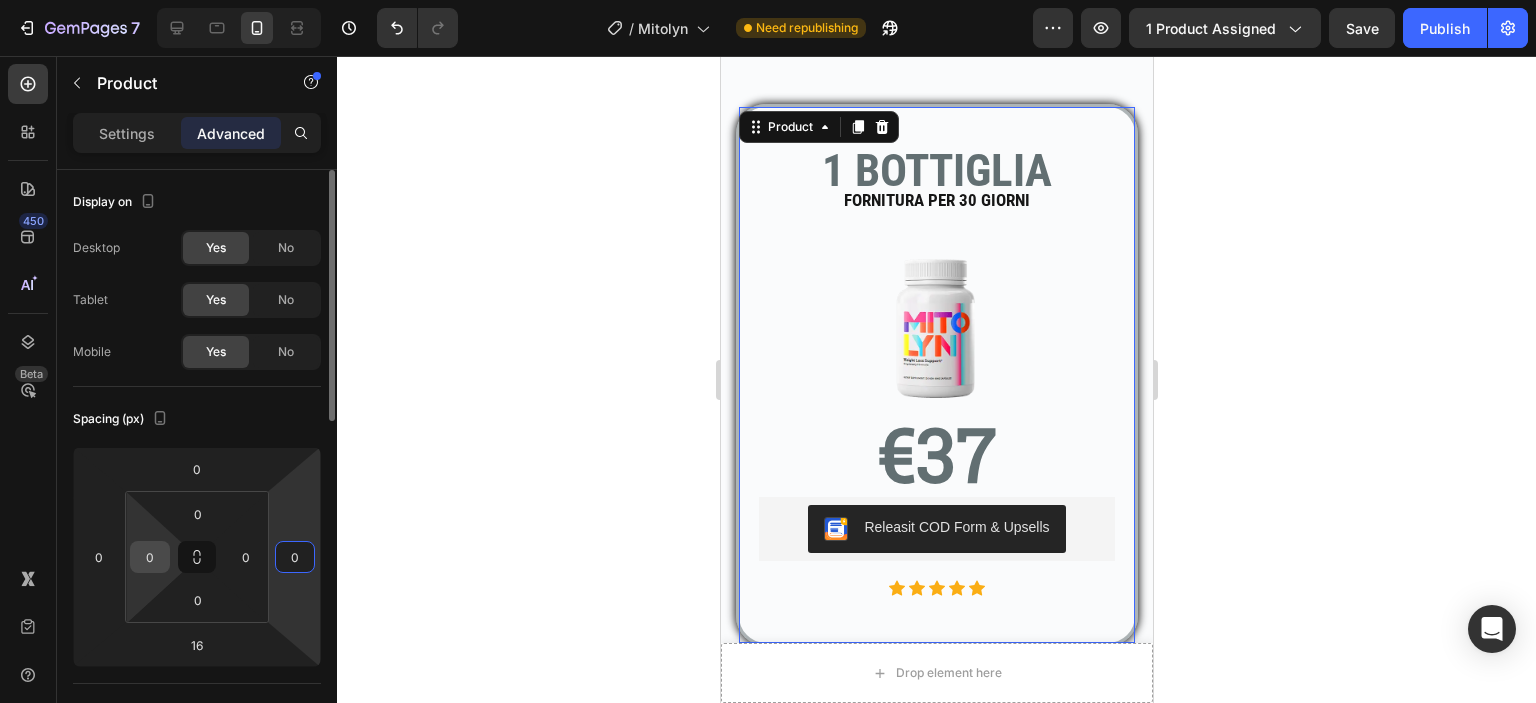 type on "0" 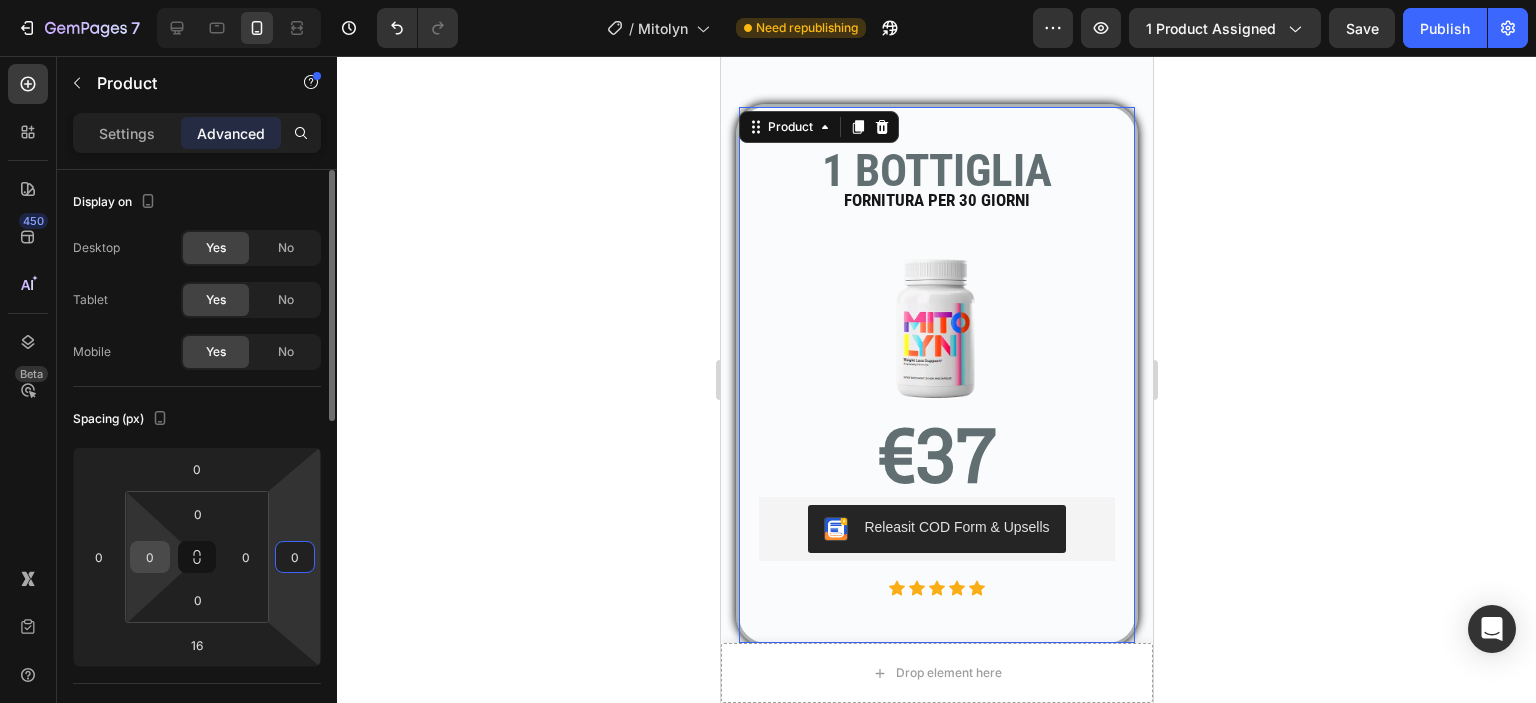 click on "0" at bounding box center [150, 557] 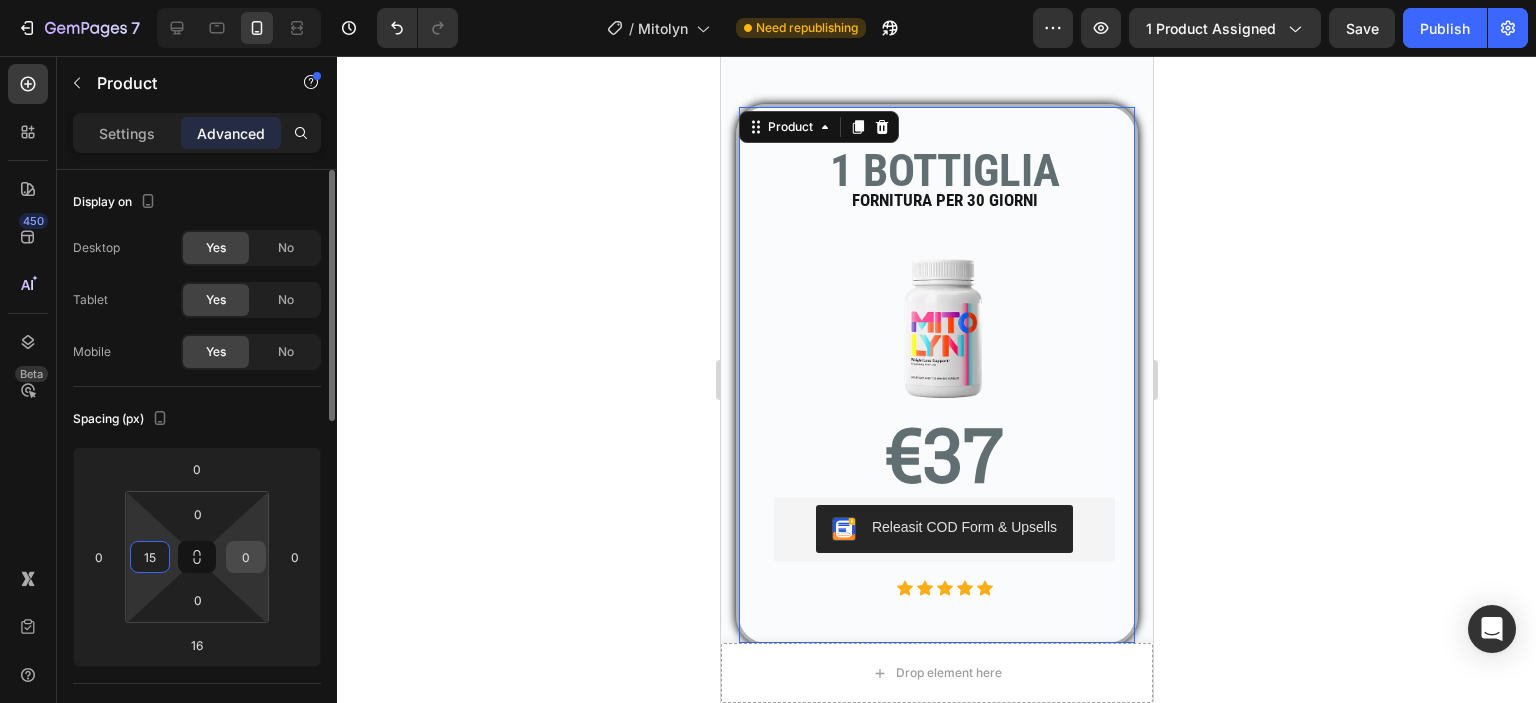 type on "15" 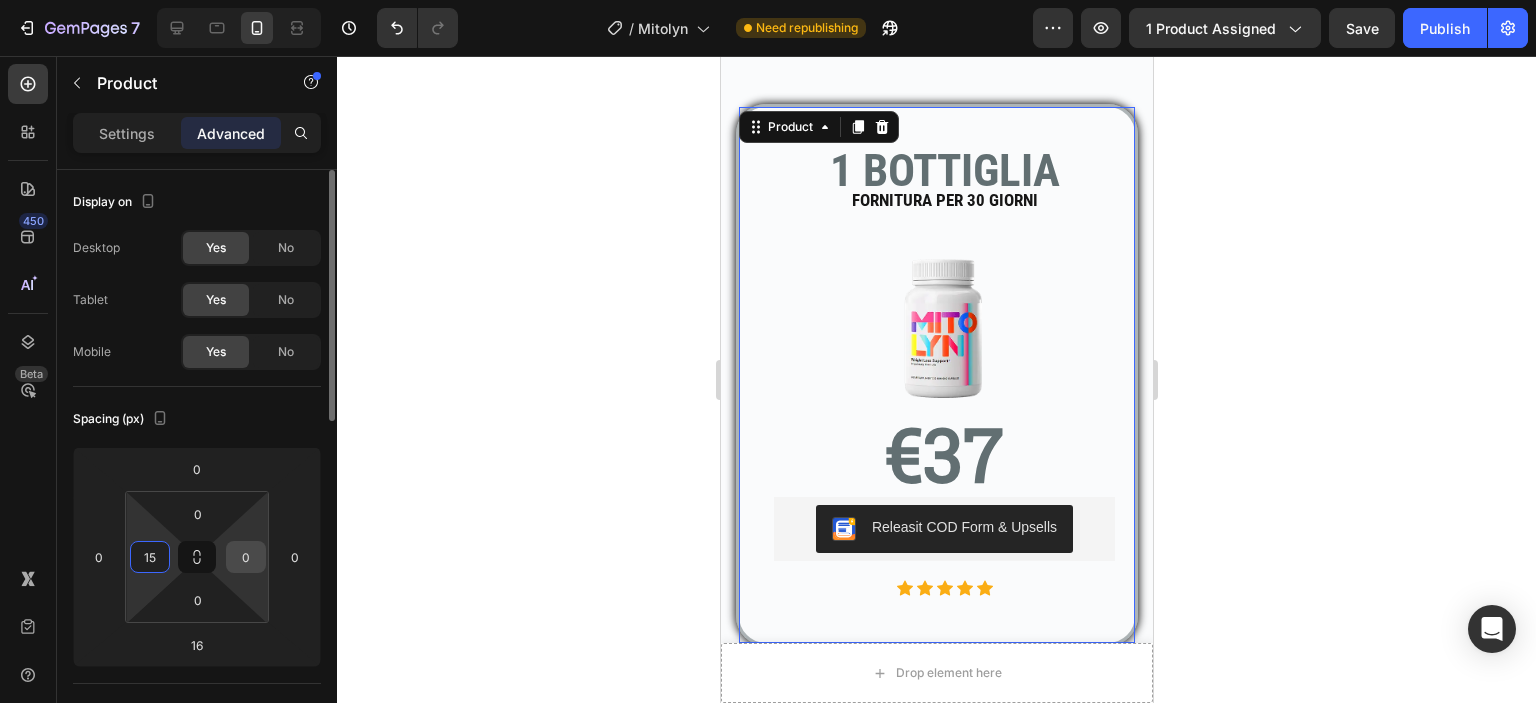 click on "0" at bounding box center (246, 557) 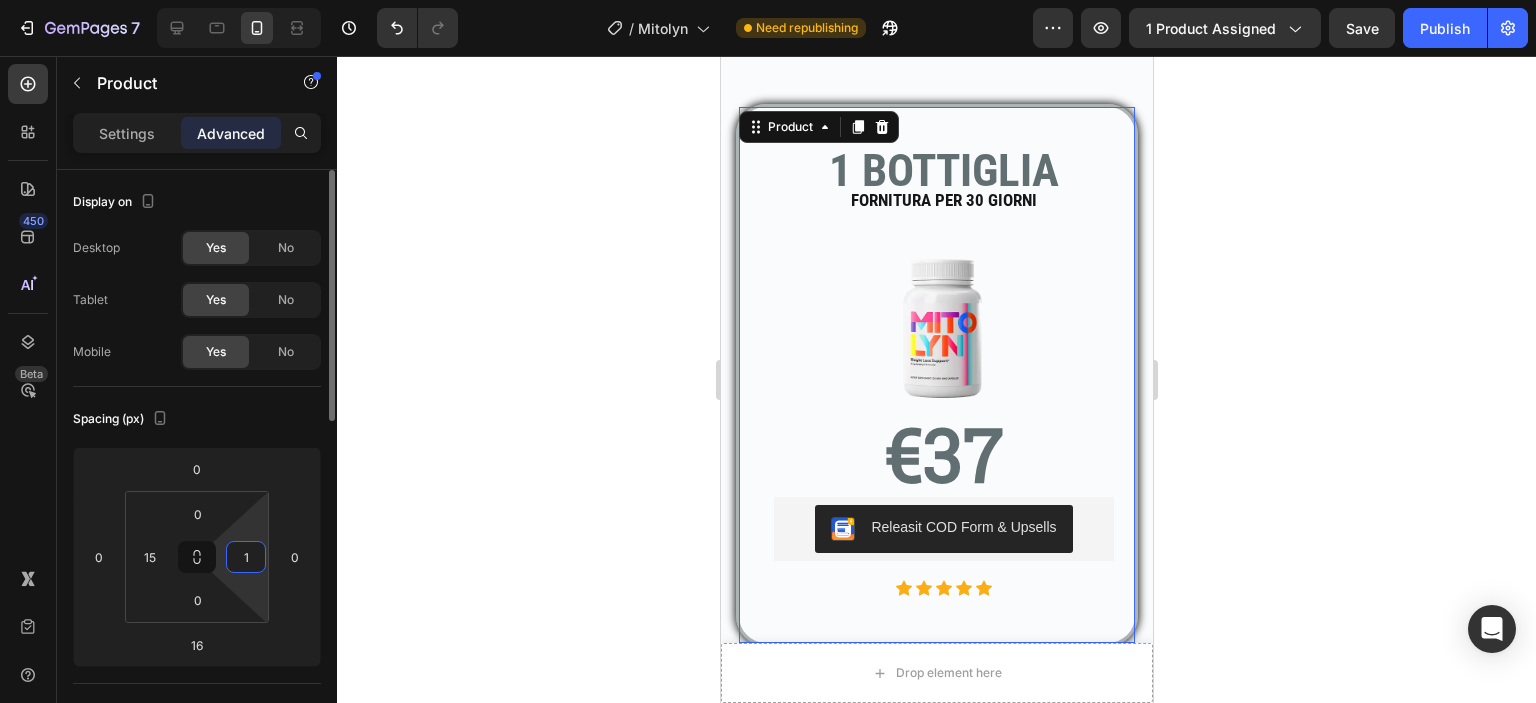 type on "15" 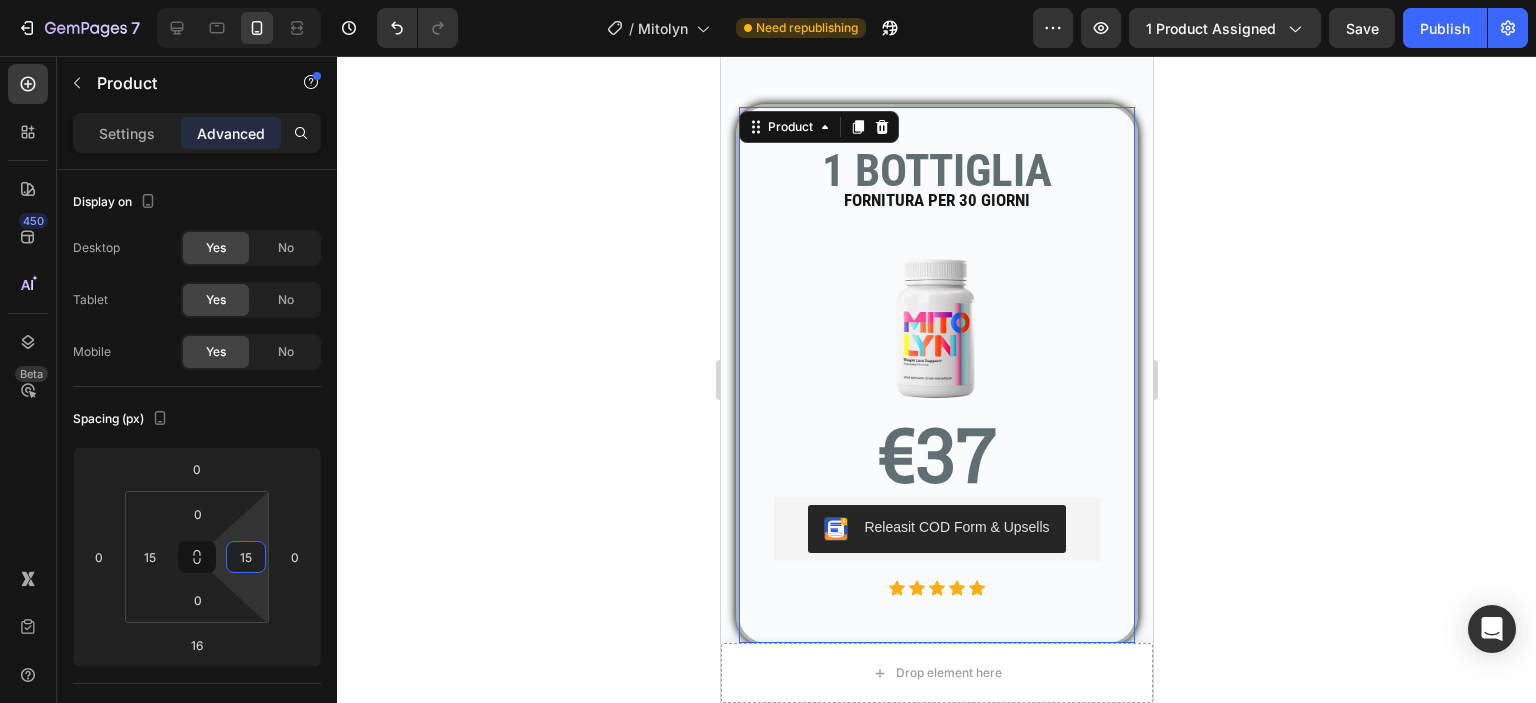 click 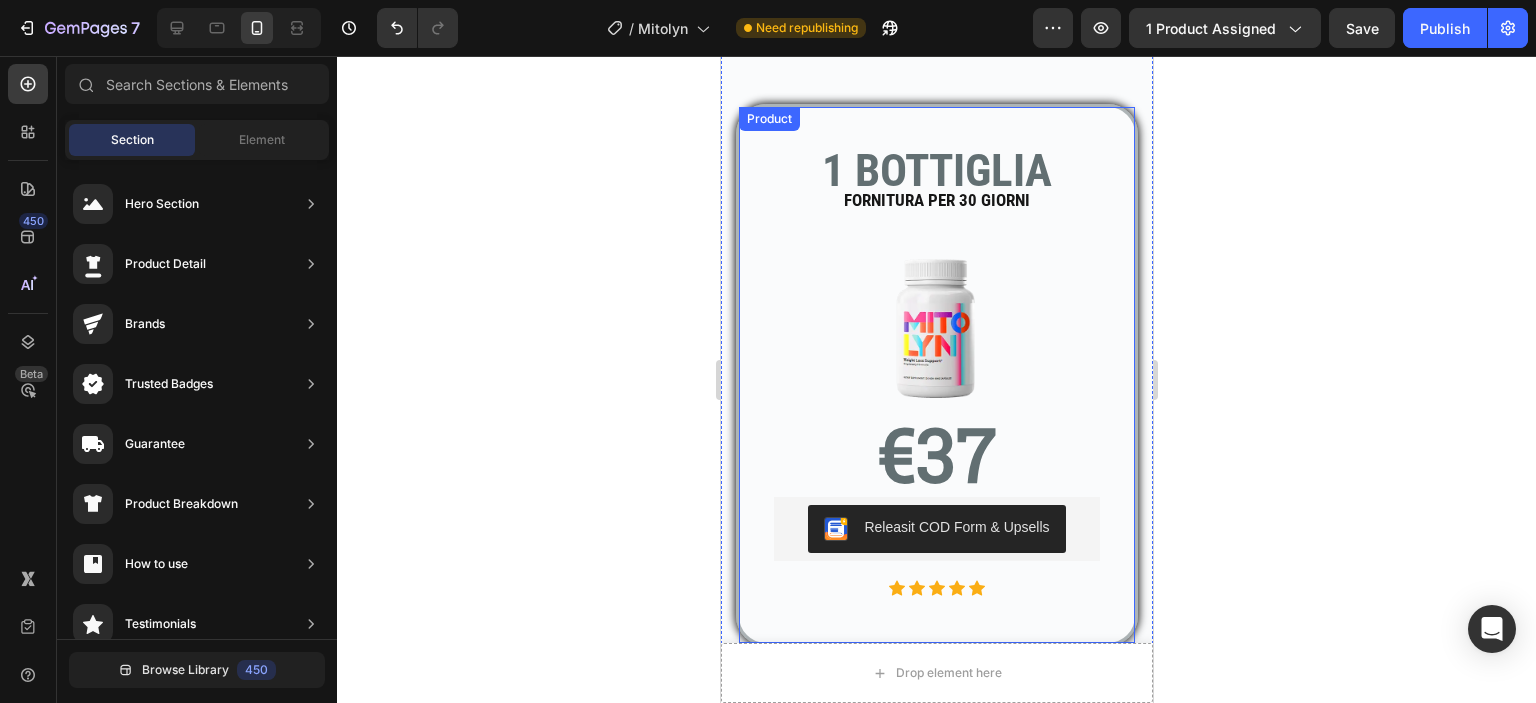 click on "1 BOTTIGLIA Text block FORNITURA PER 30 GIORNI Text block Text block Product Images €37 Text block Releasit COD Form & Upsells Releasit COD Form & Upsells                Icon                Icon                Icon                Icon                Icon Icon List Hoz" at bounding box center [936, 375] 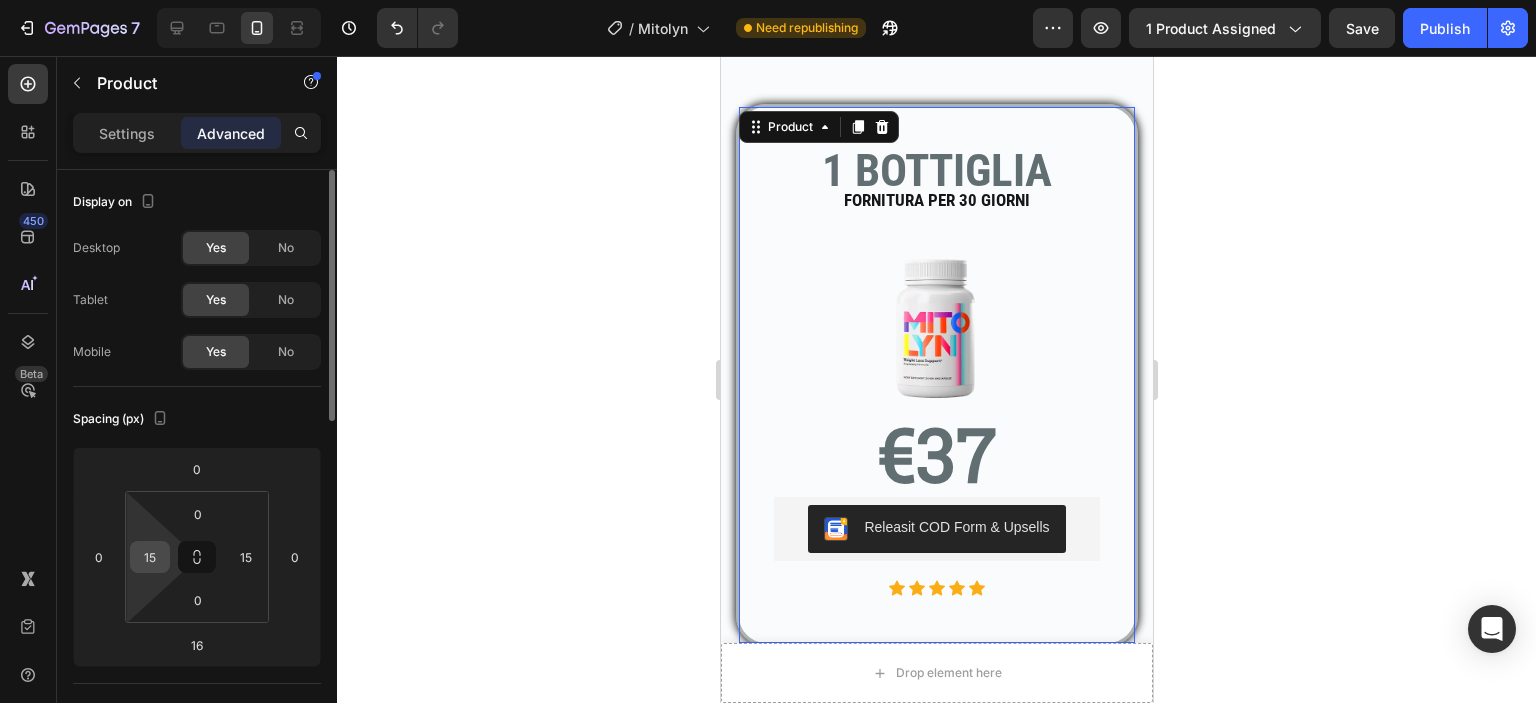 click on "15" at bounding box center [150, 557] 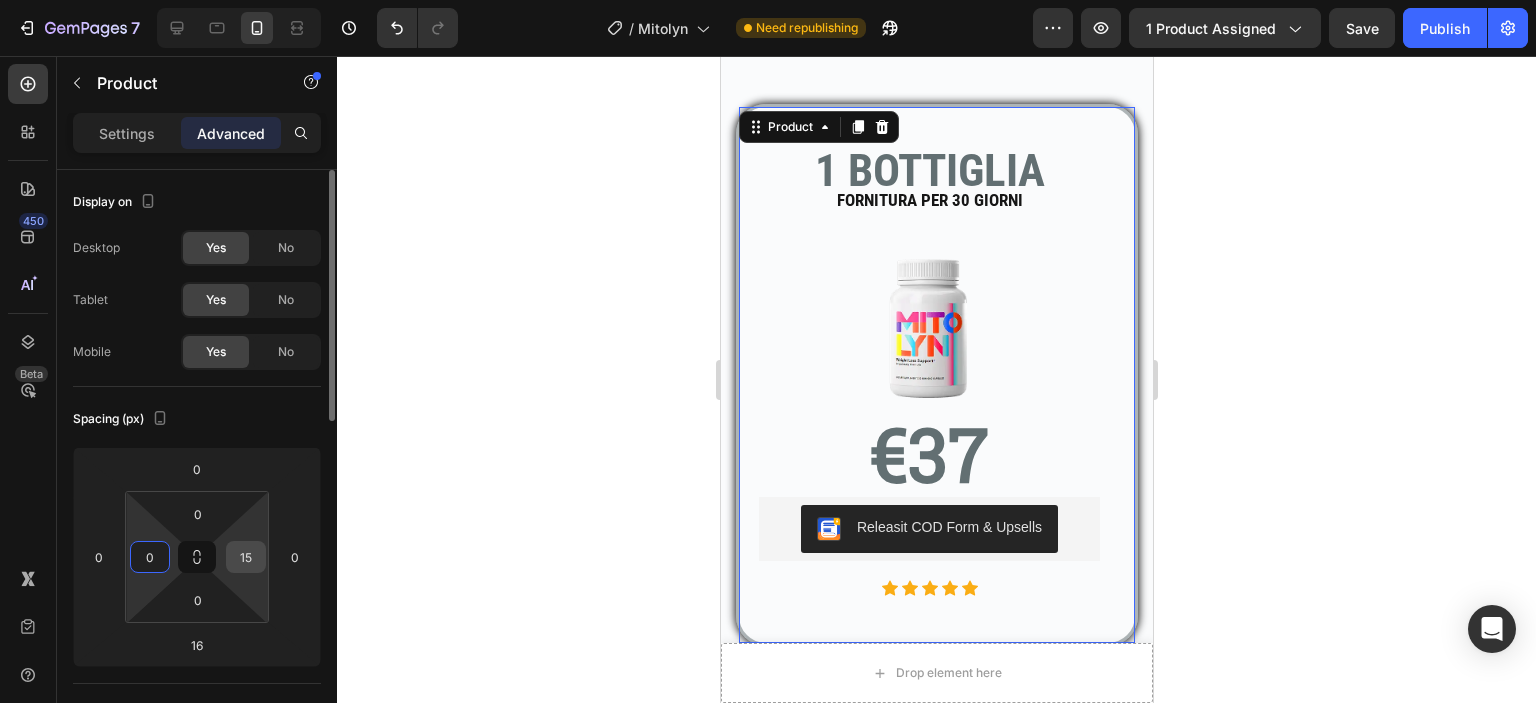 type on "0" 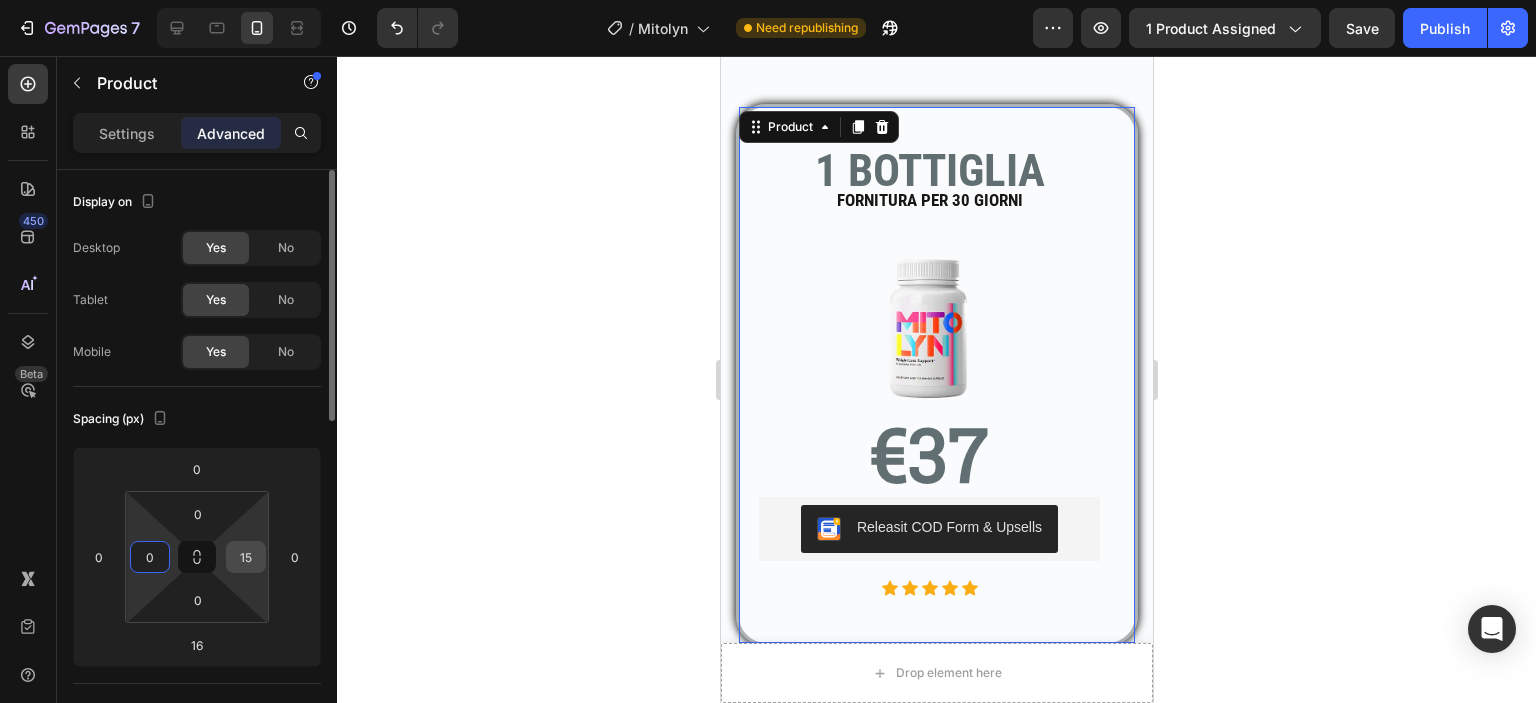 click on "15" at bounding box center (246, 557) 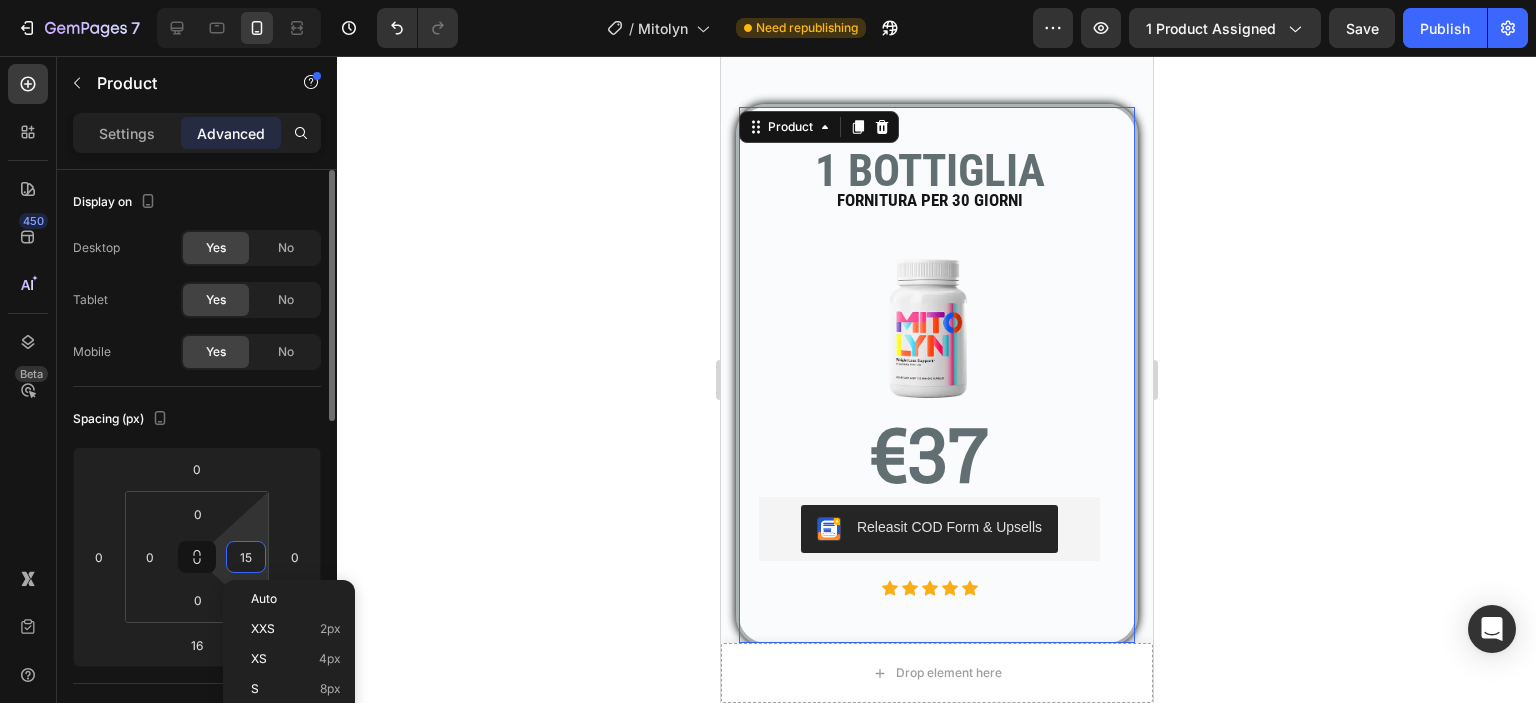 type on "0" 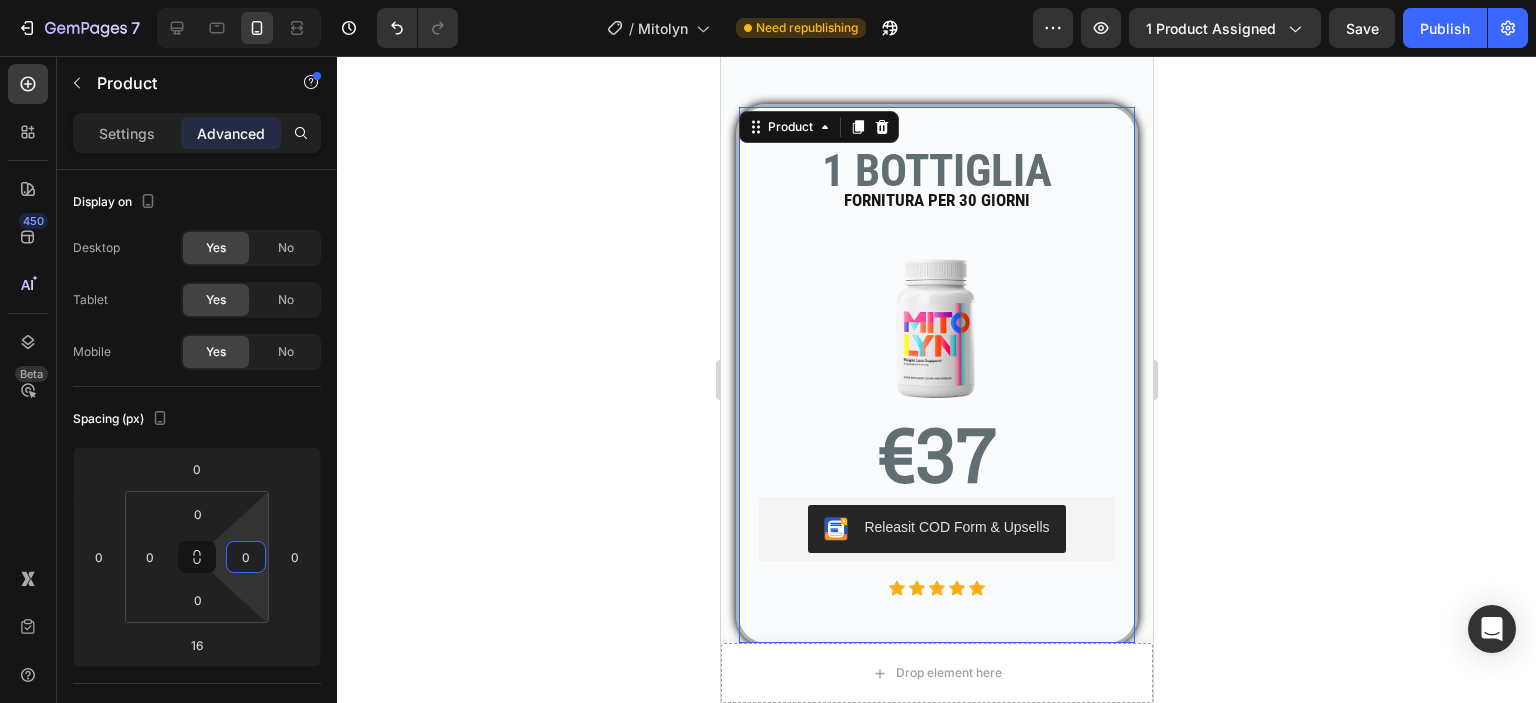 click 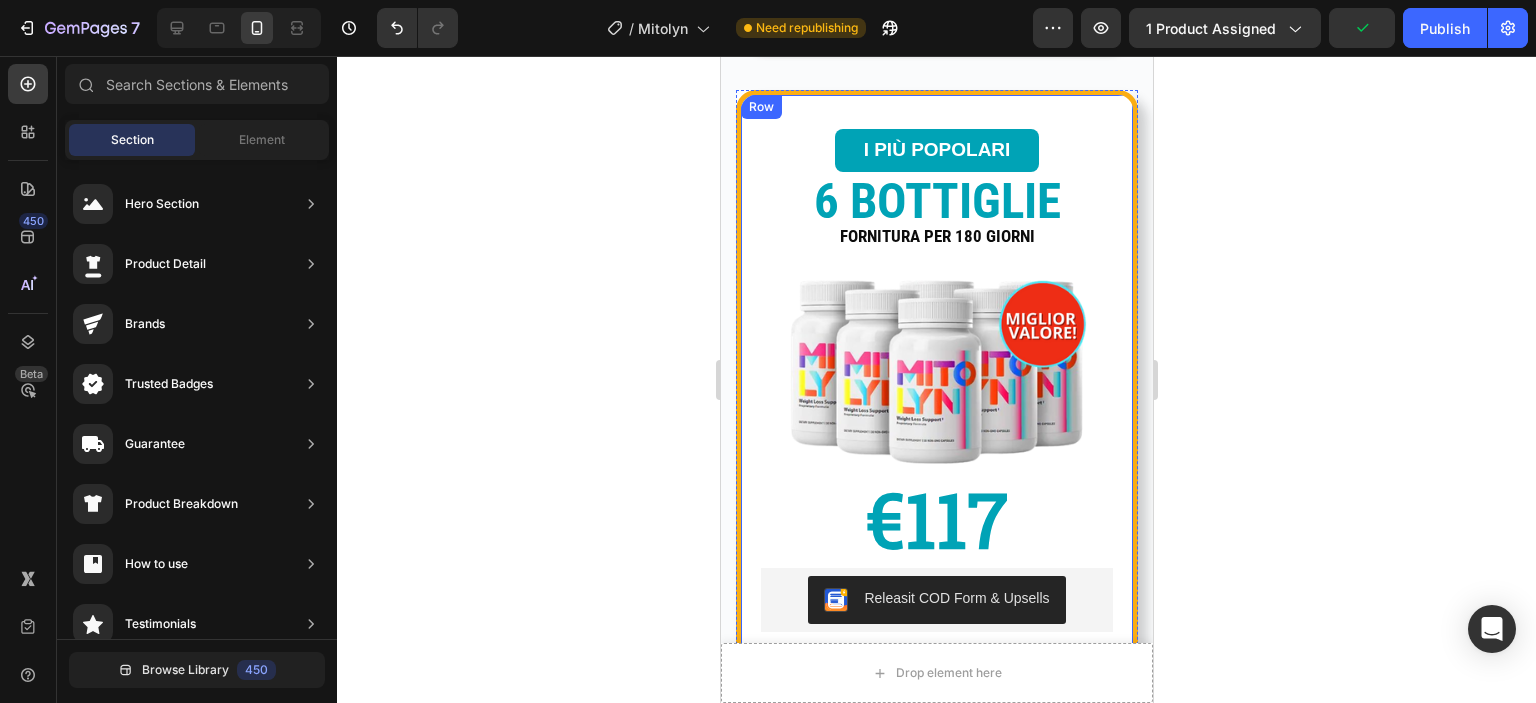 scroll, scrollTop: 1500, scrollLeft: 0, axis: vertical 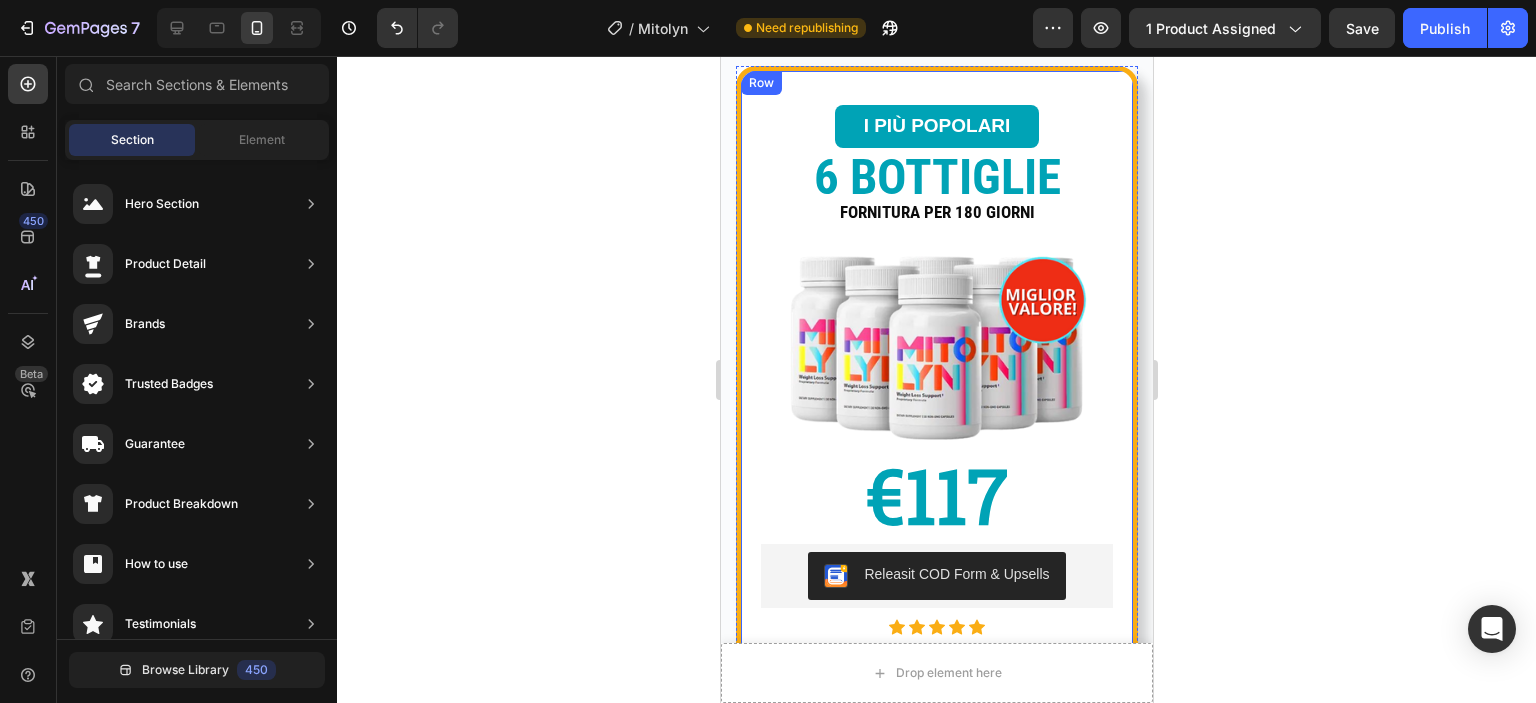 click on "I PIÙ POPOLARI Button 6 BOTTIGLIE Text block FORNITURA PER 180 GIORNI Text block Image Row €117 Text block Releasit COD Form & Upsells Releasit COD Form & Upsells                Icon                Icon                Icon                Icon                Icon Icon List Hoz Product Row" at bounding box center (936, 377) 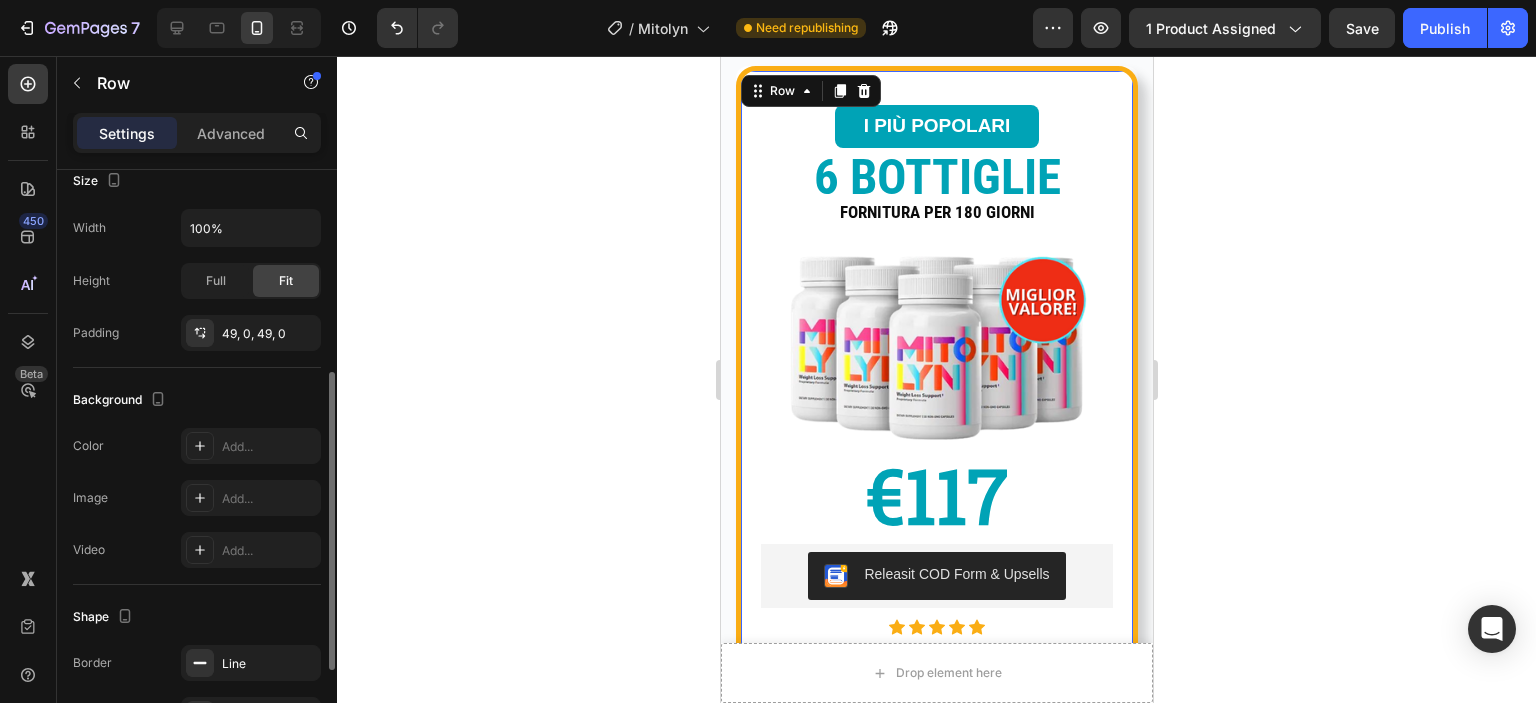 scroll, scrollTop: 576, scrollLeft: 0, axis: vertical 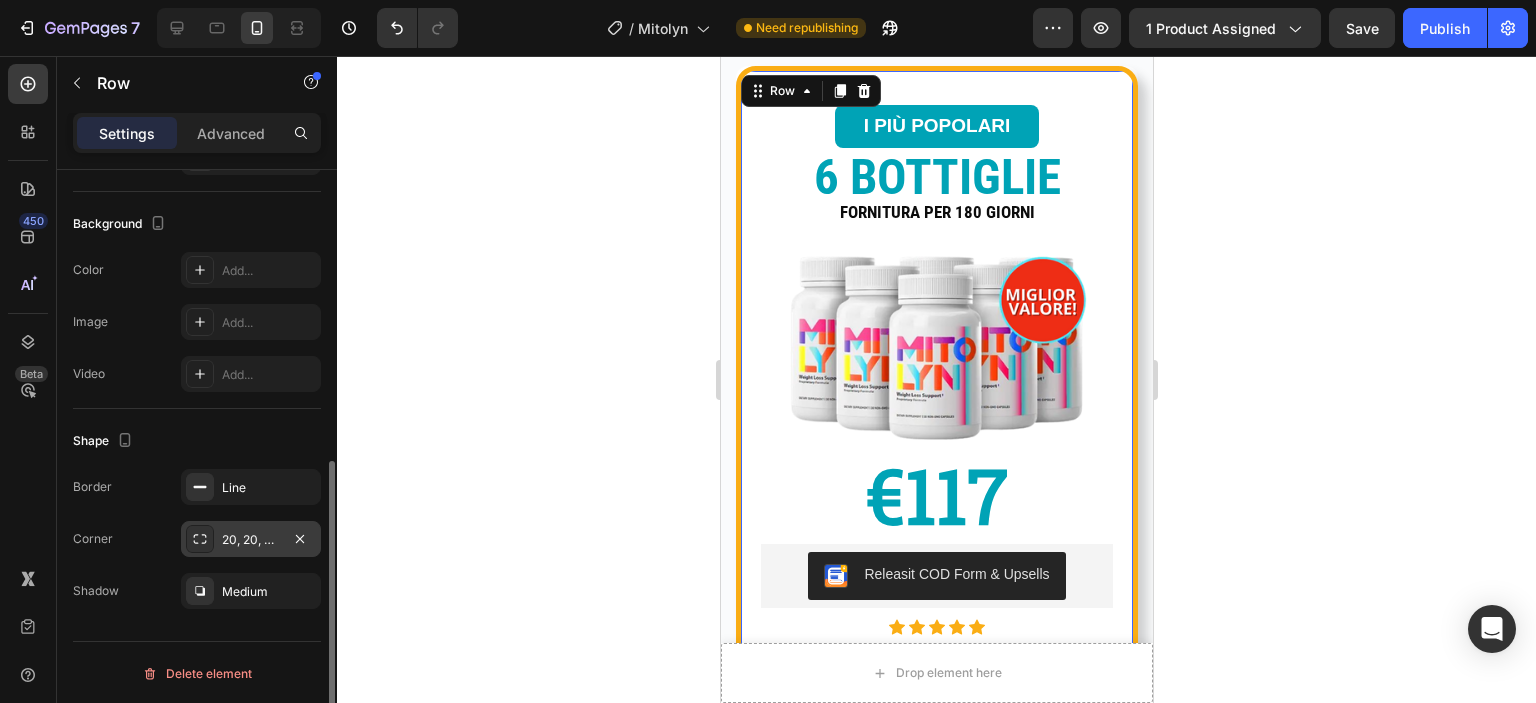 click on "20, 20, 20, 20" at bounding box center [251, 540] 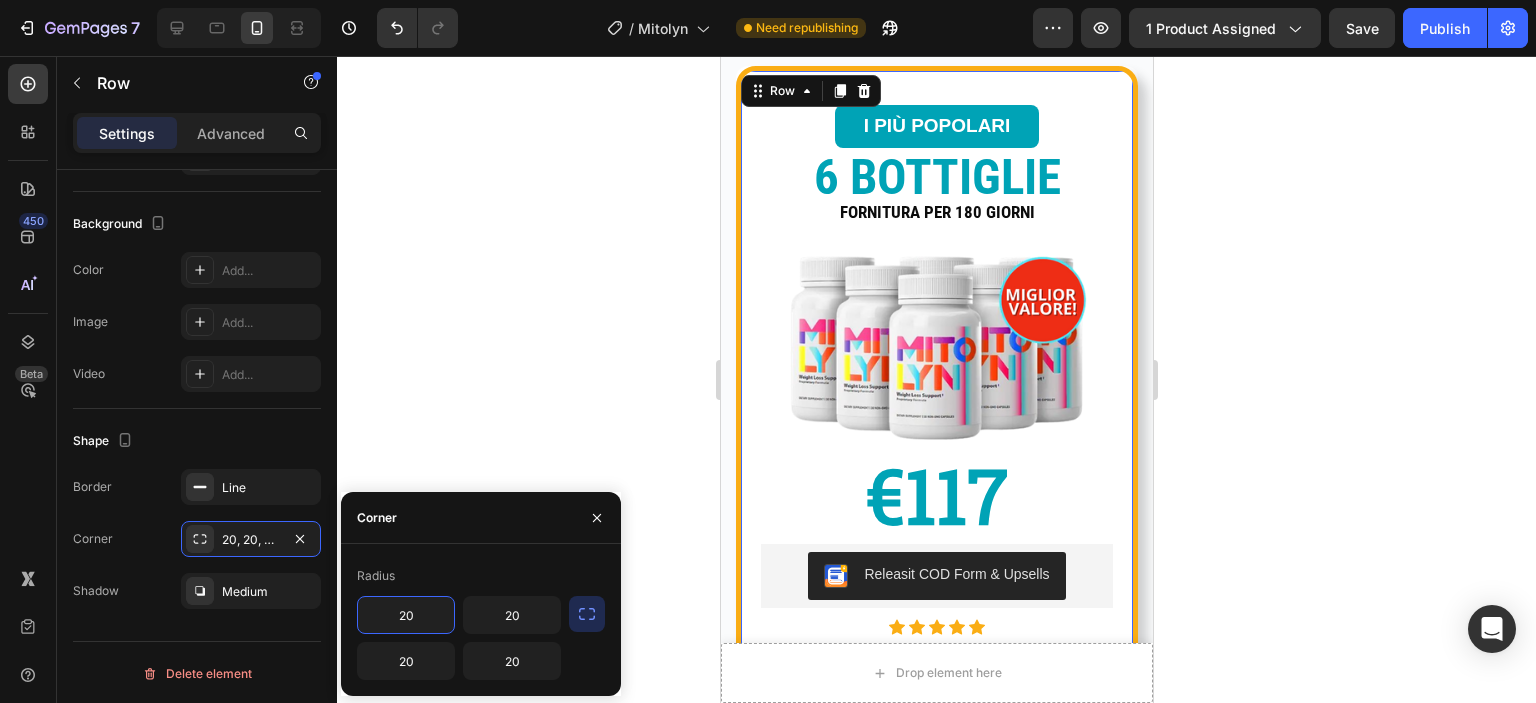 click on "20" at bounding box center [406, 615] 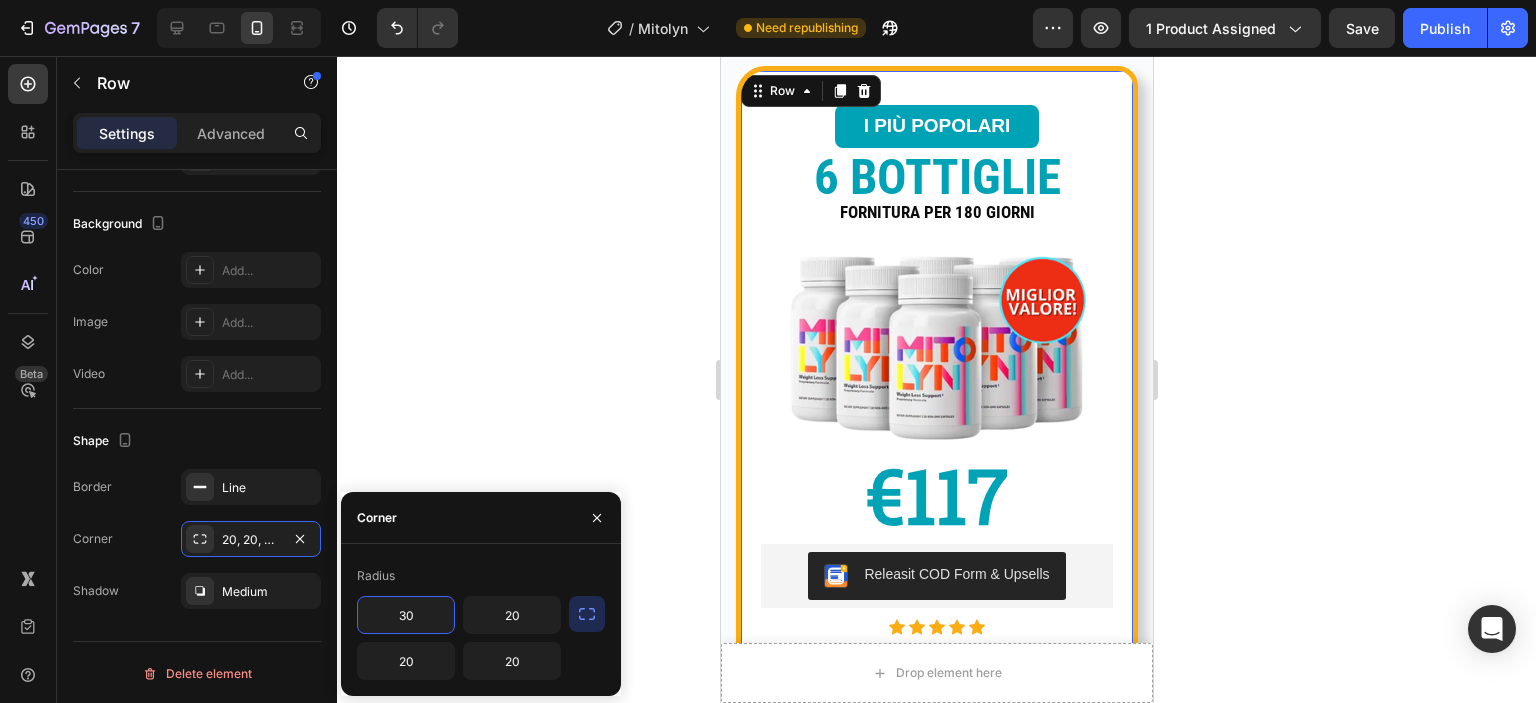 drag, startPoint x: 392, startPoint y: 615, endPoint x: 408, endPoint y: 615, distance: 16 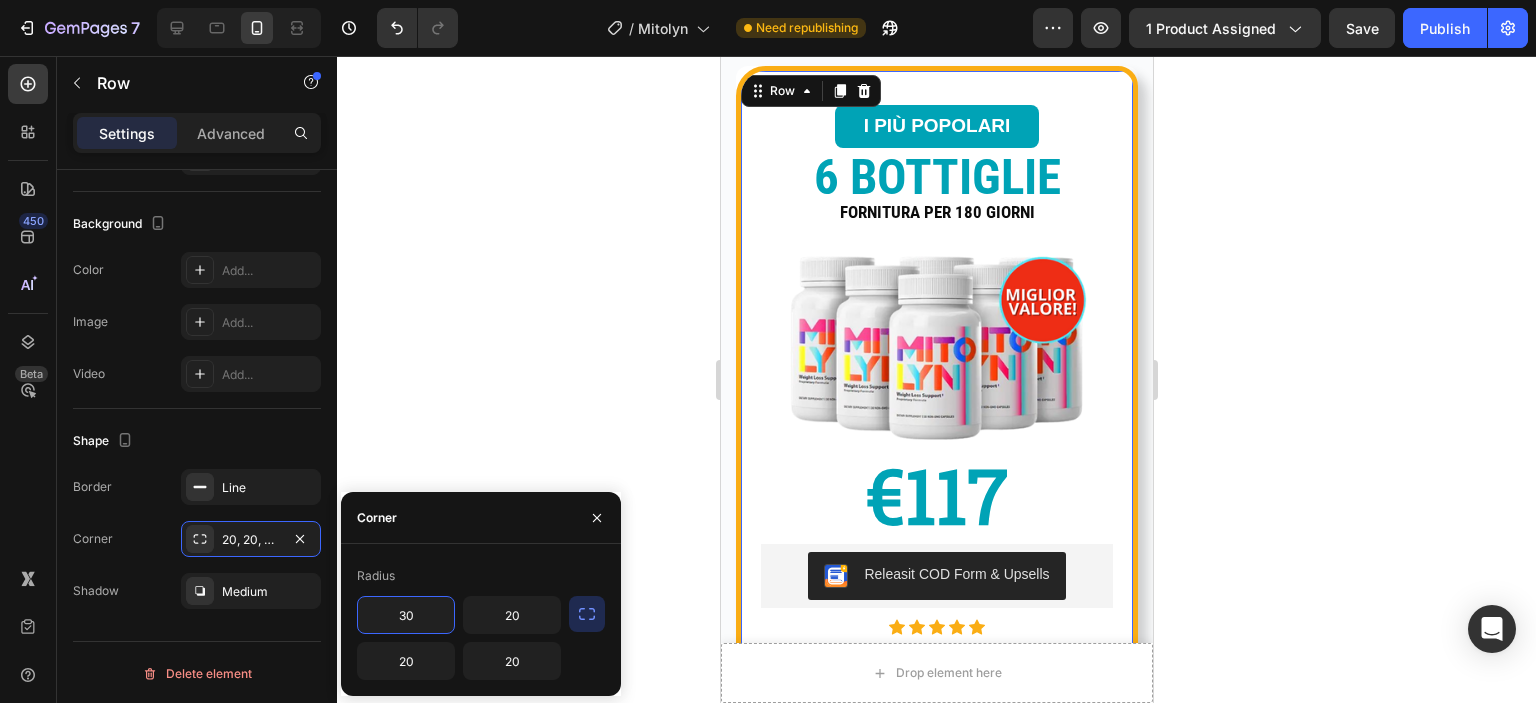 click on "30" at bounding box center [406, 615] 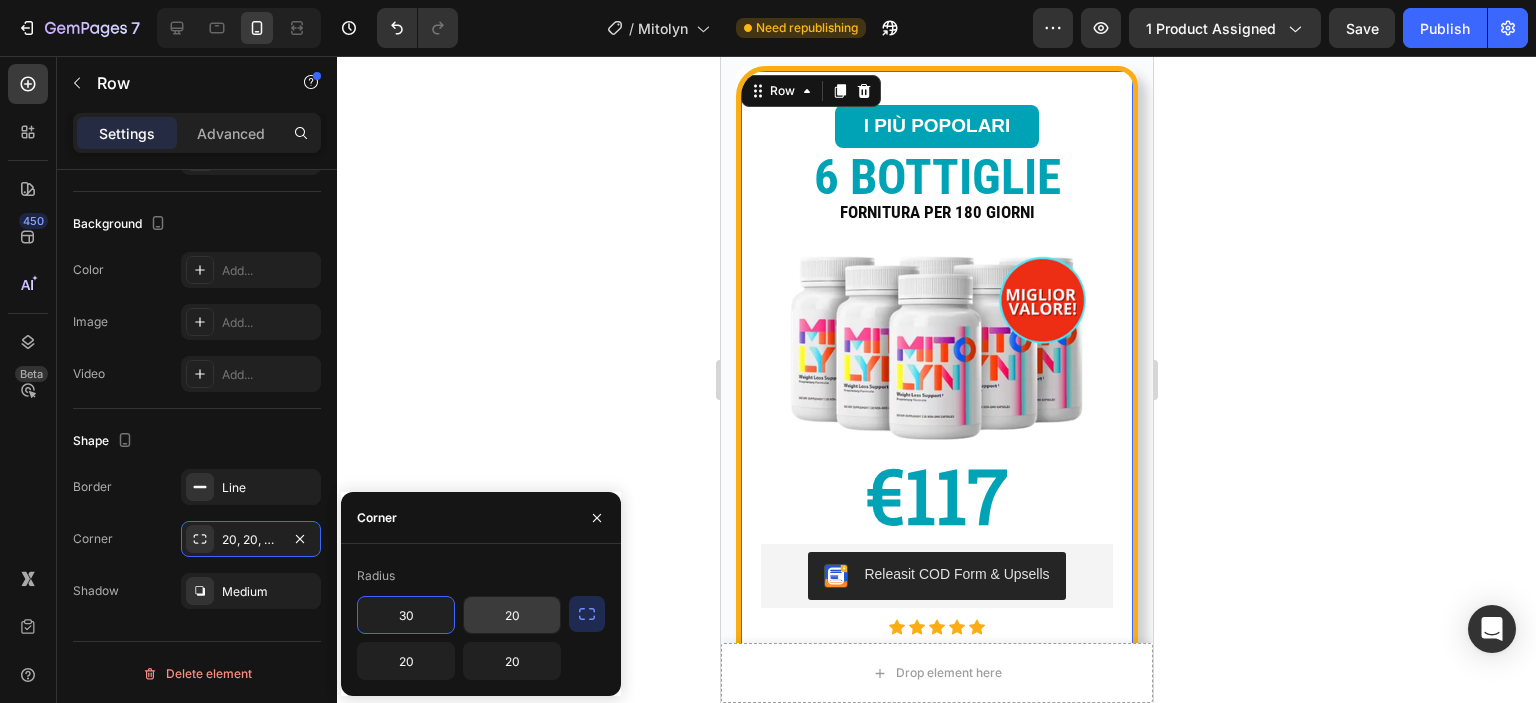 type on "30" 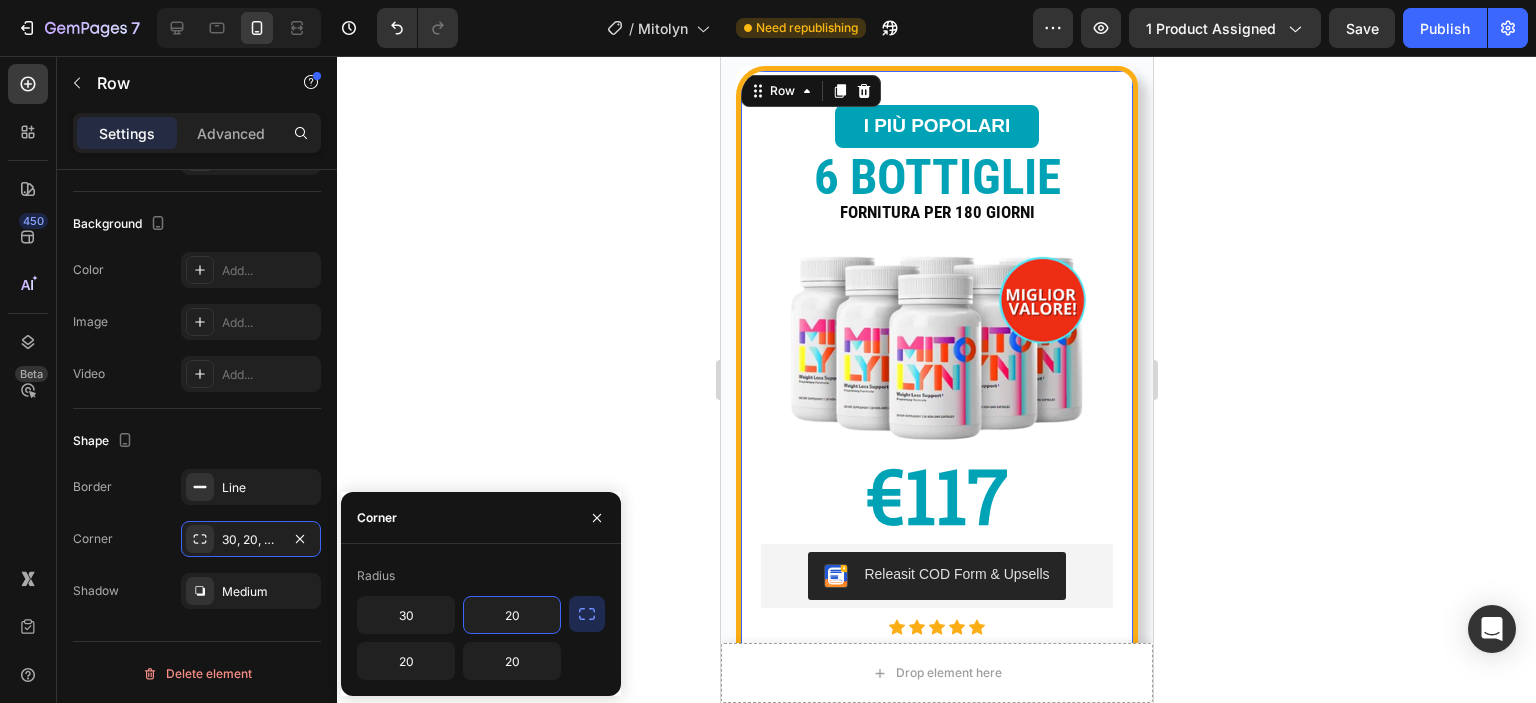 paste on "3" 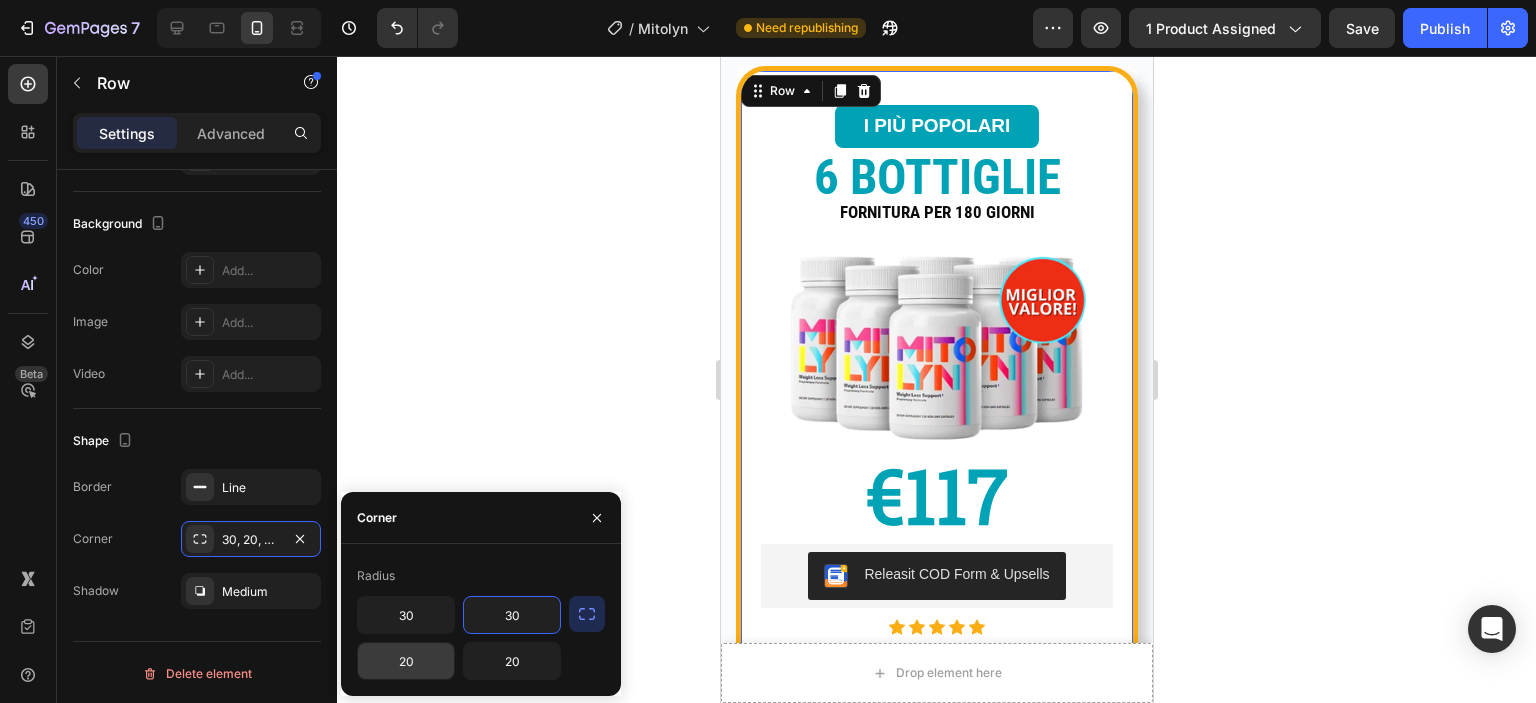 type on "30" 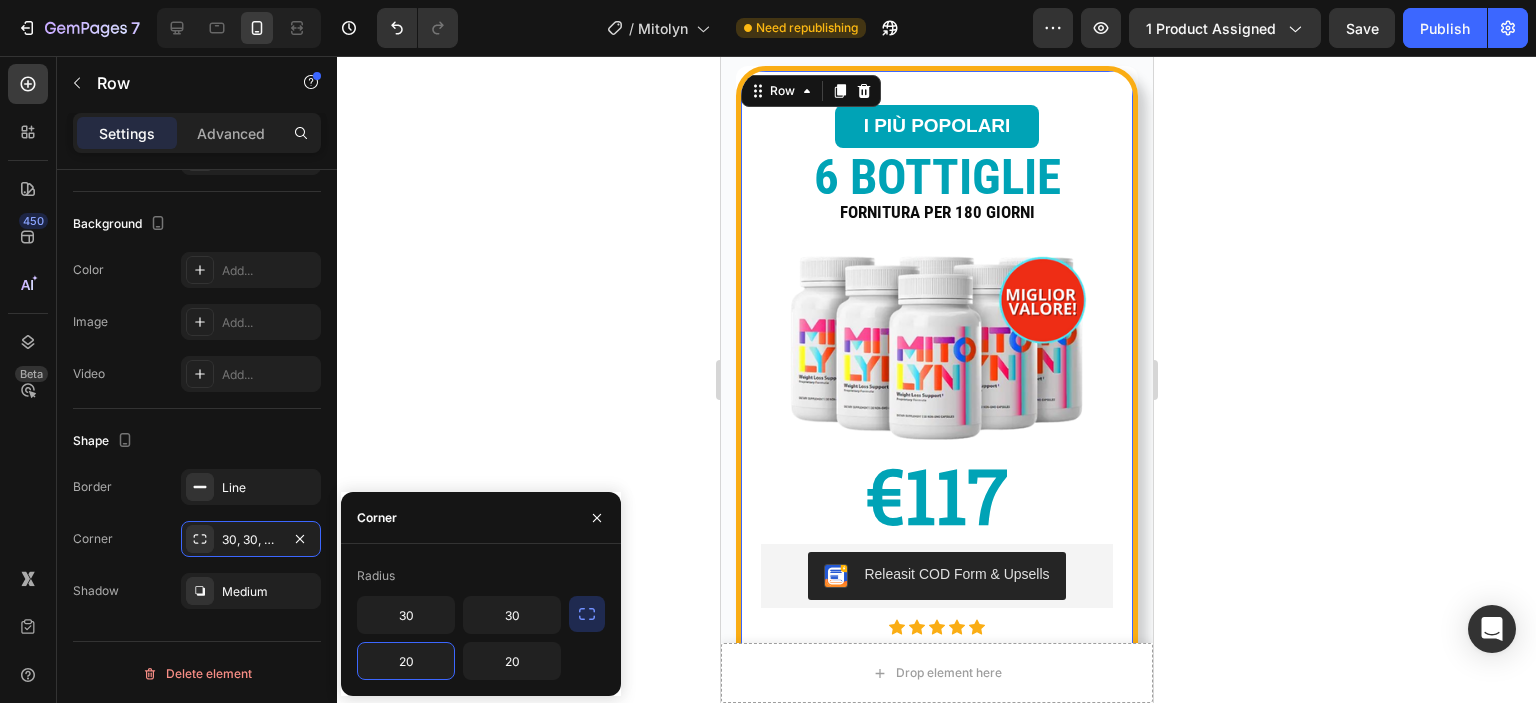 paste on "3" 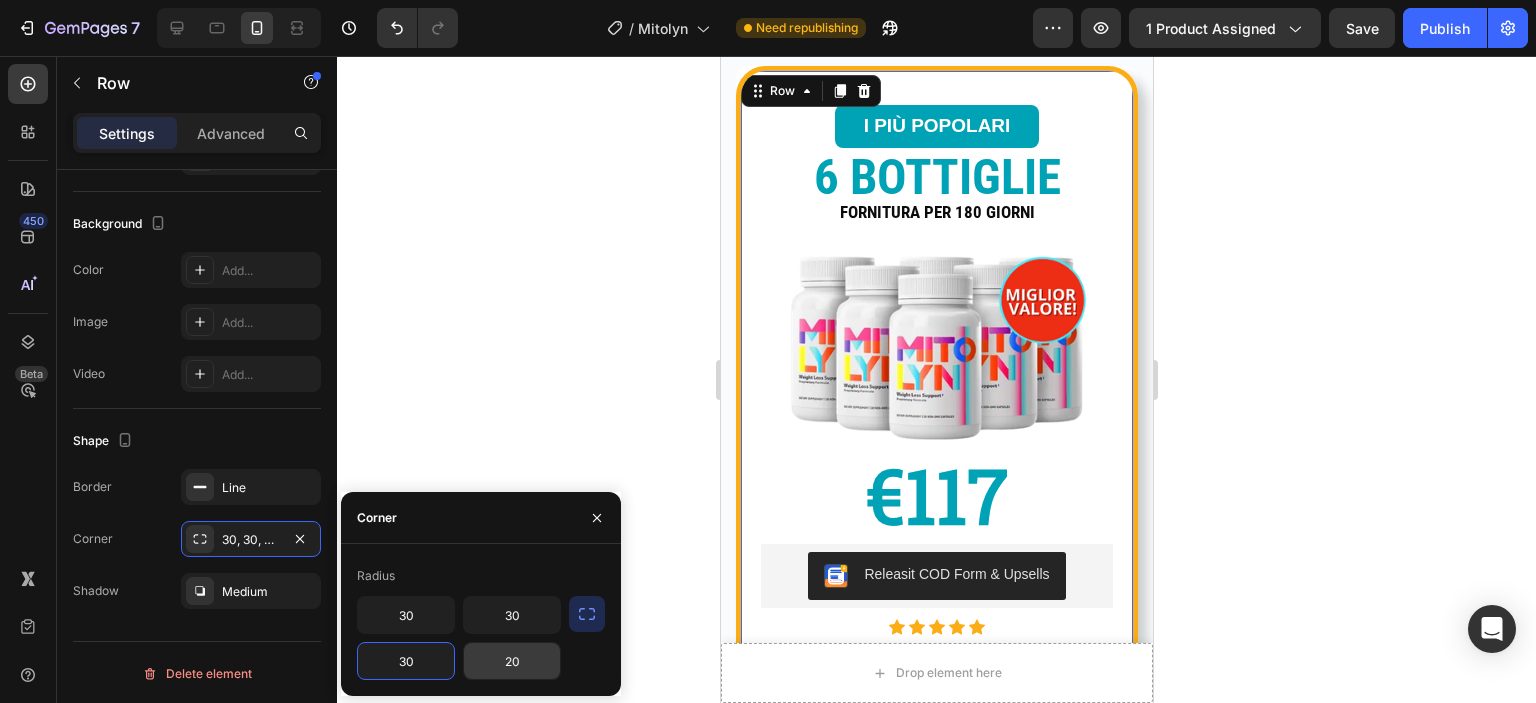 type on "30" 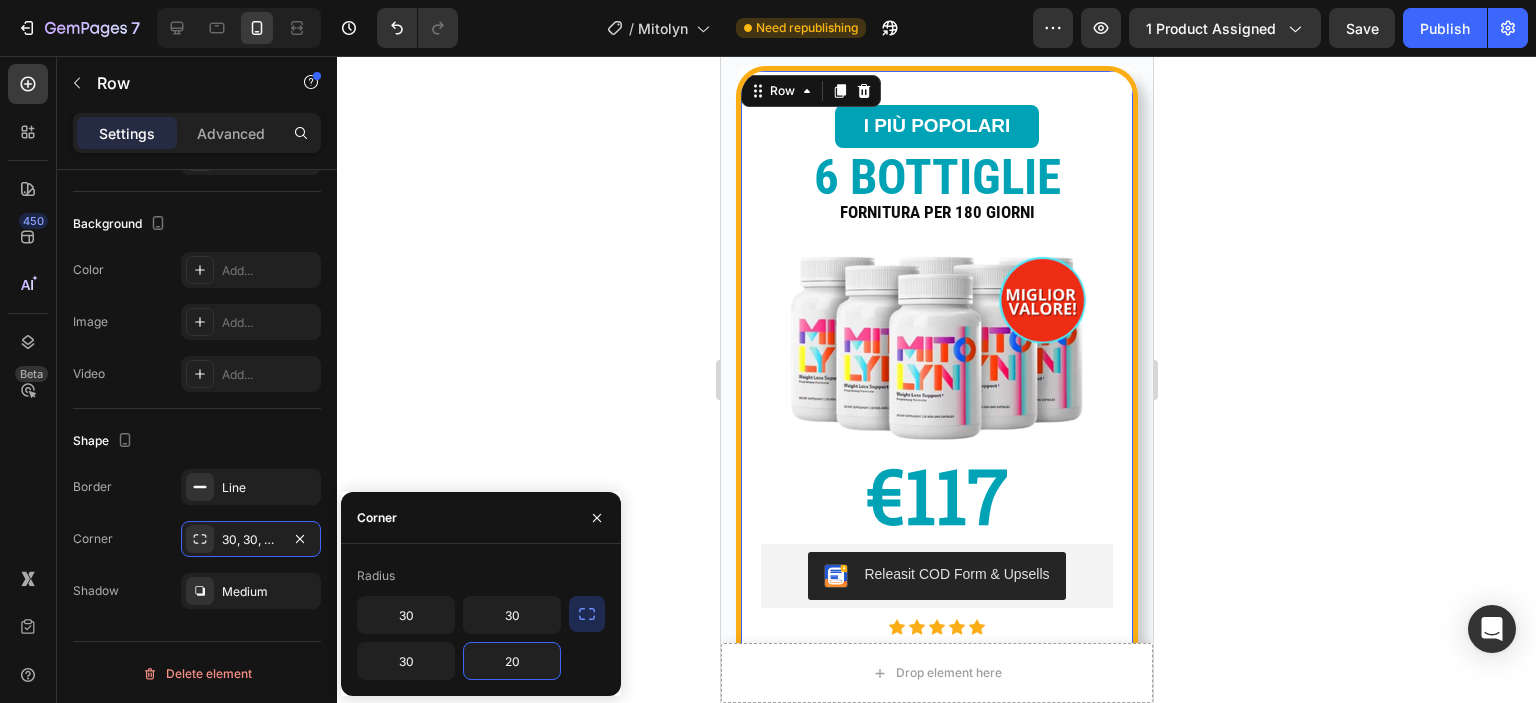 paste on "3" 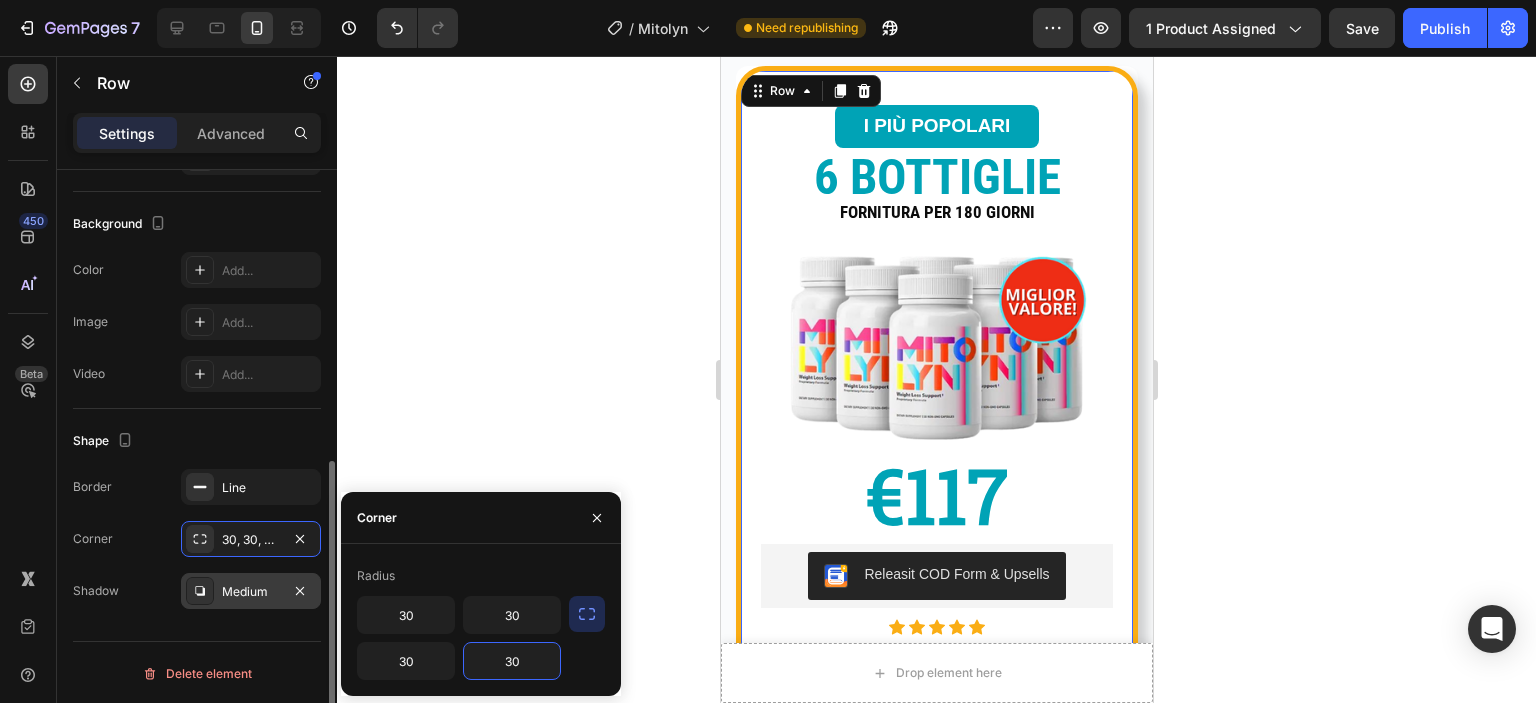 click on "Medium" at bounding box center (251, 592) 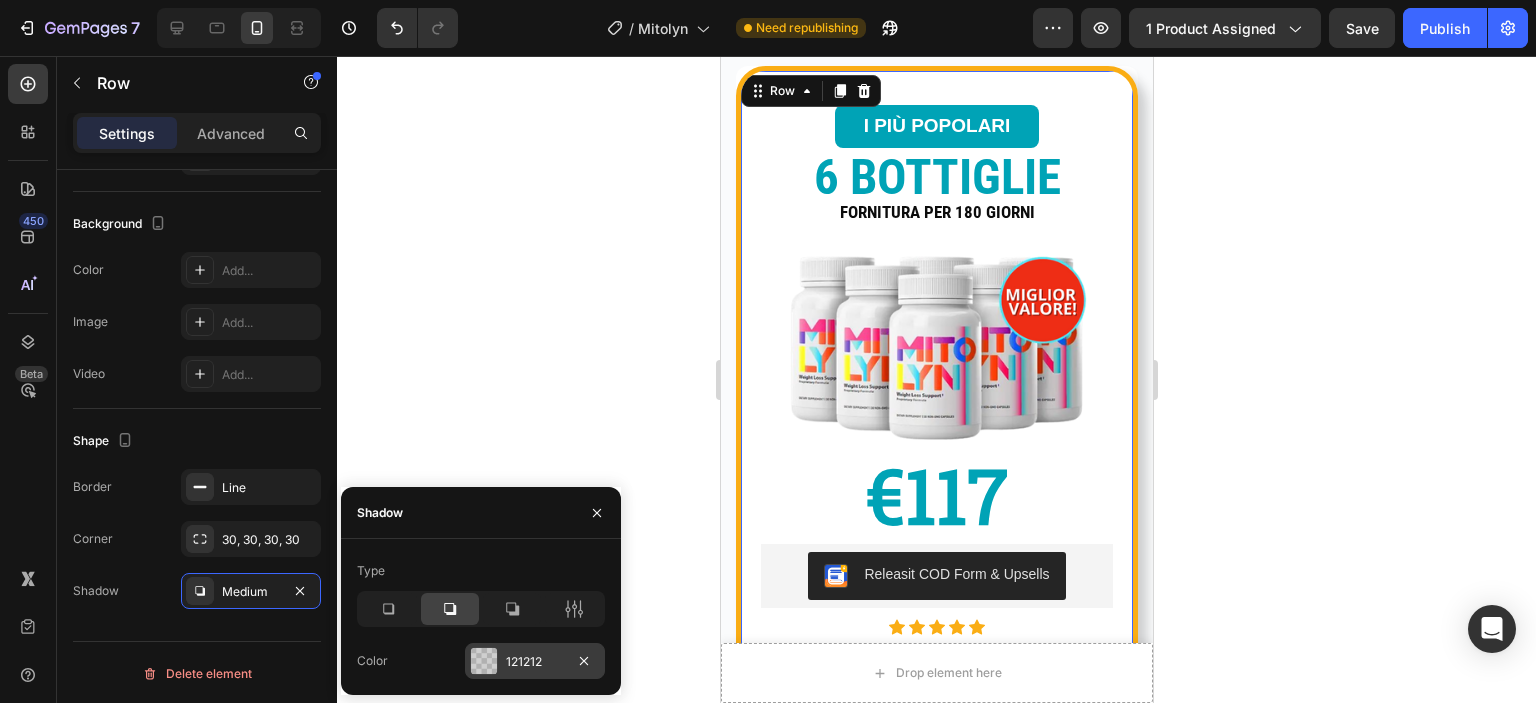 click at bounding box center [484, 661] 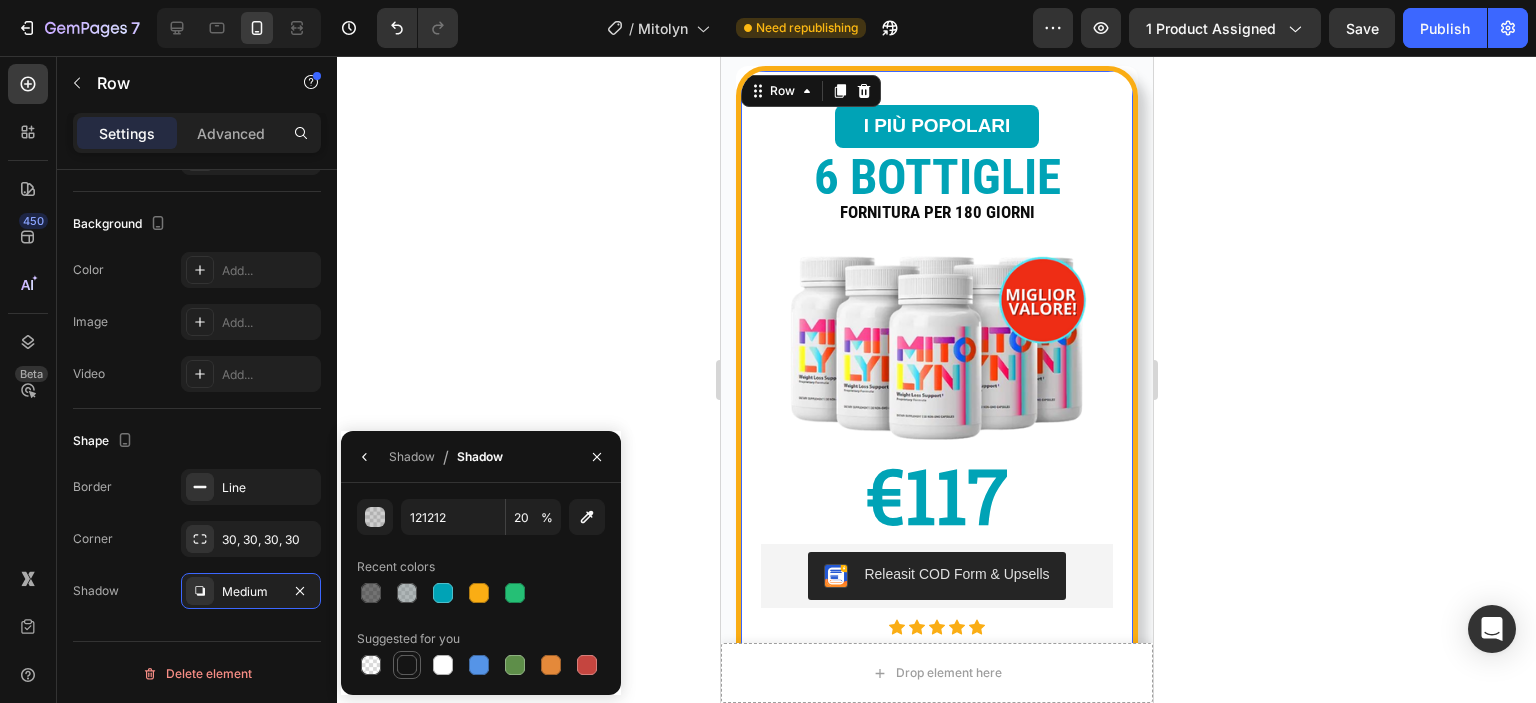click at bounding box center [407, 665] 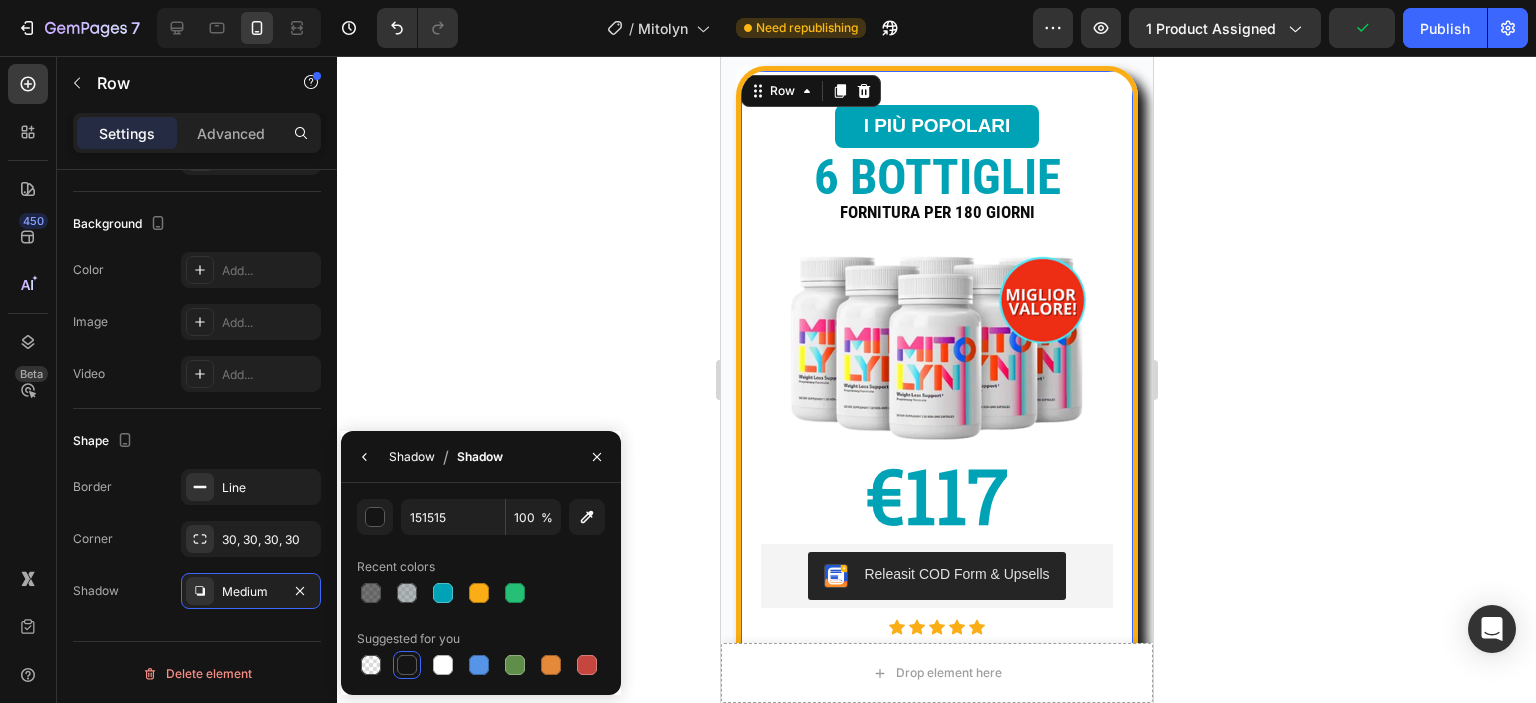 click on "Shadow" at bounding box center [412, 457] 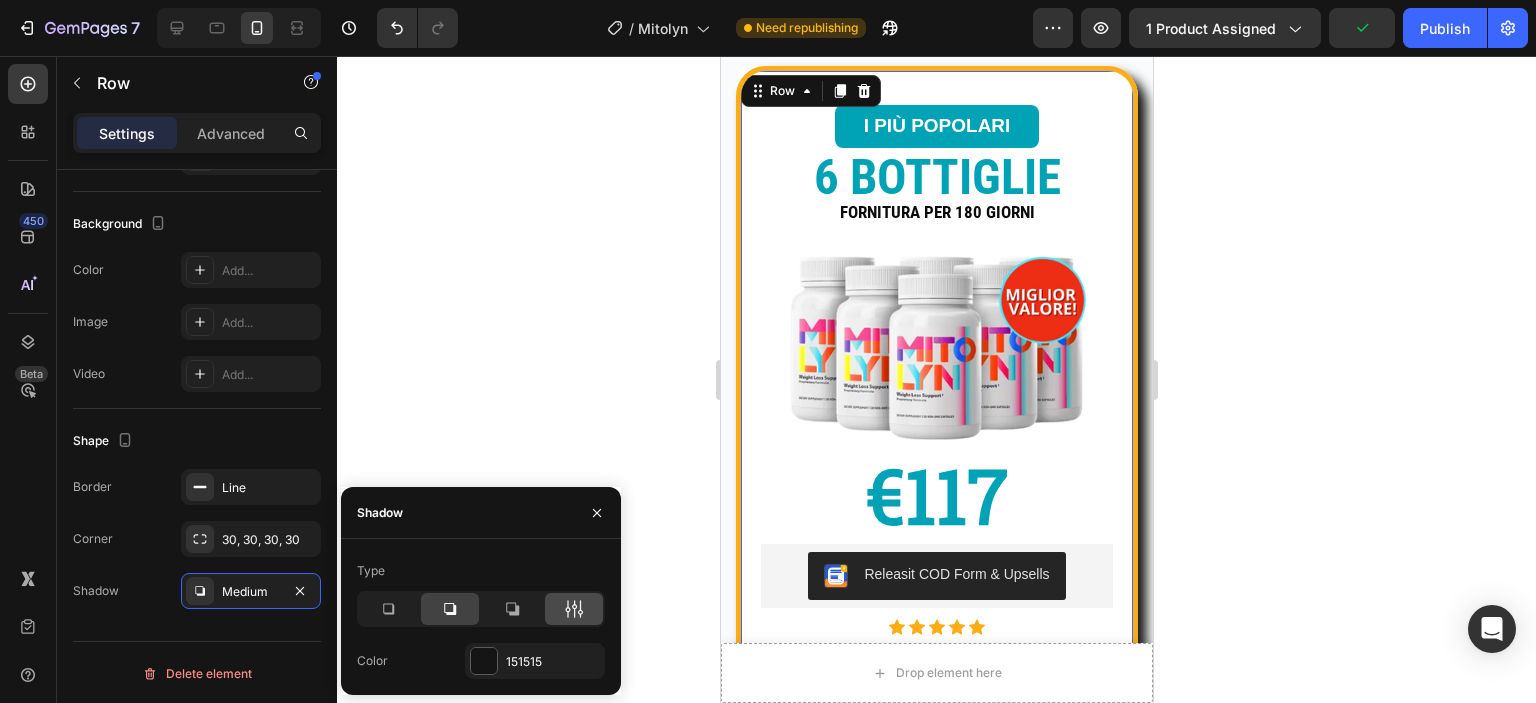 click 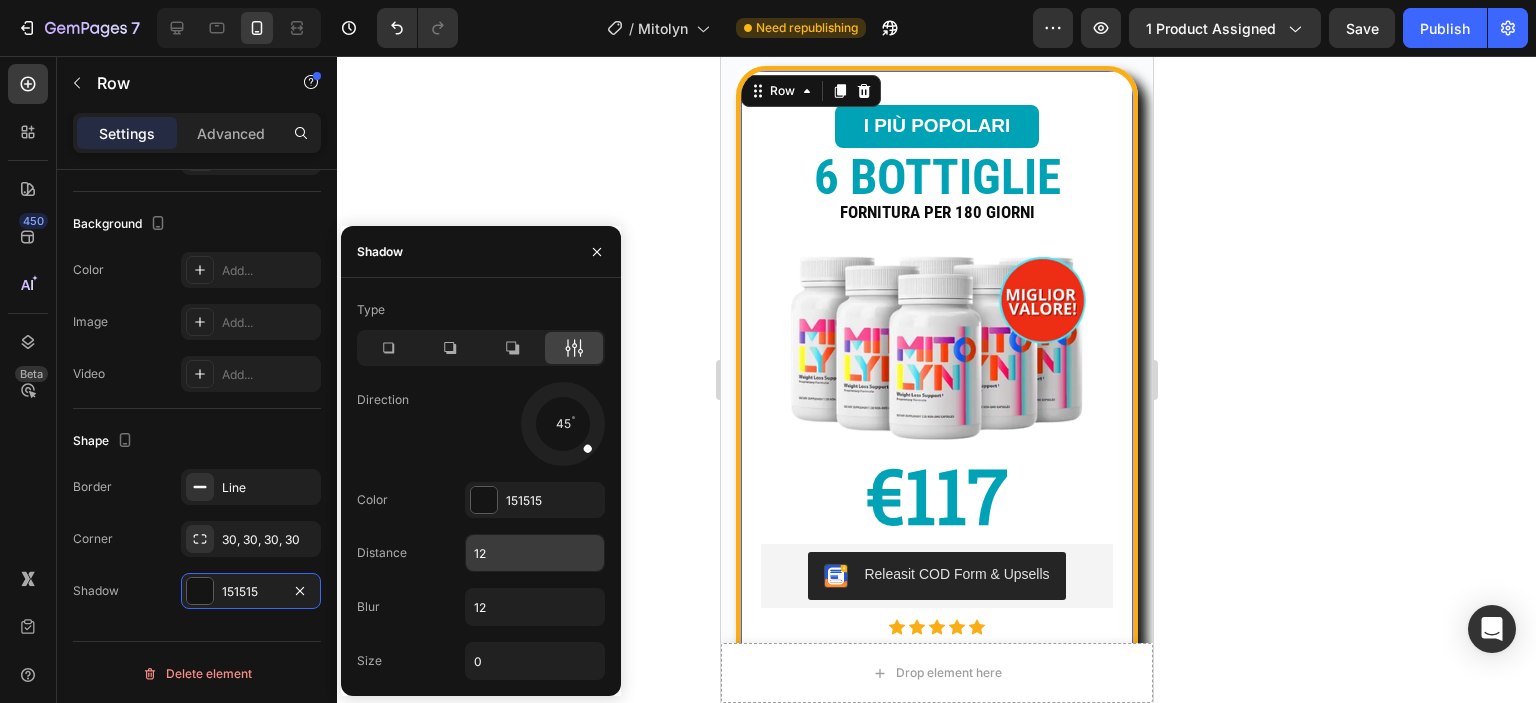click on "12" at bounding box center [535, 553] 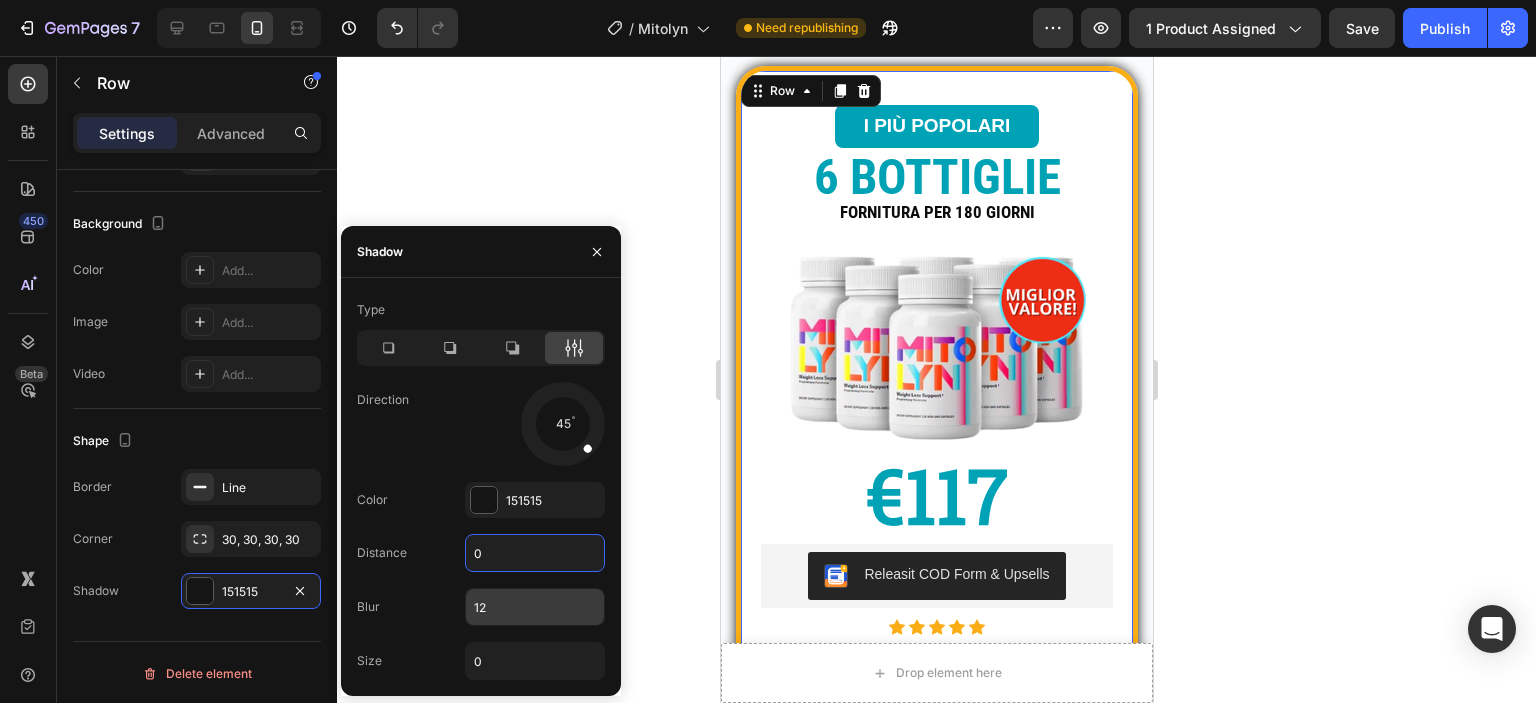 type on "0" 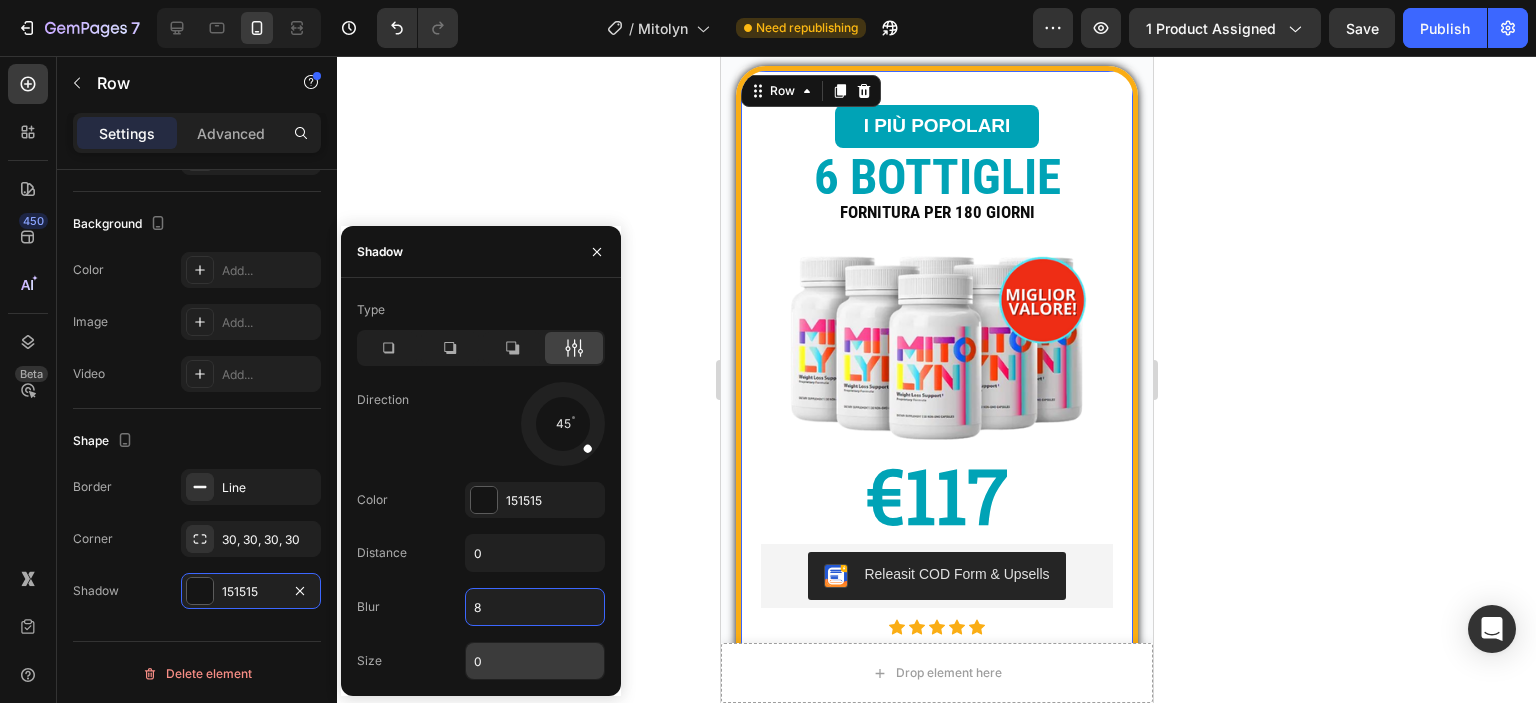type on "8" 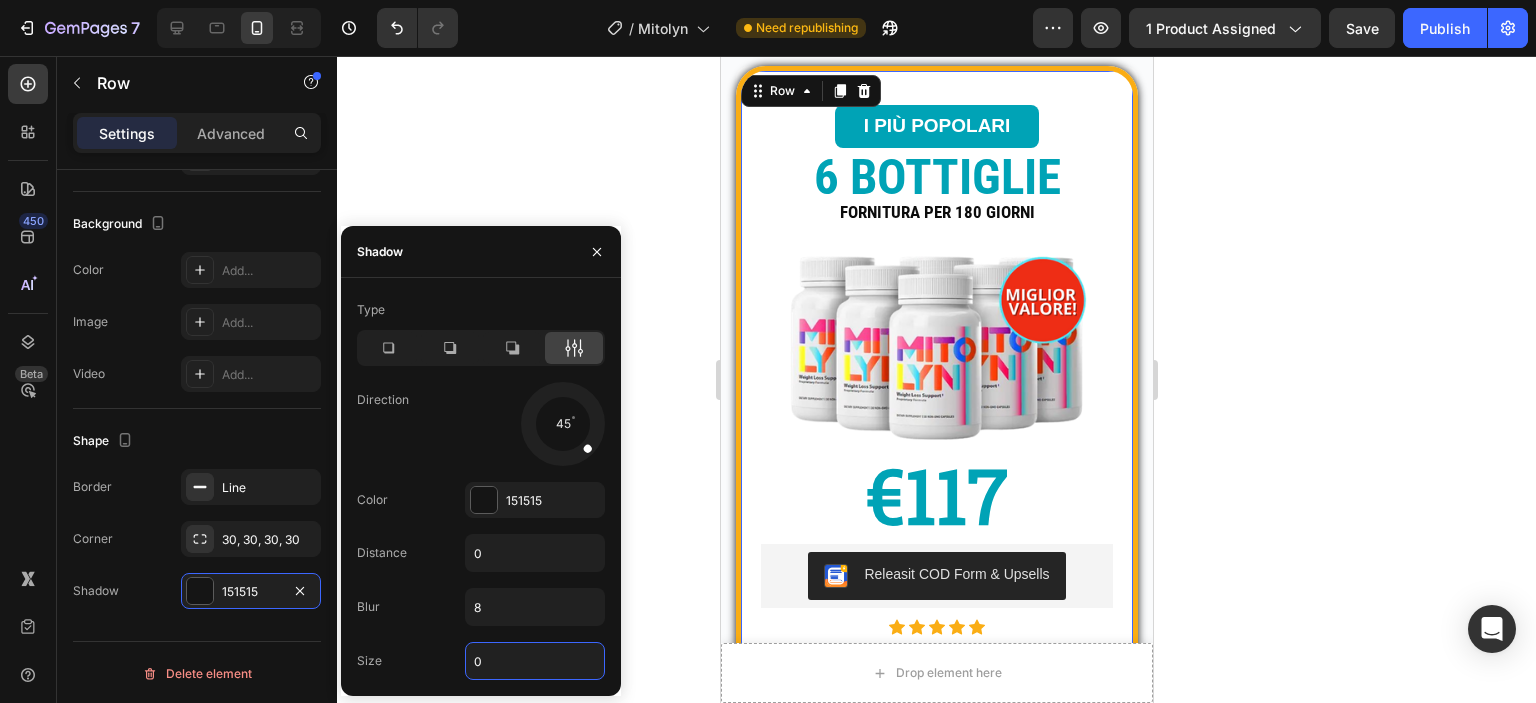type on "1" 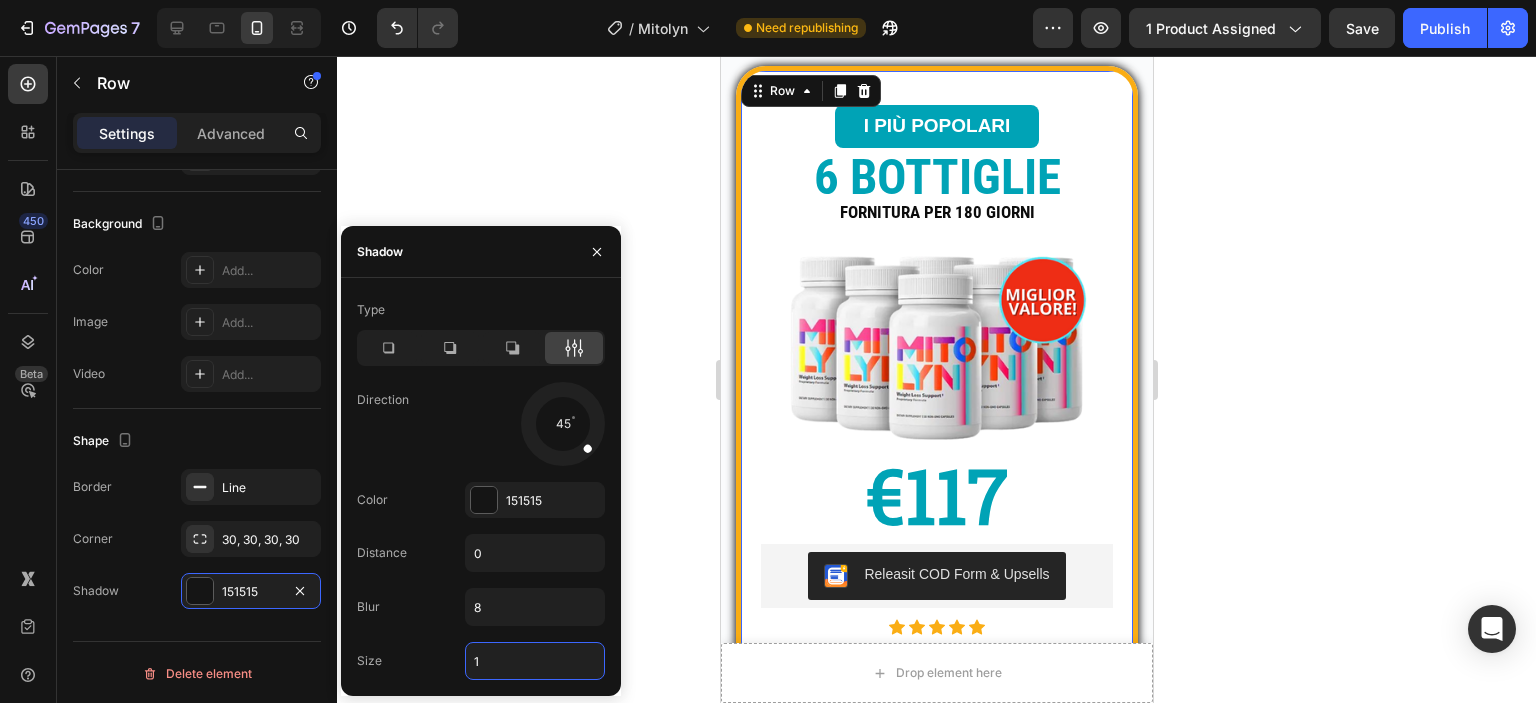 click 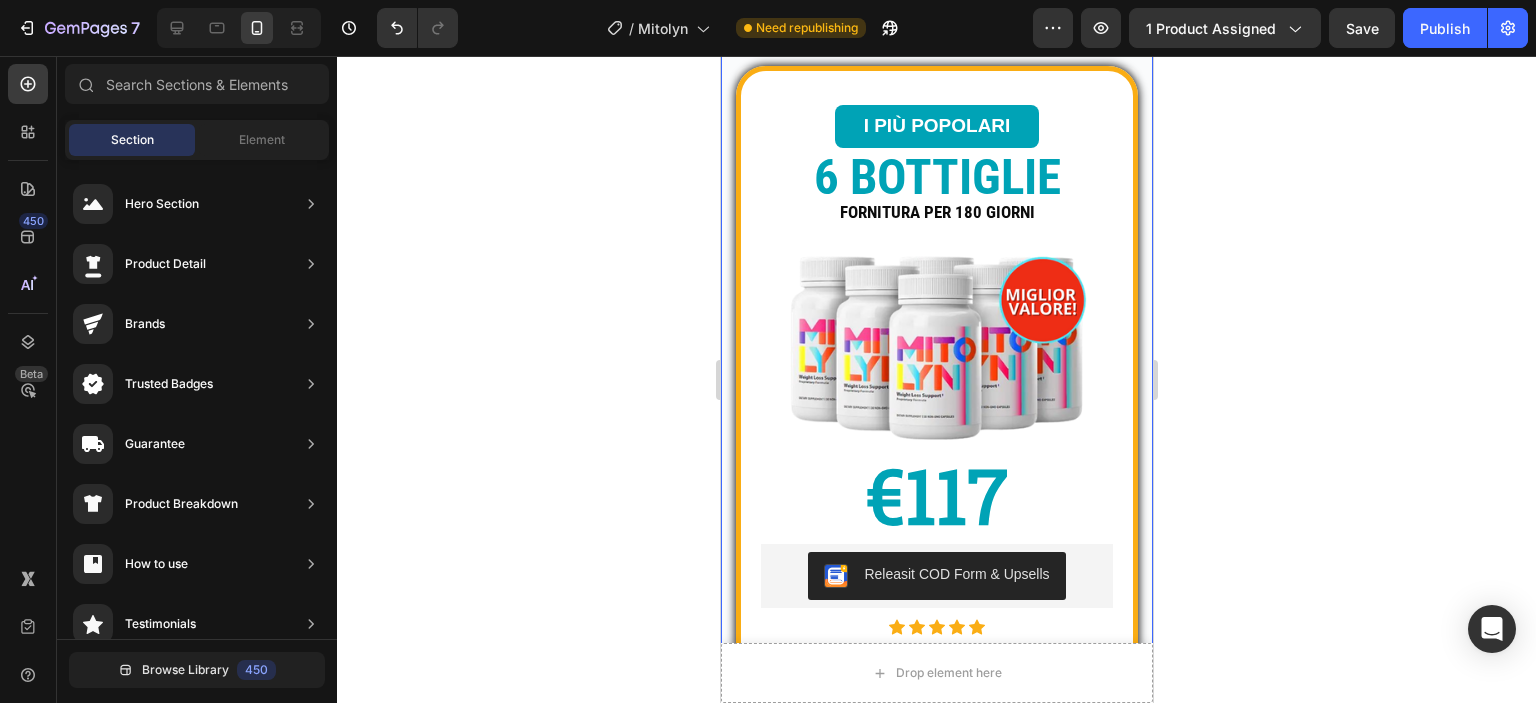 click 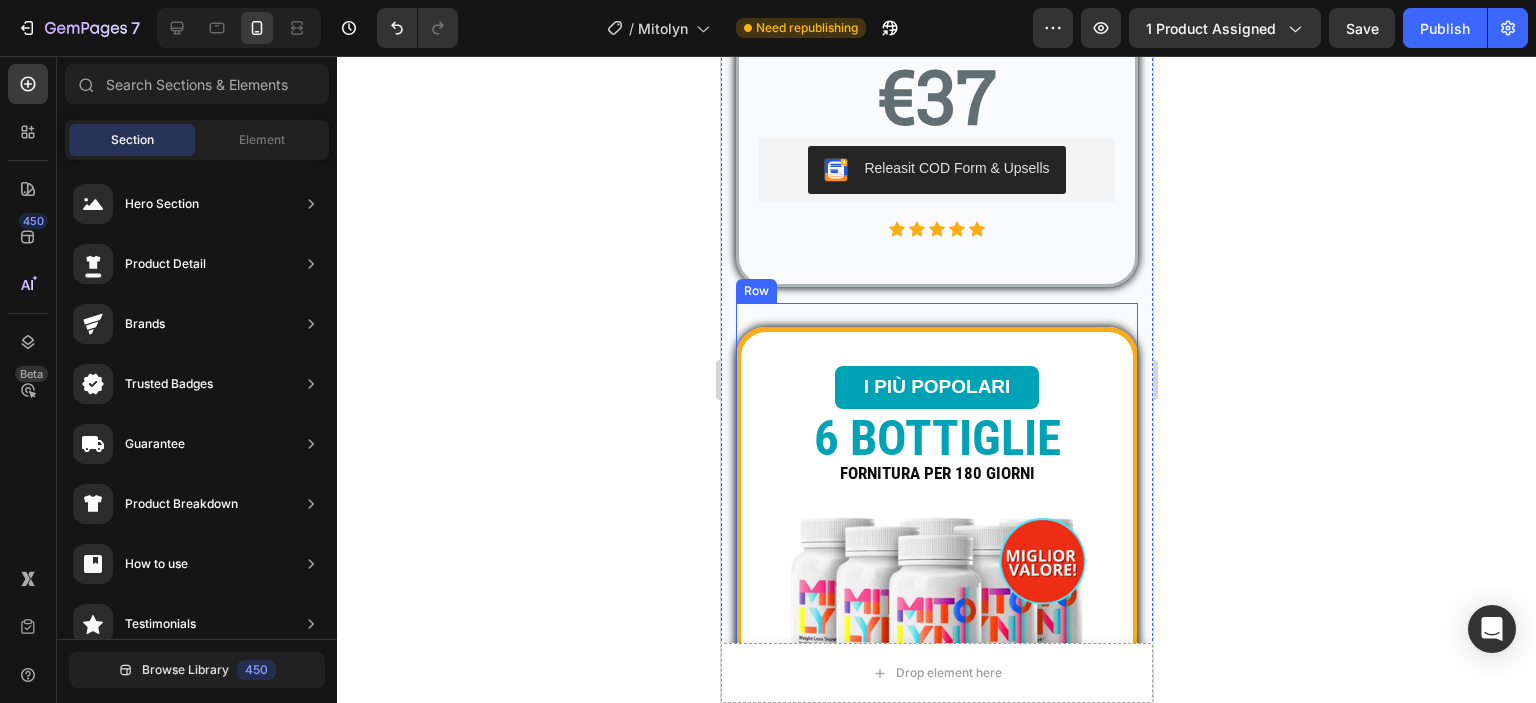 scroll, scrollTop: 1300, scrollLeft: 0, axis: vertical 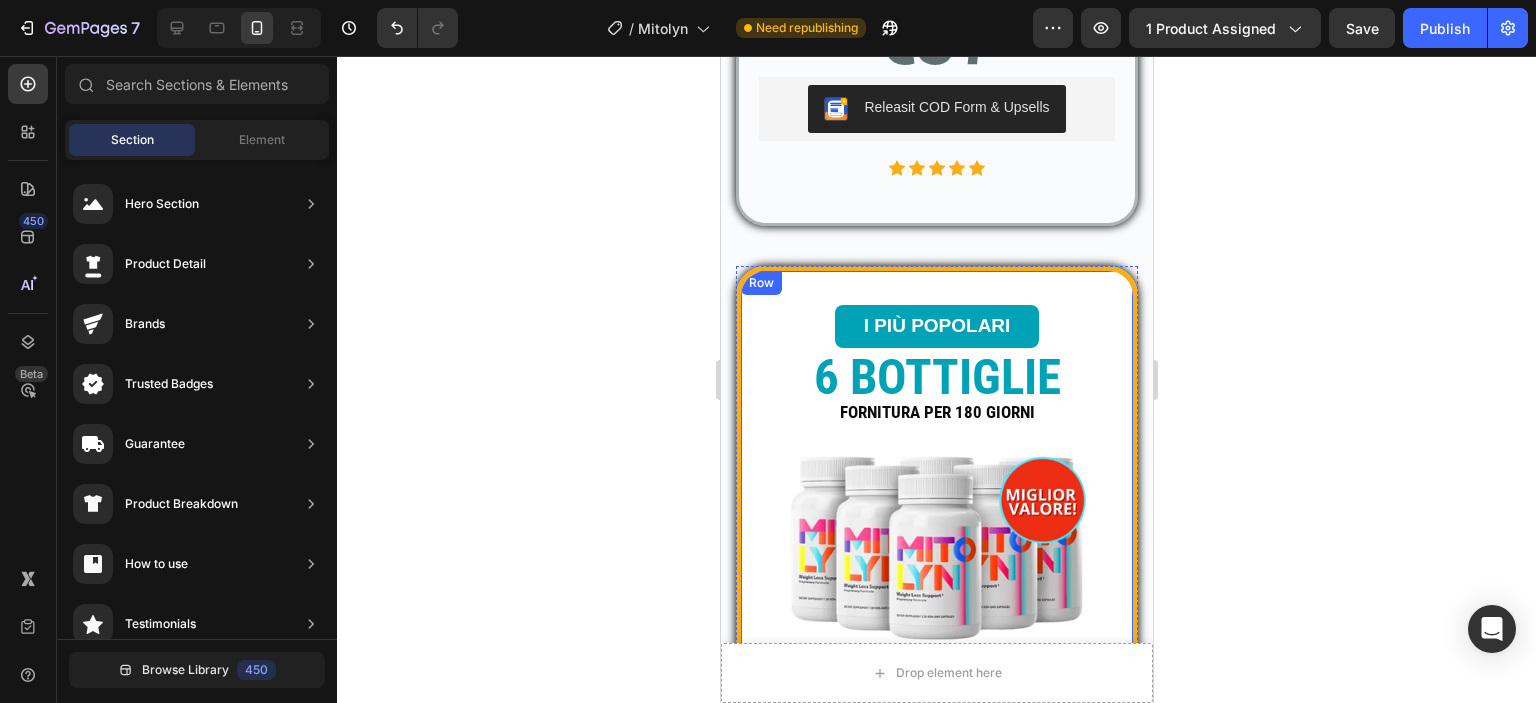click on "I PIÙ POPOLARI Button 6 BOTTIGLIE Text block FORNITURA PER 180 GIORNI Text block Image Row €117 Text block Releasit COD Form & Upsells Releasit COD Form & Upsells                Icon                Icon                Icon                Icon                Icon Icon List Hoz Product Row" at bounding box center (936, 577) 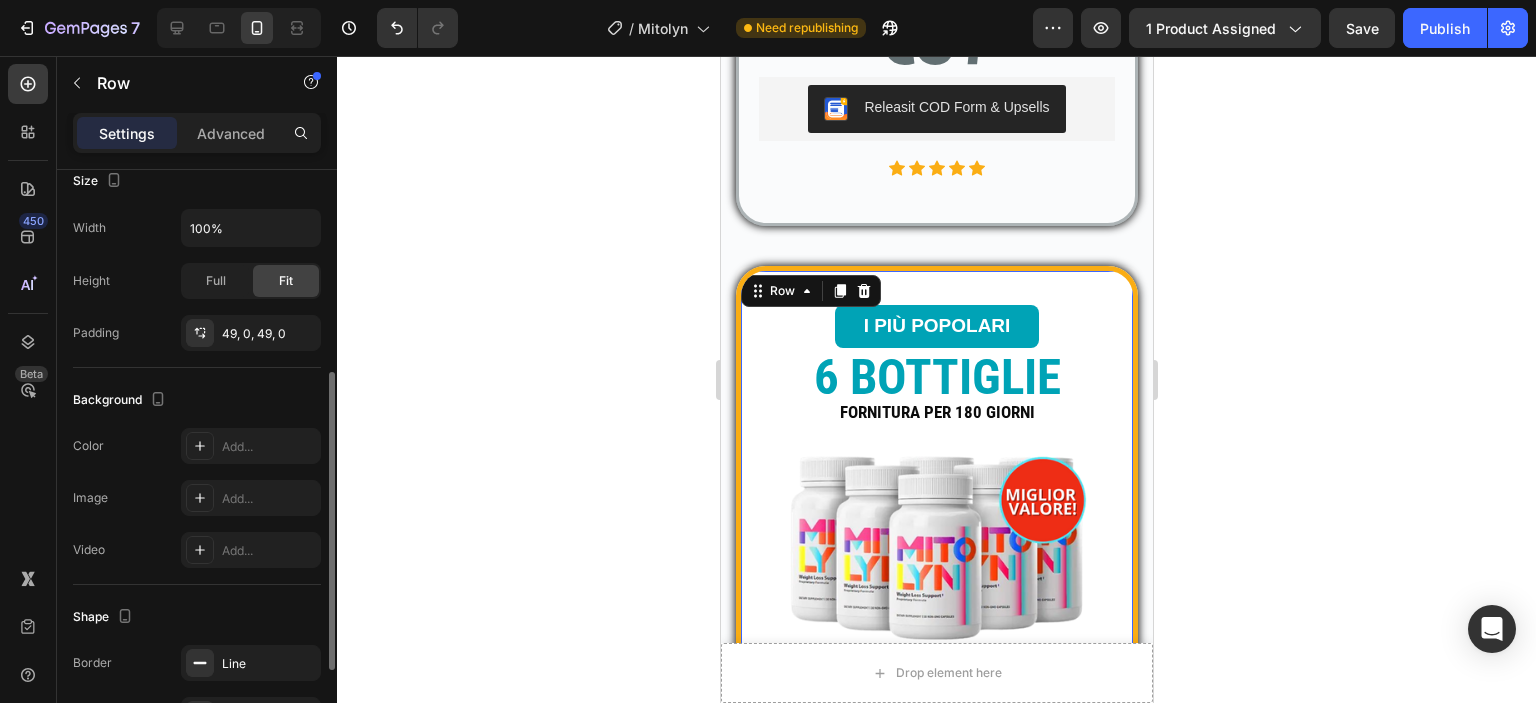 scroll, scrollTop: 576, scrollLeft: 0, axis: vertical 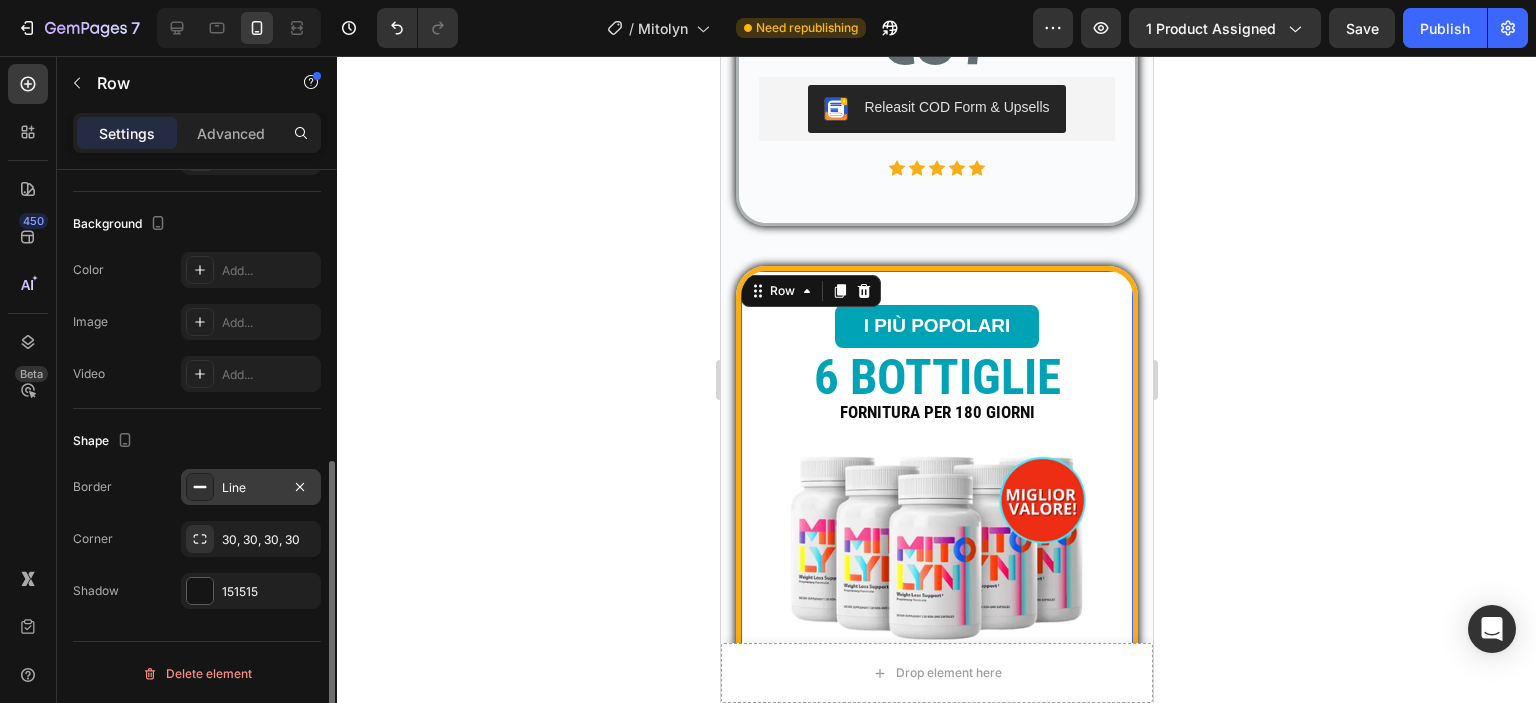 click on "Line" at bounding box center (251, 488) 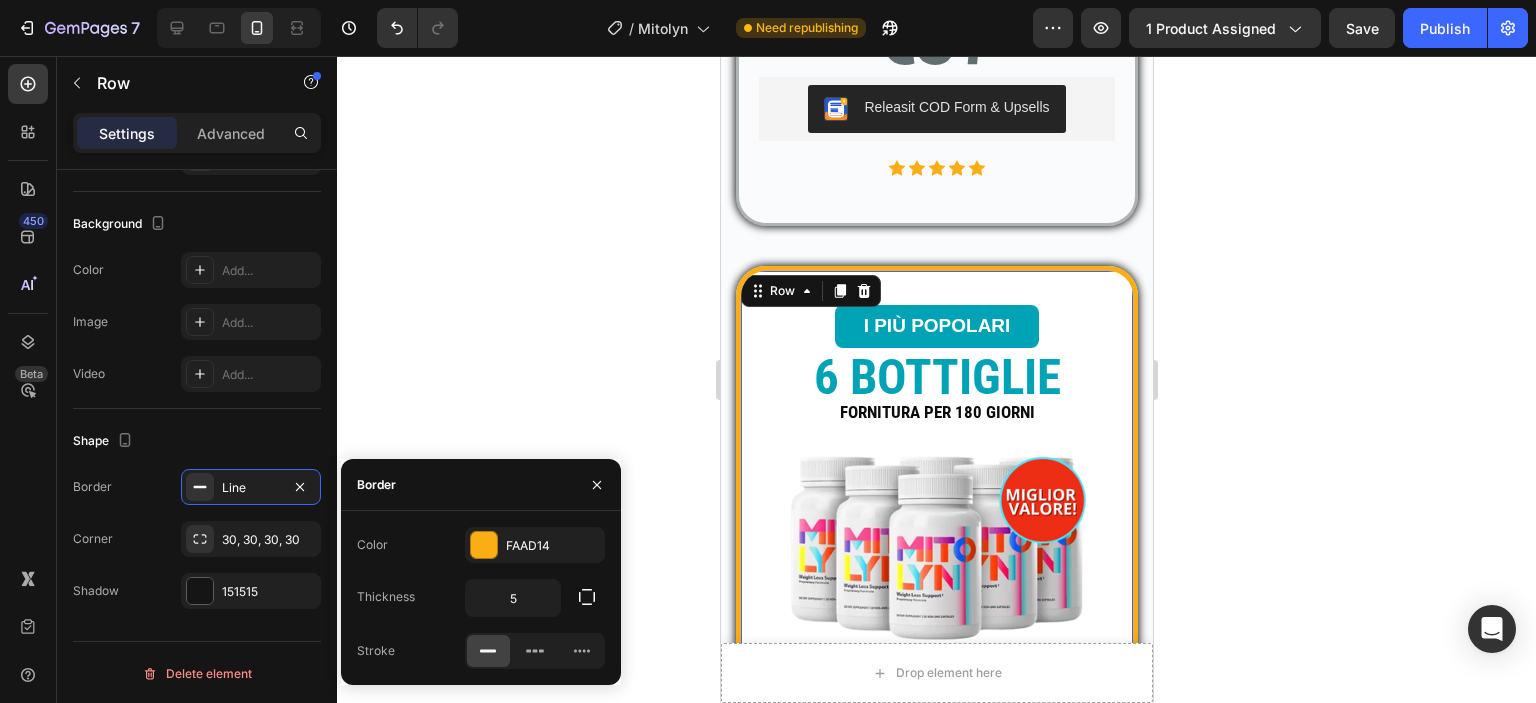 click 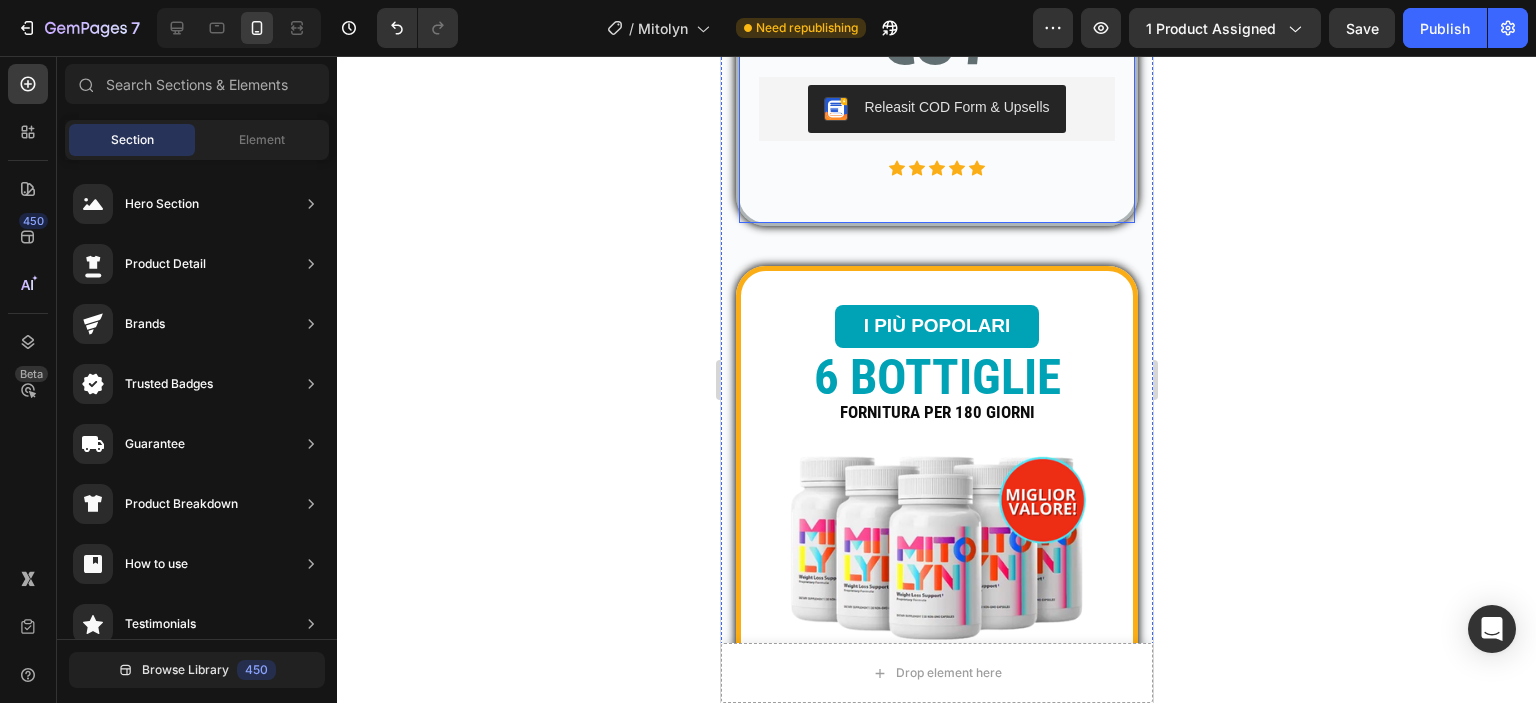 click on "1 BOTTIGLIA Text block FORNITURA PER 30 GIORNI Text block Text block Product Images €37 Text block Releasit COD Form & Upsells Releasit COD Form & Upsells                Icon                Icon                Icon                Icon                Icon Icon List Hoz" at bounding box center (936, -44) 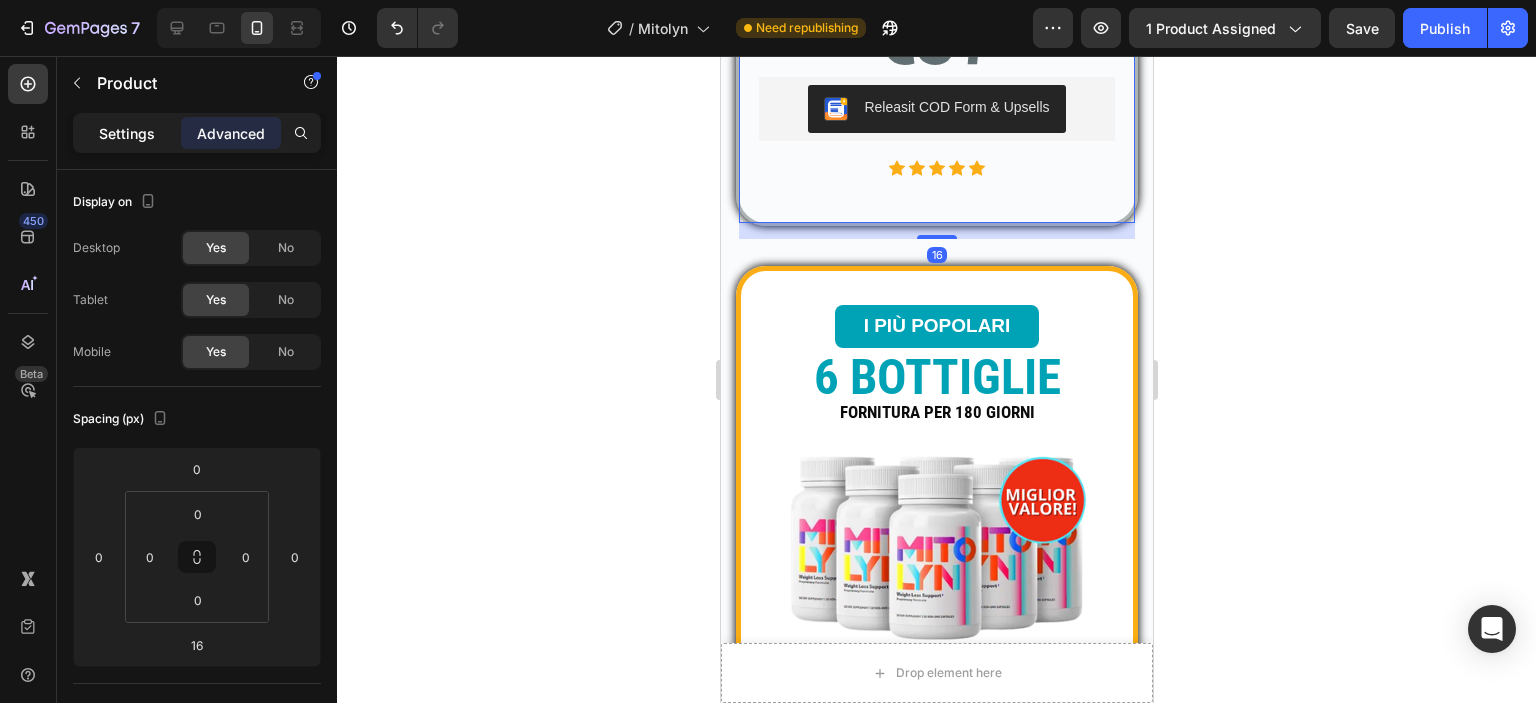 click on "Settings" at bounding box center (127, 133) 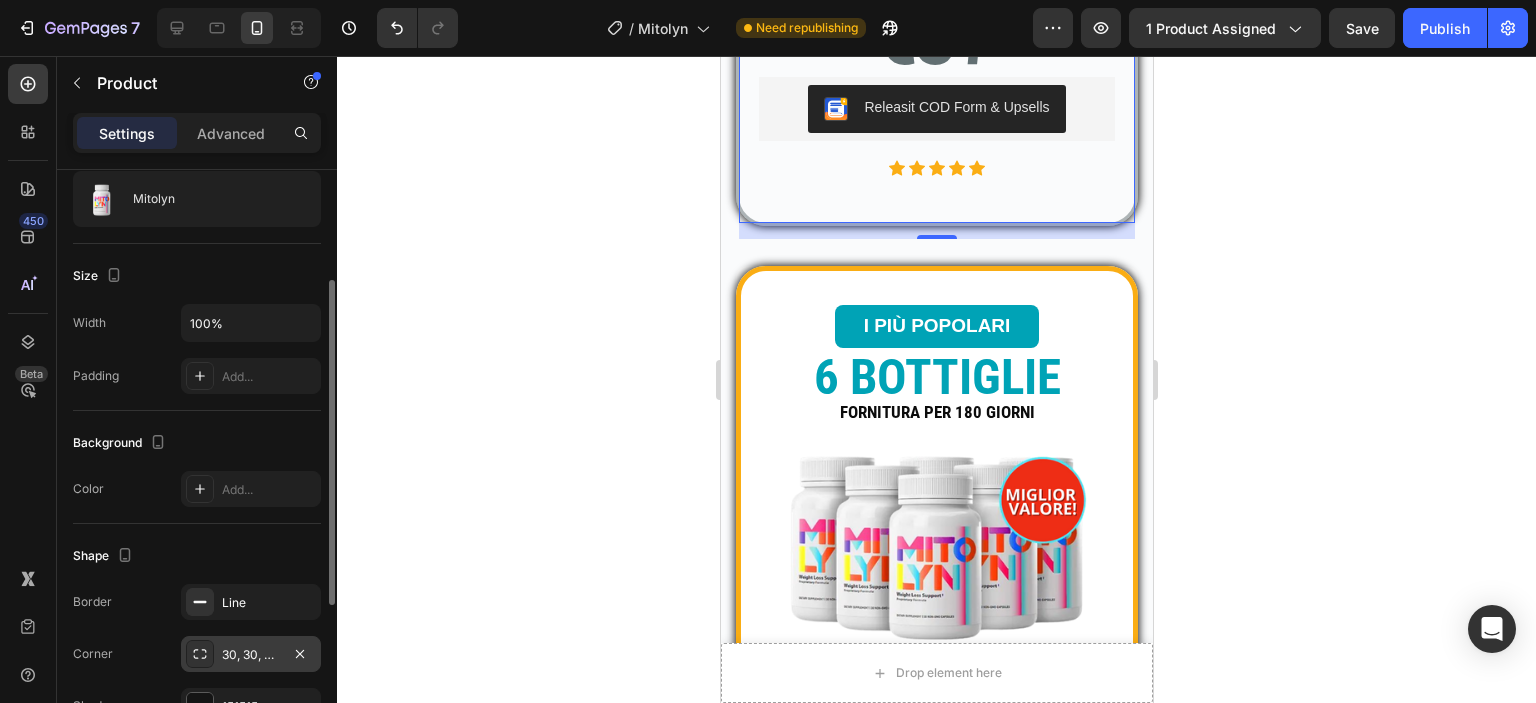 scroll, scrollTop: 300, scrollLeft: 0, axis: vertical 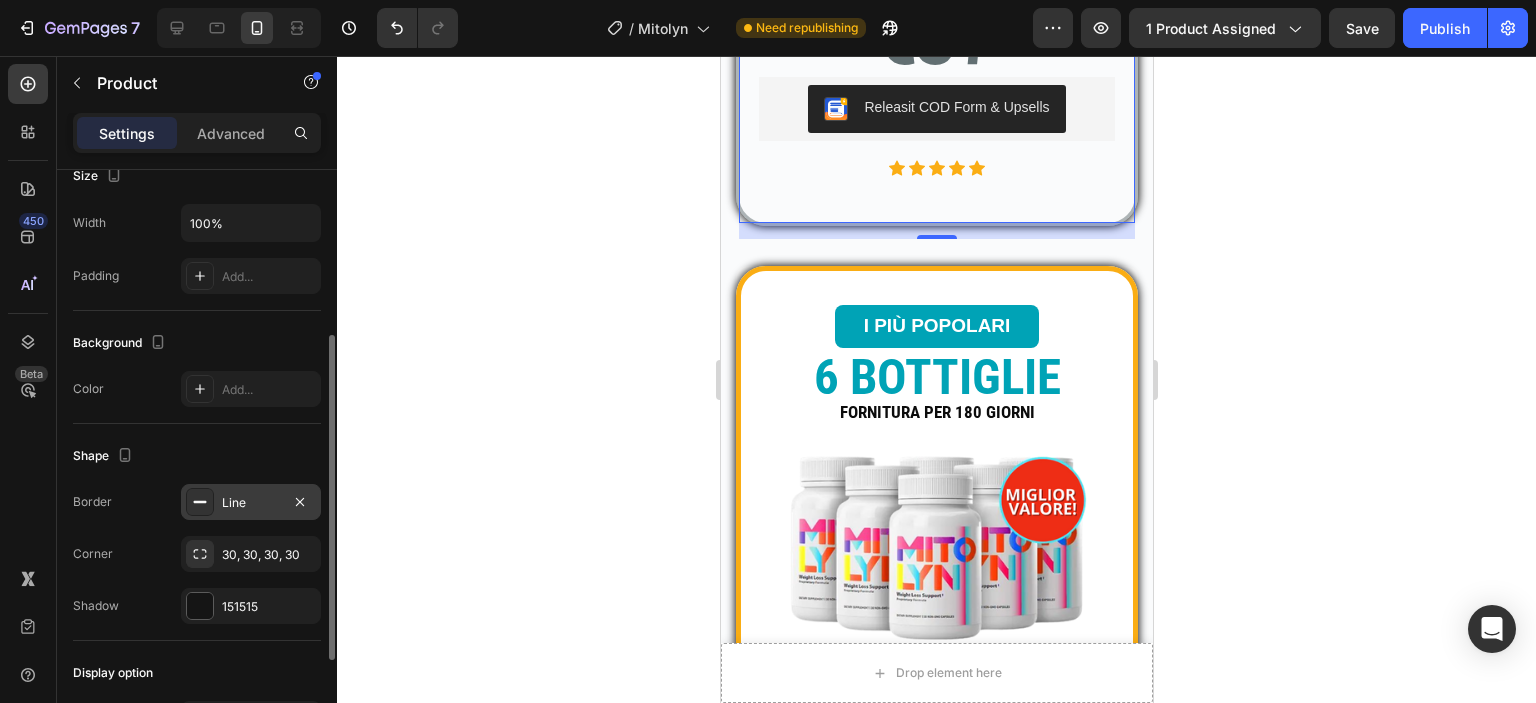 click on "Line" at bounding box center (251, 503) 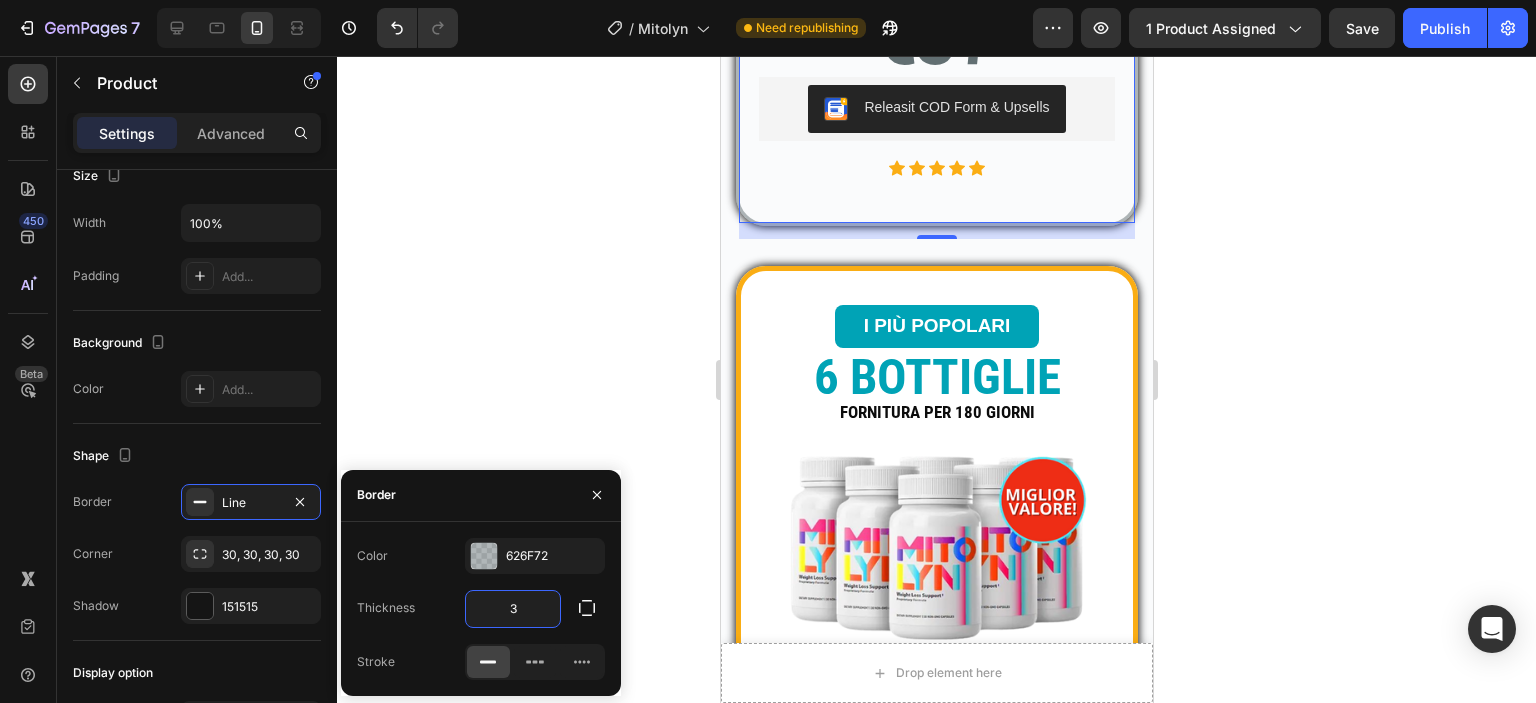 type on "5" 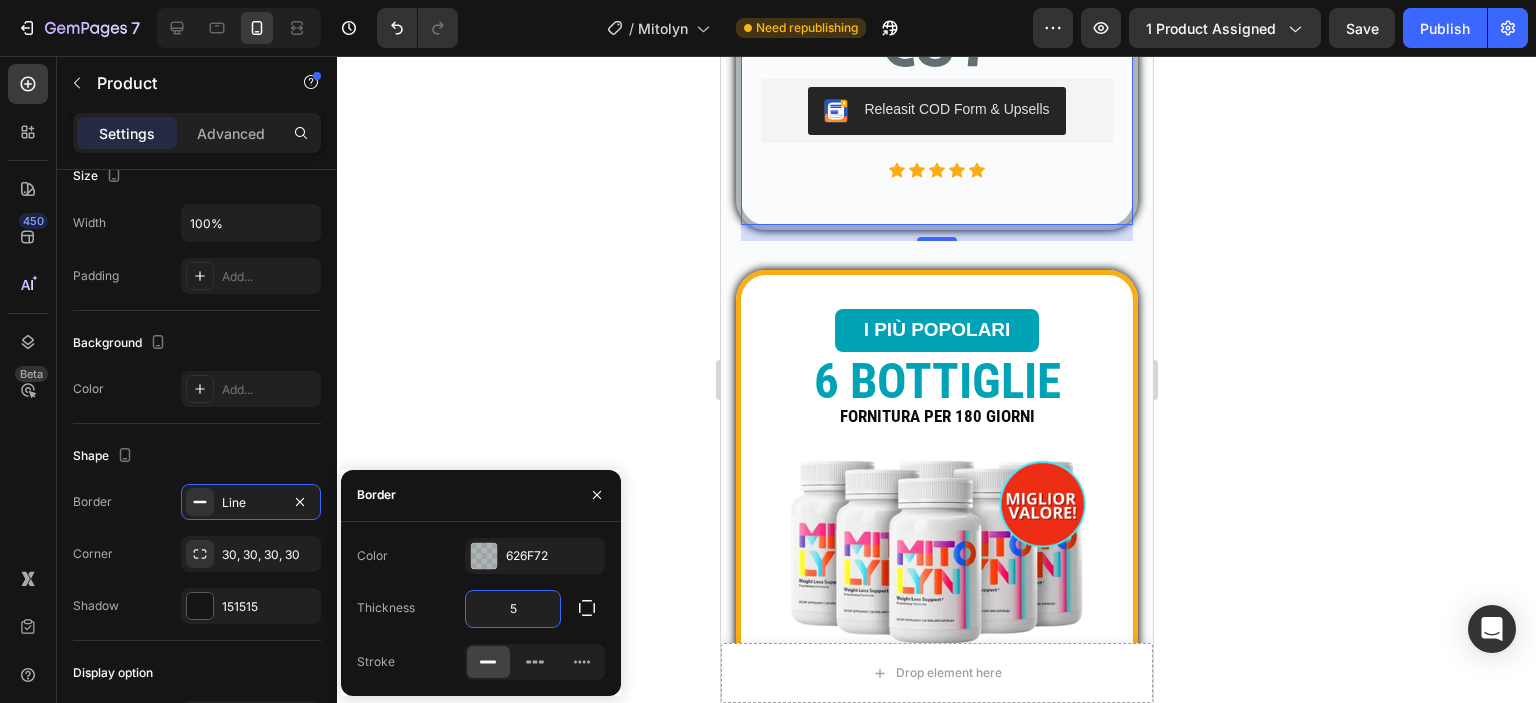 scroll, scrollTop: 1302, scrollLeft: 0, axis: vertical 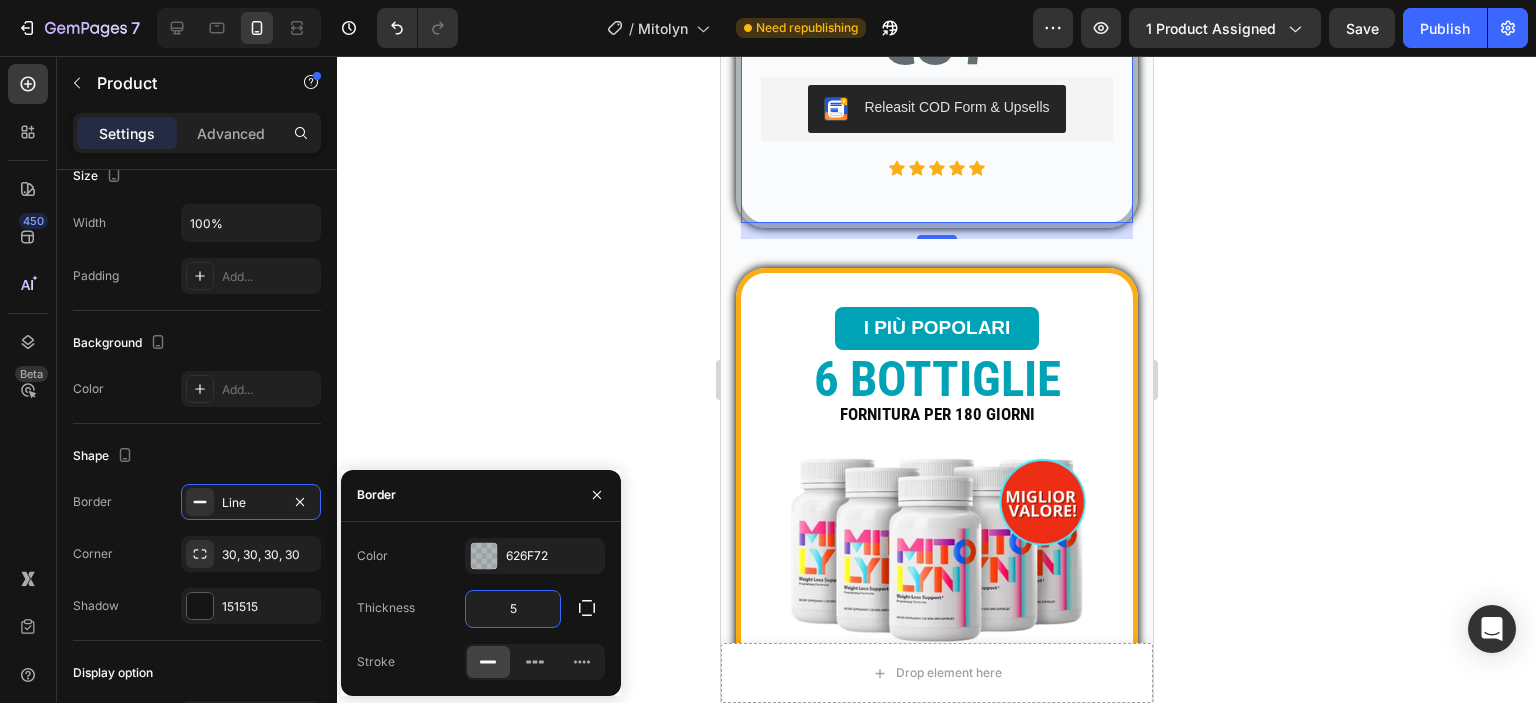 click 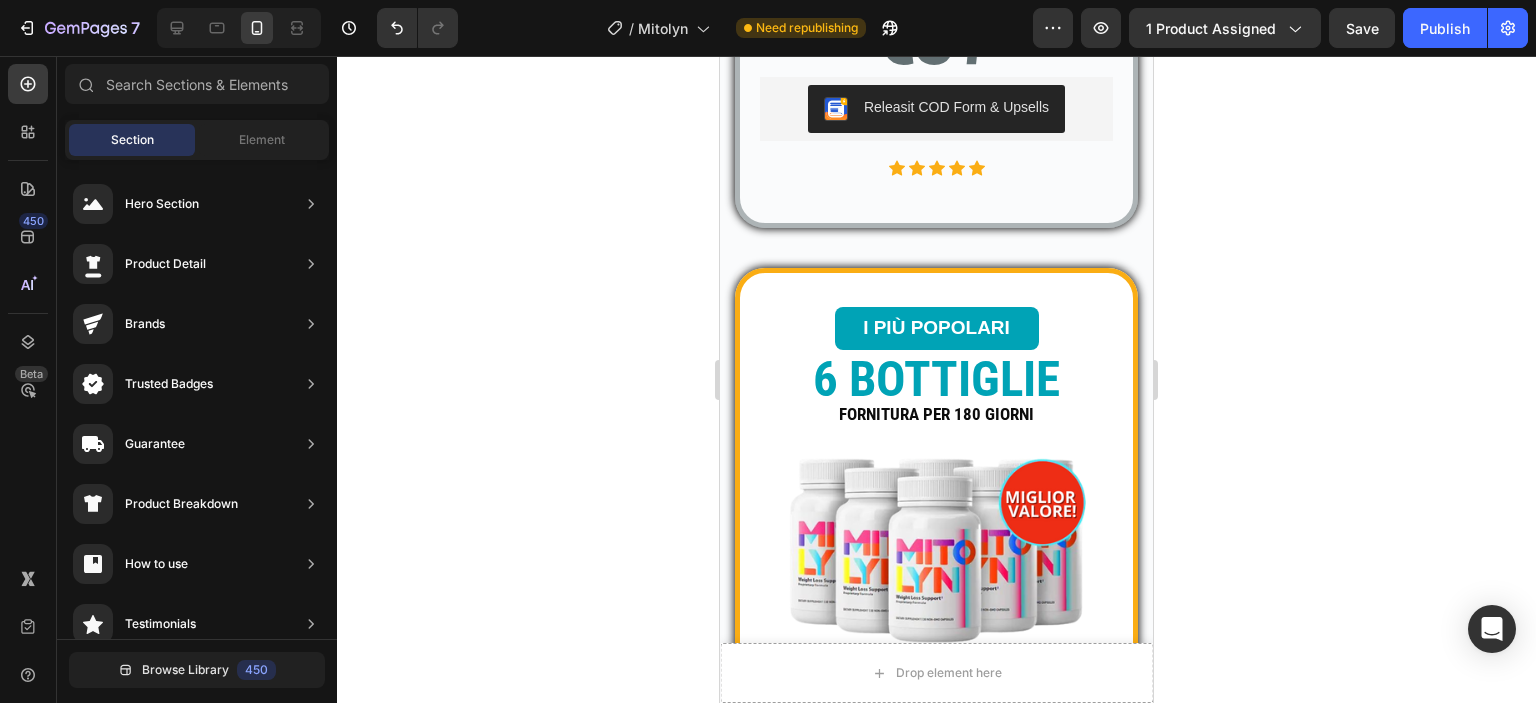 click 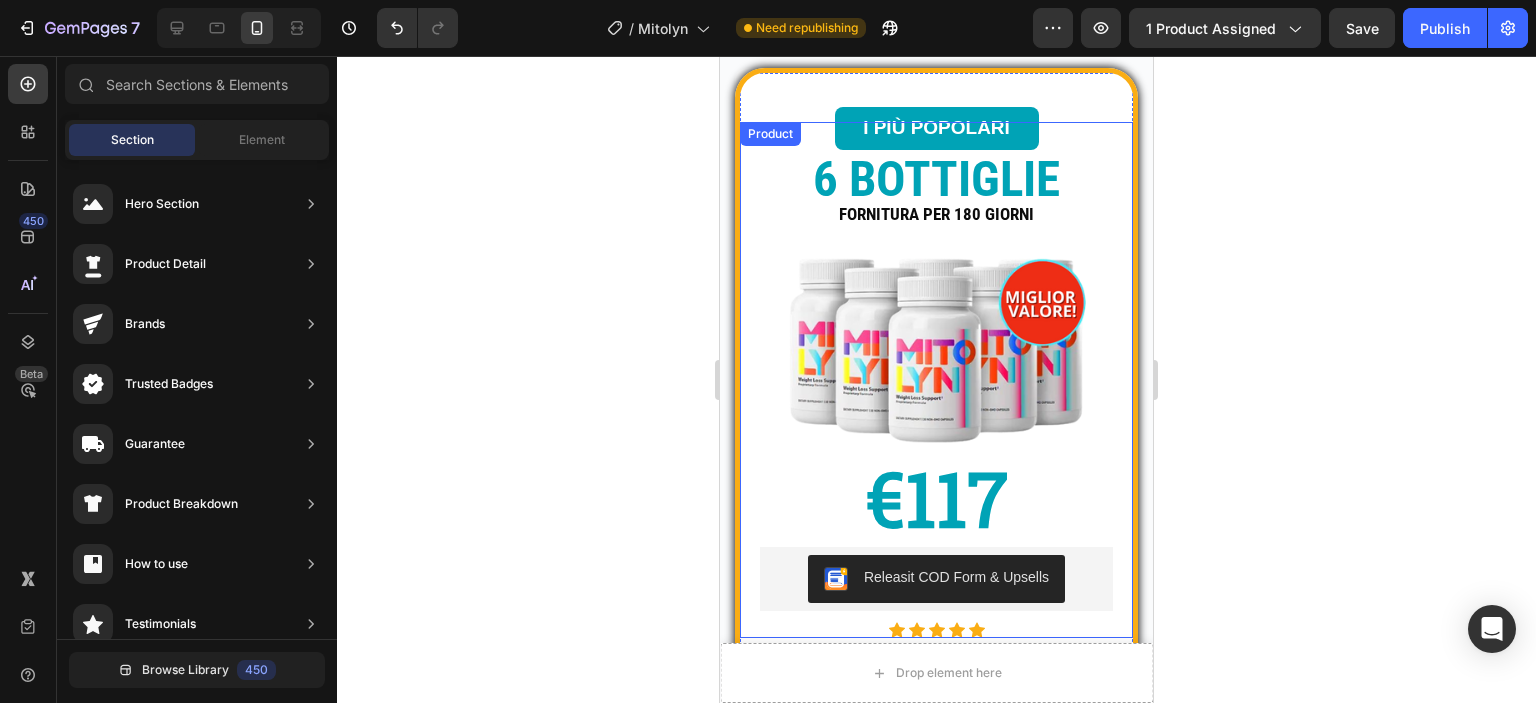 scroll, scrollTop: 1502, scrollLeft: 0, axis: vertical 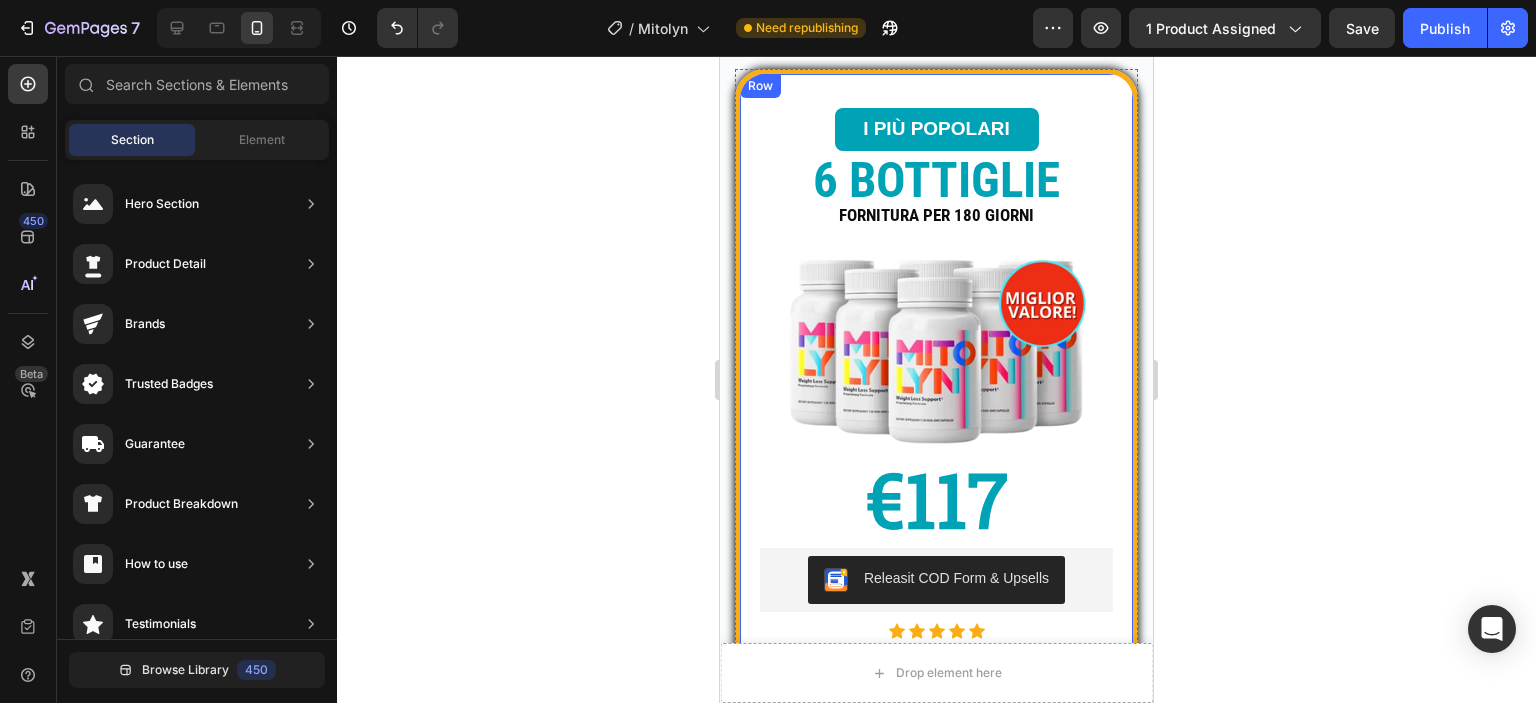 click on "I PIÙ POPOLARI Button 6 BOTTIGLIE Text block FORNITURA PER 180 GIORNI Text block Image Row €117 Text block Releasit COD Form & Upsells Releasit COD Form & Upsells                Icon                Icon                Icon                Icon                Icon Icon List Hoz Product Row" at bounding box center [936, 381] 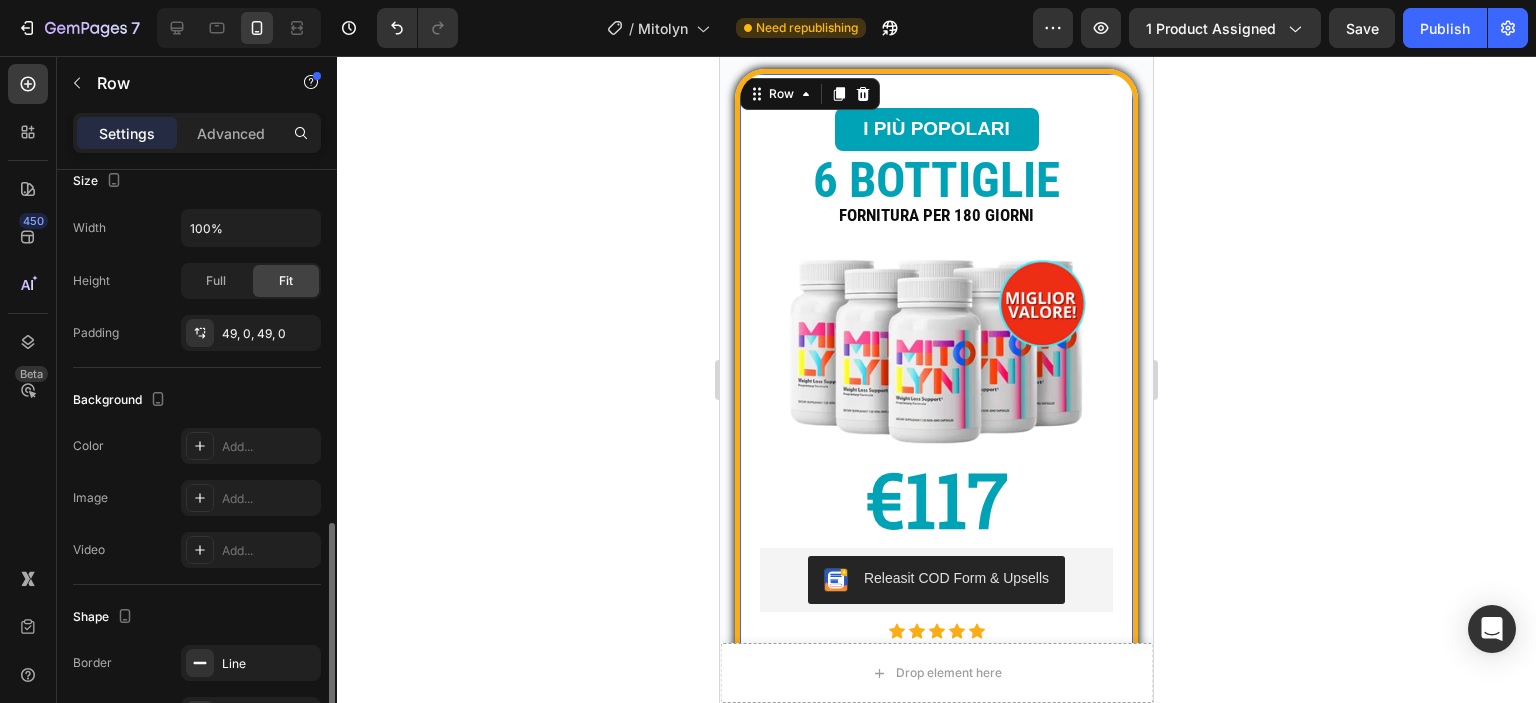 scroll, scrollTop: 576, scrollLeft: 0, axis: vertical 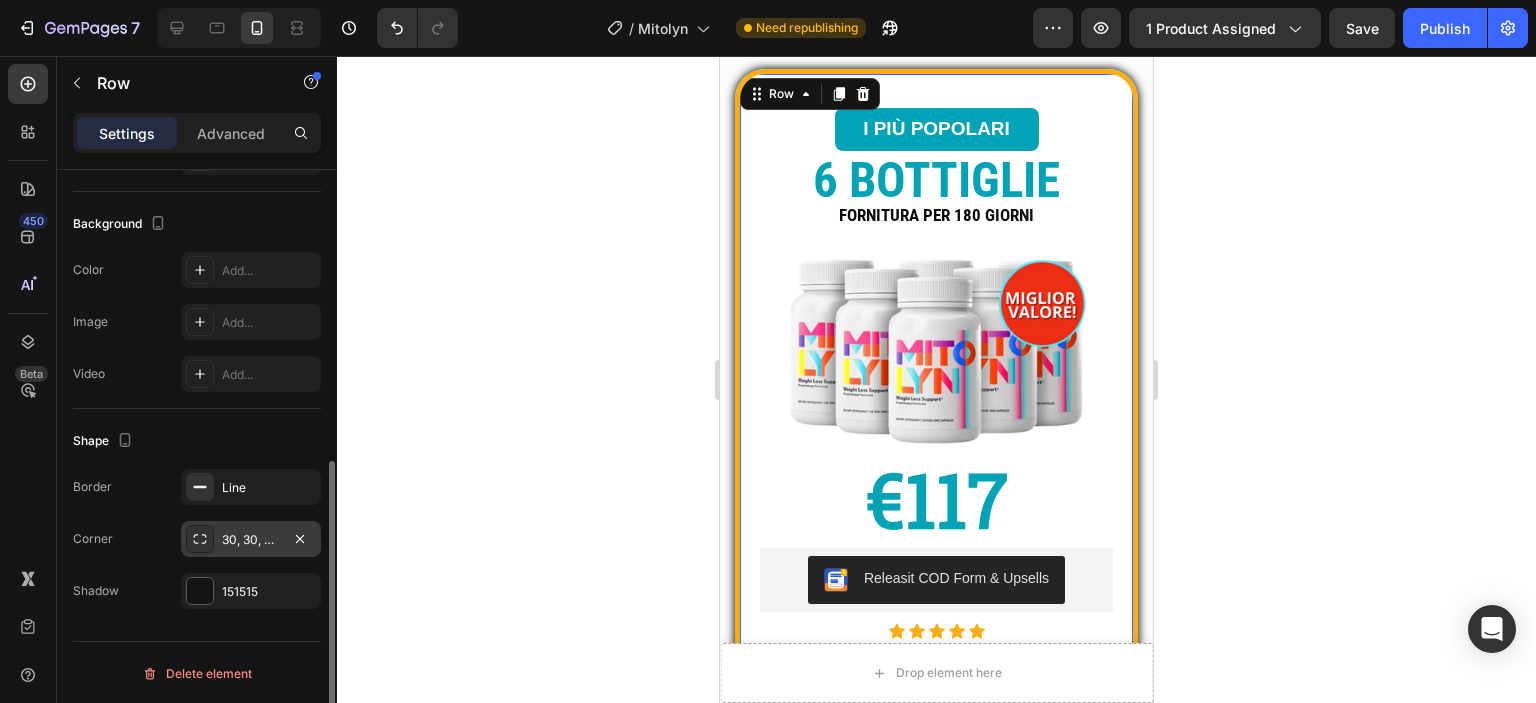 click on "30, 30, 30, 30" at bounding box center (251, 540) 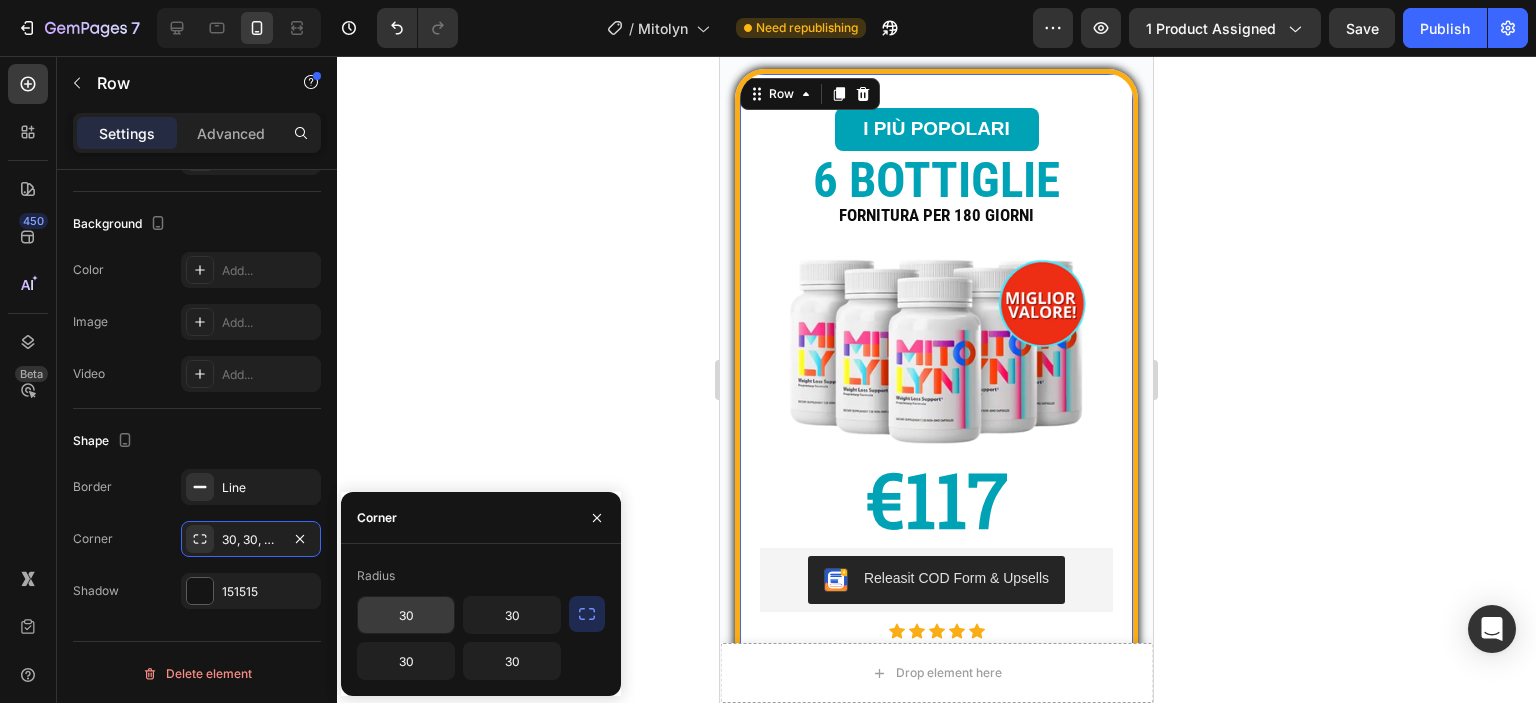click on "30" 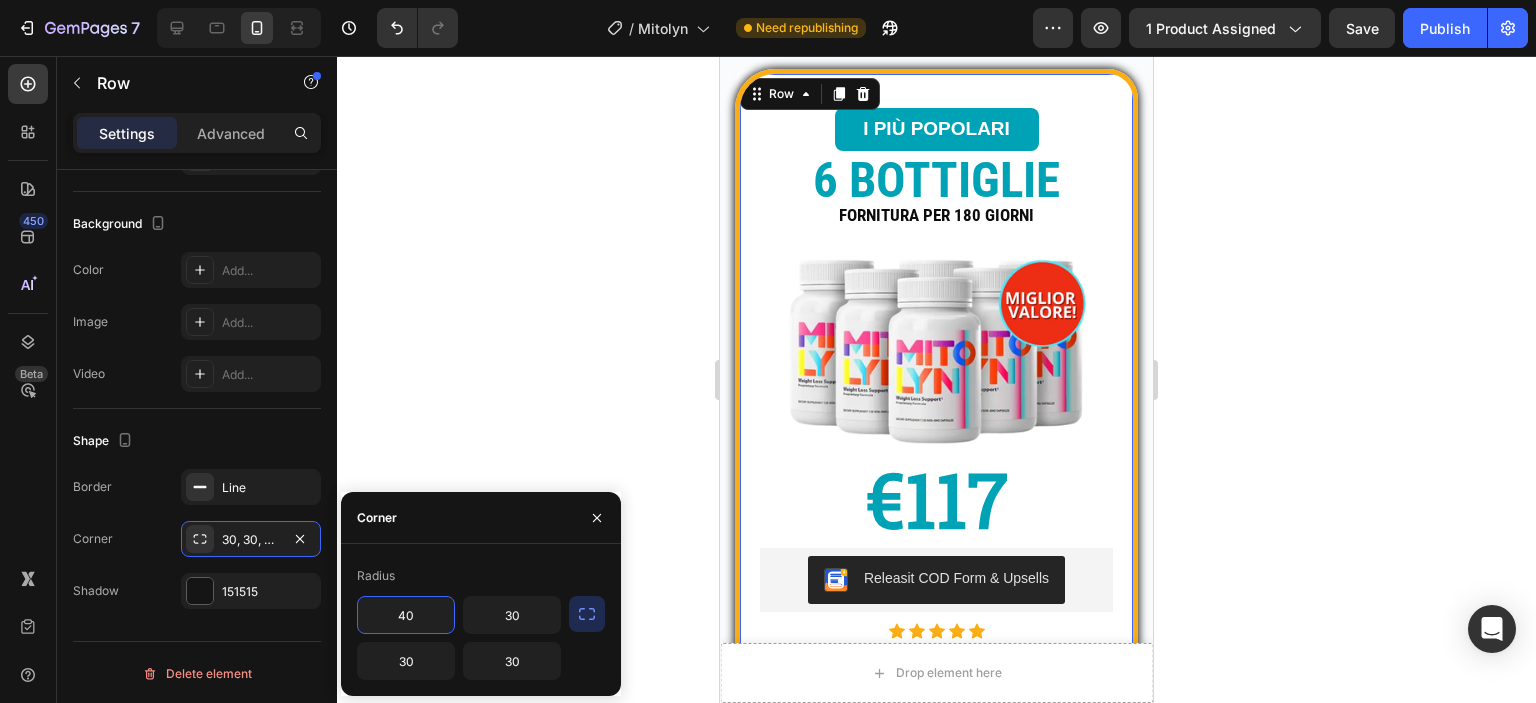 click on "40" at bounding box center [406, 615] 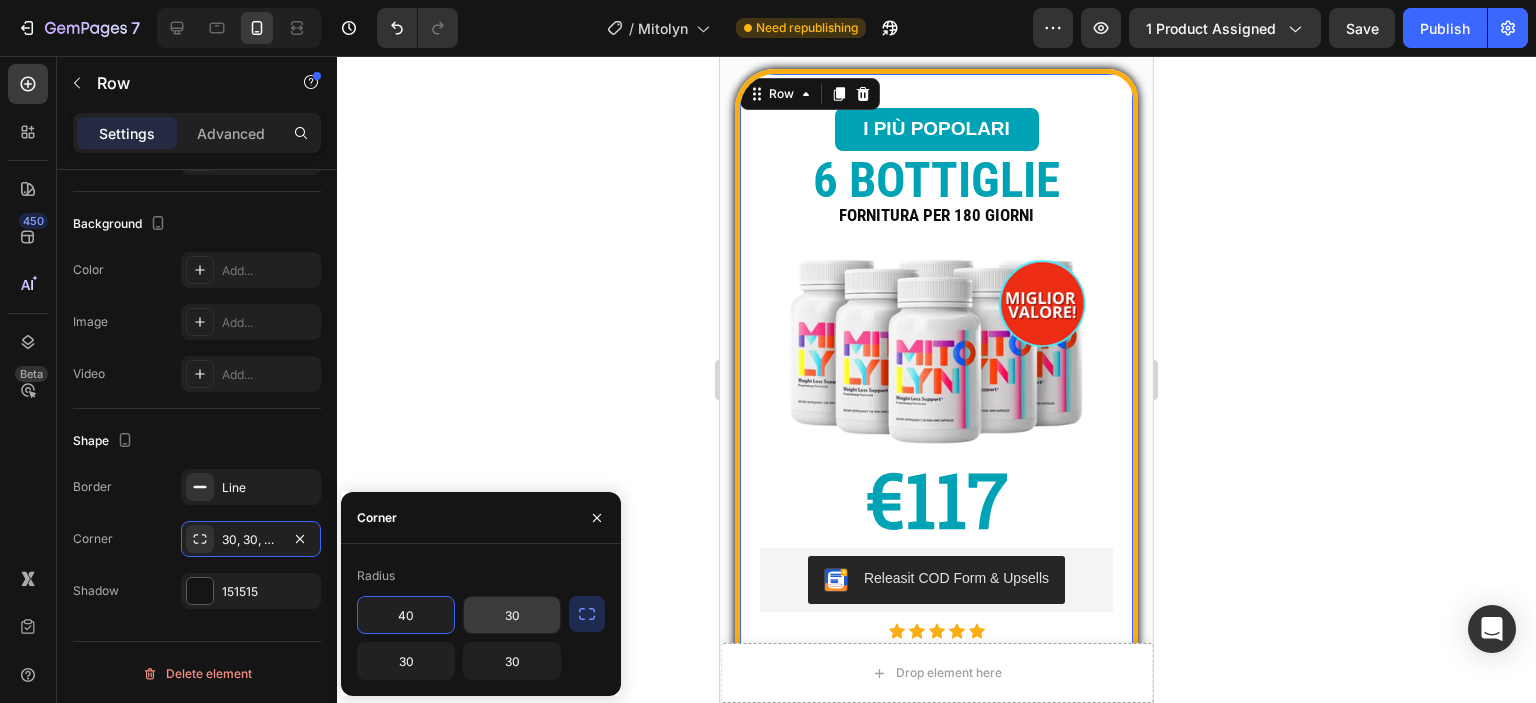 type on "40" 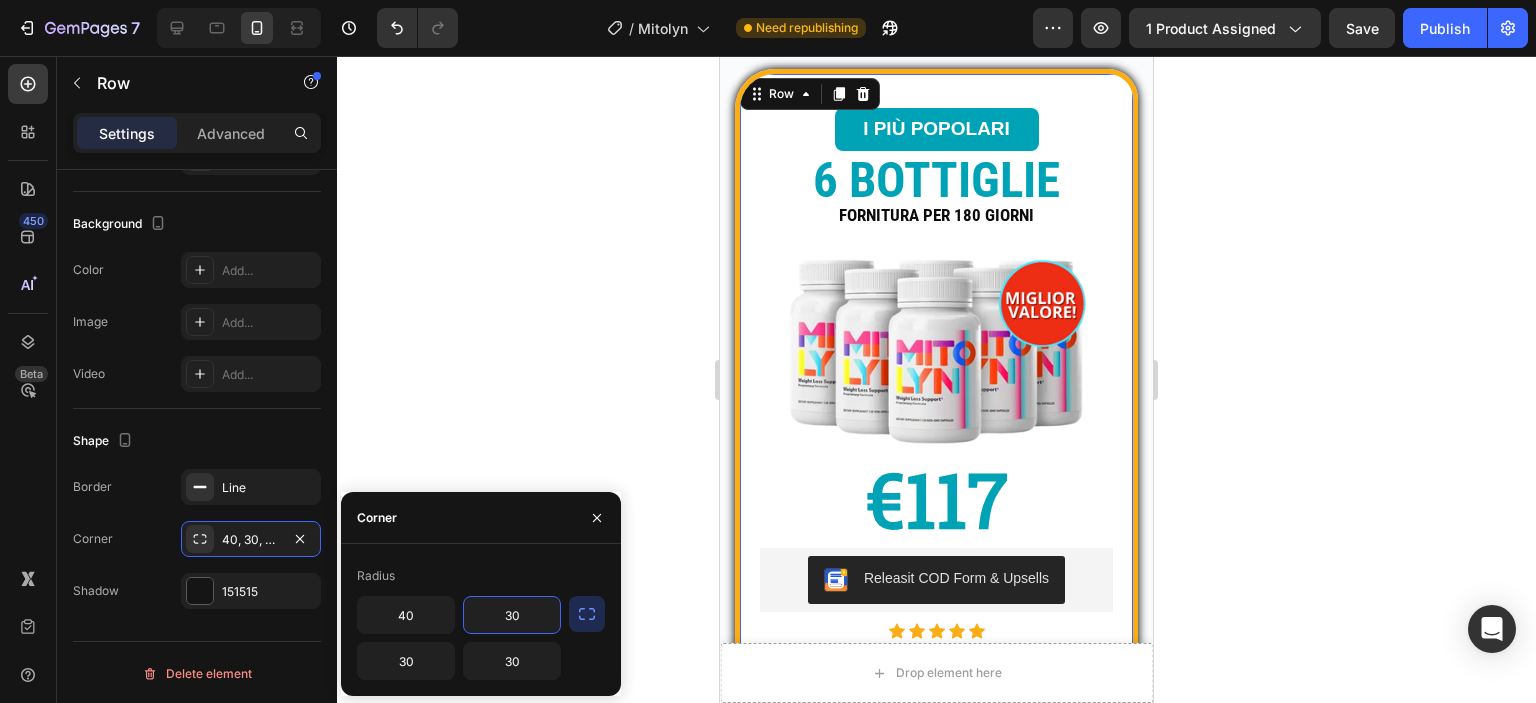 paste on "4" 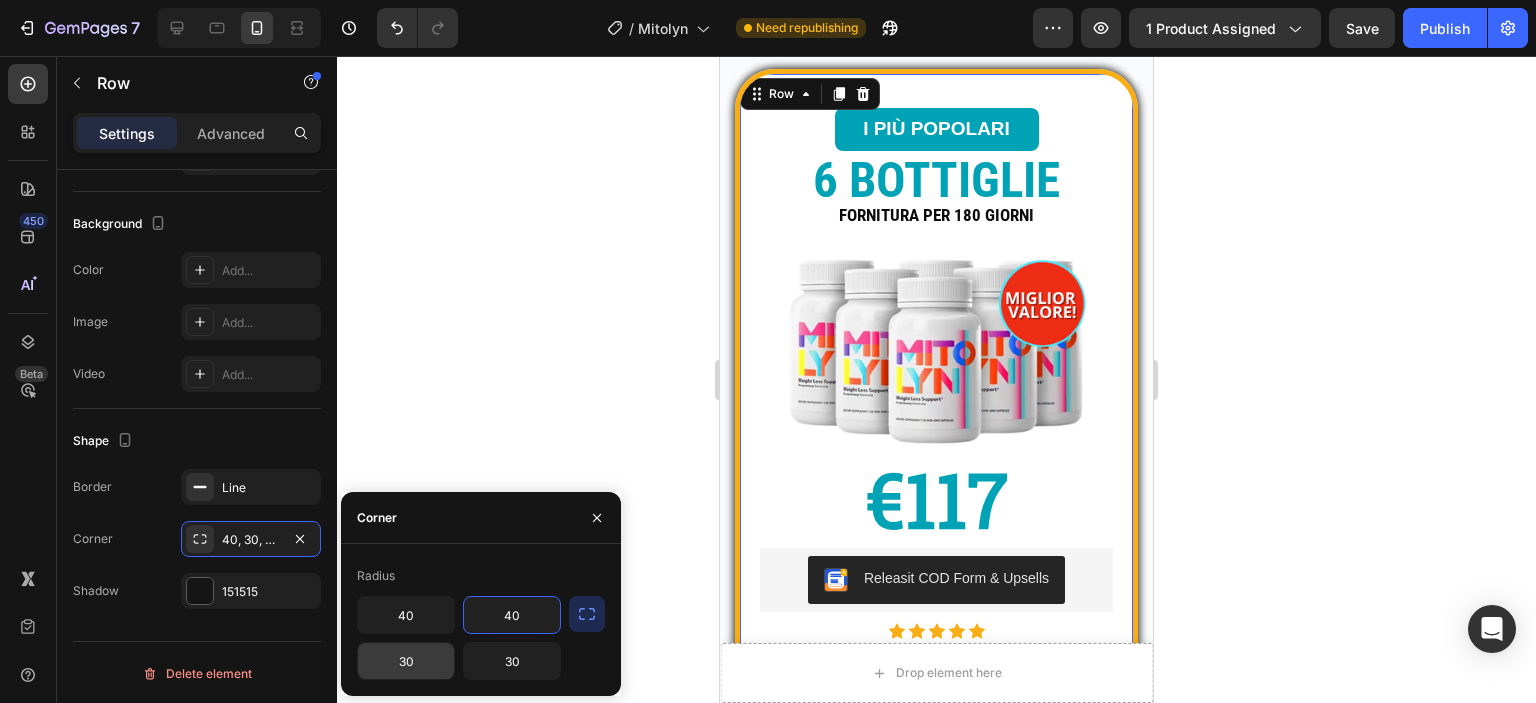 type on "40" 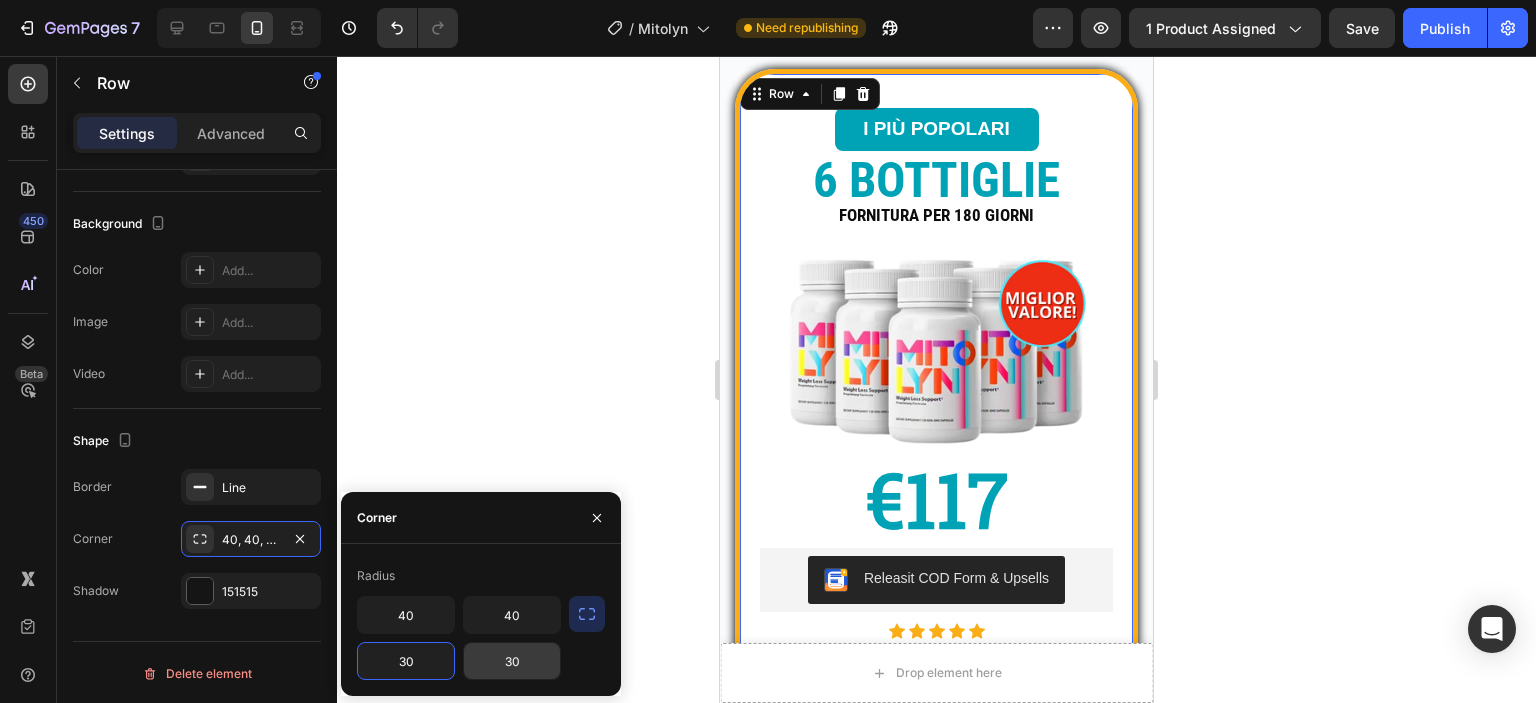 paste on "4" 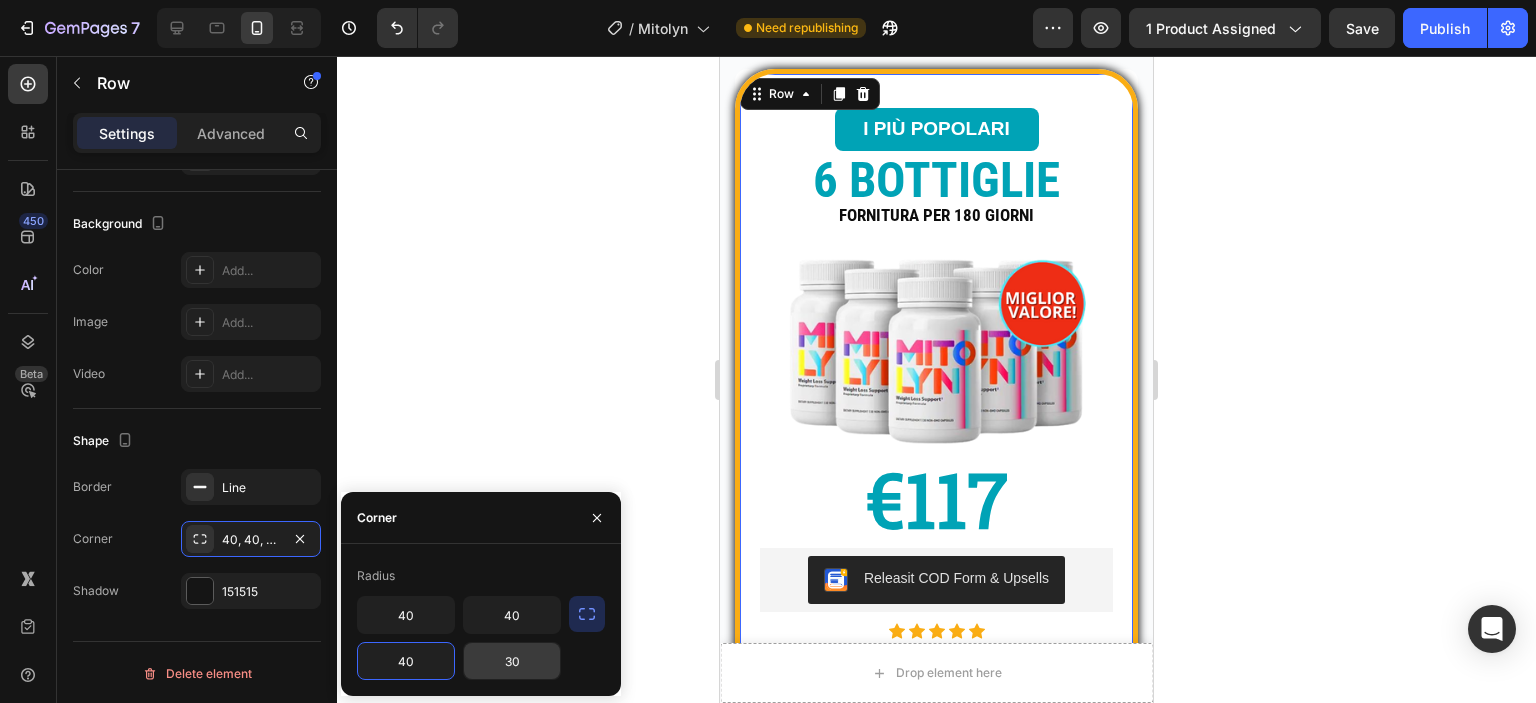 type on "40" 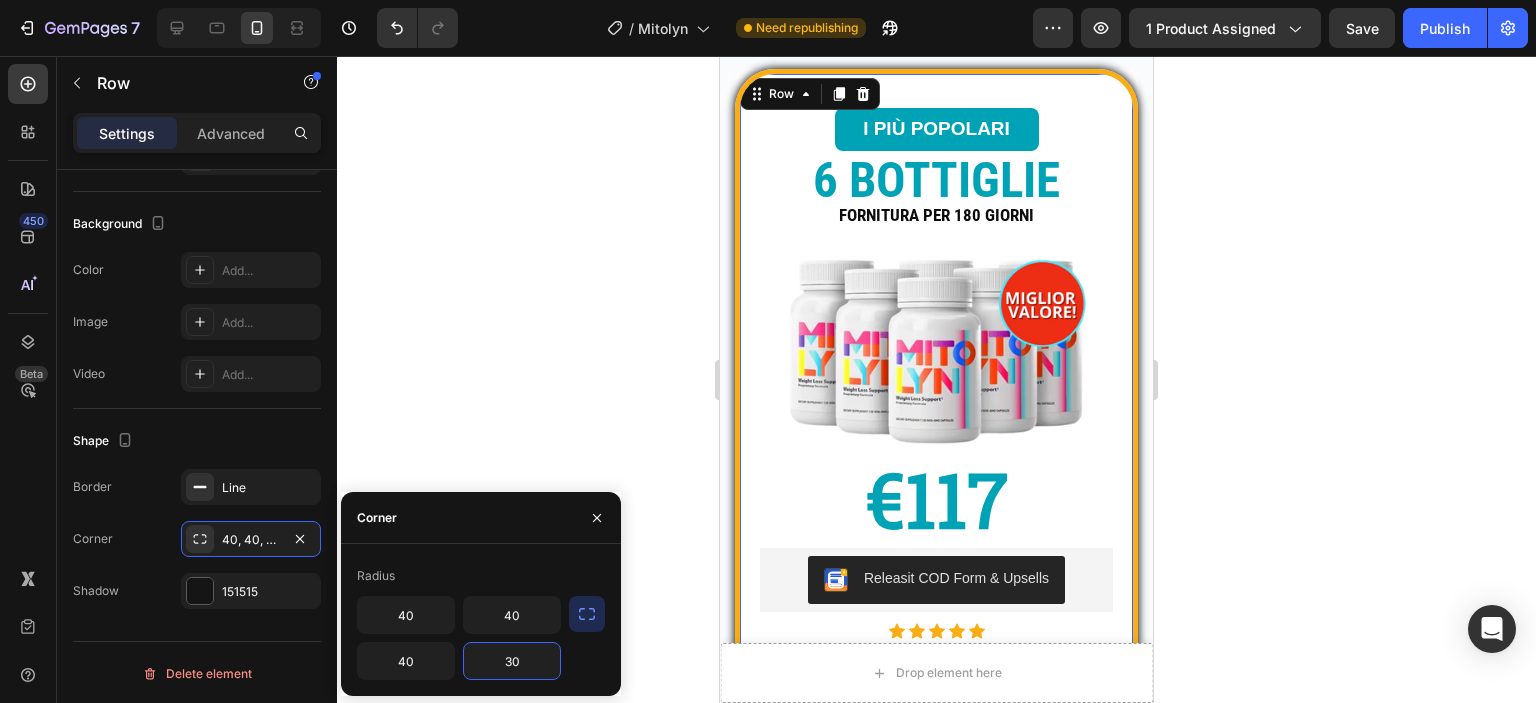 paste on "4" 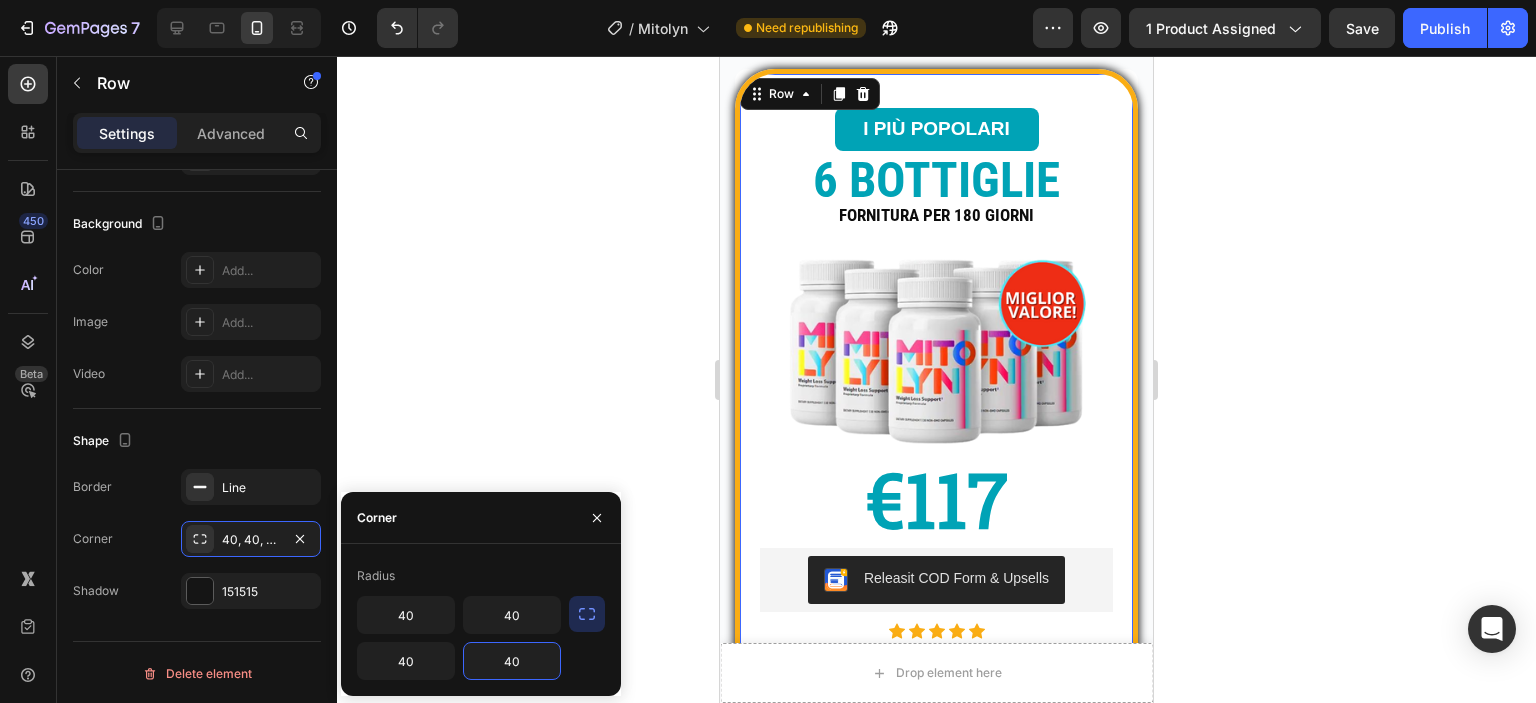 click 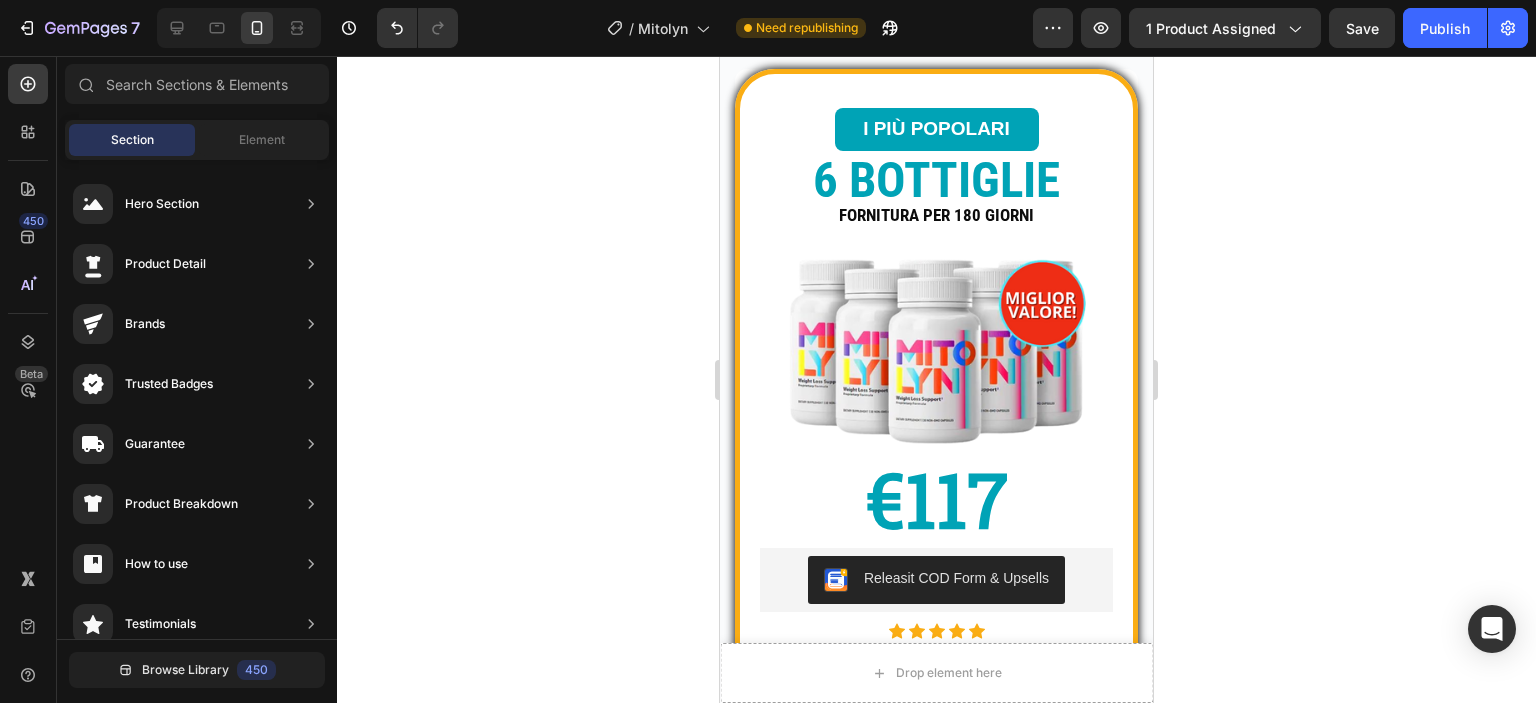 click 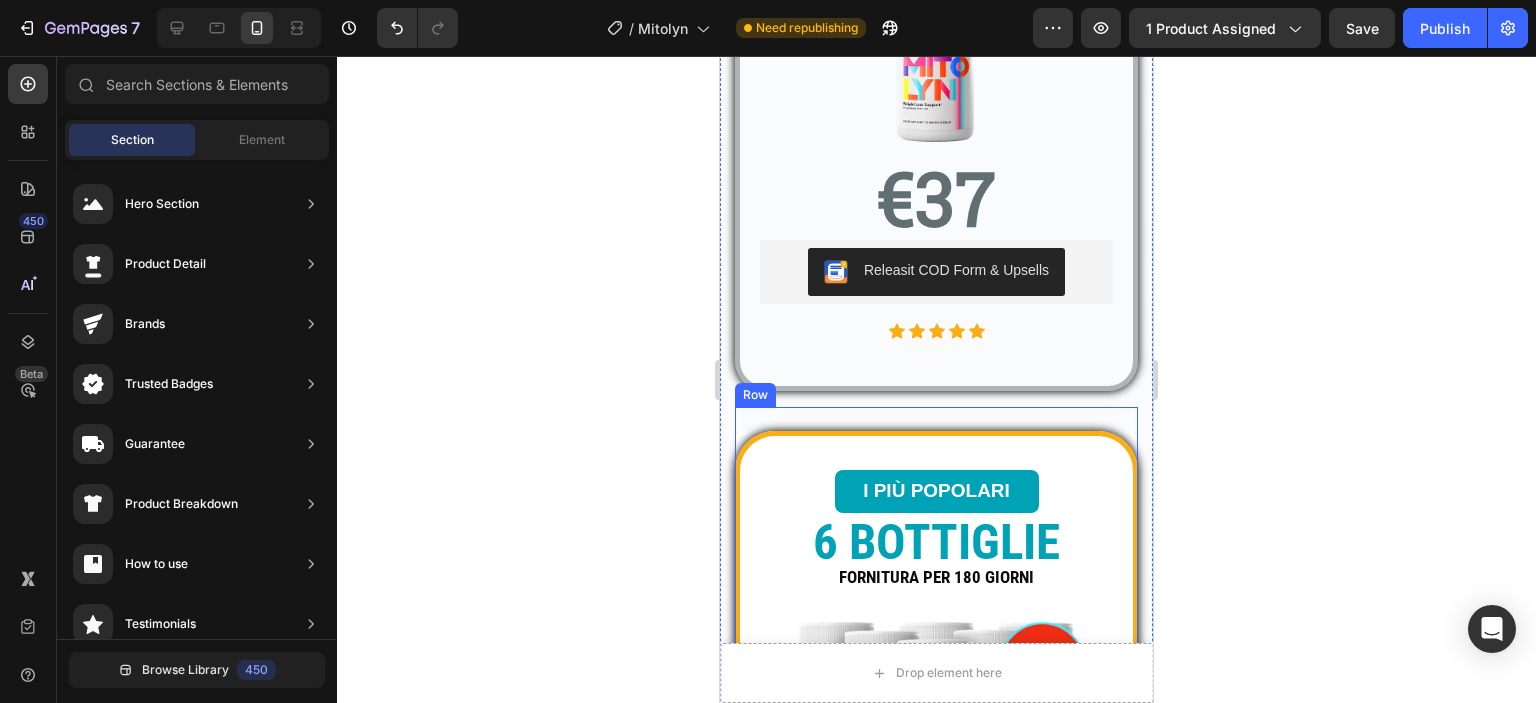 scroll, scrollTop: 902, scrollLeft: 0, axis: vertical 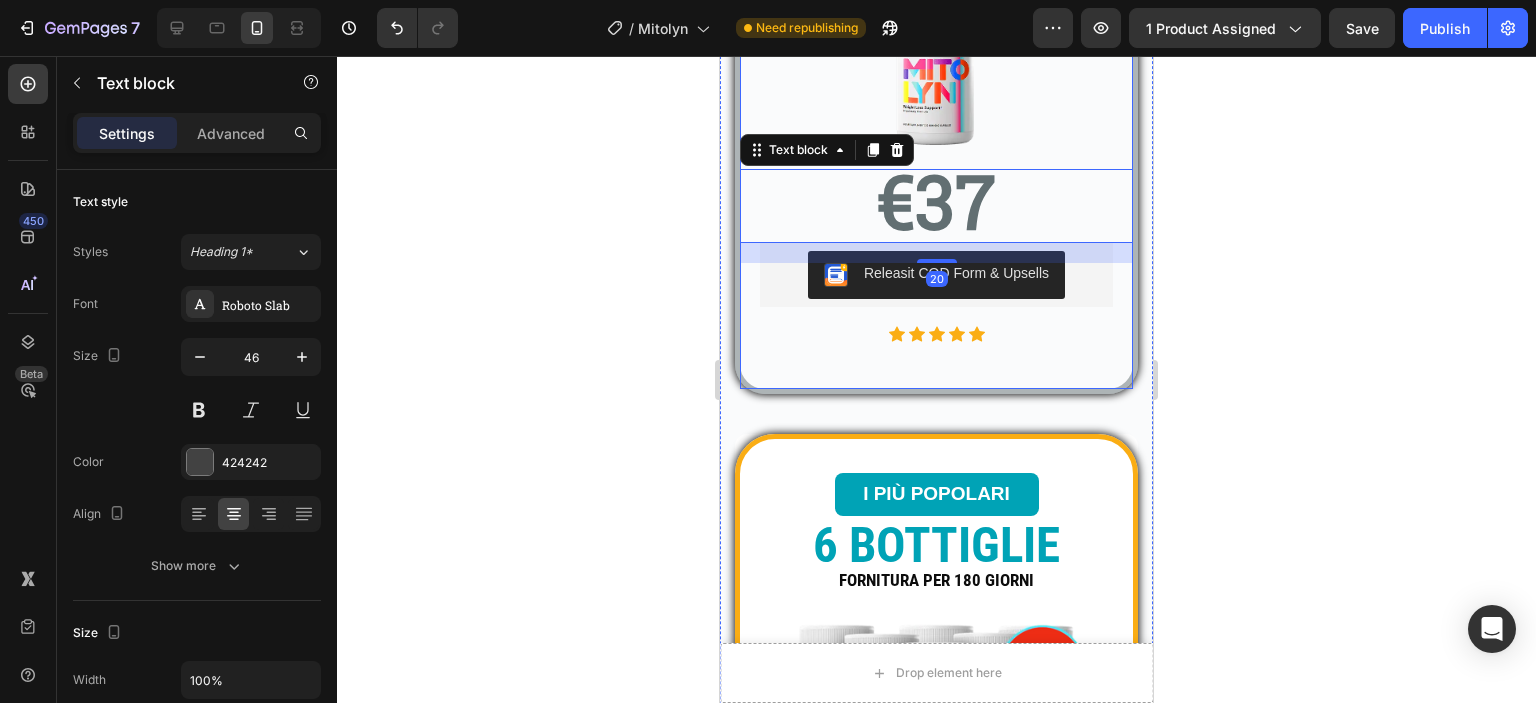 click on "1 BOTTIGLIA Text block FORNITURA PER 30 GIORNI Text block Text block Product Images €37 Text block   20 Releasit COD Form & Upsells Releasit COD Form & Upsells                Icon                Icon                Icon                Icon                Icon Icon List Hoz" at bounding box center (936, 122) 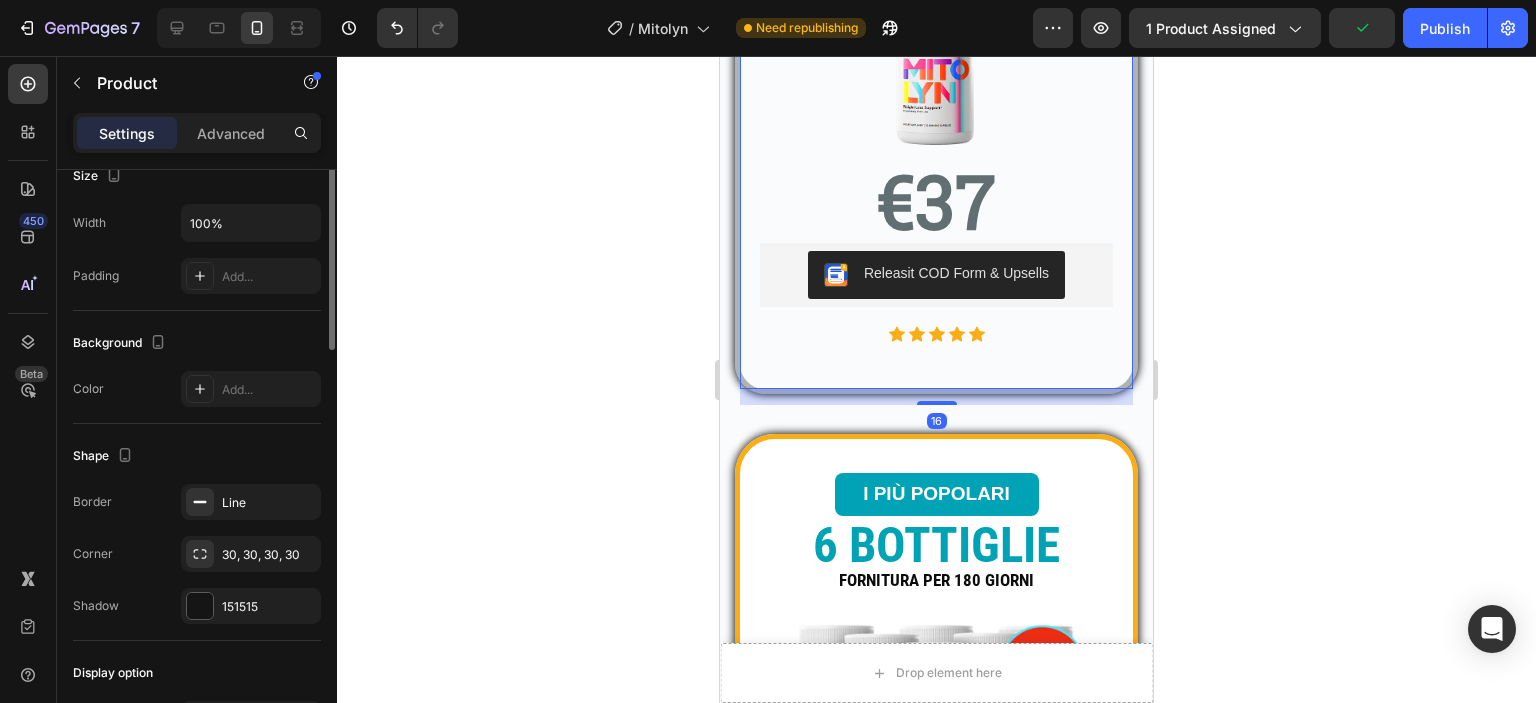 scroll, scrollTop: 400, scrollLeft: 0, axis: vertical 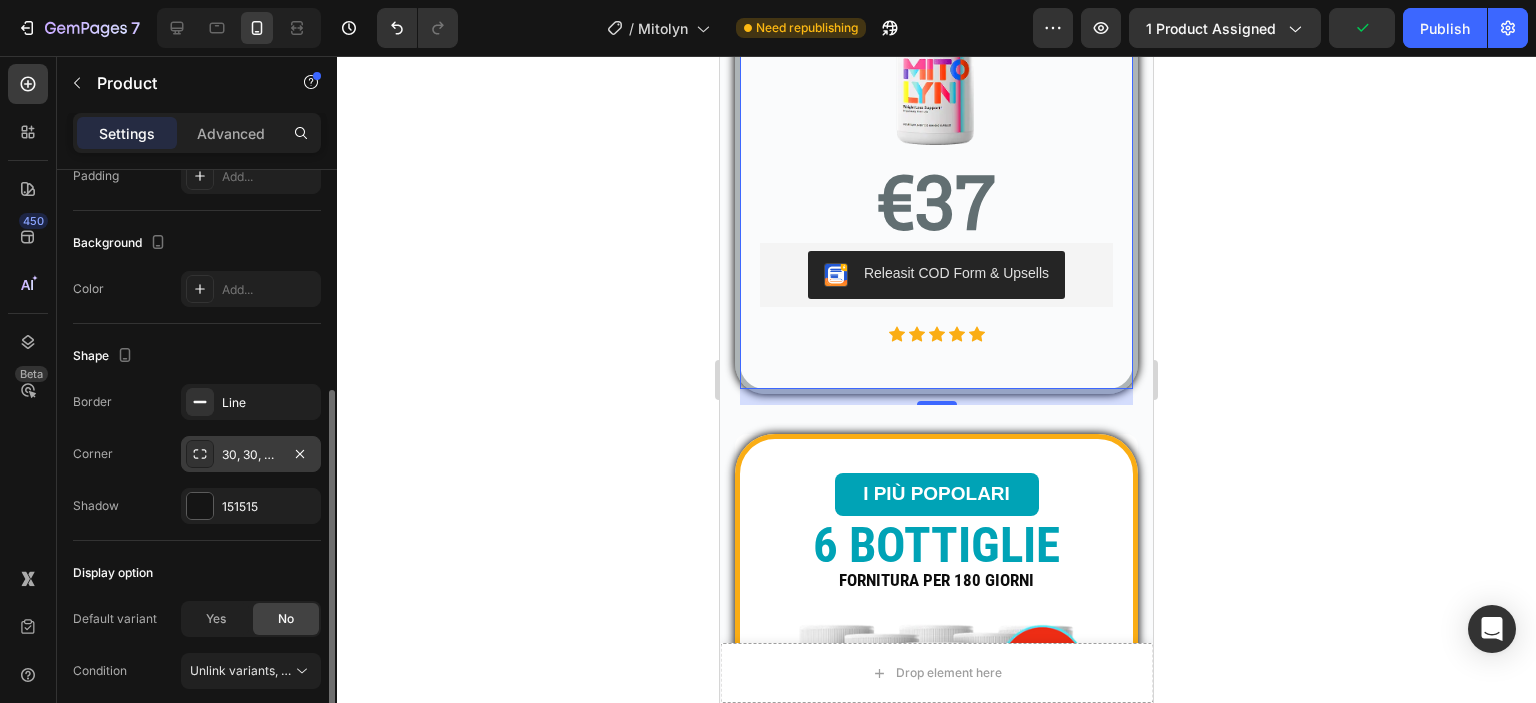 click on "30, 30, 30, 30" at bounding box center (251, 454) 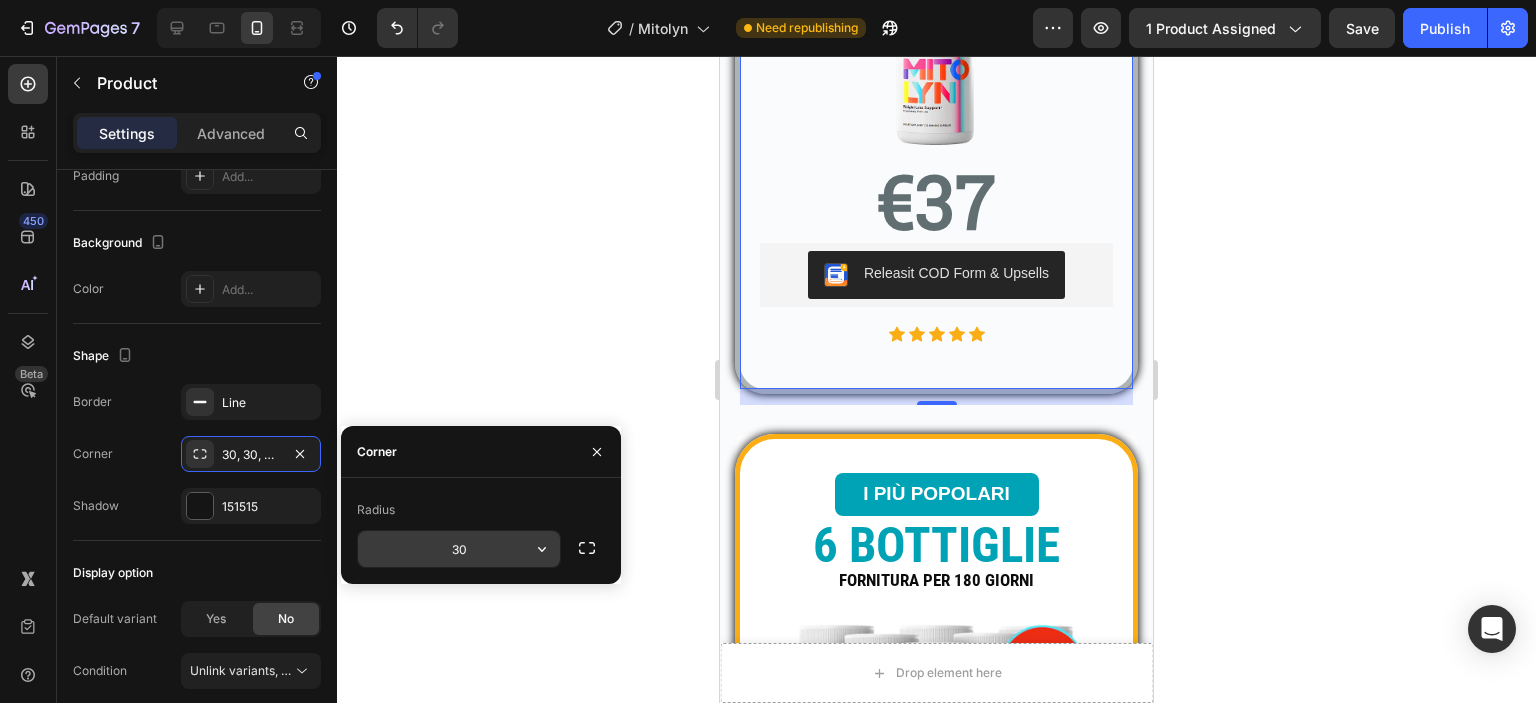 click on "30" at bounding box center (459, 549) 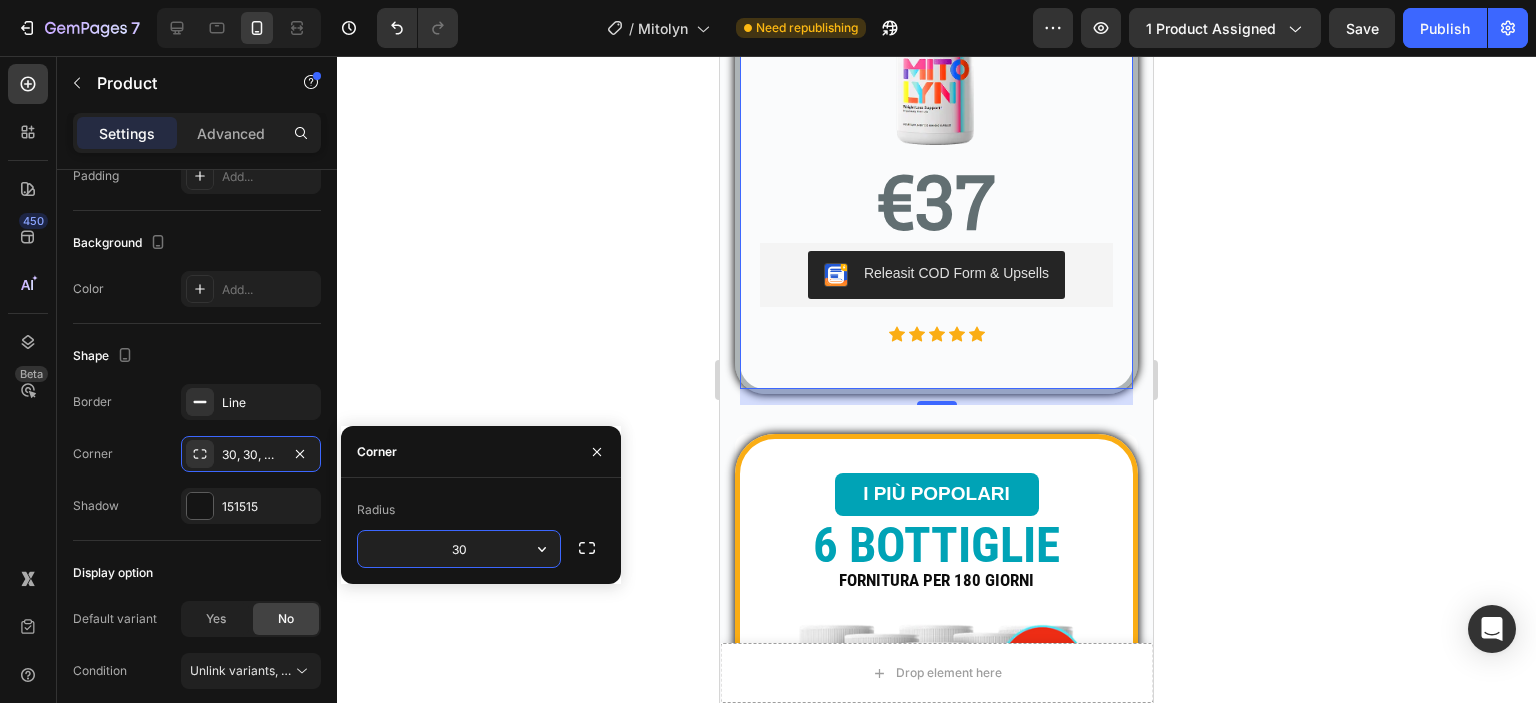 paste on "4" 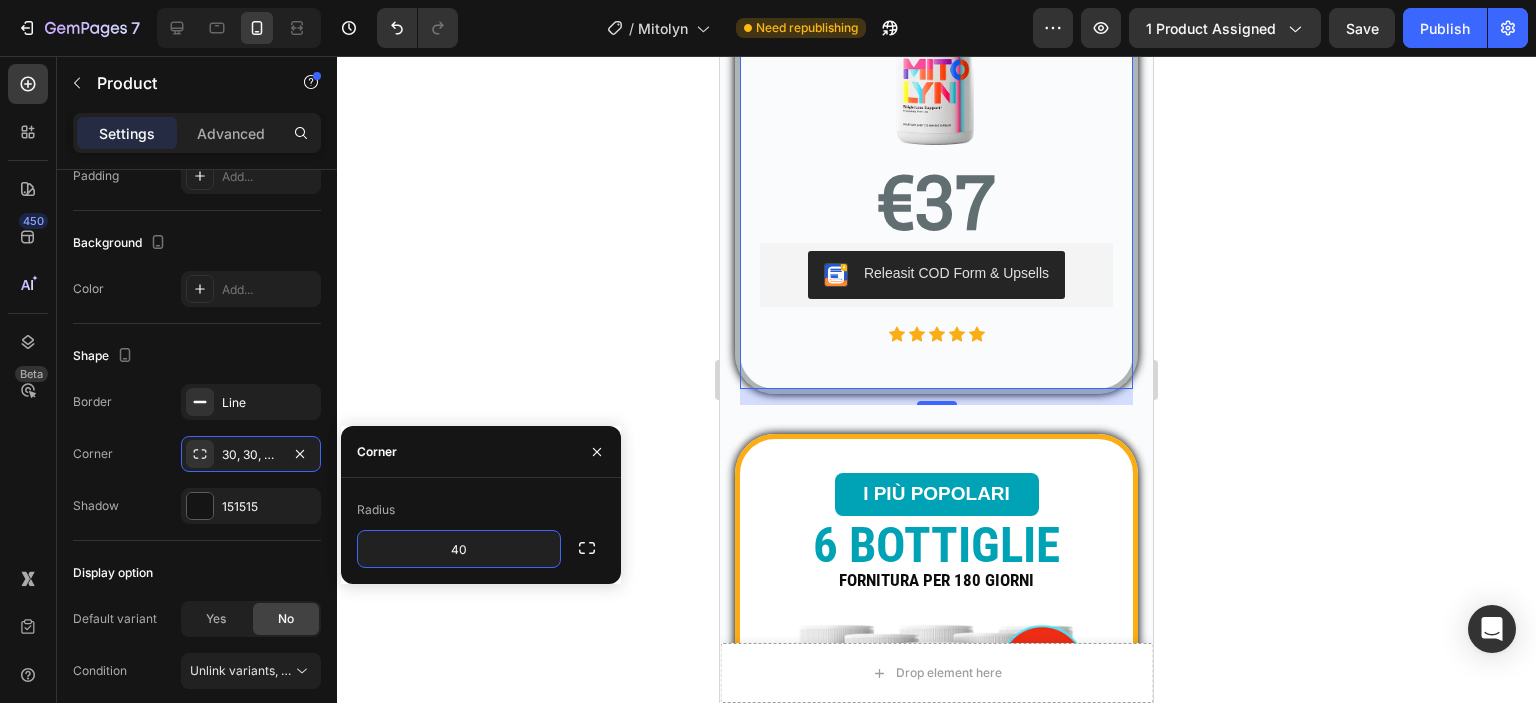 click 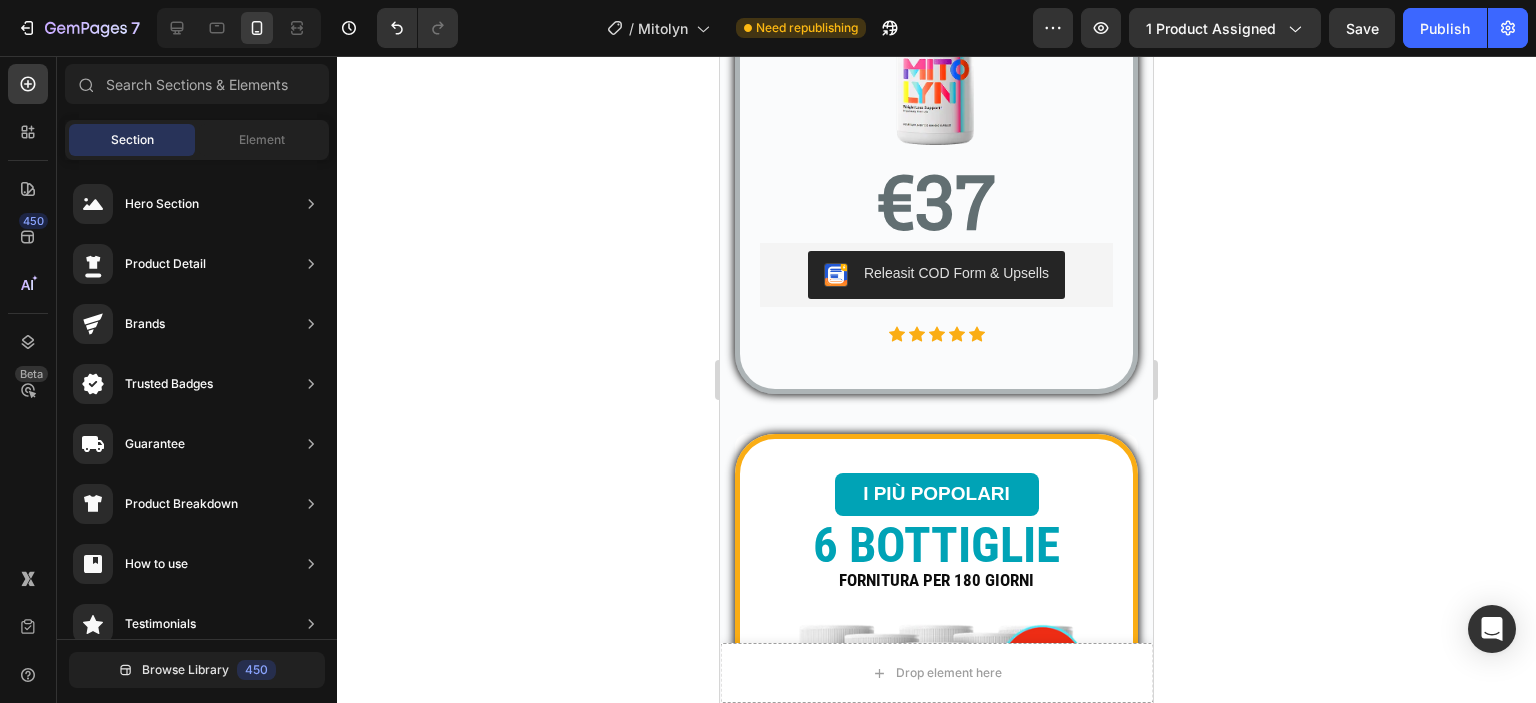 click 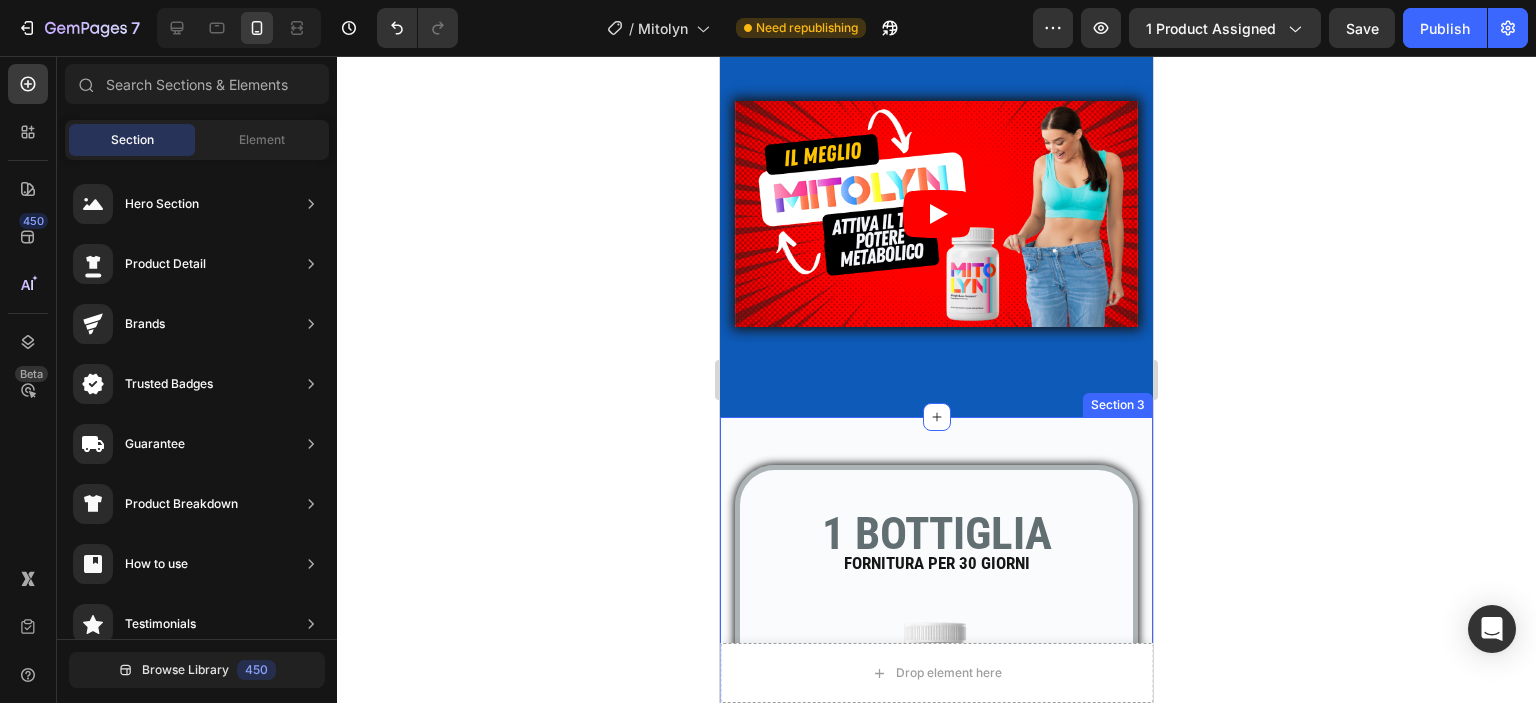 scroll, scrollTop: 702, scrollLeft: 0, axis: vertical 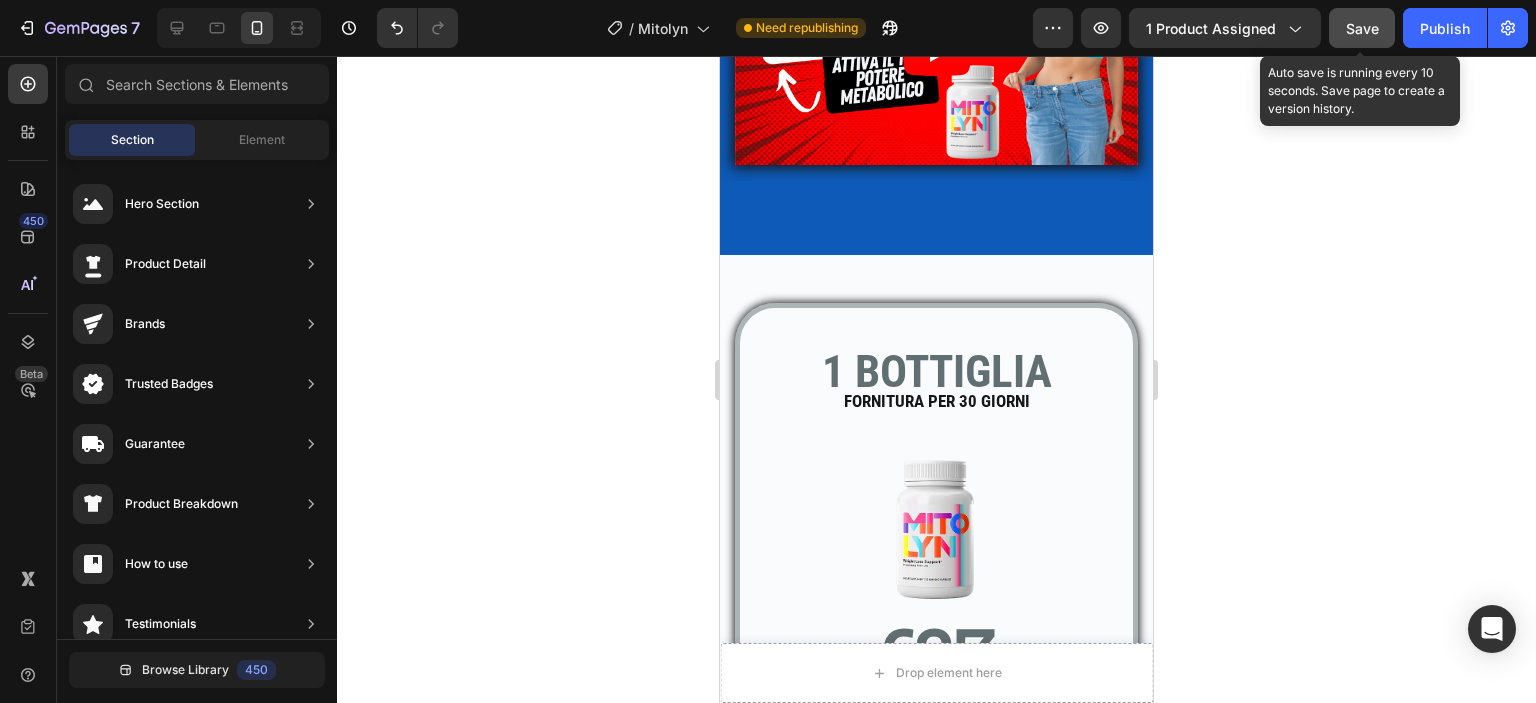 click on "Save" at bounding box center [1362, 28] 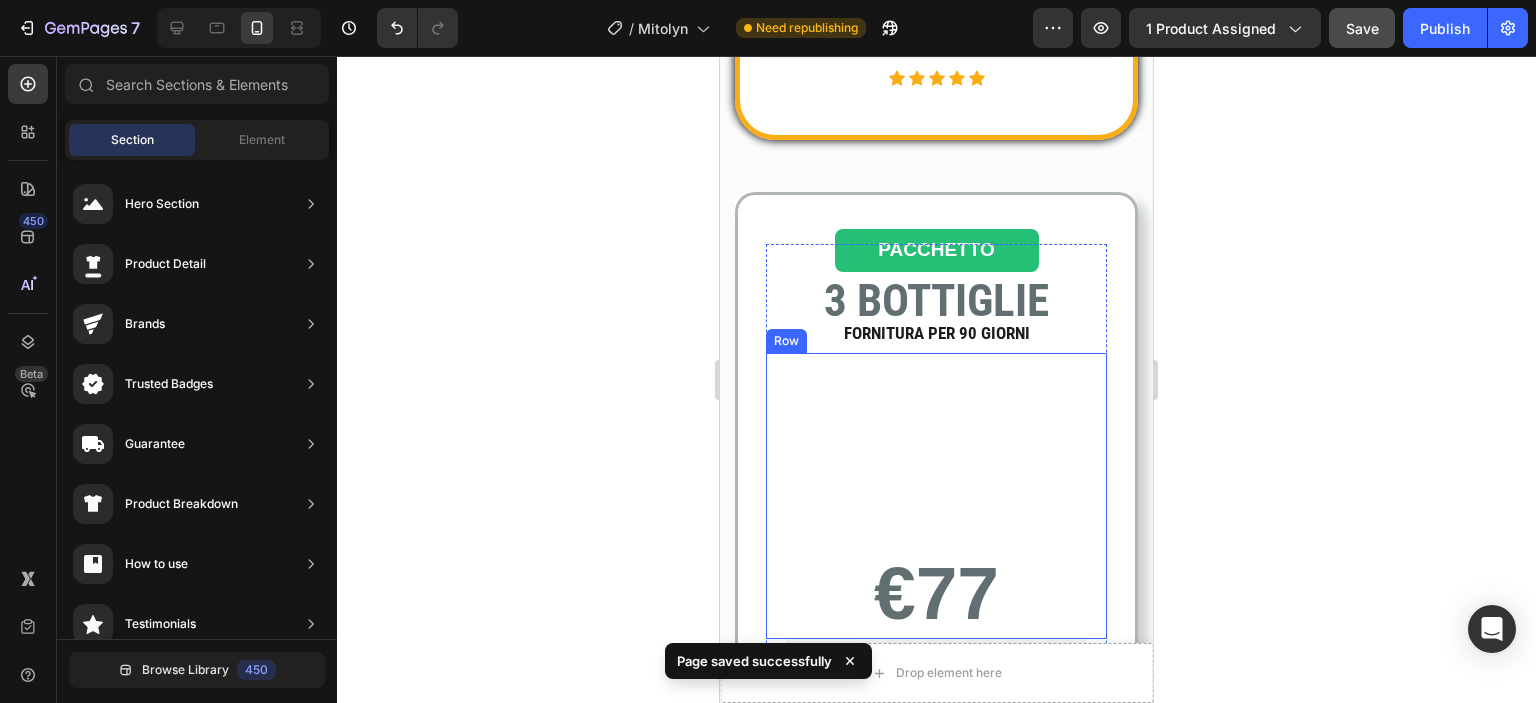 scroll, scrollTop: 2102, scrollLeft: 0, axis: vertical 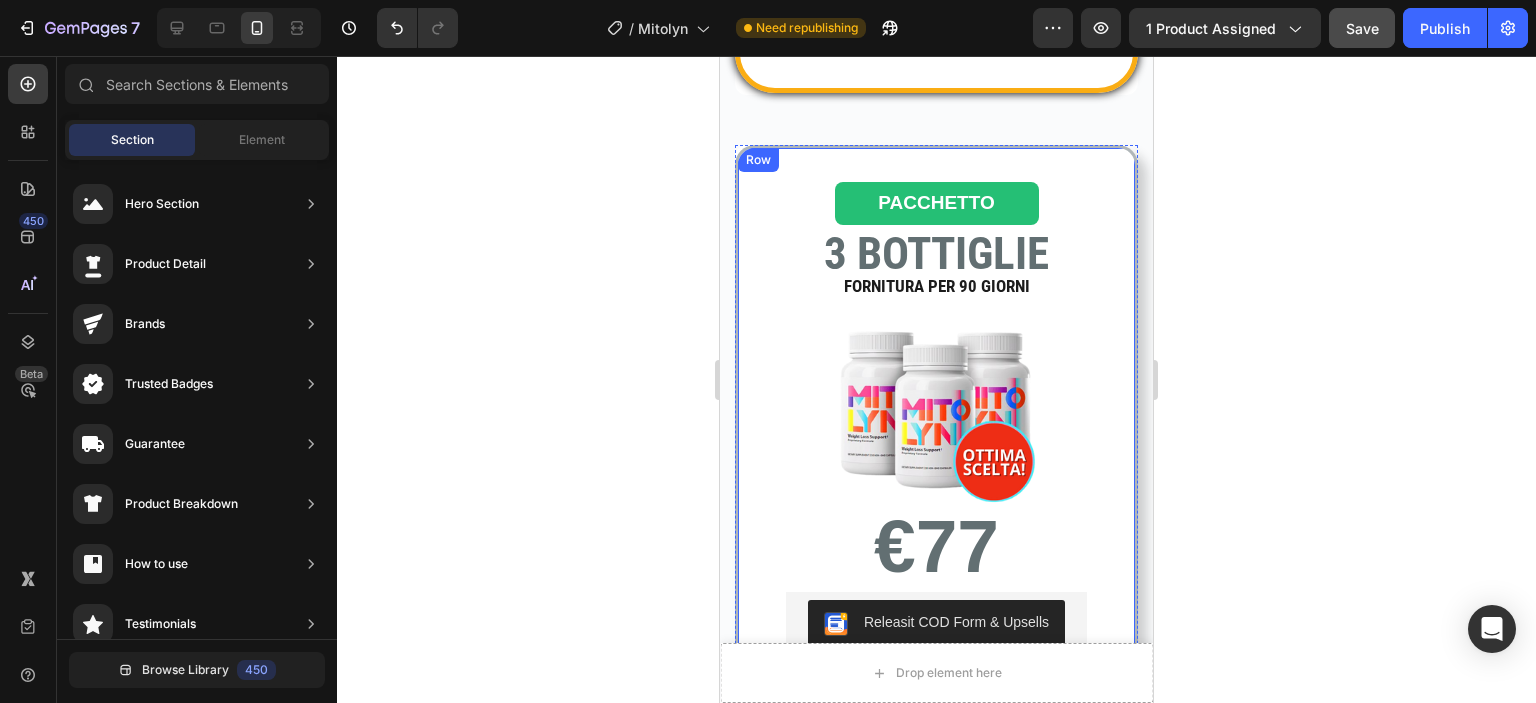 click on "PACCHETTO Button 3 BOTTIGLIE Text block FORNITURA PER 90 GIORNI Text block Image €77 Text block Row Releasit COD Form & Upsells Releasit COD Form & Upsells                Icon                Icon                Icon                Icon                Icon Icon List Hoz Product Row" at bounding box center (936, 444) 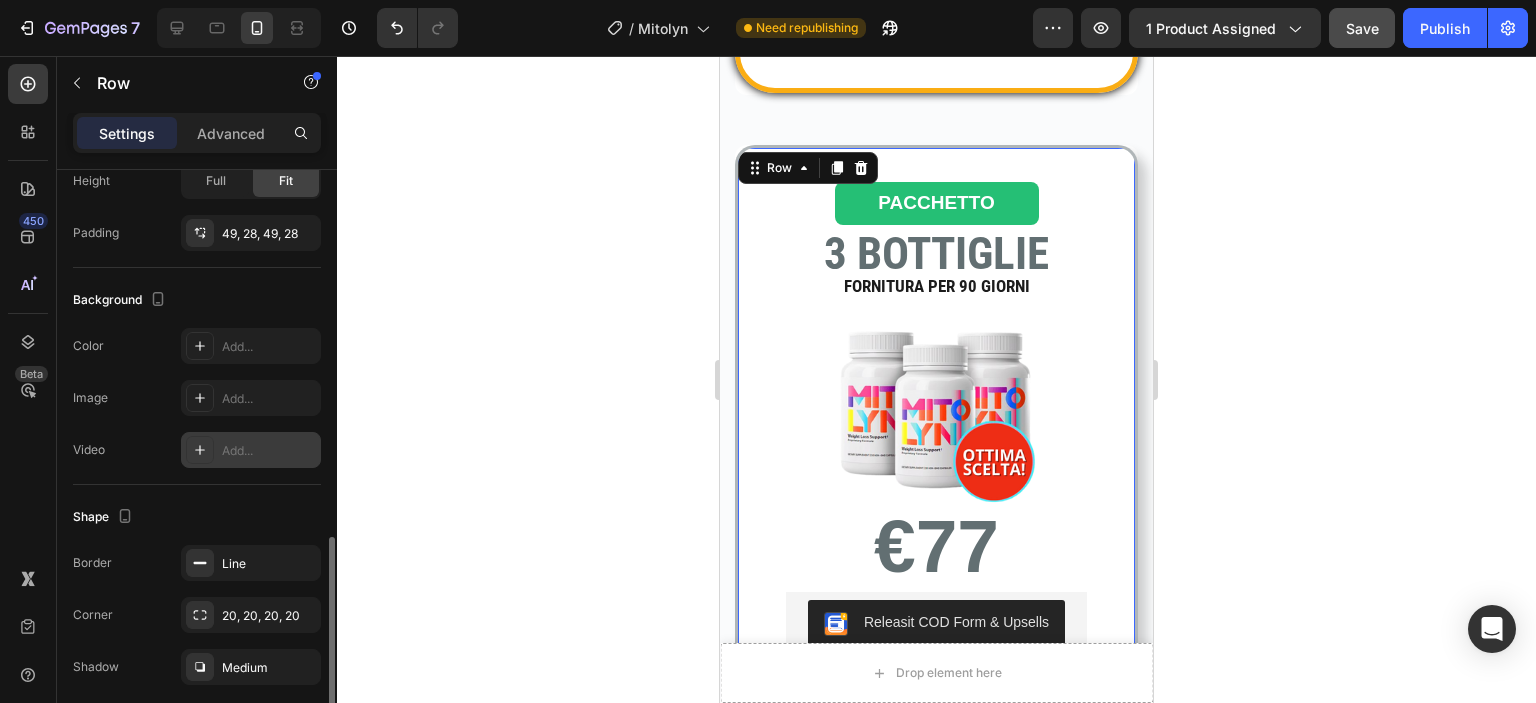 scroll, scrollTop: 576, scrollLeft: 0, axis: vertical 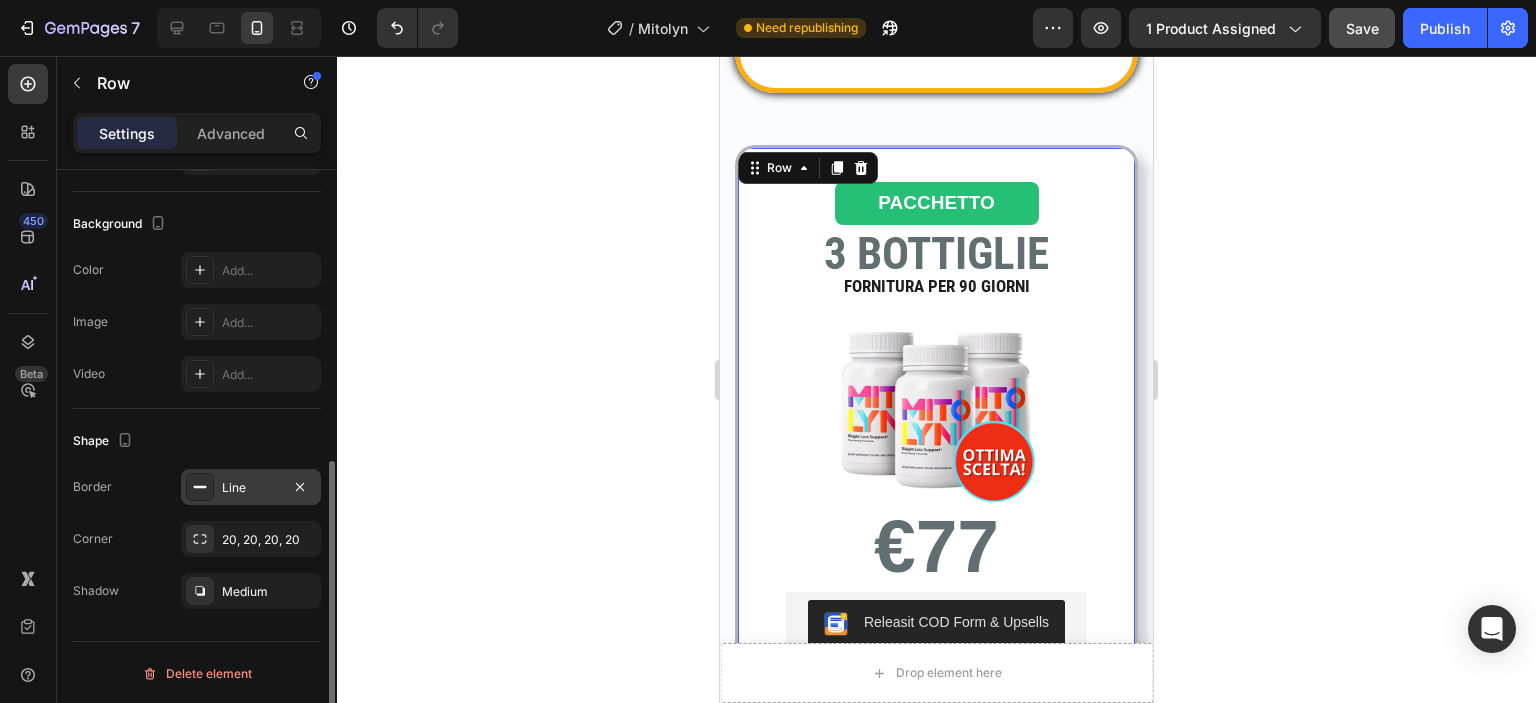 click on "Line" at bounding box center [251, 487] 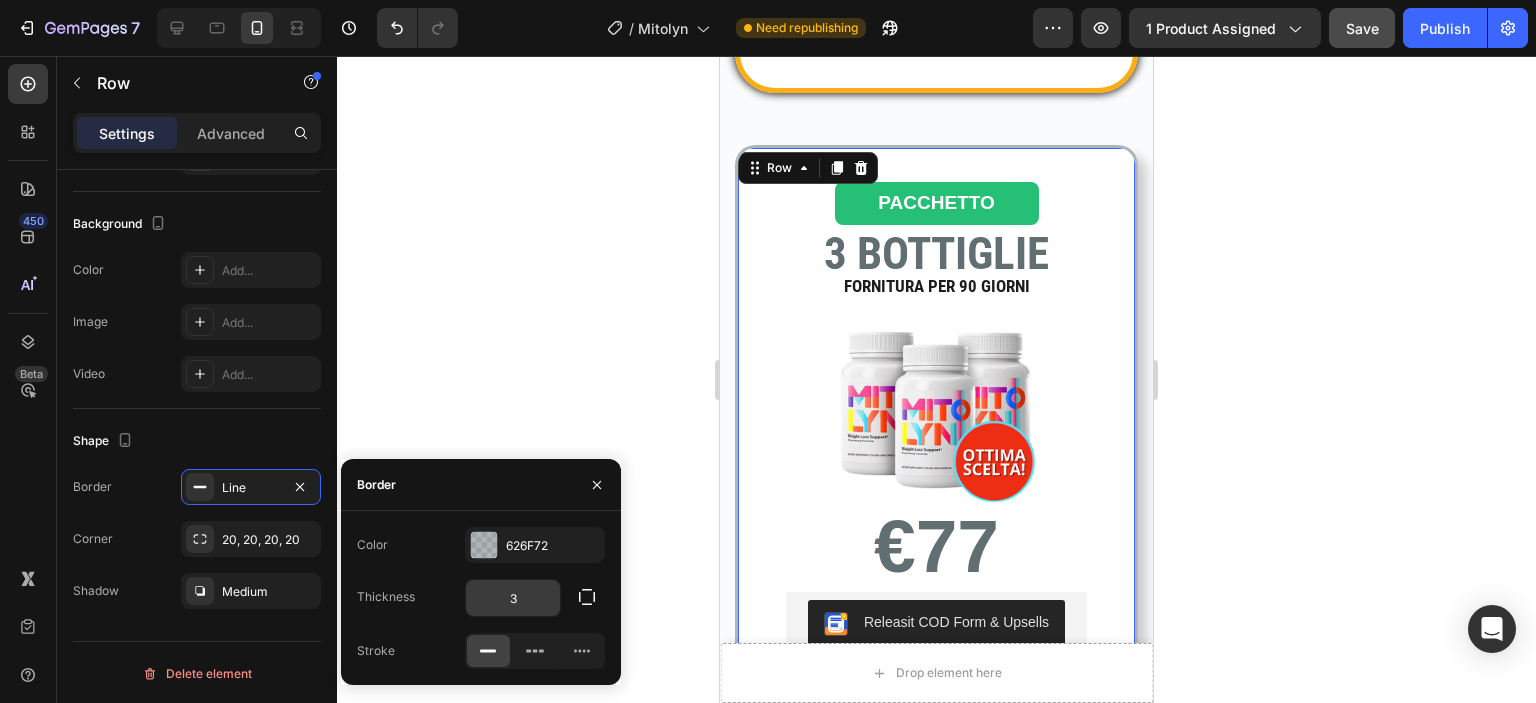 click on "3" at bounding box center (513, 598) 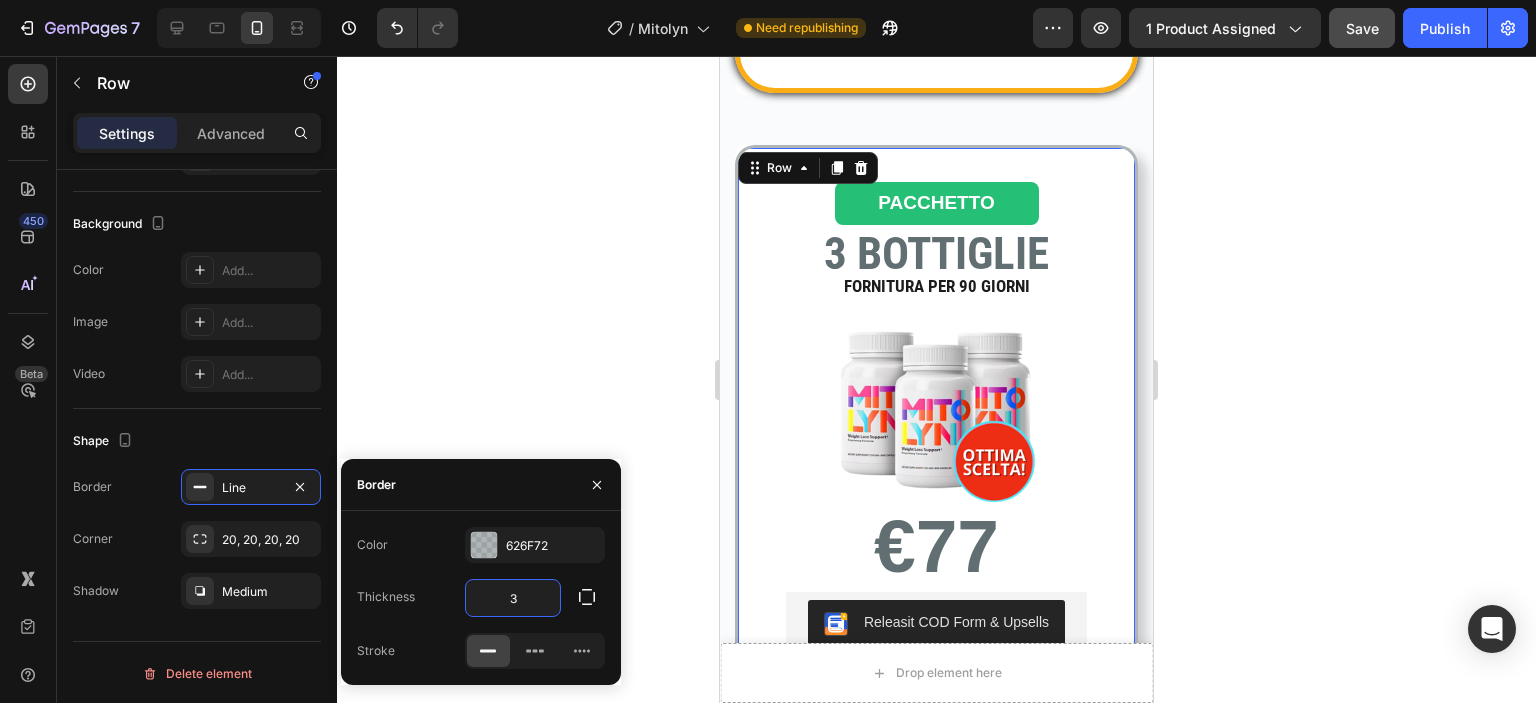 type on "5" 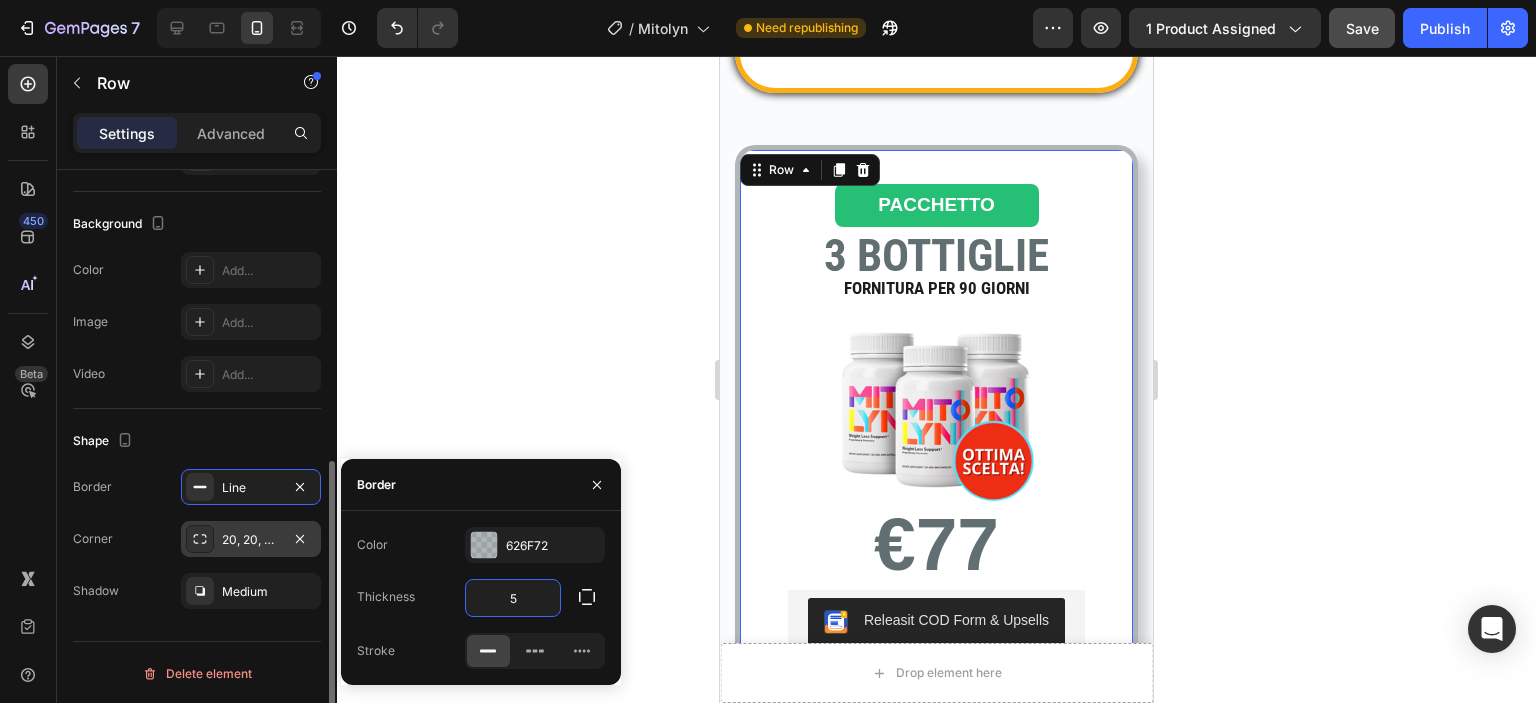 click on "20, 20, 20, 20" at bounding box center (251, 540) 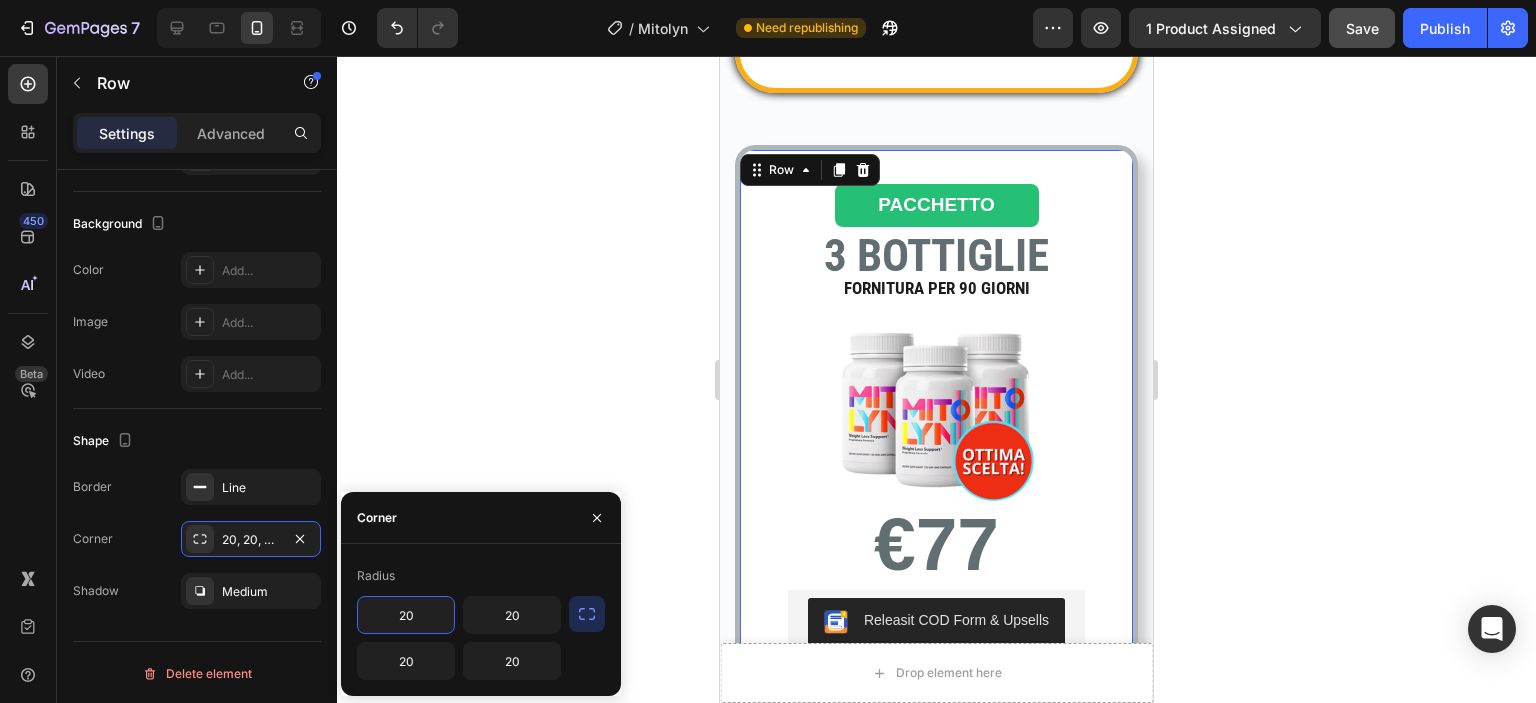 paste on "4" 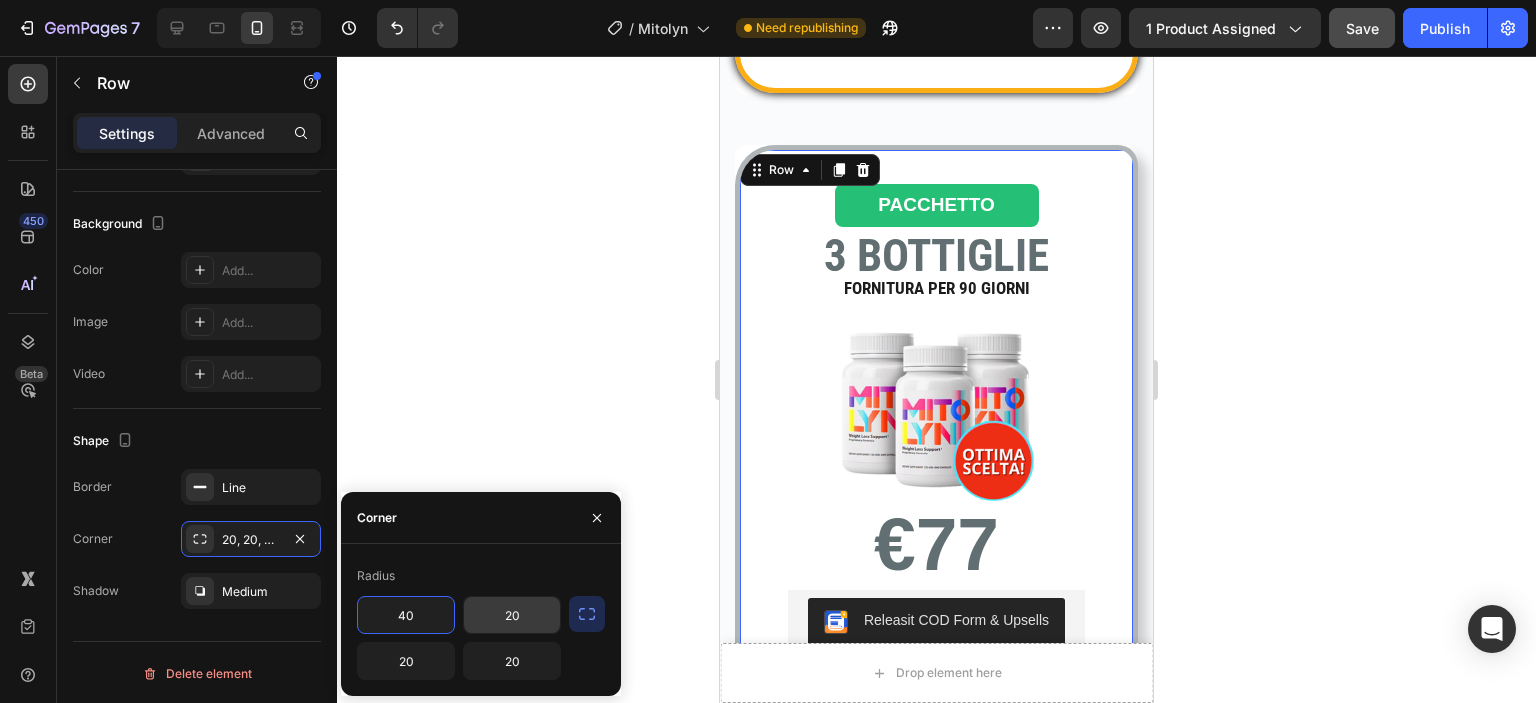 type on "40" 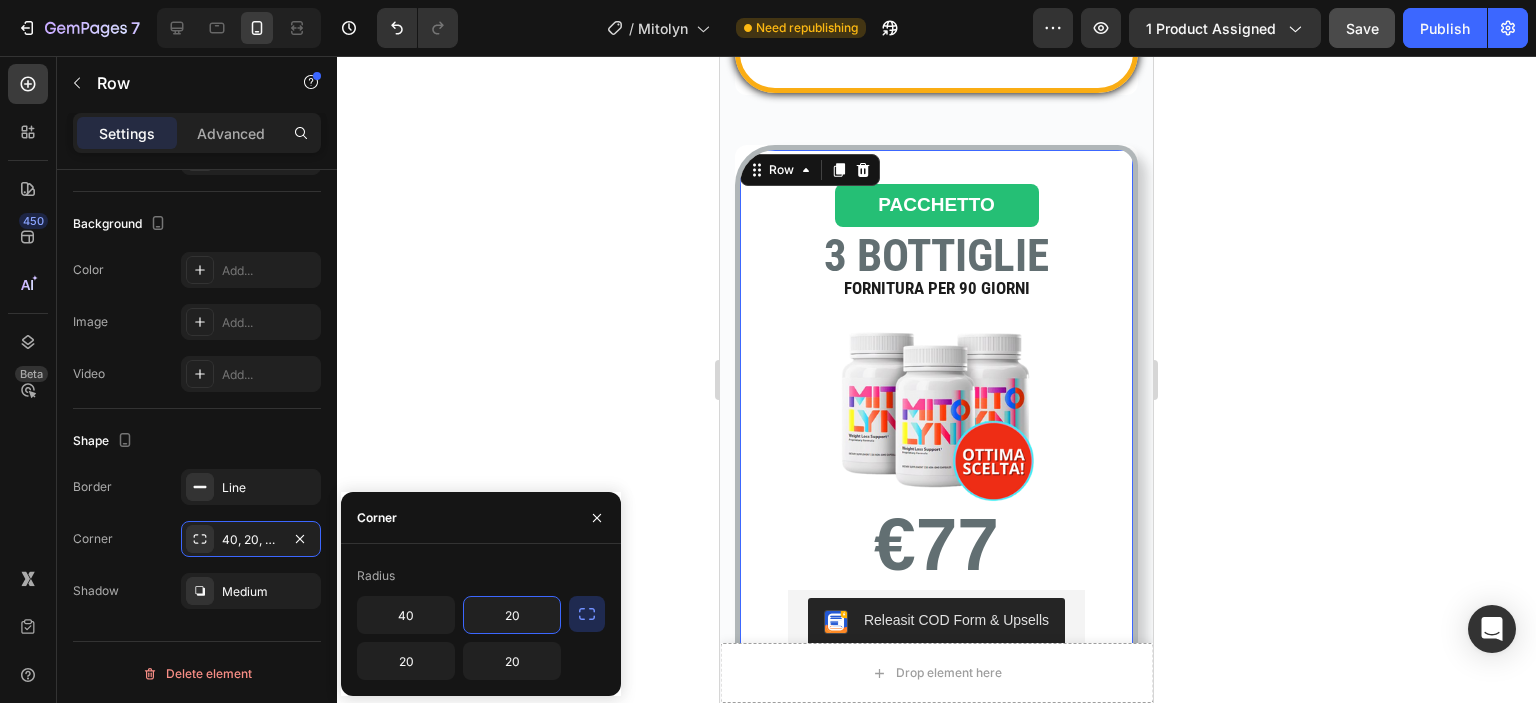 paste on "4" 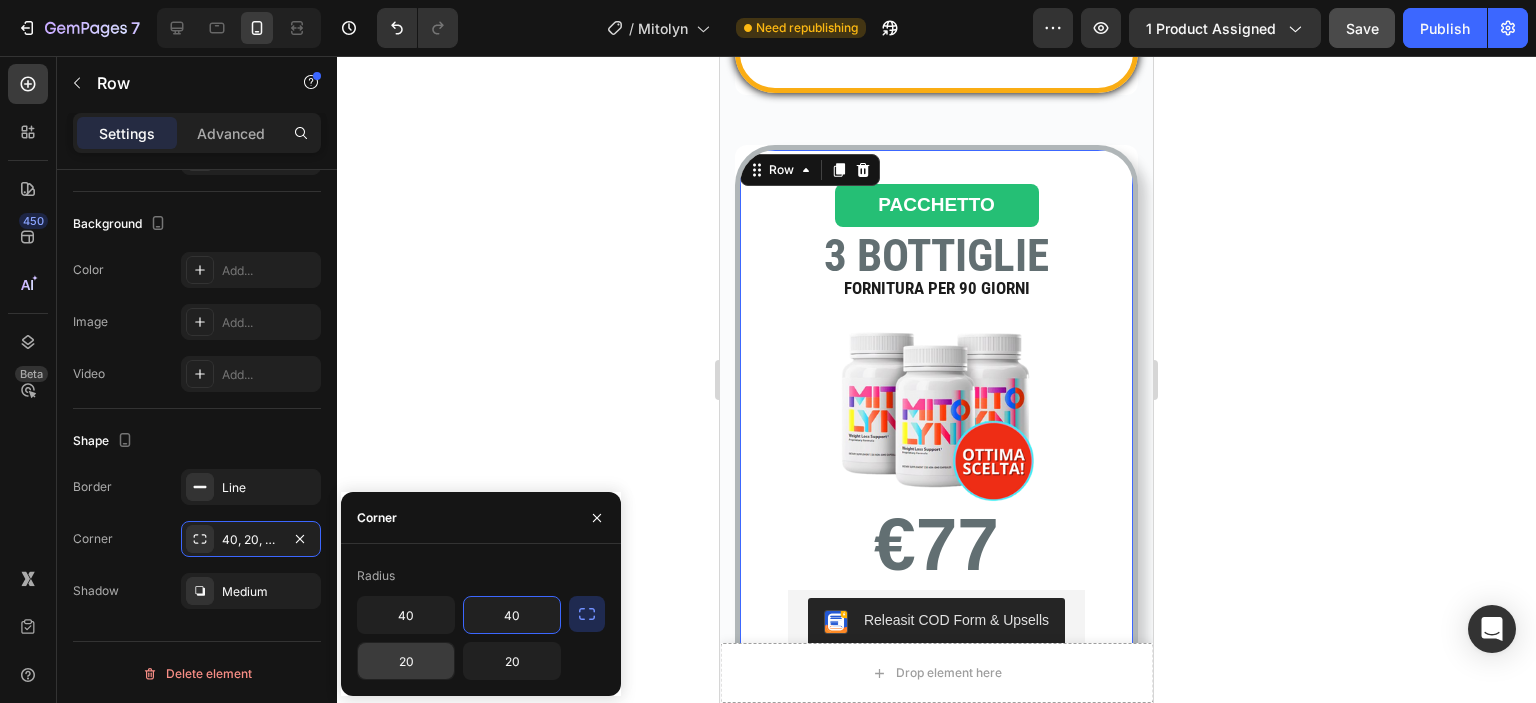 type on "40" 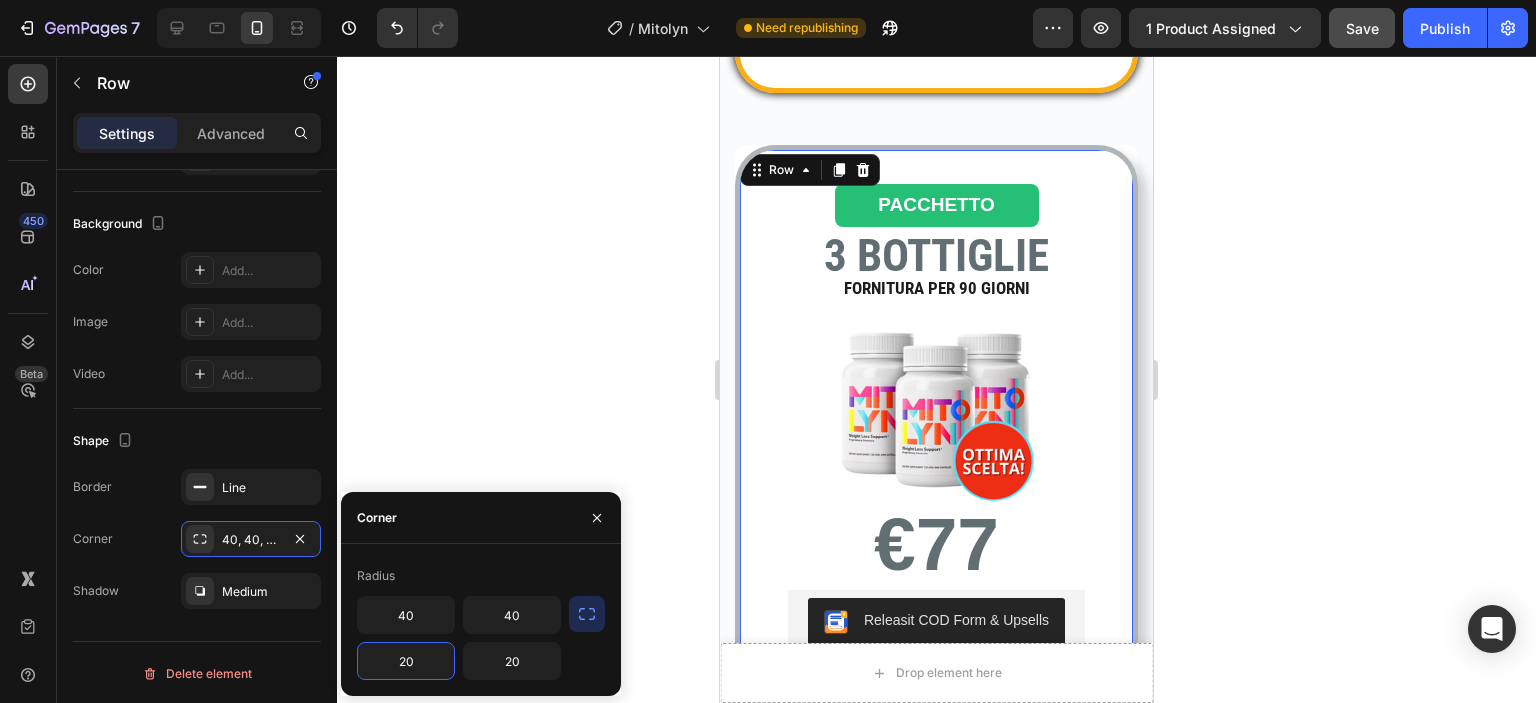 click on "20" at bounding box center (406, 661) 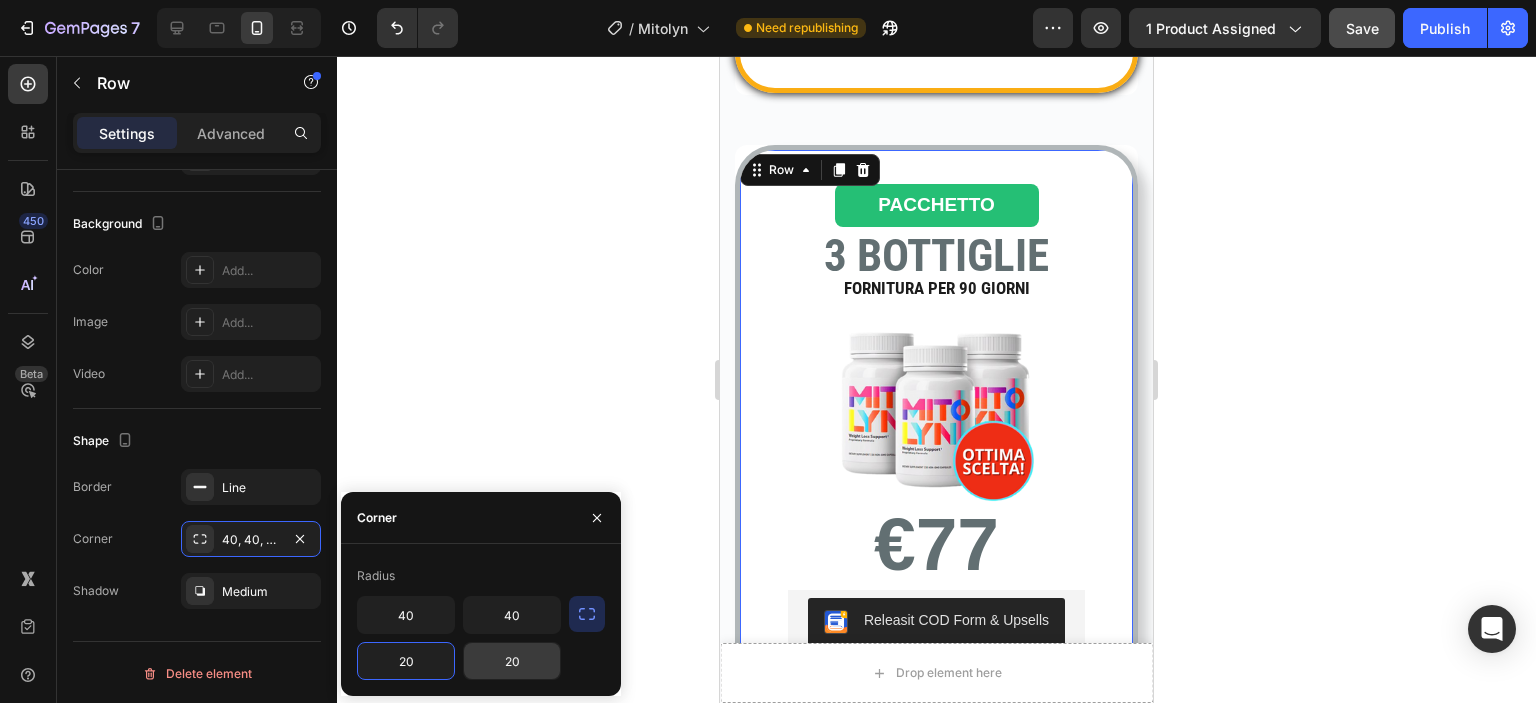 paste on "4" 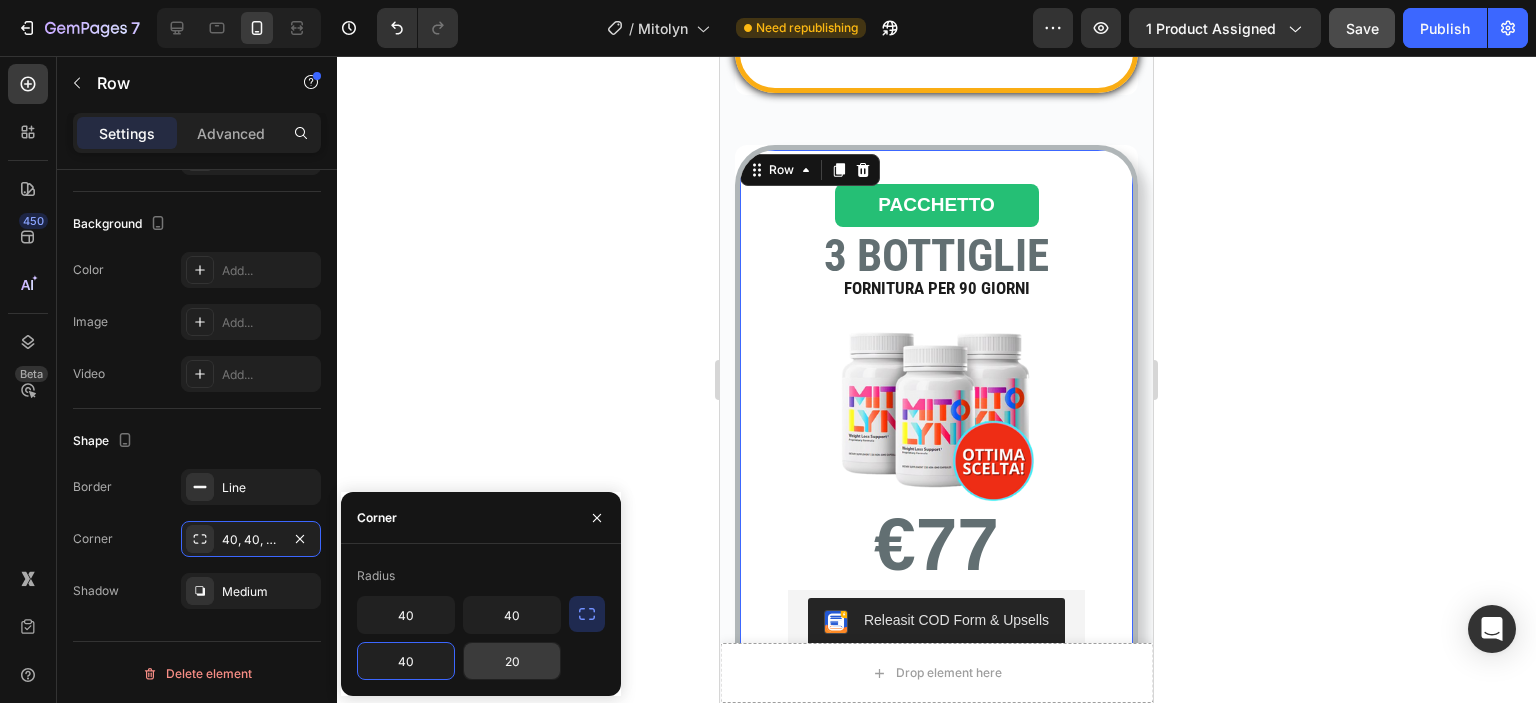type on "40" 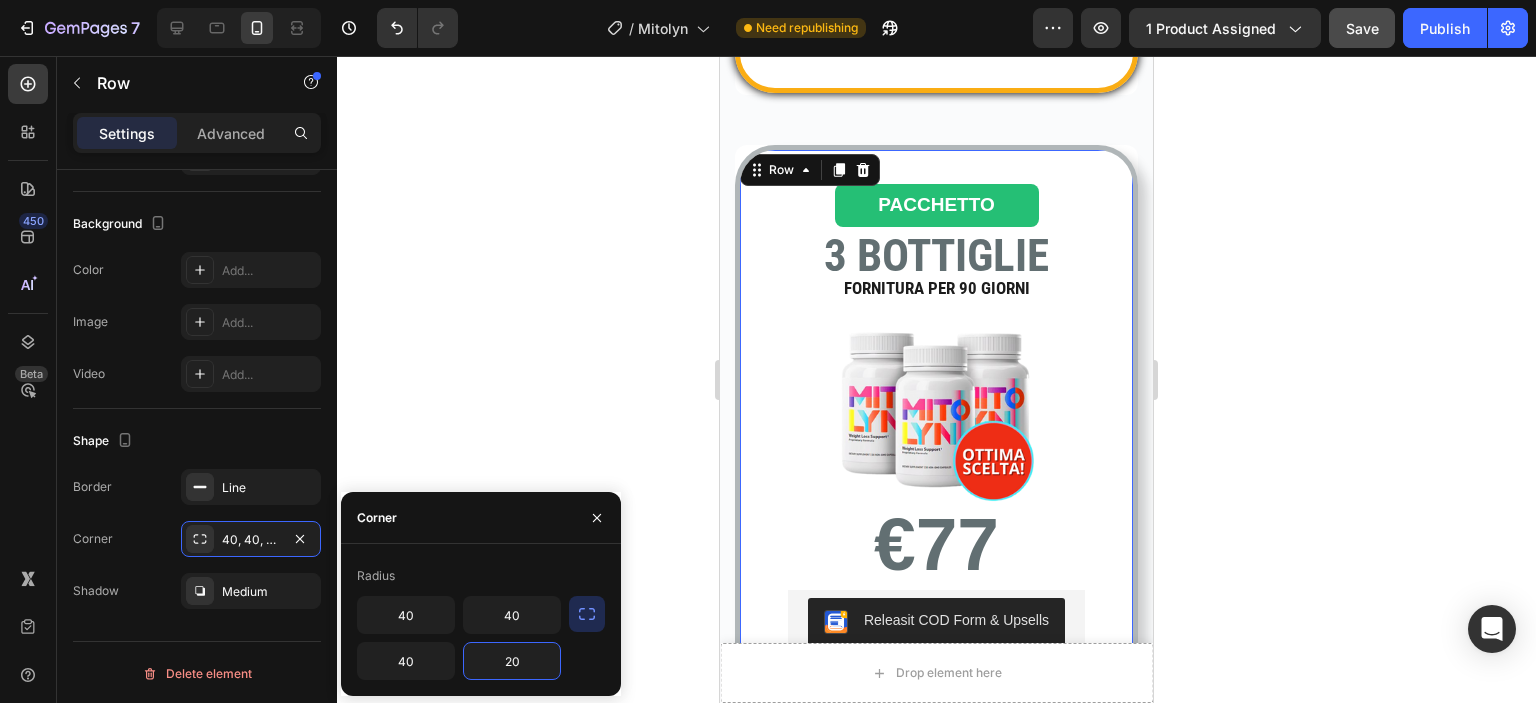 paste on "4" 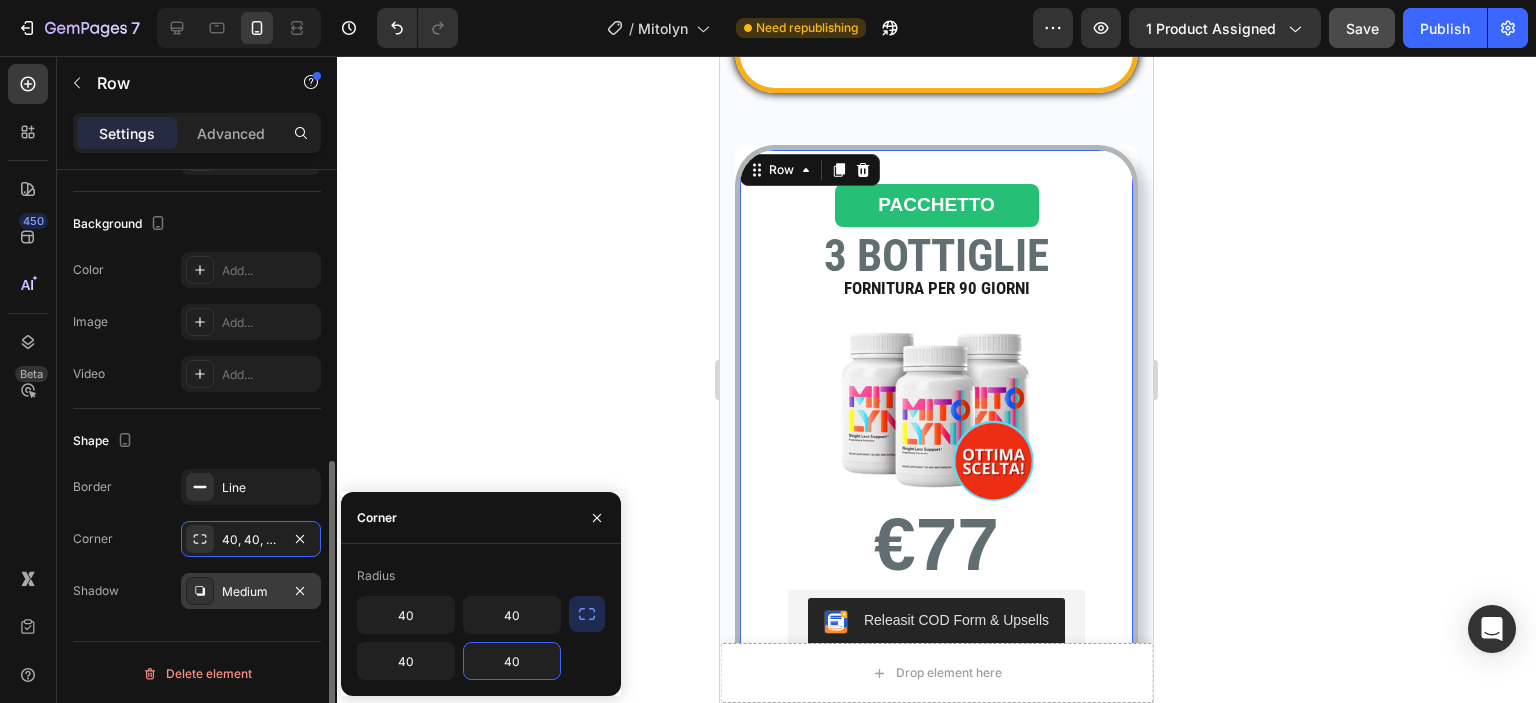click on "Medium" at bounding box center [251, 592] 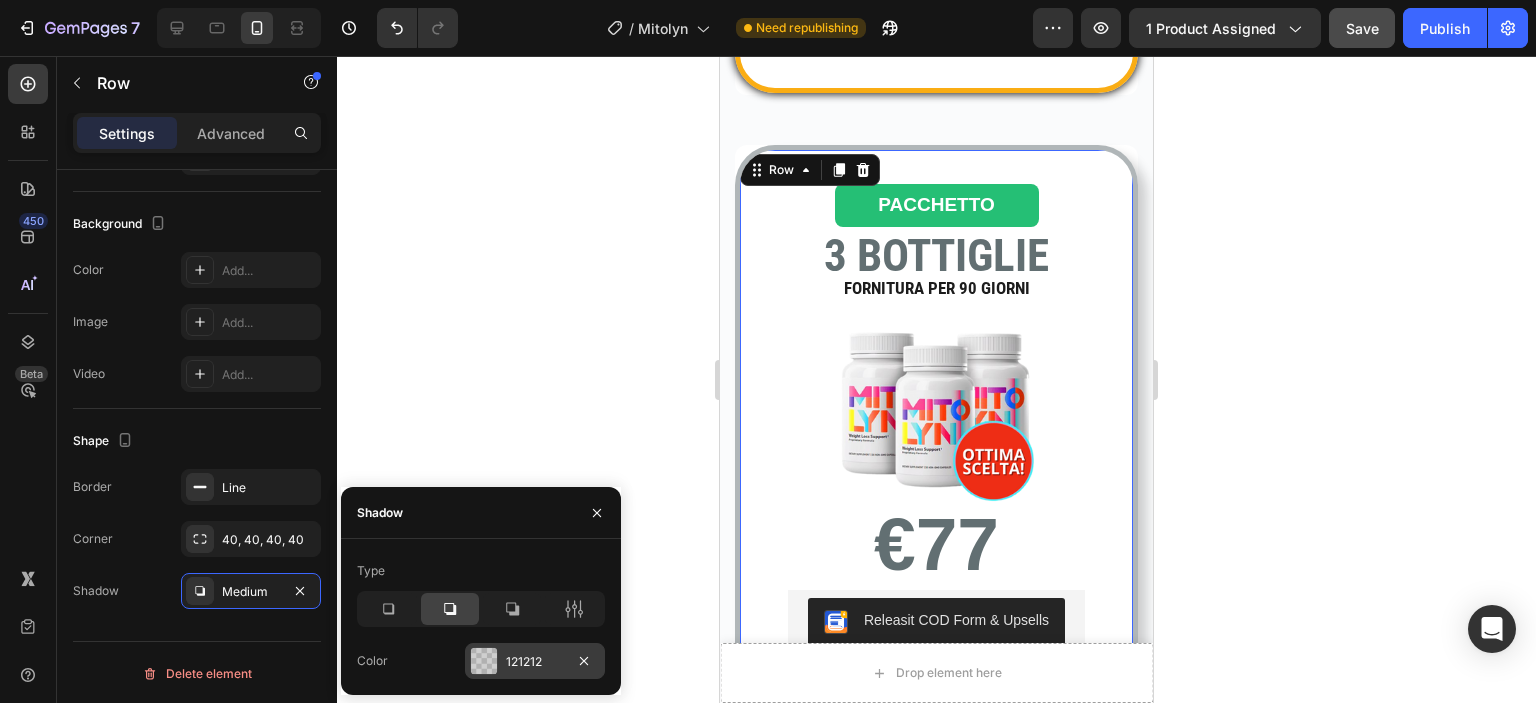 click on "121212" at bounding box center [535, 662] 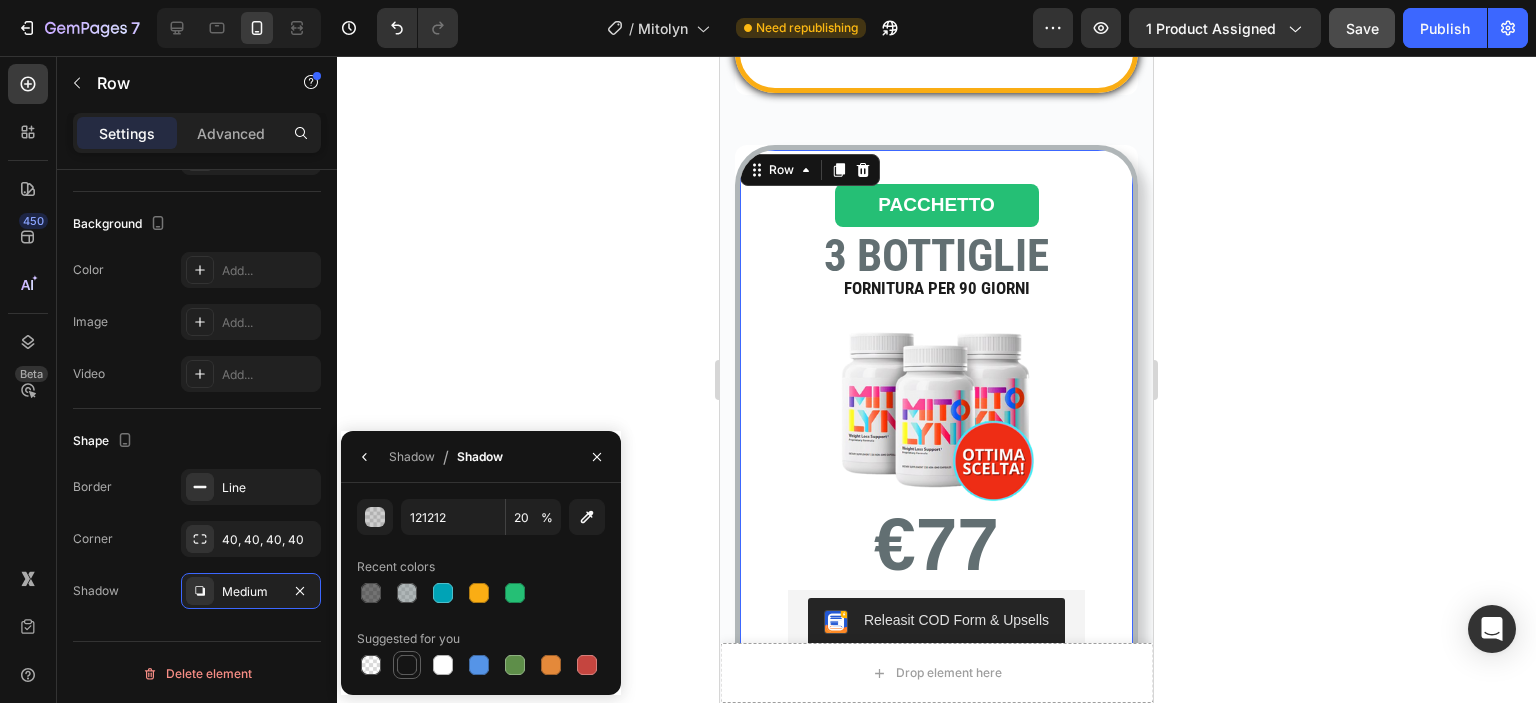 click at bounding box center (407, 665) 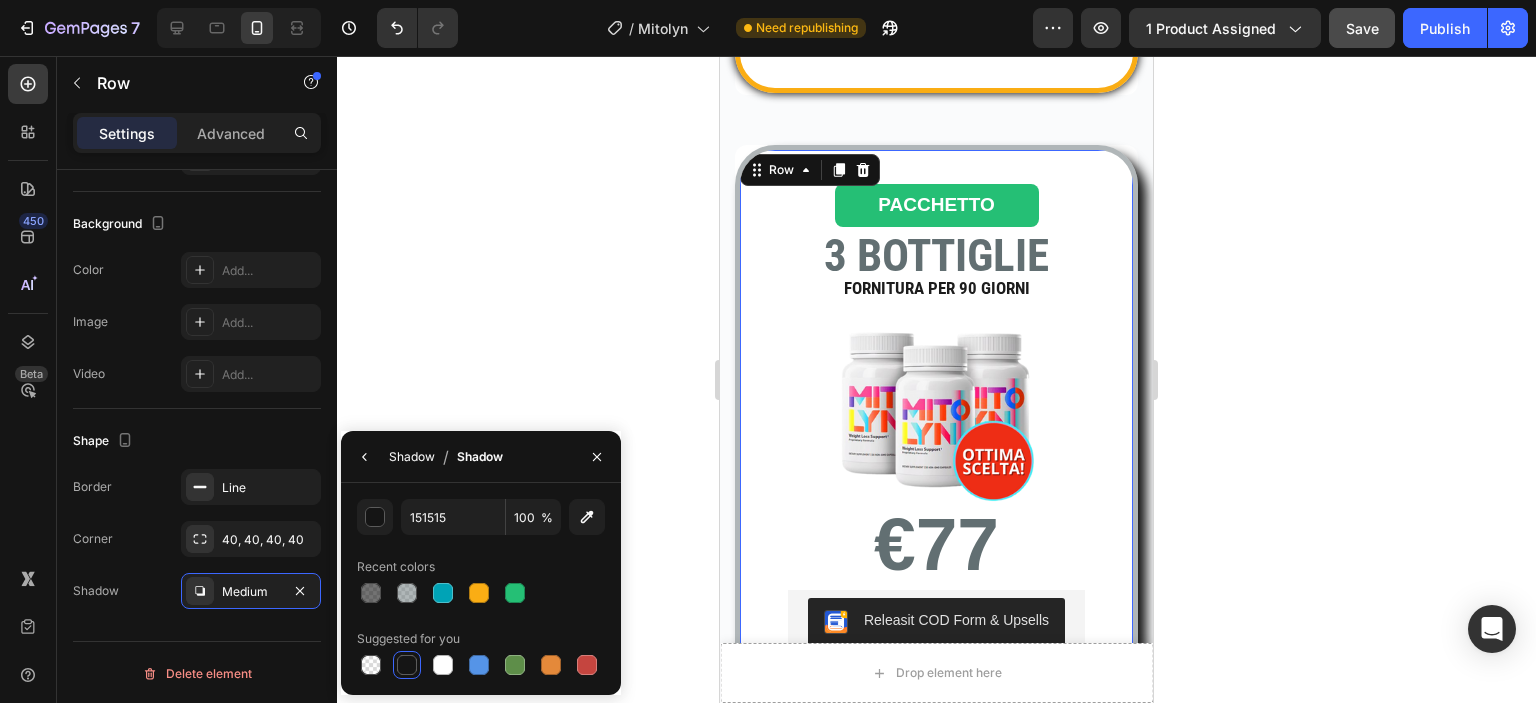 click on "Shadow" at bounding box center [412, 457] 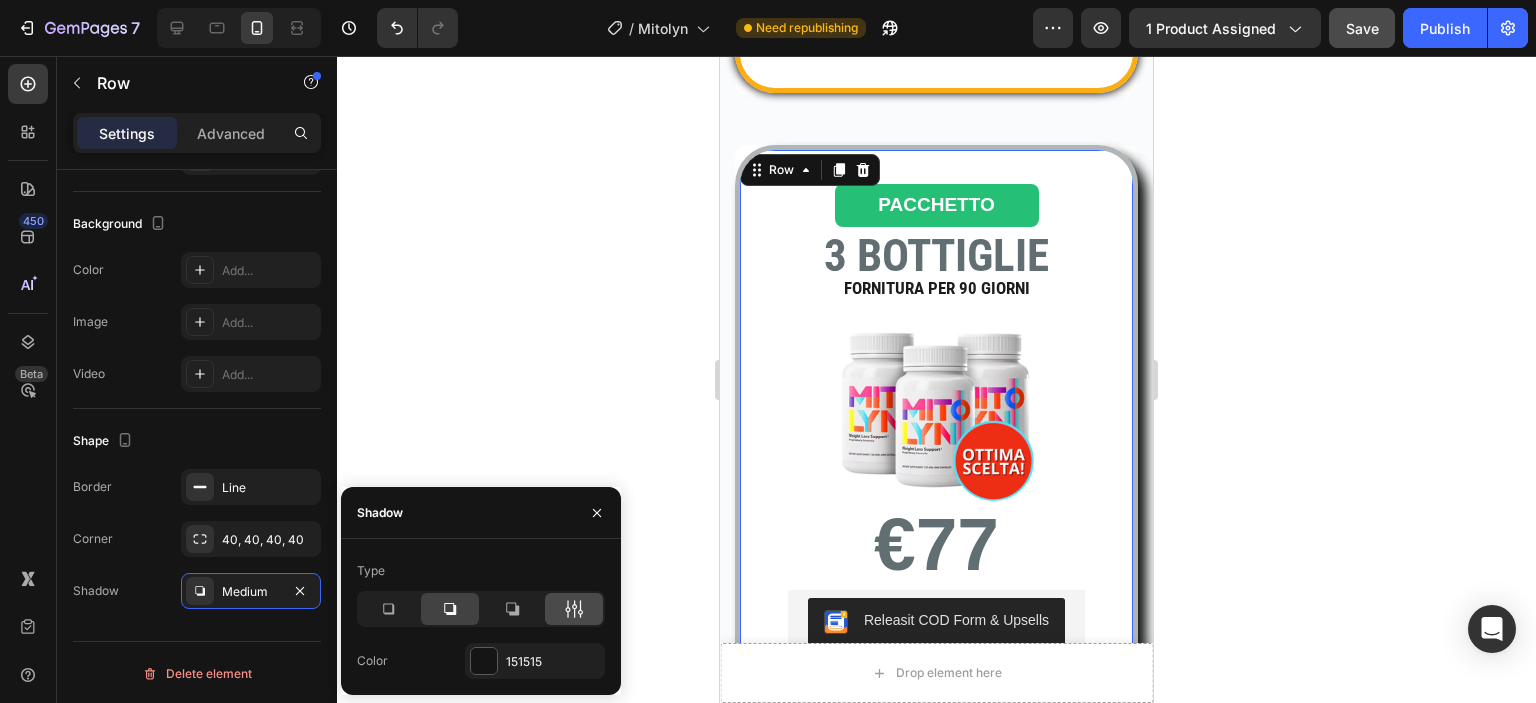 click 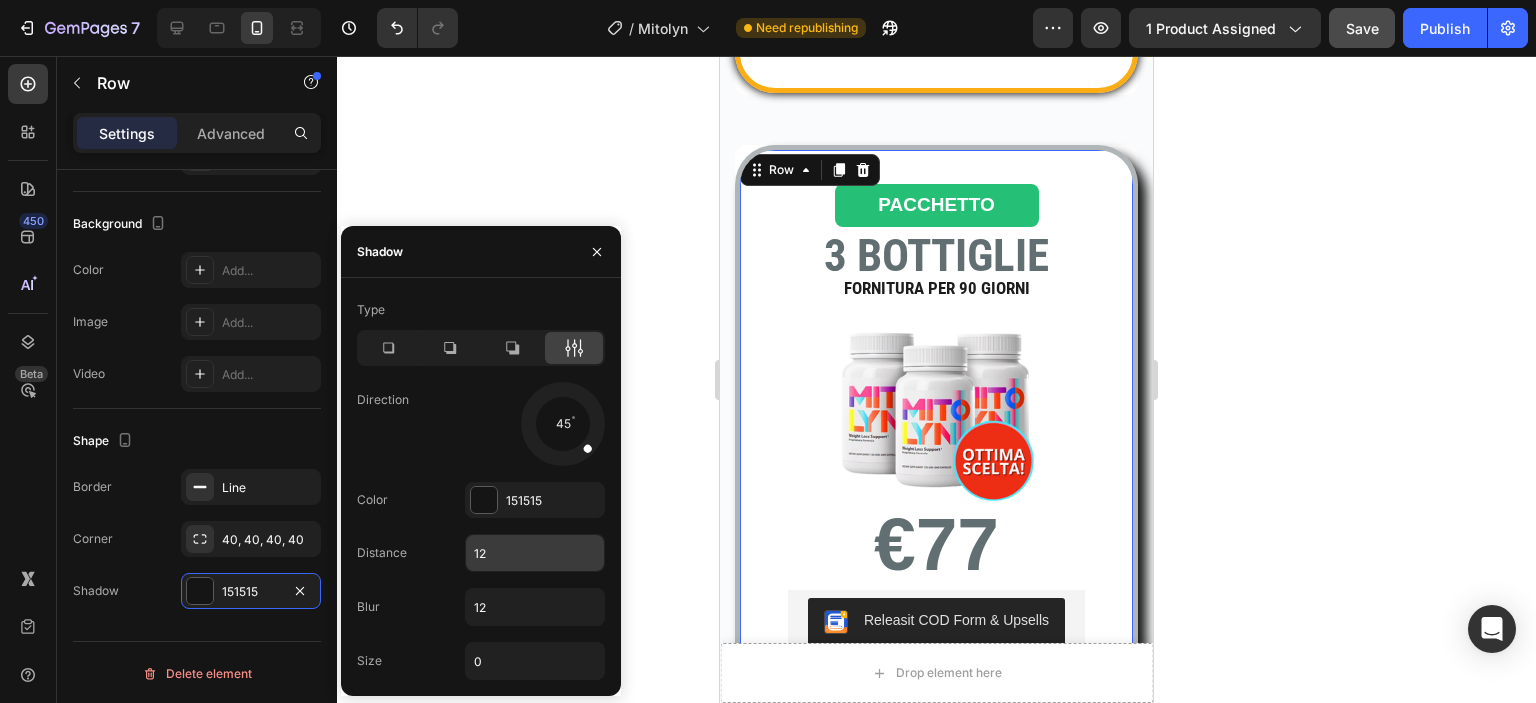 click on "12" at bounding box center (535, 553) 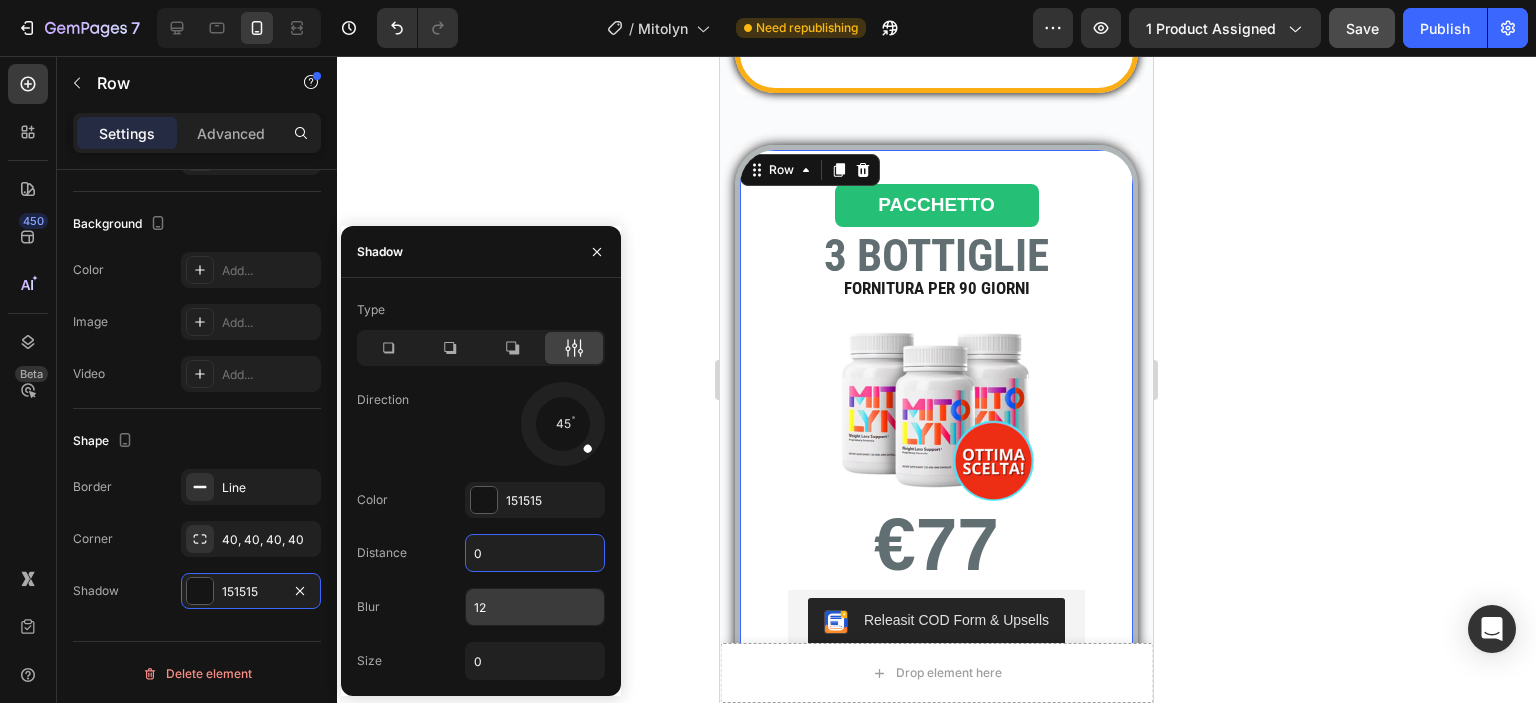 type on "0" 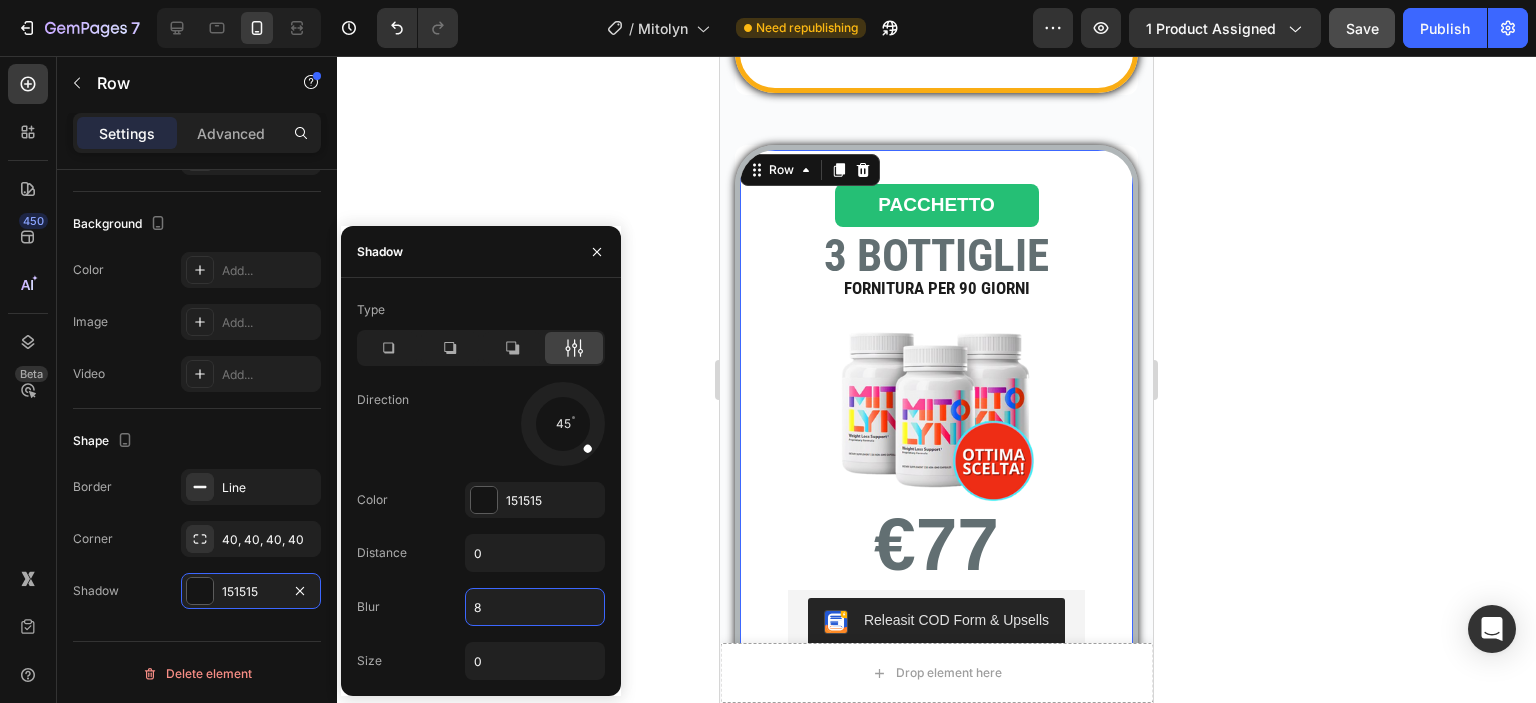click on "8" at bounding box center (535, 607) 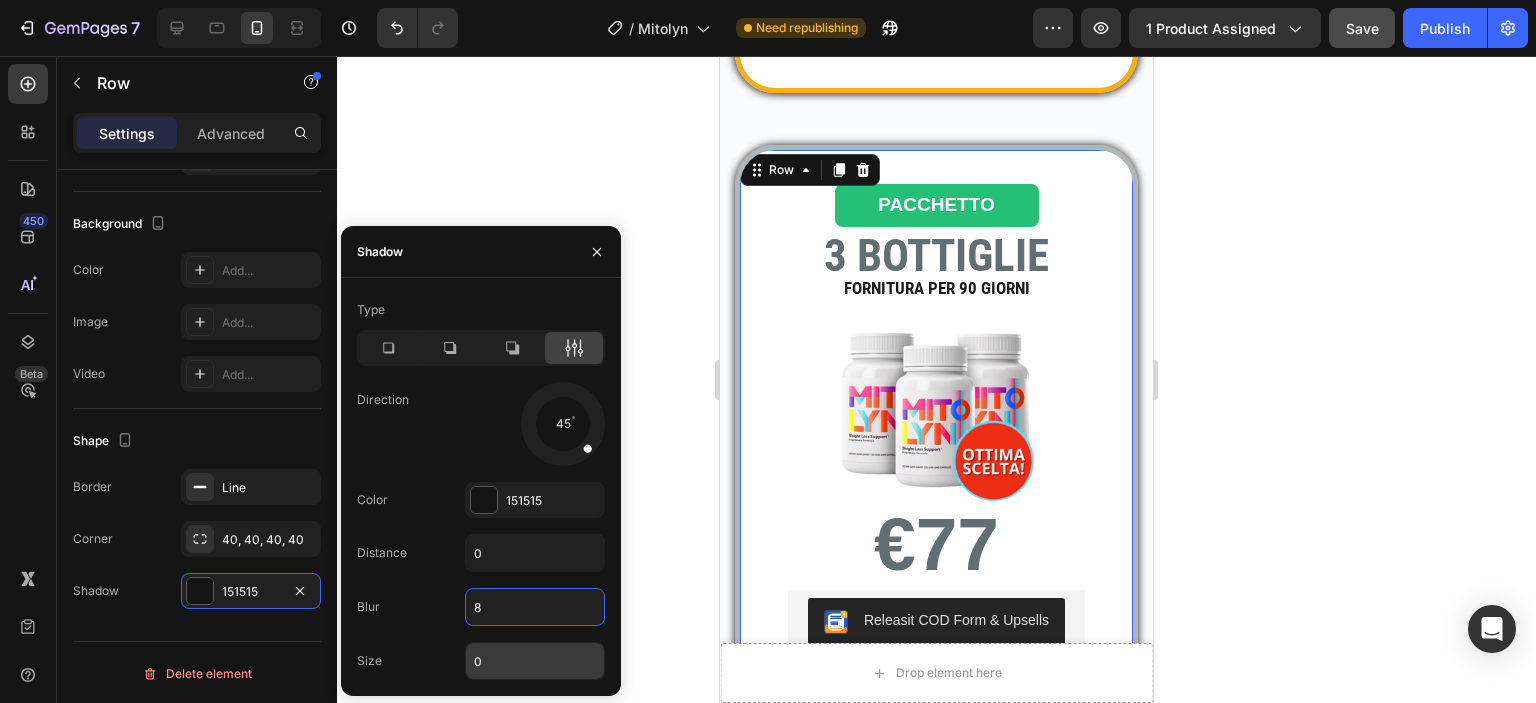 type on "8" 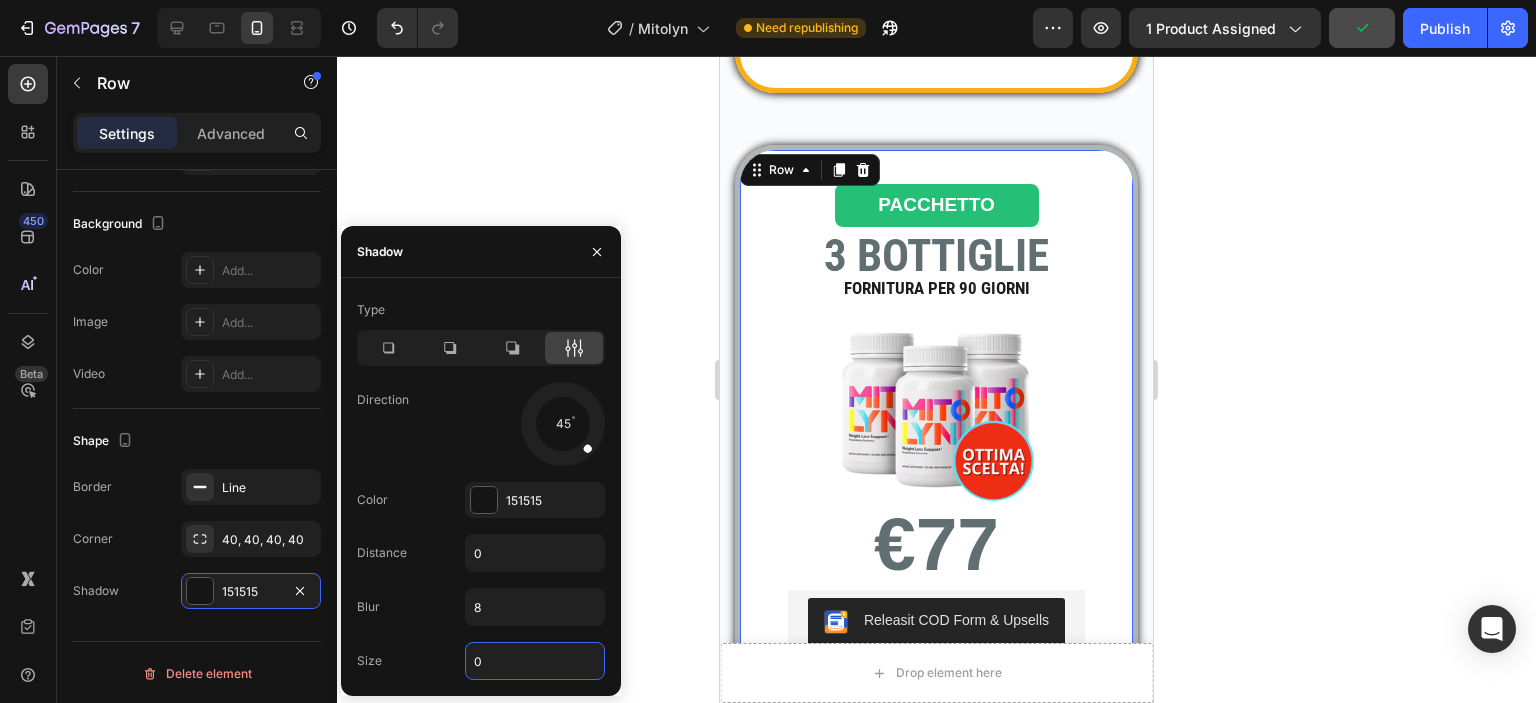 type on "1" 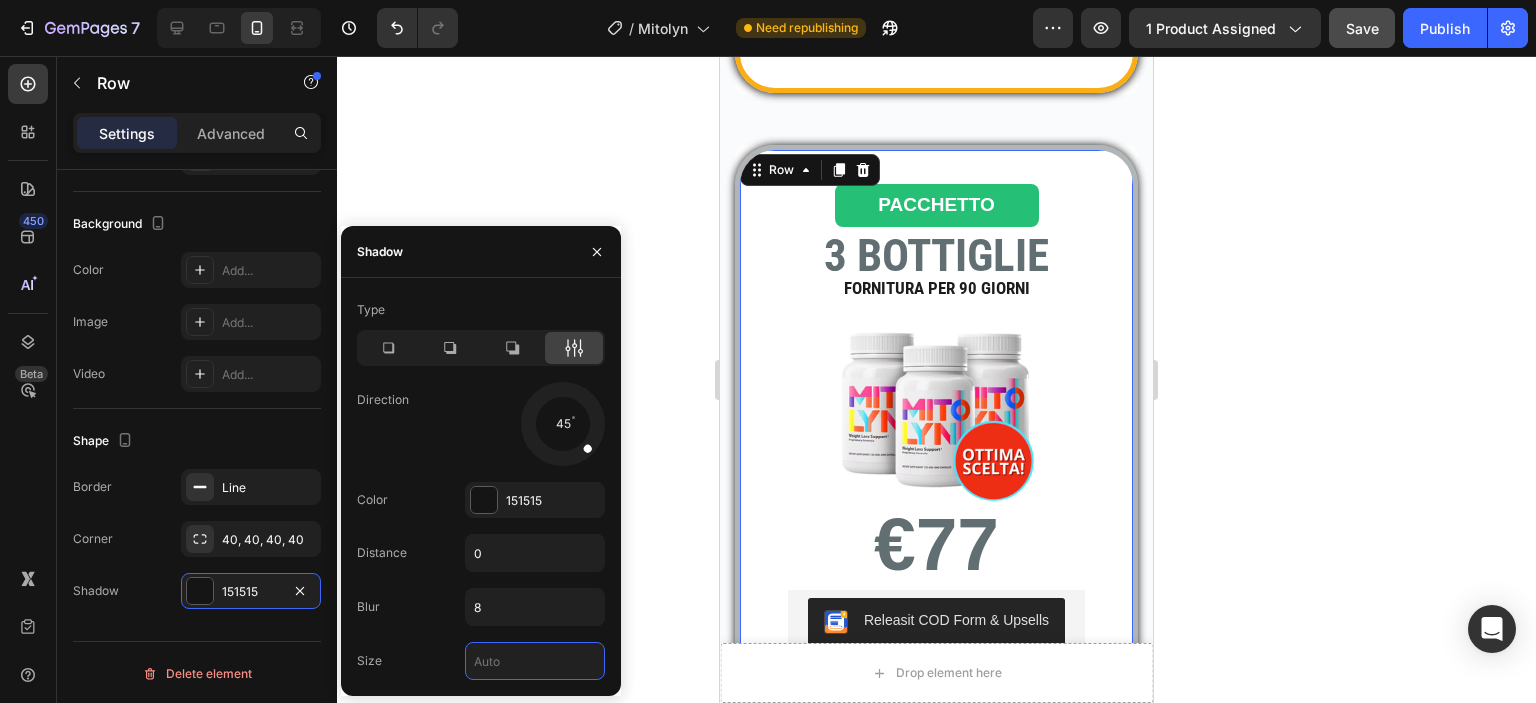 type on "2" 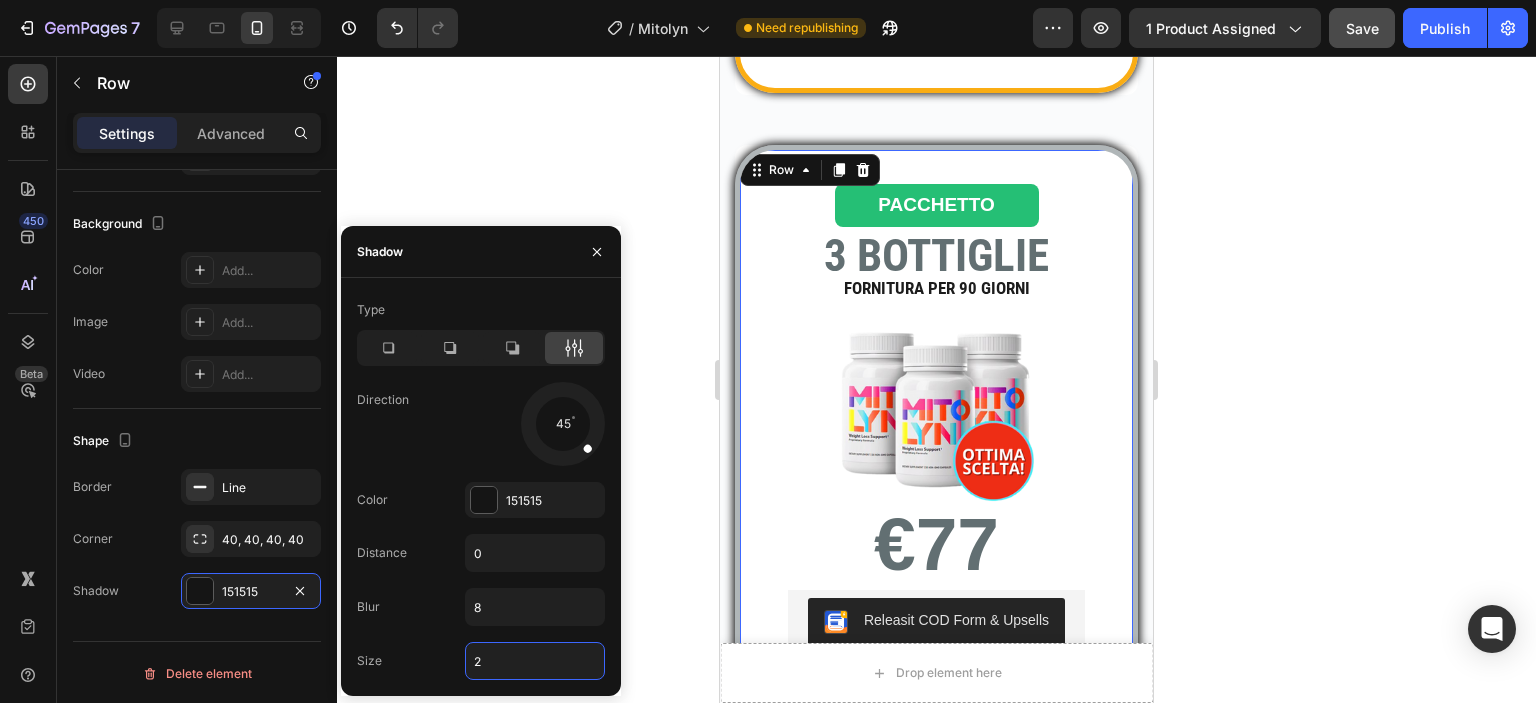 click 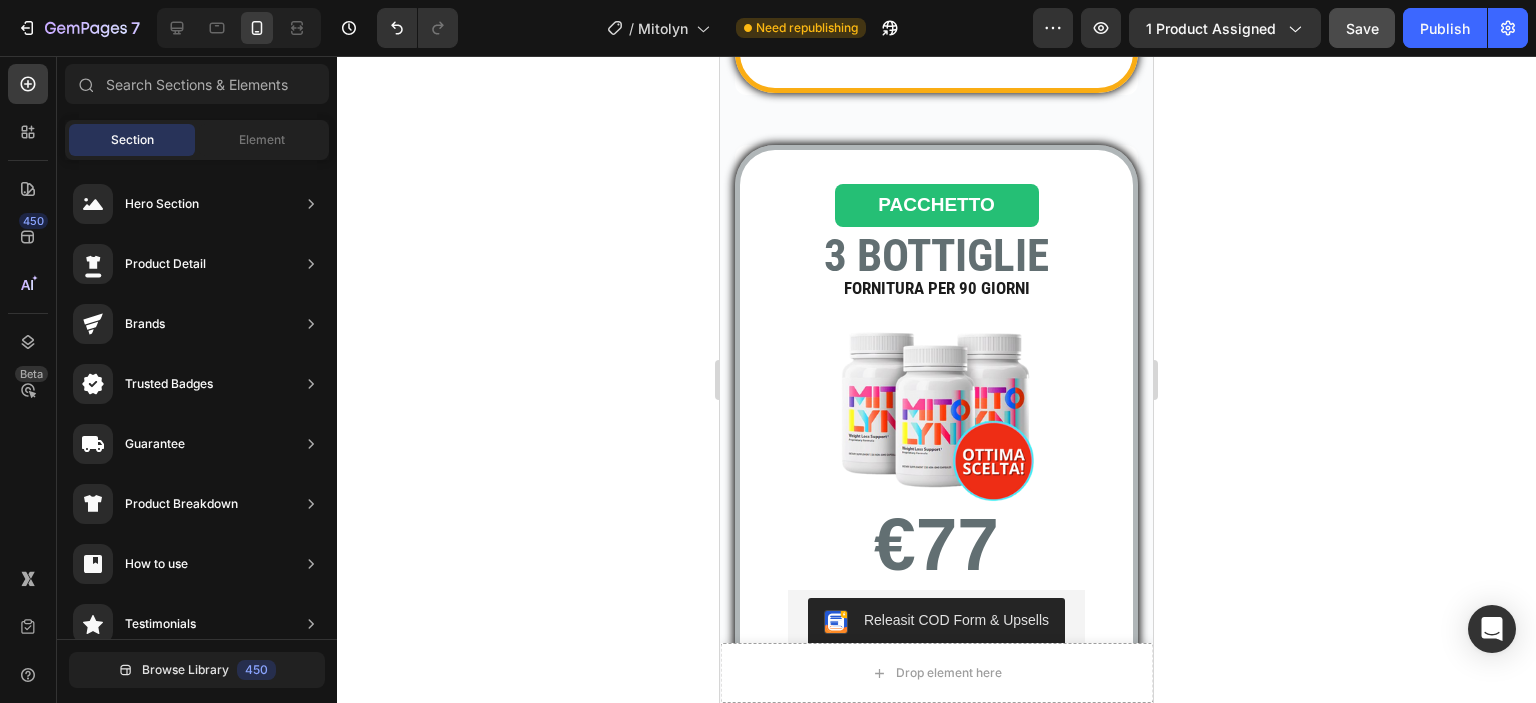 click 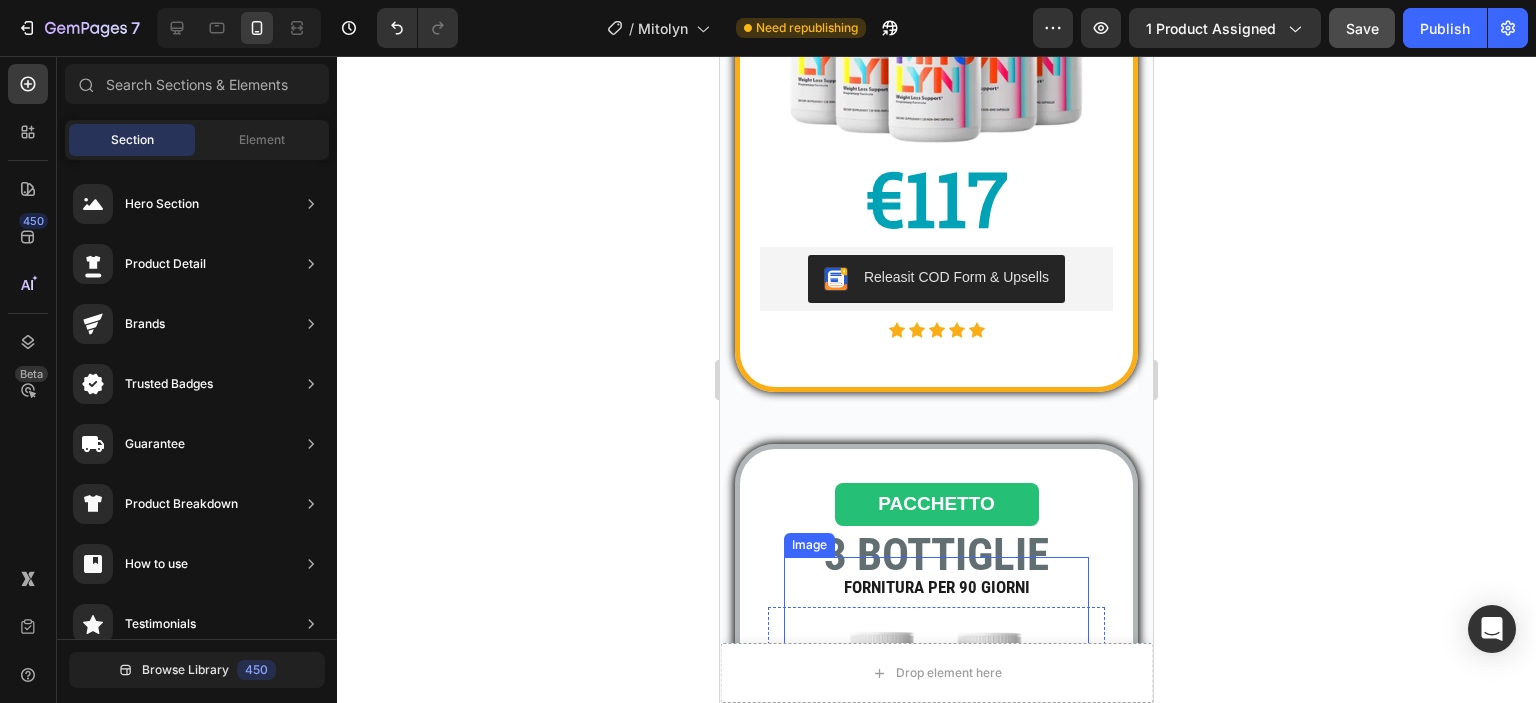 scroll, scrollTop: 1802, scrollLeft: 0, axis: vertical 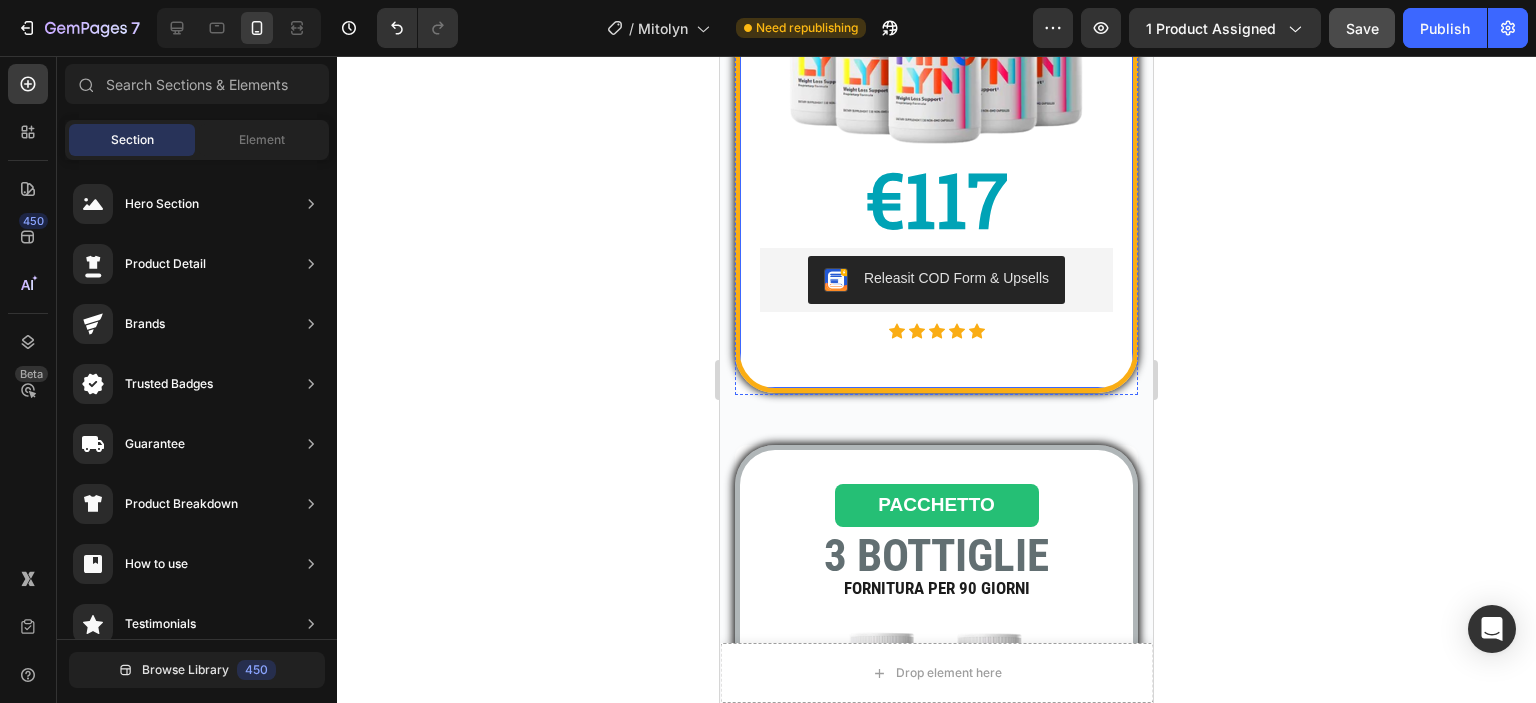 click on "I PIÙ POPOLARI Button 6 BOTTIGLIE Text block FORNITURA PER 180 GIORNI Text block Image Row €117 Text block Releasit COD Form & Upsells Releasit COD Form & Upsells                Icon                Icon                Icon                Icon                Icon Icon List Hoz Product Row" at bounding box center [936, 81] 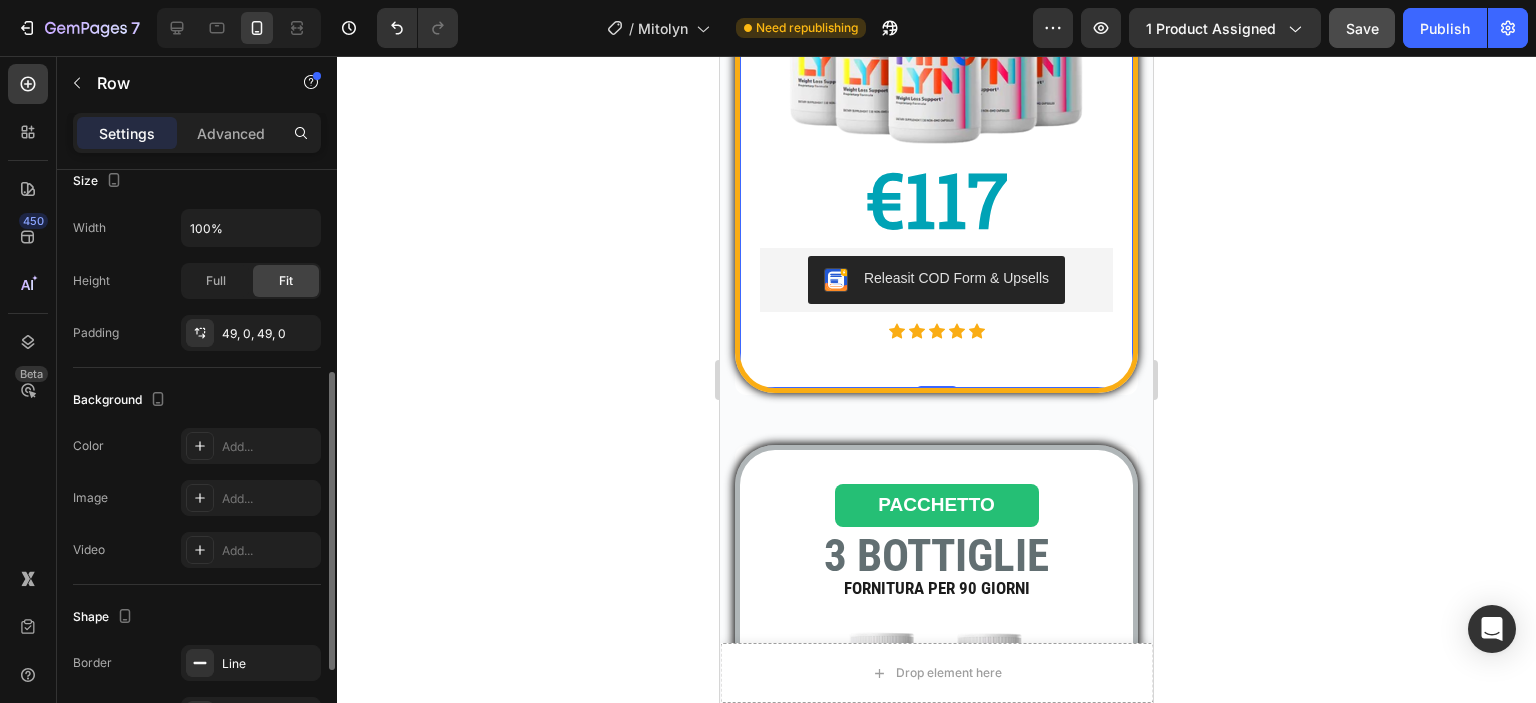scroll, scrollTop: 576, scrollLeft: 0, axis: vertical 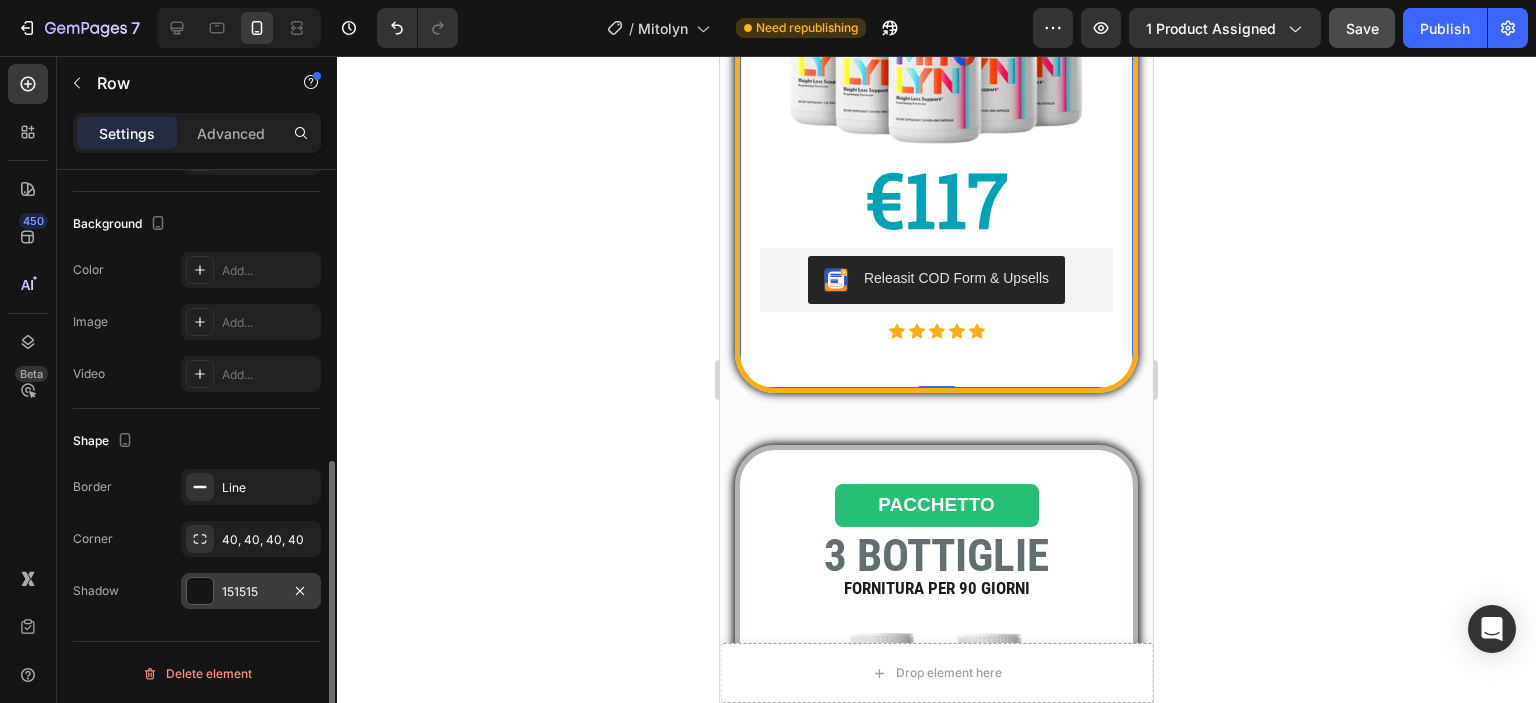 click on "151515" at bounding box center (251, 592) 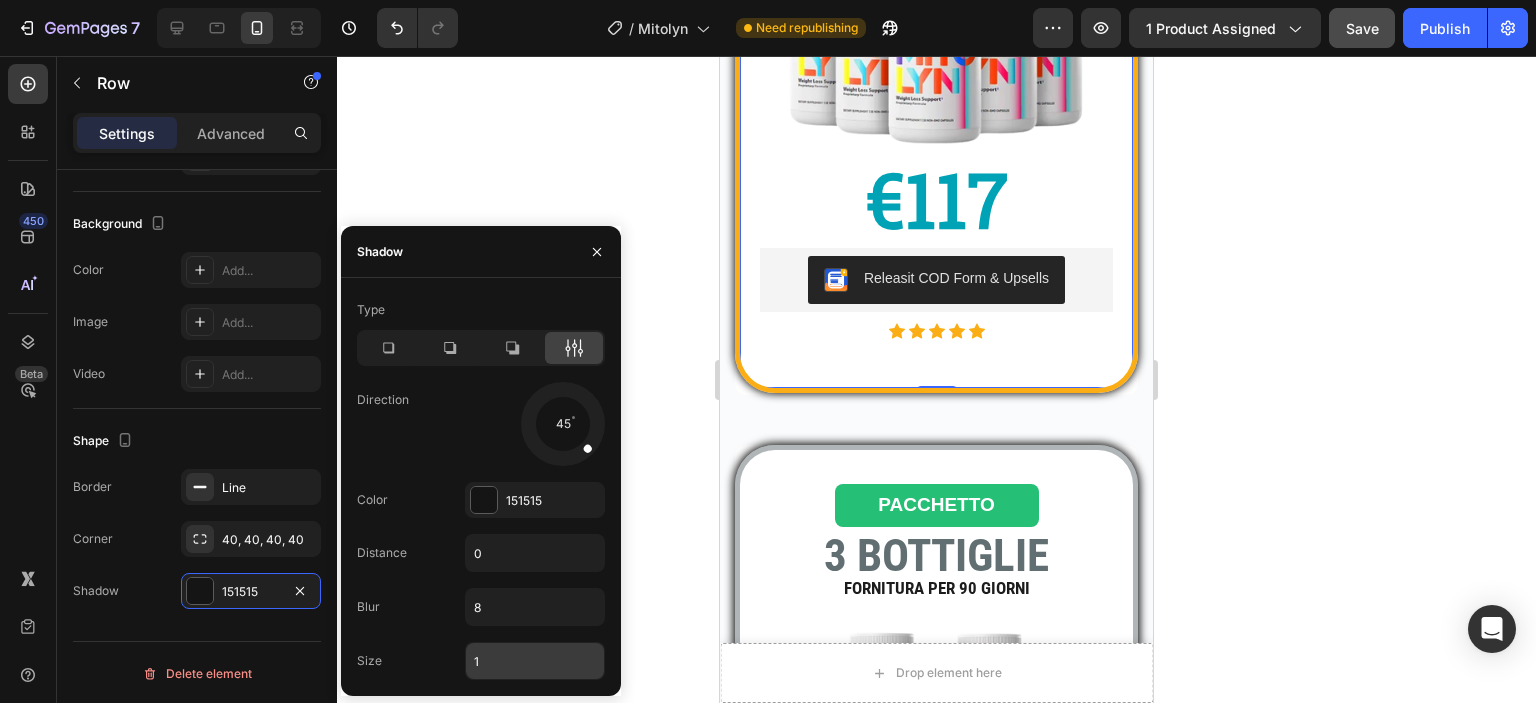 click on "1" at bounding box center [535, 661] 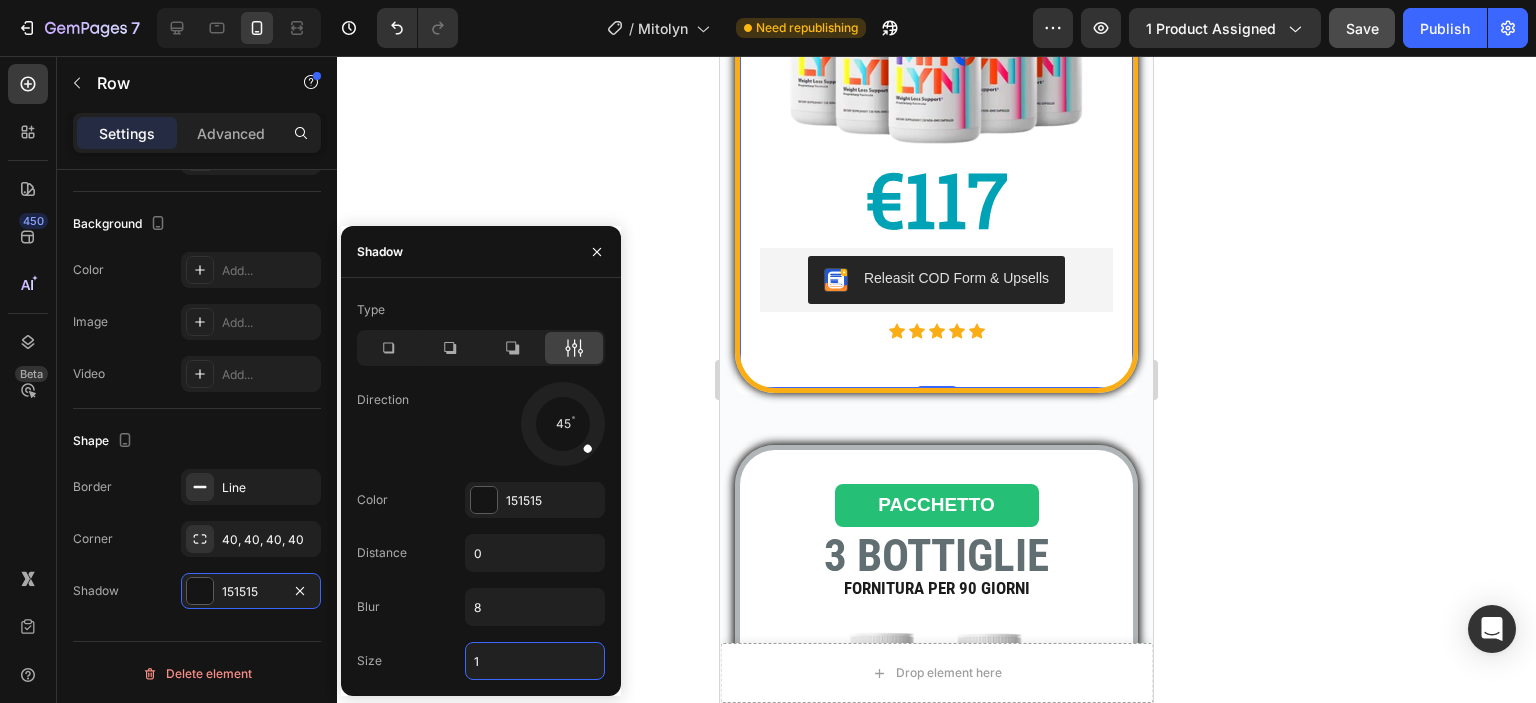 type on "2" 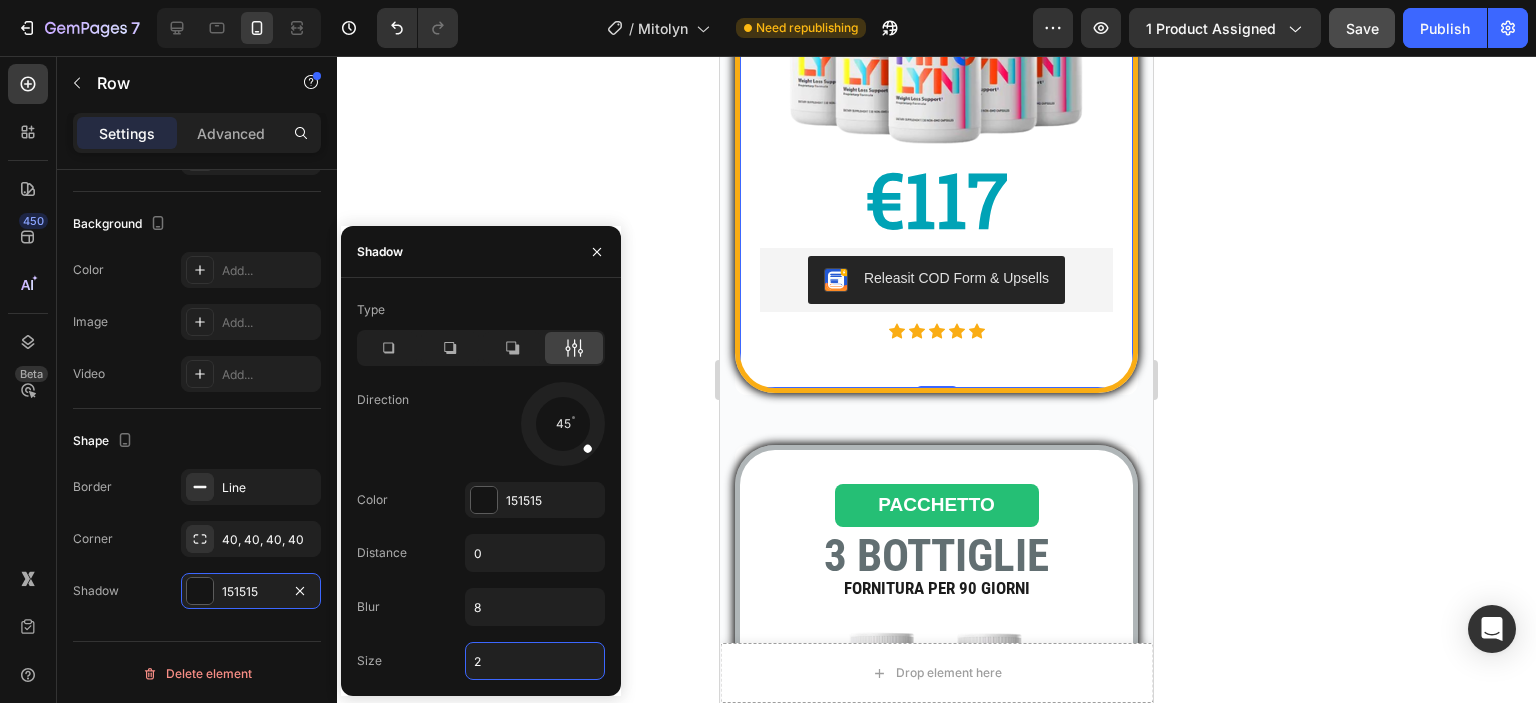 click 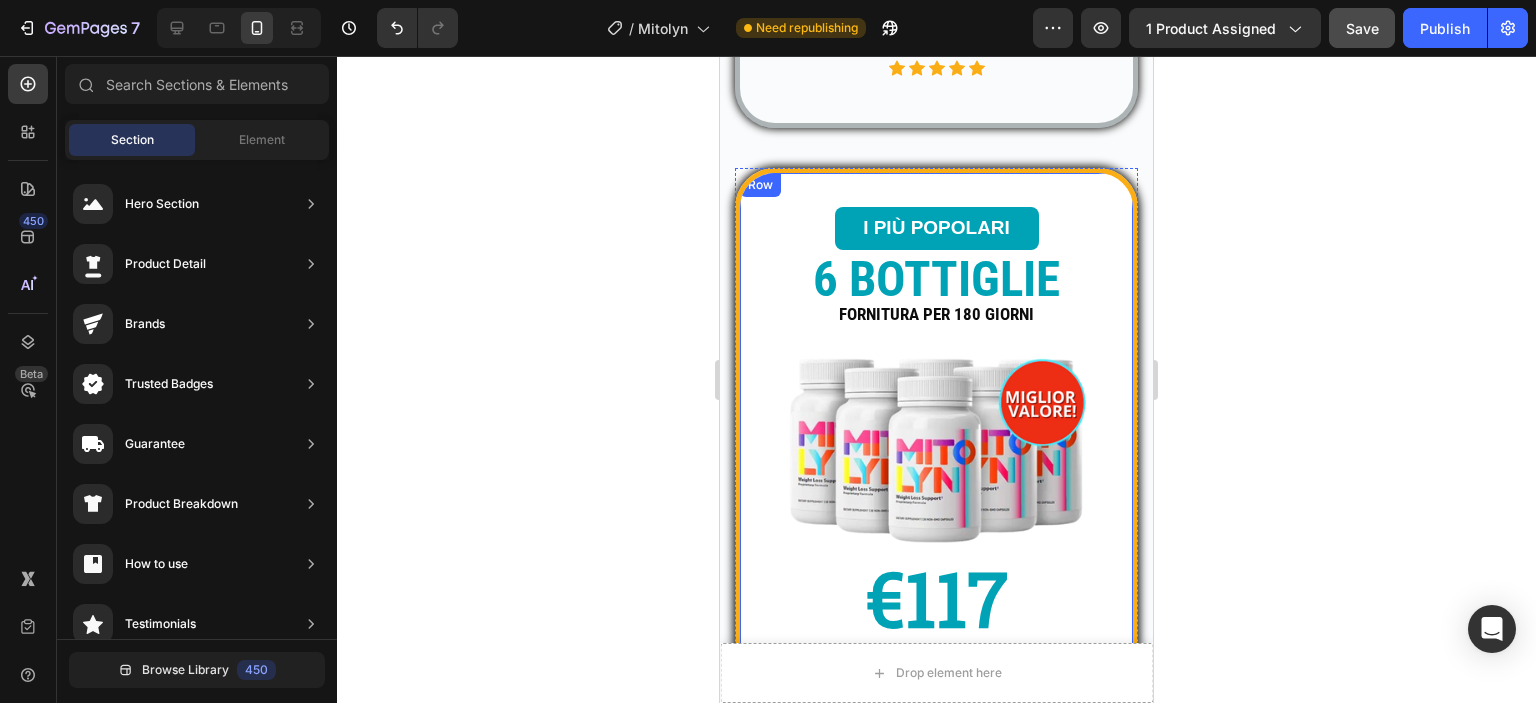 scroll, scrollTop: 1002, scrollLeft: 0, axis: vertical 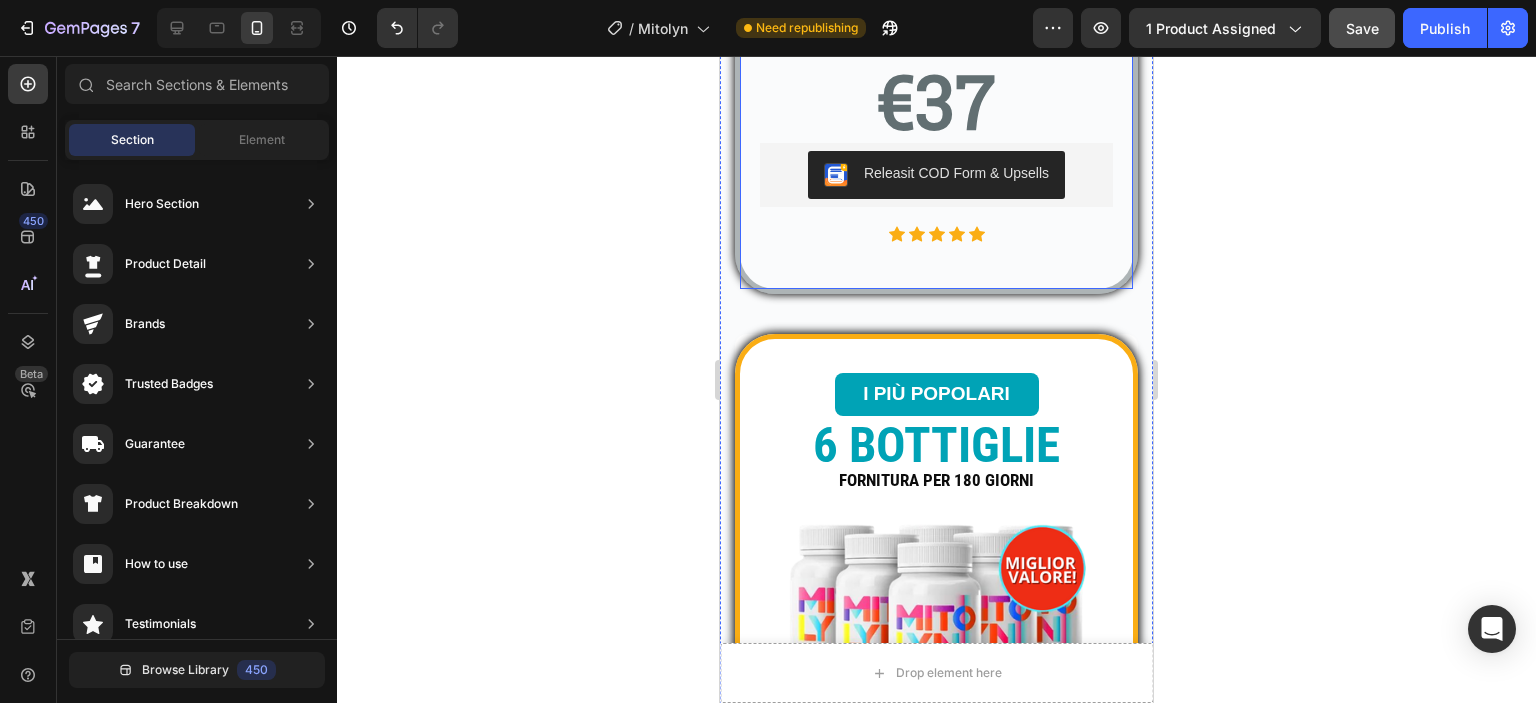 click on "1 BOTTIGLIA Text block FORNITURA PER 30 GIORNI Text block Text block Product Images €37 Text block Releasit COD Form & Upsells Releasit COD Form & Upsells                Icon                Icon                Icon                Icon                Icon Icon List Hoz" at bounding box center [936, 22] 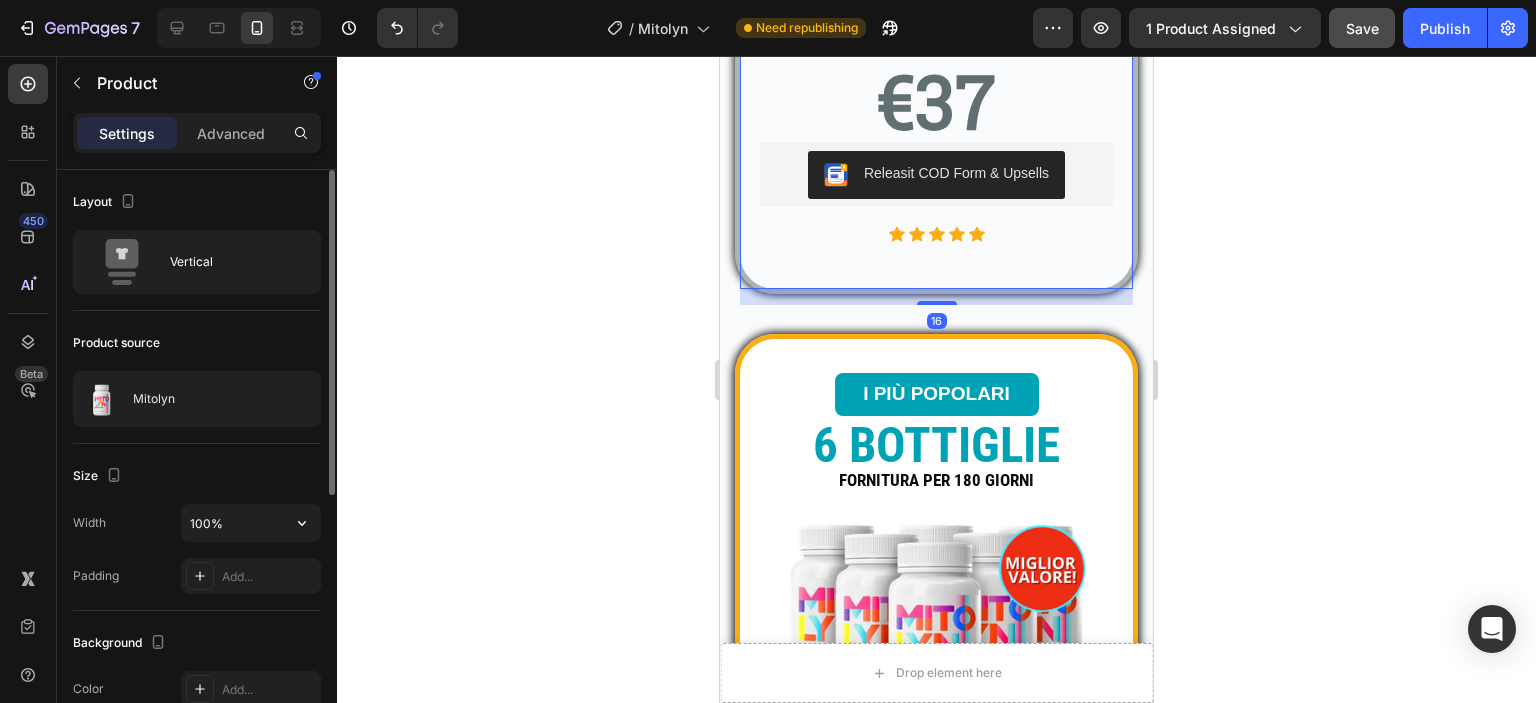 scroll, scrollTop: 480, scrollLeft: 0, axis: vertical 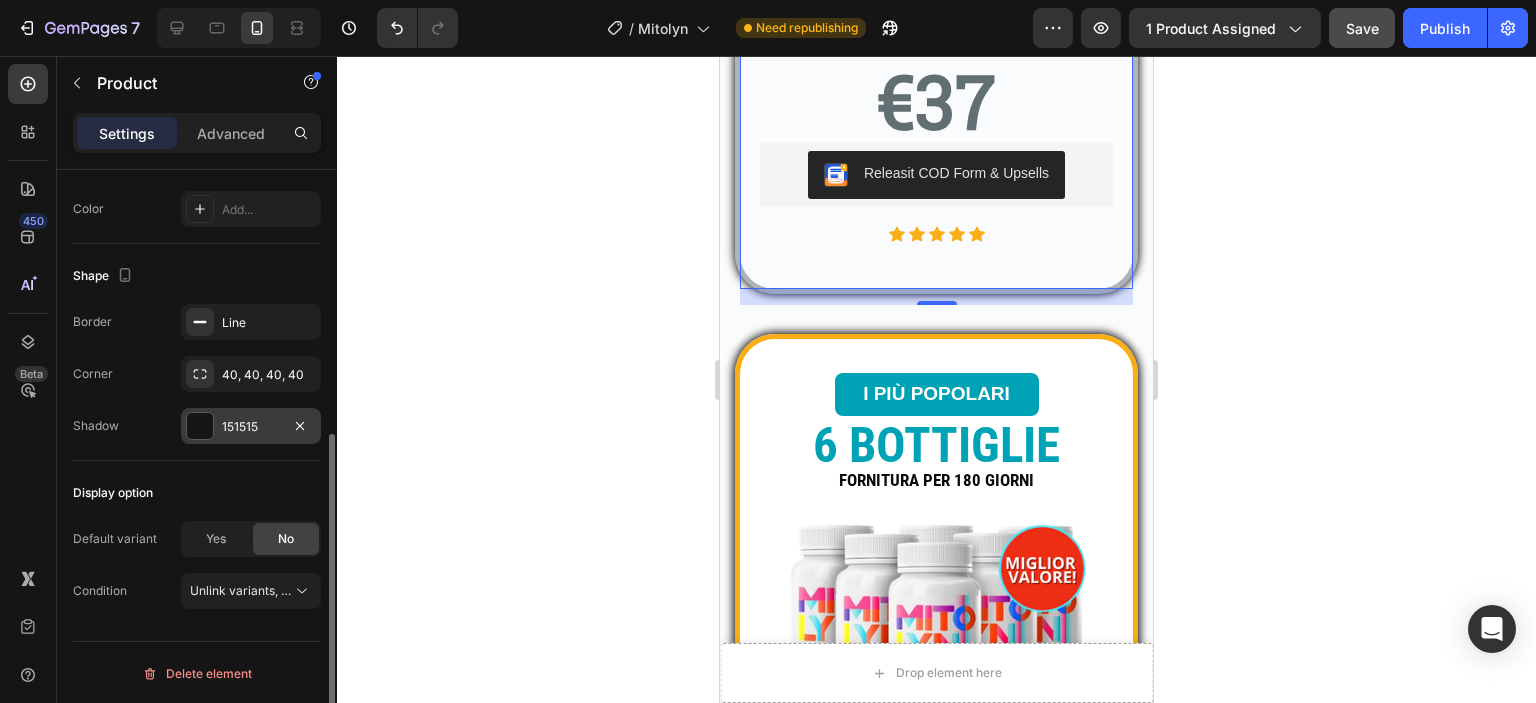 click on "151515" at bounding box center (251, 427) 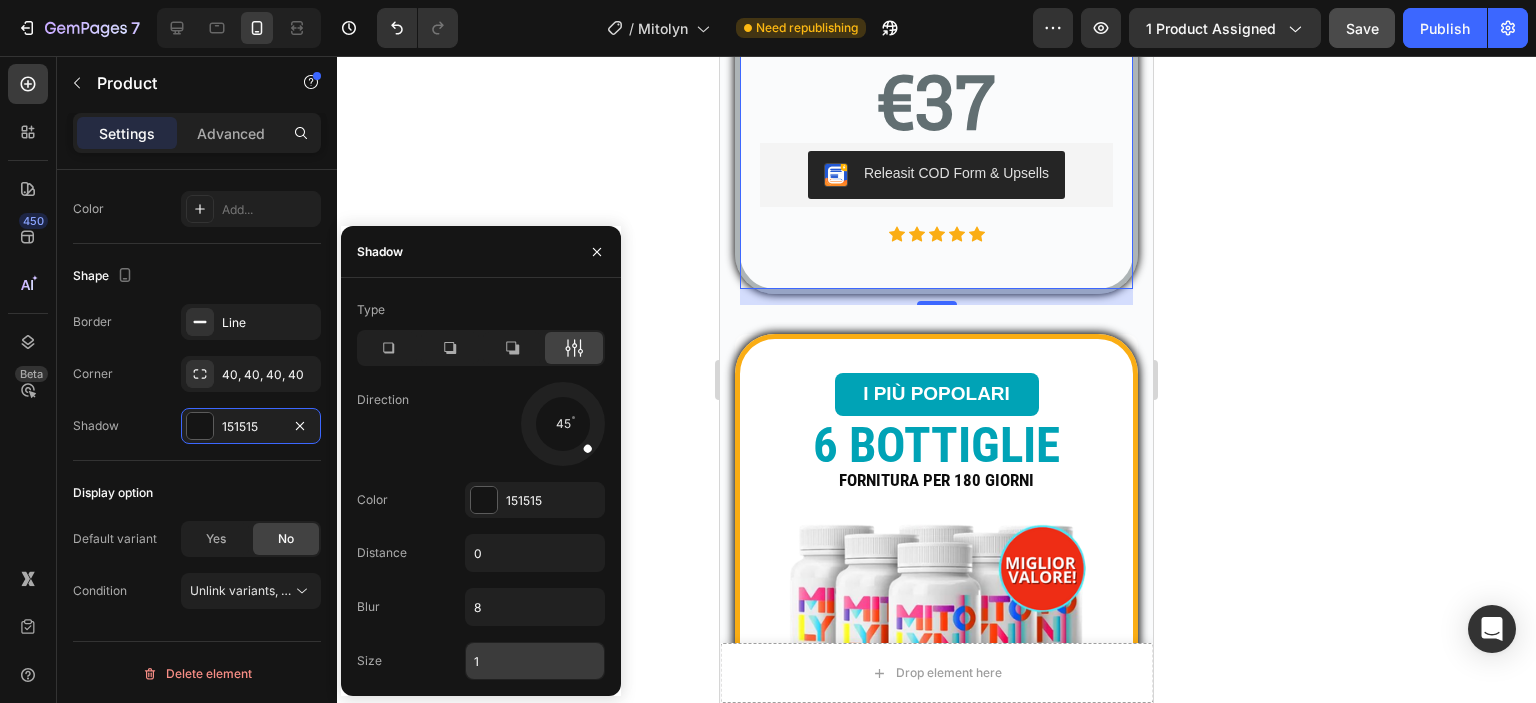 click on "1" at bounding box center (535, 661) 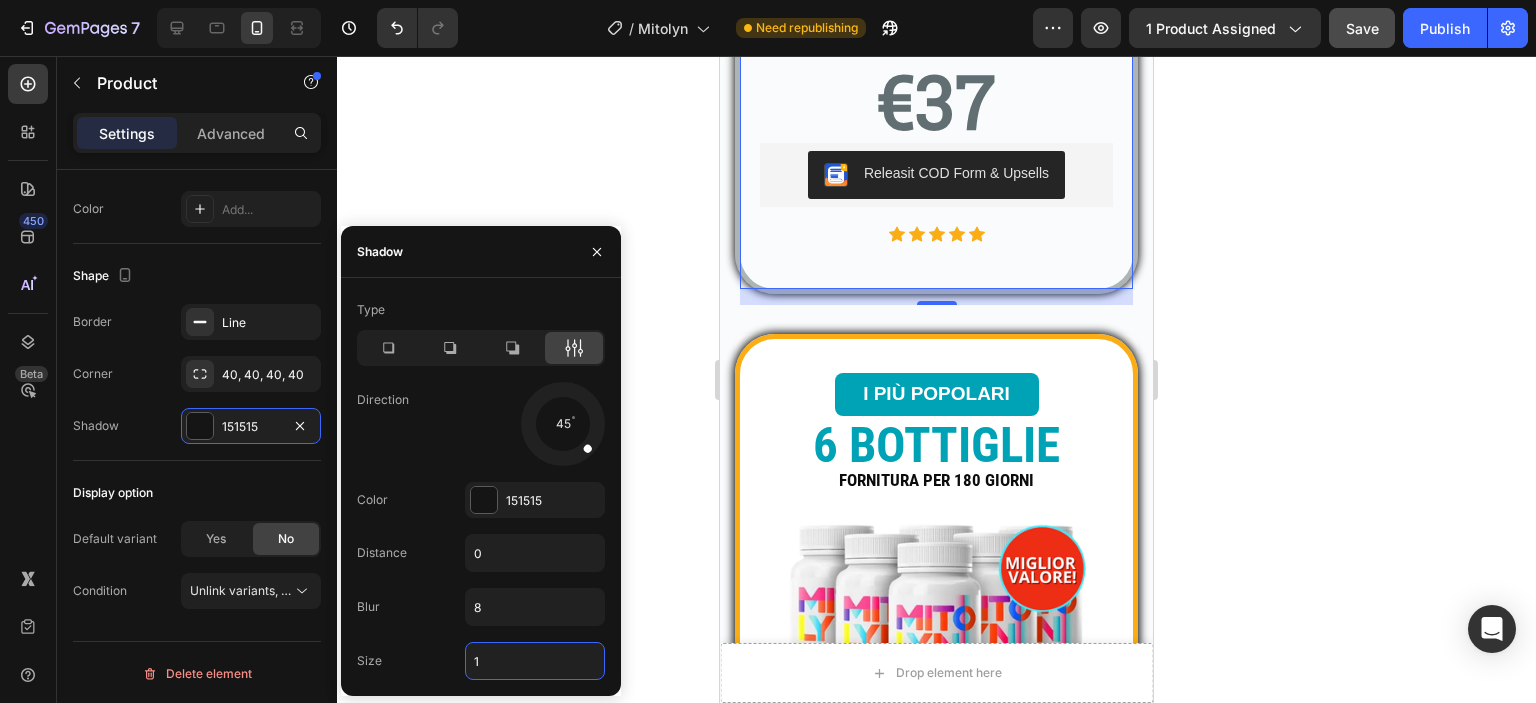type on "2" 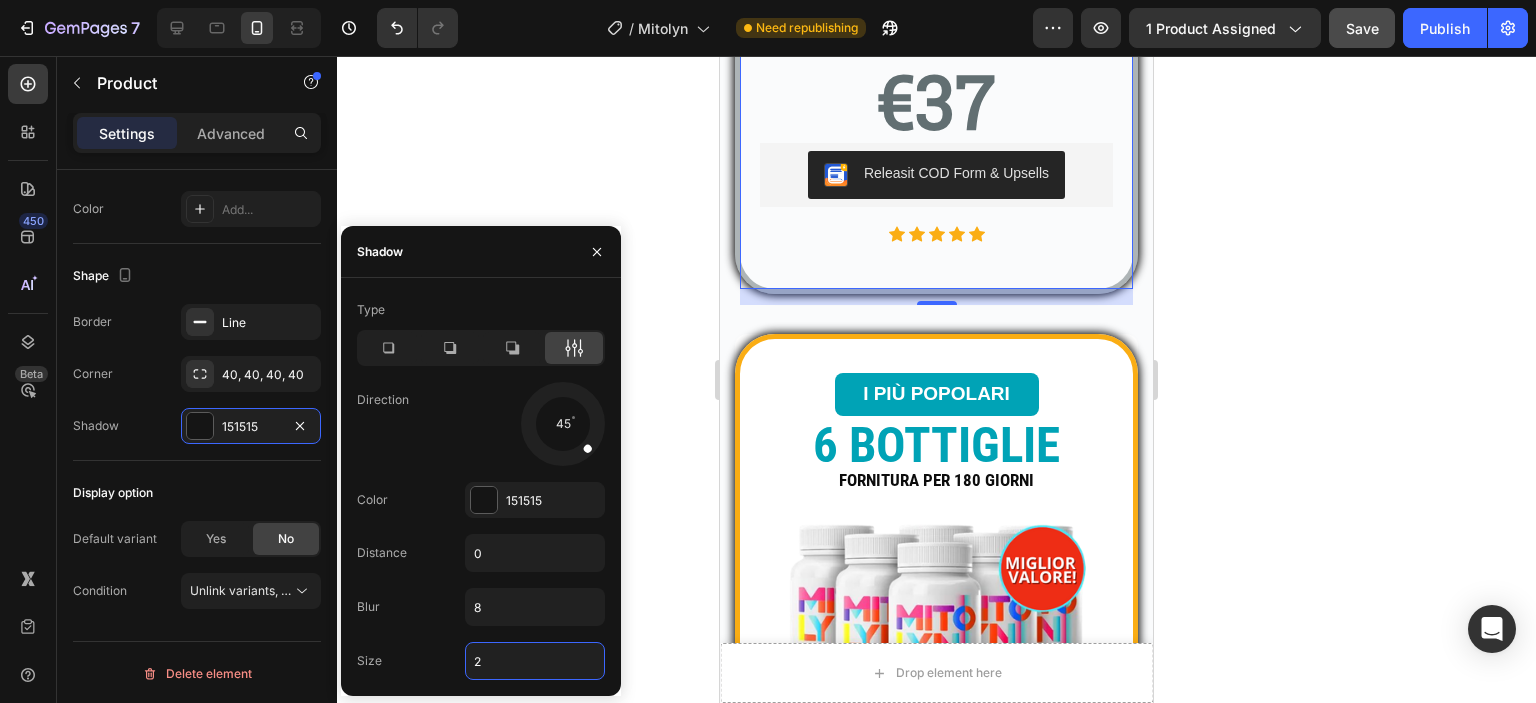 click 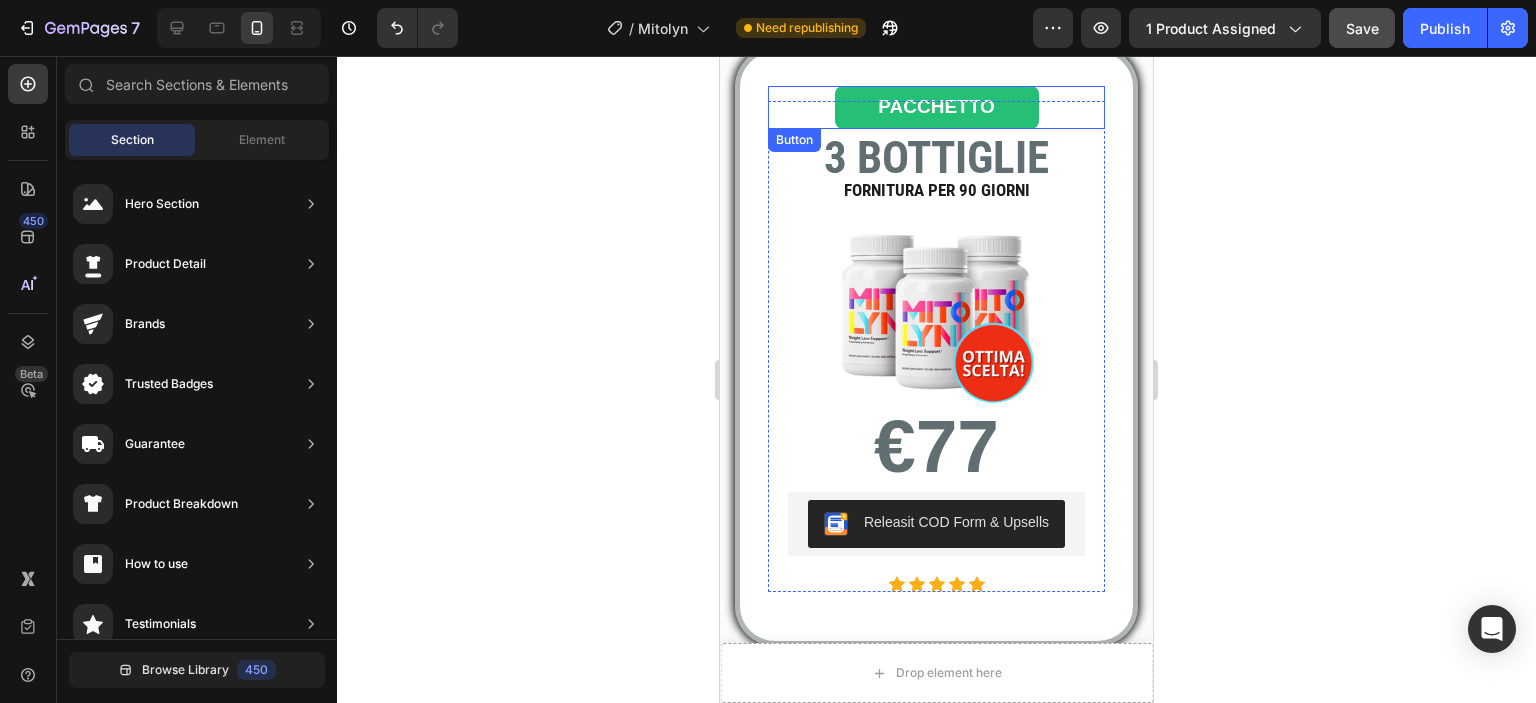 scroll, scrollTop: 2202, scrollLeft: 0, axis: vertical 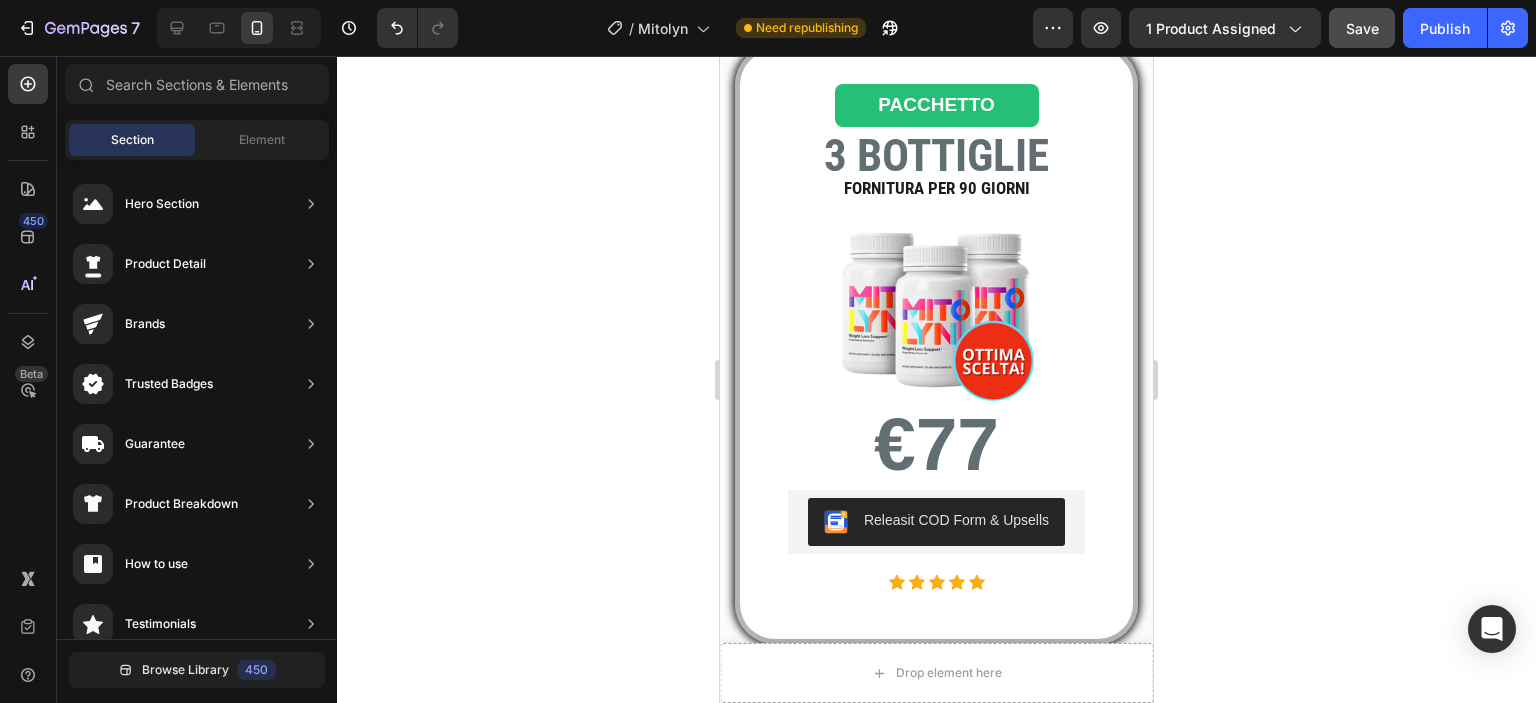 click 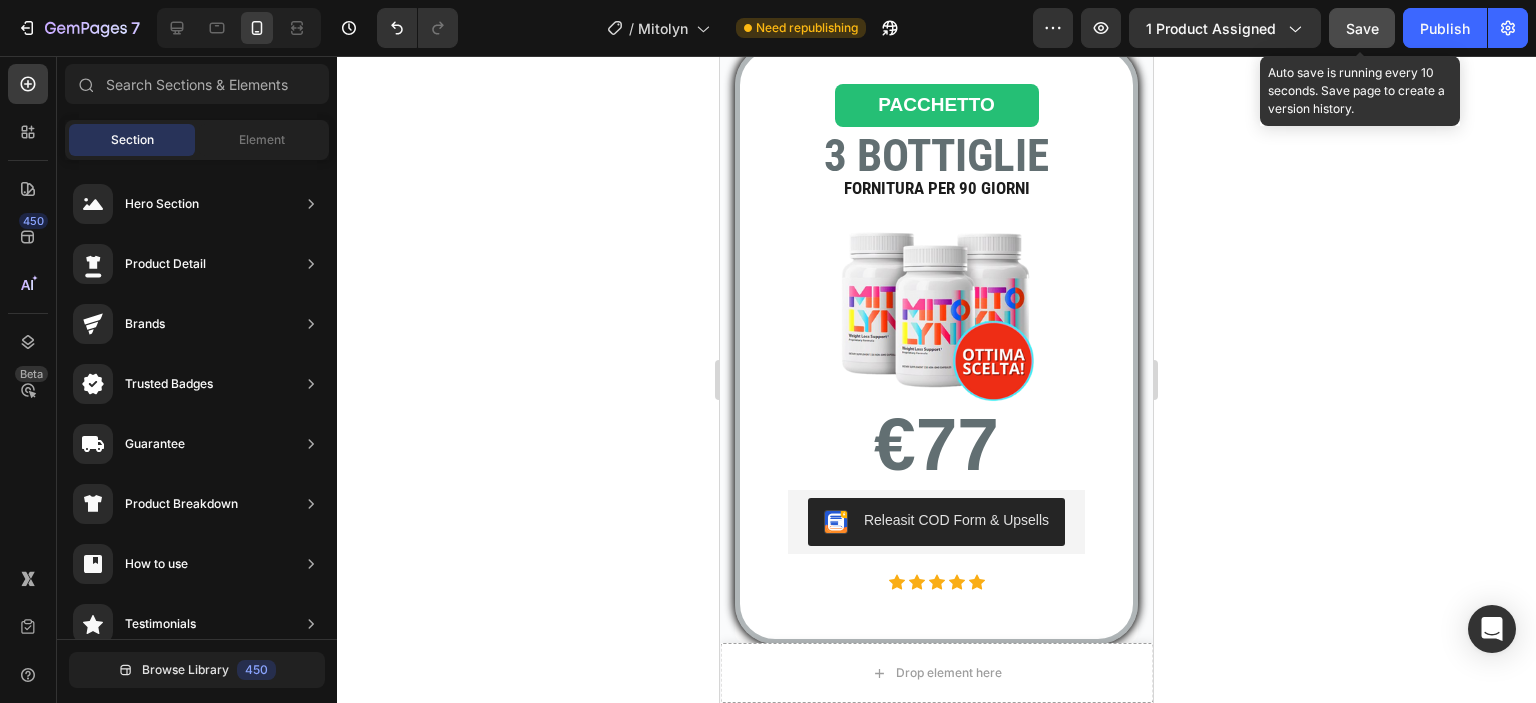 click on "Save" 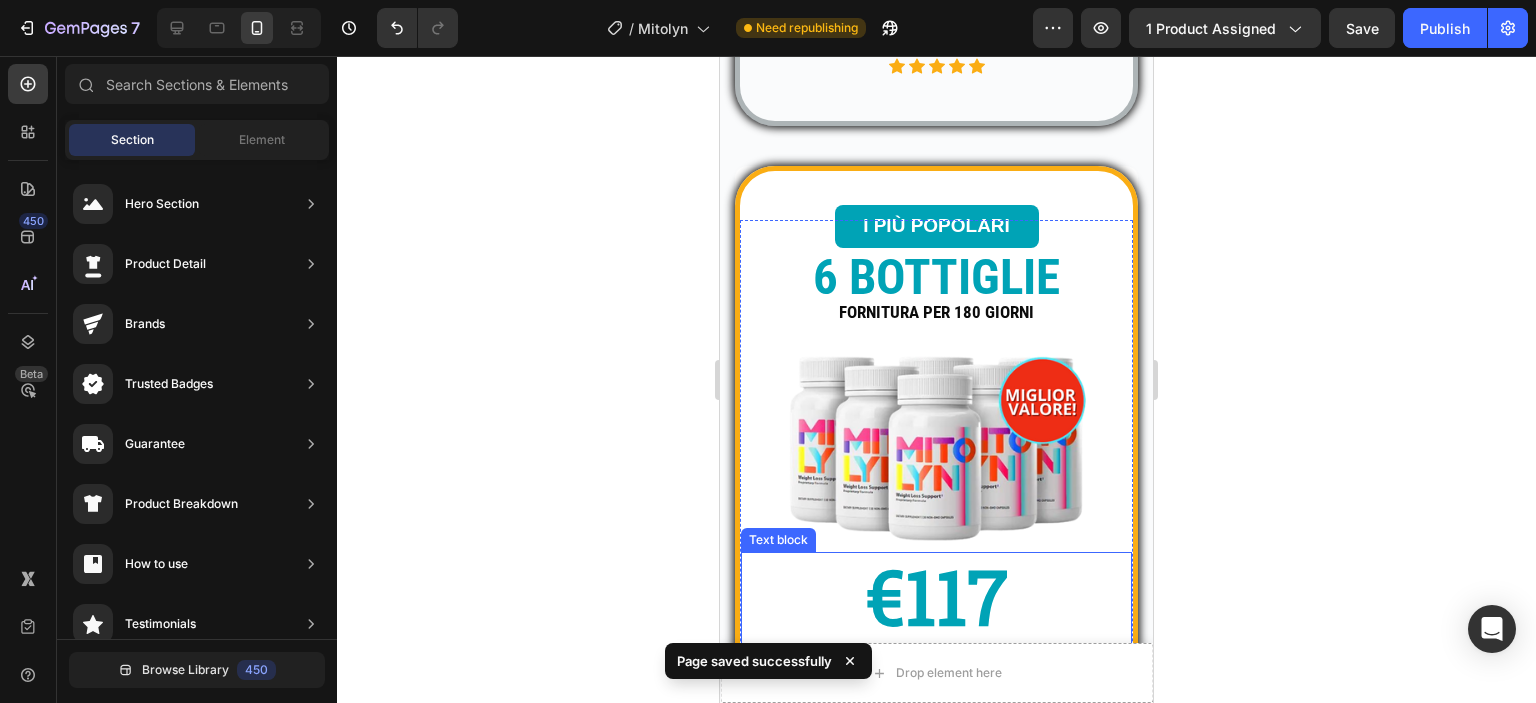 scroll, scrollTop: 1402, scrollLeft: 0, axis: vertical 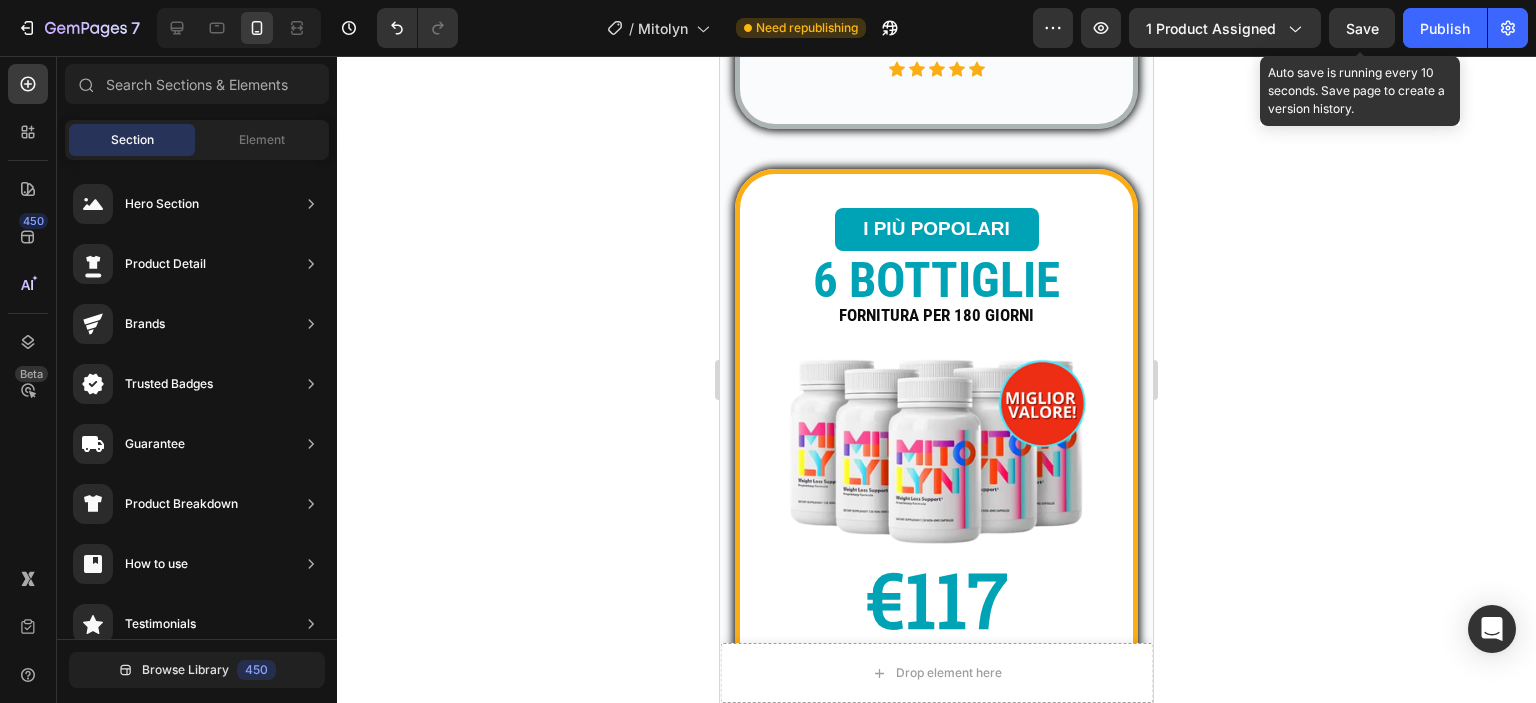 click on "Save" at bounding box center (1362, 28) 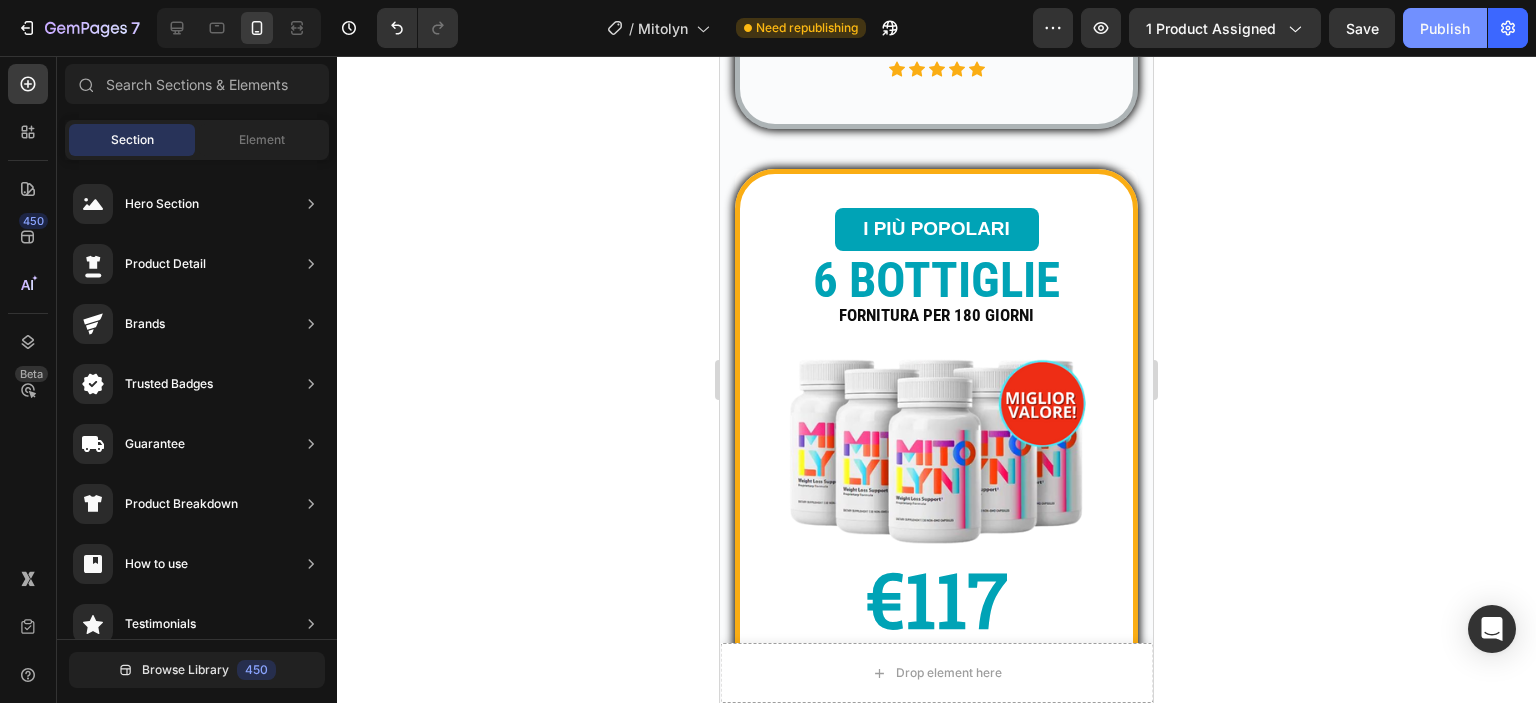 click on "Publish" 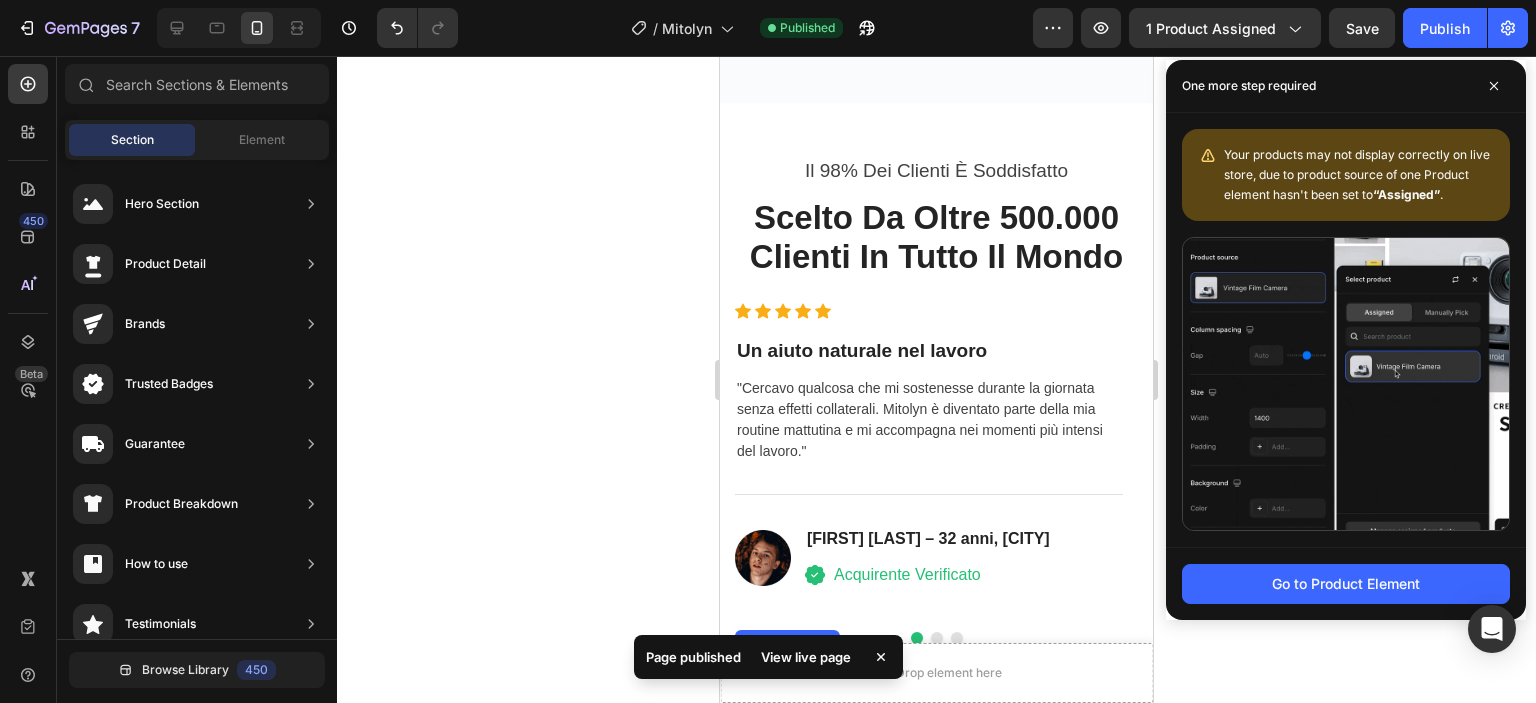 scroll, scrollTop: 3502, scrollLeft: 0, axis: vertical 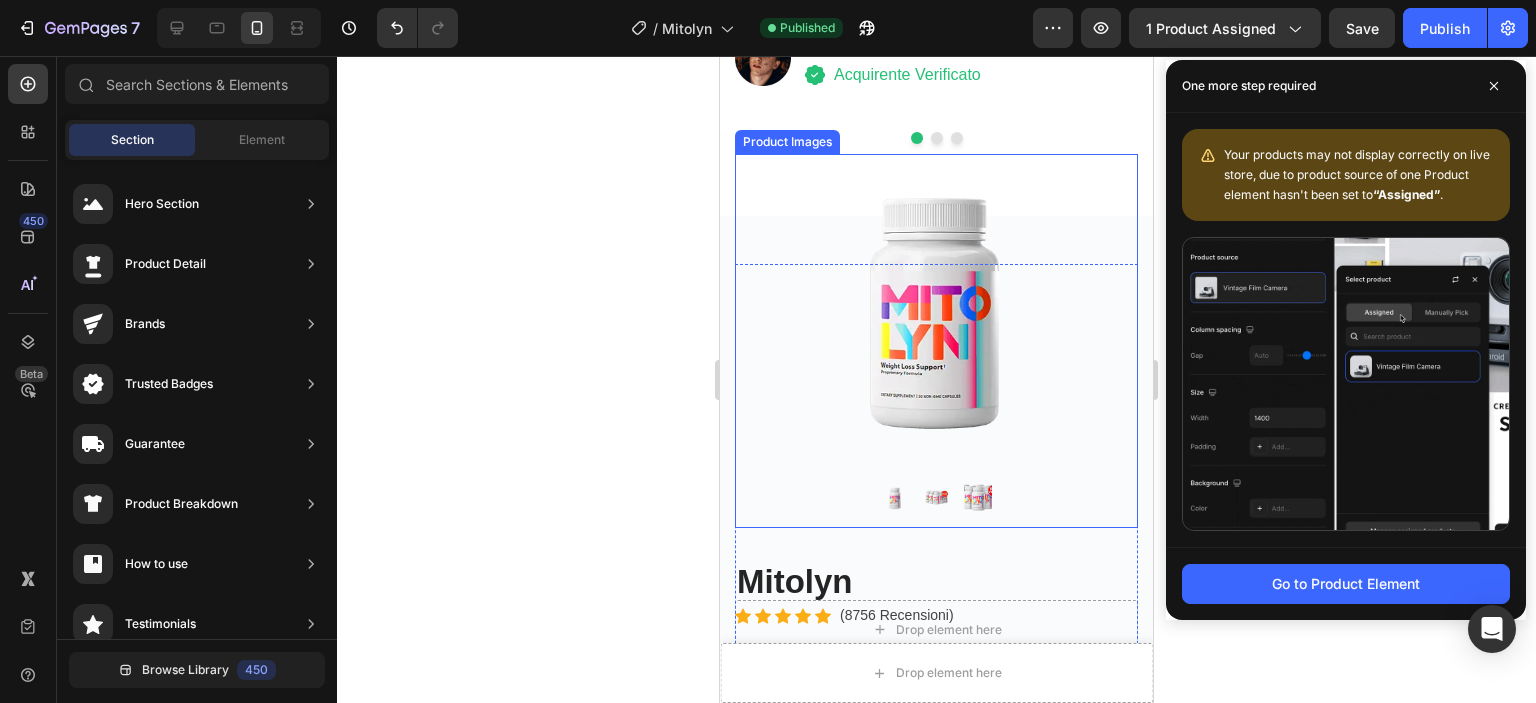 click at bounding box center (937, 304) 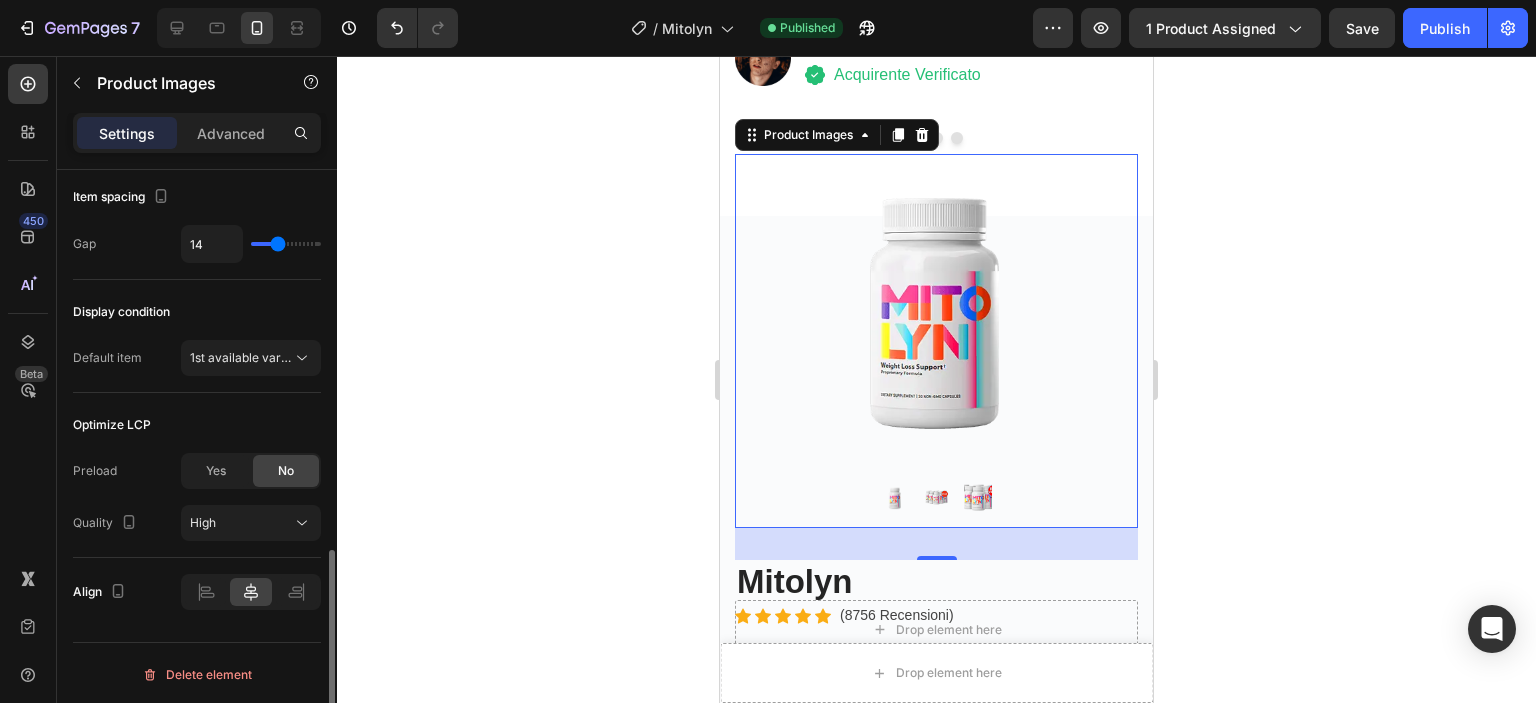 scroll, scrollTop: 871, scrollLeft: 0, axis: vertical 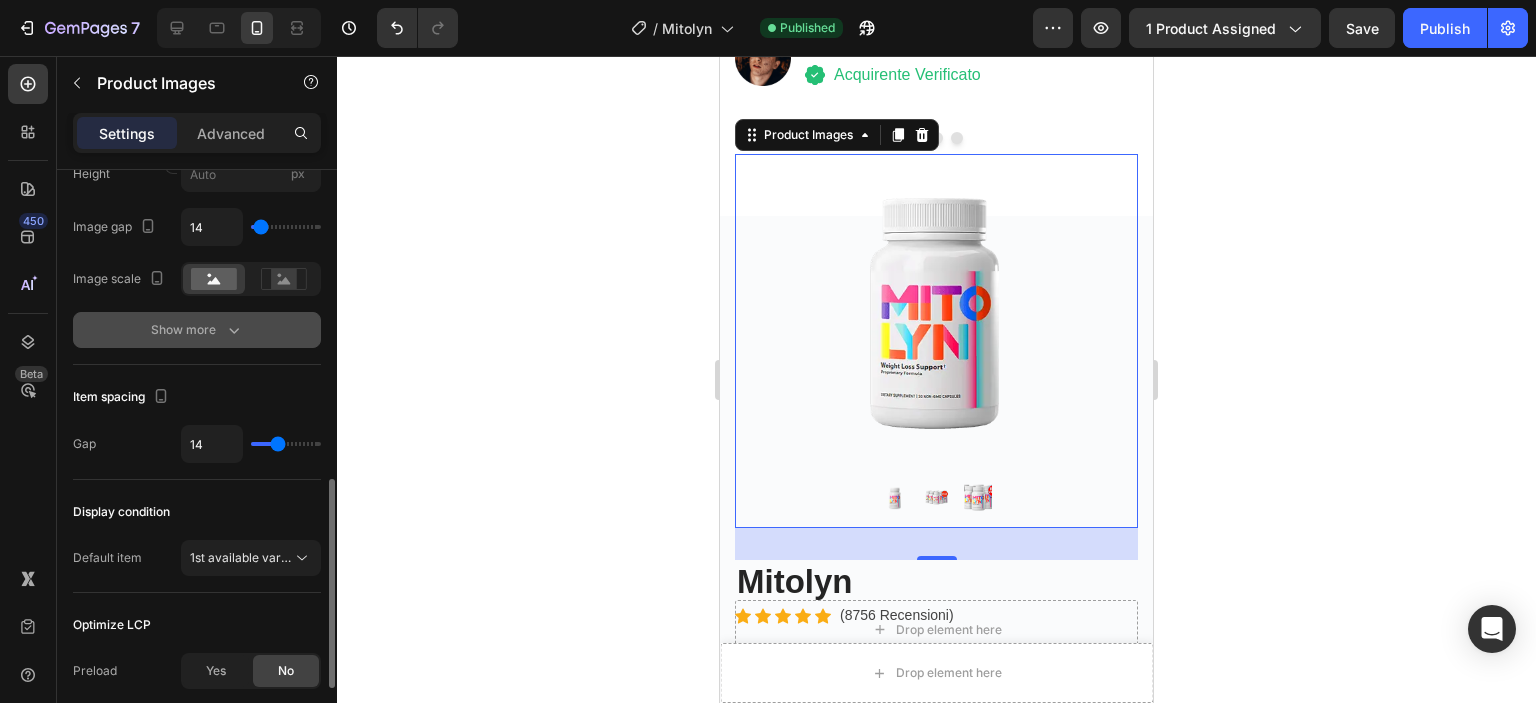 click on "Show more" at bounding box center [197, 330] 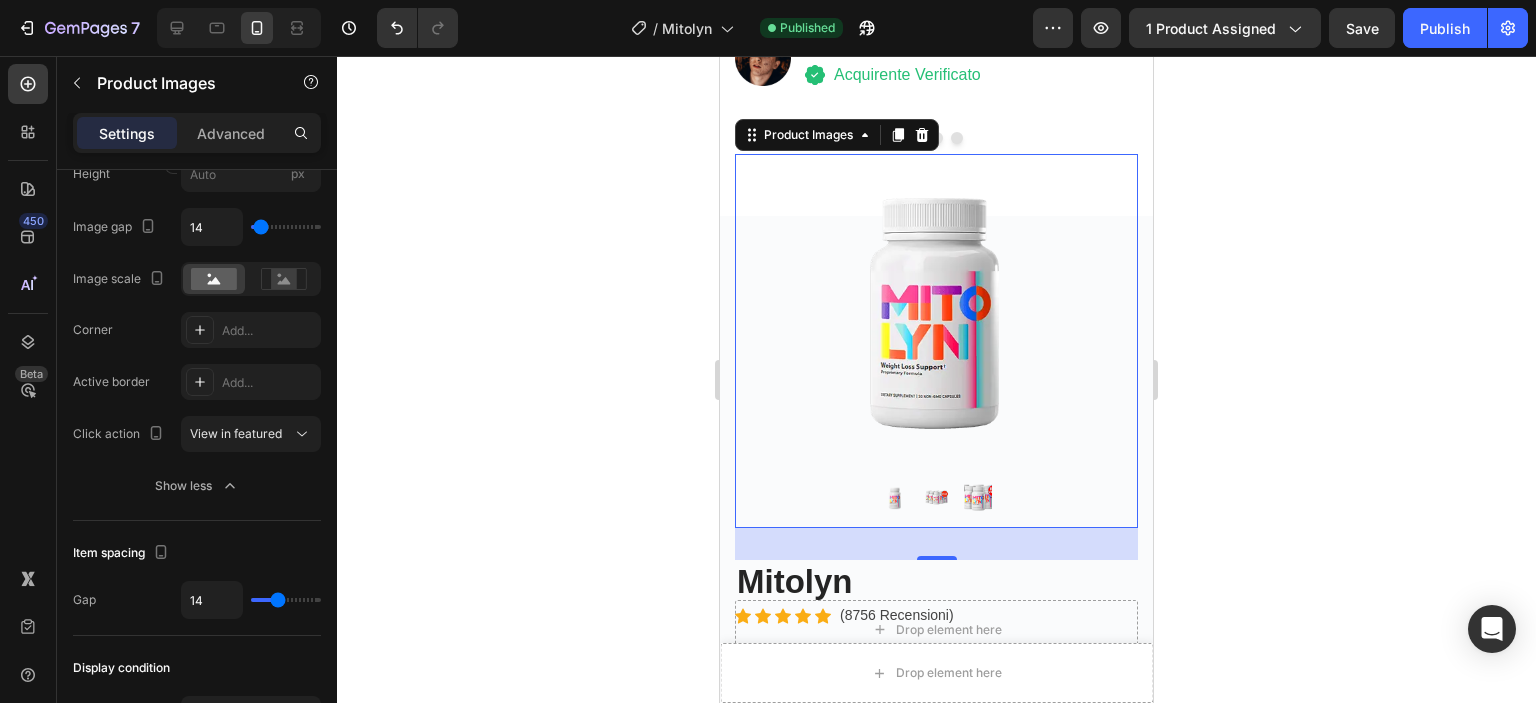 click at bounding box center (937, 304) 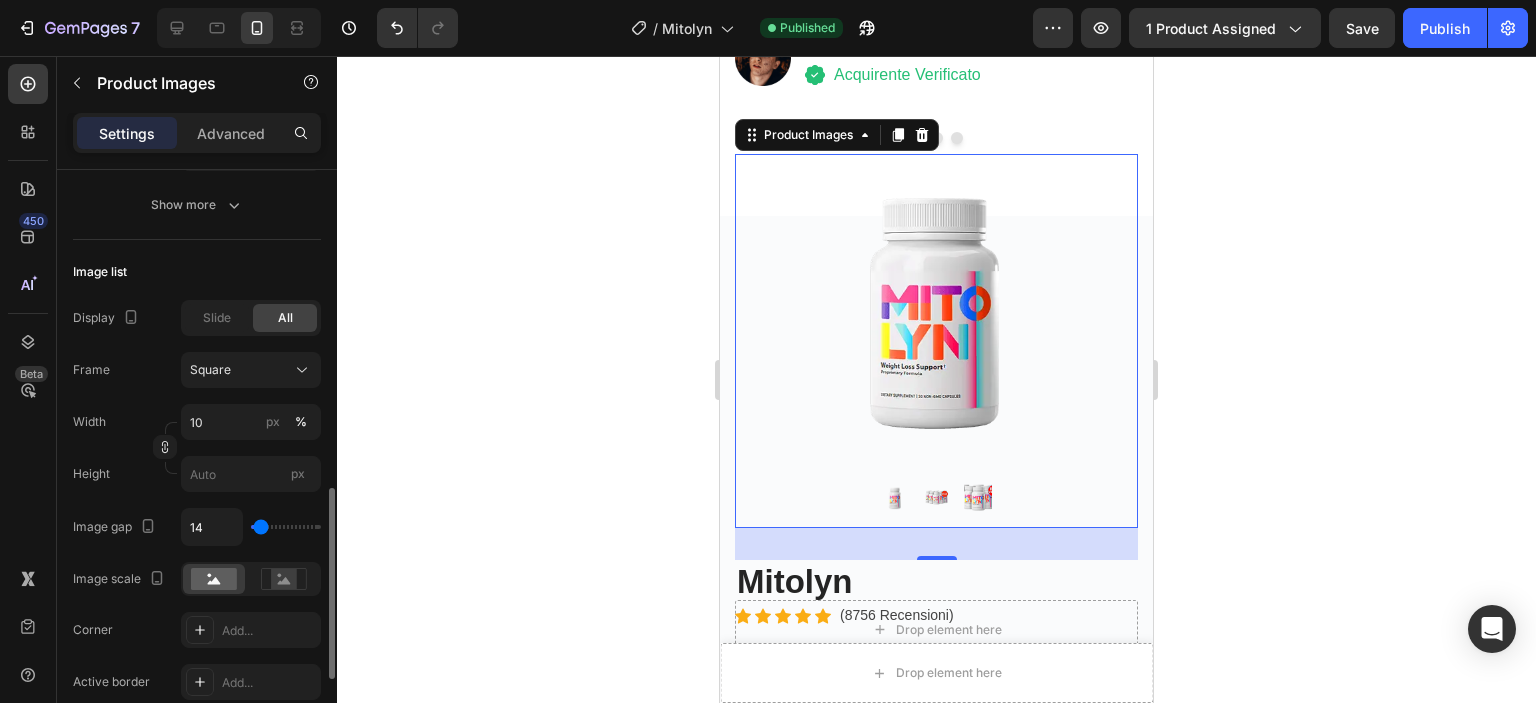 scroll, scrollTop: 371, scrollLeft: 0, axis: vertical 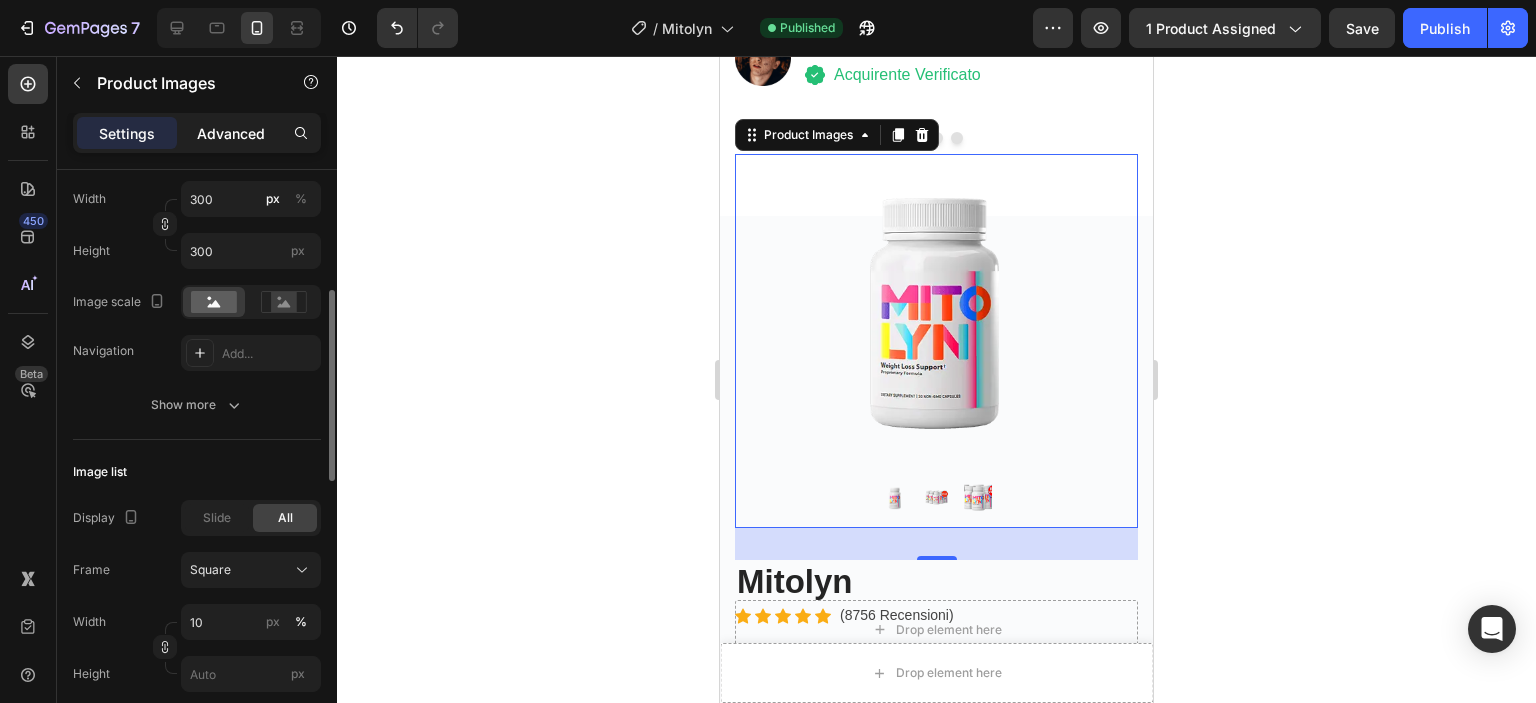 click on "Advanced" 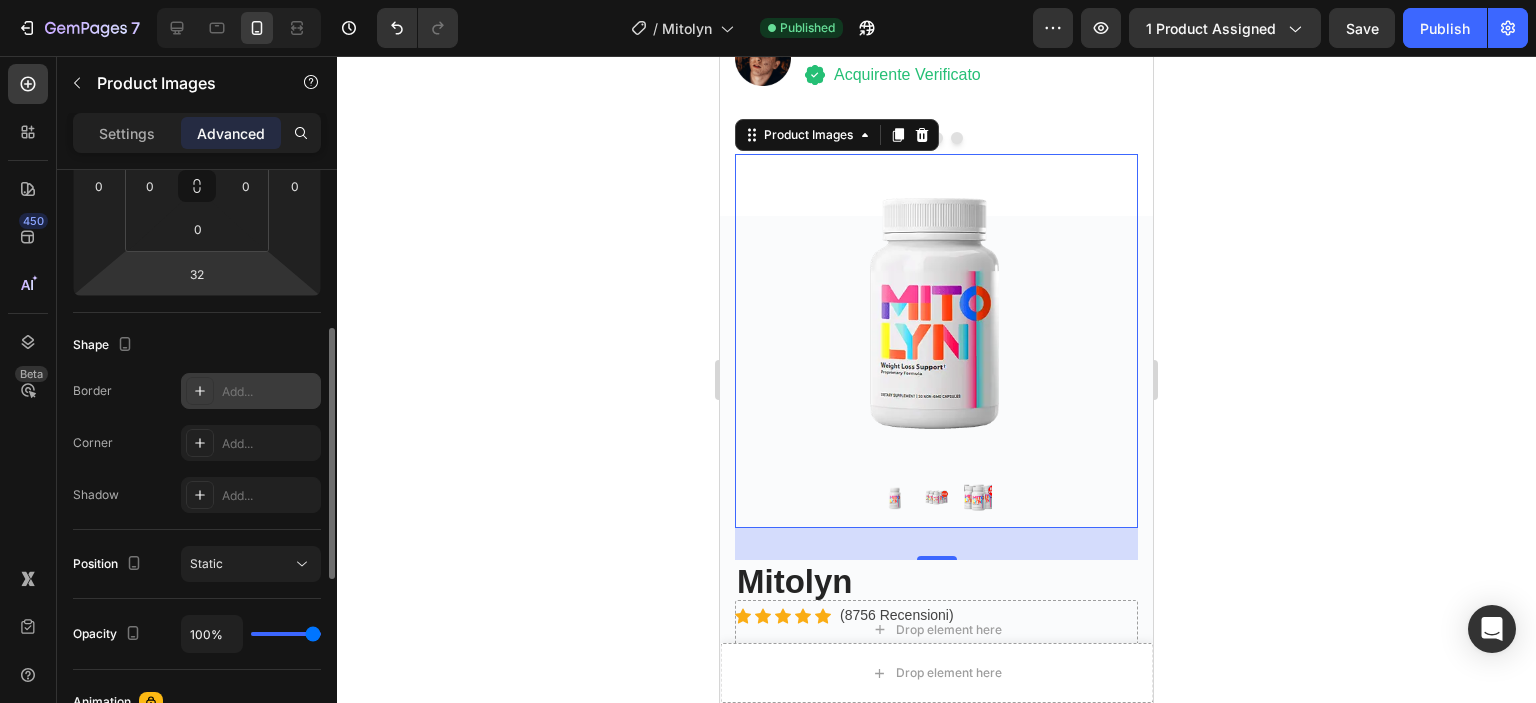 click on "Add..." at bounding box center [269, 392] 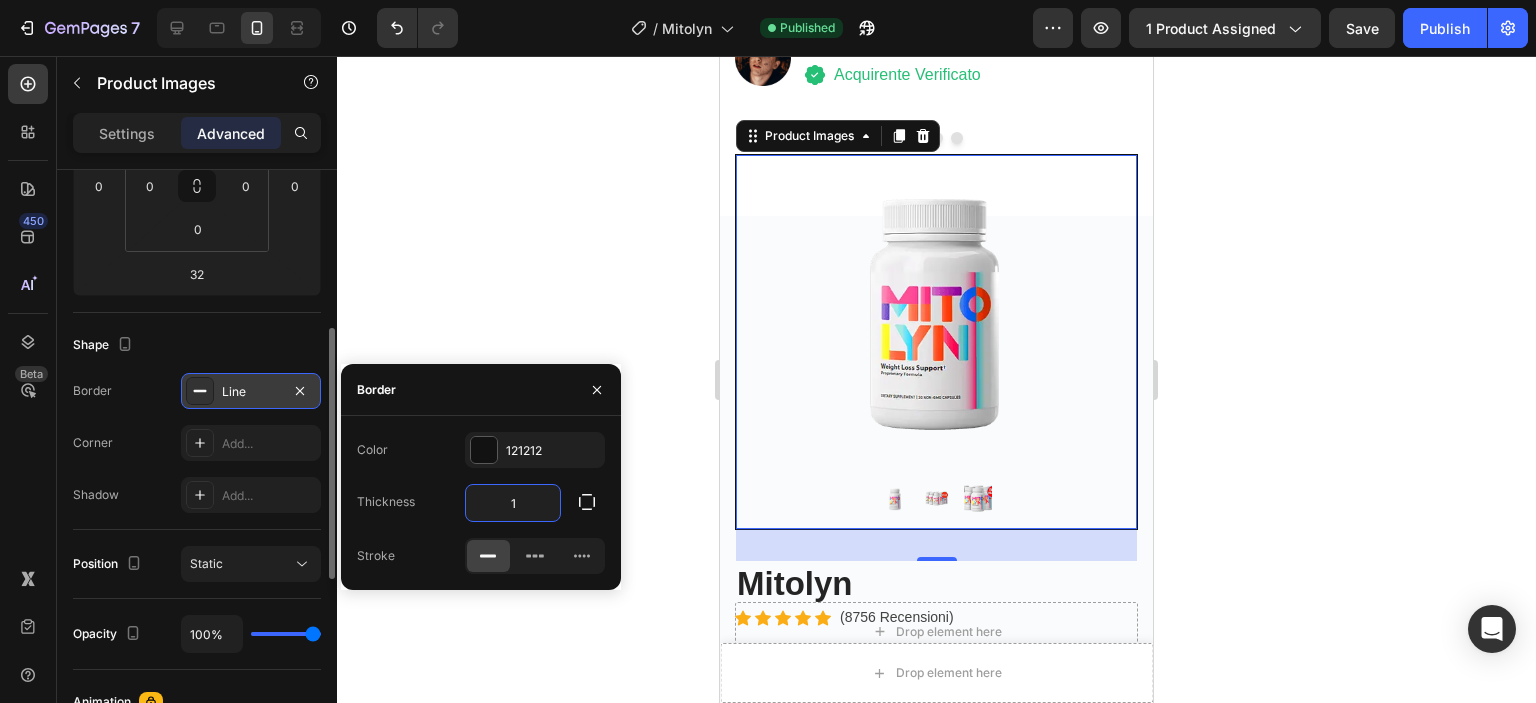 click on "1" at bounding box center (513, 503) 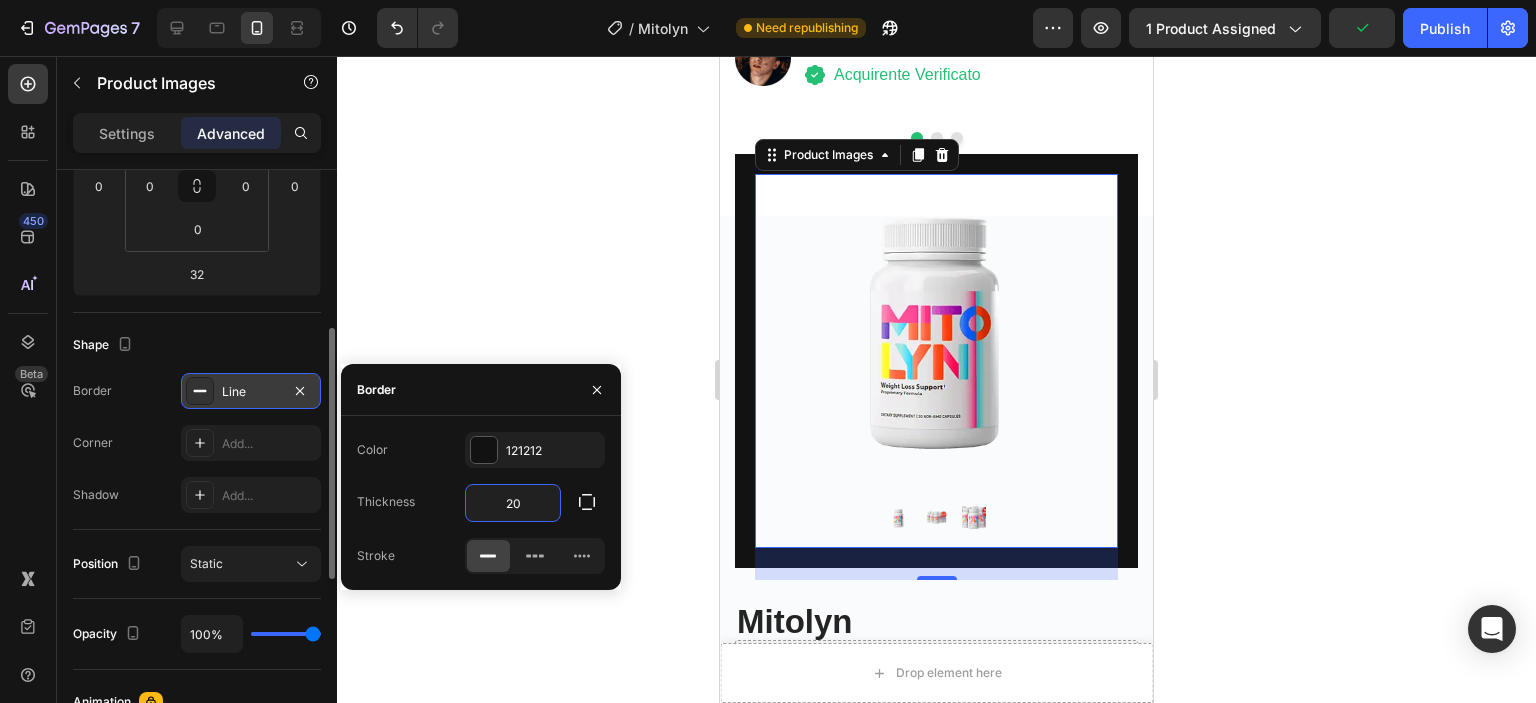 type on "2" 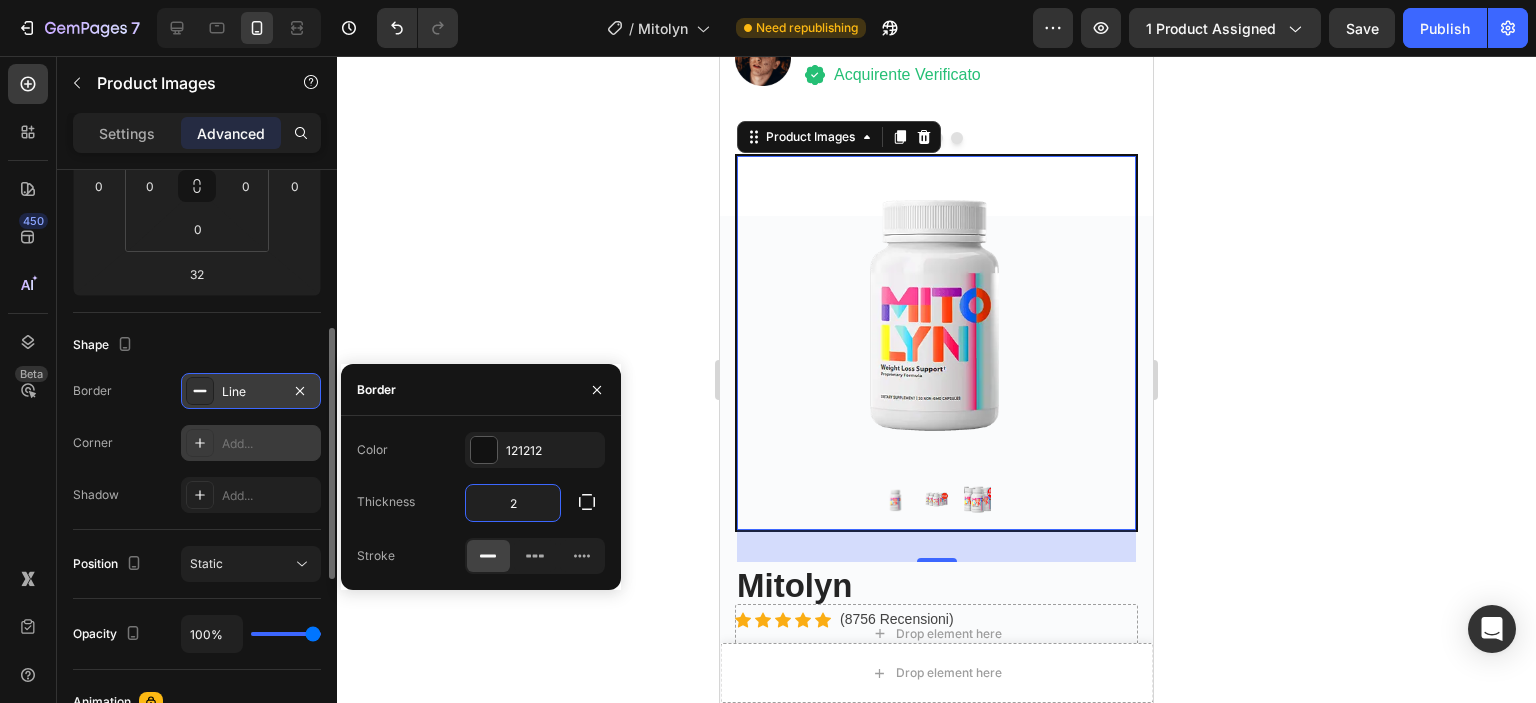 click on "Add..." at bounding box center (269, 444) 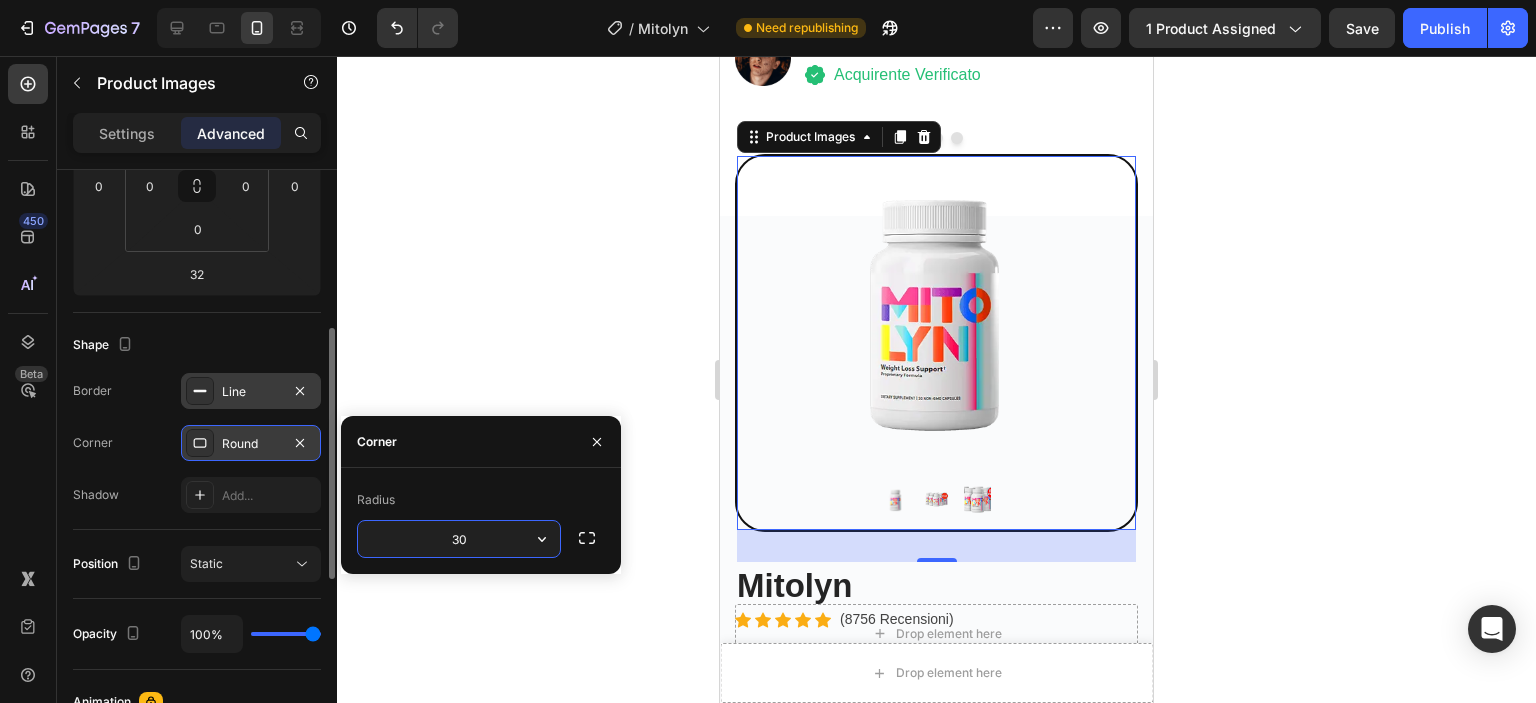 type on "3" 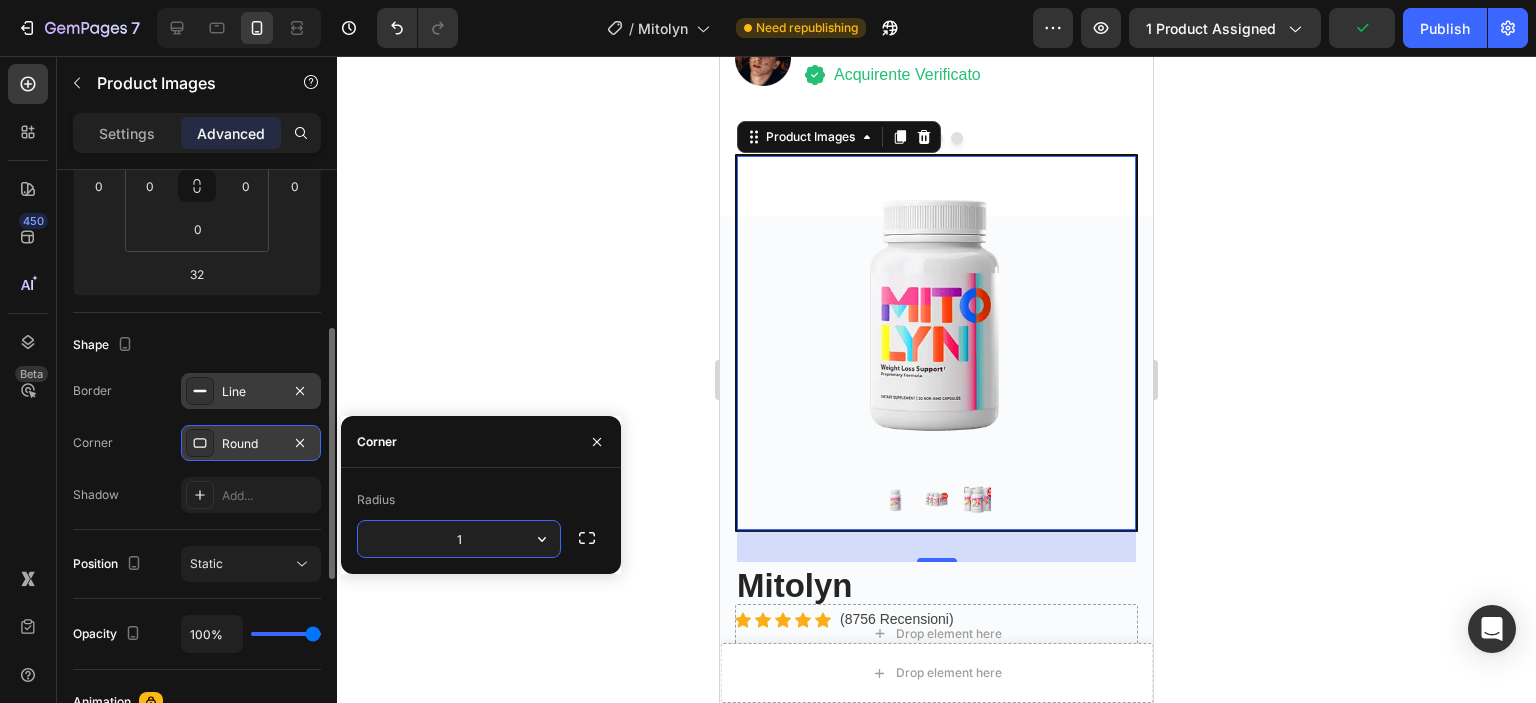 type on "10" 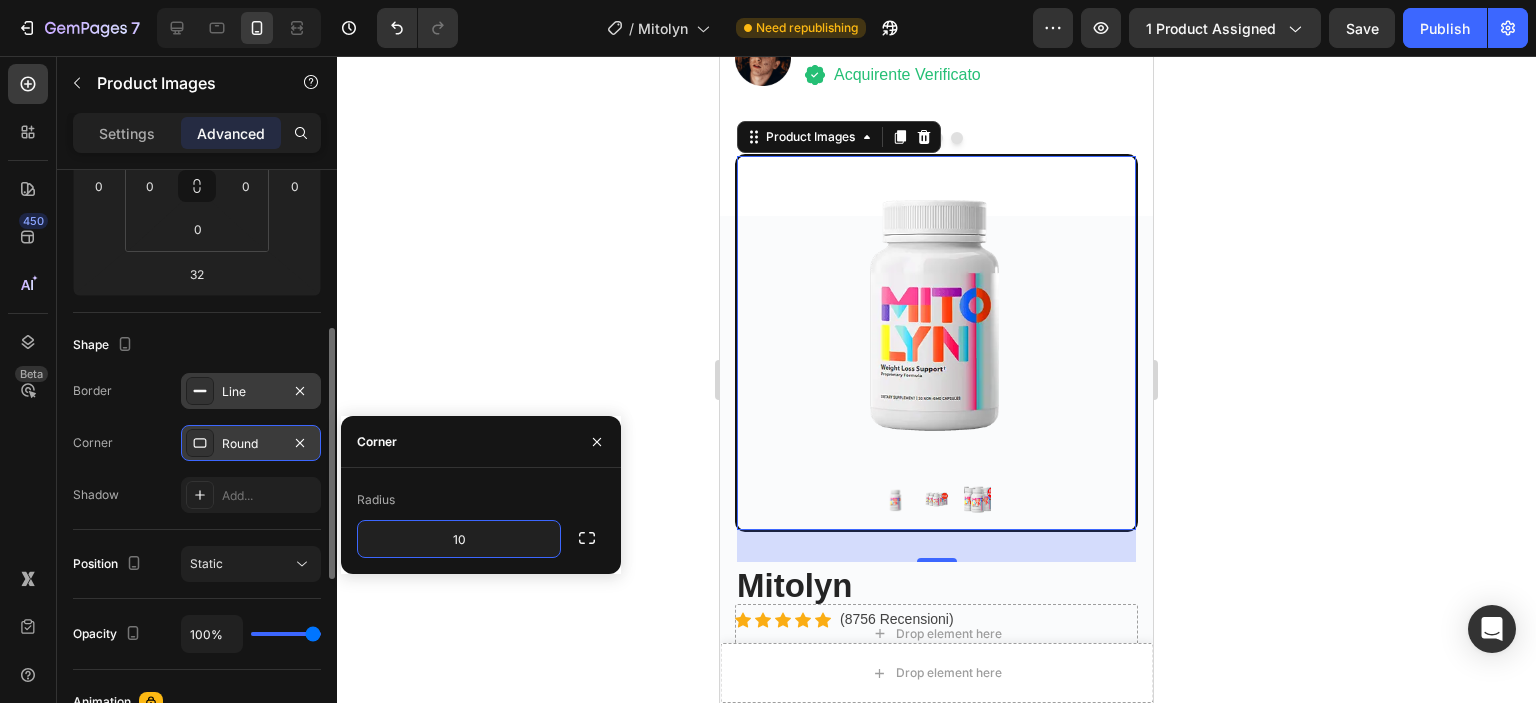 click on "Line" at bounding box center [251, 392] 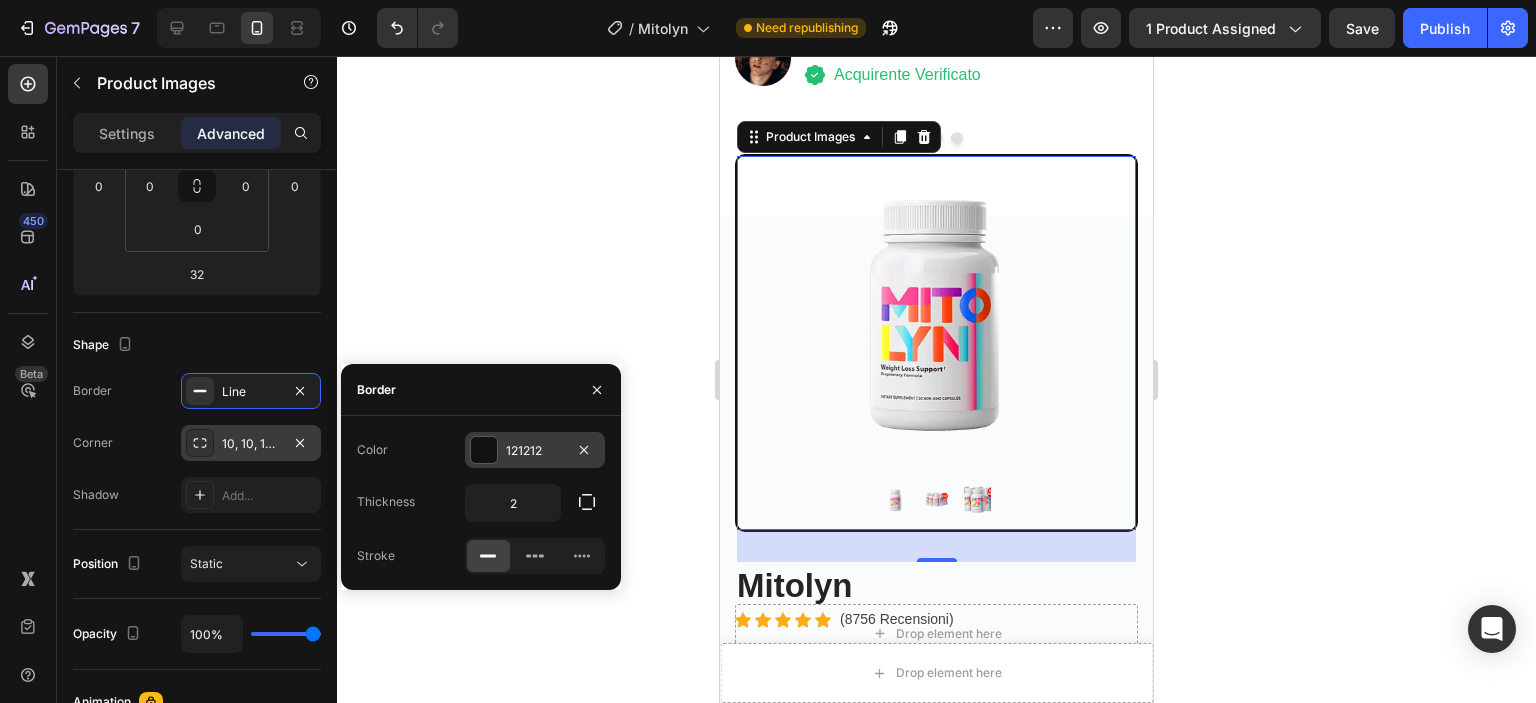click at bounding box center [484, 450] 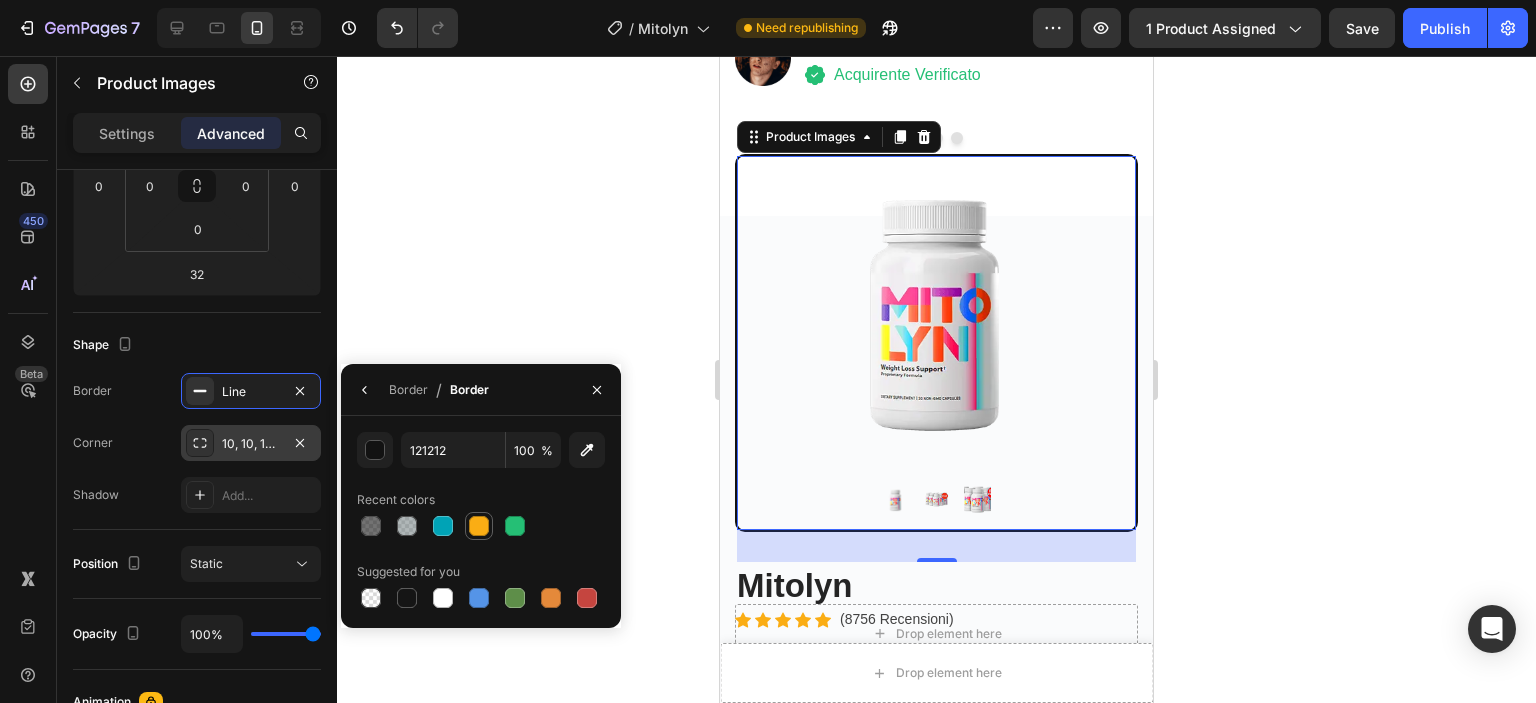 click at bounding box center (479, 526) 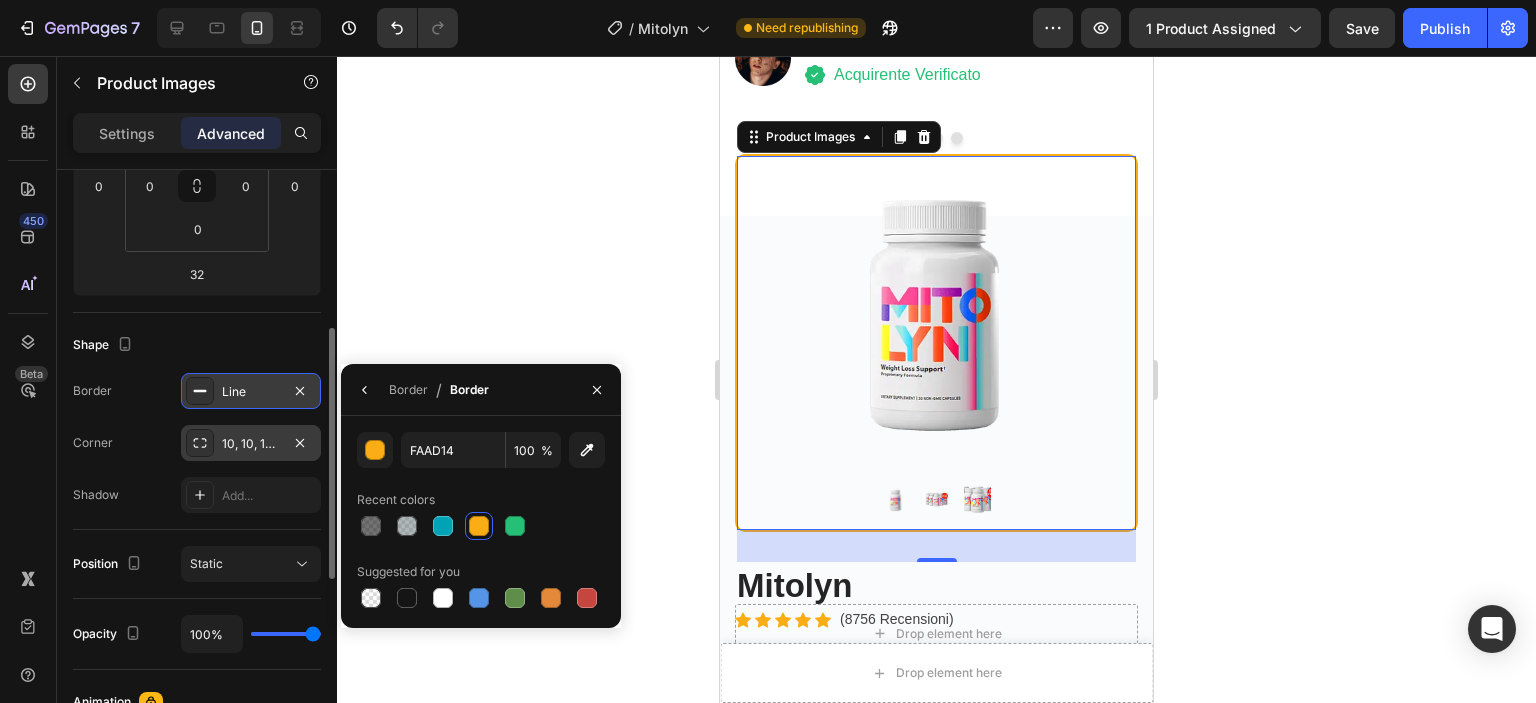 click on "Line" at bounding box center [251, 392] 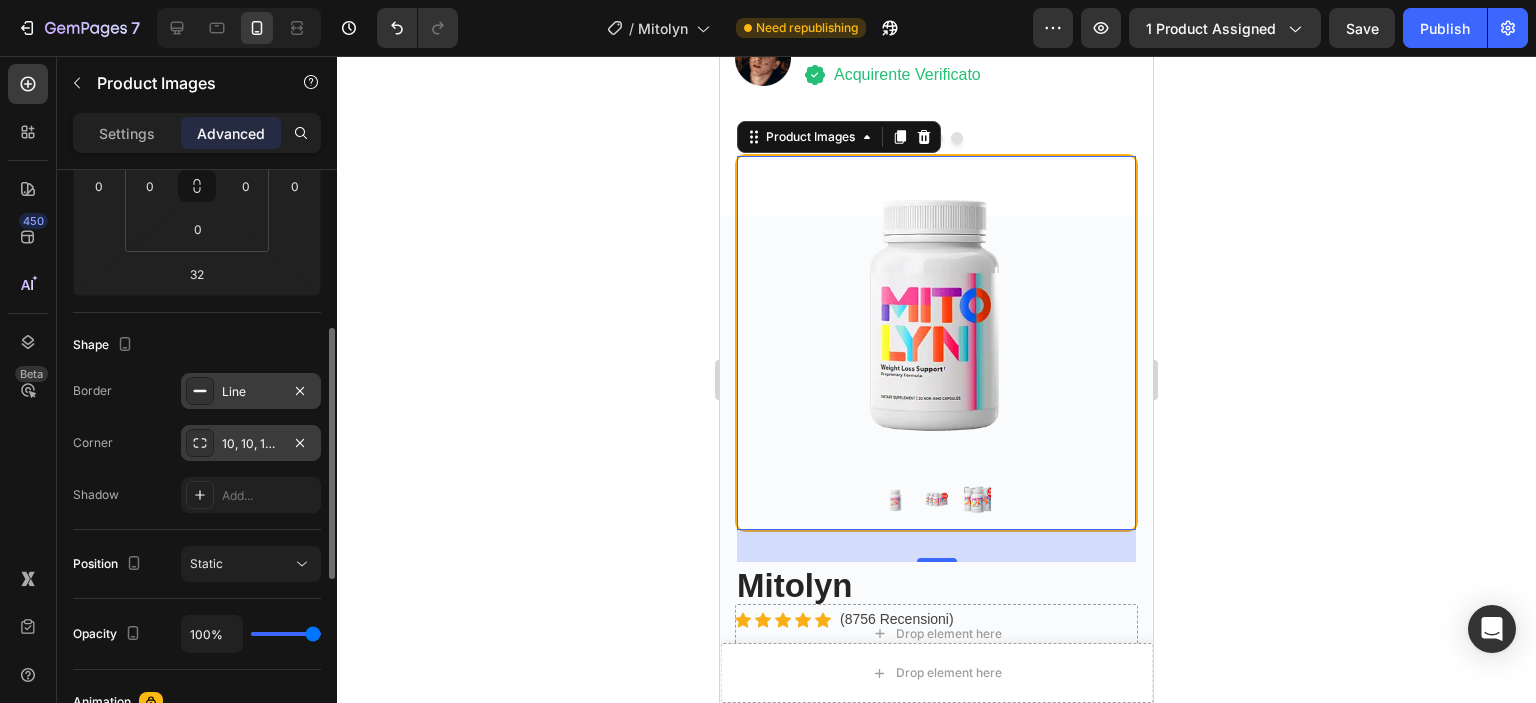 click on "Line" at bounding box center (251, 391) 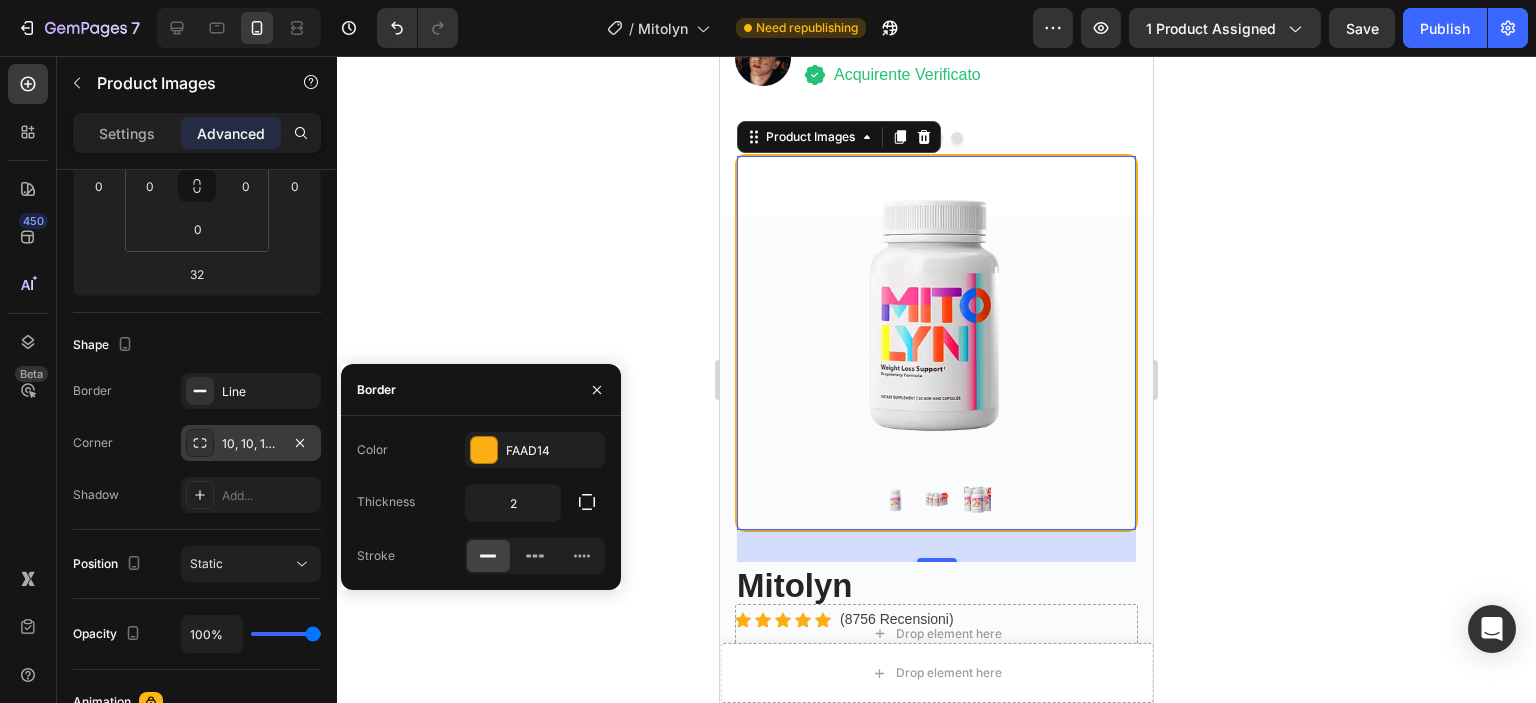 click 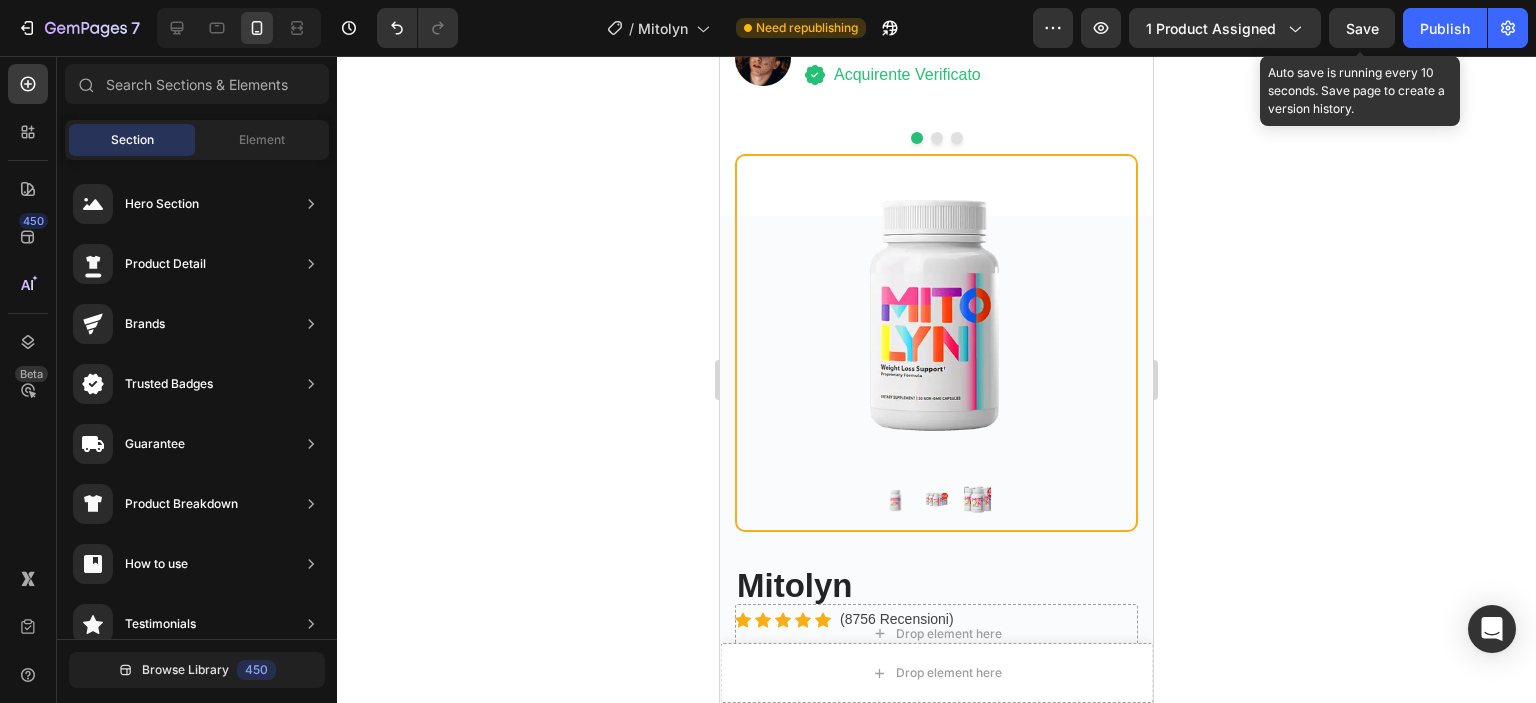 click on "Save" at bounding box center (1362, 28) 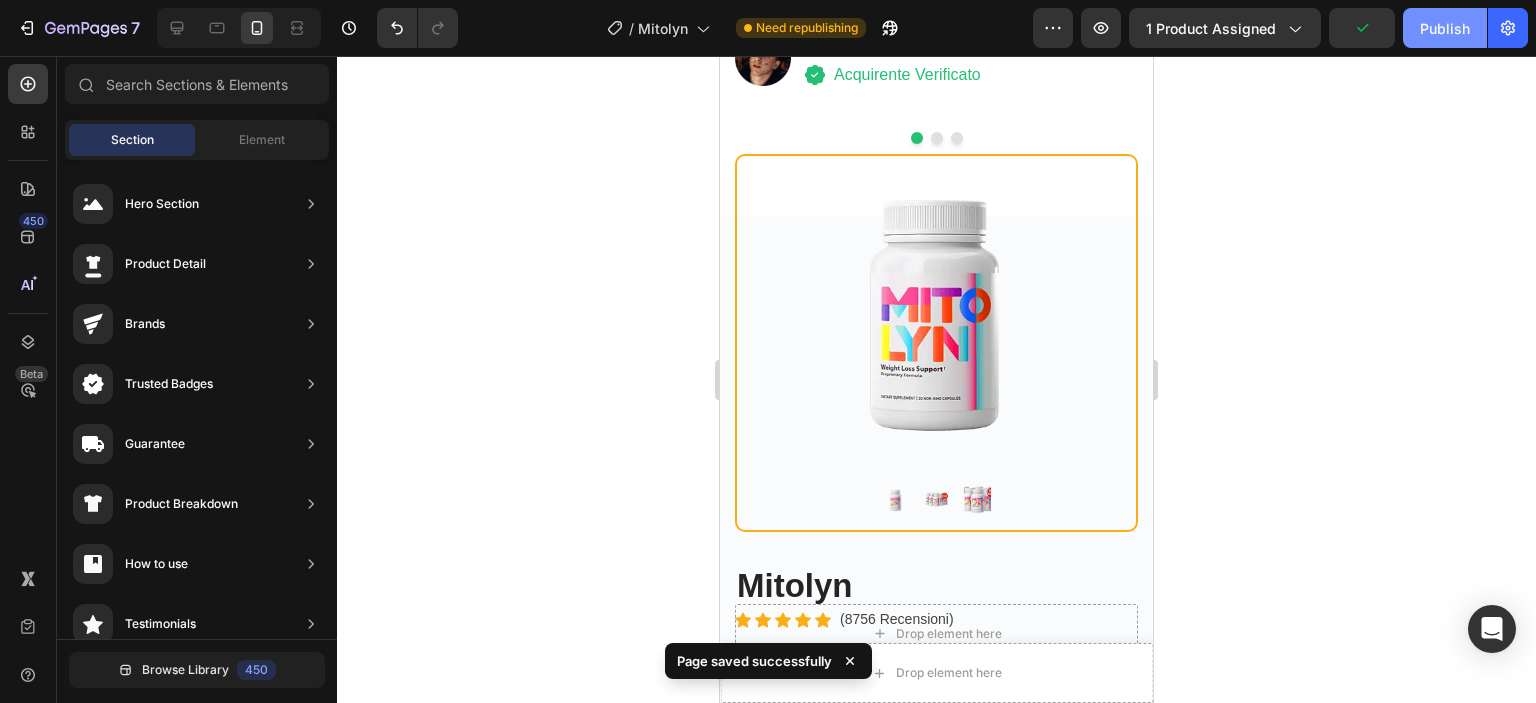 click on "Publish" at bounding box center (1445, 28) 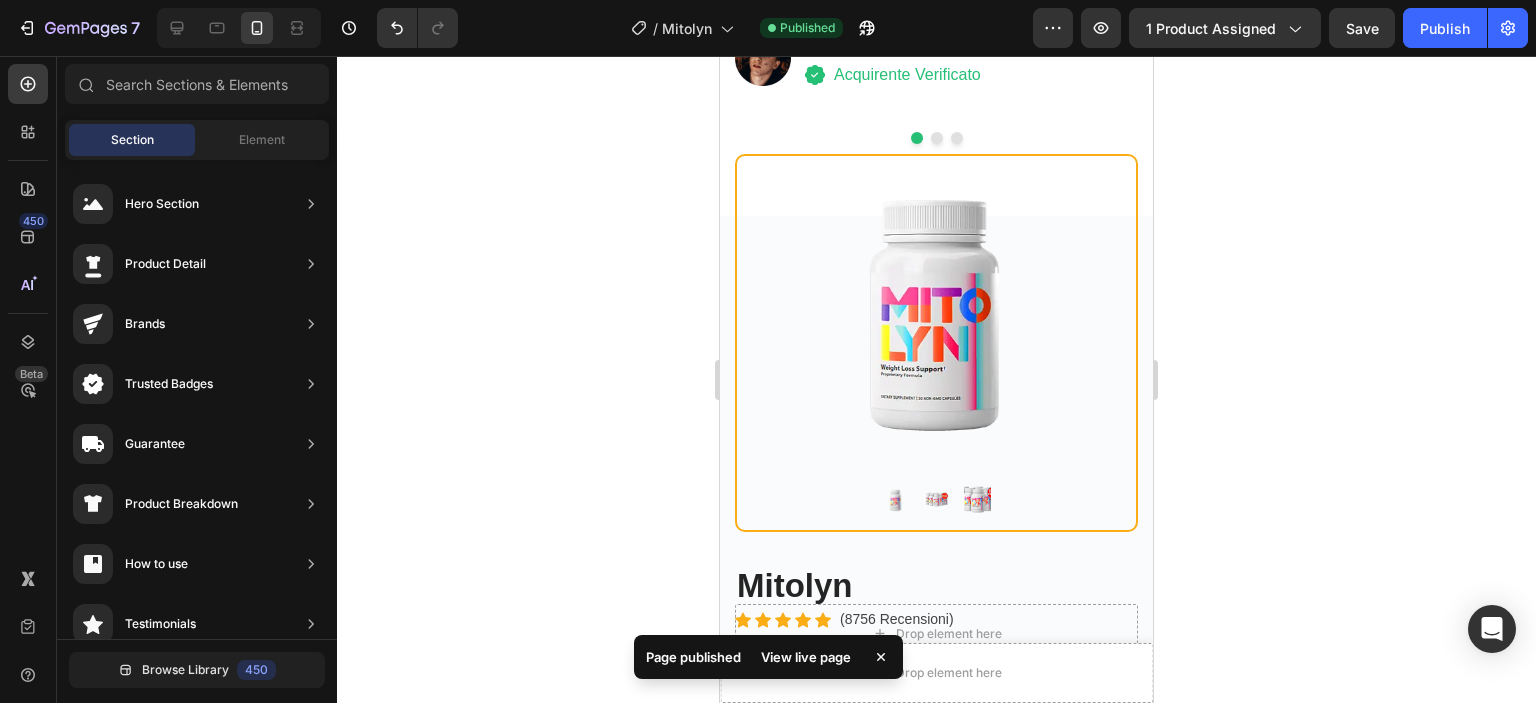 click 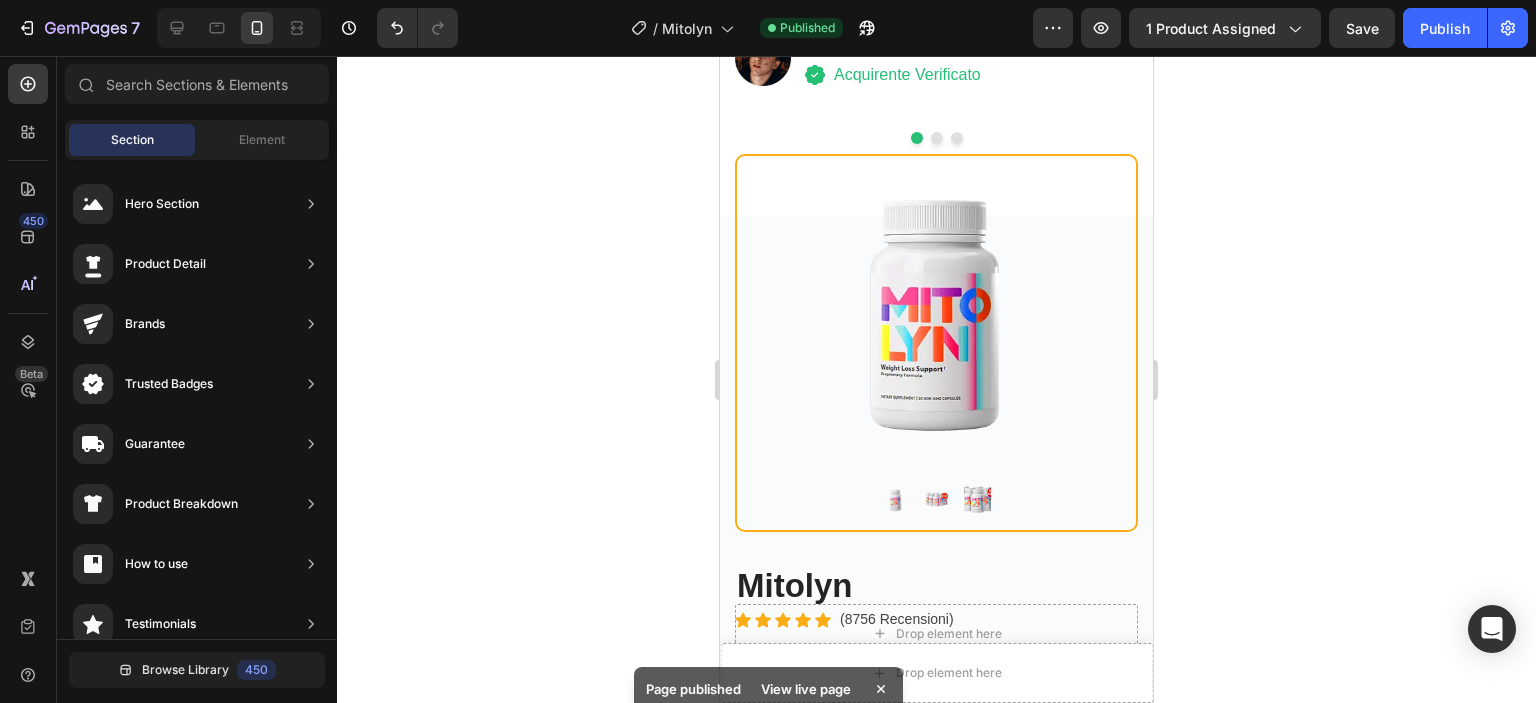 click 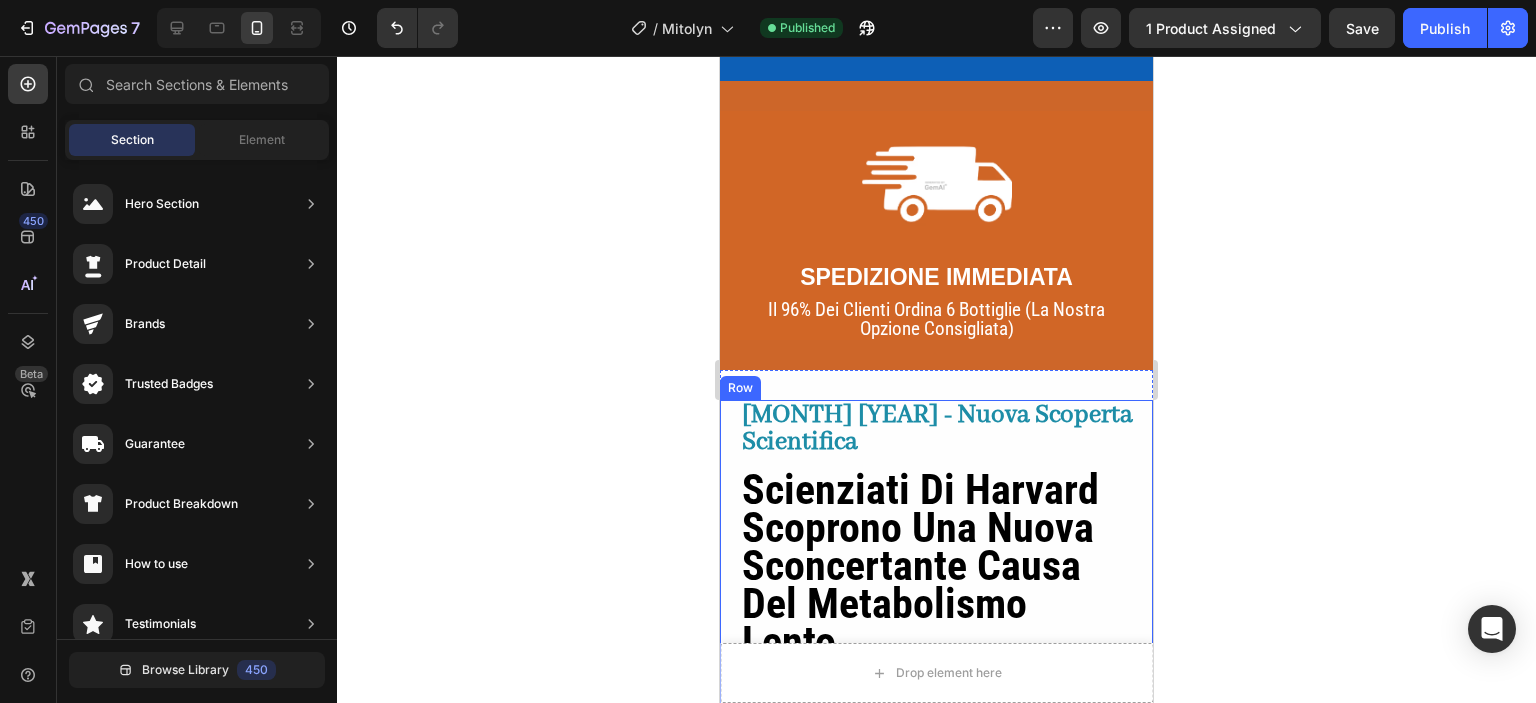 scroll, scrollTop: 6202, scrollLeft: 0, axis: vertical 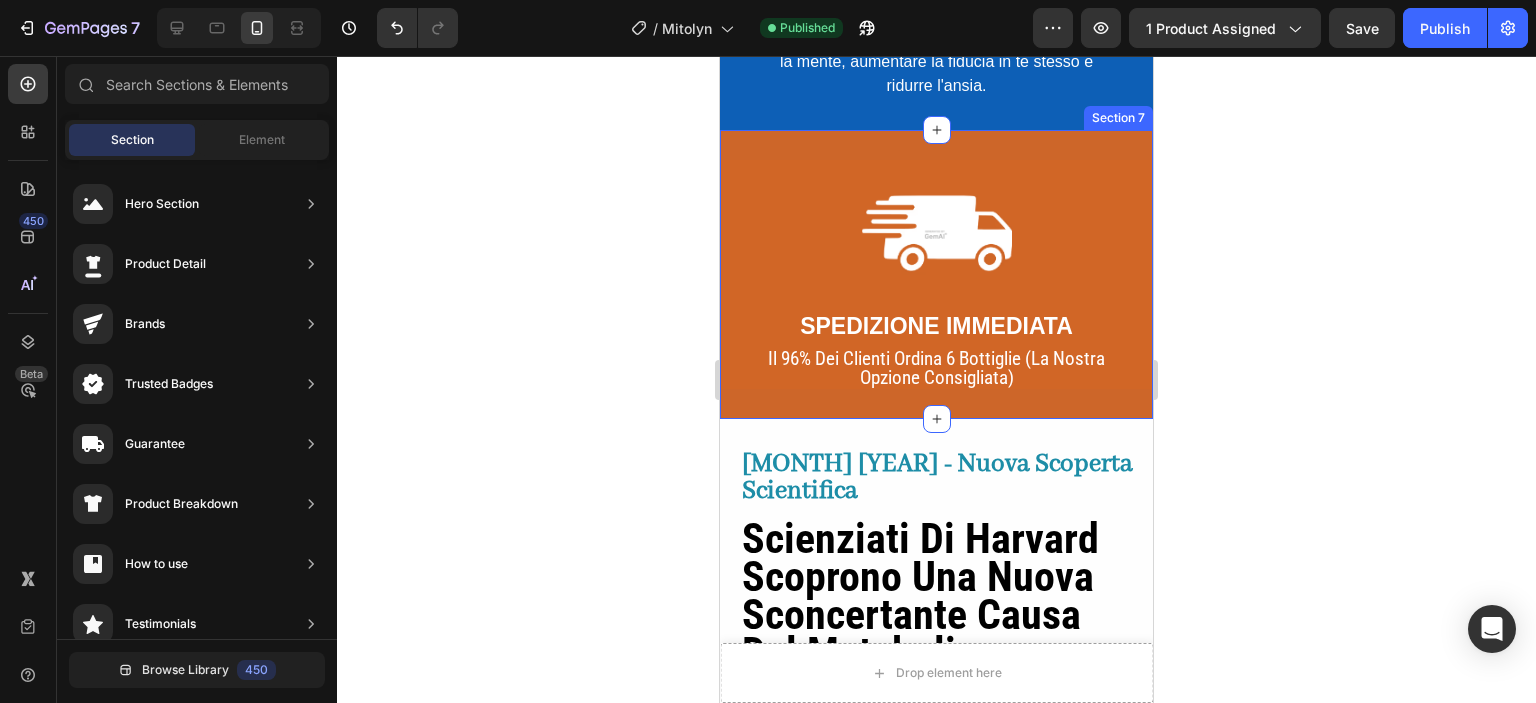 click on "Image SPEDIZIONE IMMEDIATA Heading Il 96% Dei Clienti Ordina 6 Bottiglie (La Nostra Opzione Consigliata) Heading Row Row Section 7" at bounding box center (936, 275) 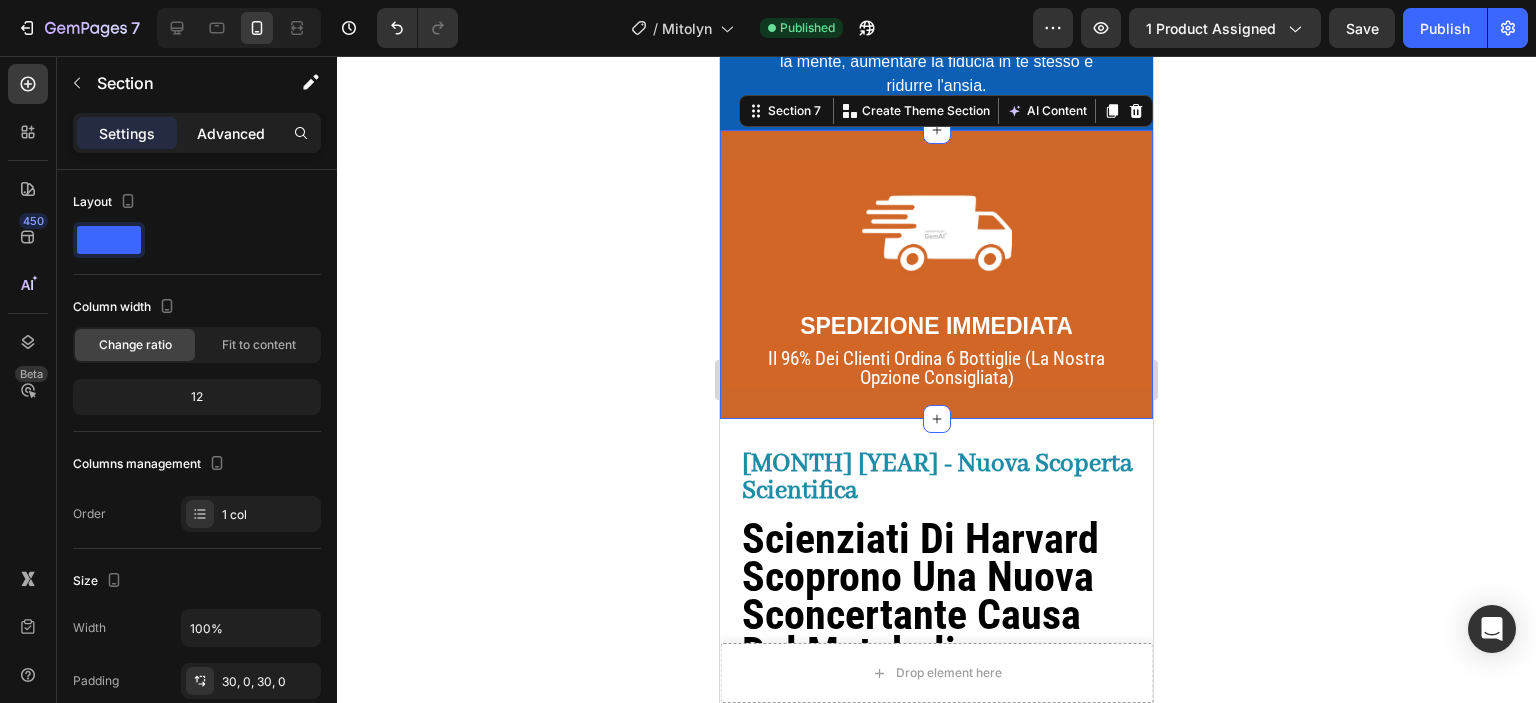 click on "Advanced" 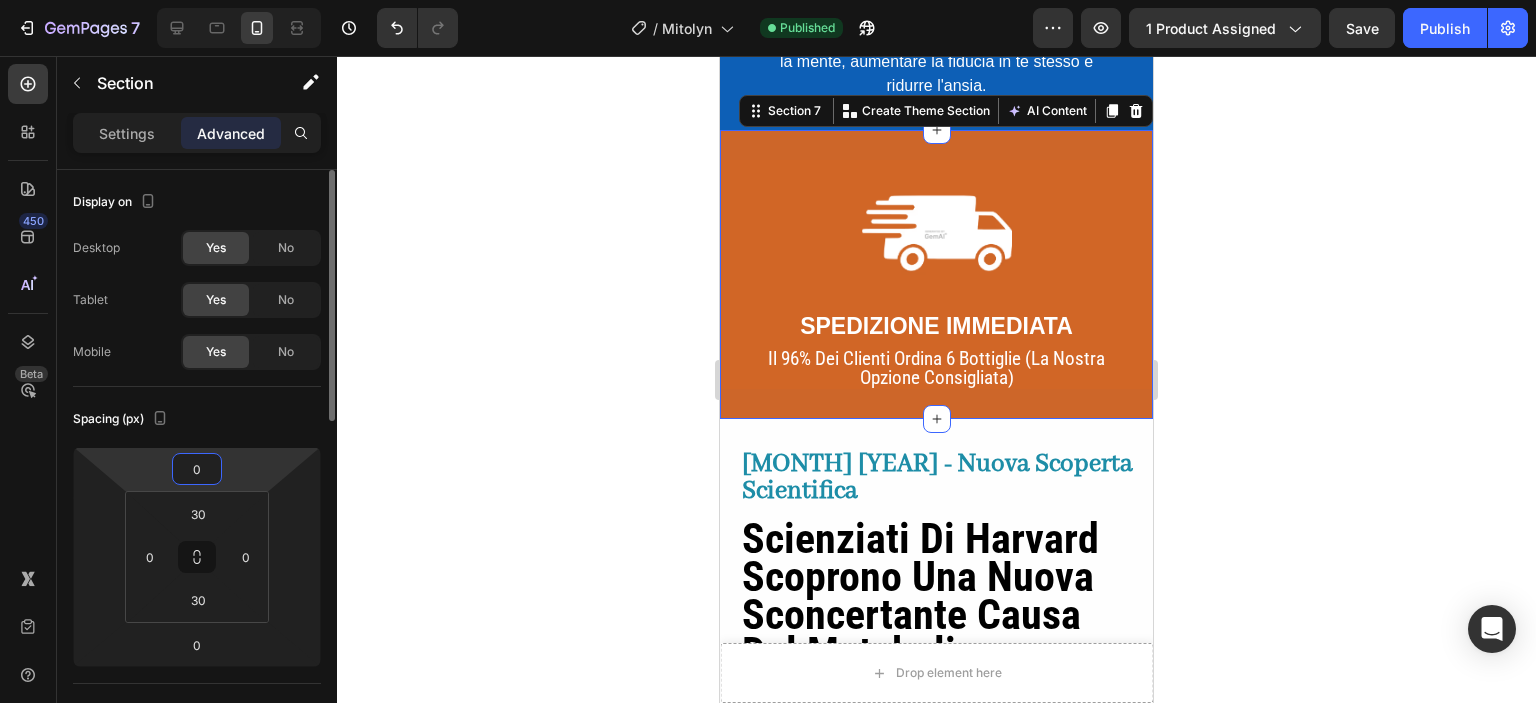click on "0" at bounding box center [197, 469] 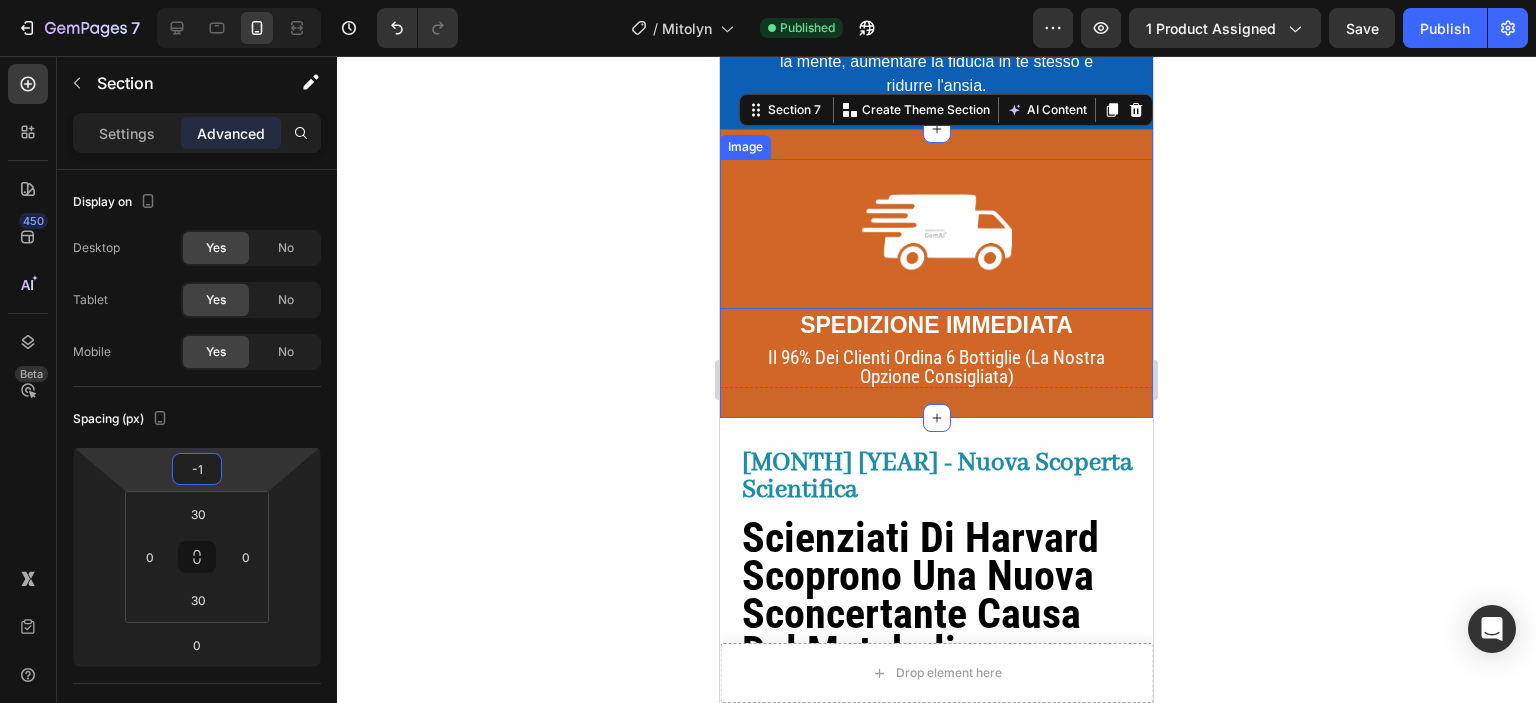 type on "-10" 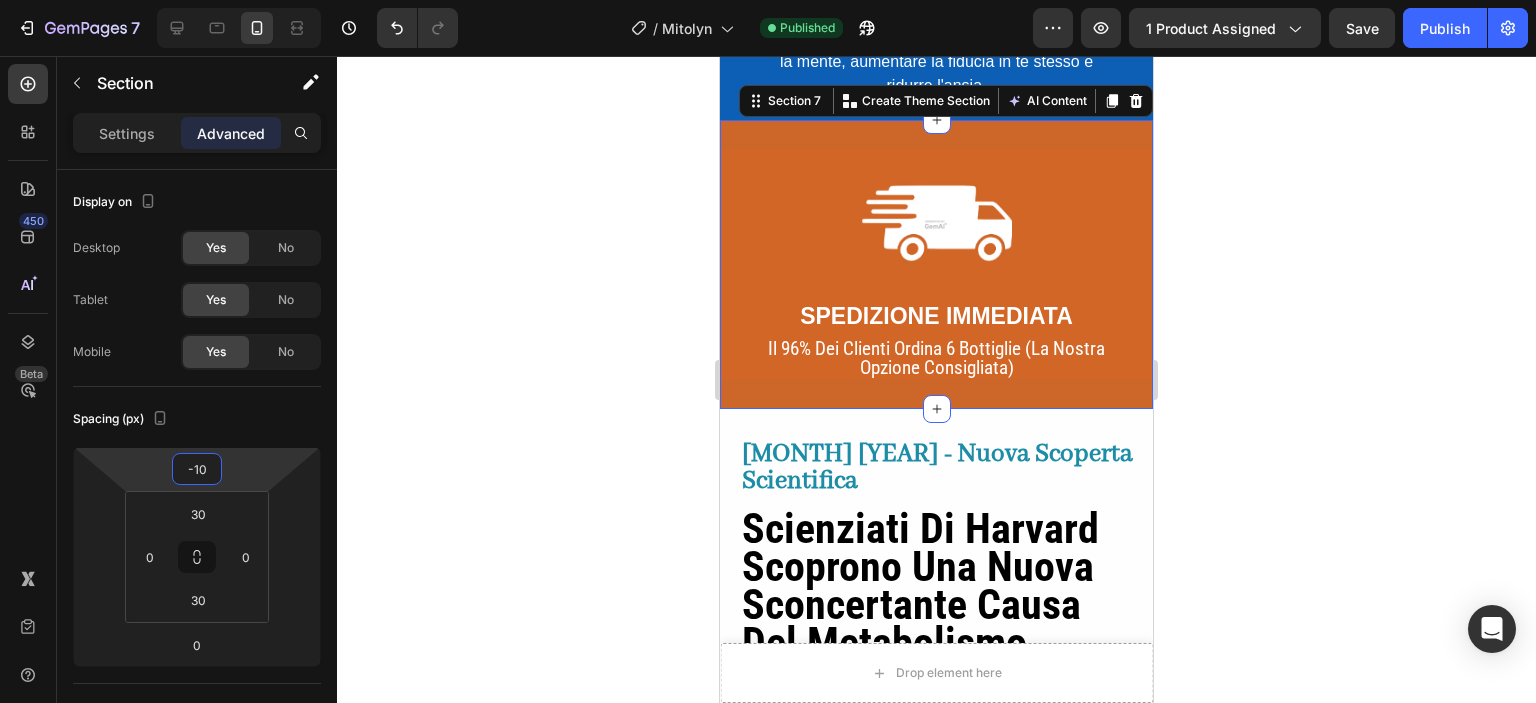 click 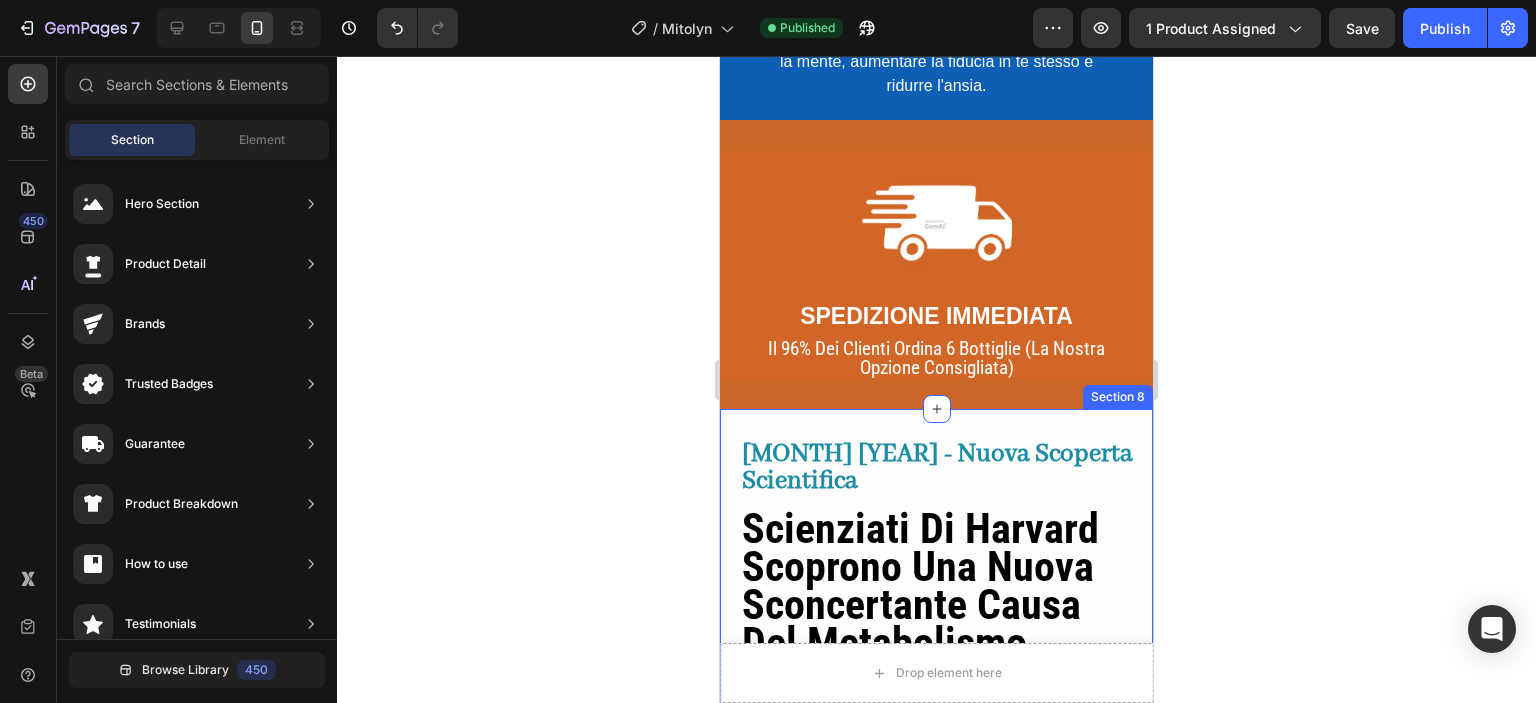 click on "Luglio 2025 - Nuova Scoperta Scientifica Heading Scienziati Di Harvard Scoprono Una Nuova Sconcertante Causa Del Metabolismo Lento... Heading E Non È Quello Che Pensi... Heading Gli scienziati di Harvard hanno utilizzato tecniche microscopiche all'avanguardia per studiare 1.700 donne e uomini e hanno scoperto un unico fattore comune a tutte le persone in sovrappeso: bassi livelli di mitocondri. Hanno anche scoperto un elemento comune a tutte le persone magre, toniche e con una pelle liscia e giovane: alti livelli di mitocondri. ª Text Block Image Questo perché, proprio come piccoli motori, i mitocondri sono minuscole parti presenti all'interno di ogni cellula del nostro corpo che producono energia dal cibo che mangiamo e bruciando i grassi immagazzinati nel nostro corpo. Questa energia, chiamata ATP, è ciò di cui il nostro corpo ha bisogno per svolgere tutte le sue funzioni, dal movimento dei muscoli al battito cardiaco, fino al pensiero. Text Block Text Block Row Row Riferimenti: Text Block Icon Row" at bounding box center [936, 1324] 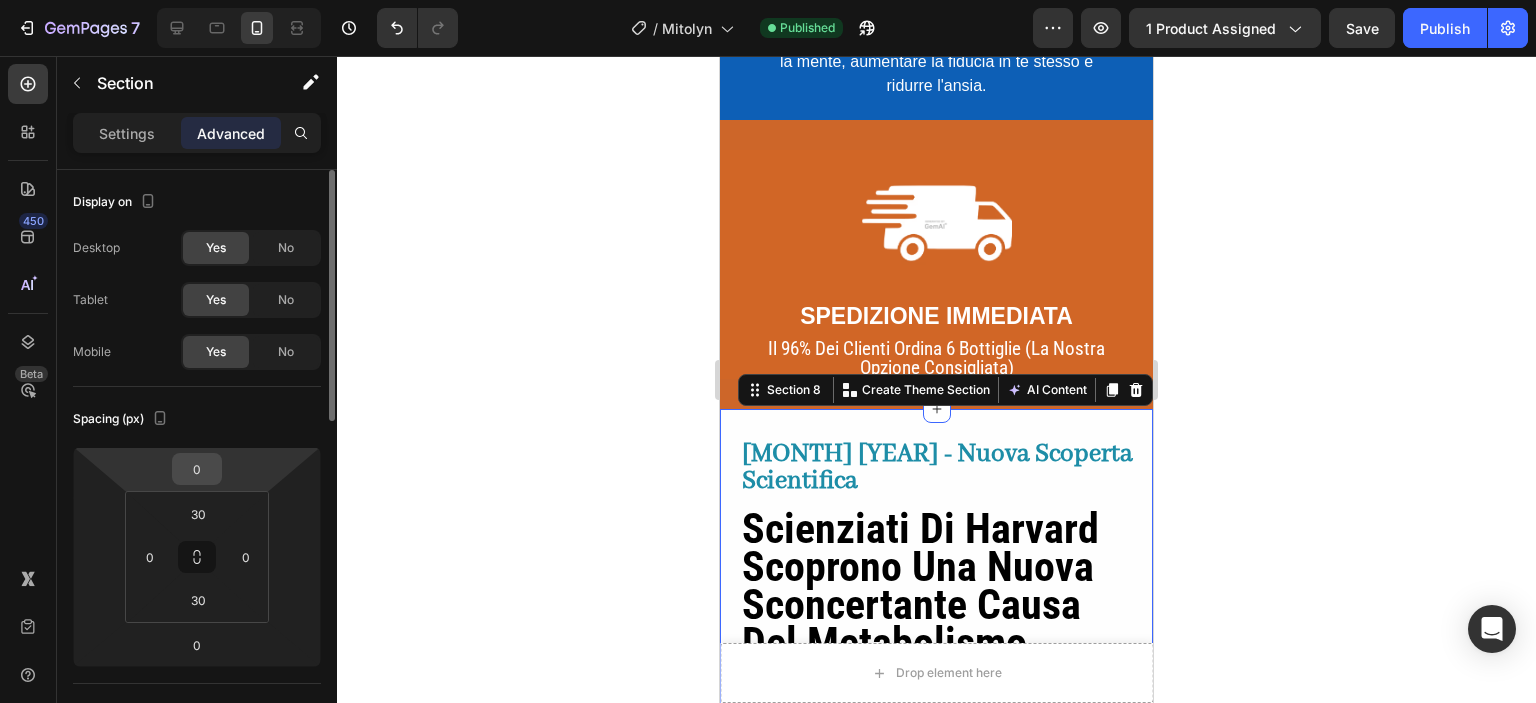 click on "0" at bounding box center [197, 469] 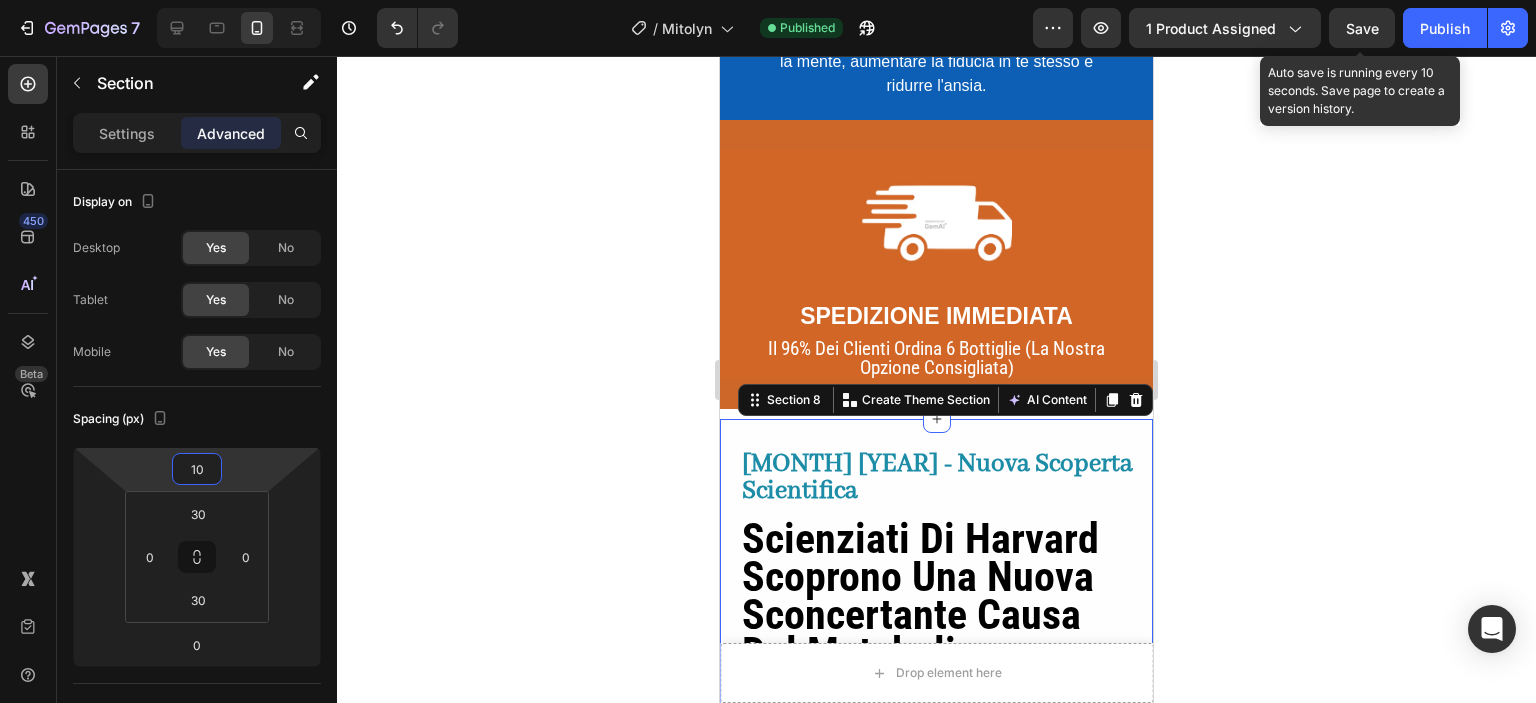 type on "10" 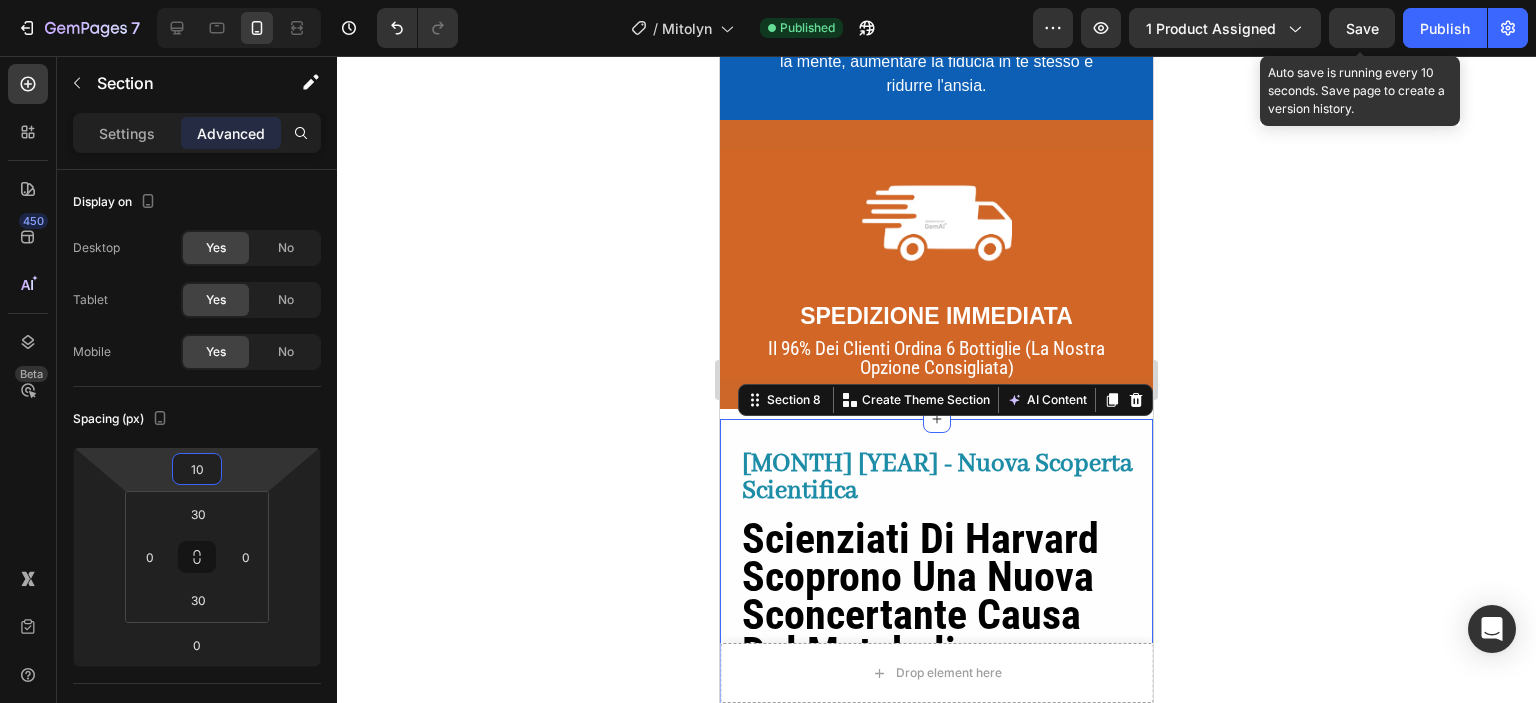 click on "Save" at bounding box center (1362, 28) 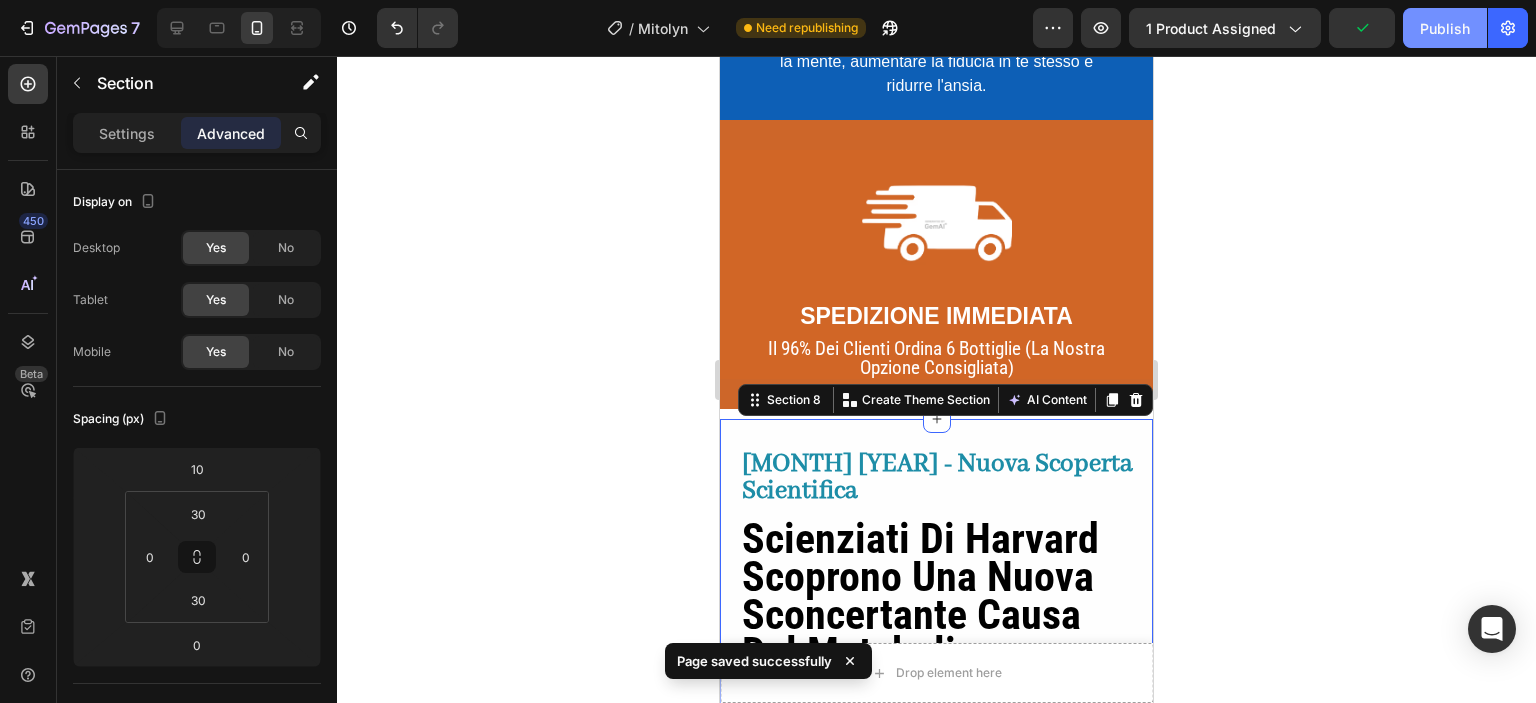 click on "Publish" at bounding box center [1445, 28] 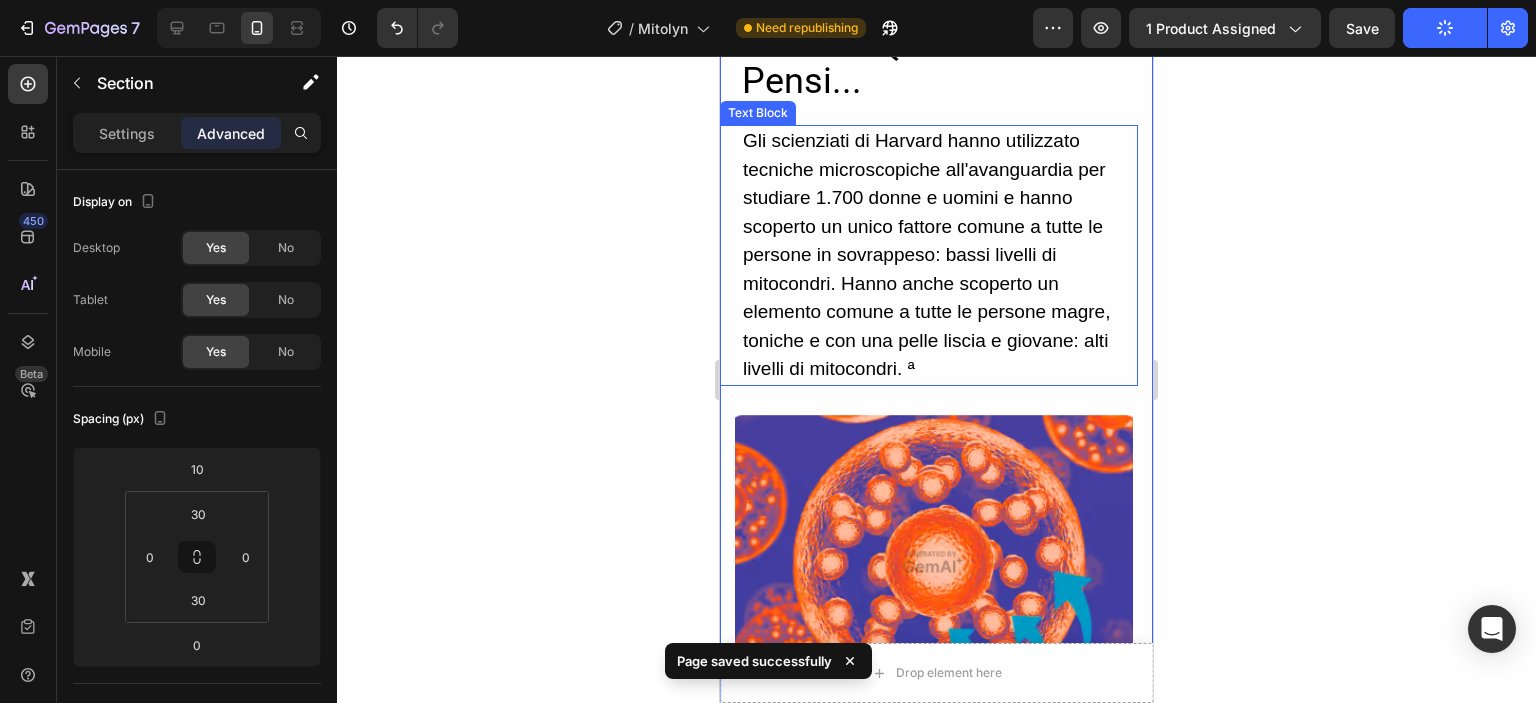 scroll, scrollTop: 7202, scrollLeft: 0, axis: vertical 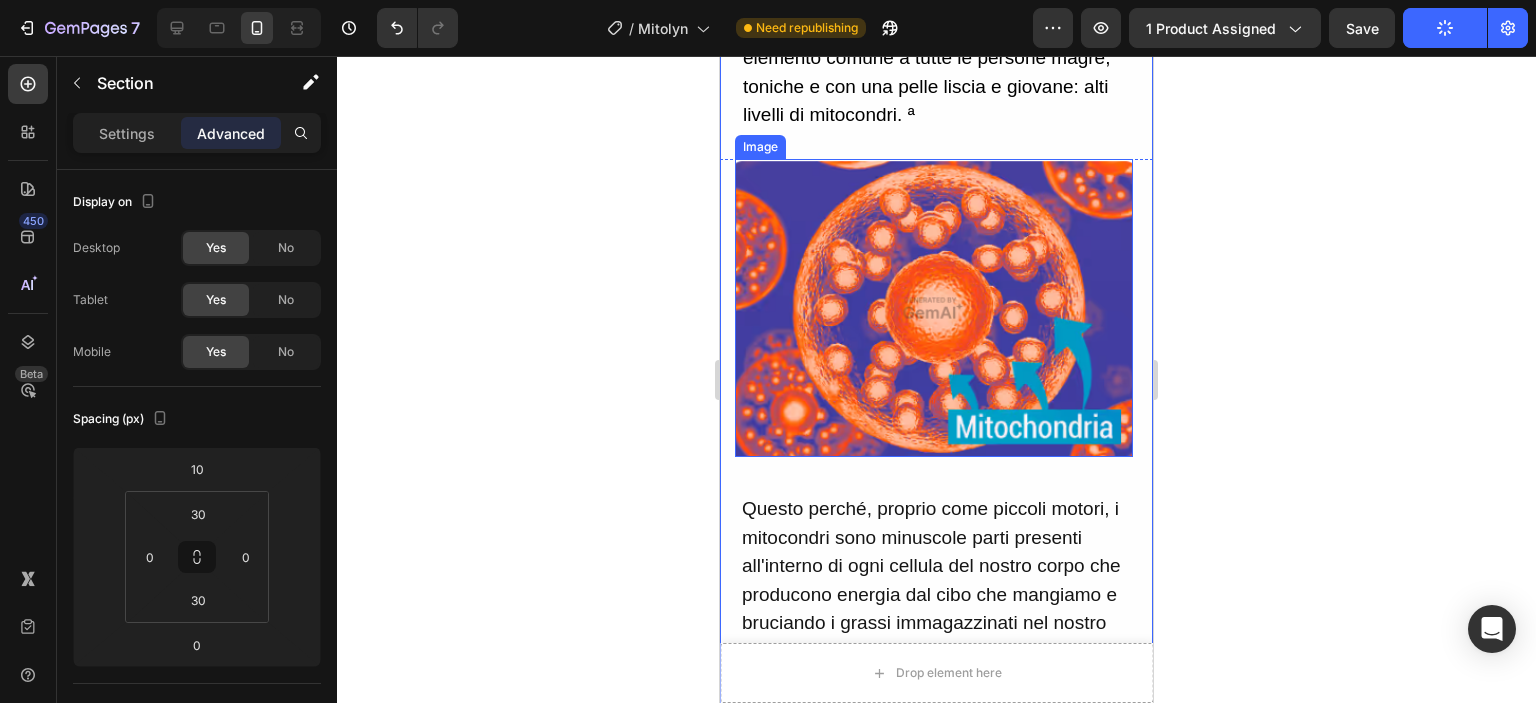 click at bounding box center (934, 308) 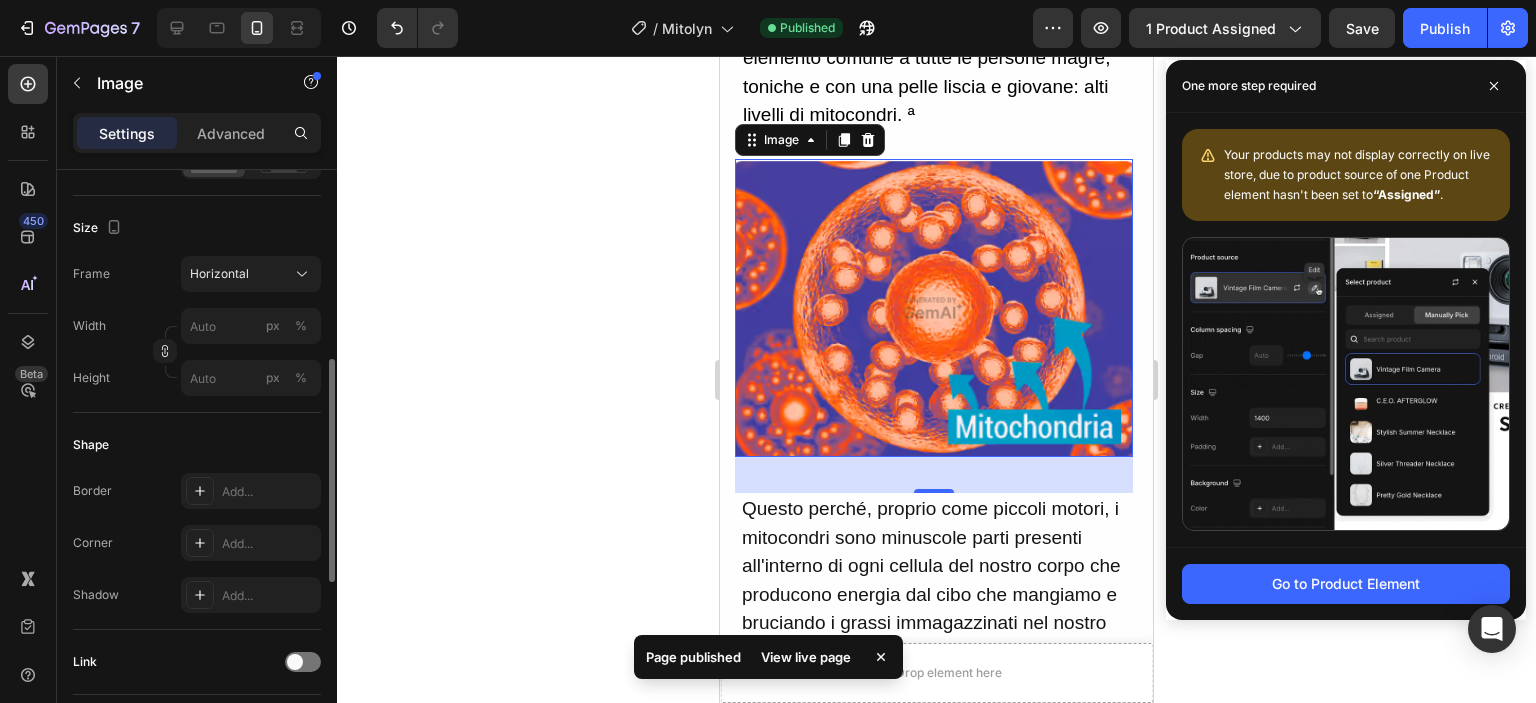 scroll, scrollTop: 600, scrollLeft: 0, axis: vertical 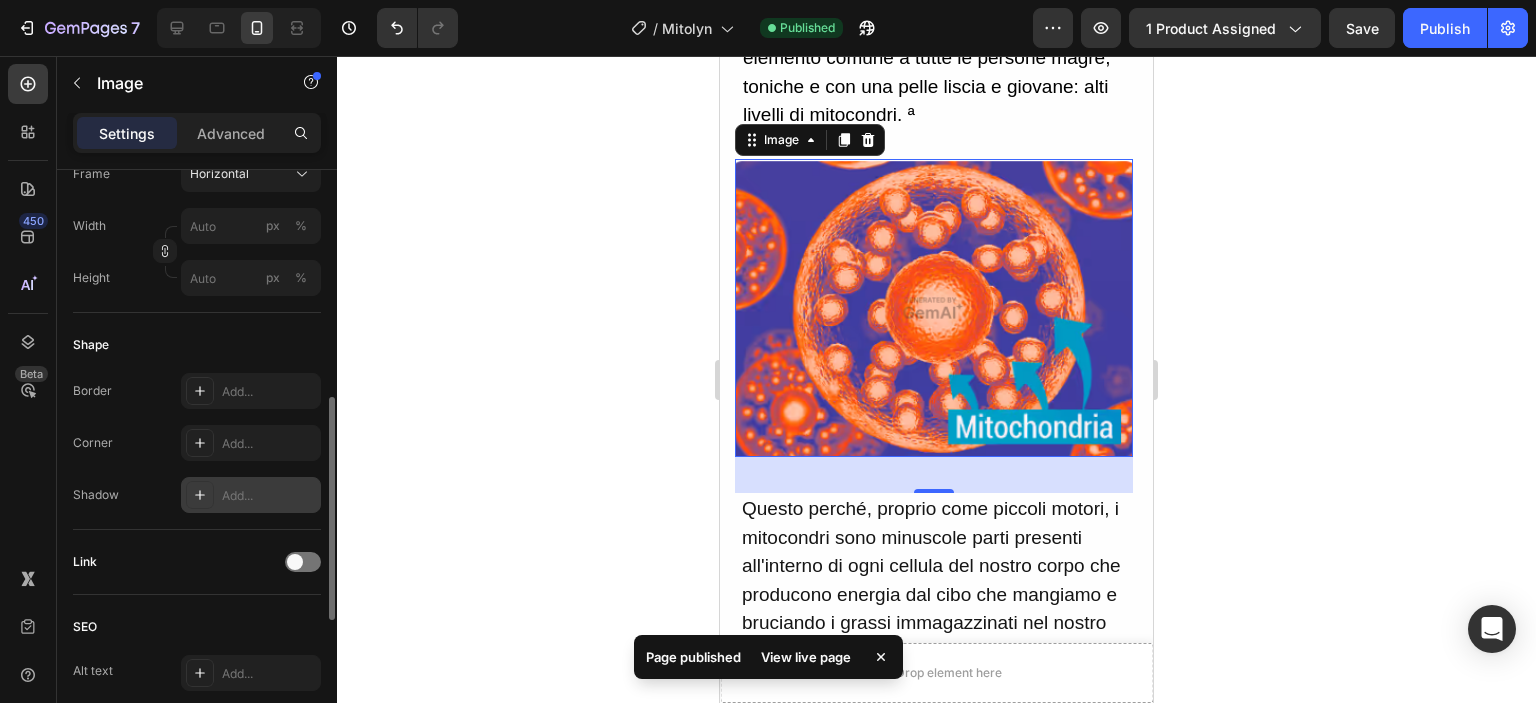 click on "Add..." at bounding box center [269, 496] 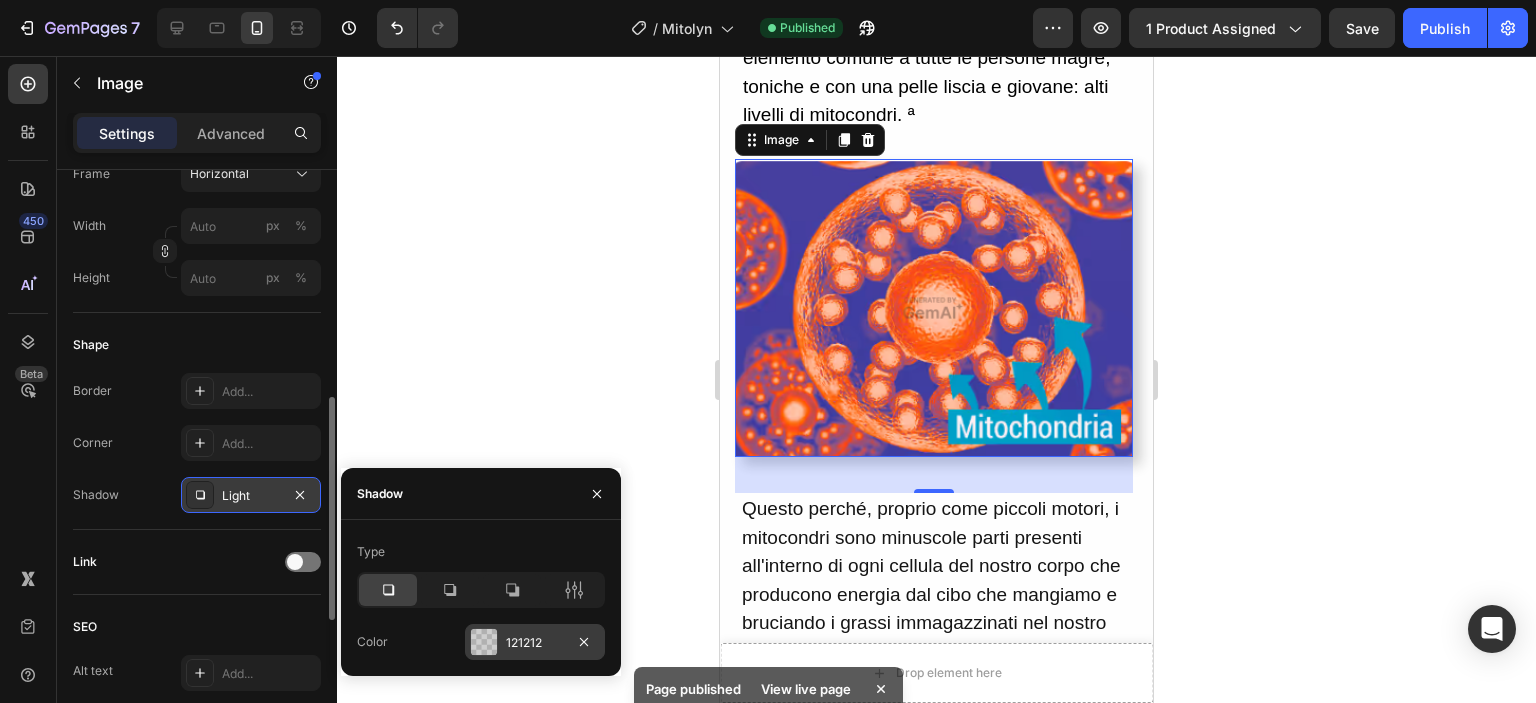 click at bounding box center (484, 642) 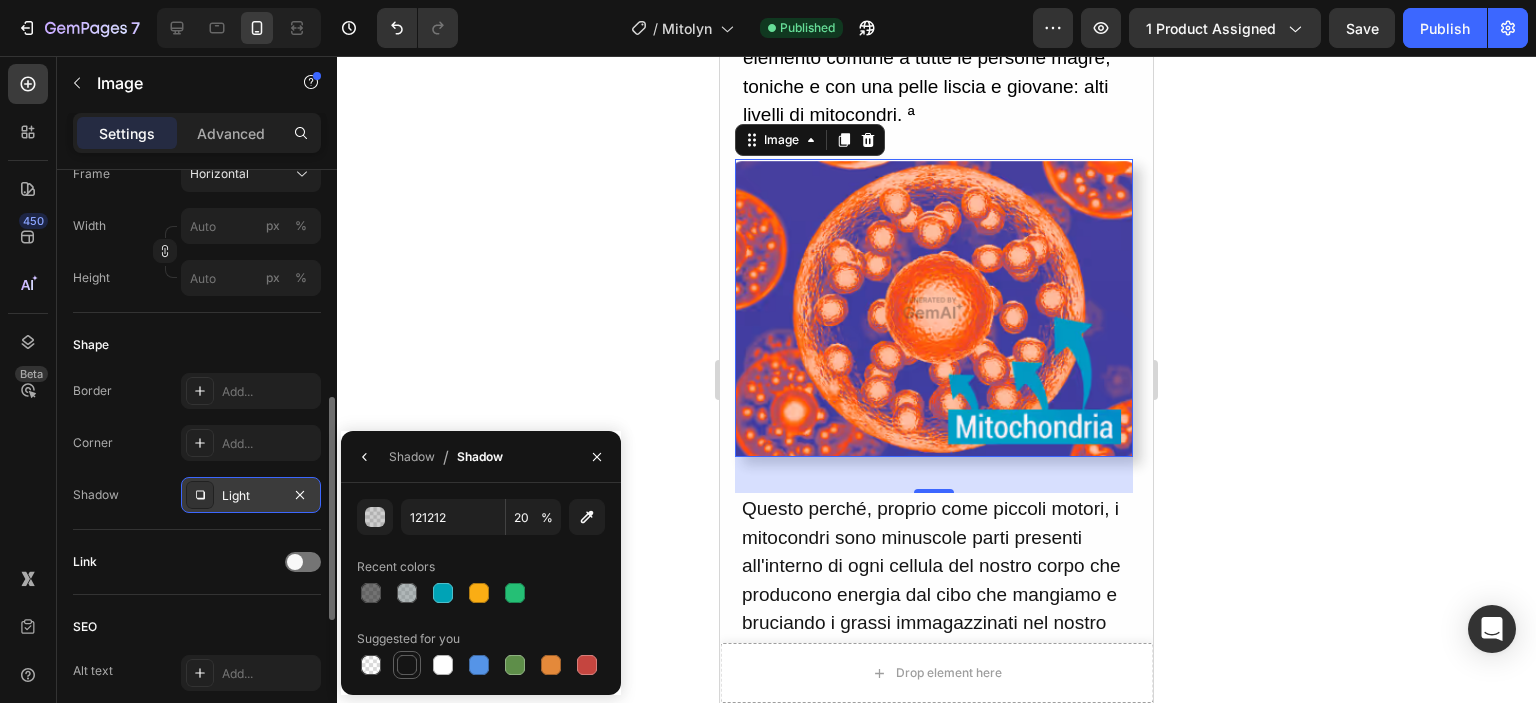 click at bounding box center (407, 665) 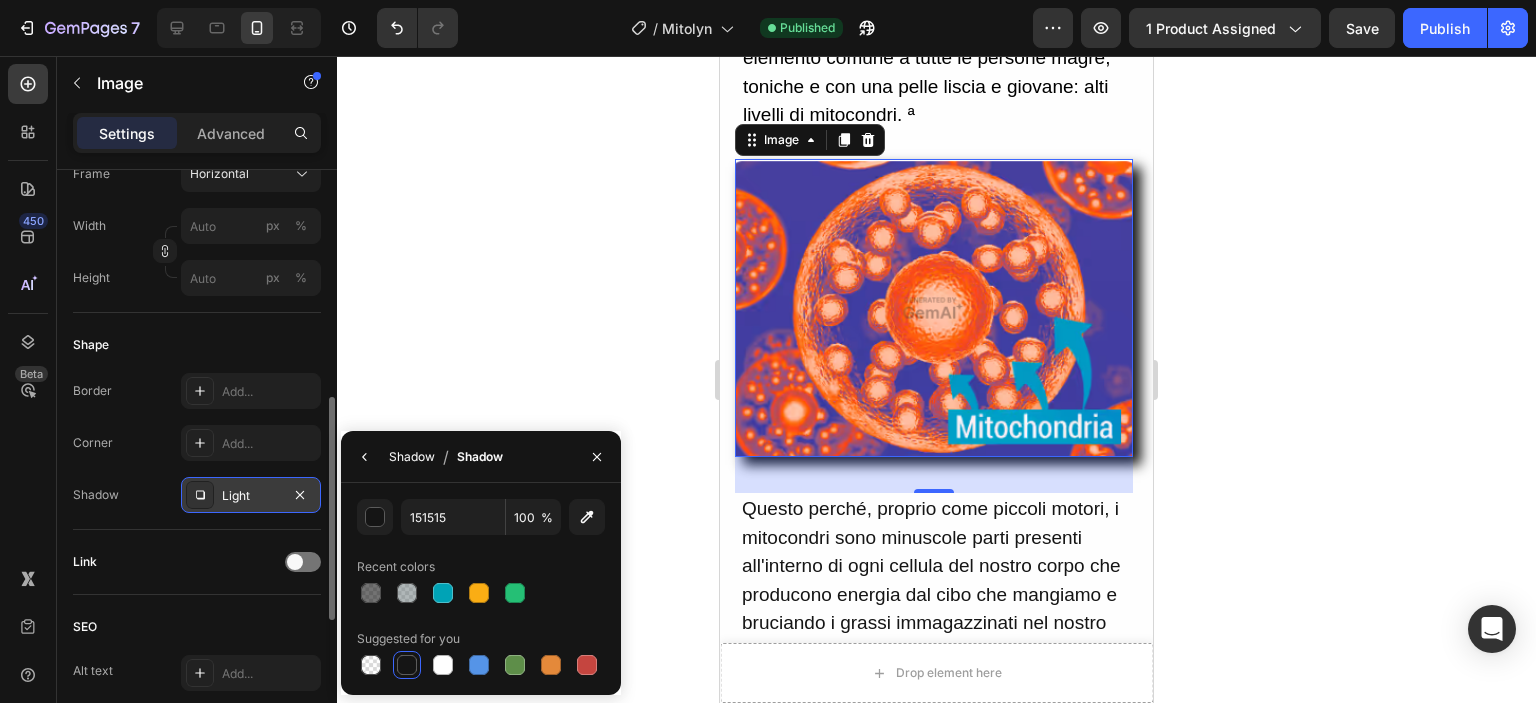 click on "Shadow" at bounding box center (412, 457) 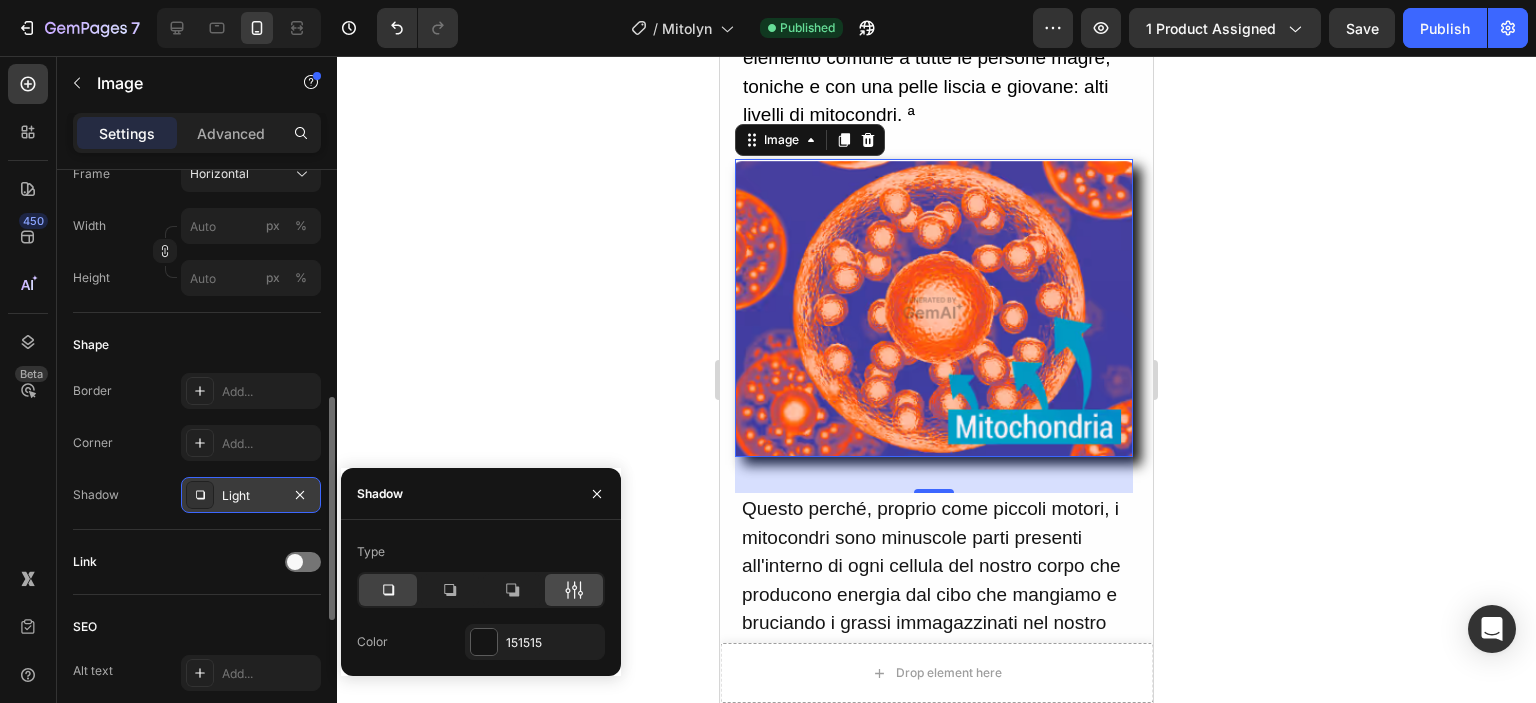 click 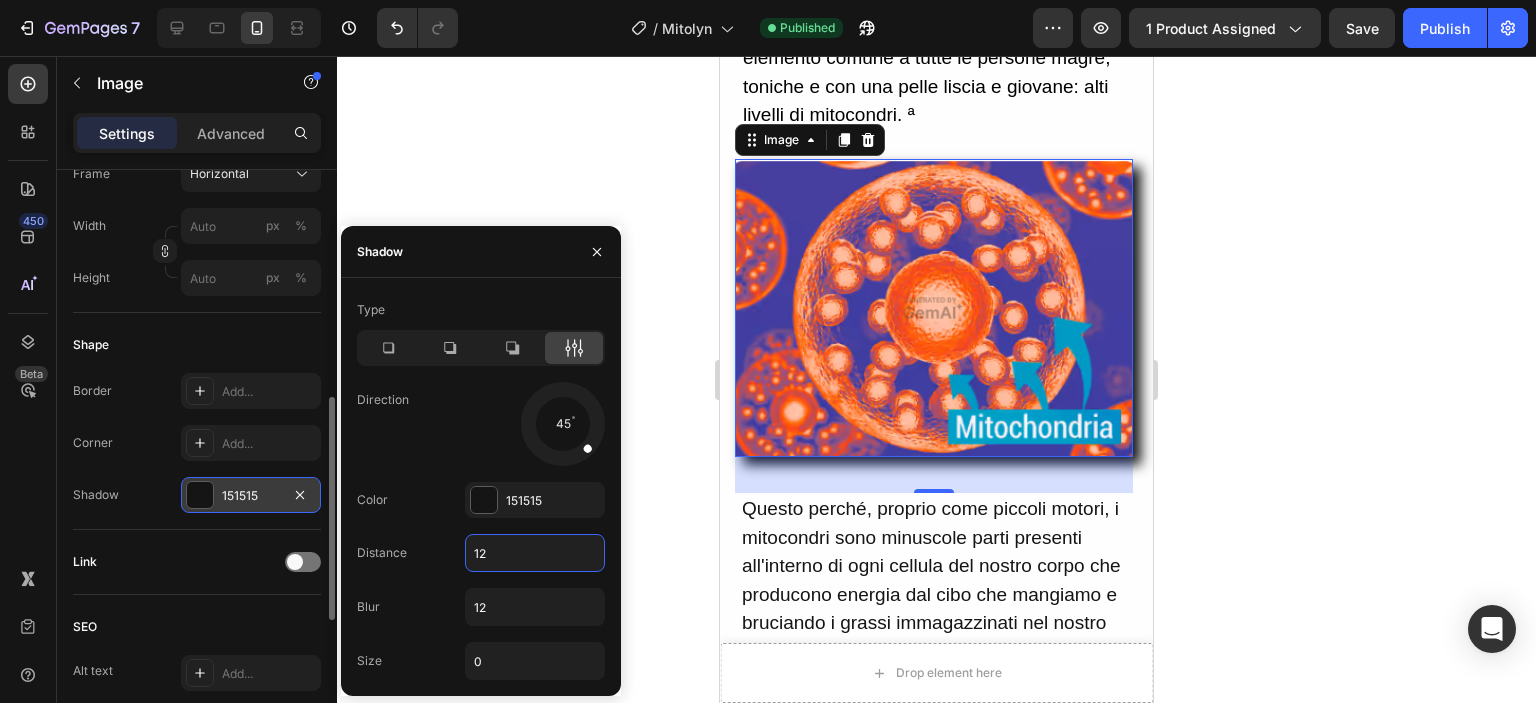 click on "12" at bounding box center (535, 553) 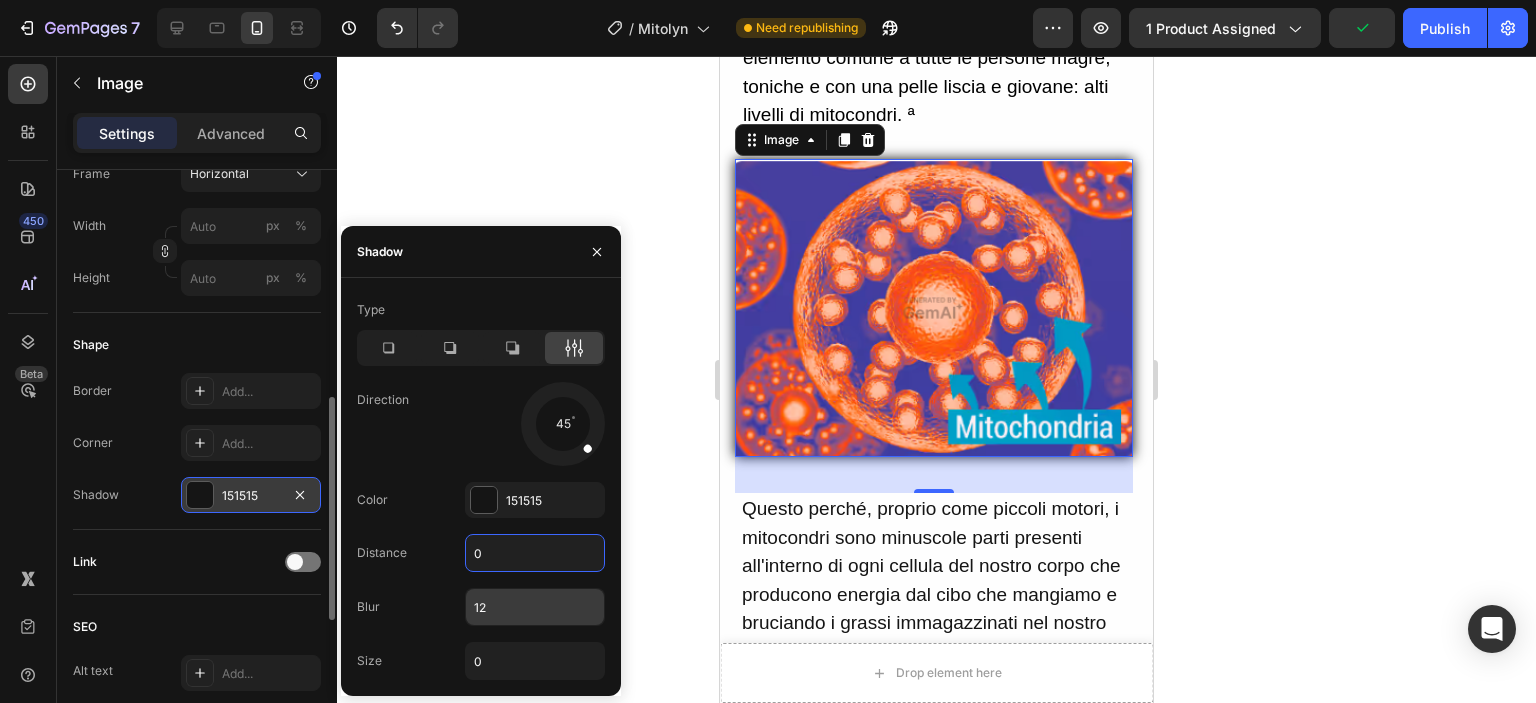 type on "0" 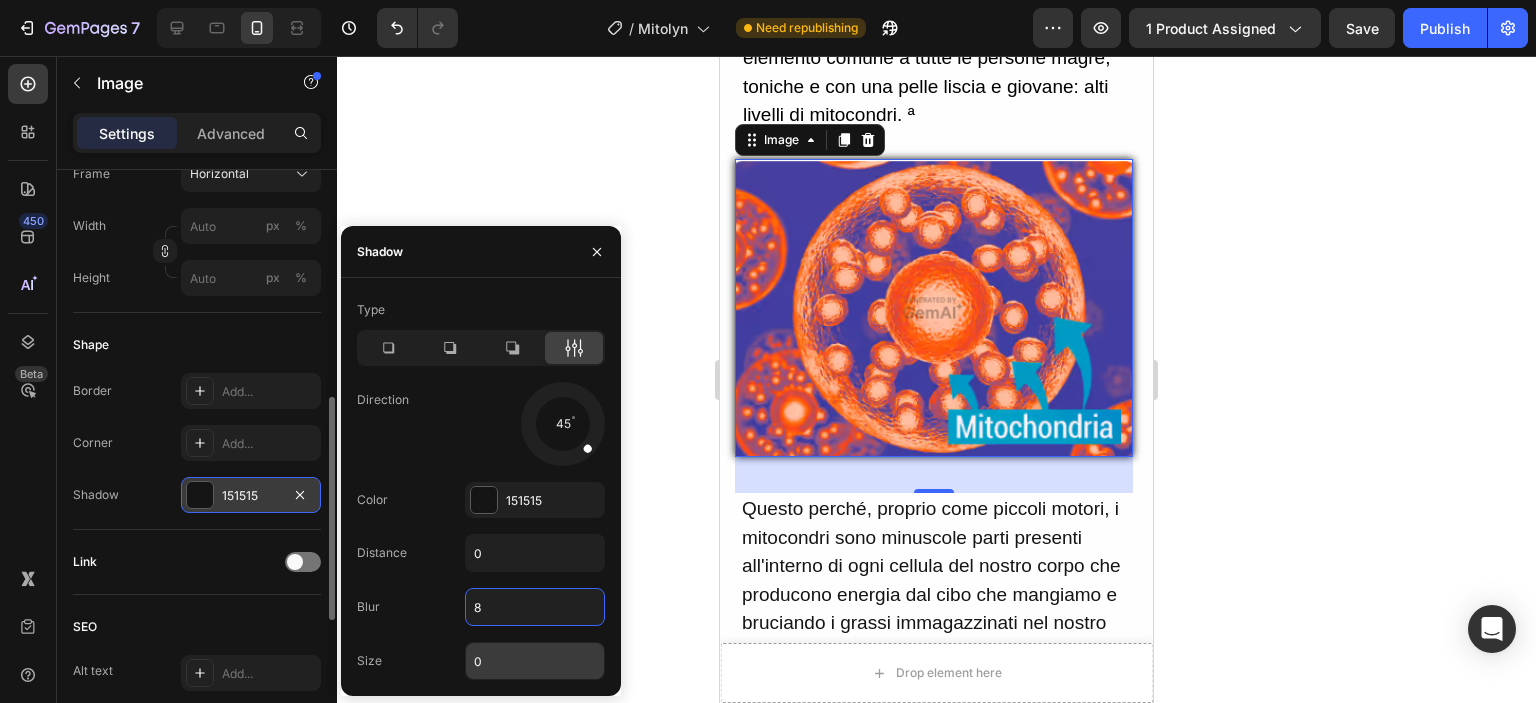 type on "8" 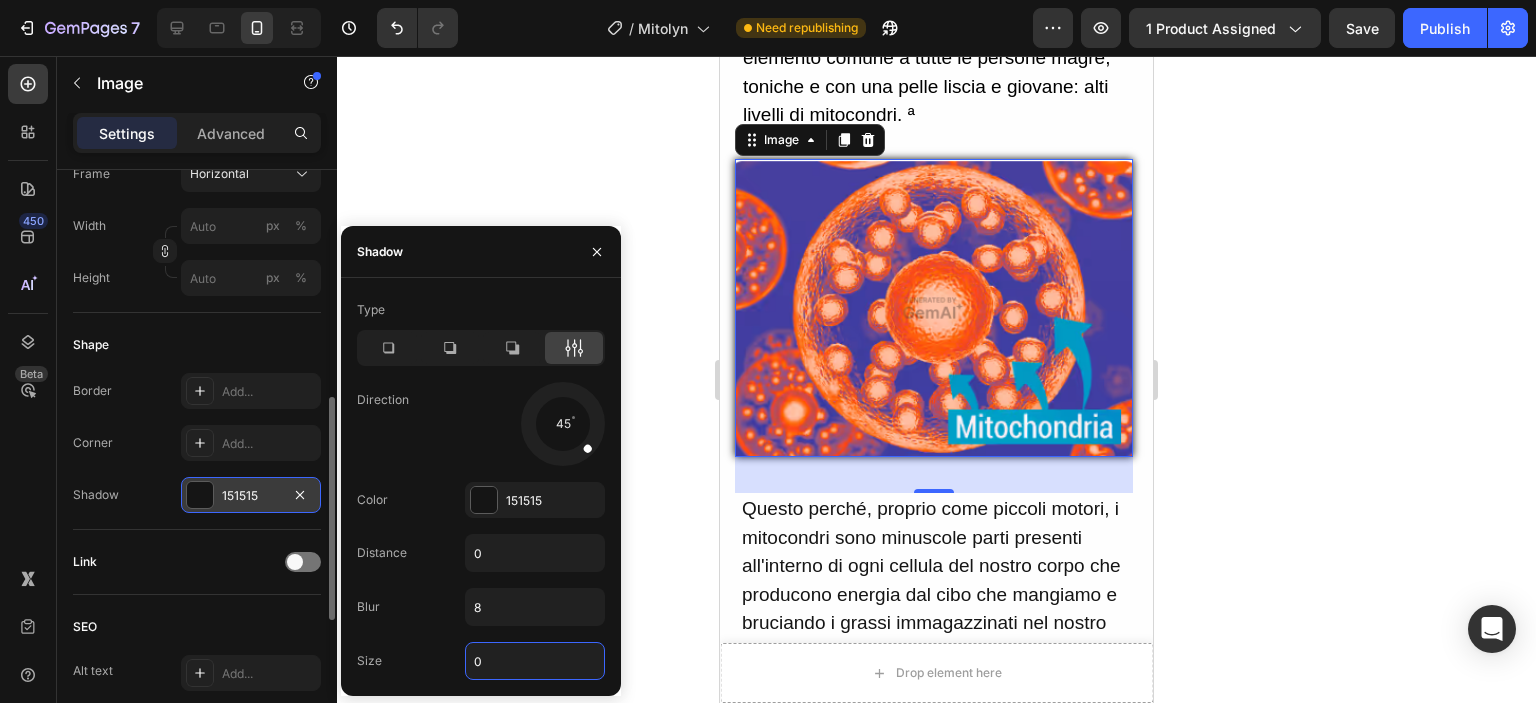type on "2" 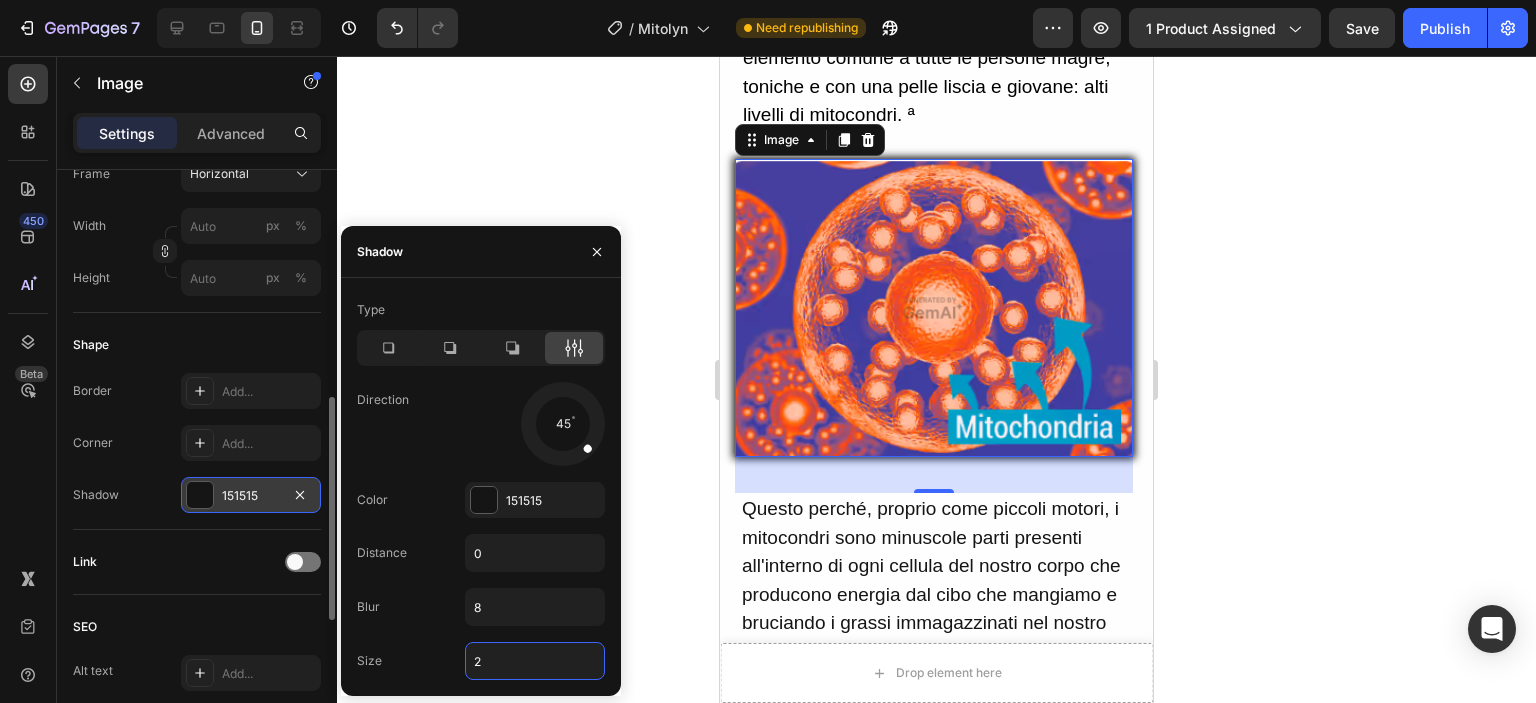 click 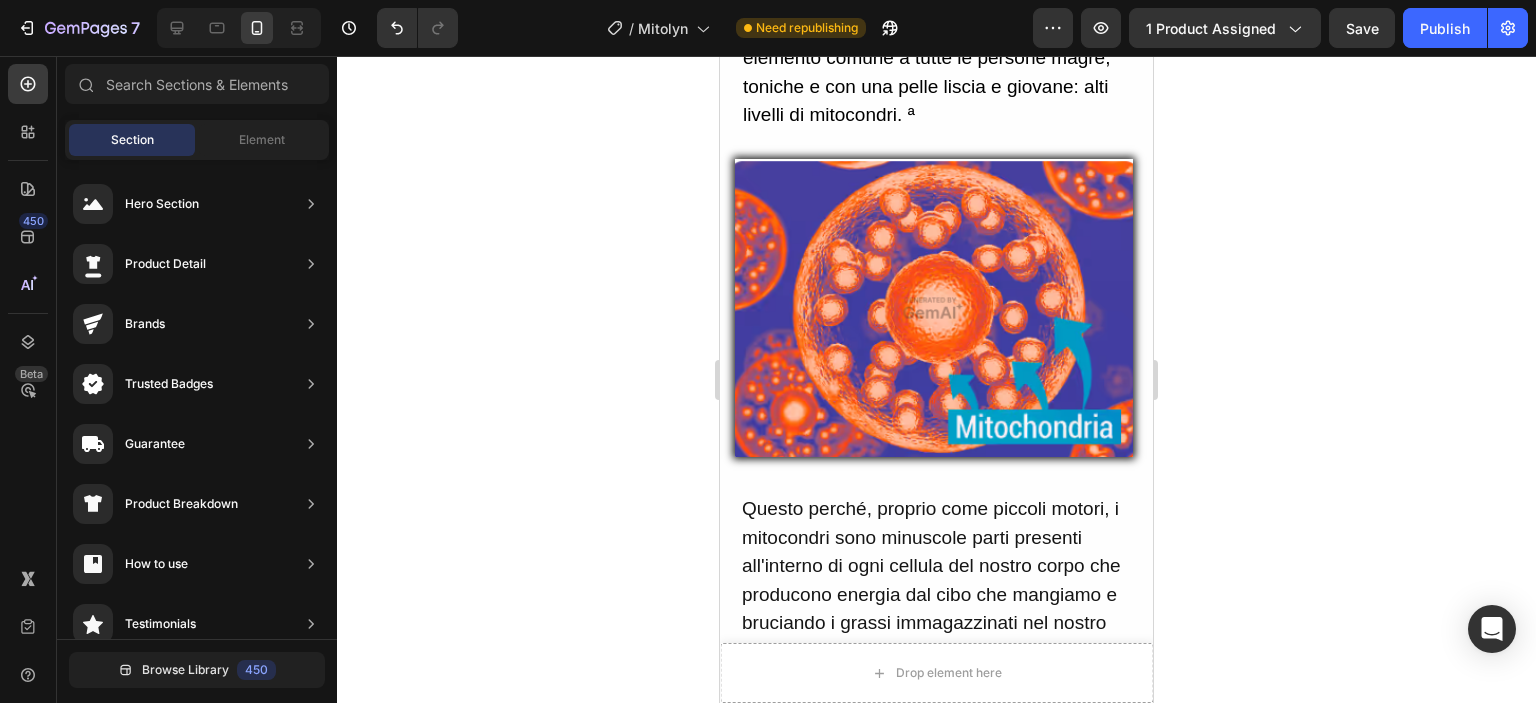 click 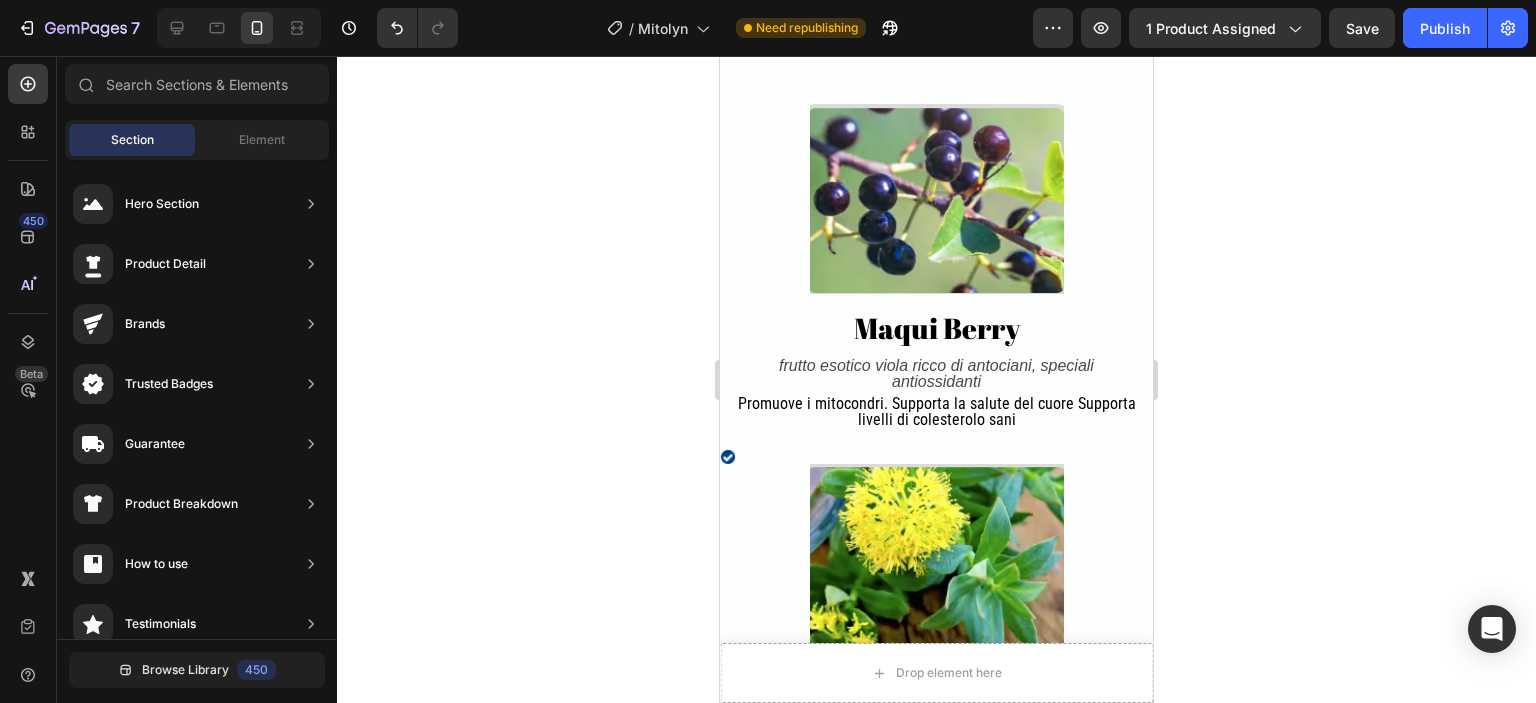 scroll, scrollTop: 9502, scrollLeft: 0, axis: vertical 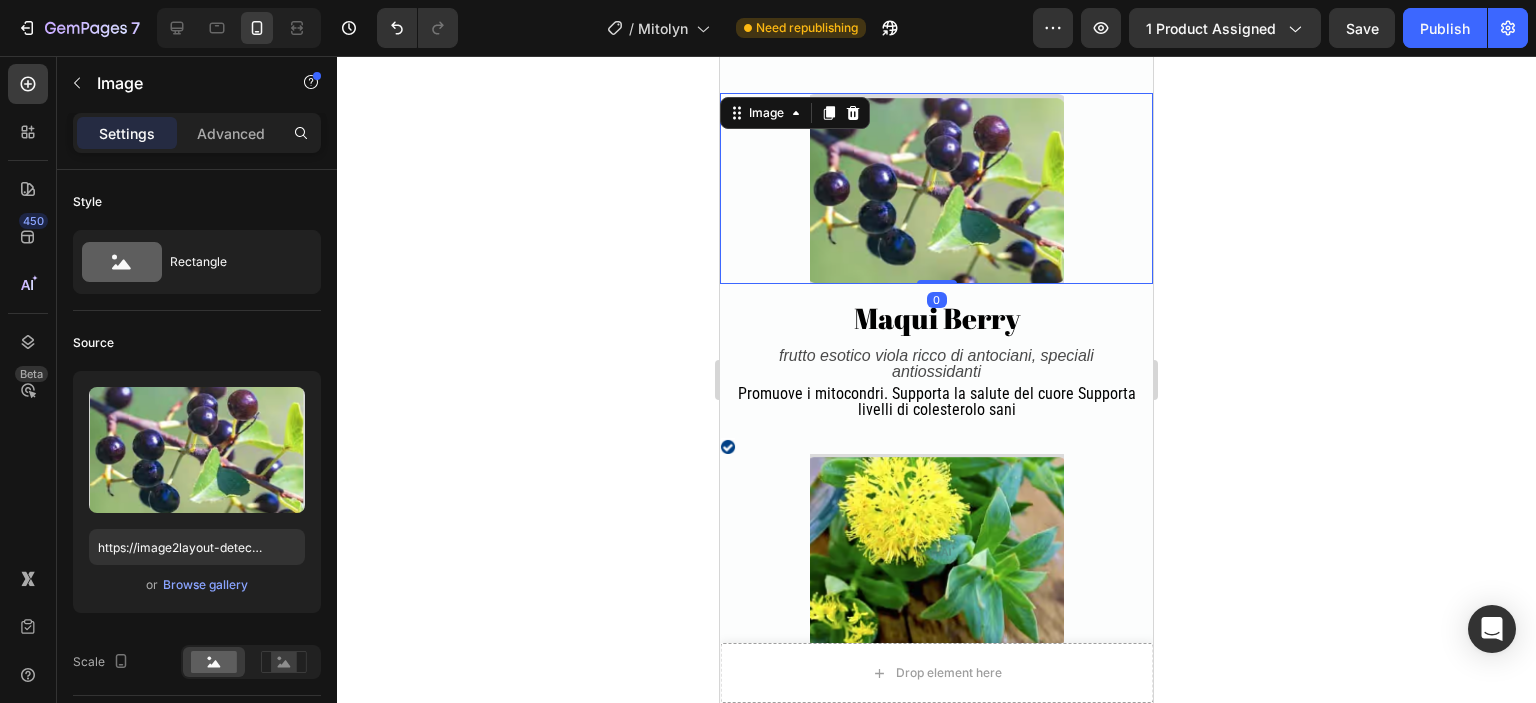 click at bounding box center (937, 188) 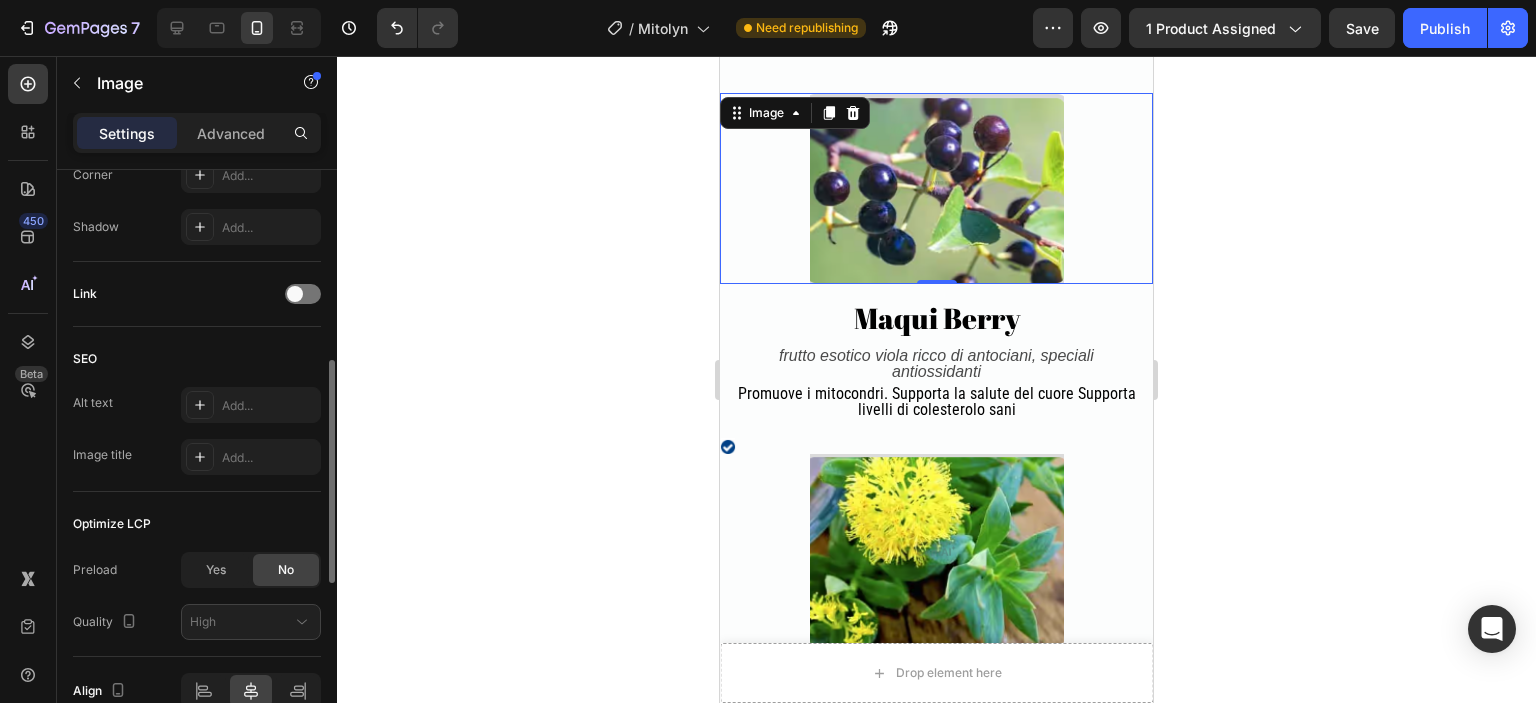 scroll, scrollTop: 768, scrollLeft: 0, axis: vertical 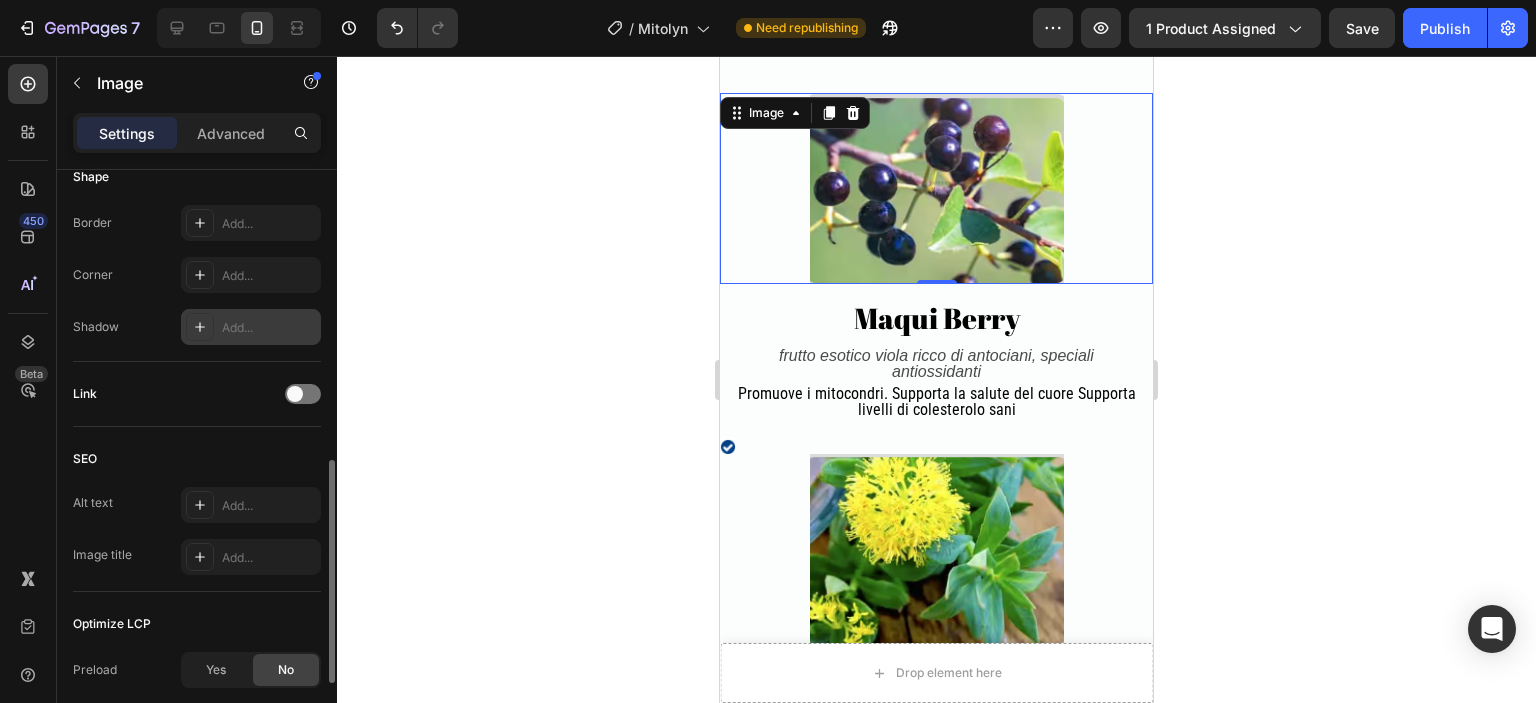 click on "Add..." at bounding box center (269, 328) 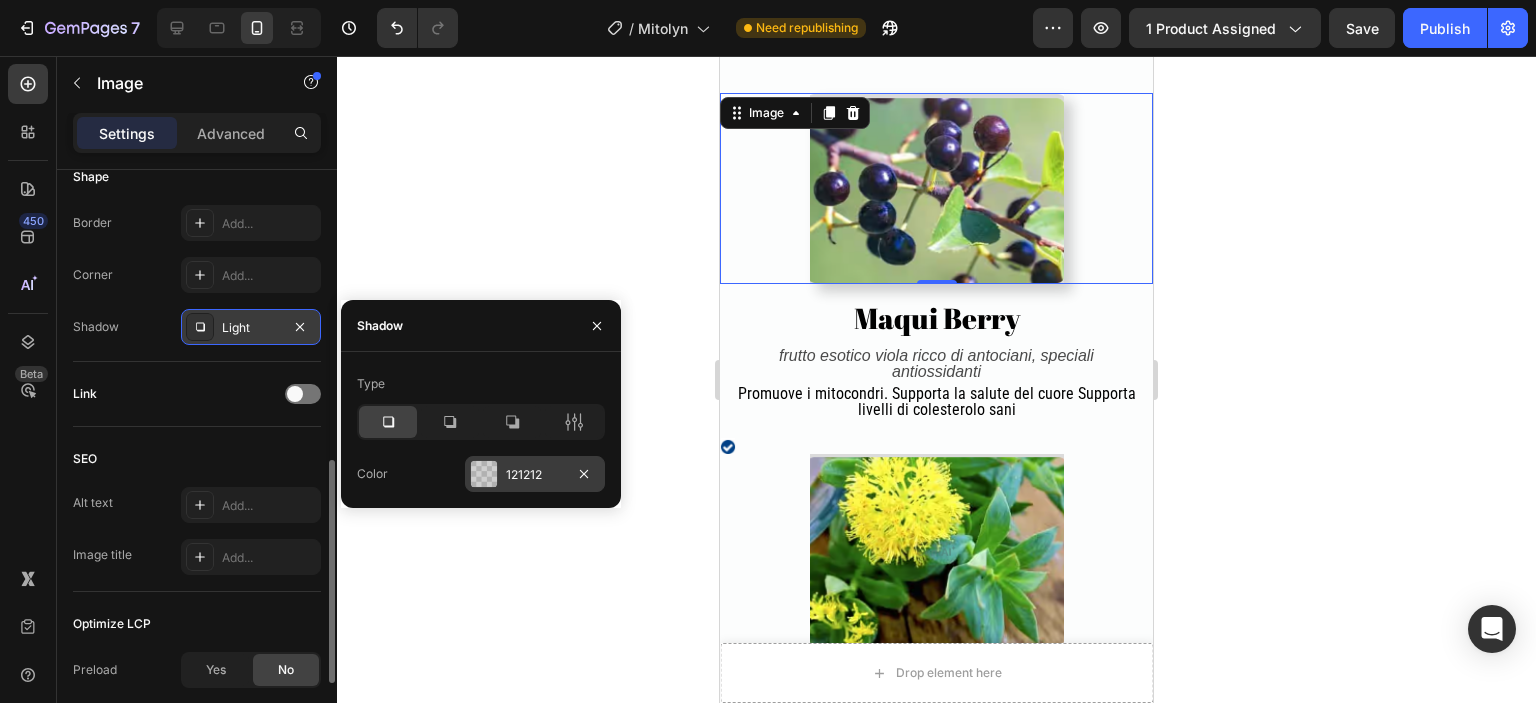 click at bounding box center [484, 474] 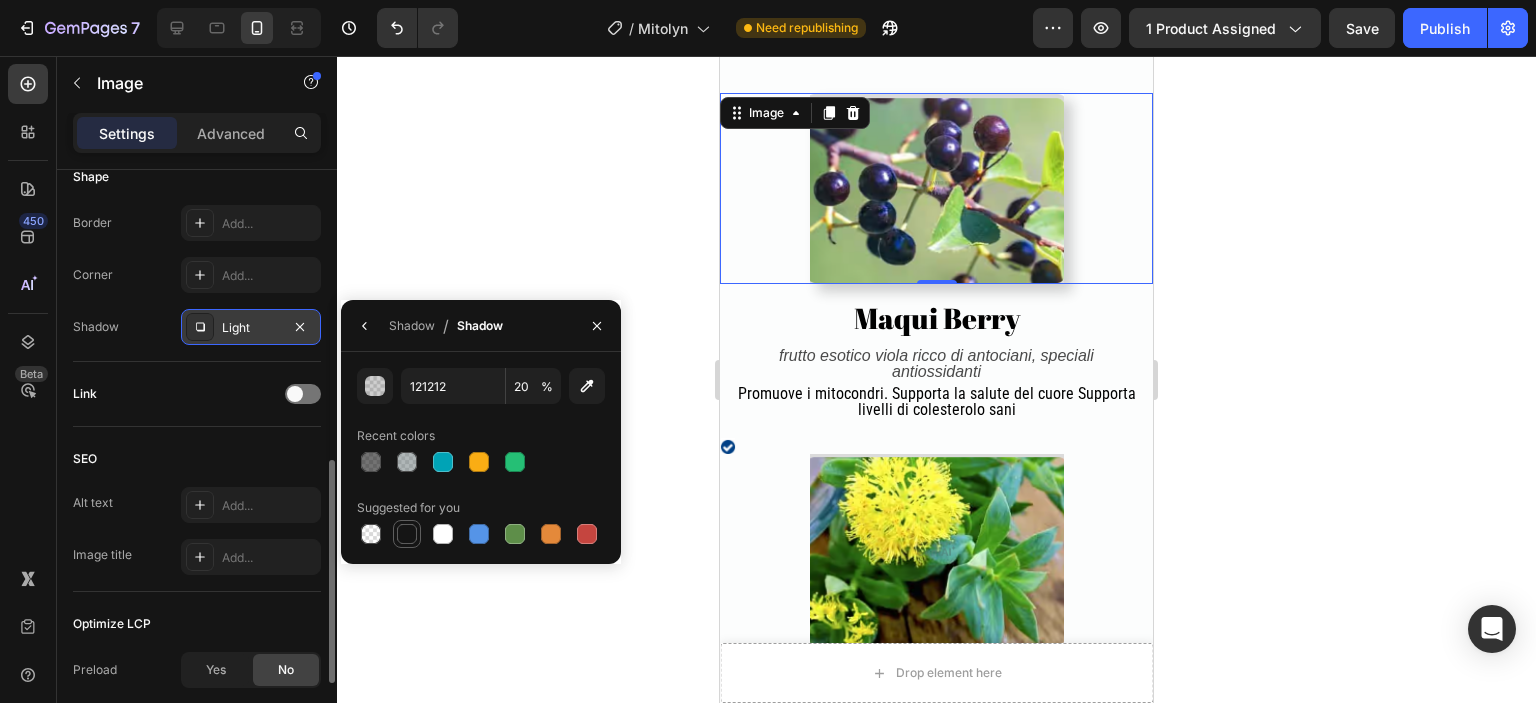 click at bounding box center (407, 534) 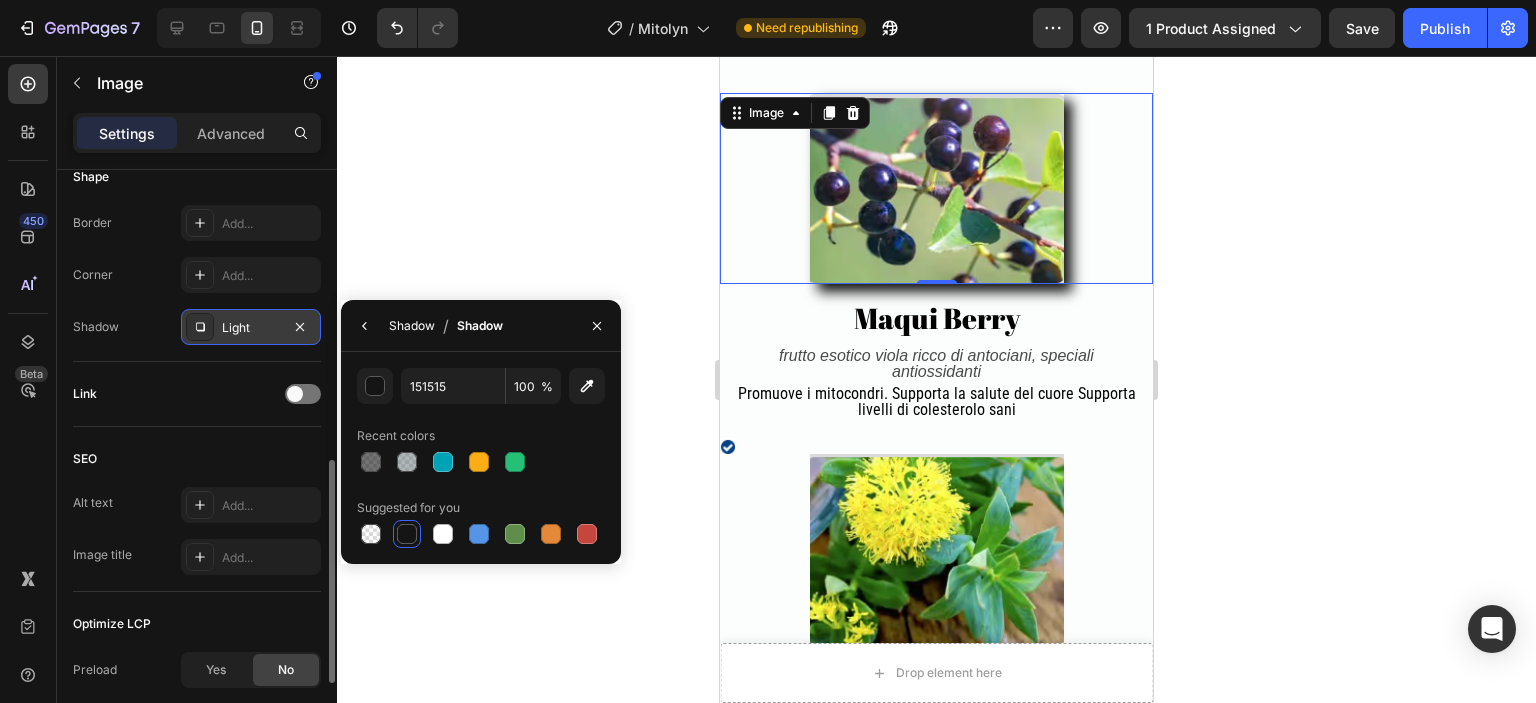 click on "Shadow" at bounding box center [412, 326] 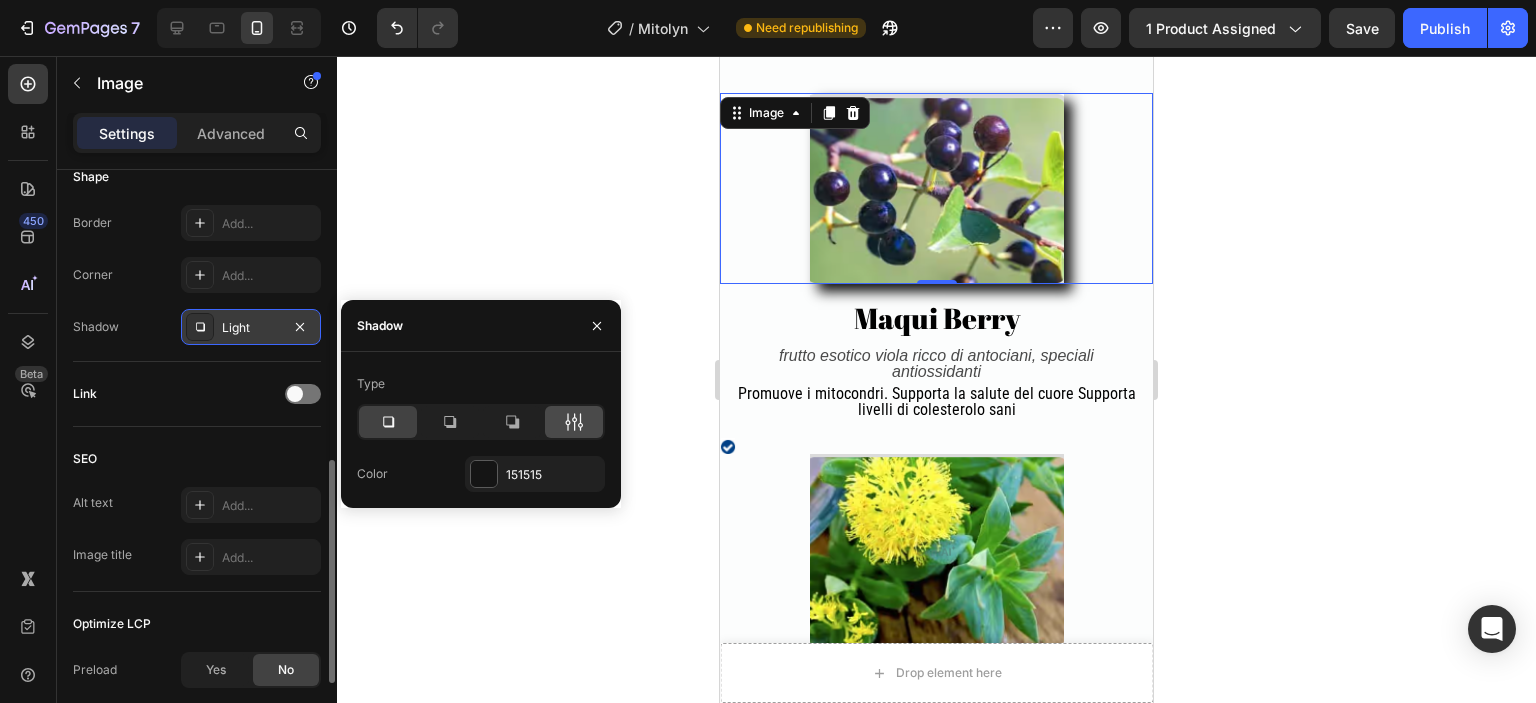 click 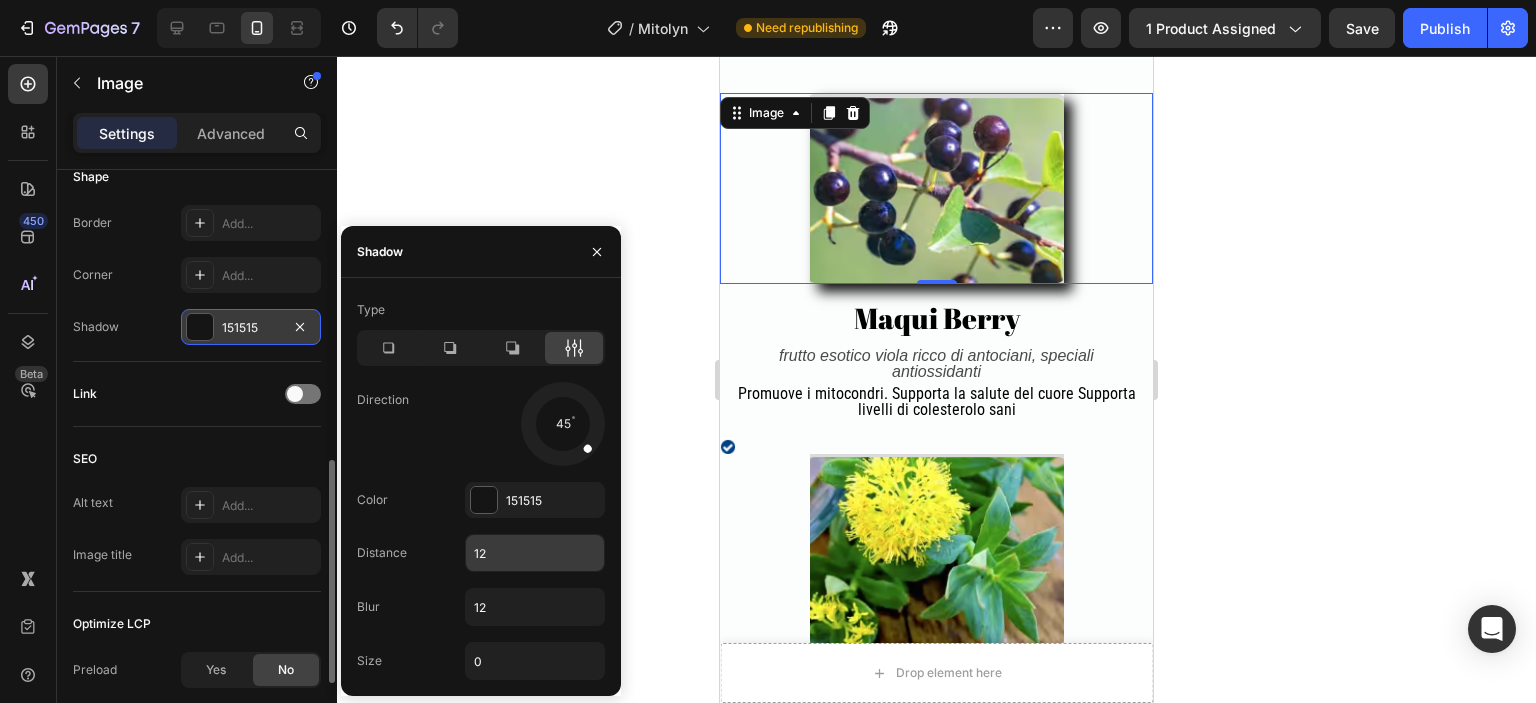 click on "12" at bounding box center (535, 553) 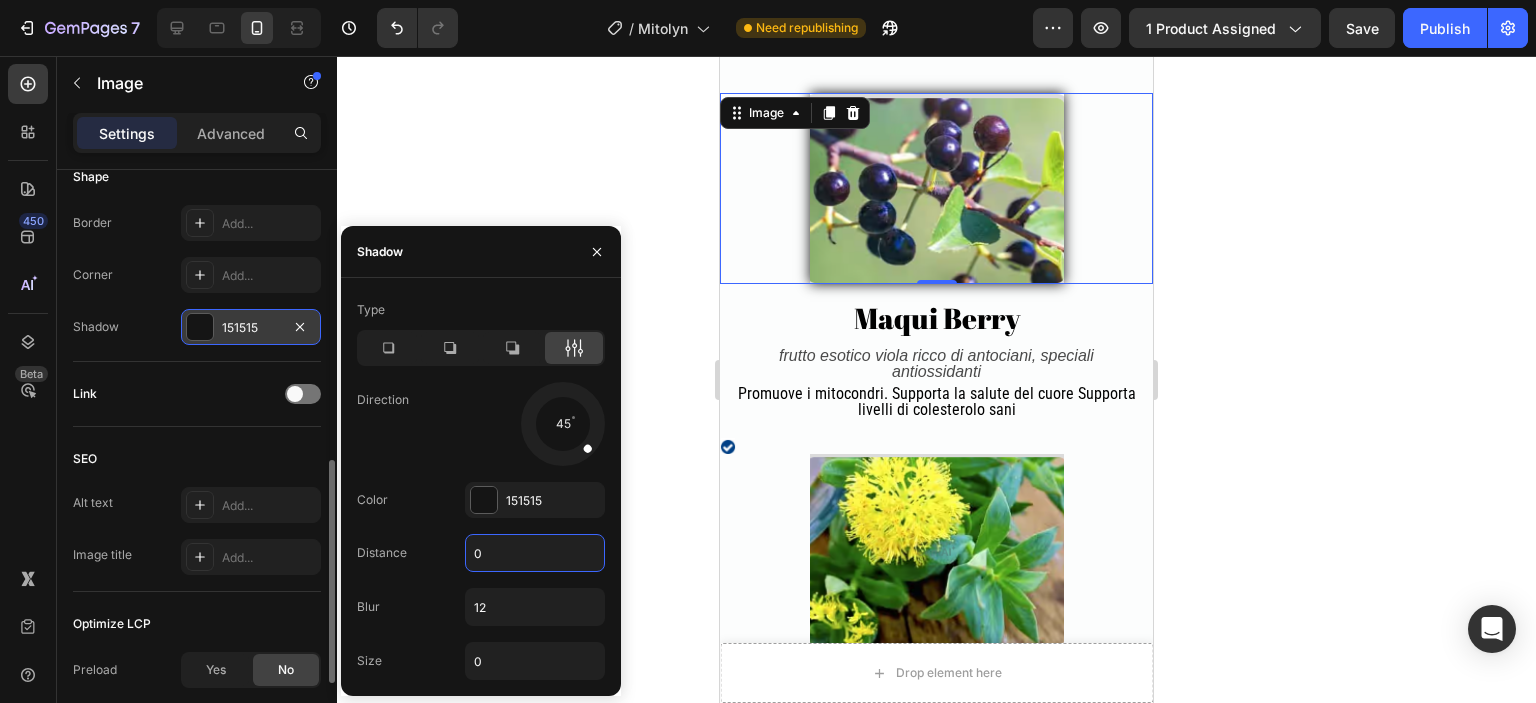 type on "0" 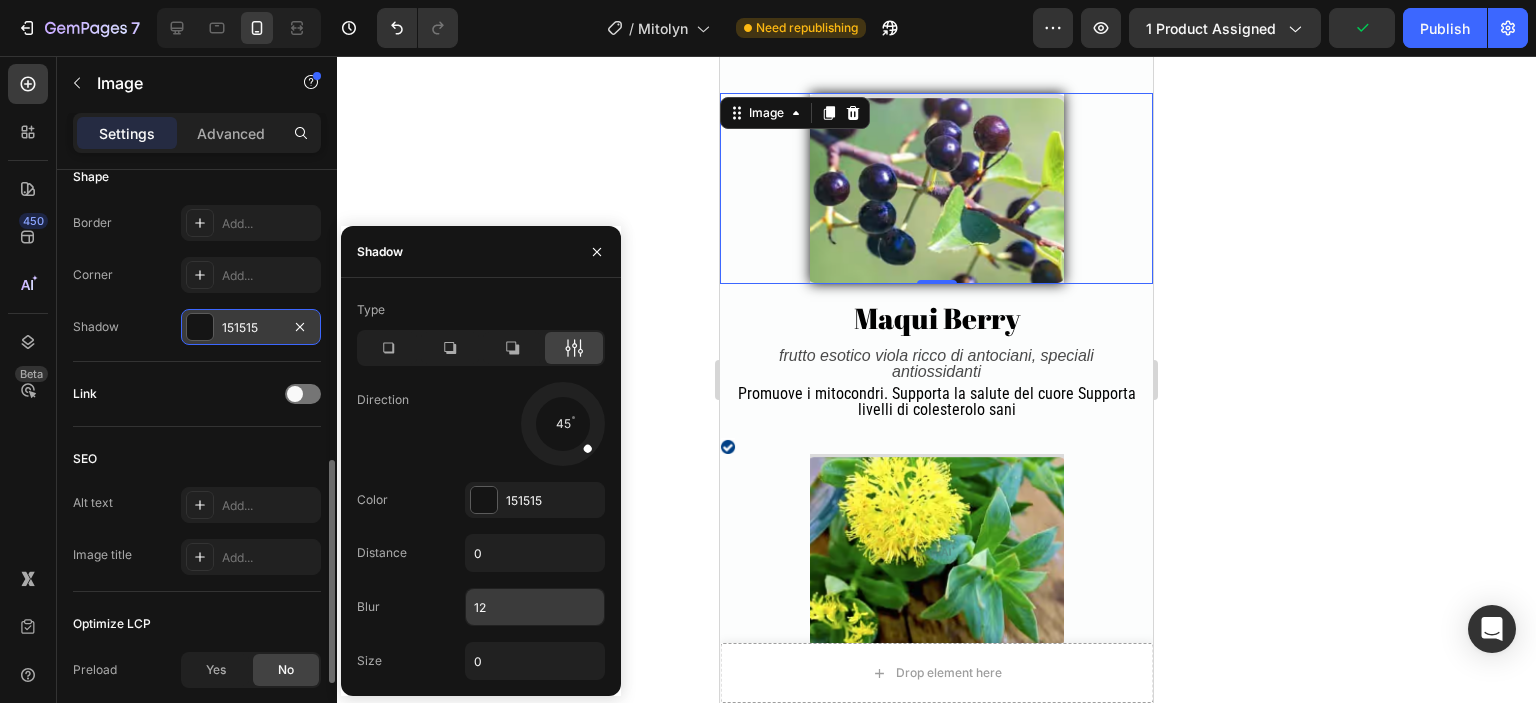 click on "12" at bounding box center [535, 607] 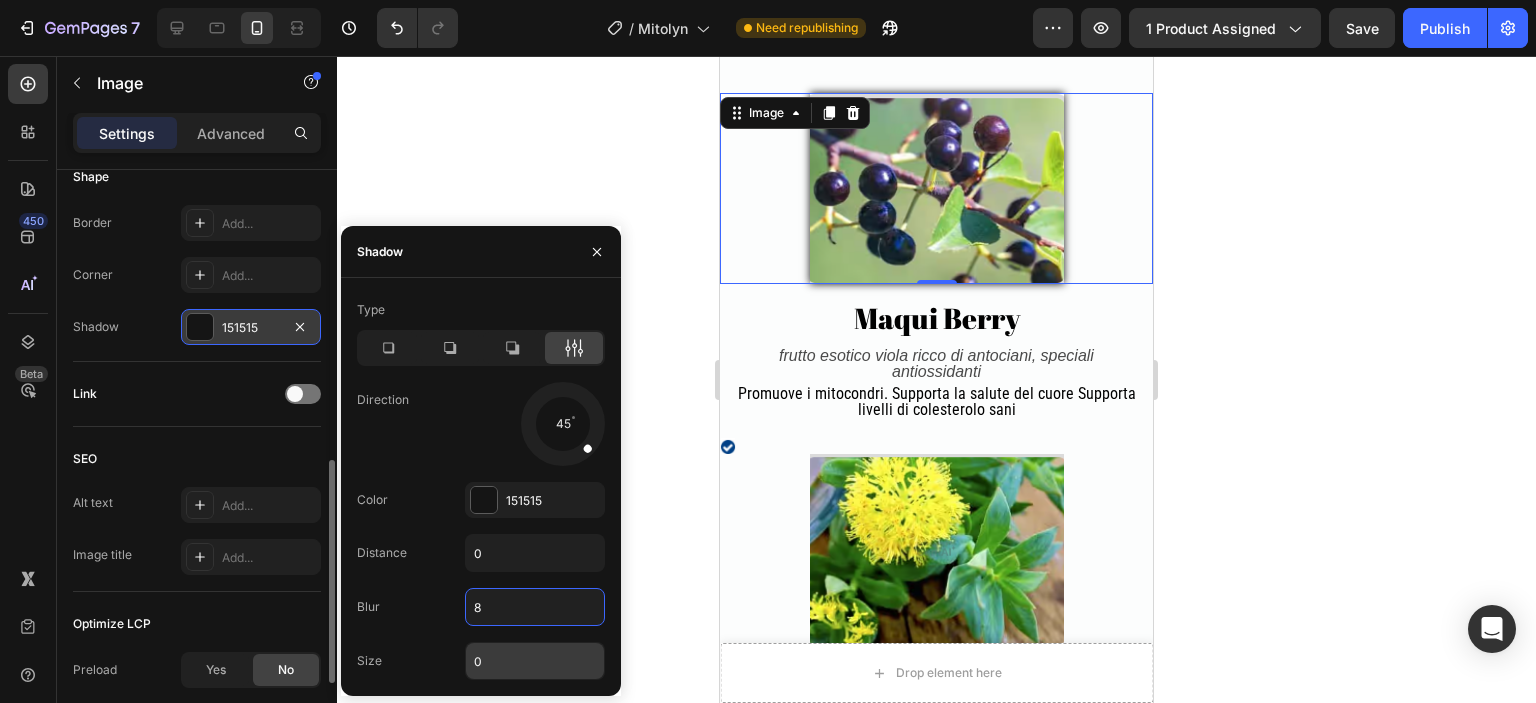 type on "8" 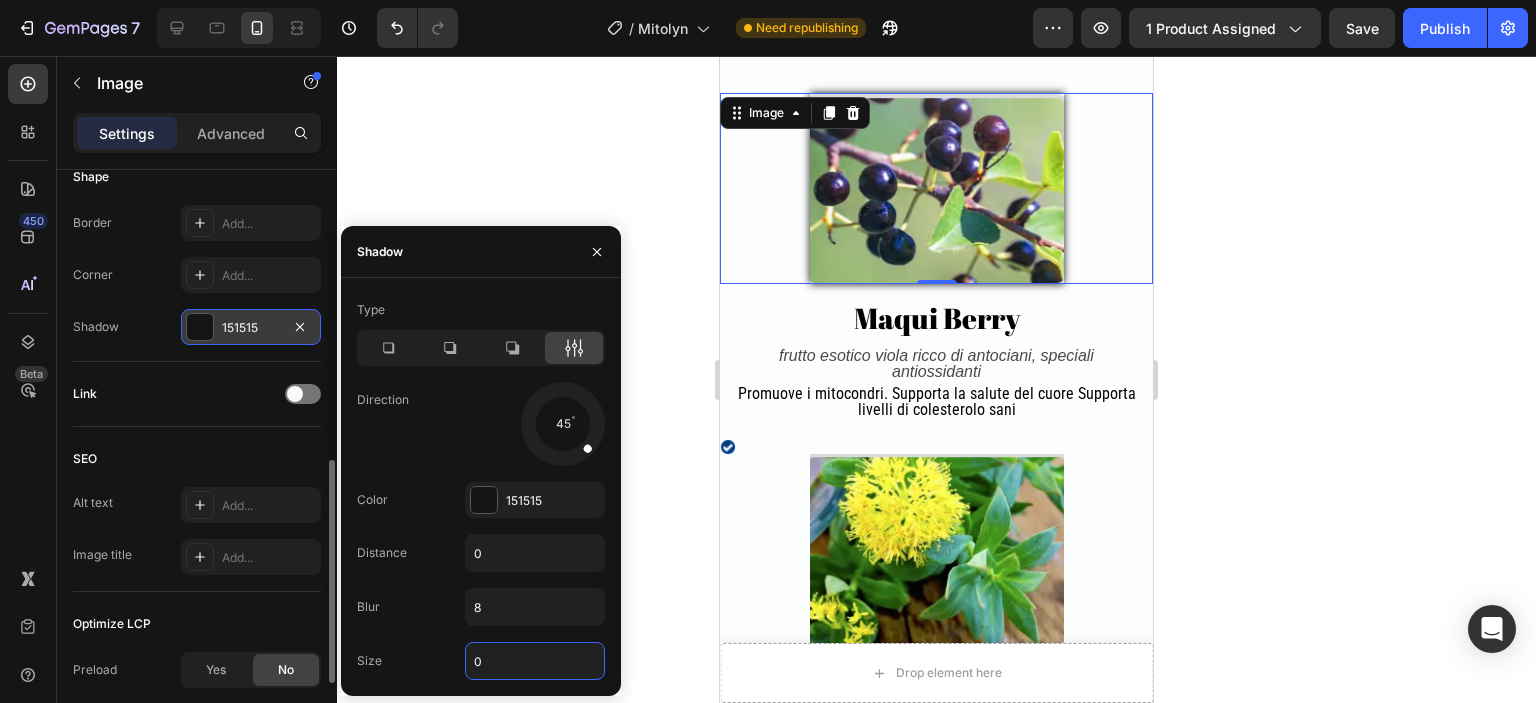 type on "1" 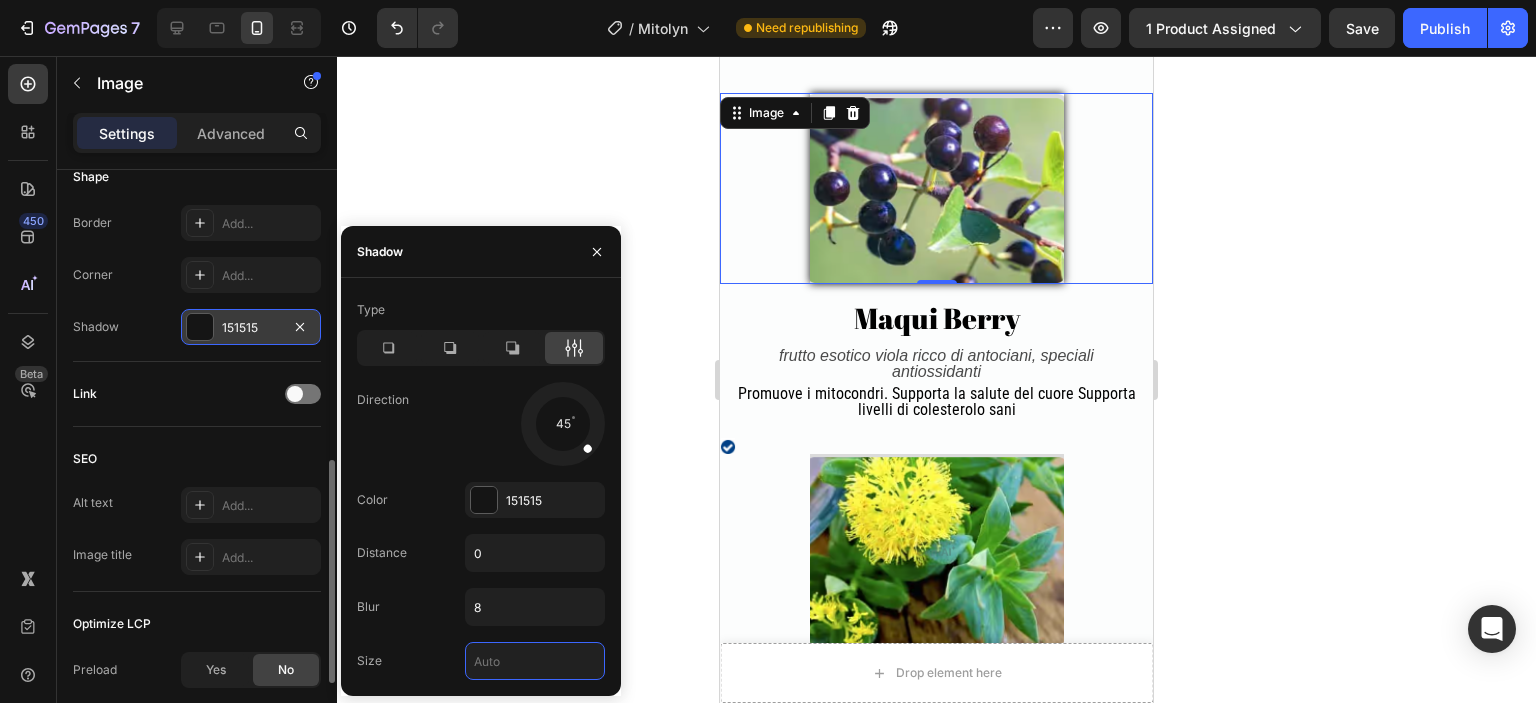 type on "2" 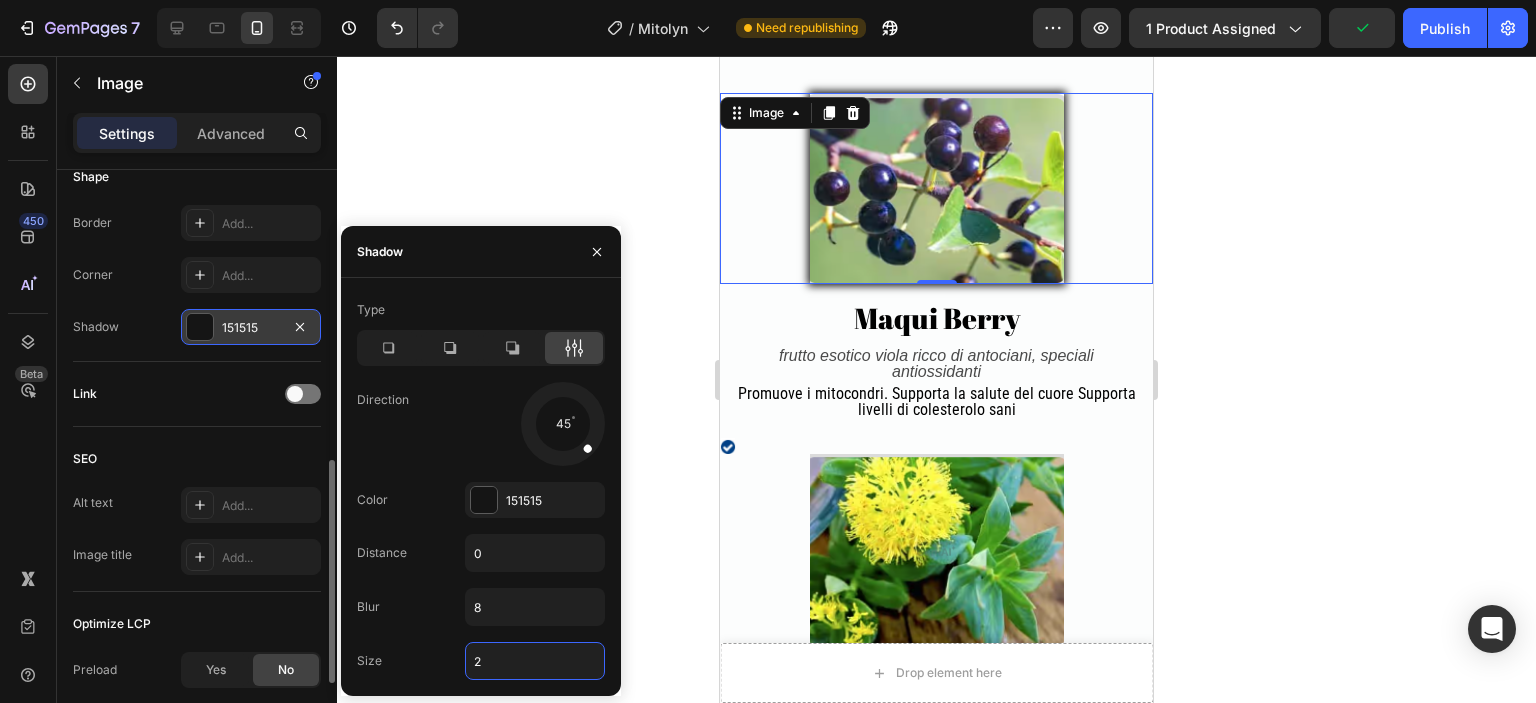 click 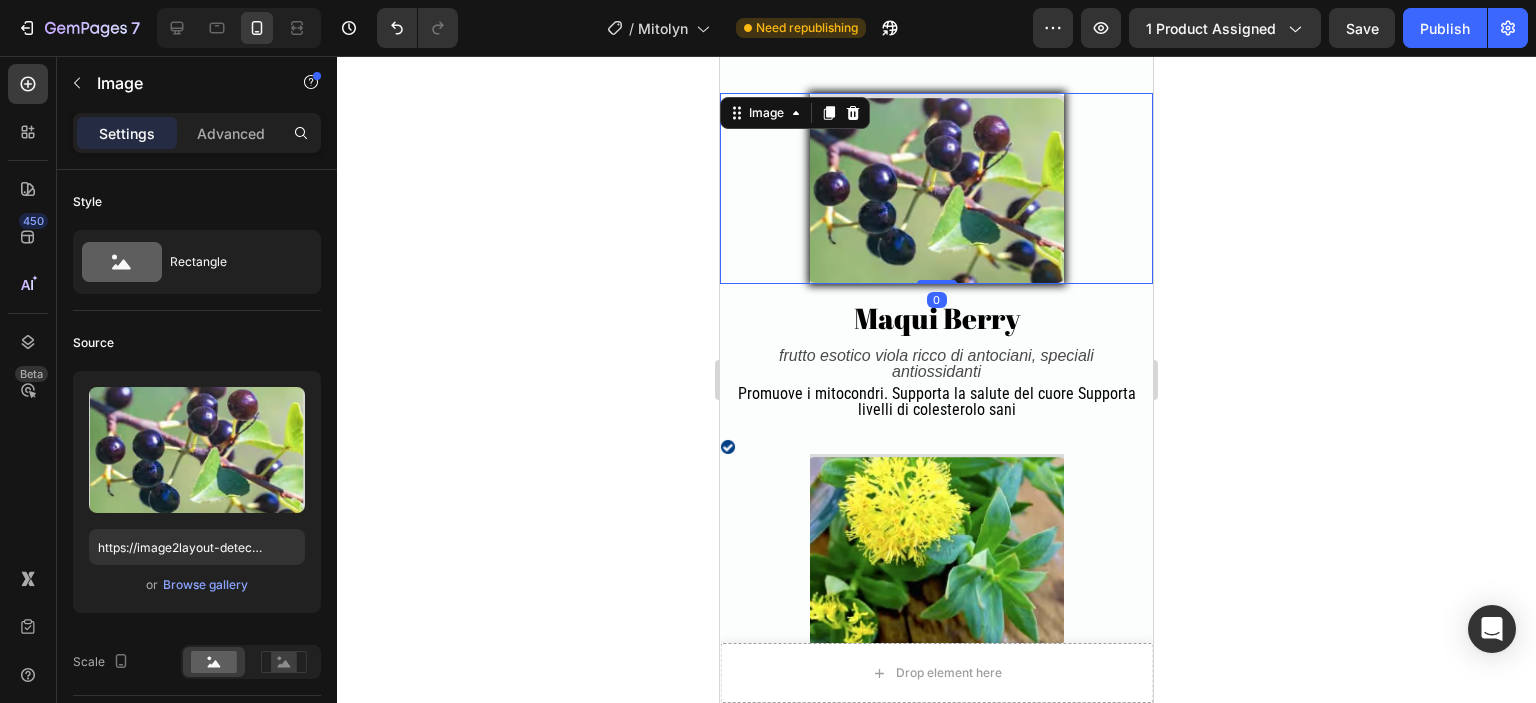 click at bounding box center (937, 188) 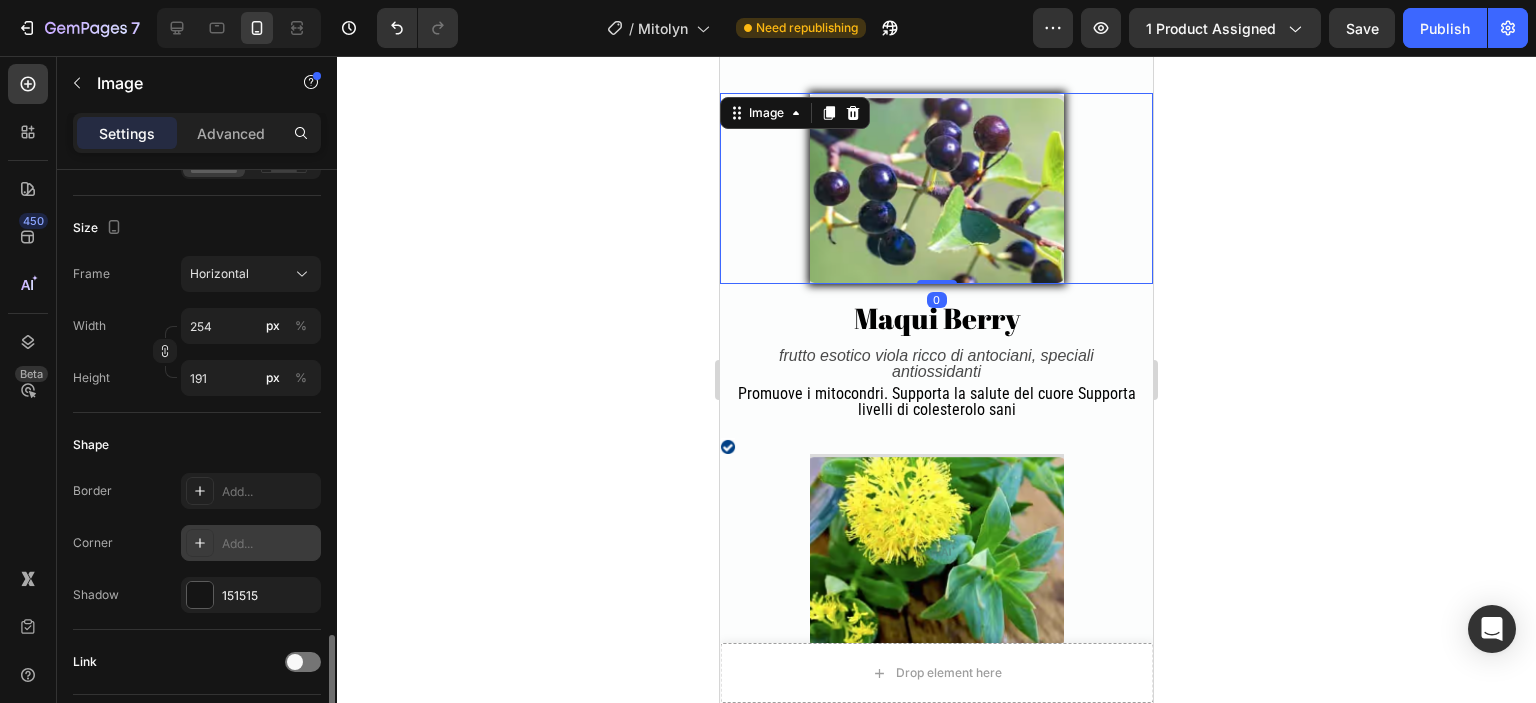 scroll, scrollTop: 700, scrollLeft: 0, axis: vertical 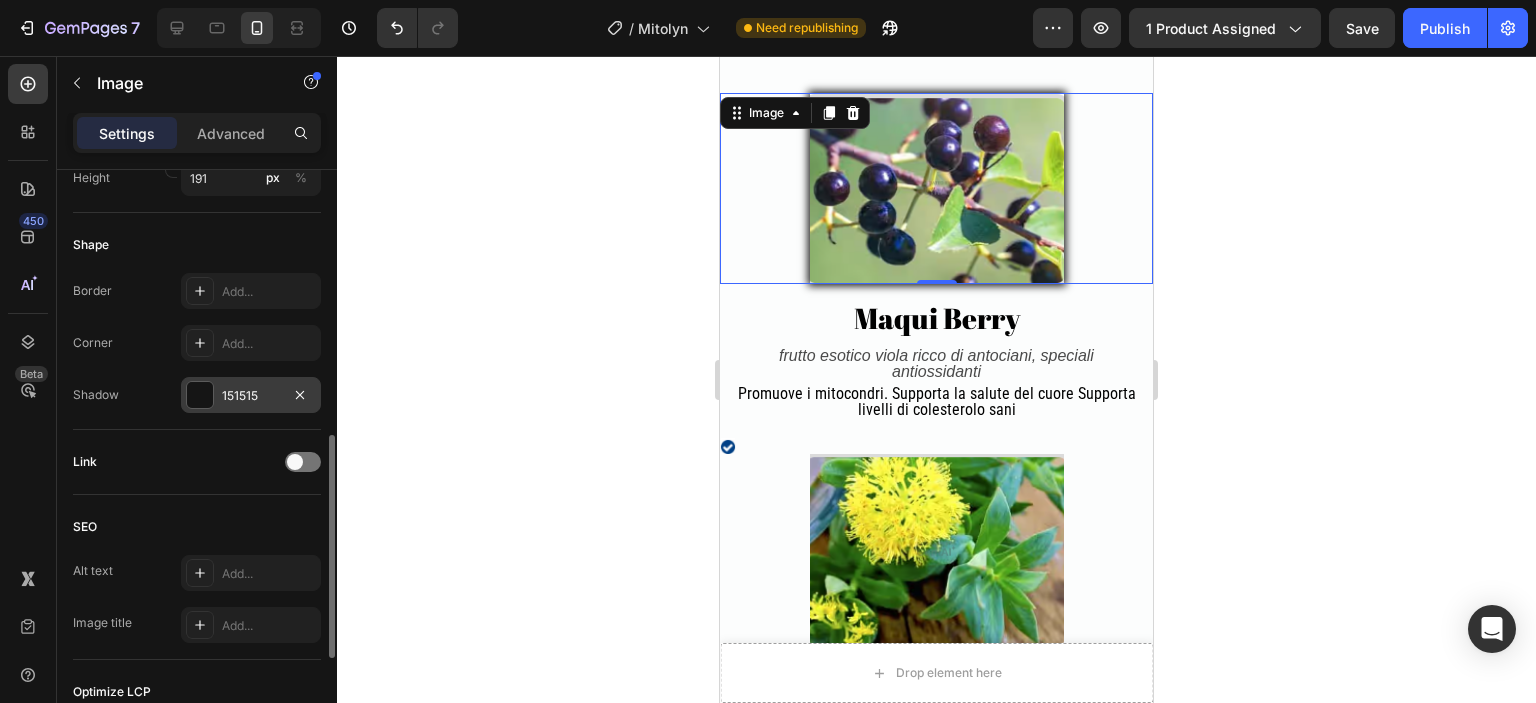 click on "151515" at bounding box center [251, 396] 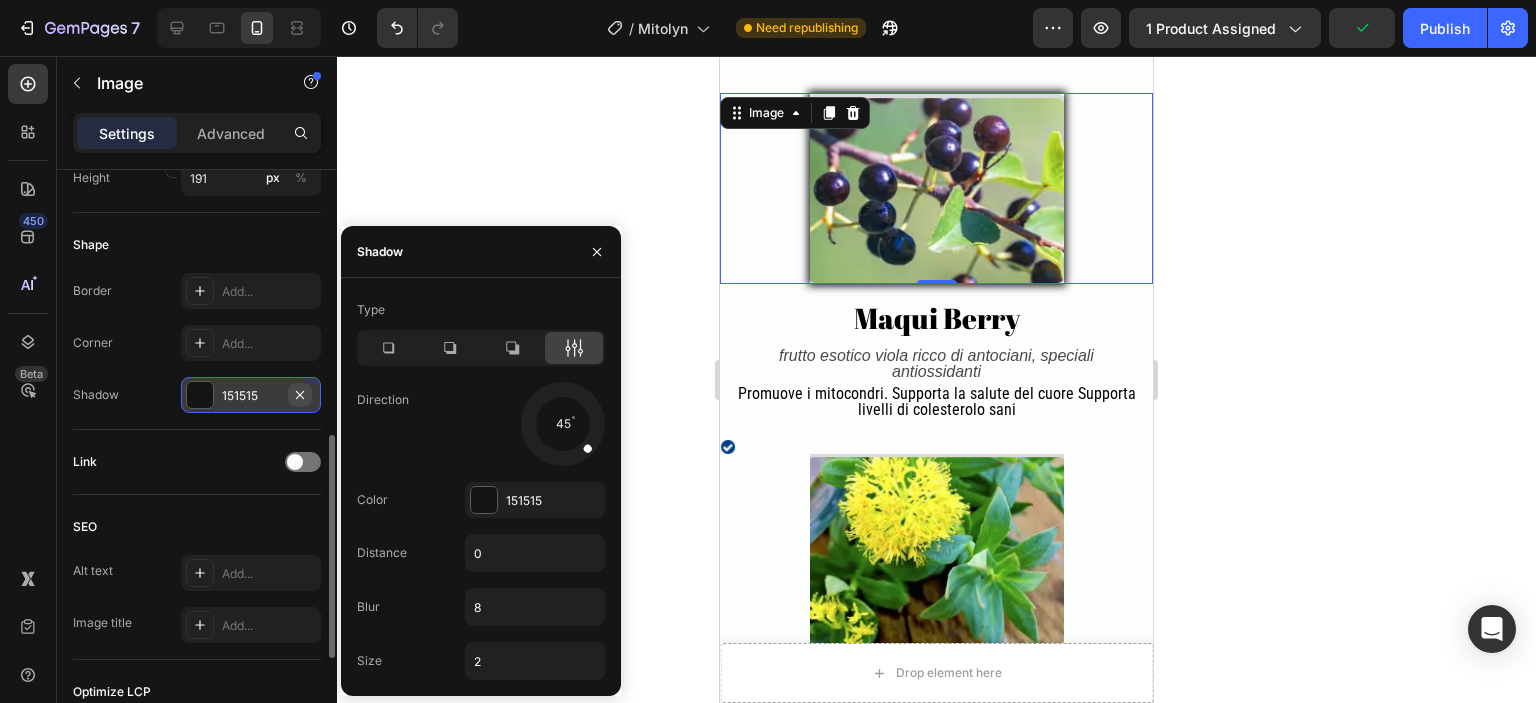 click 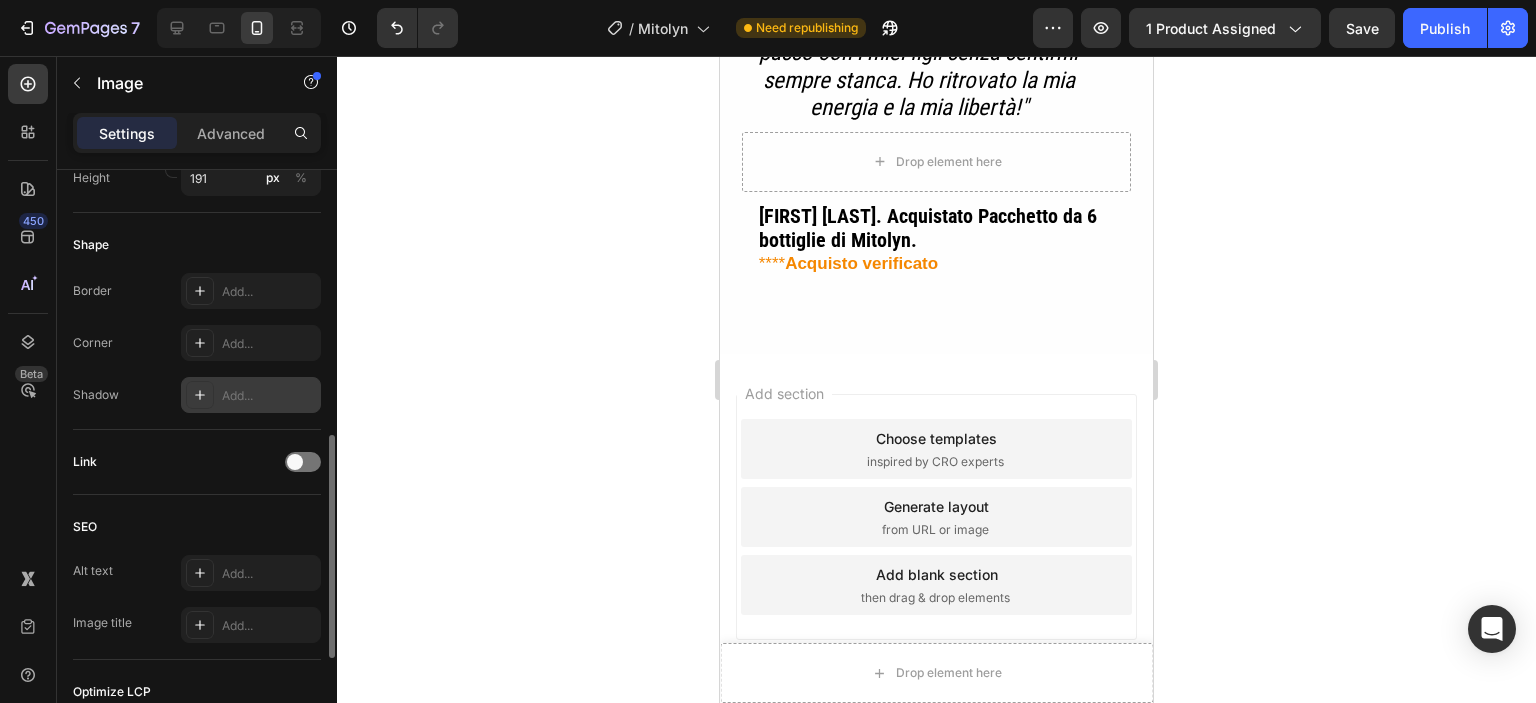 scroll, scrollTop: 14390, scrollLeft: 0, axis: vertical 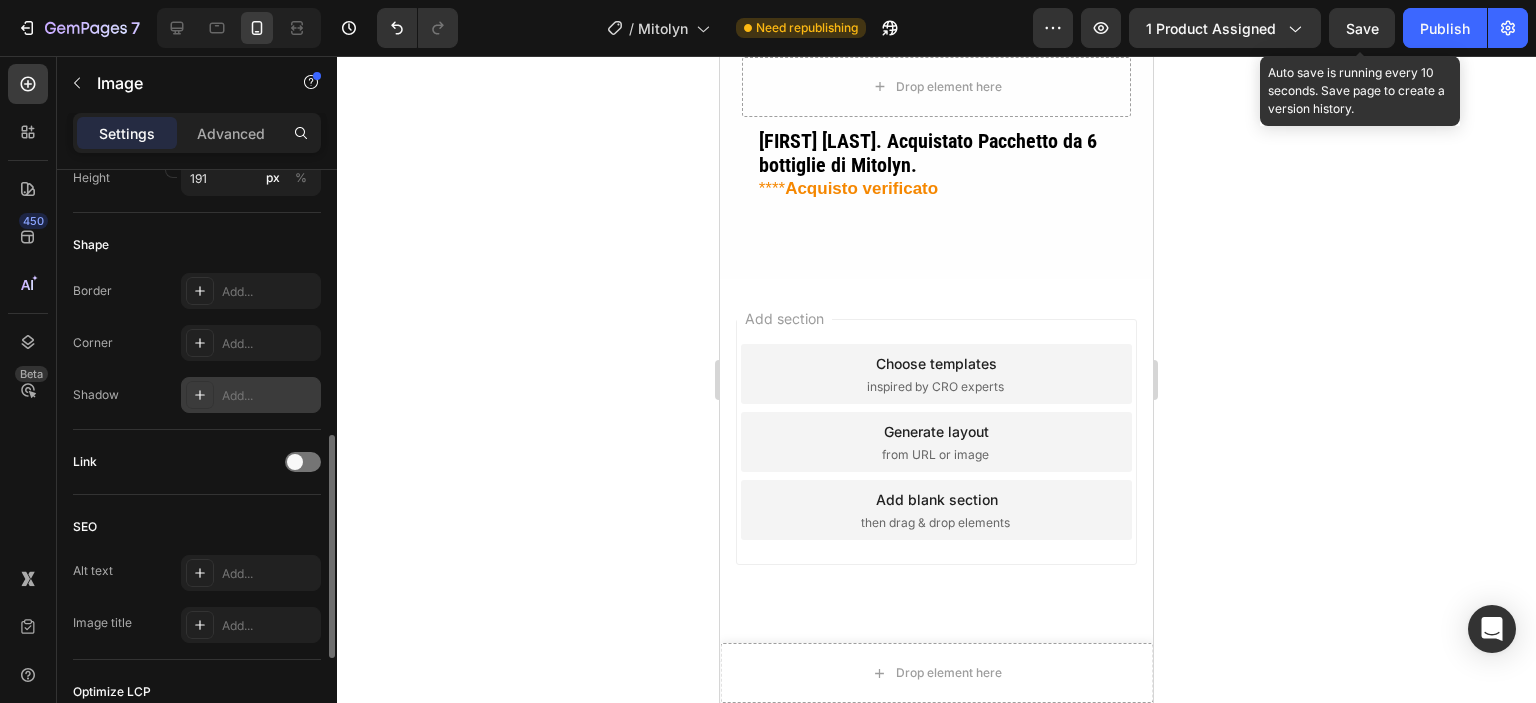 click on "Save" at bounding box center [1362, 28] 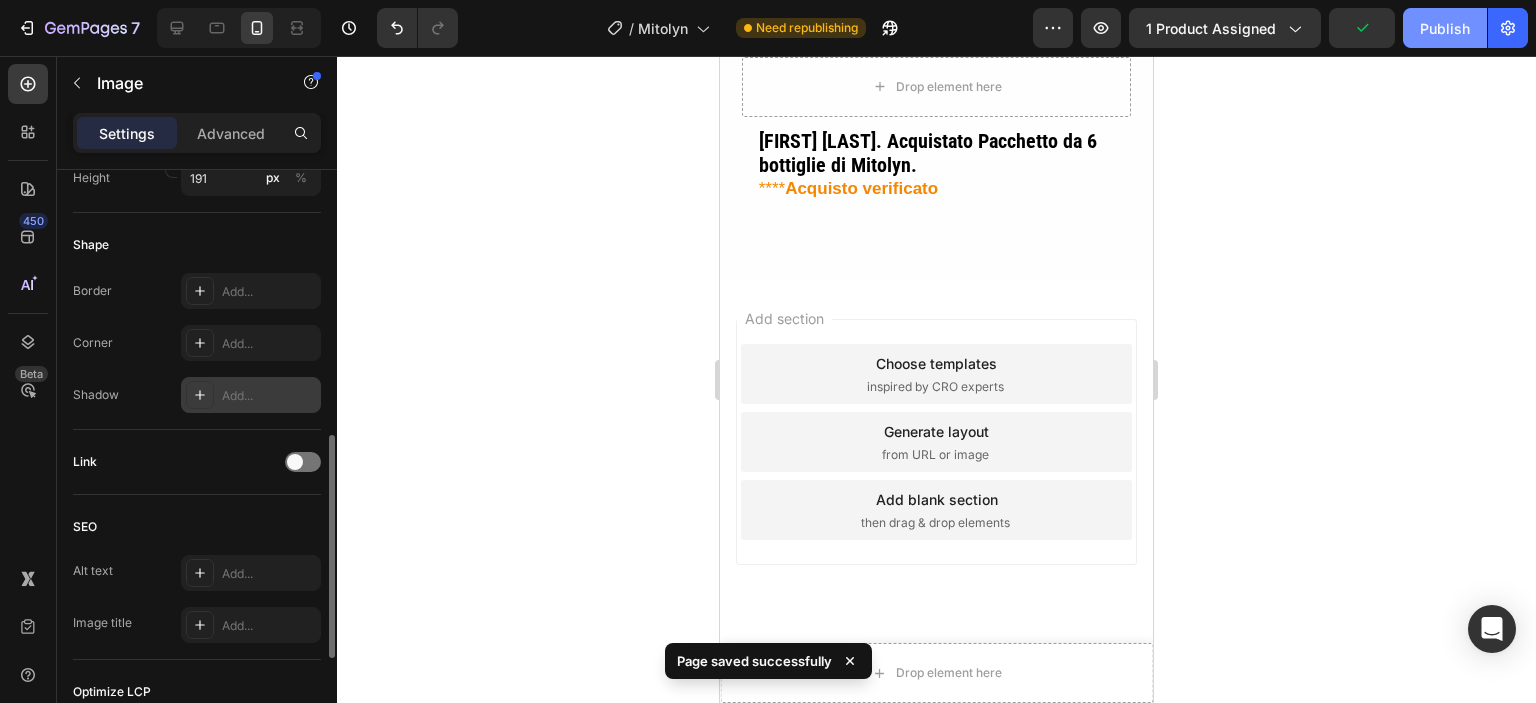 click on "Publish" at bounding box center (1445, 28) 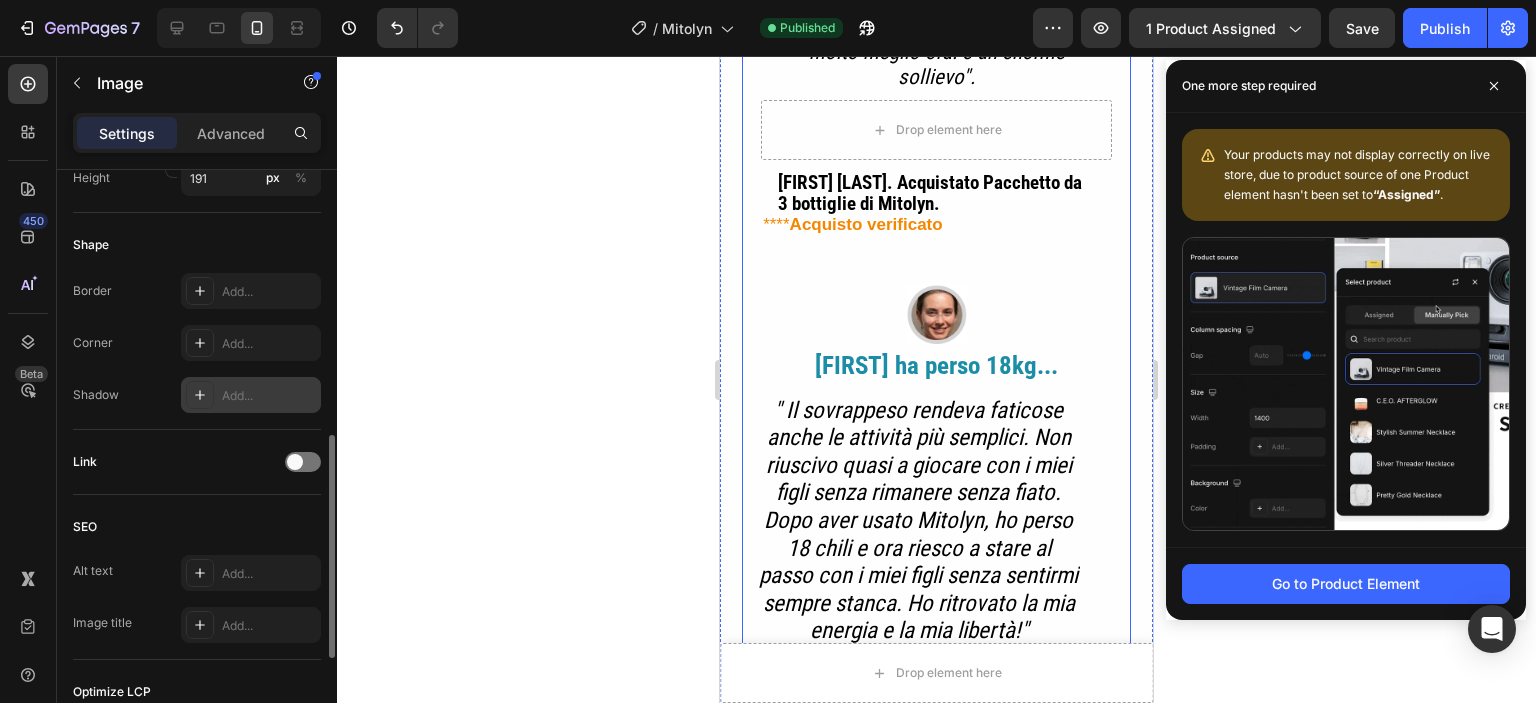 scroll, scrollTop: 13190, scrollLeft: 0, axis: vertical 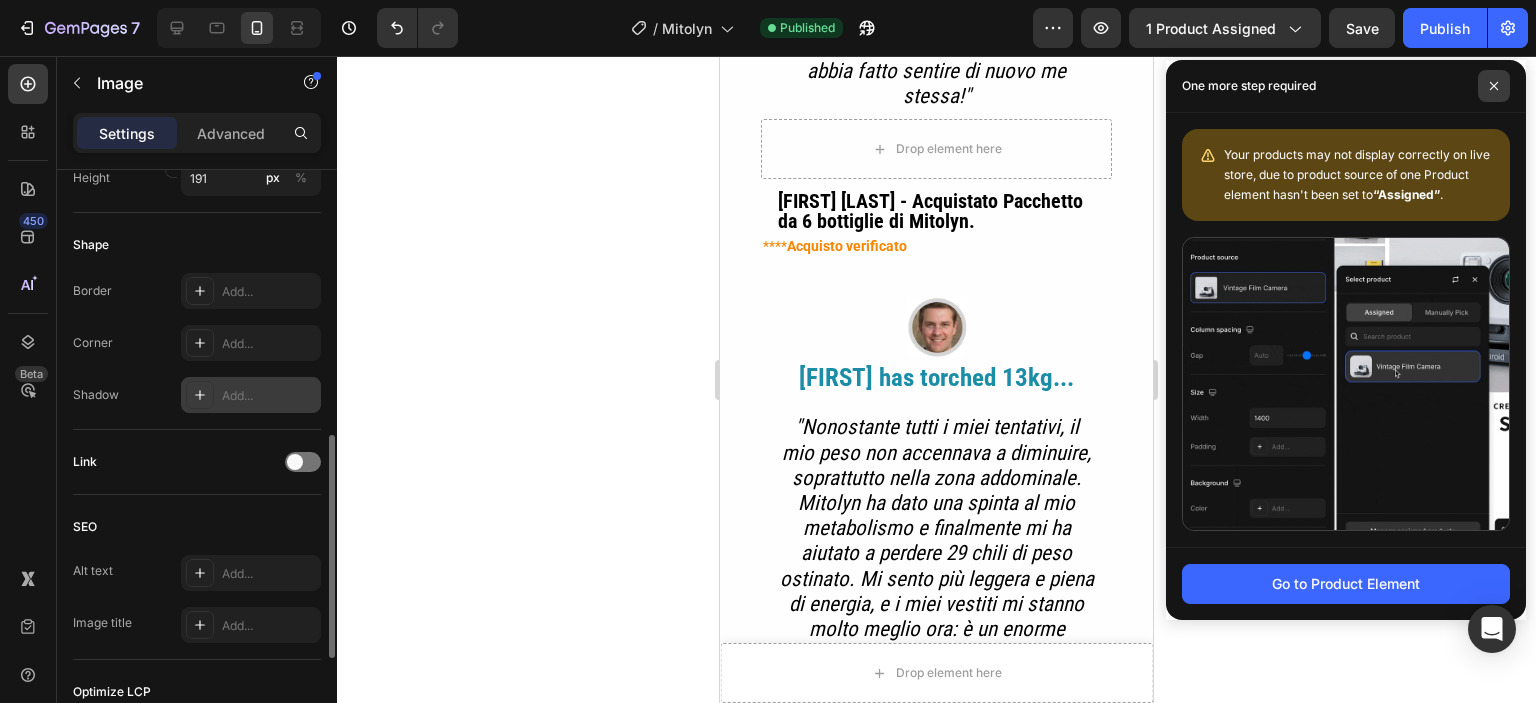 click 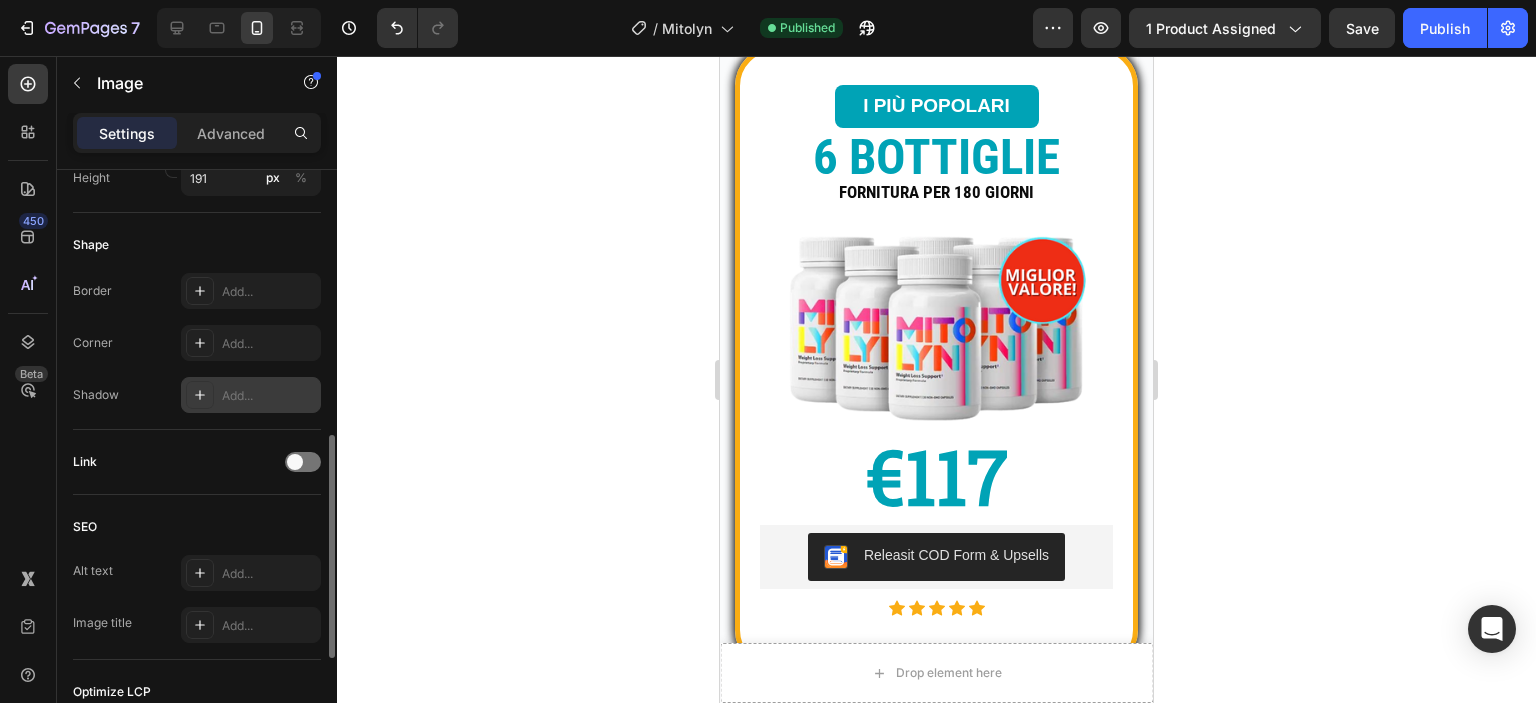 scroll, scrollTop: 1390, scrollLeft: 0, axis: vertical 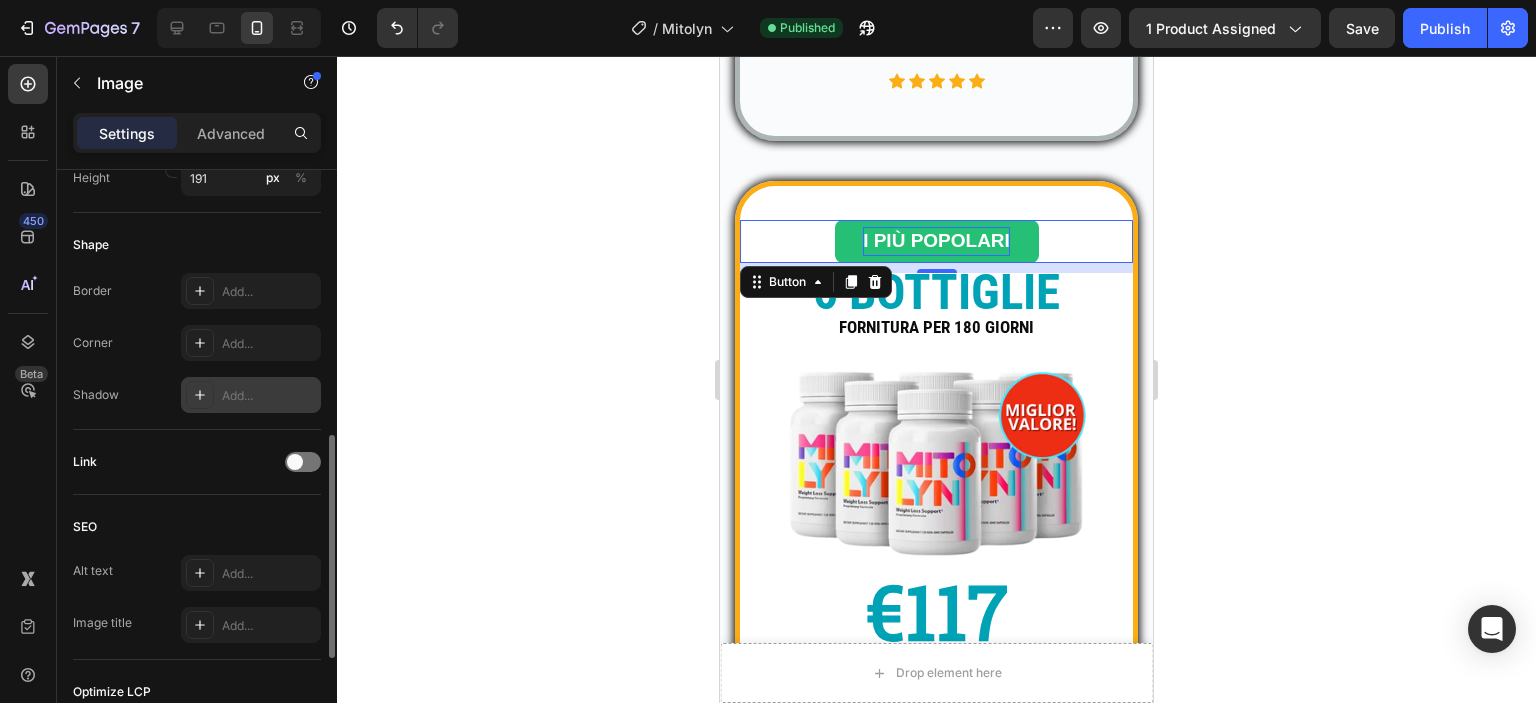 click on "I PIÙ POPOLARI" at bounding box center (936, 241) 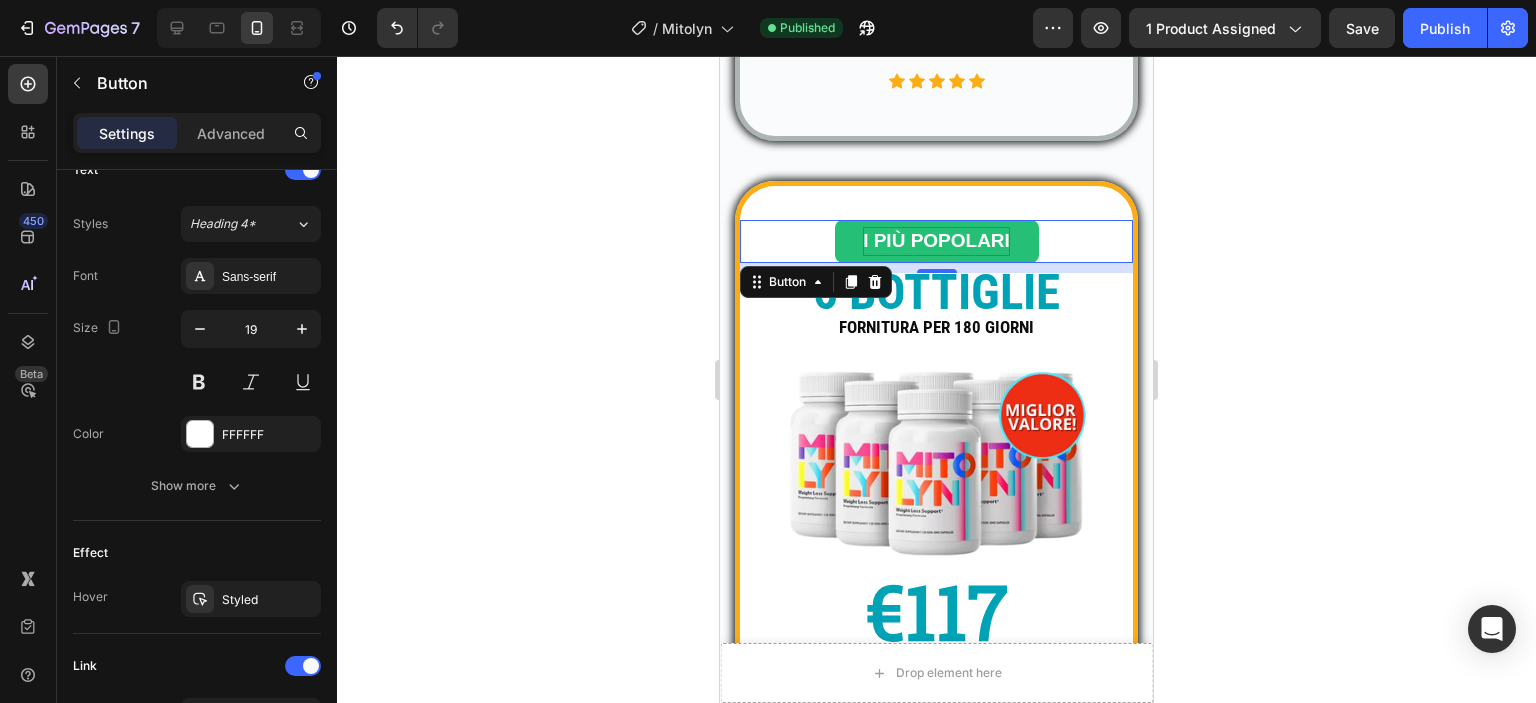 scroll, scrollTop: 0, scrollLeft: 0, axis: both 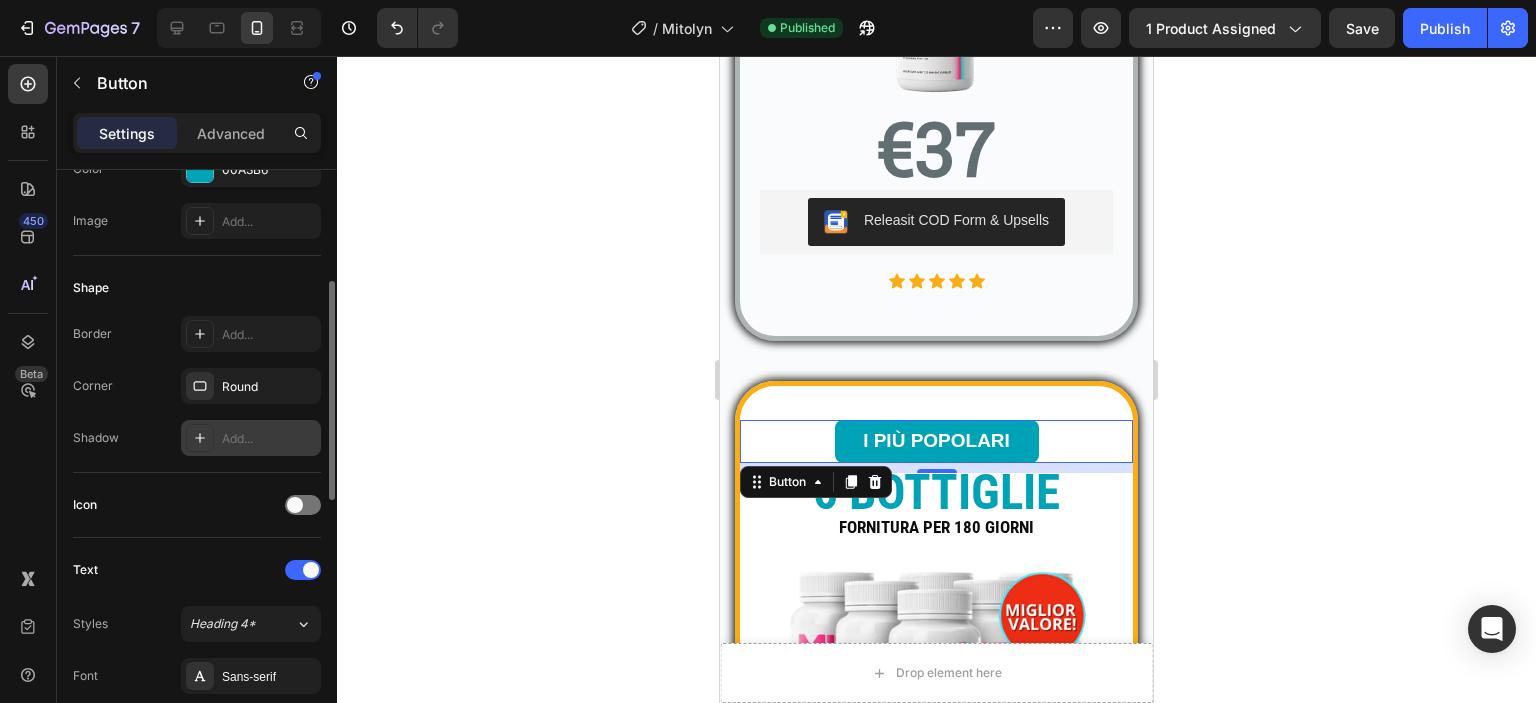 click on "Add..." at bounding box center (269, 439) 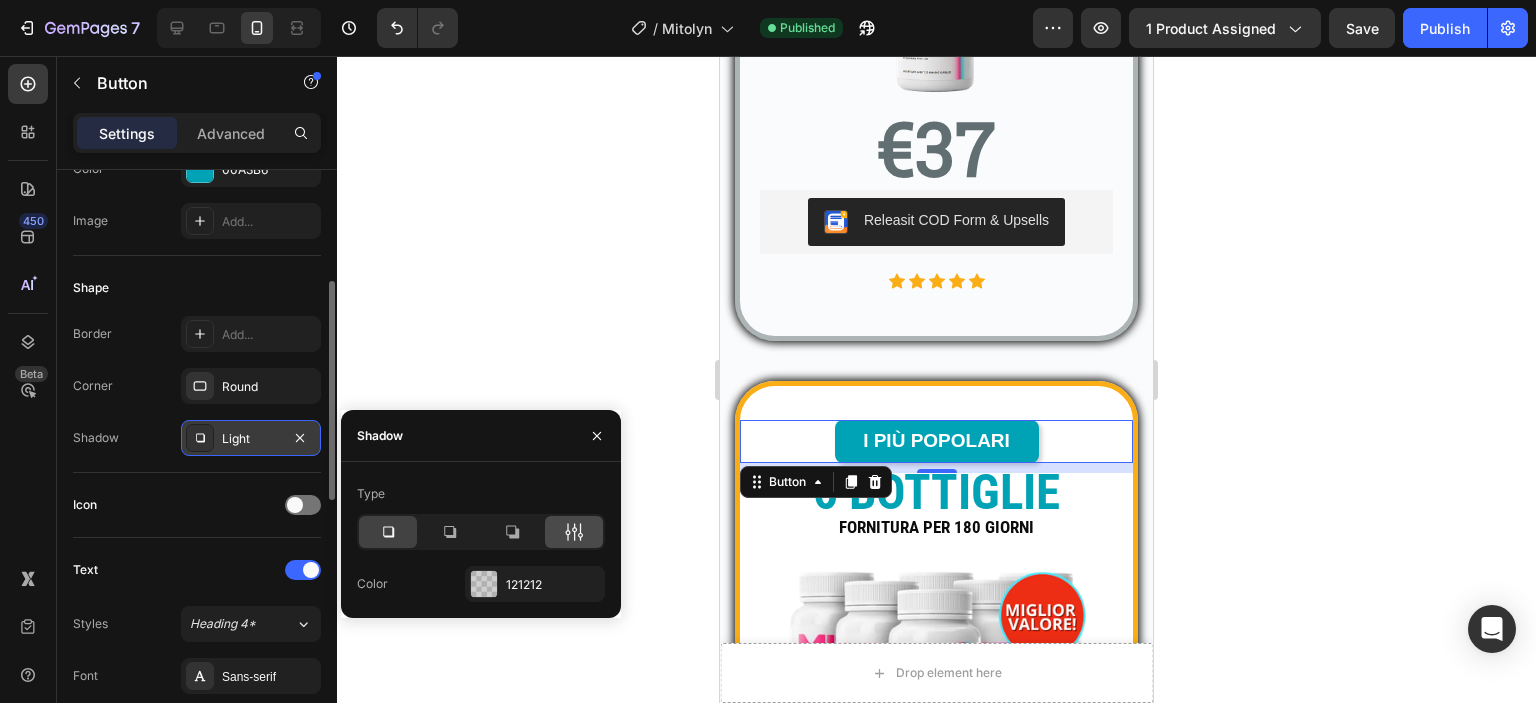 click 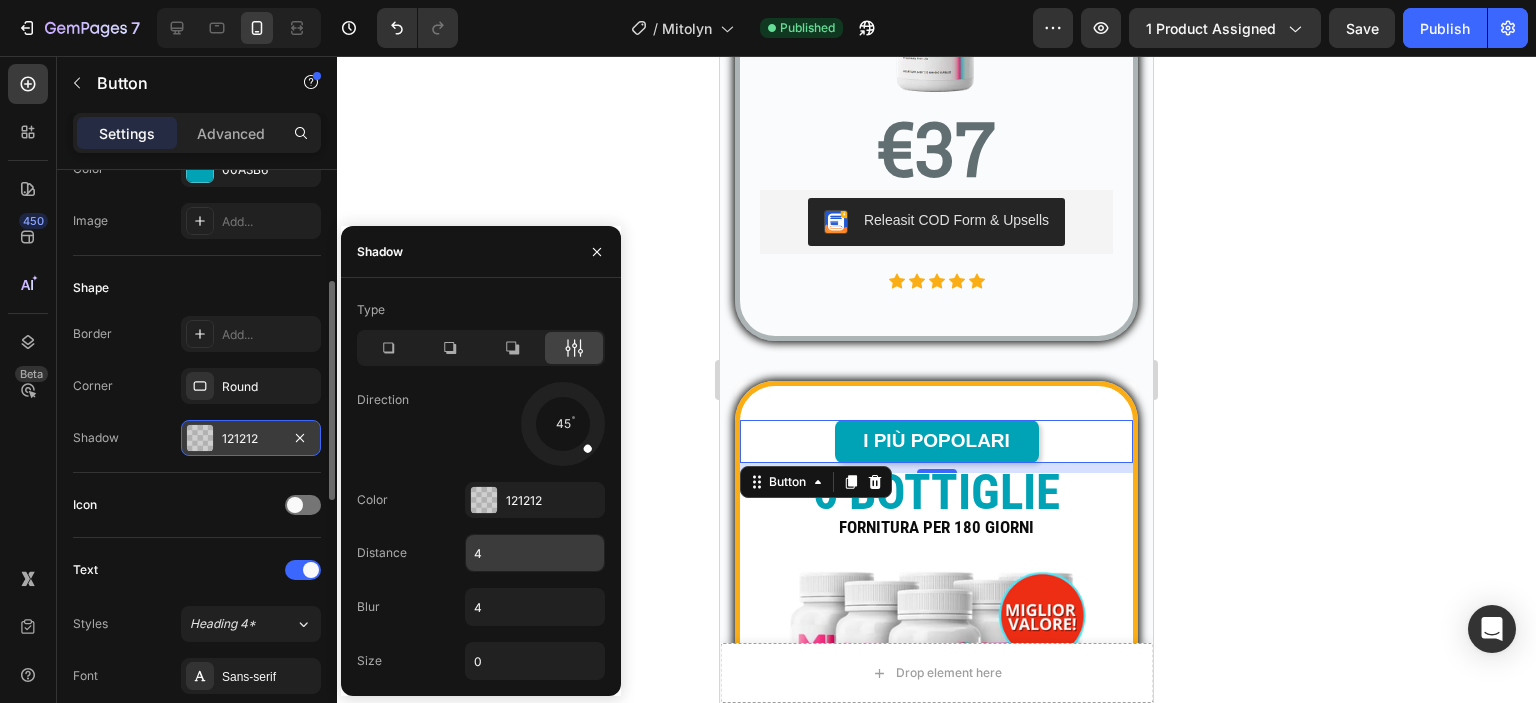 click on "4" at bounding box center (535, 553) 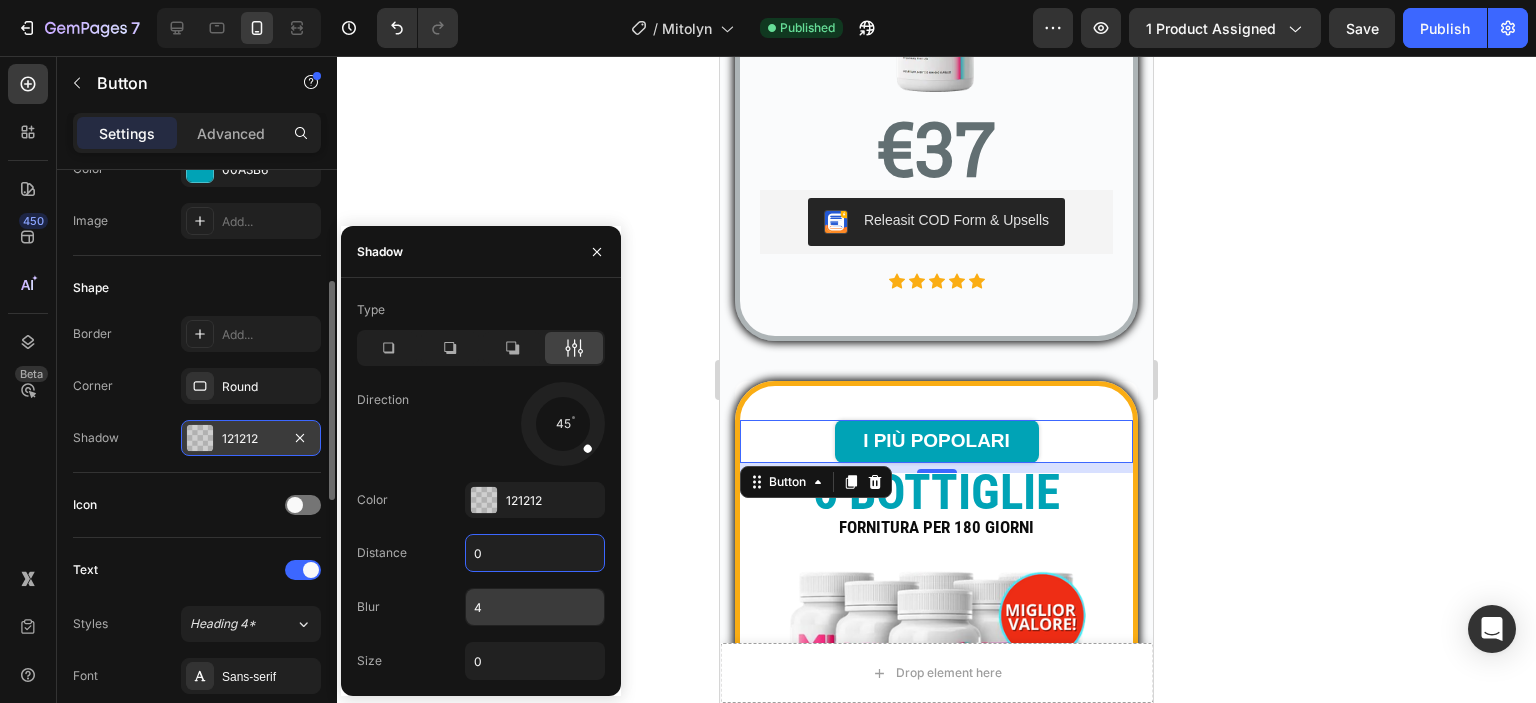 type on "0" 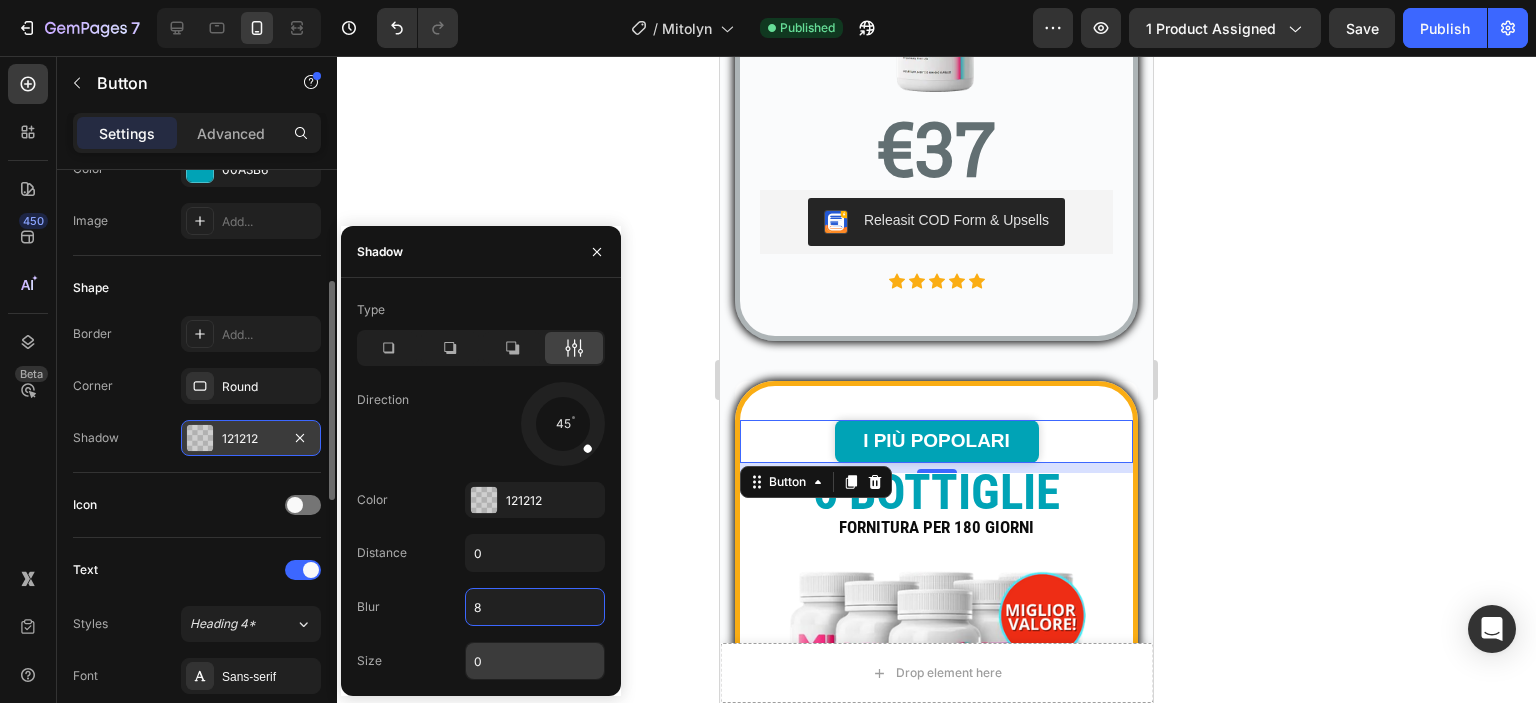 type on "8" 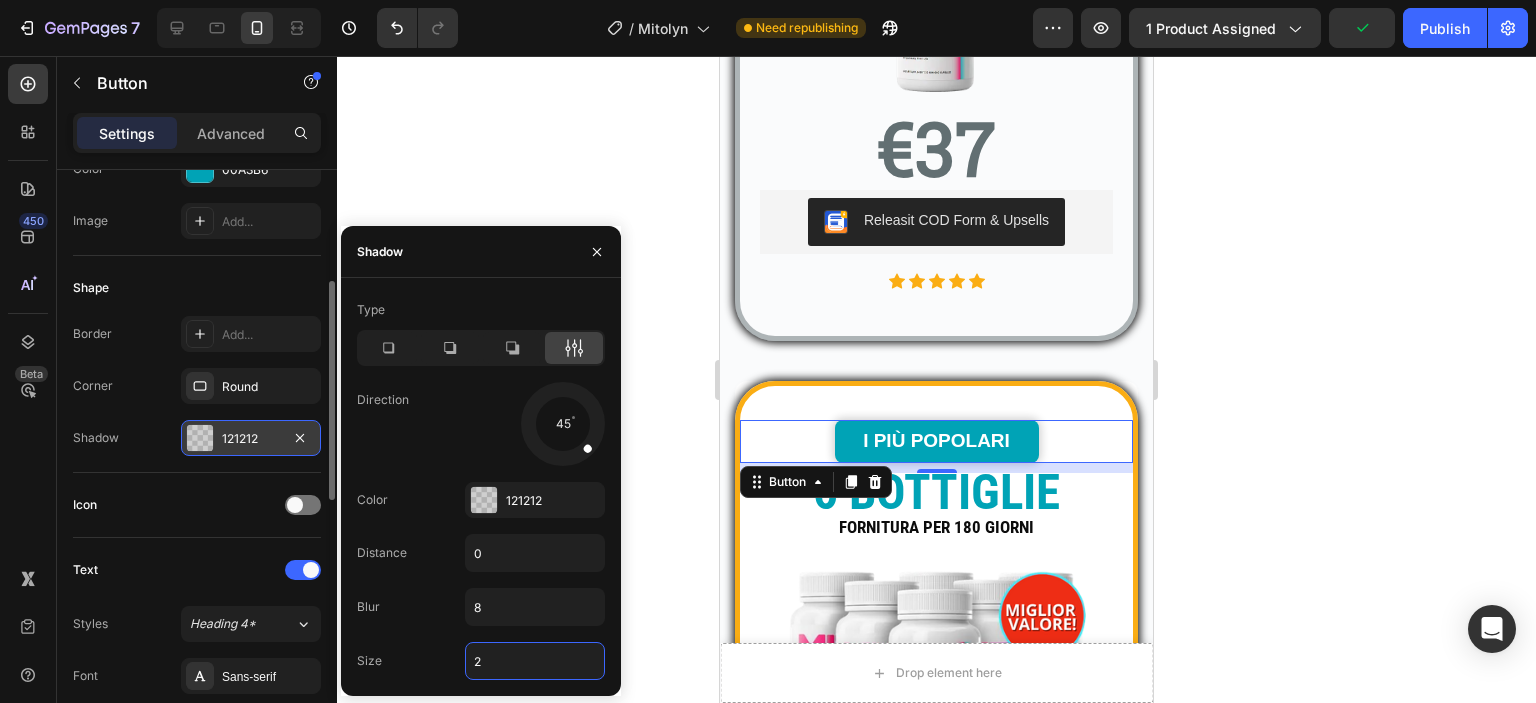 type on "2" 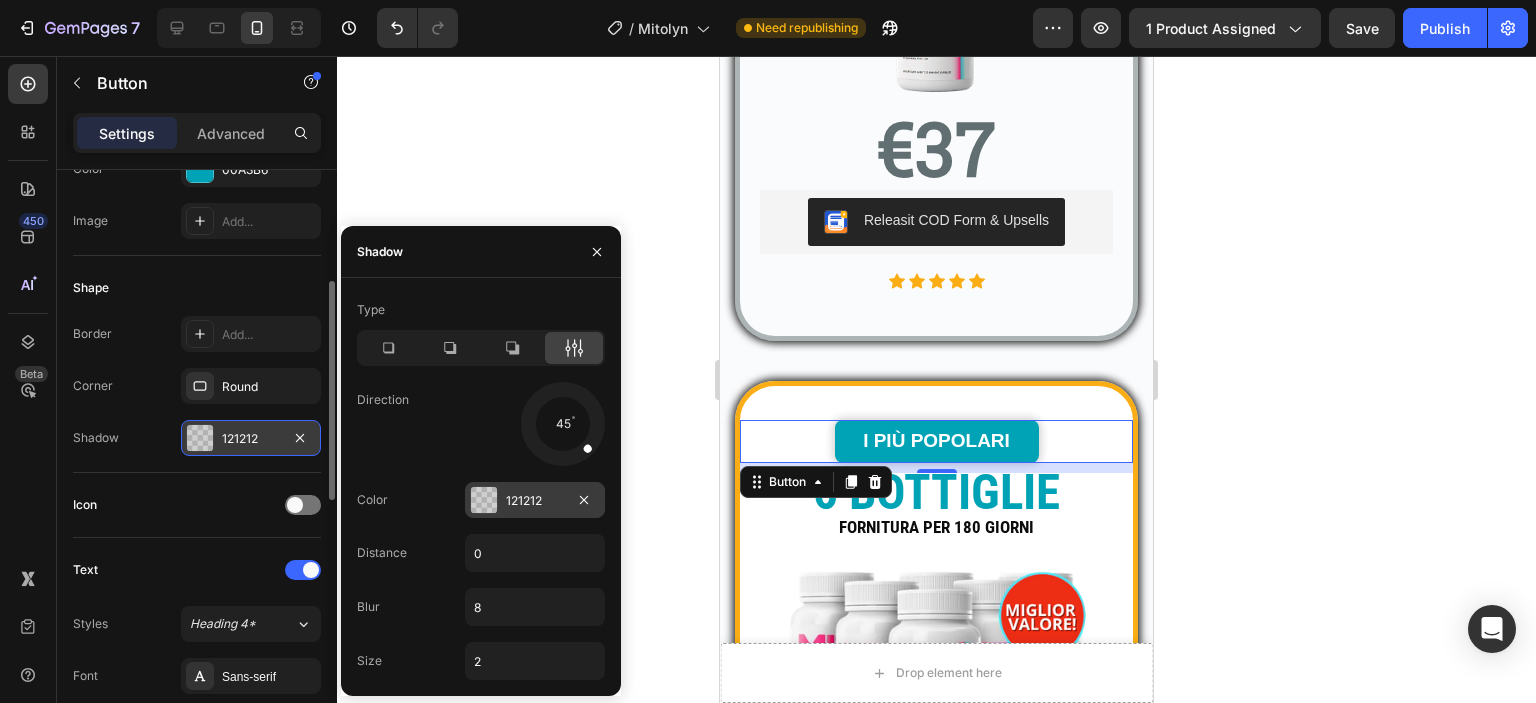 click at bounding box center [484, 500] 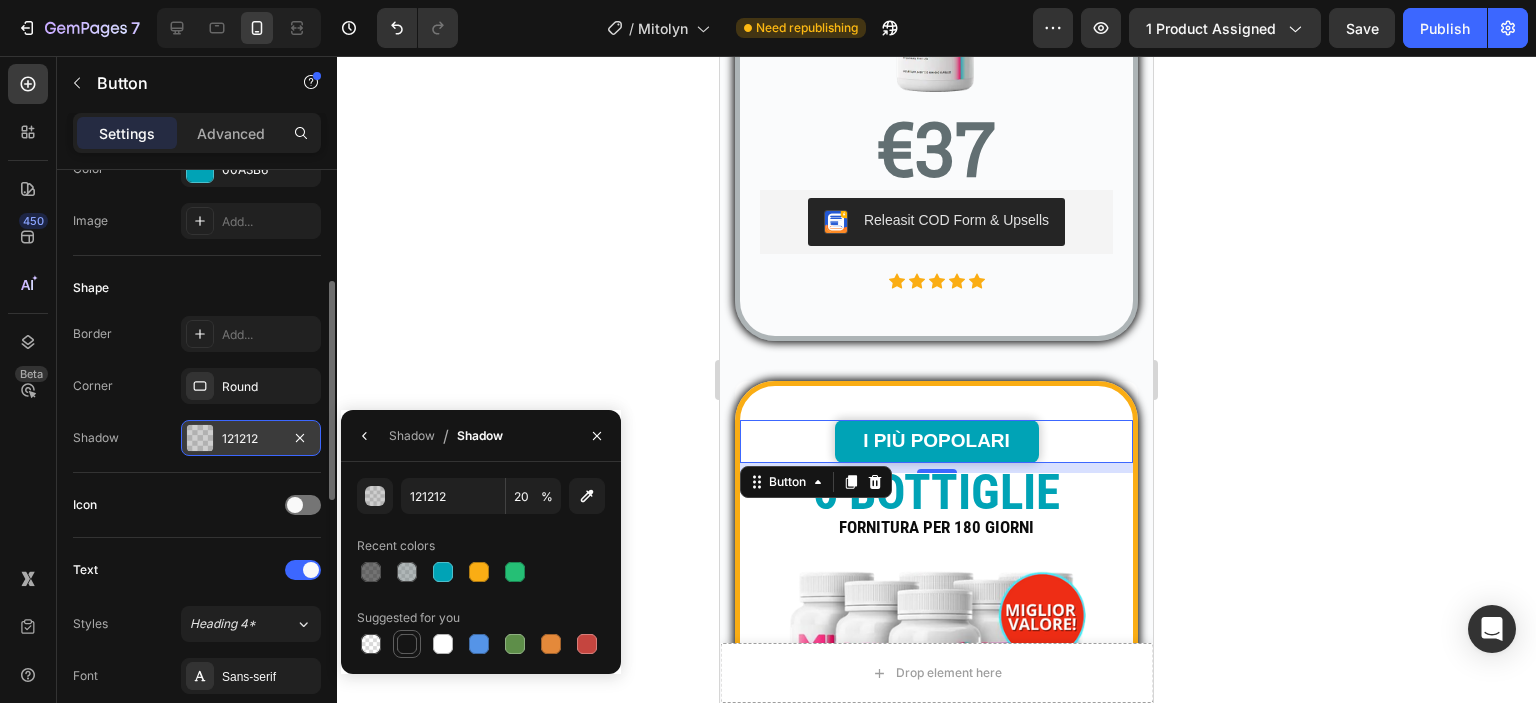 click at bounding box center (407, 644) 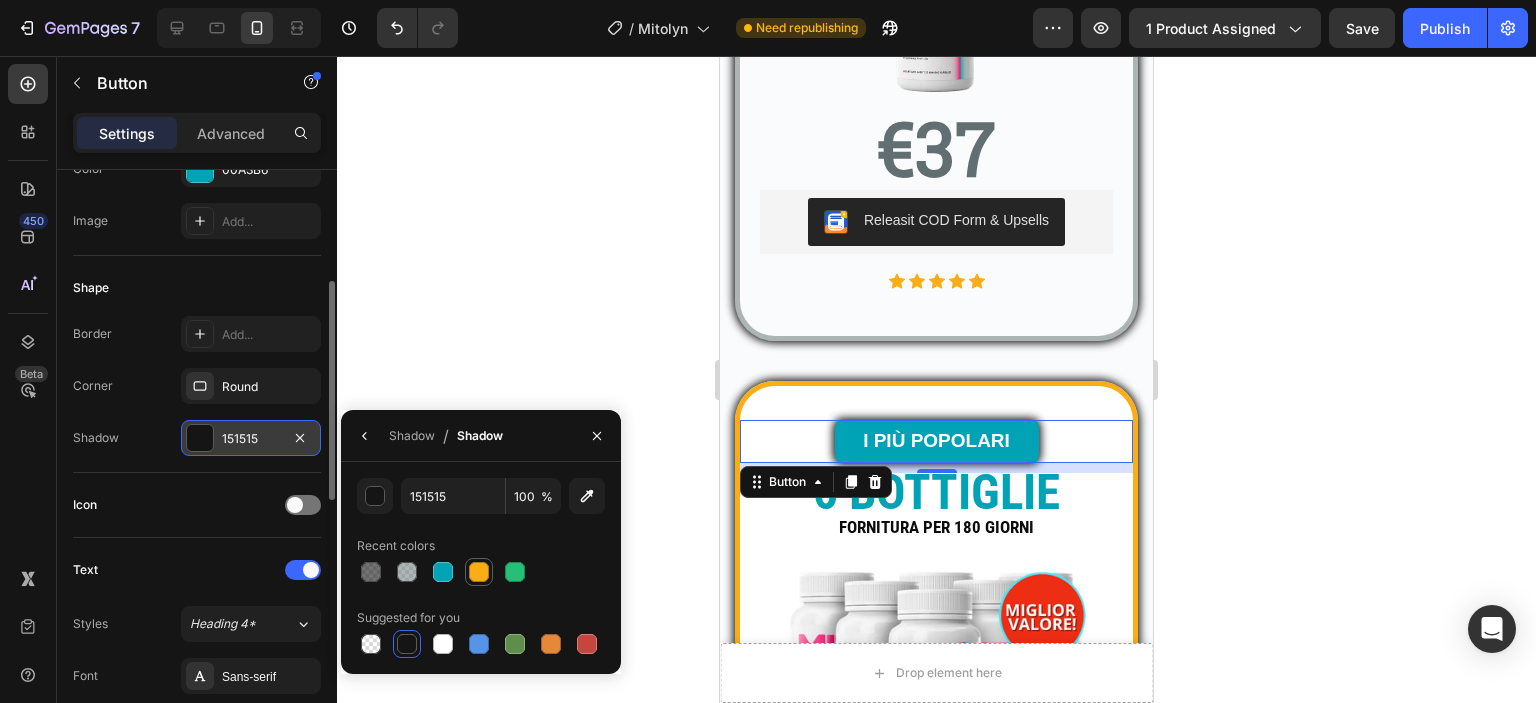 click at bounding box center [479, 572] 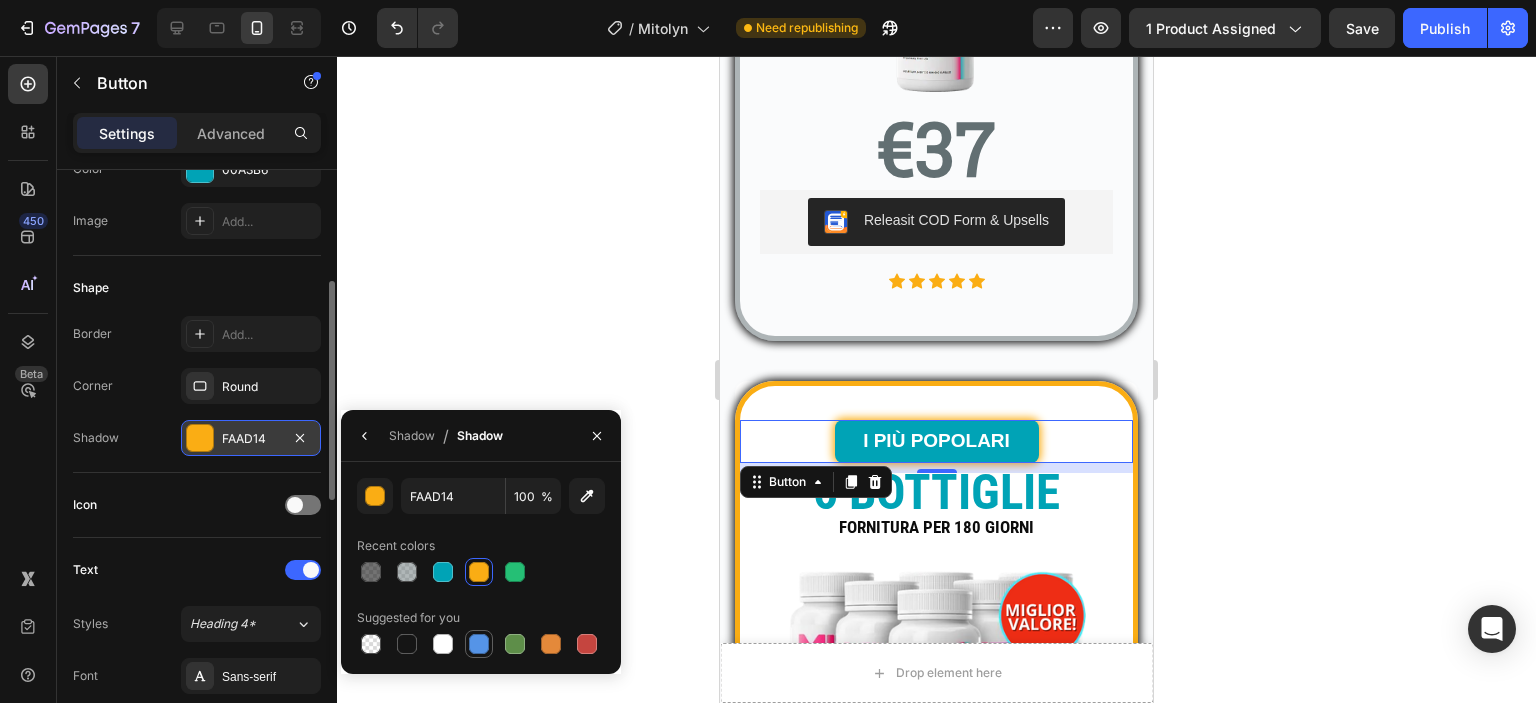 click at bounding box center (479, 644) 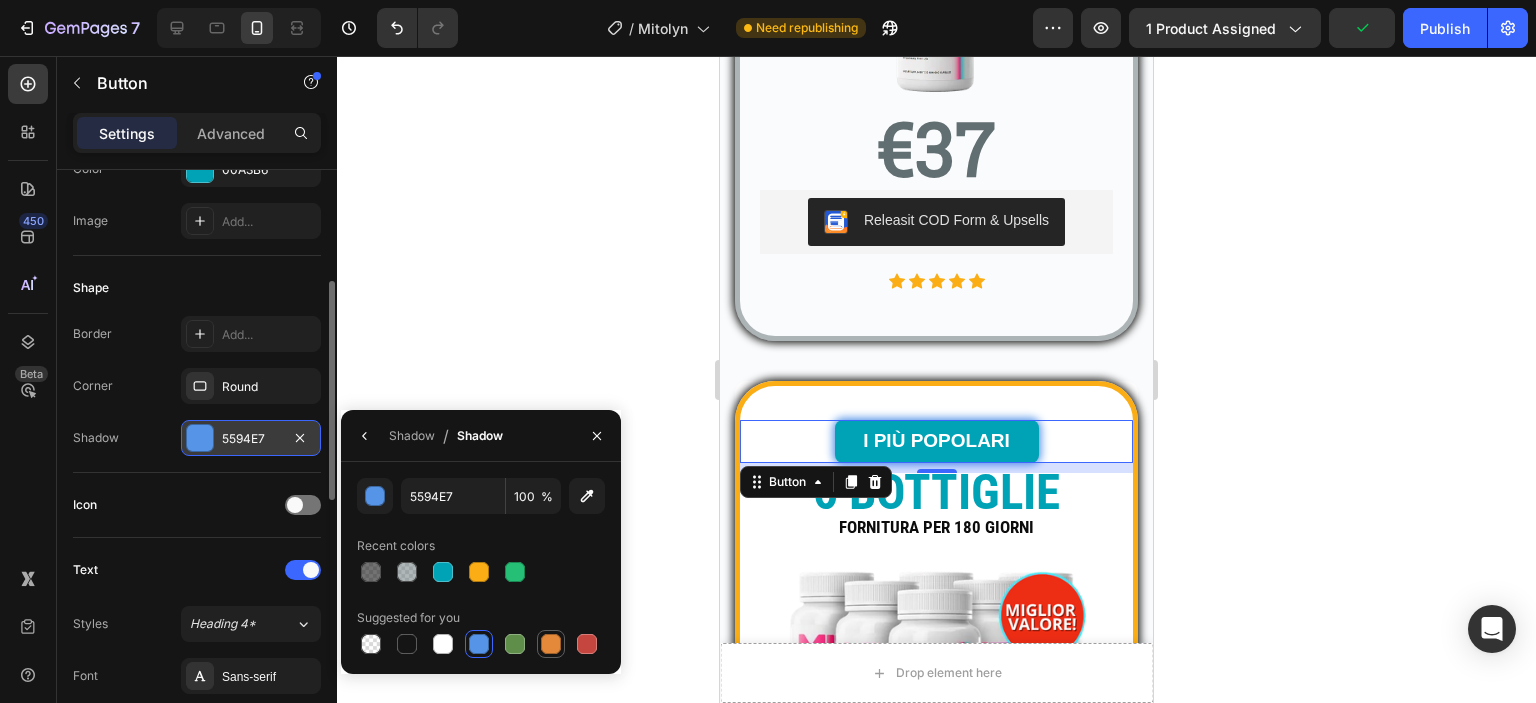 click at bounding box center [551, 644] 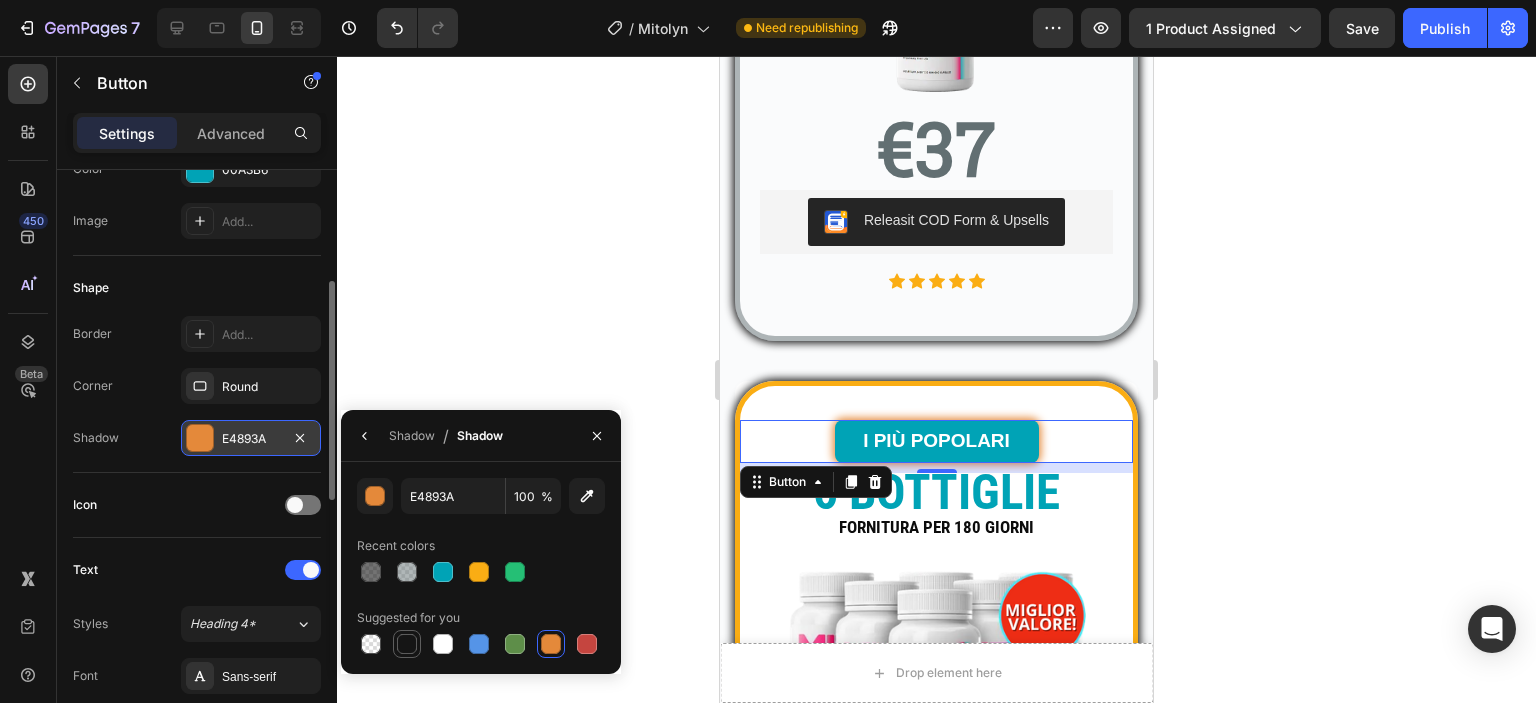 click at bounding box center (407, 644) 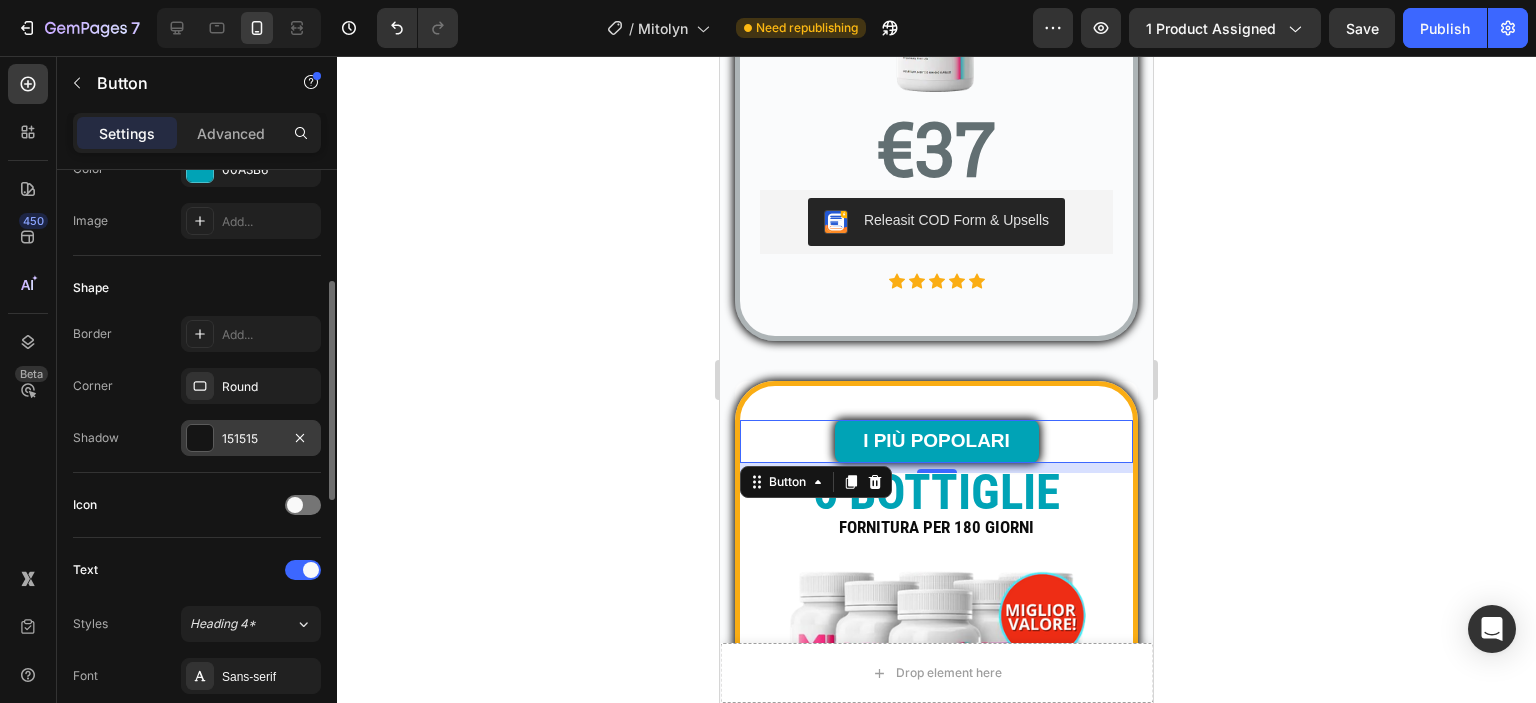 click 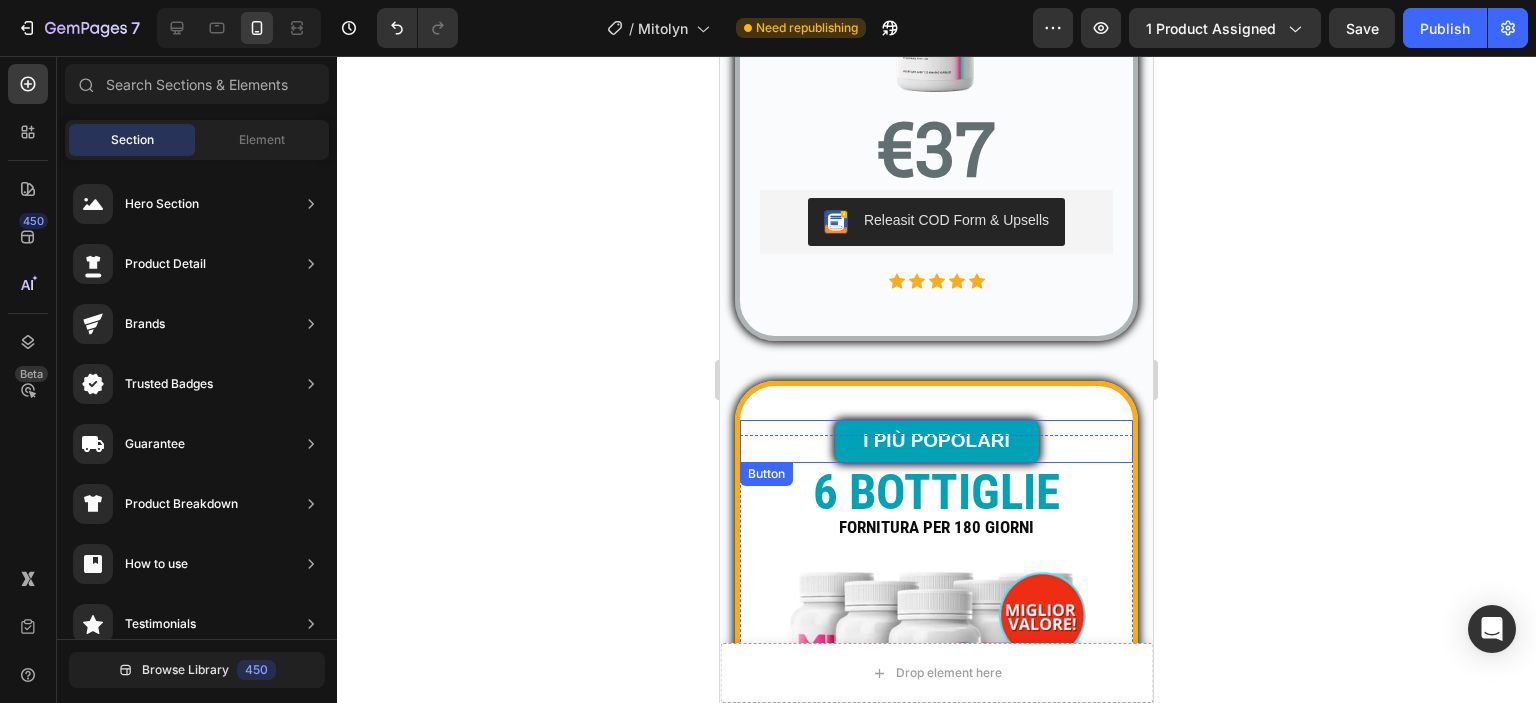 scroll, scrollTop: 1390, scrollLeft: 0, axis: vertical 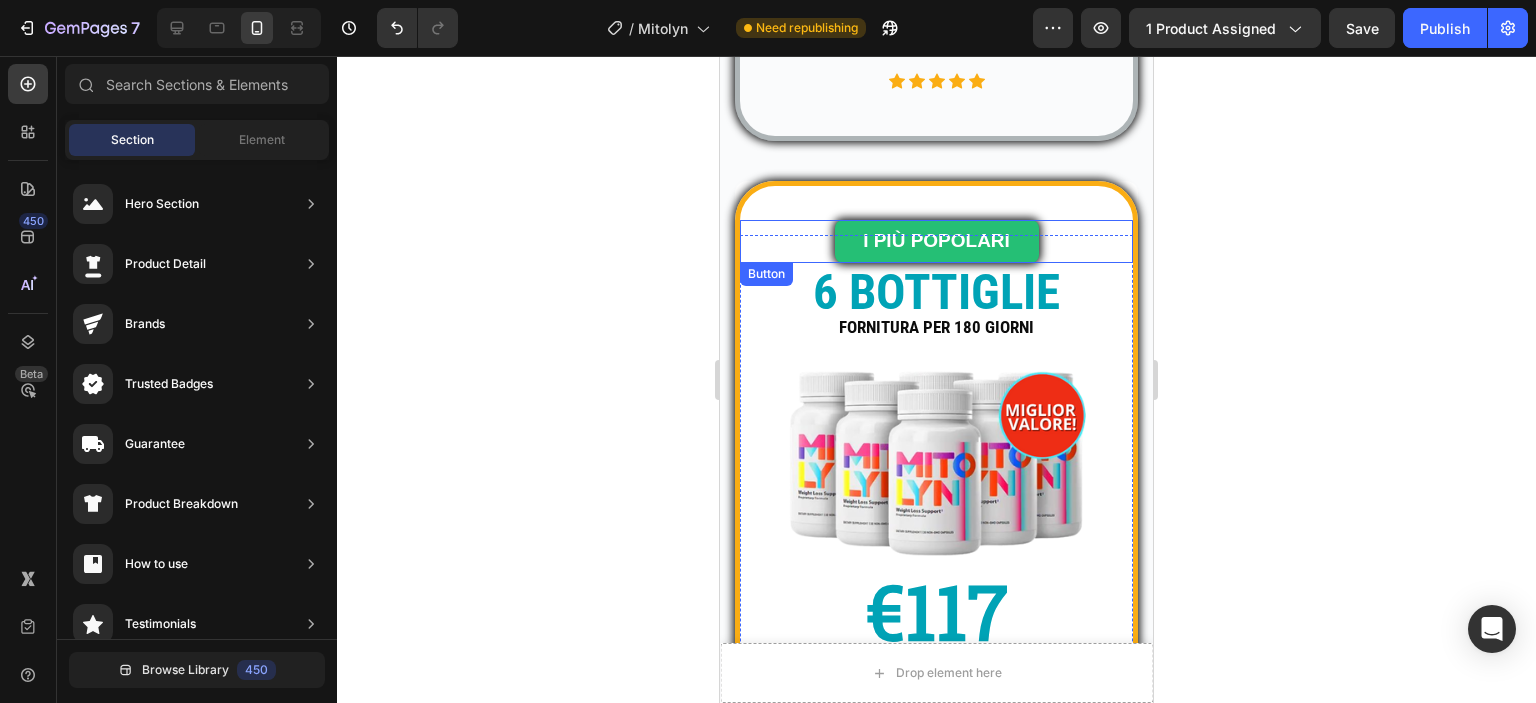 click on "I PIÙ POPOLARI" at bounding box center [937, 241] 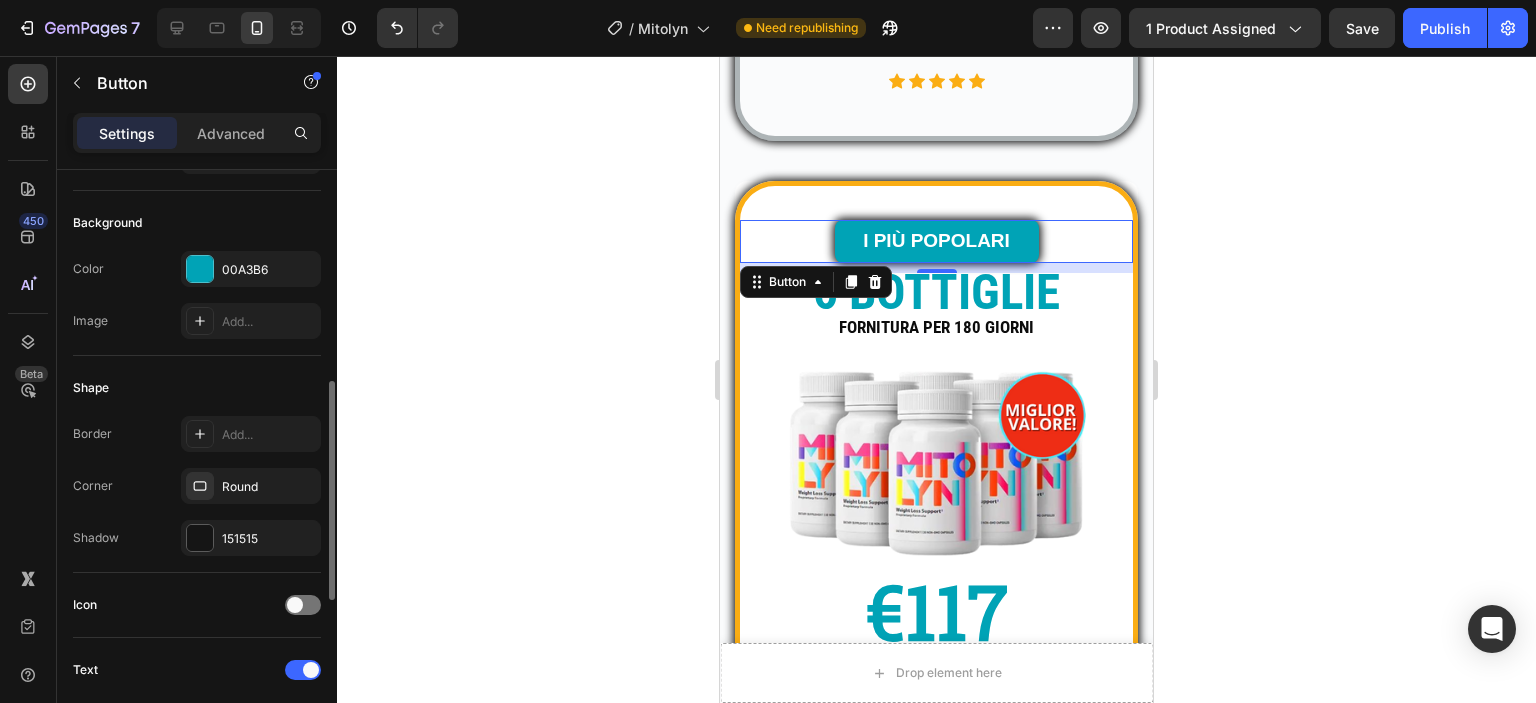 scroll, scrollTop: 300, scrollLeft: 0, axis: vertical 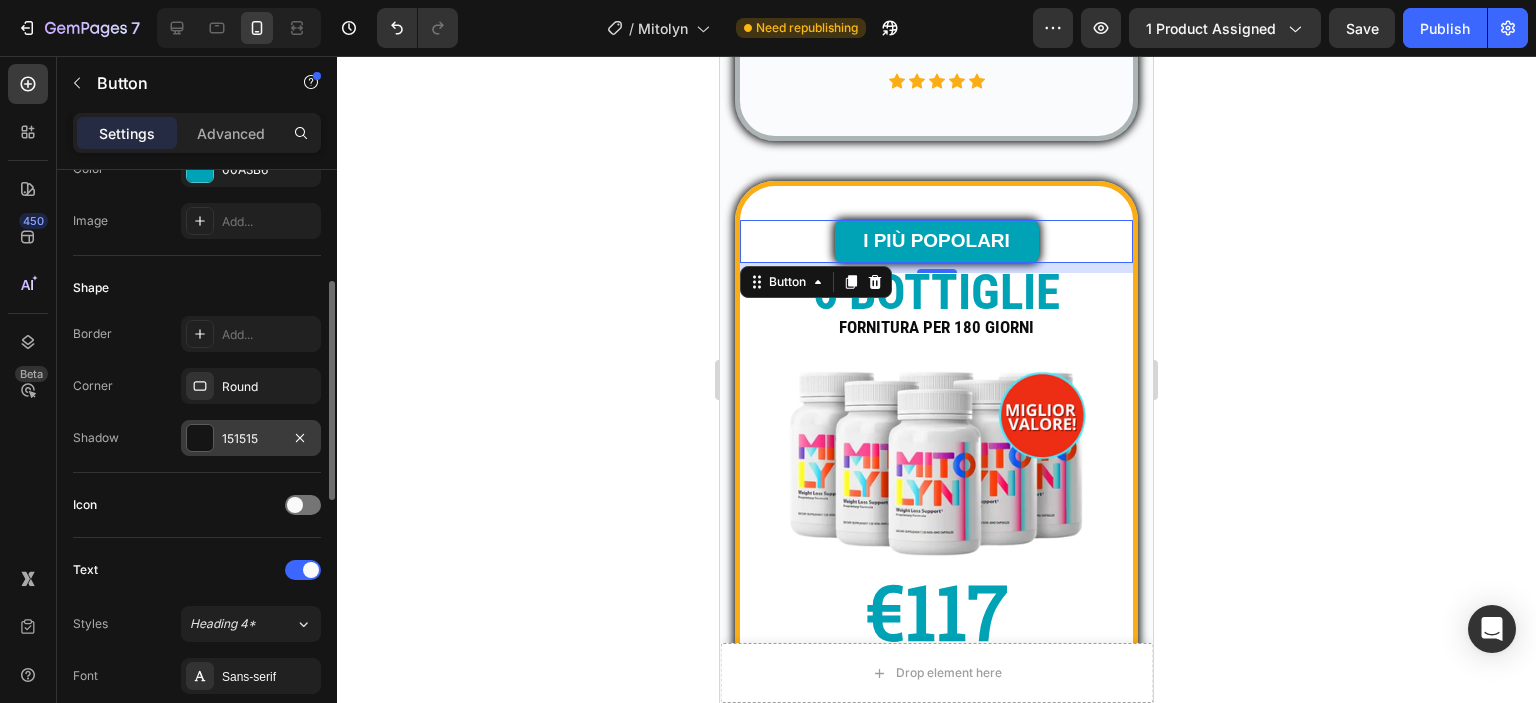 click on "151515" at bounding box center [251, 438] 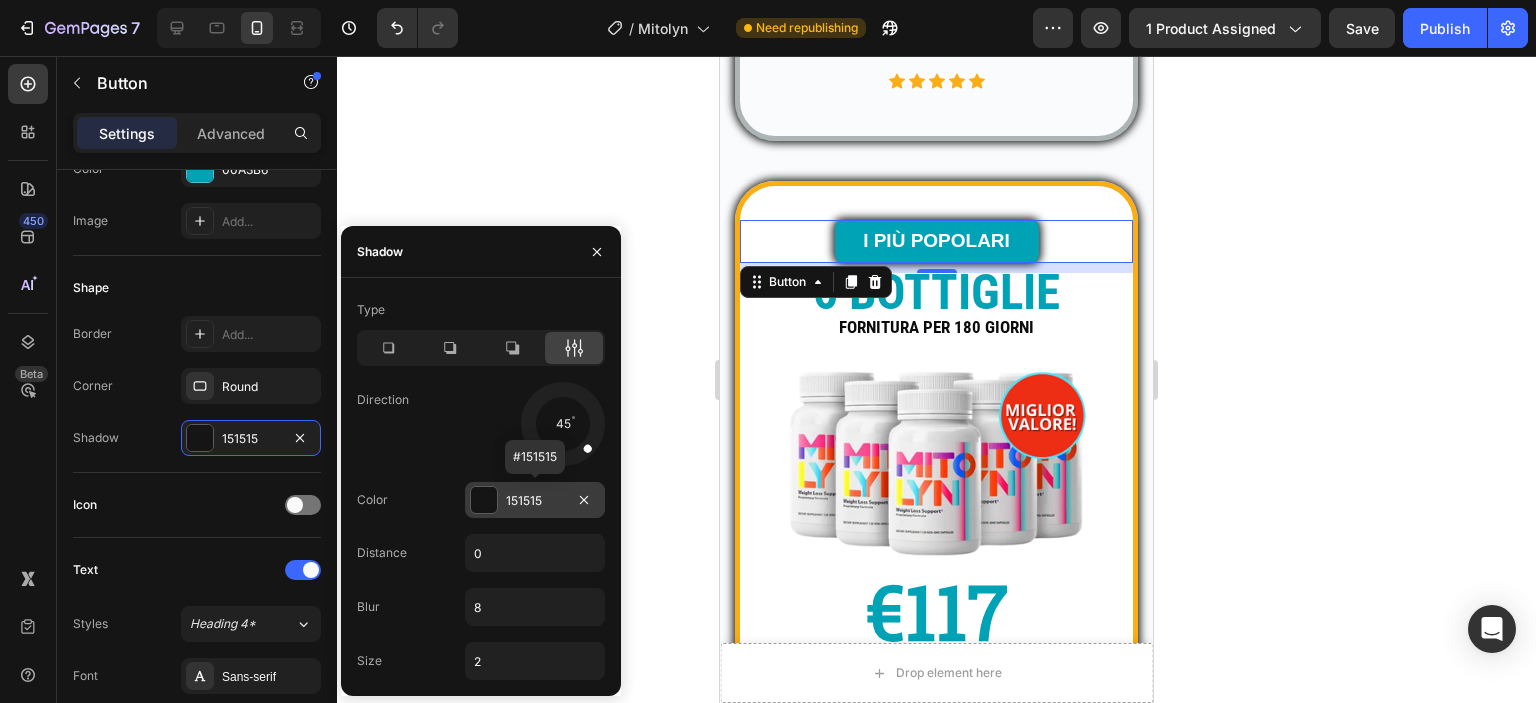 click at bounding box center [484, 500] 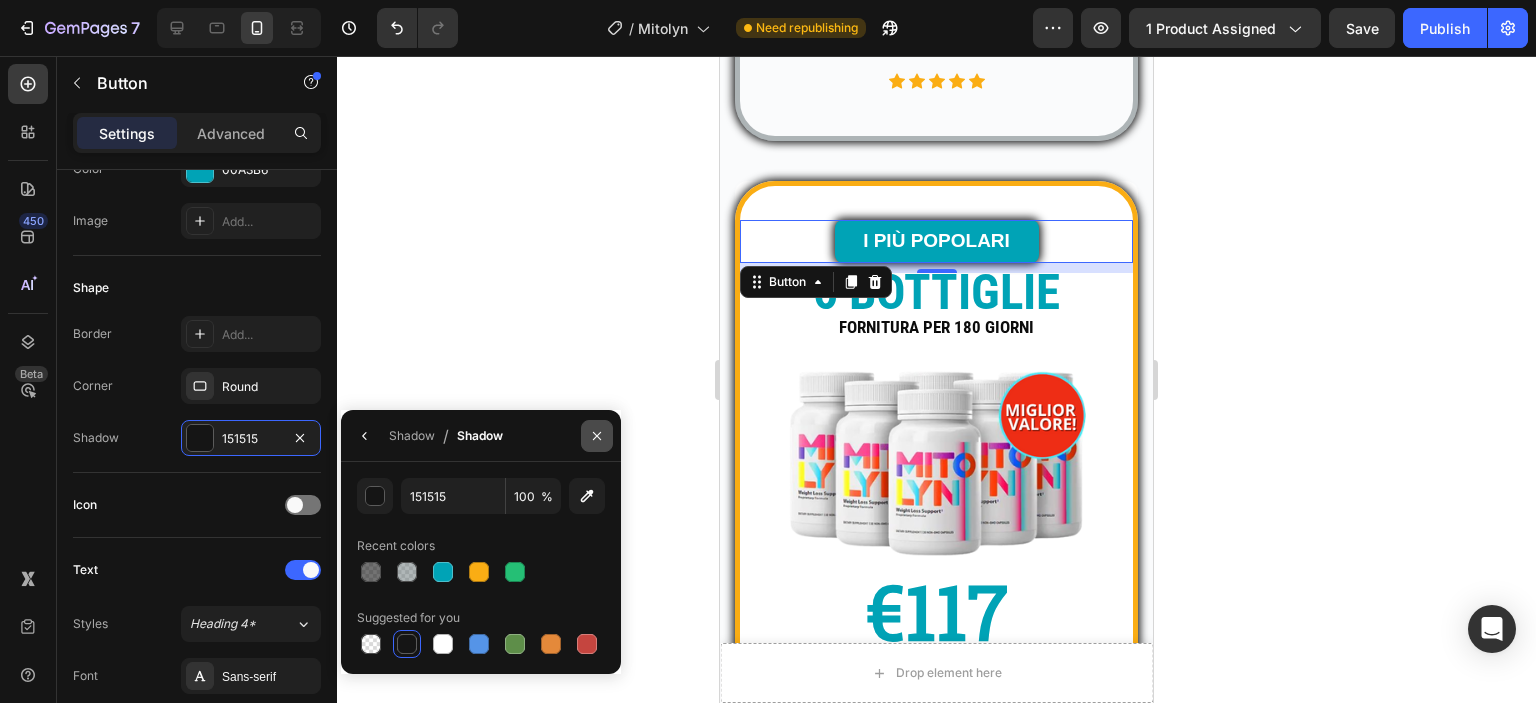 click 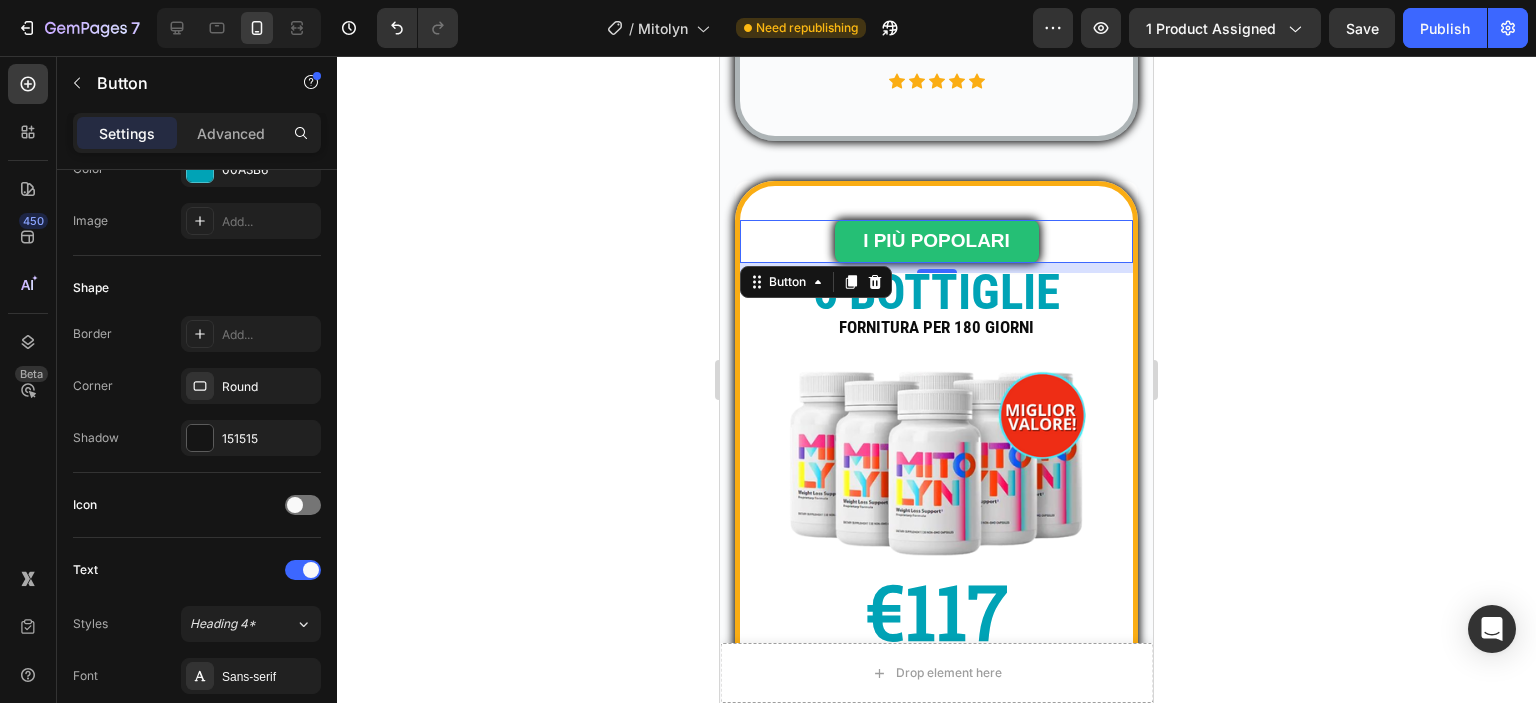click on "I PIÙ POPOLARI" at bounding box center [937, 241] 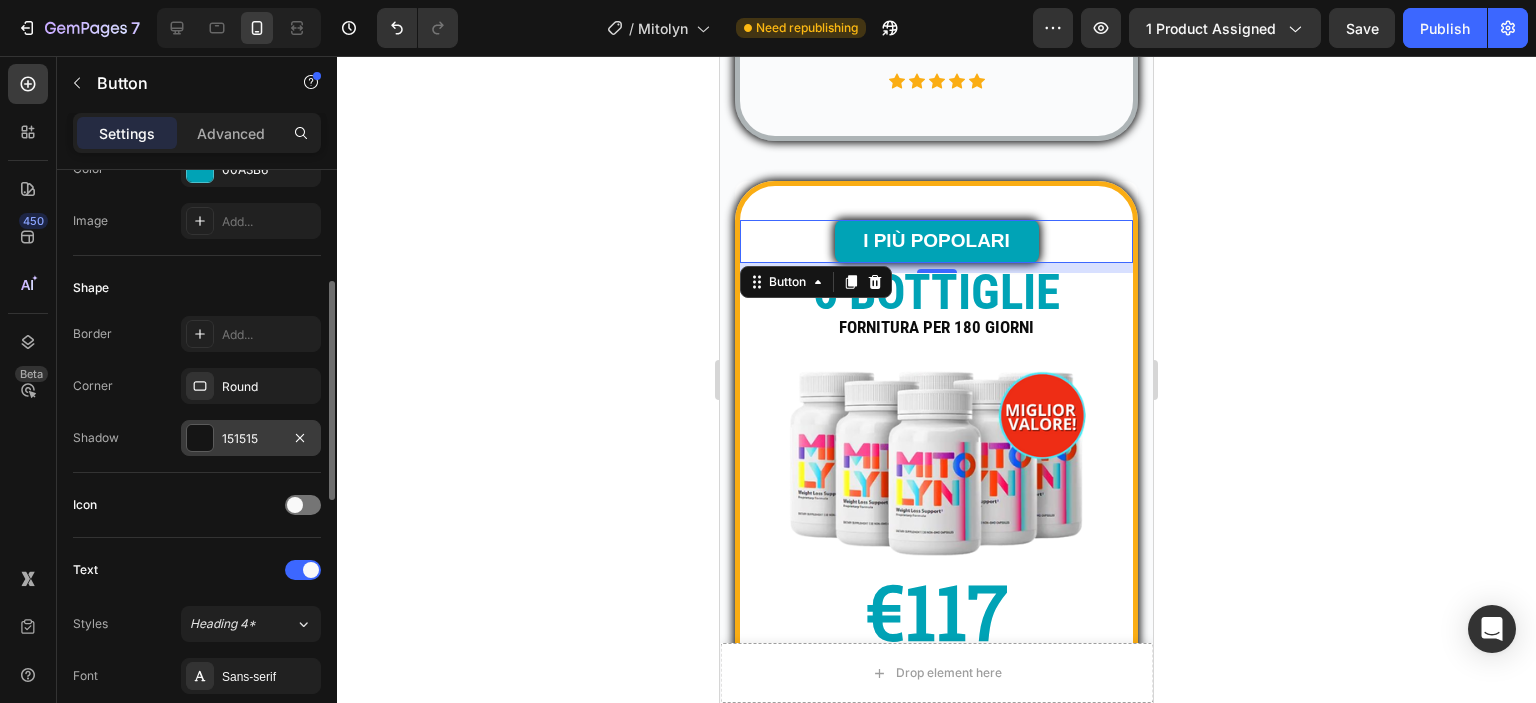 click on "151515" at bounding box center (251, 439) 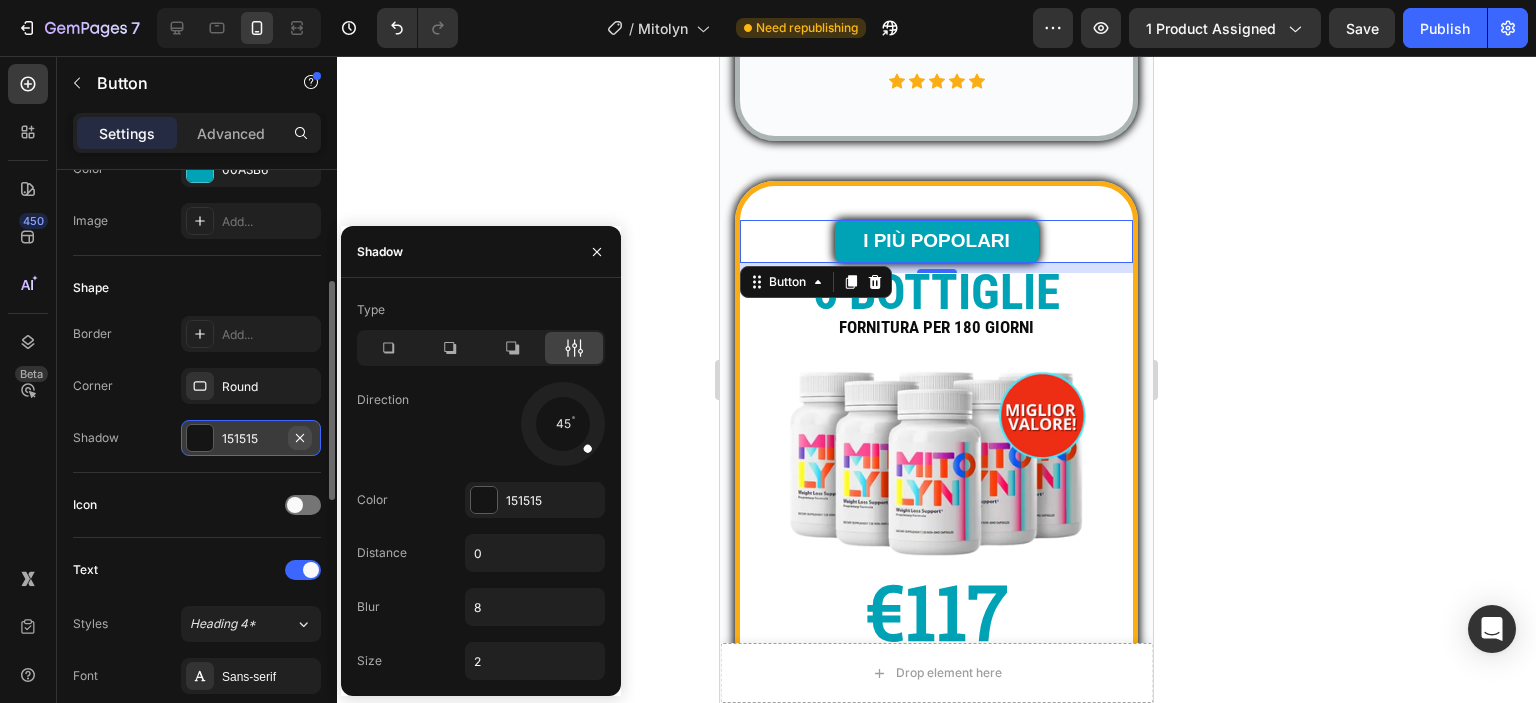 click 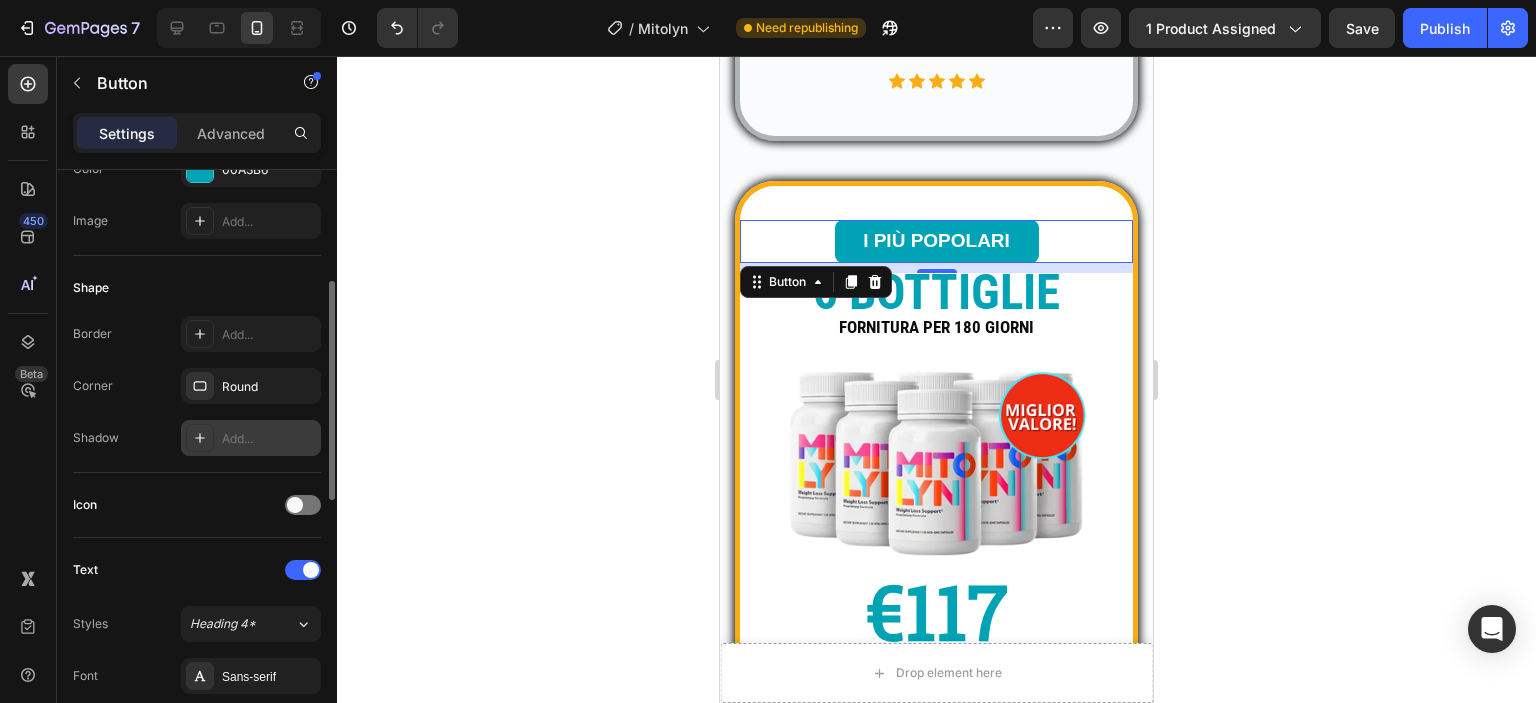 click 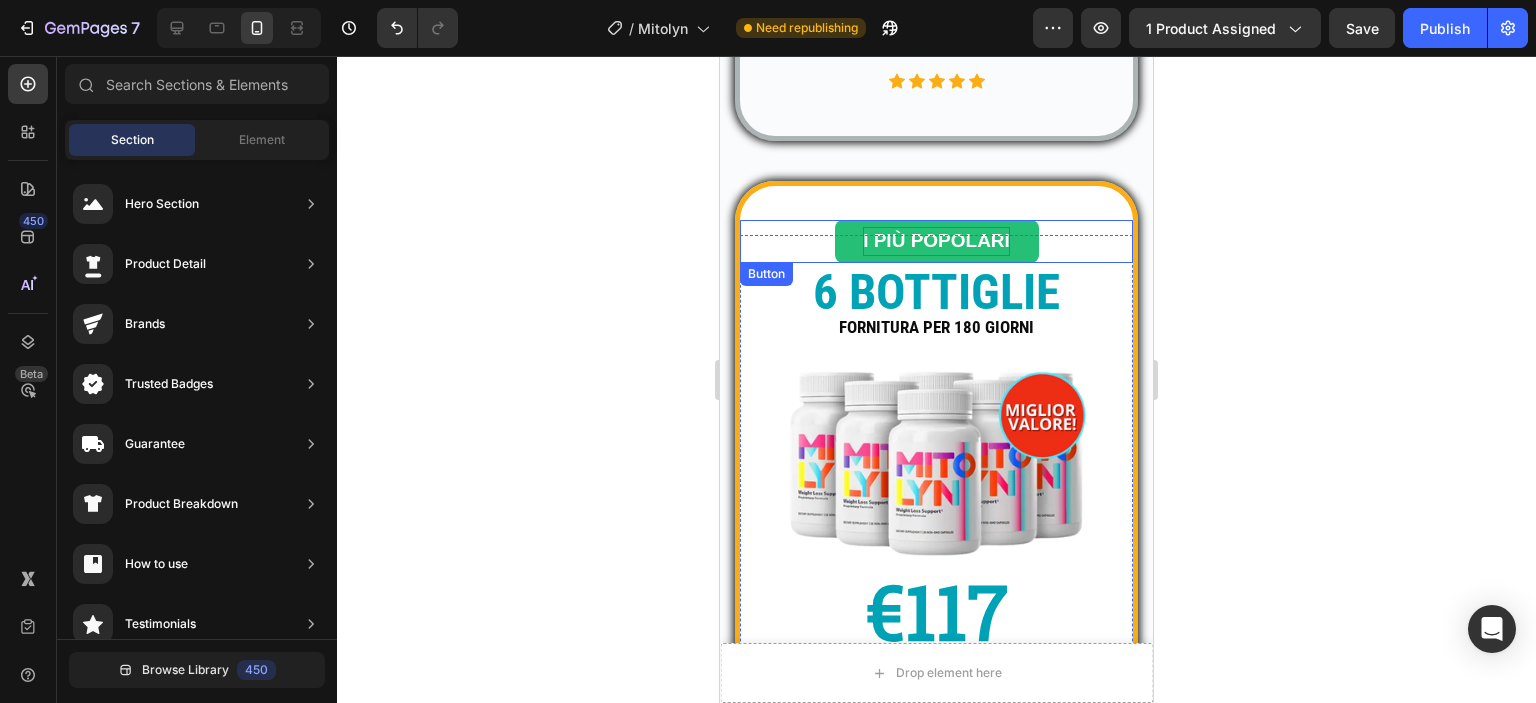 click on "I PIÙ POPOLARI" at bounding box center [936, 241] 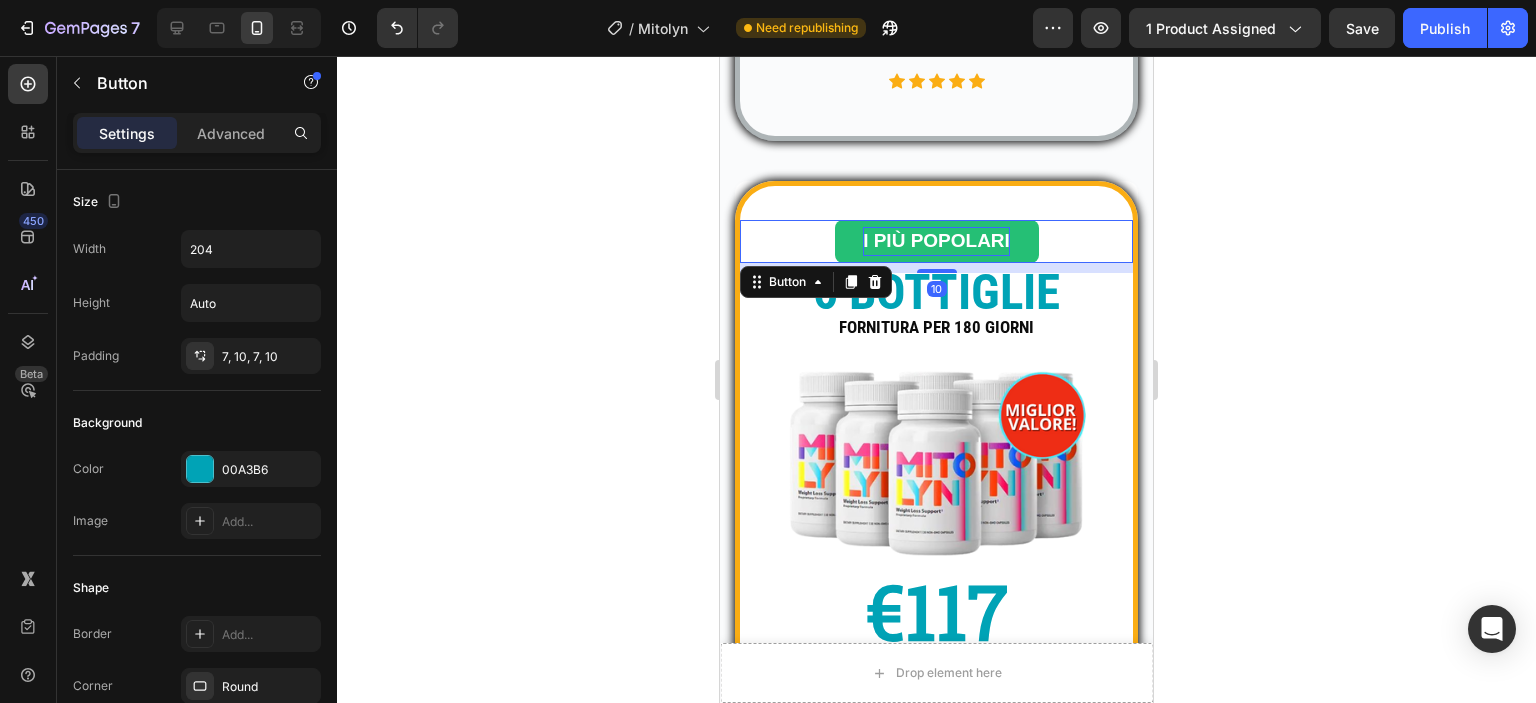 type 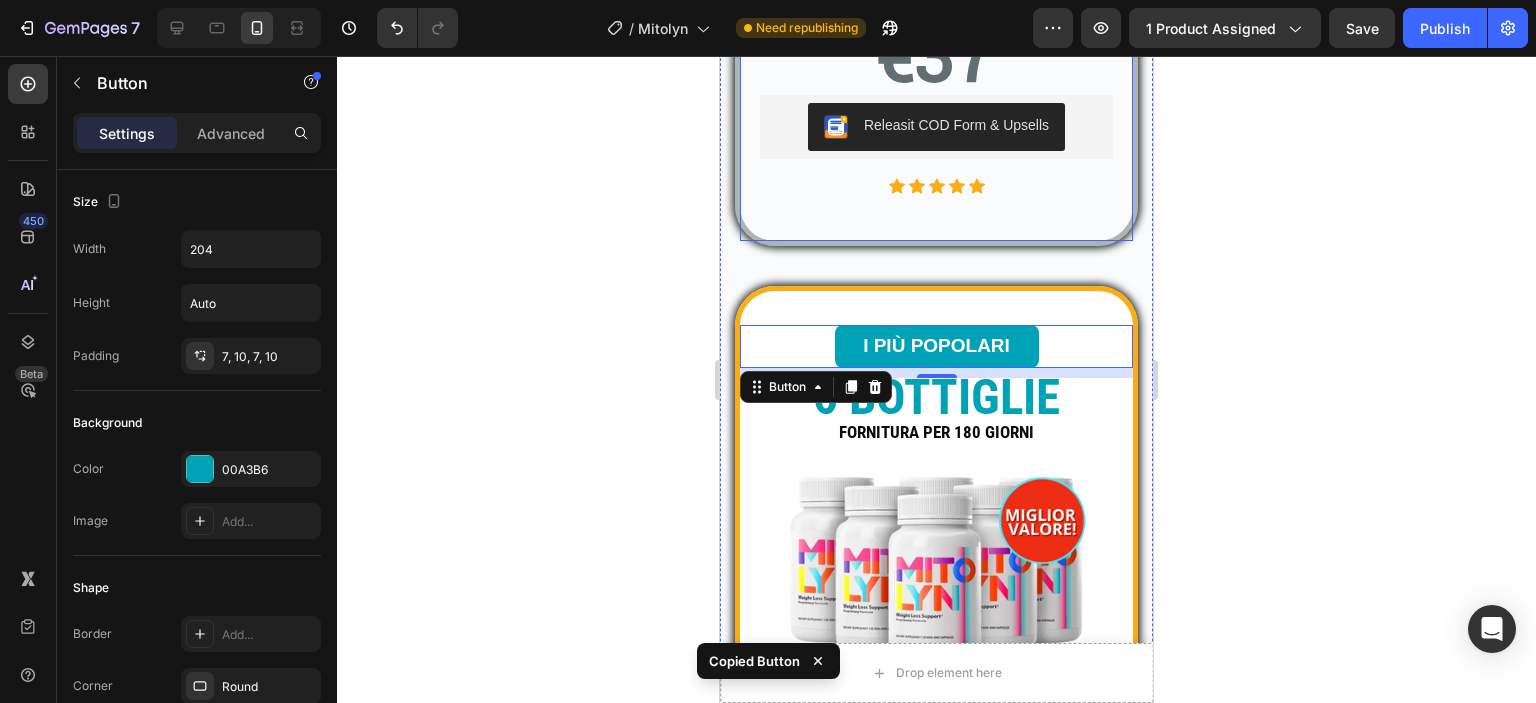 scroll, scrollTop: 1290, scrollLeft: 0, axis: vertical 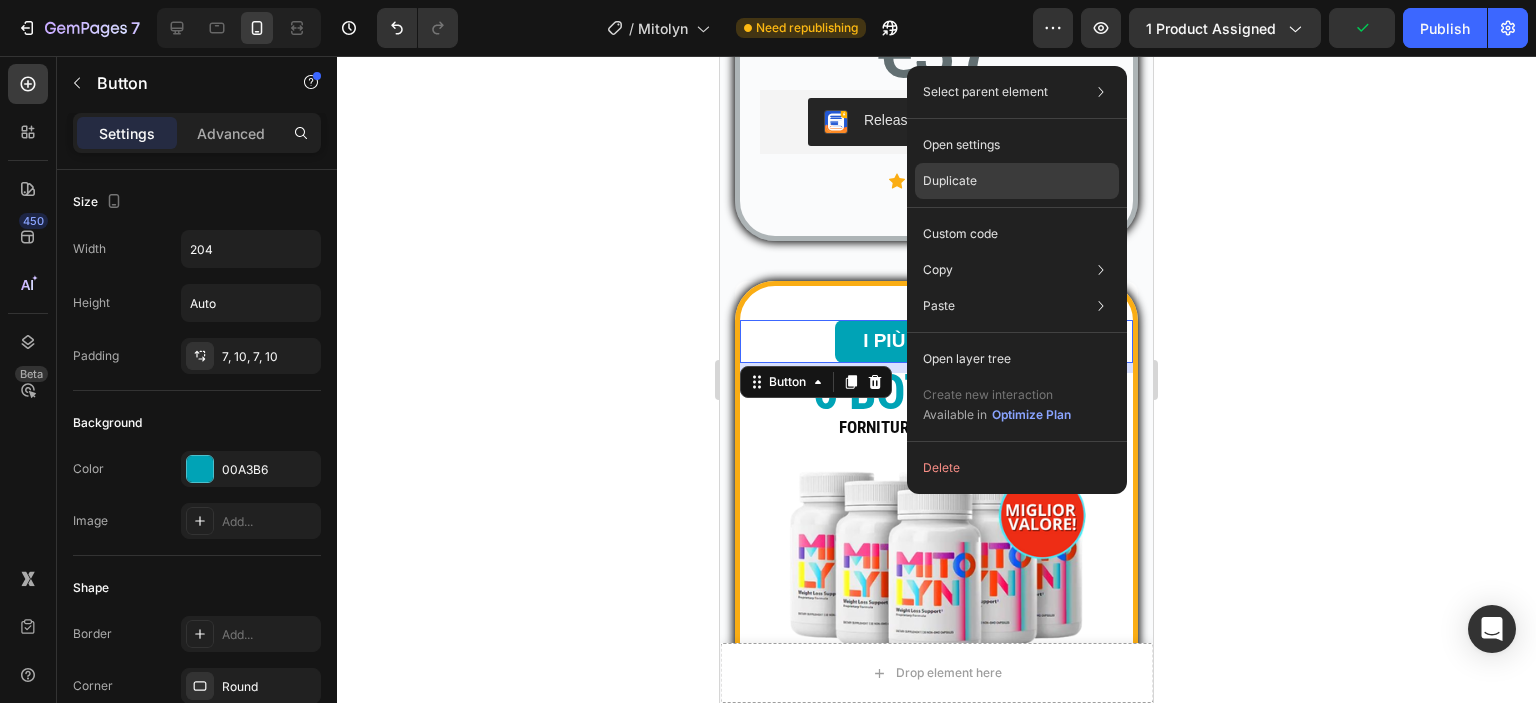 click on "Duplicate" at bounding box center [950, 181] 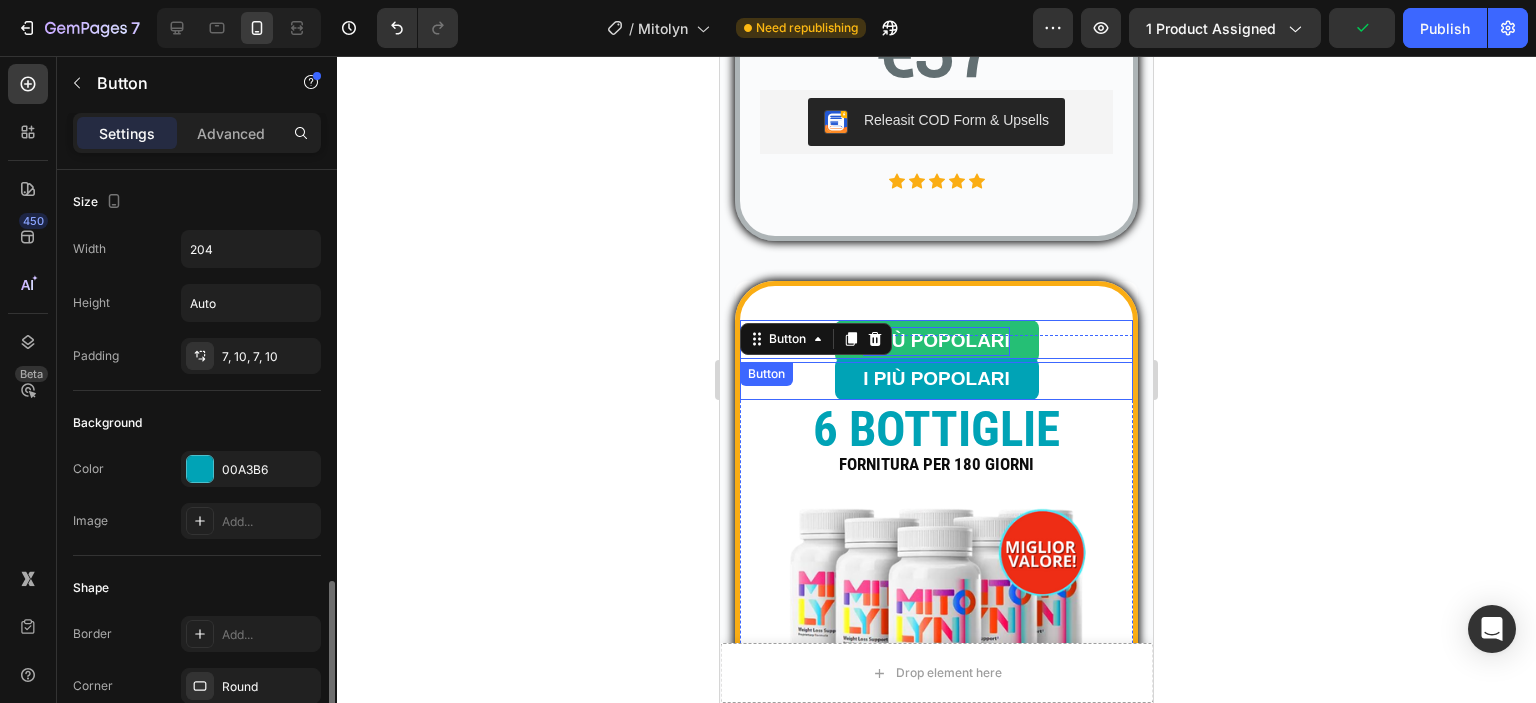 scroll, scrollTop: 300, scrollLeft: 0, axis: vertical 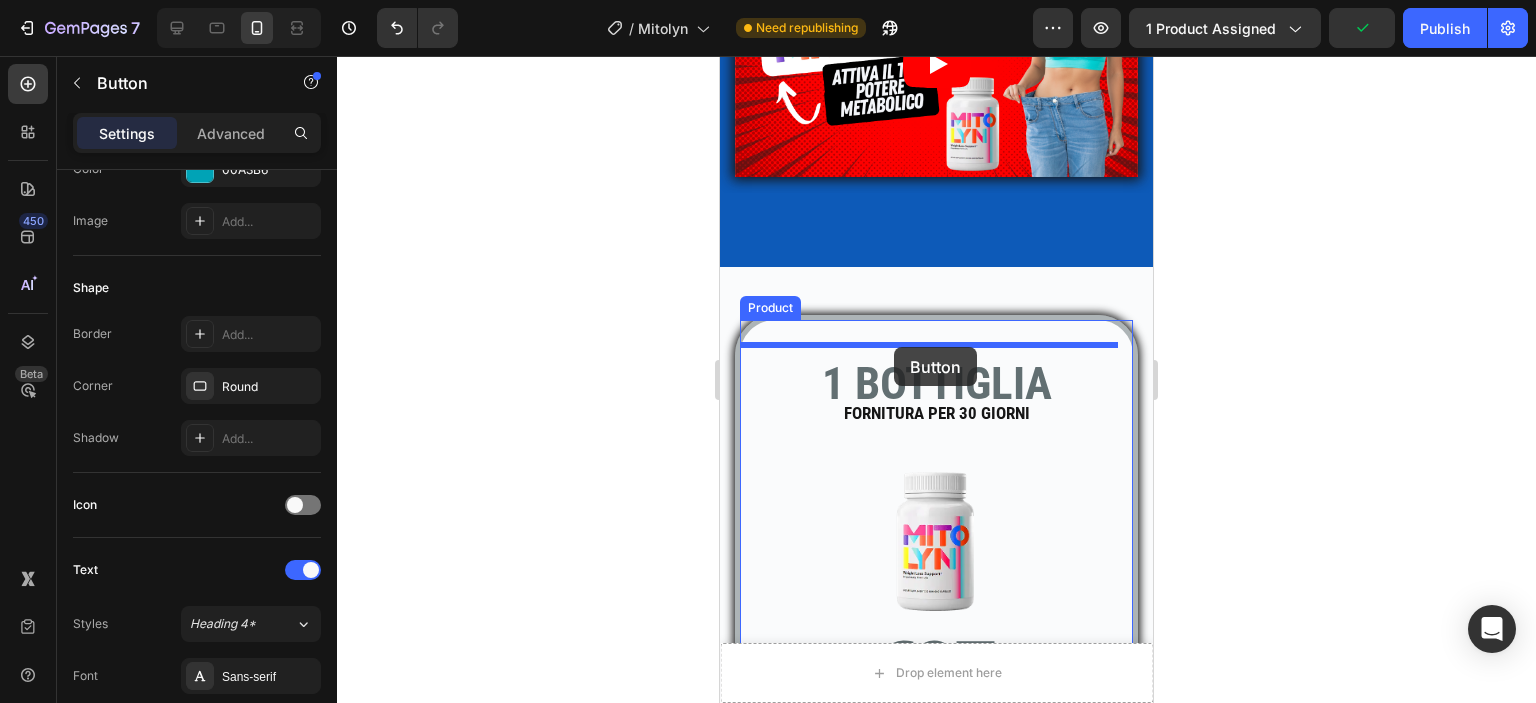 drag, startPoint x: 947, startPoint y: 337, endPoint x: 894, endPoint y: 347, distance: 53.935146 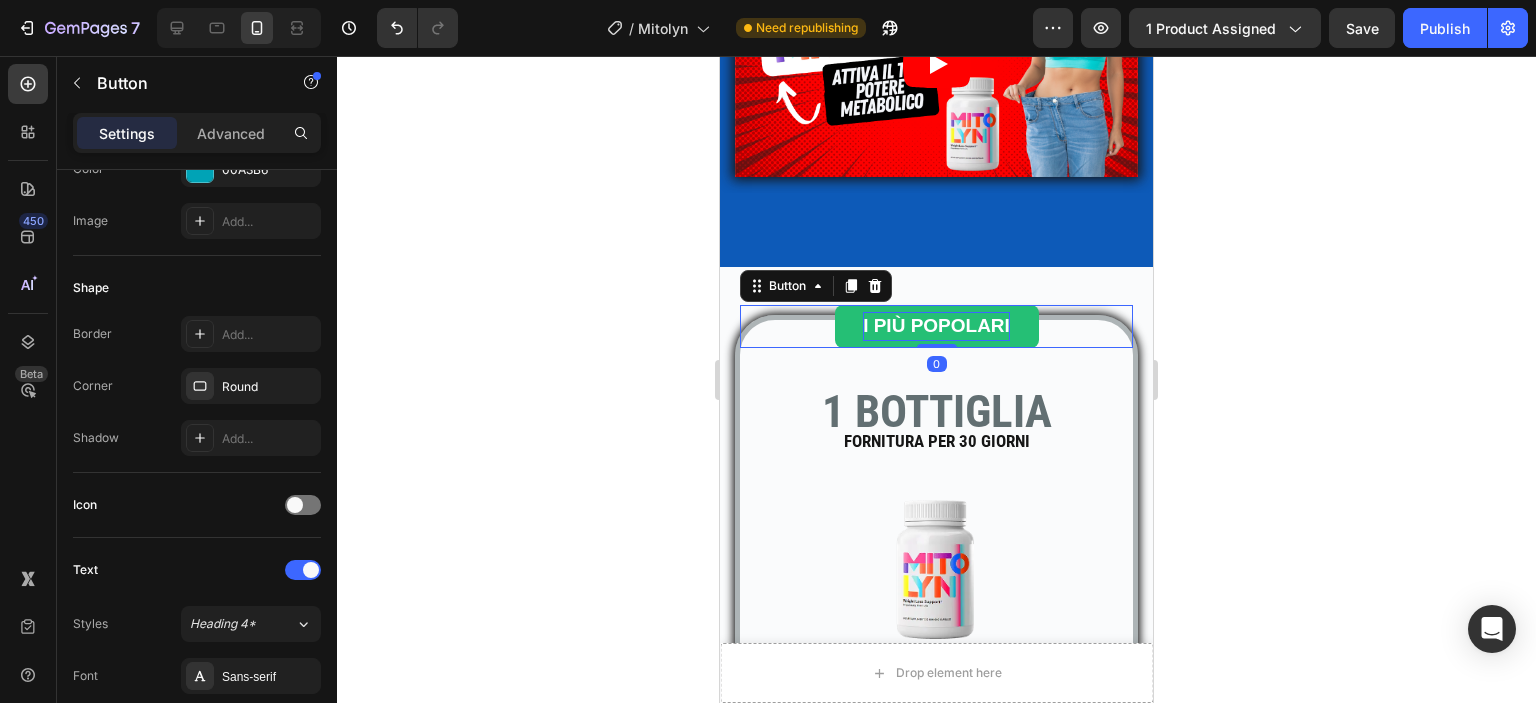 drag, startPoint x: 928, startPoint y: 335, endPoint x: 935, endPoint y: 307, distance: 28.86174 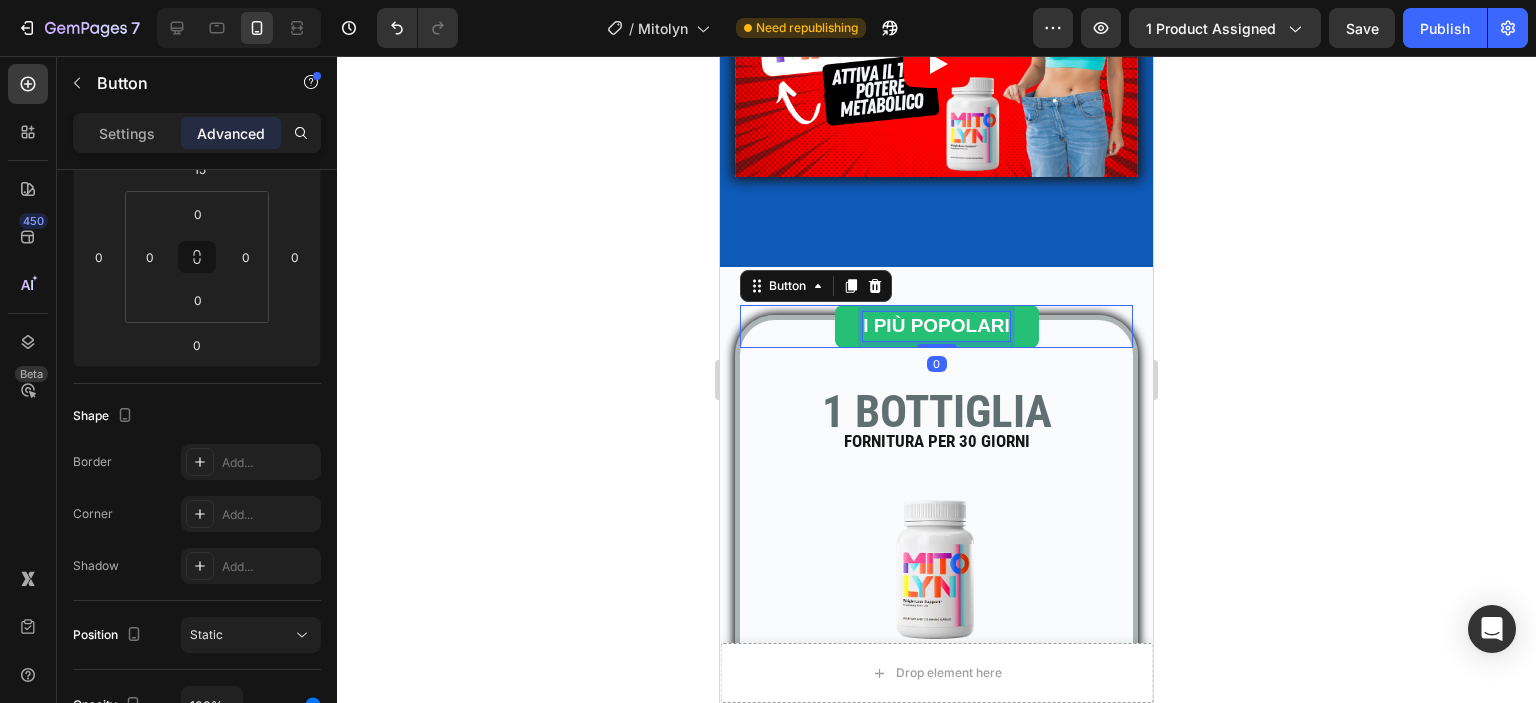click on "I PIÙ POPOLARI" at bounding box center (936, 326) 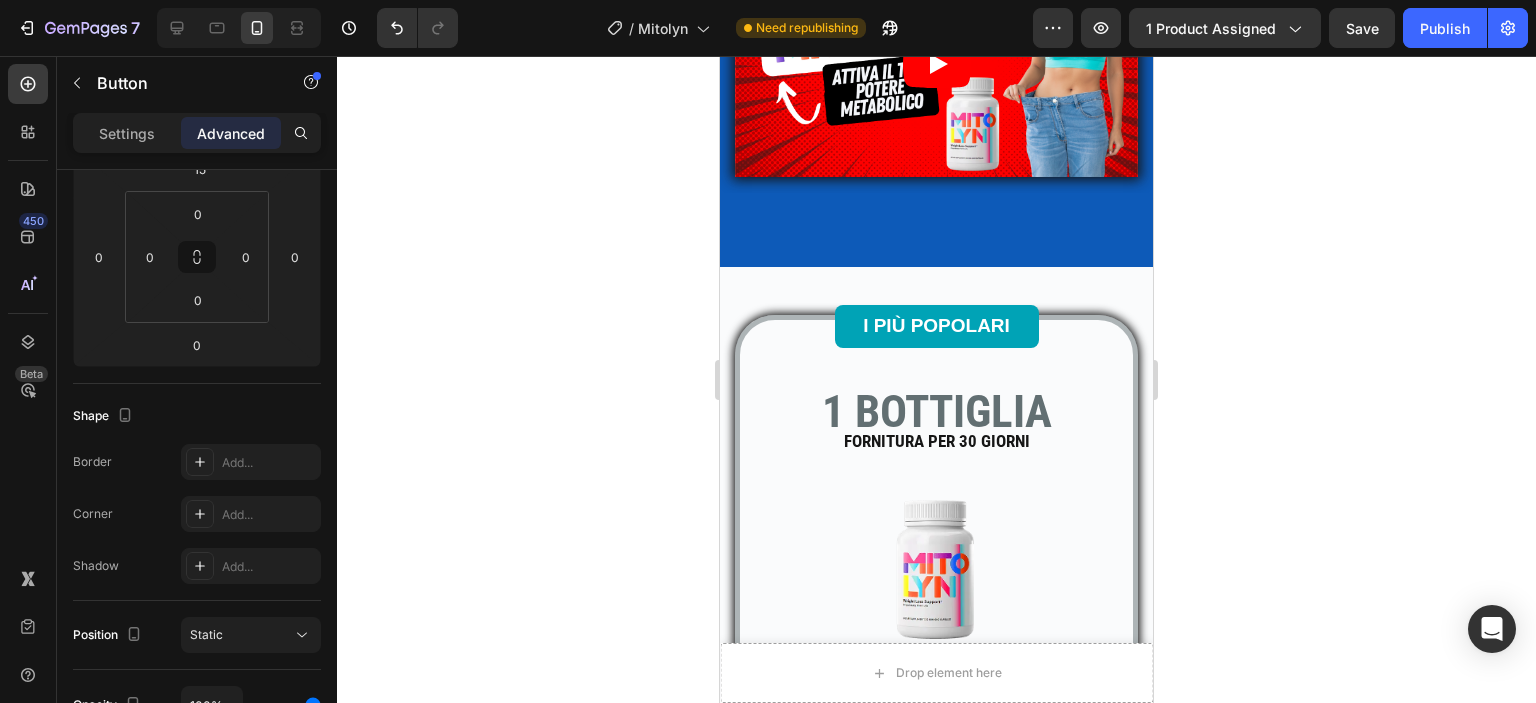click 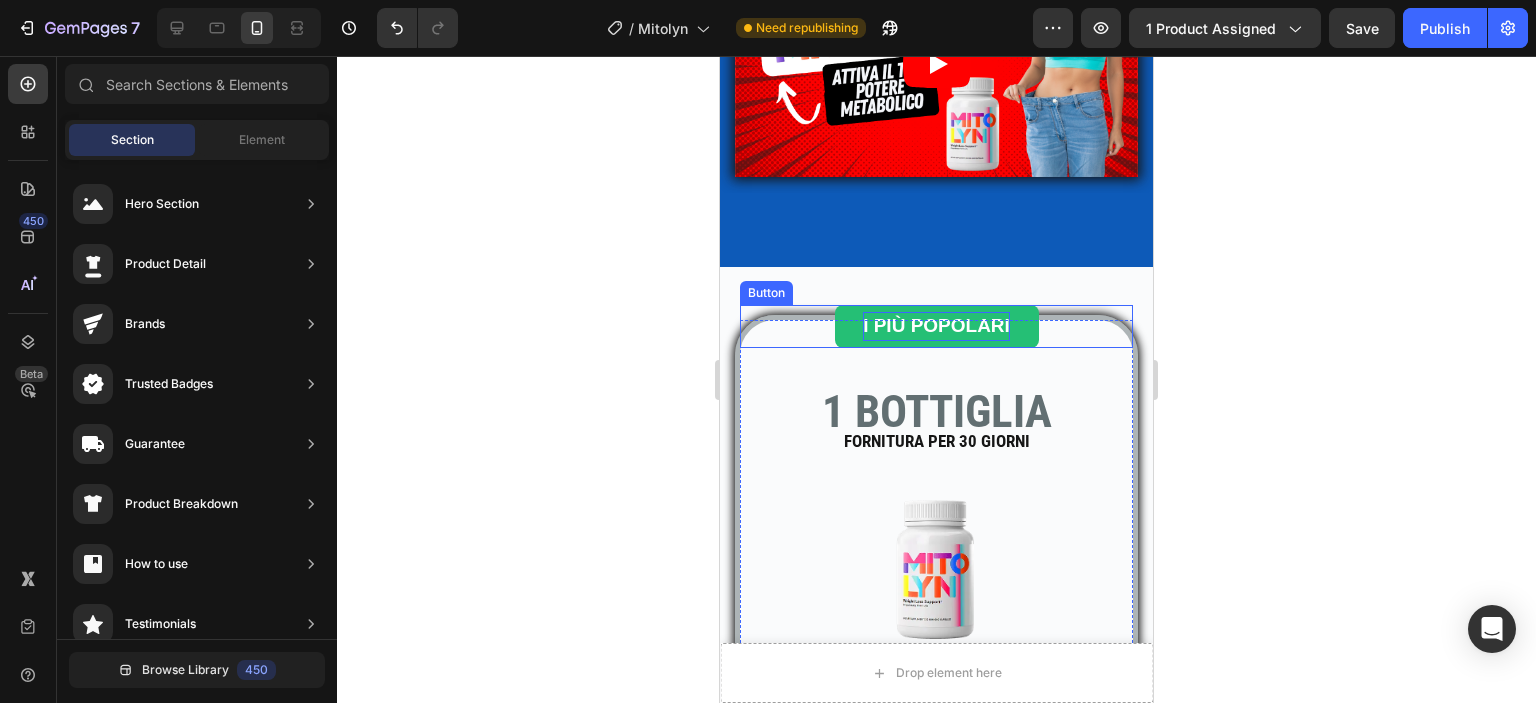 click on "I PIÙ POPOLARI" at bounding box center (936, 326) 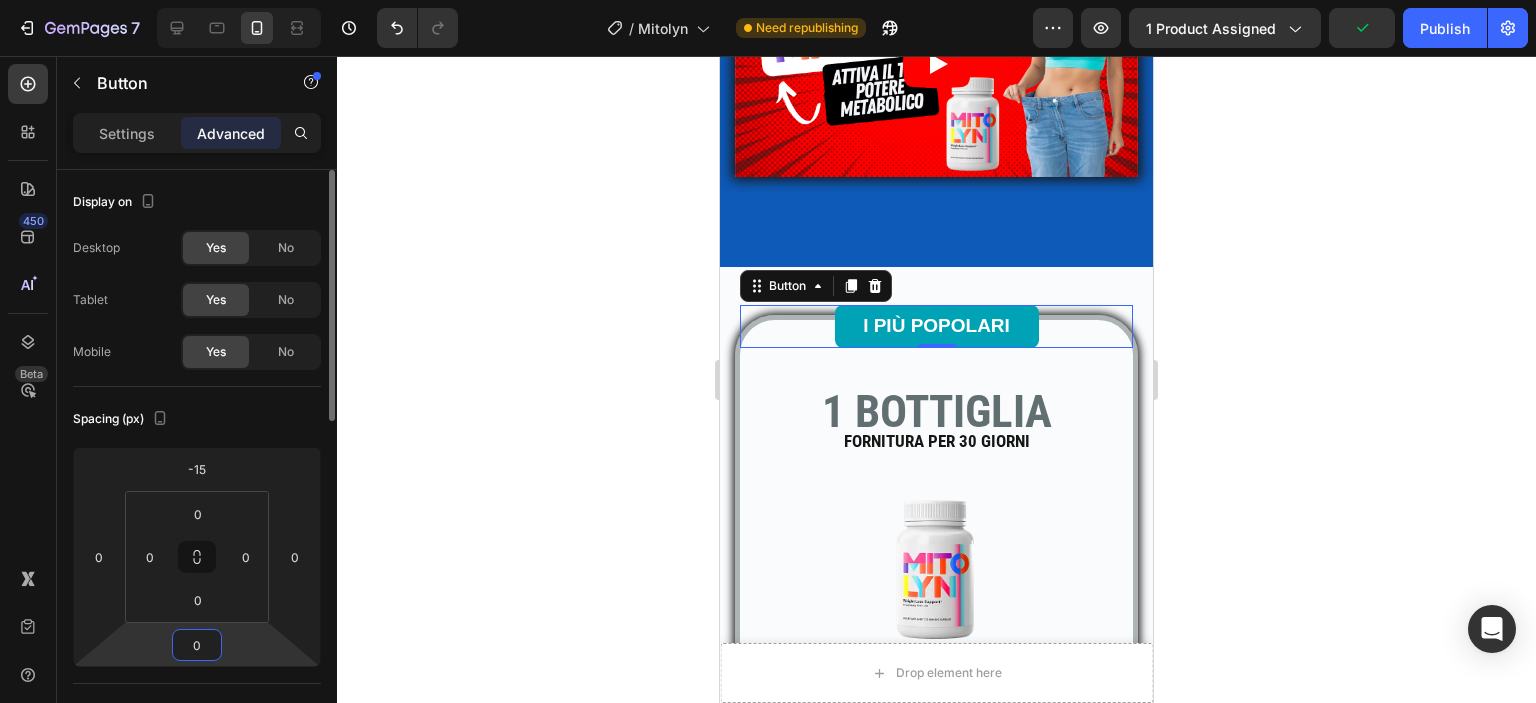 click on "0" at bounding box center [197, 645] 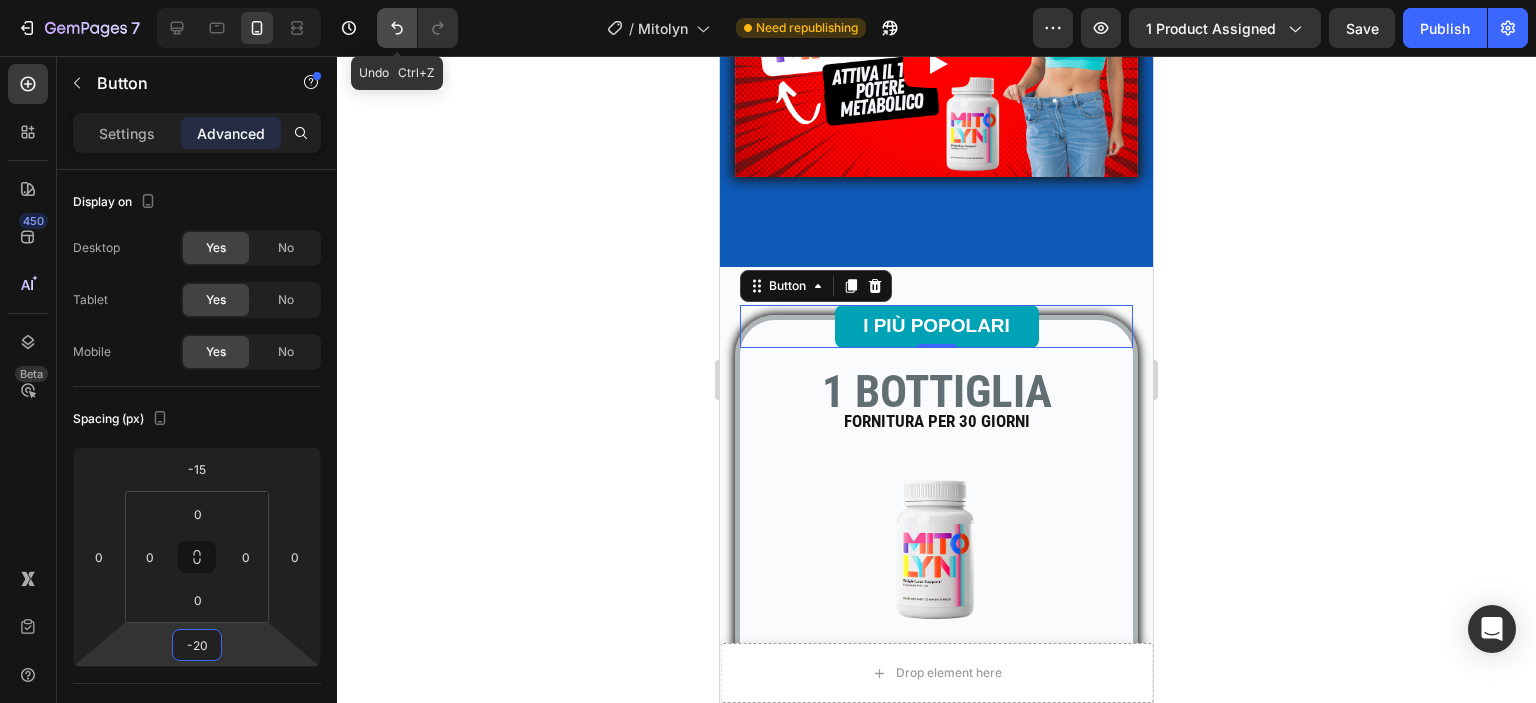 click 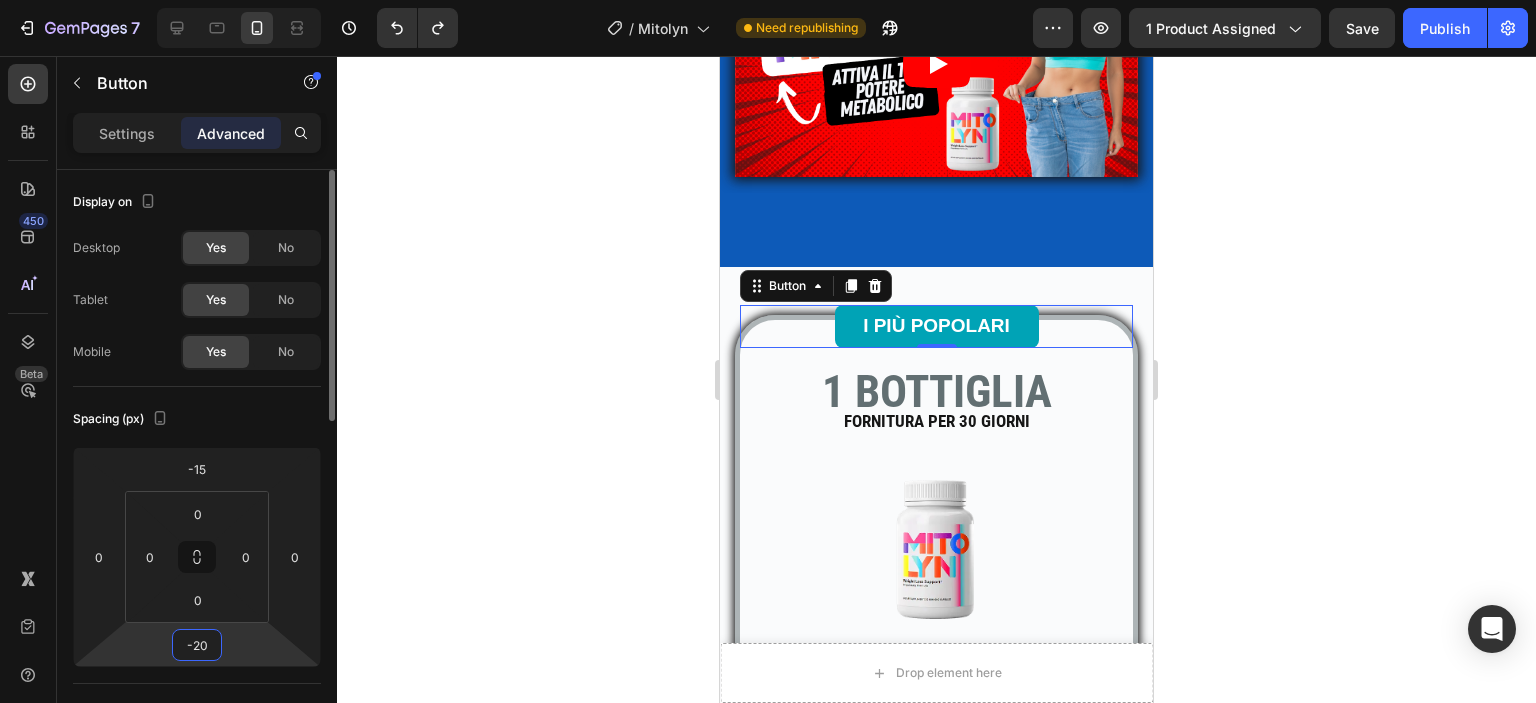 click on "-20" at bounding box center (197, 645) 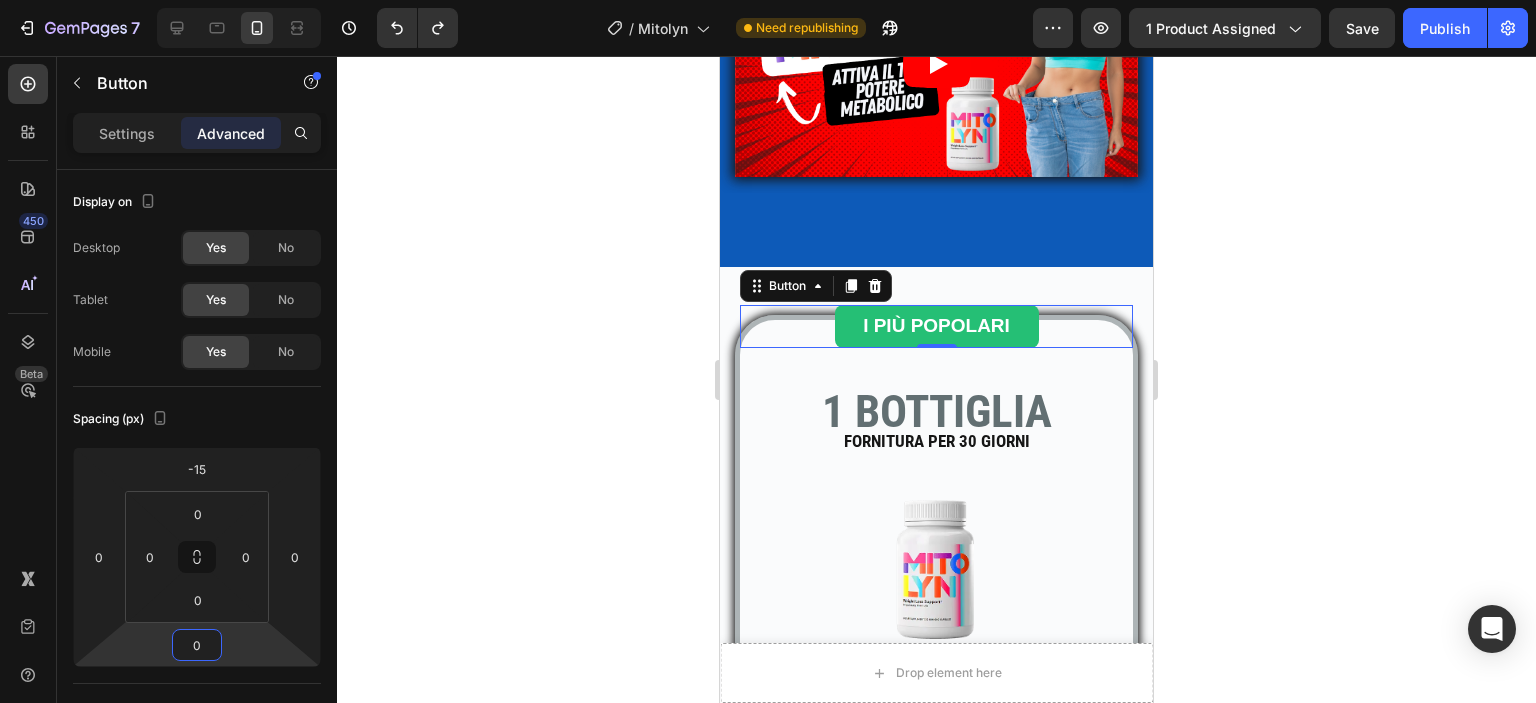 type on "0" 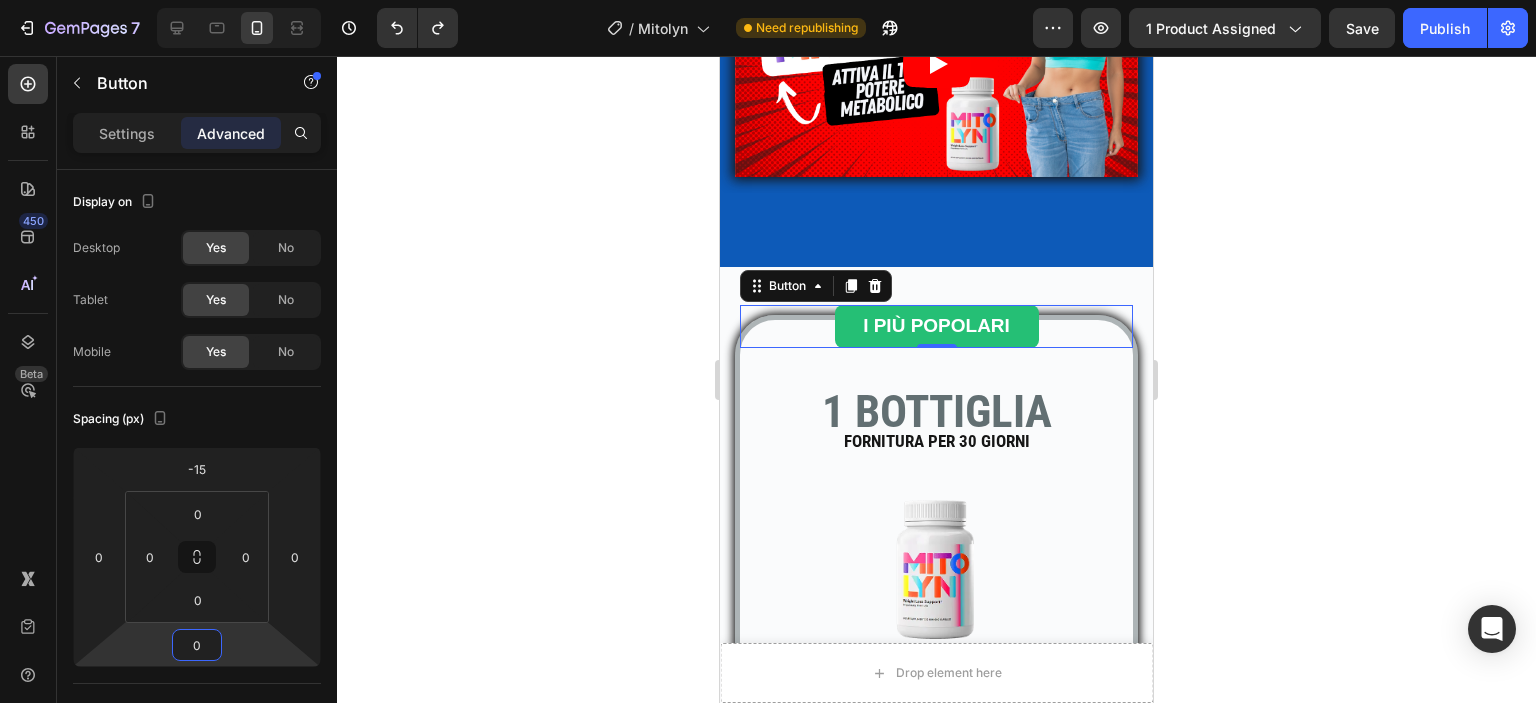click on "I PIÙ POPOLARI" at bounding box center [937, 326] 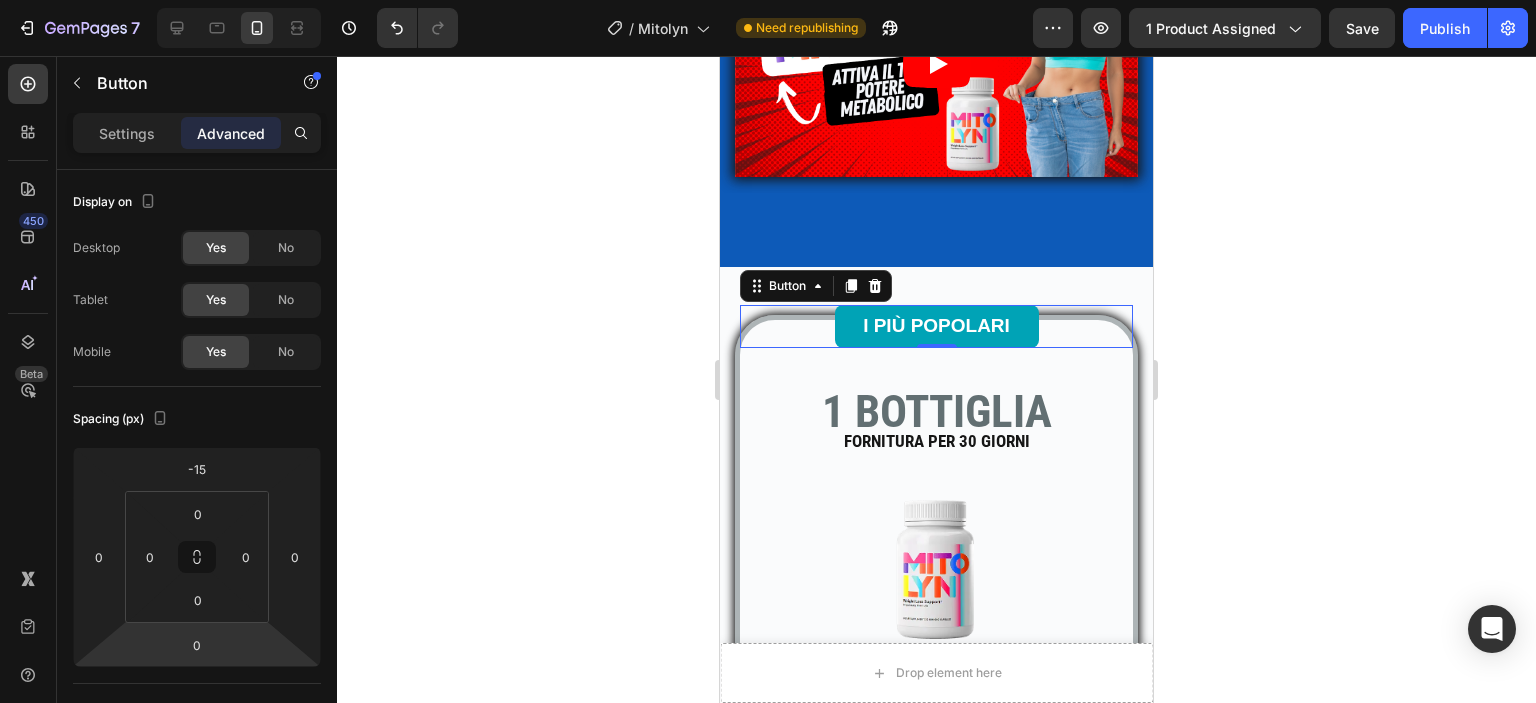 click on "I PIÙ POPOLARI Button   0" at bounding box center [936, 326] 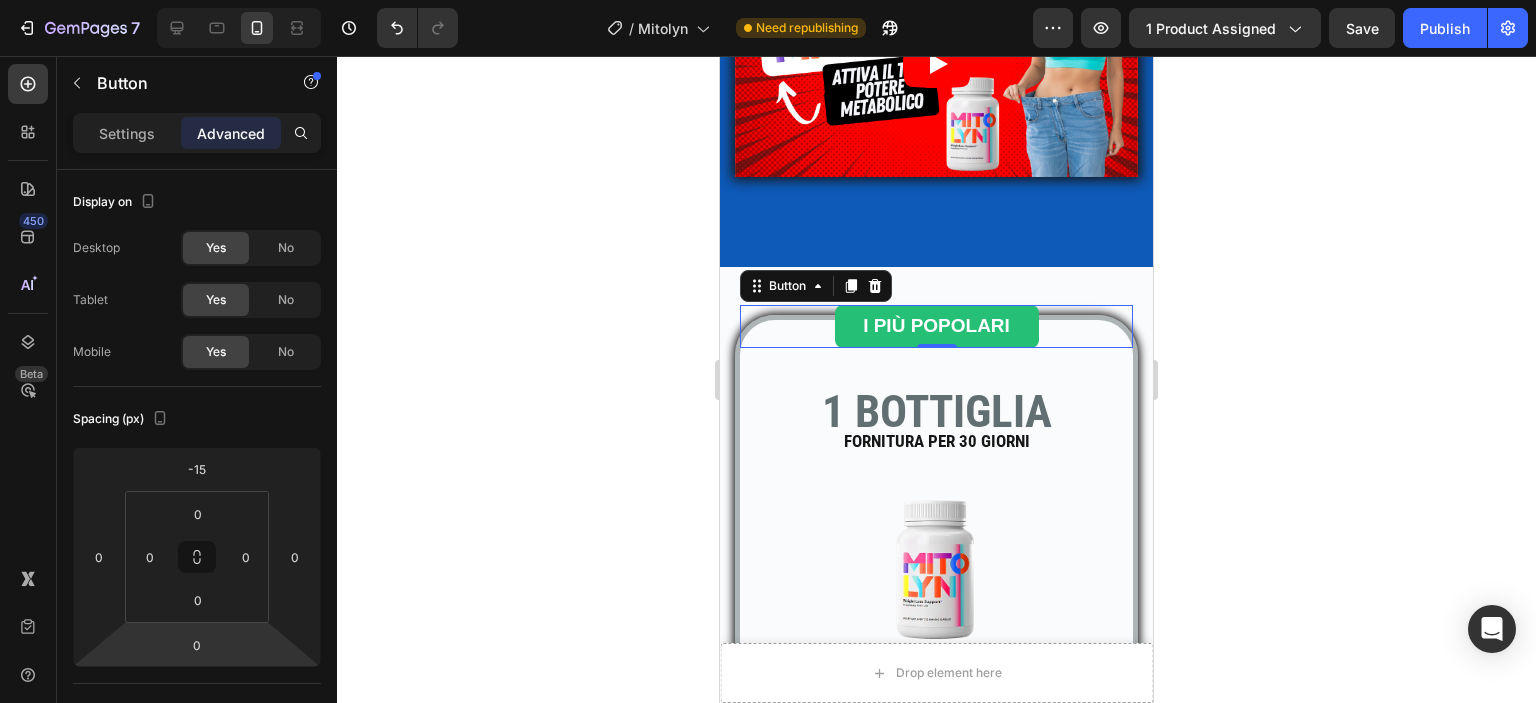 click on "I PIÙ POPOLARI" at bounding box center [937, 326] 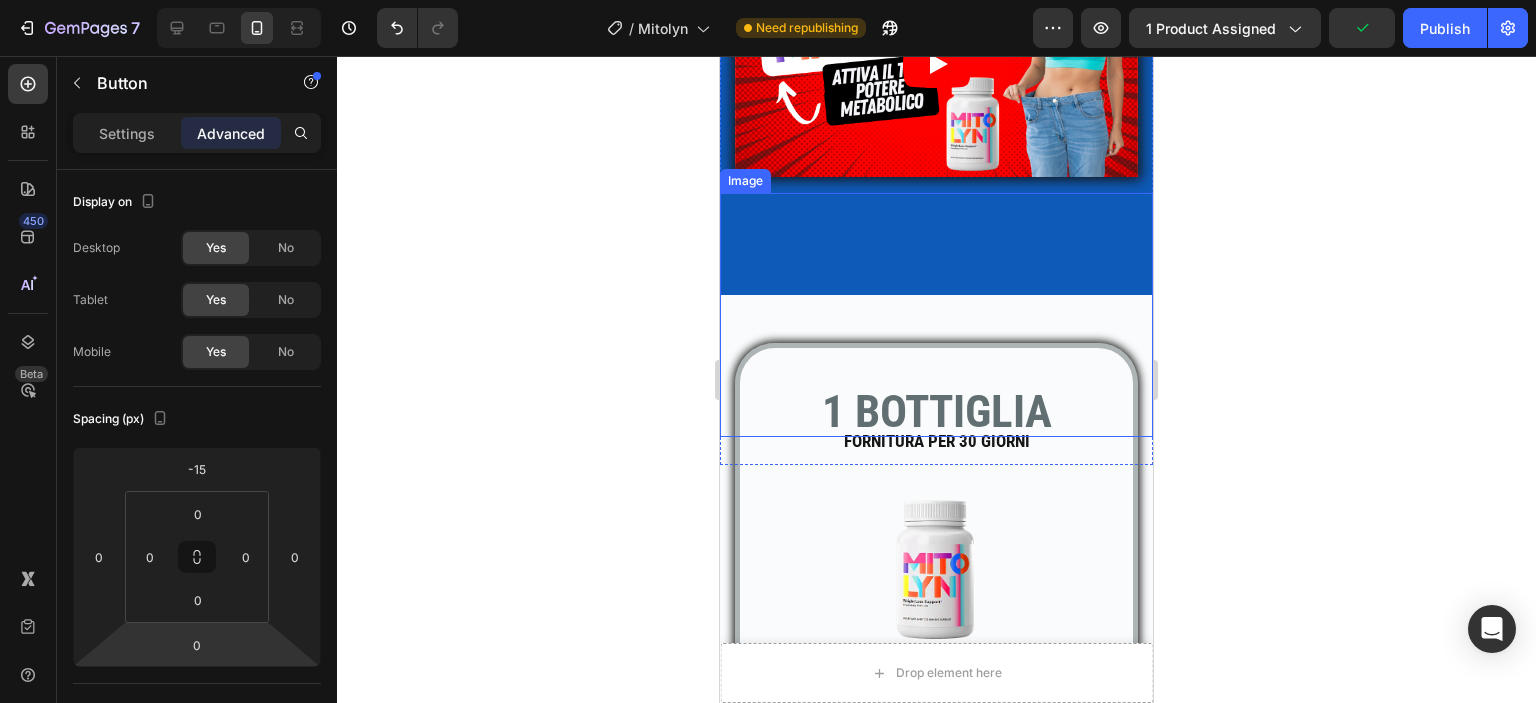 click at bounding box center (936, 315) 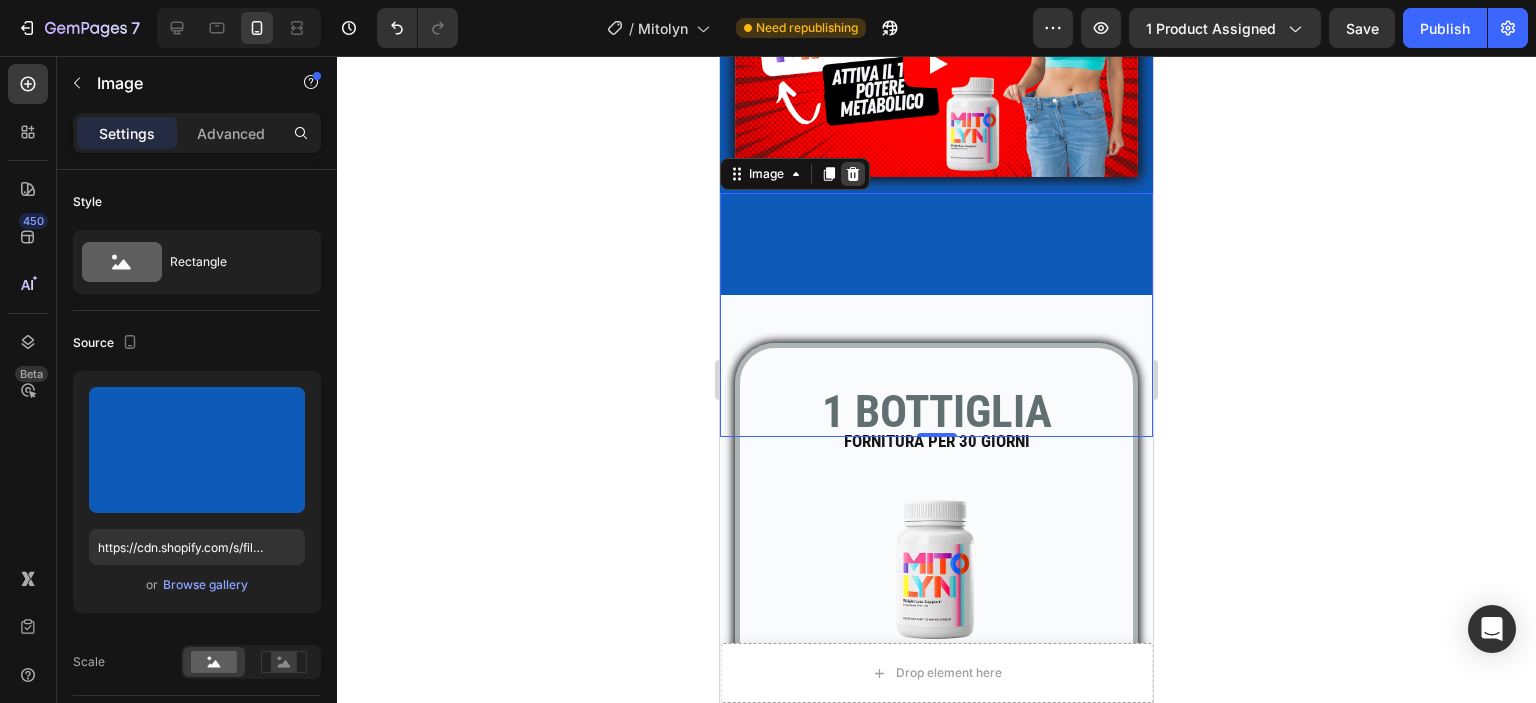 click 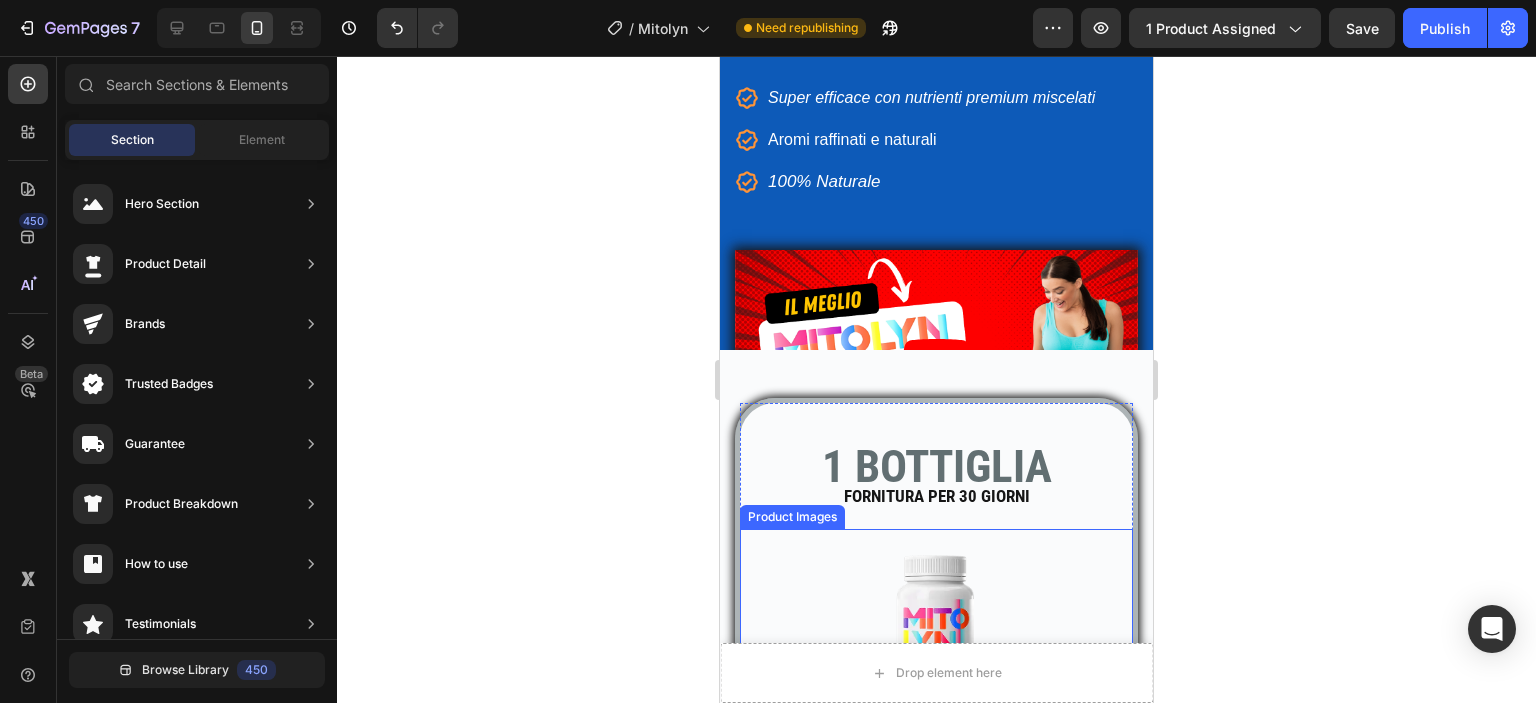 scroll, scrollTop: 390, scrollLeft: 0, axis: vertical 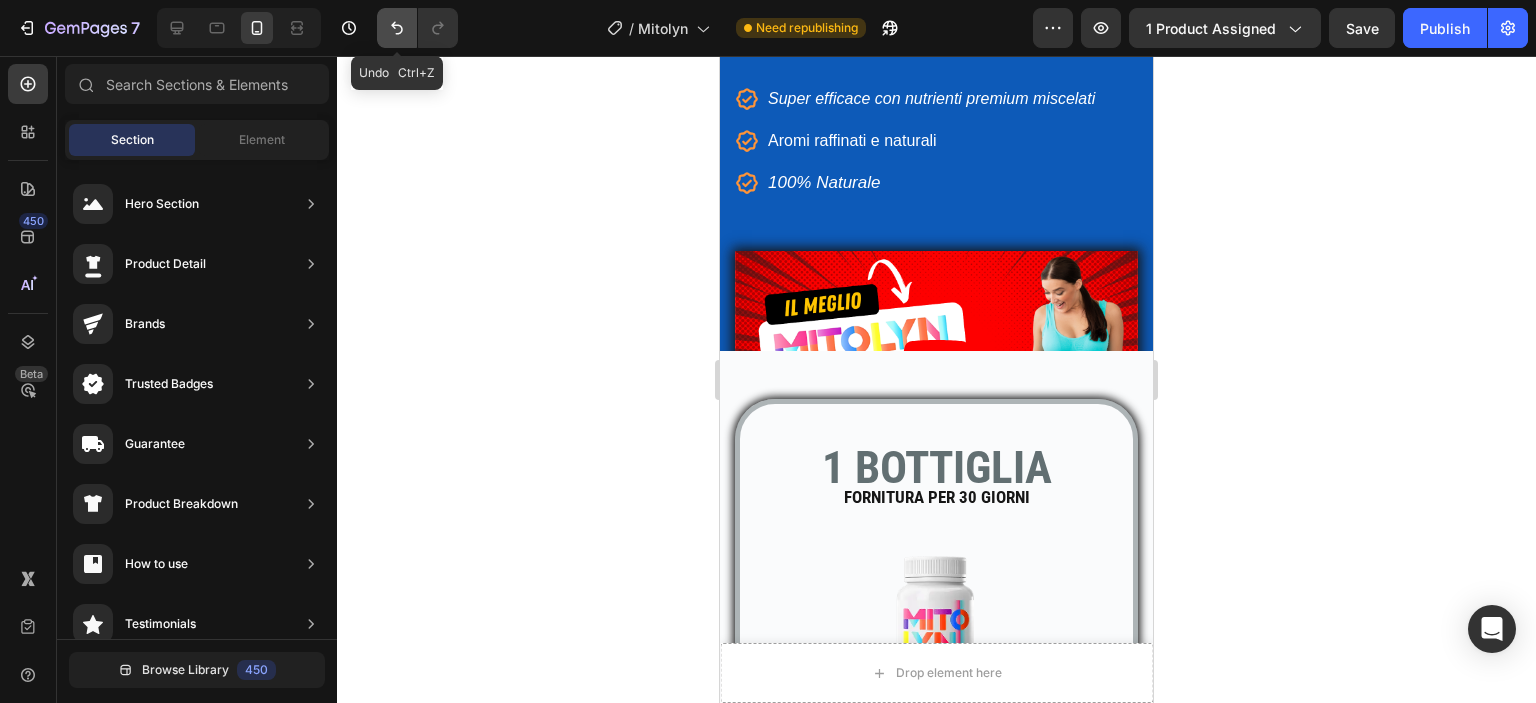 click 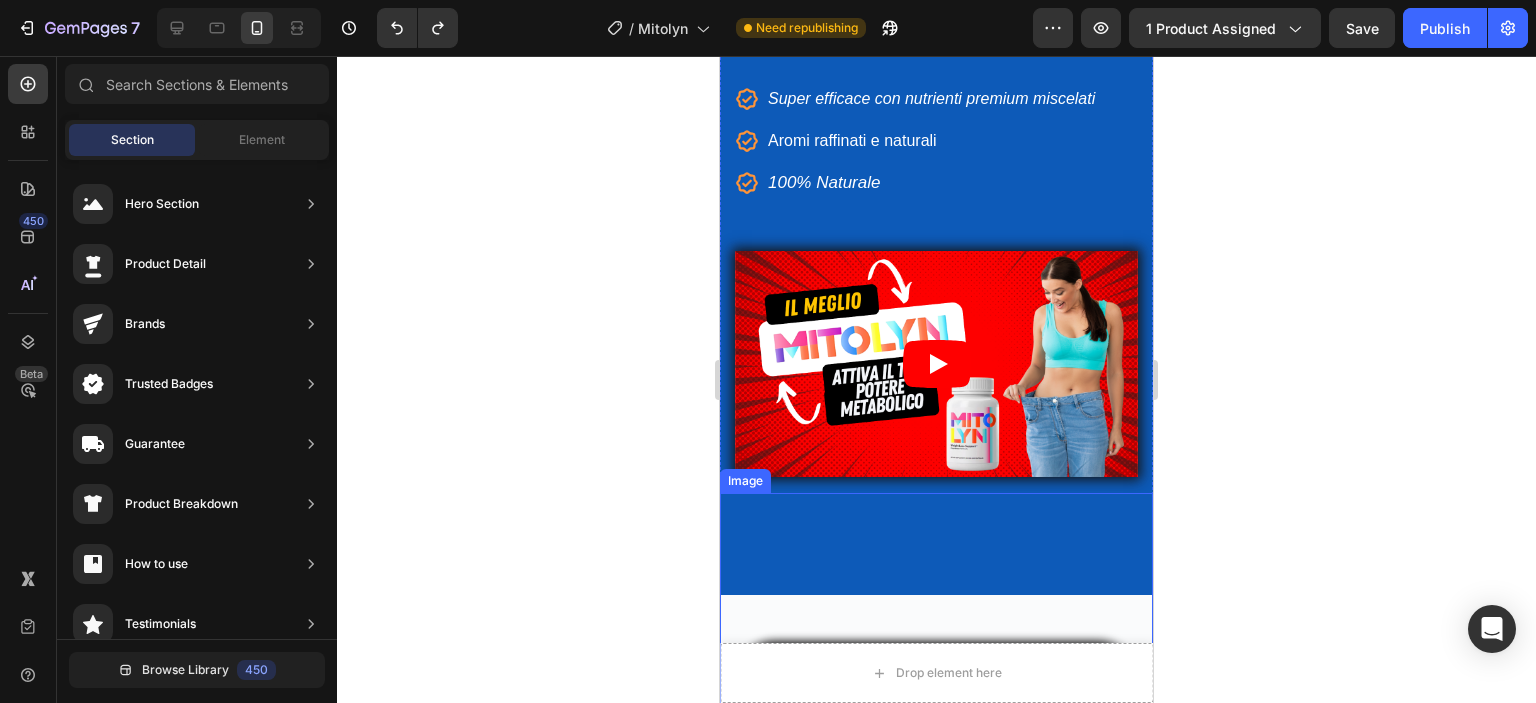 scroll, scrollTop: 690, scrollLeft: 0, axis: vertical 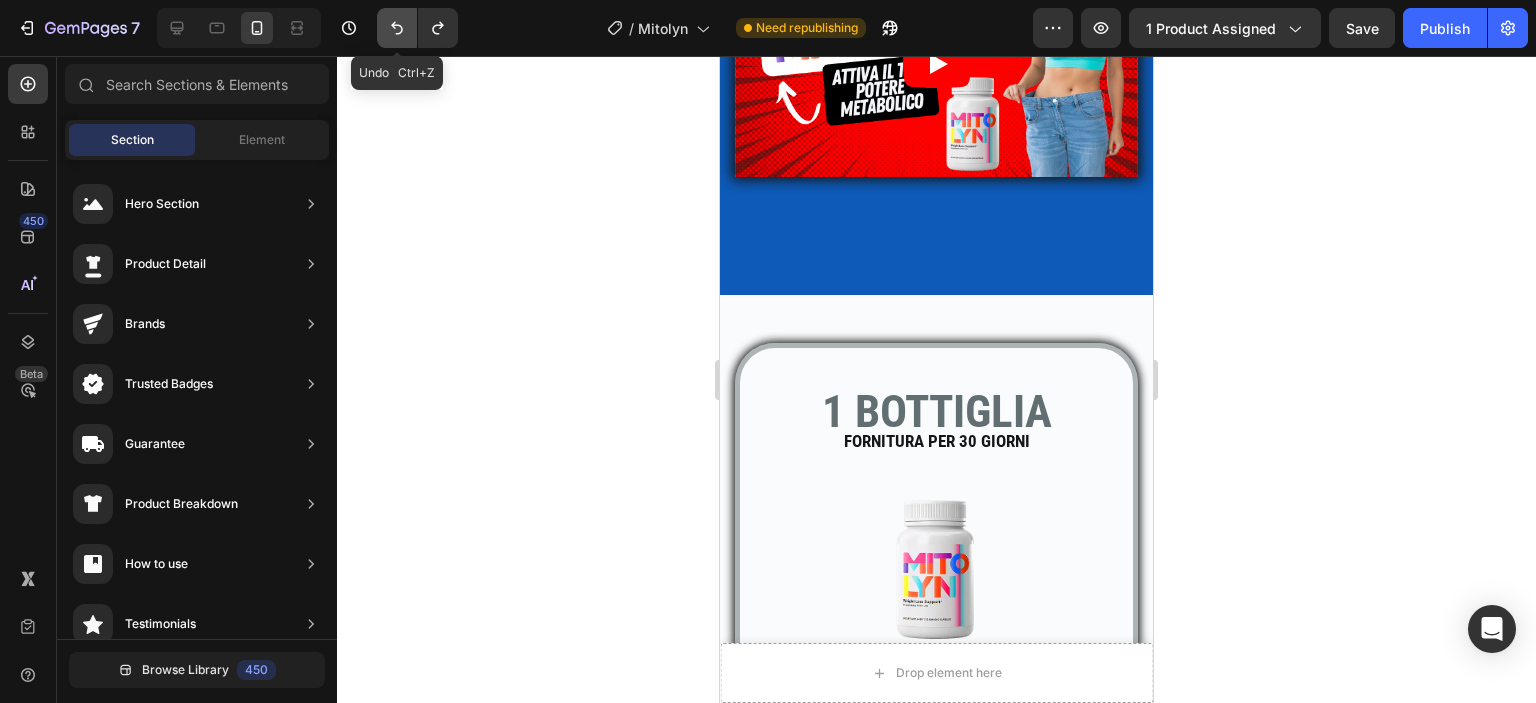 click 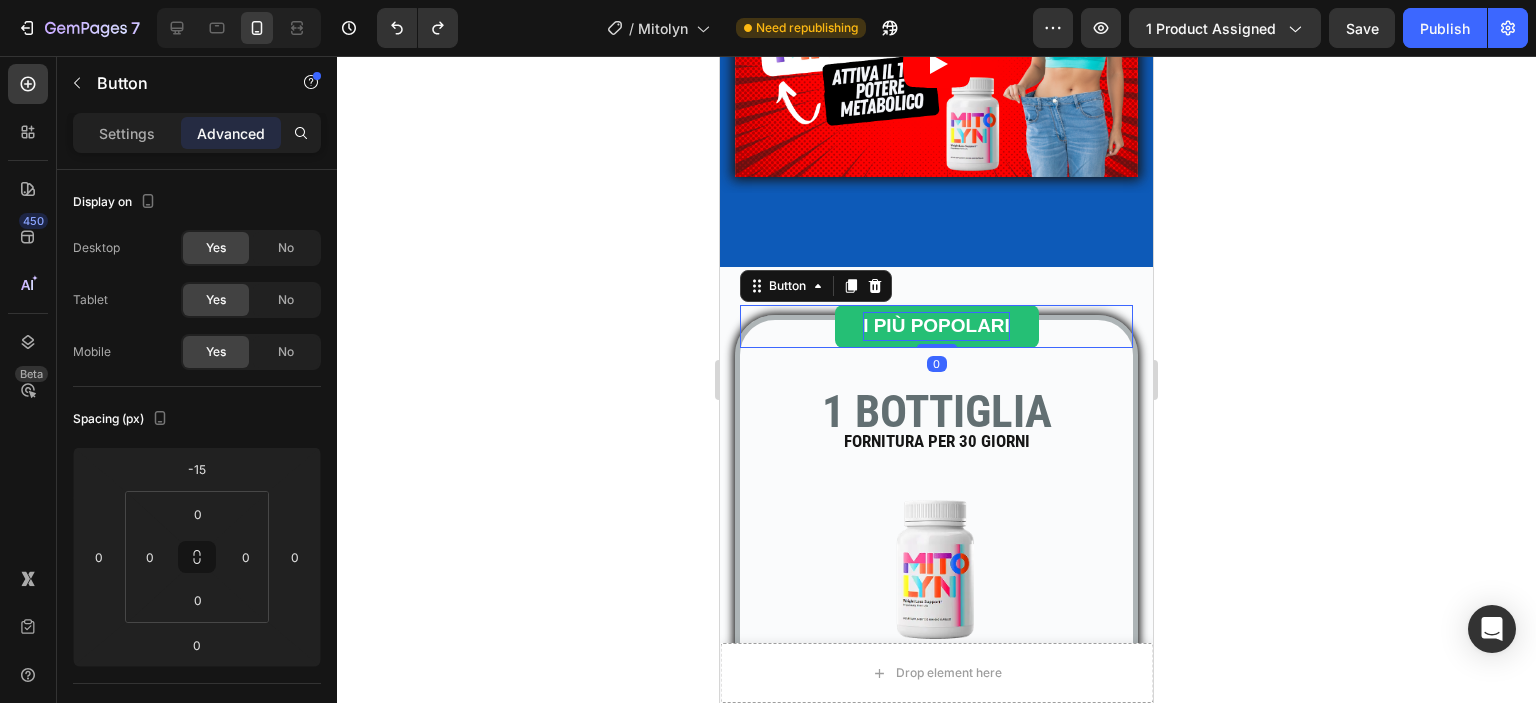 click on "I PIÙ POPOLARI" at bounding box center (936, 326) 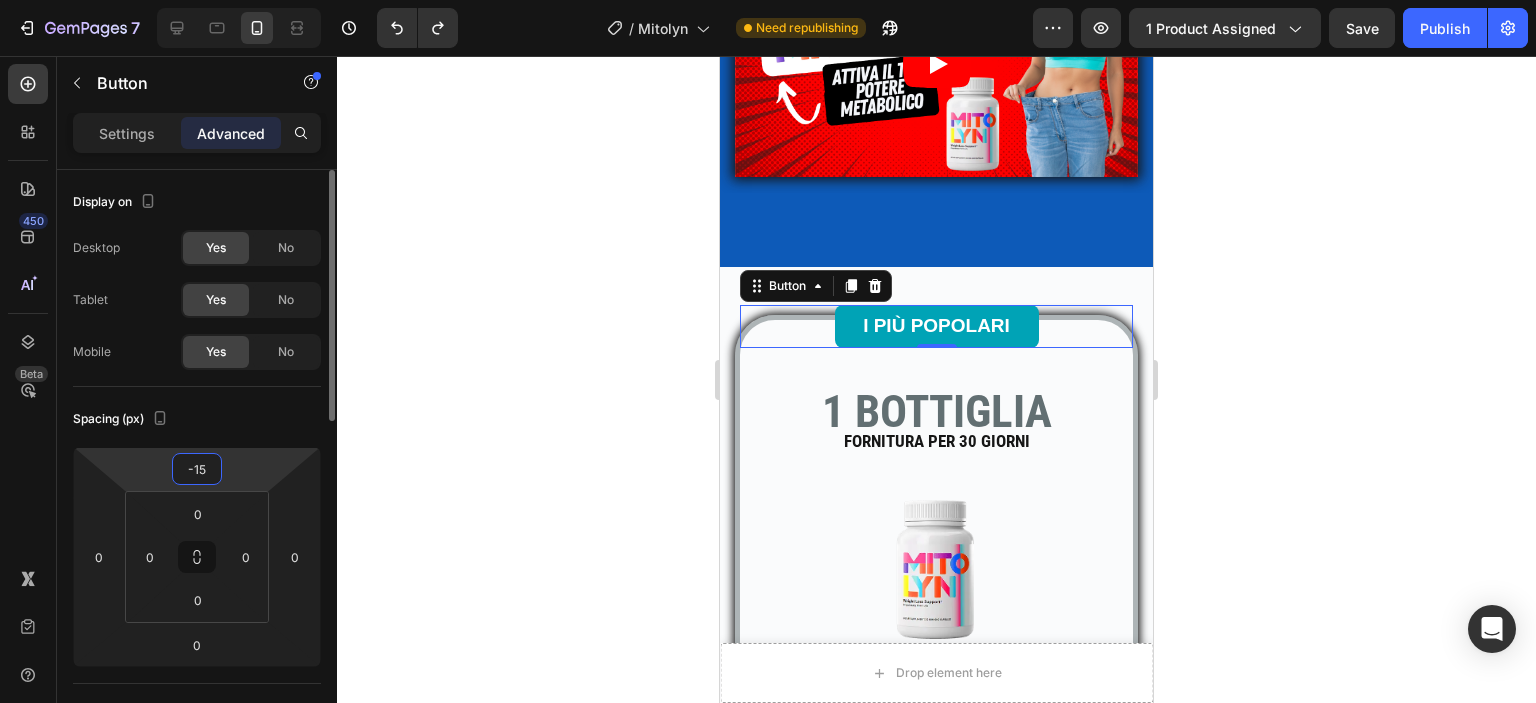 click on "-15" at bounding box center (197, 469) 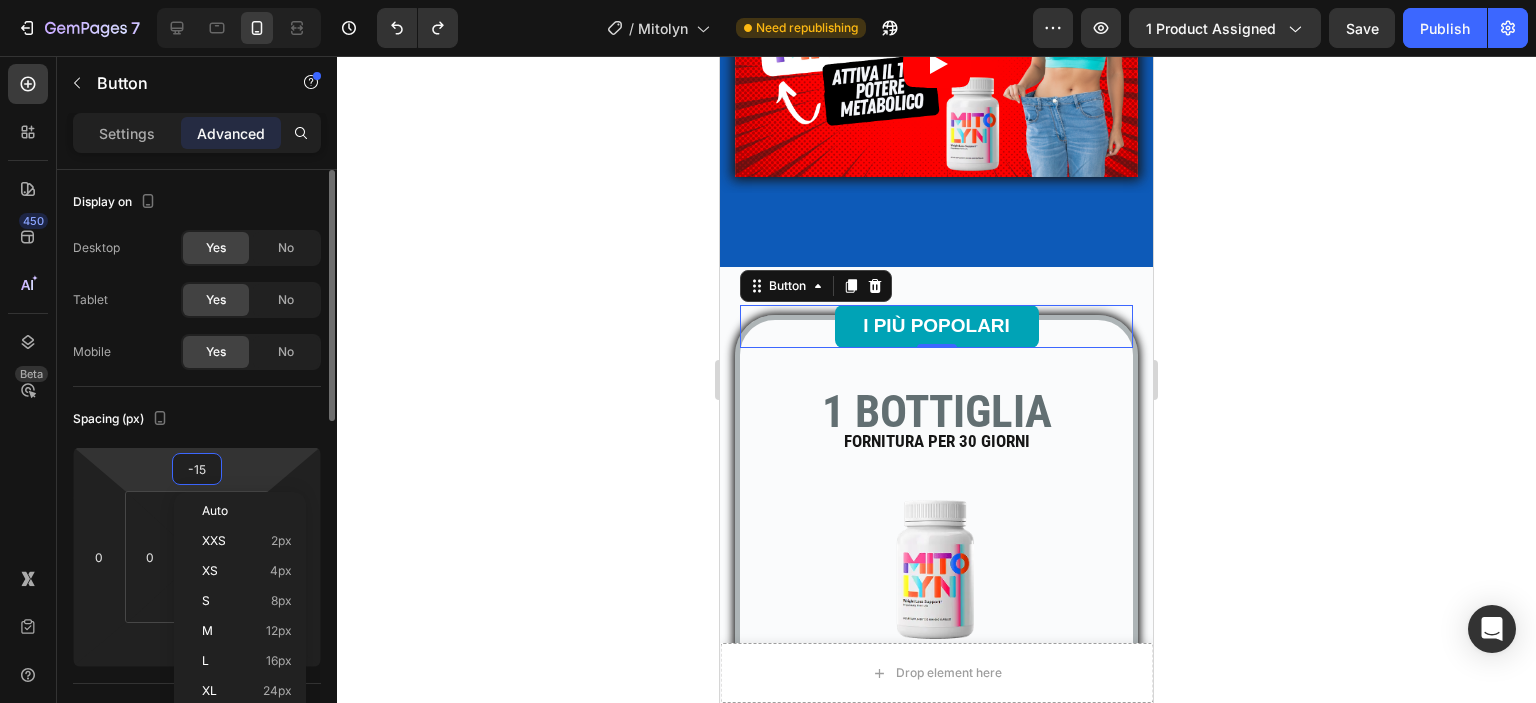 type on "0" 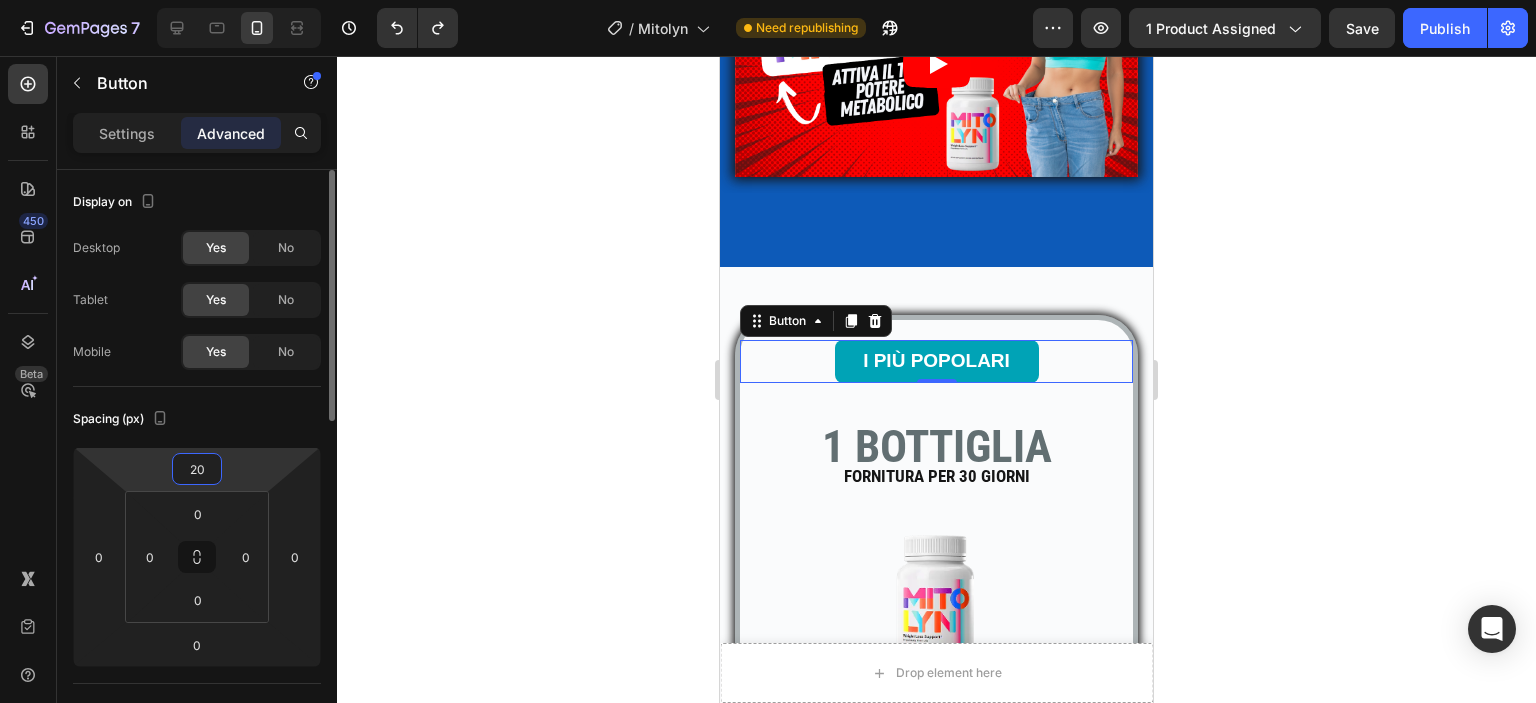 type on "2" 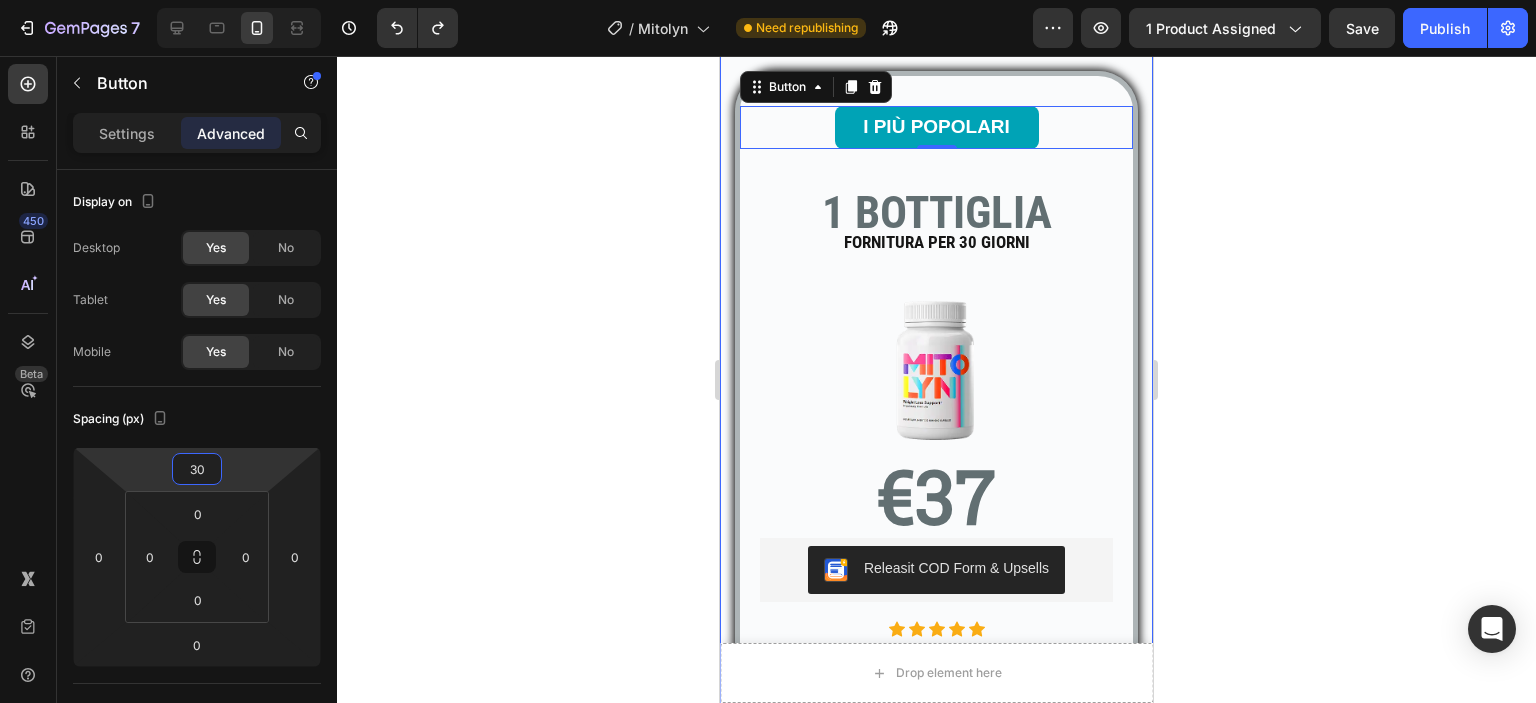 scroll, scrollTop: 690, scrollLeft: 0, axis: vertical 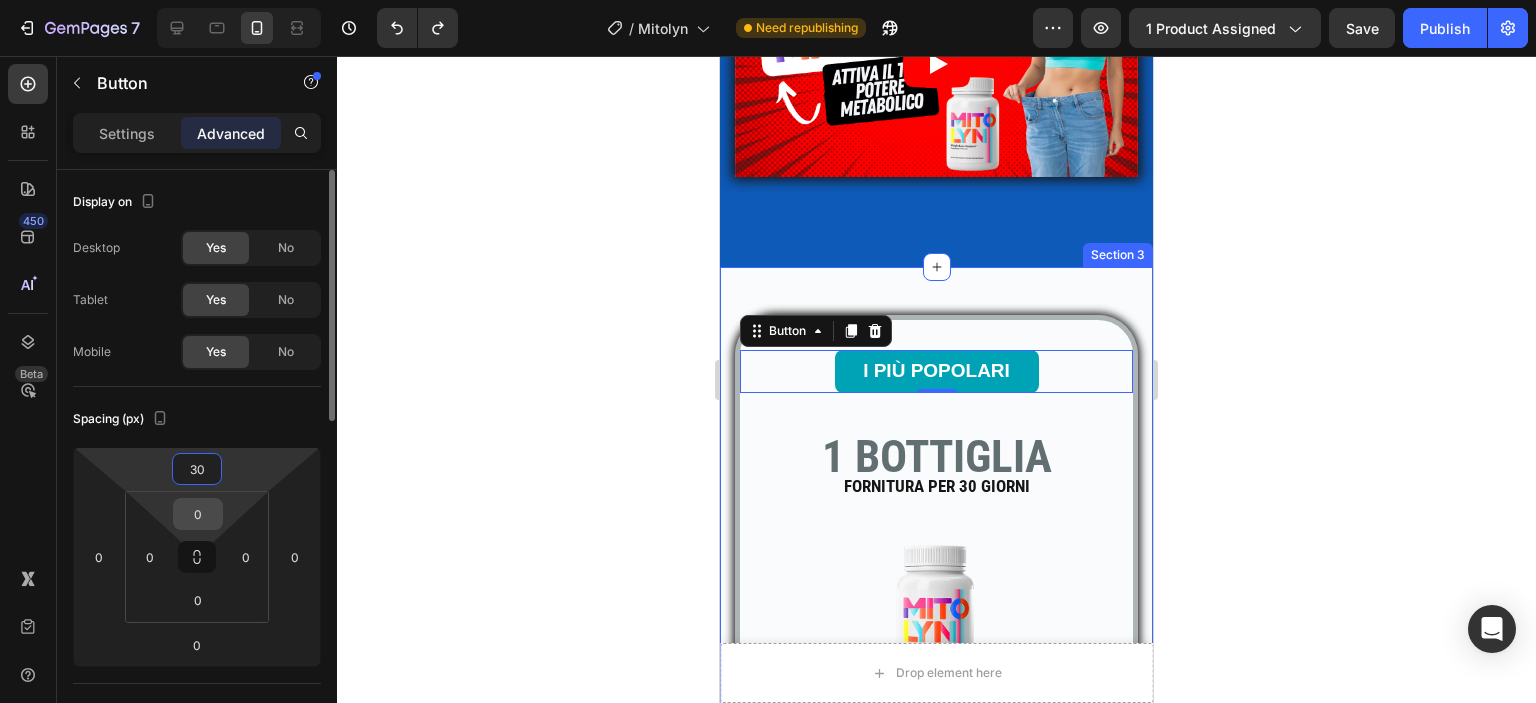 type on "3" 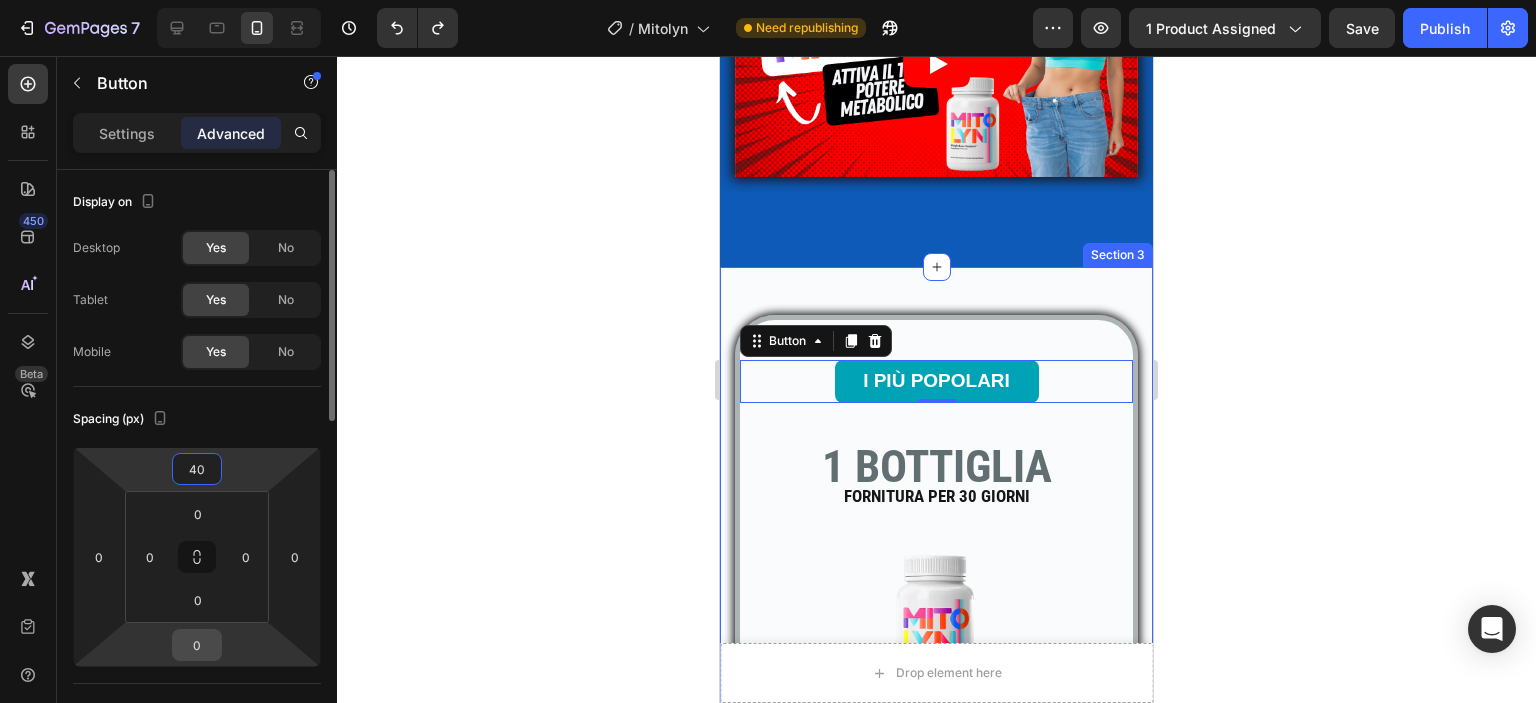type on "40" 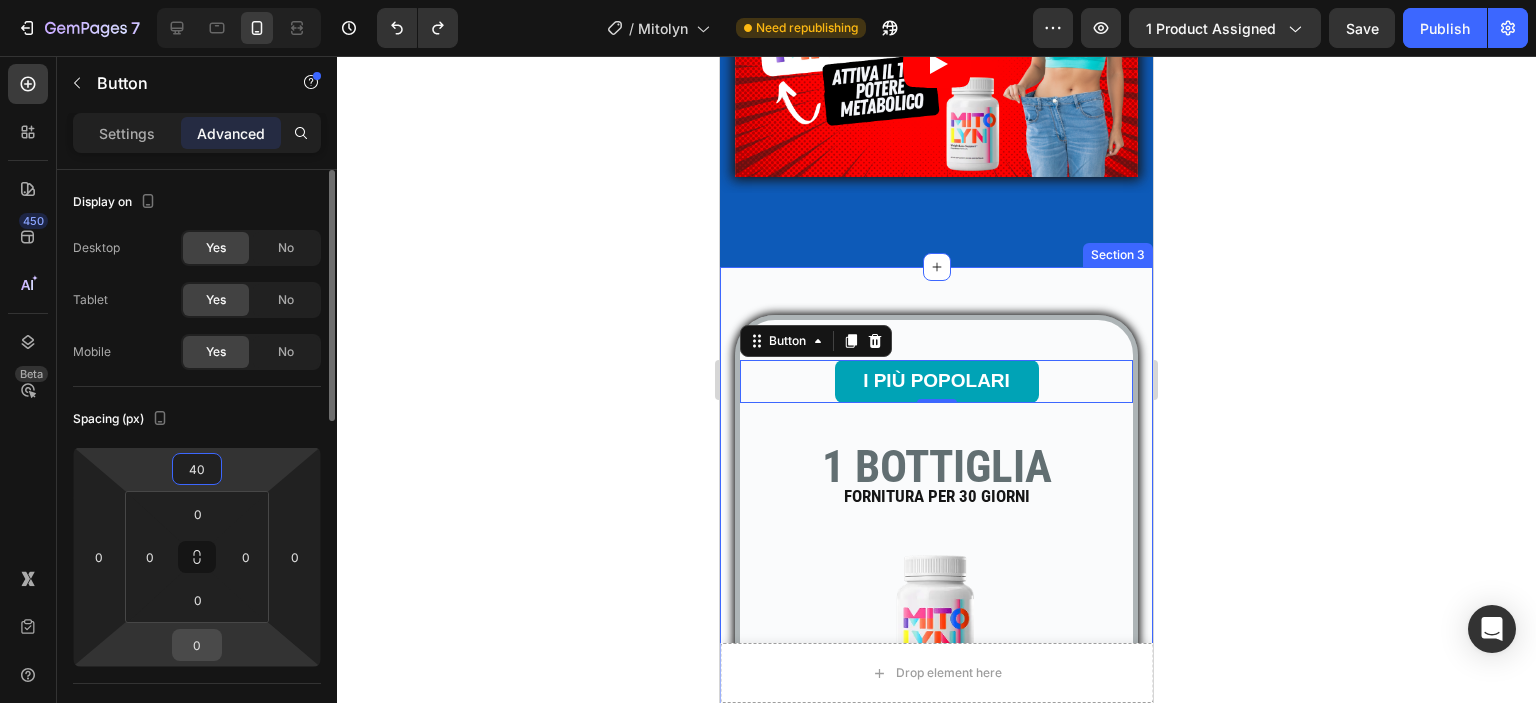 click on "0" at bounding box center [197, 645] 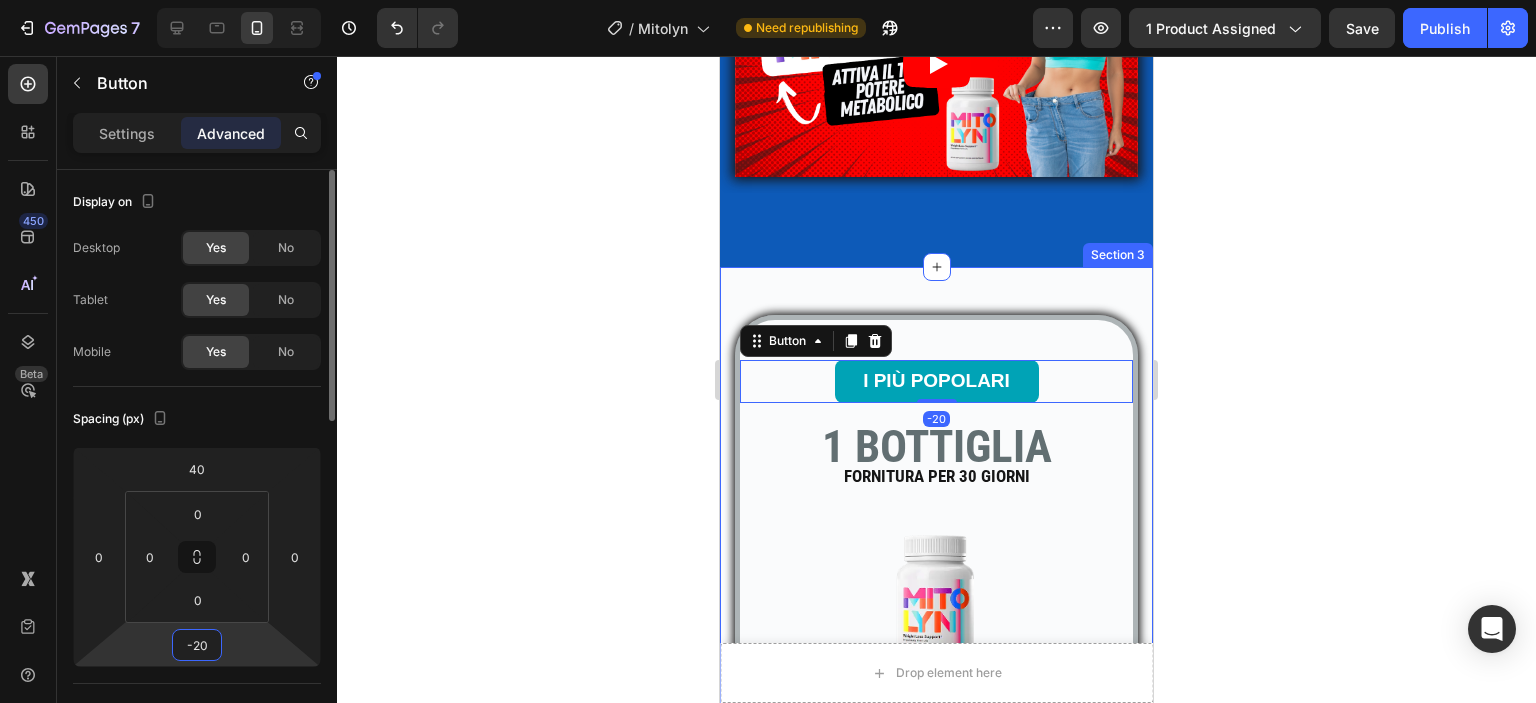 type on "-2" 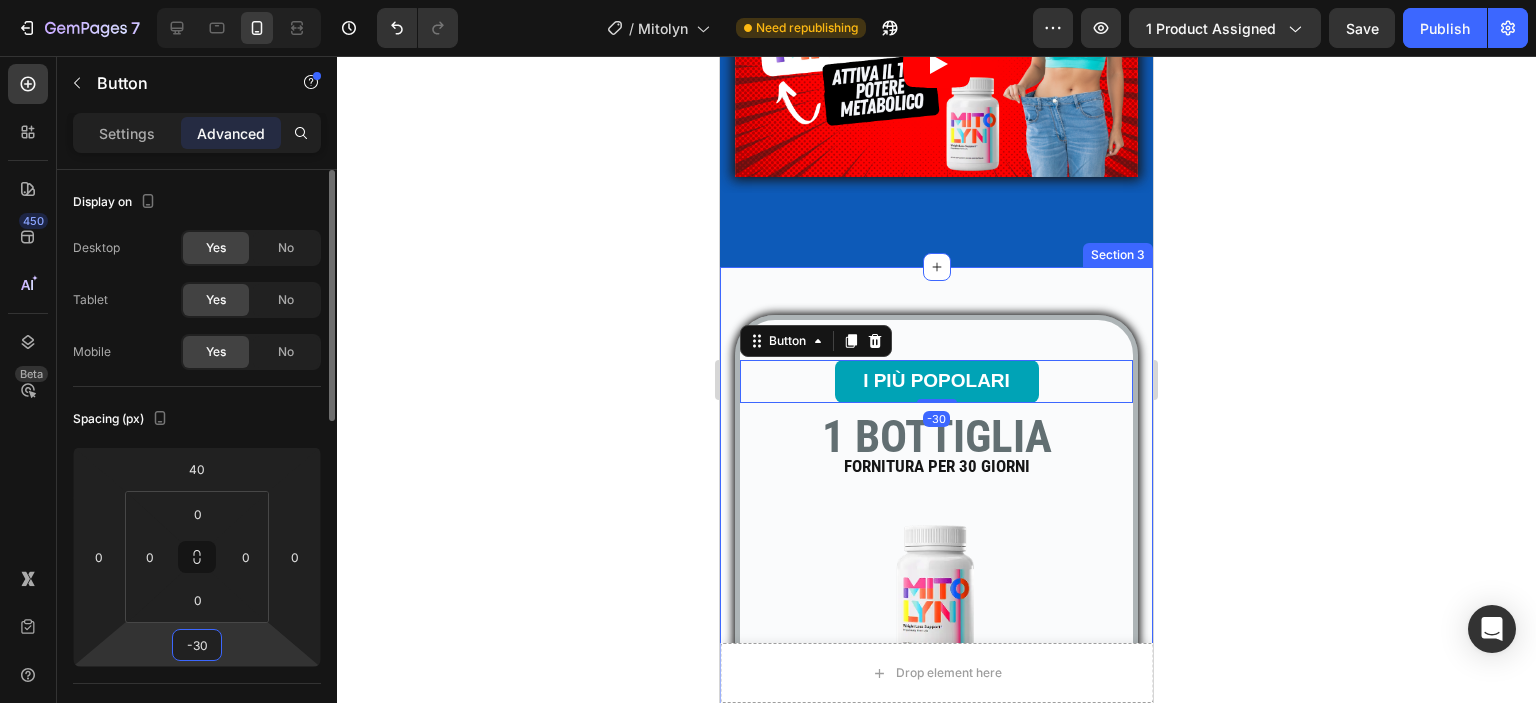 type on "-3" 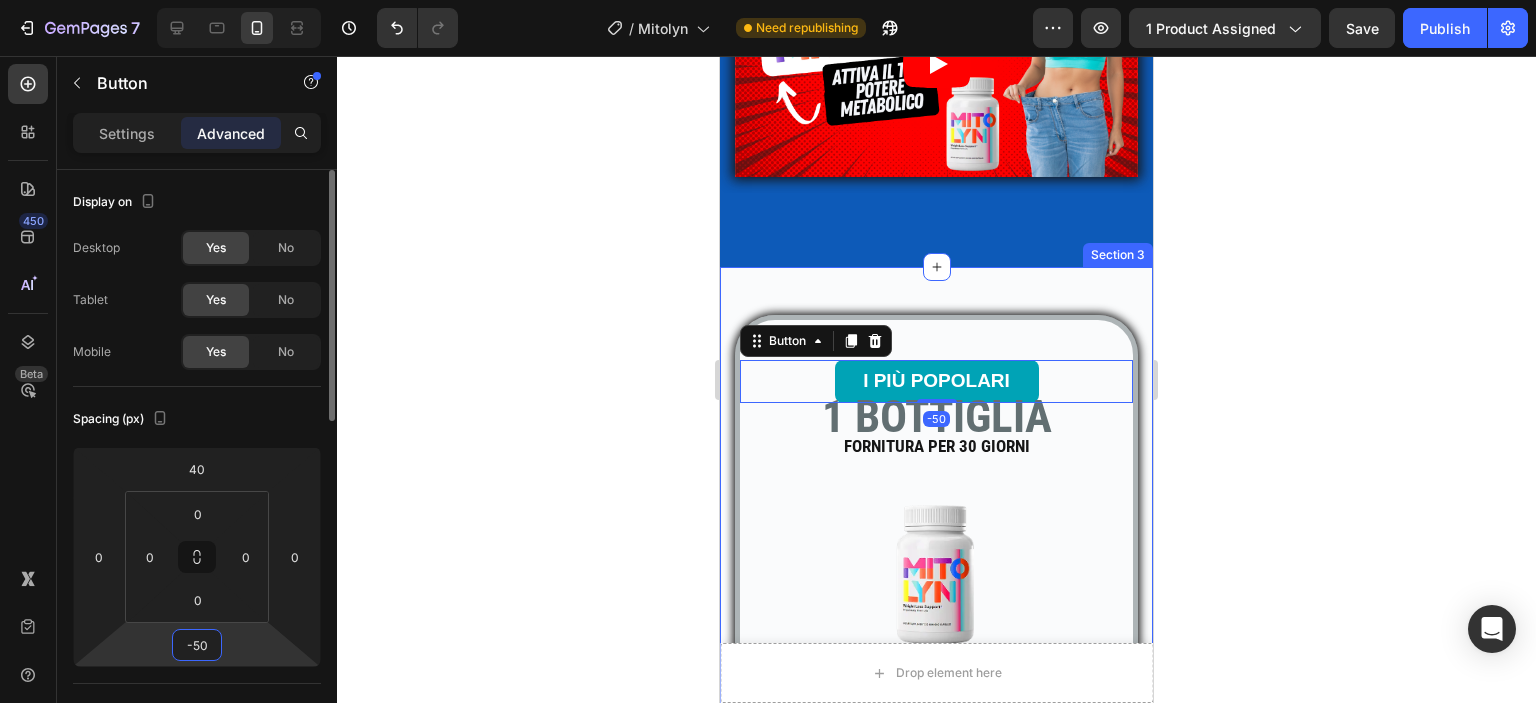 type on "-5" 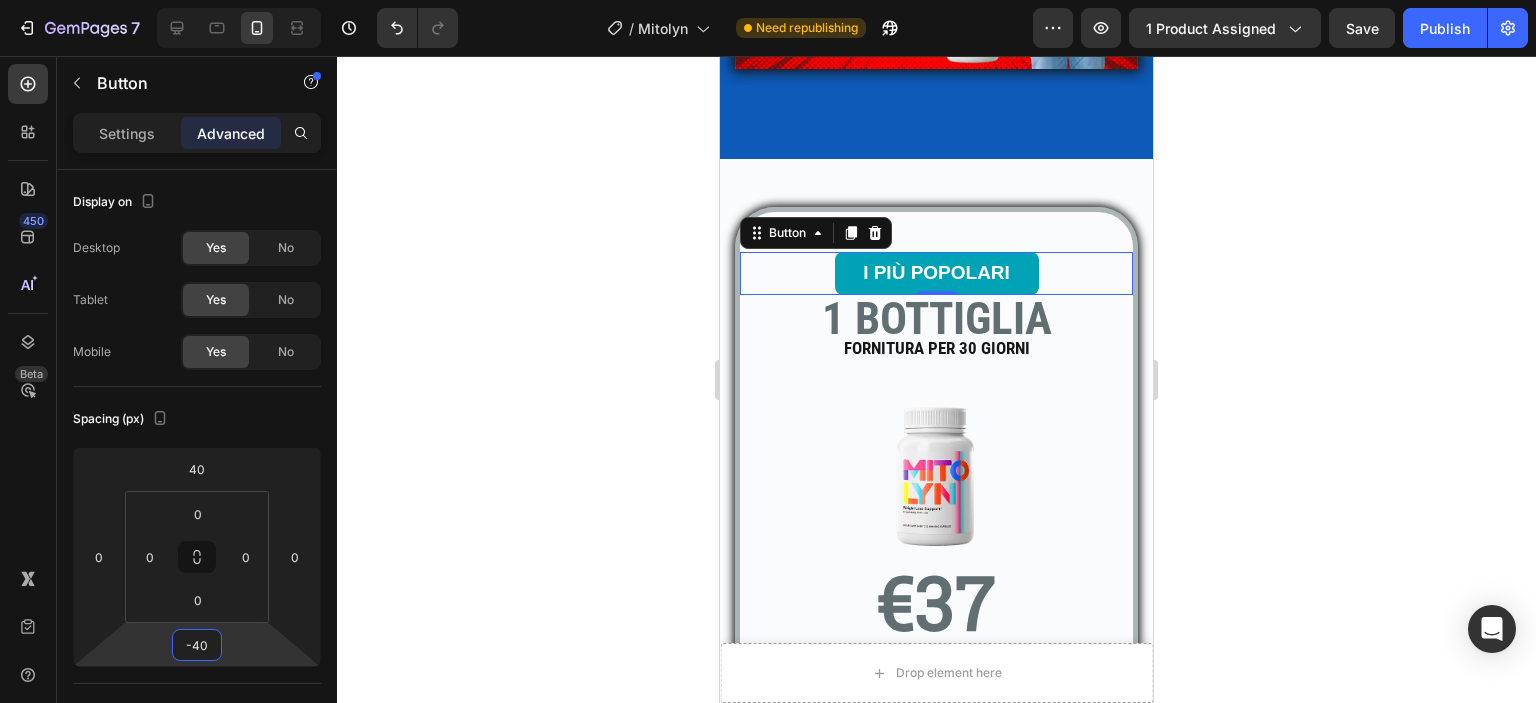 scroll, scrollTop: 790, scrollLeft: 0, axis: vertical 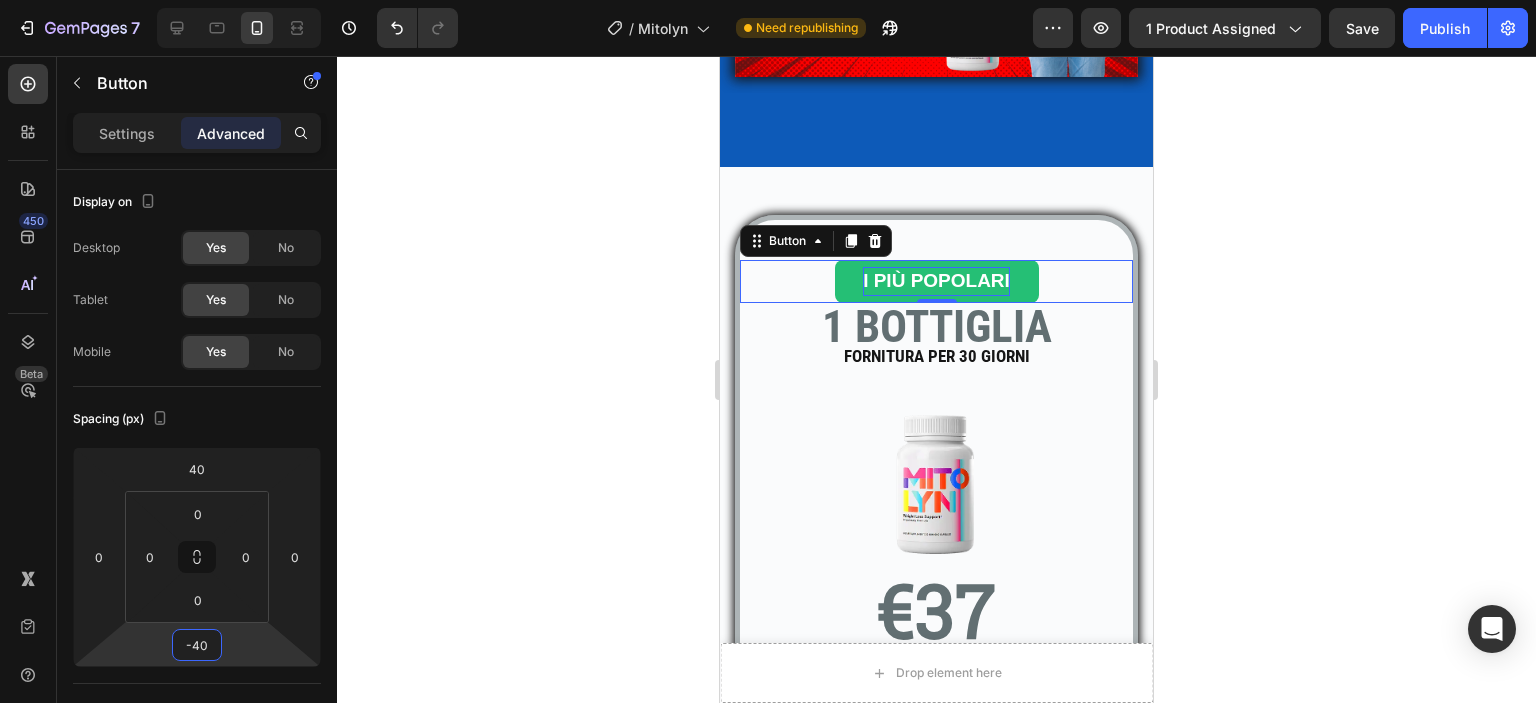 type on "-40" 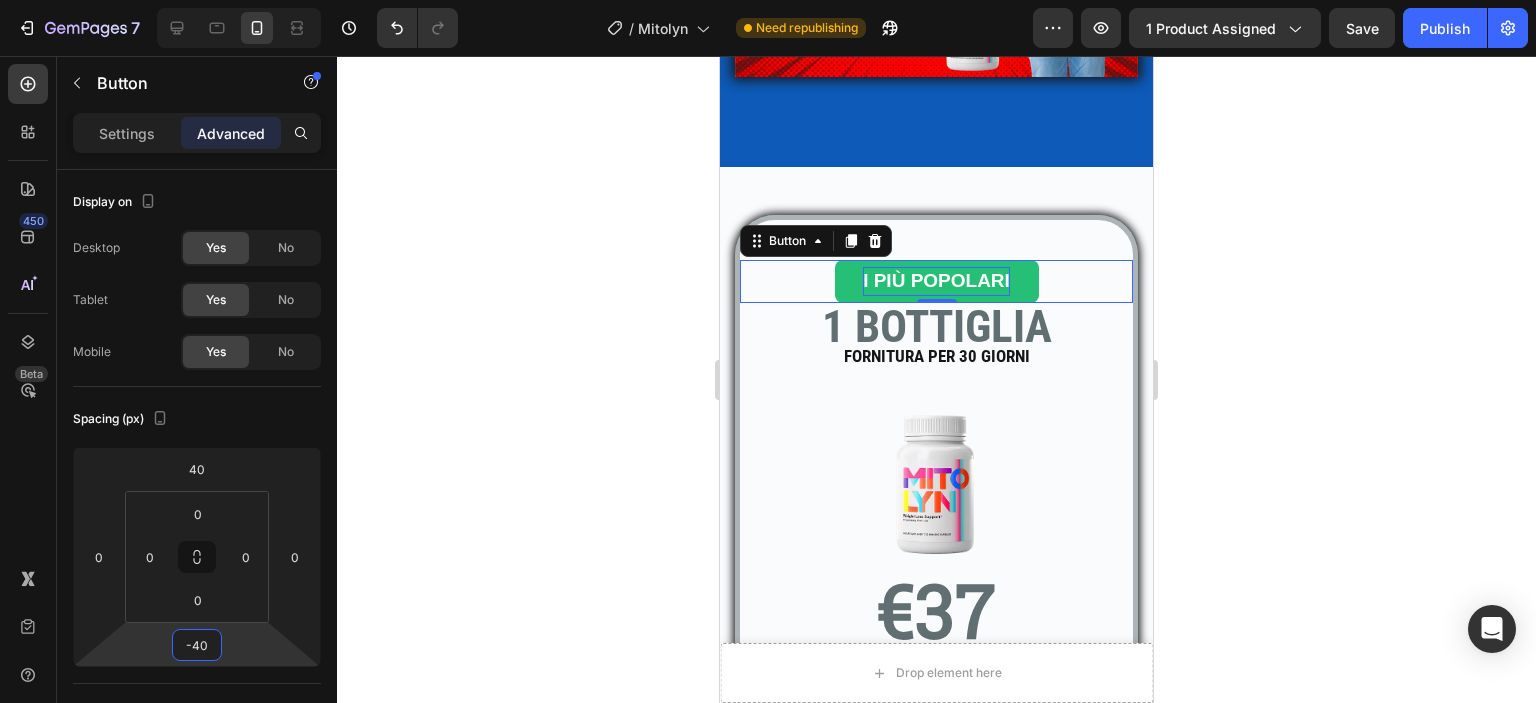 click on "I PIÙ POPOLARI" at bounding box center [936, 281] 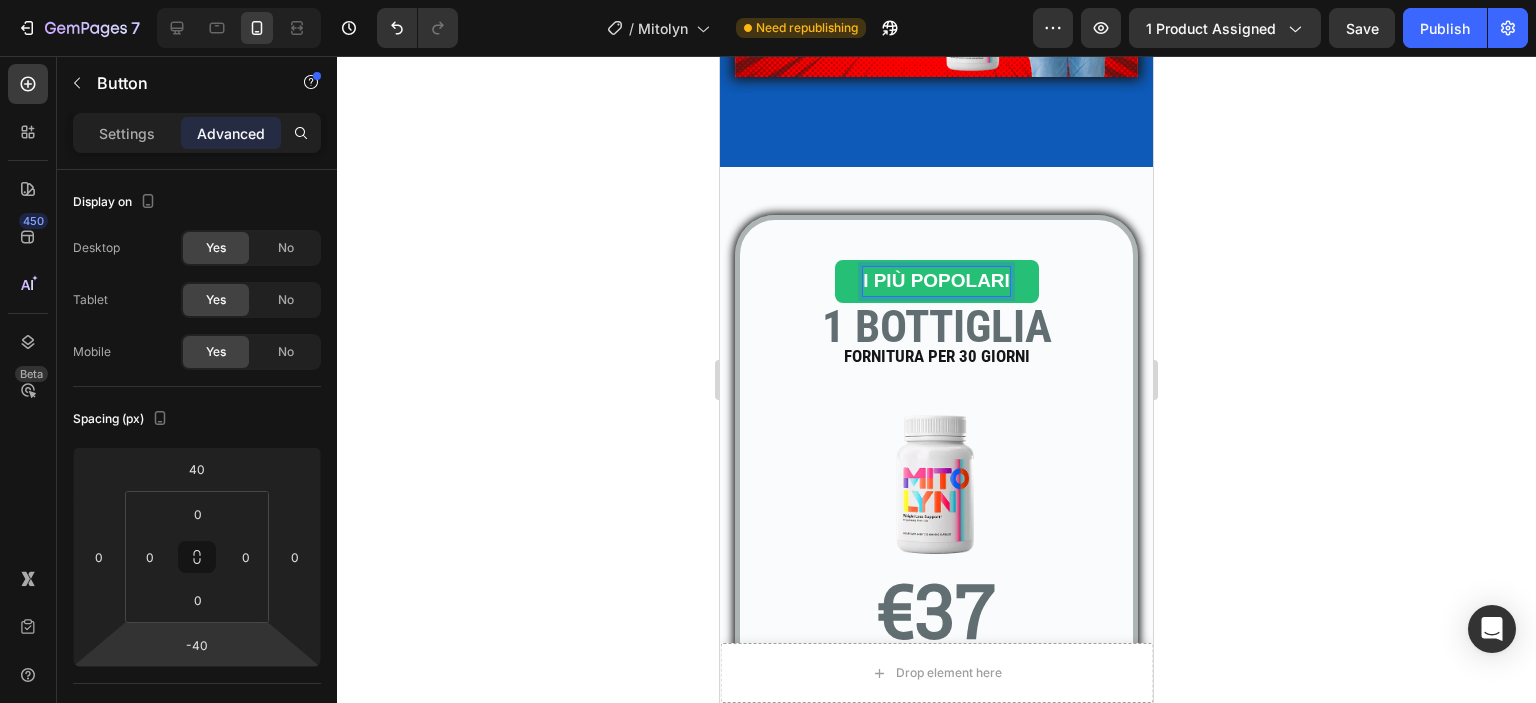 click on "I PIÙ POPOLARI" at bounding box center (936, 281) 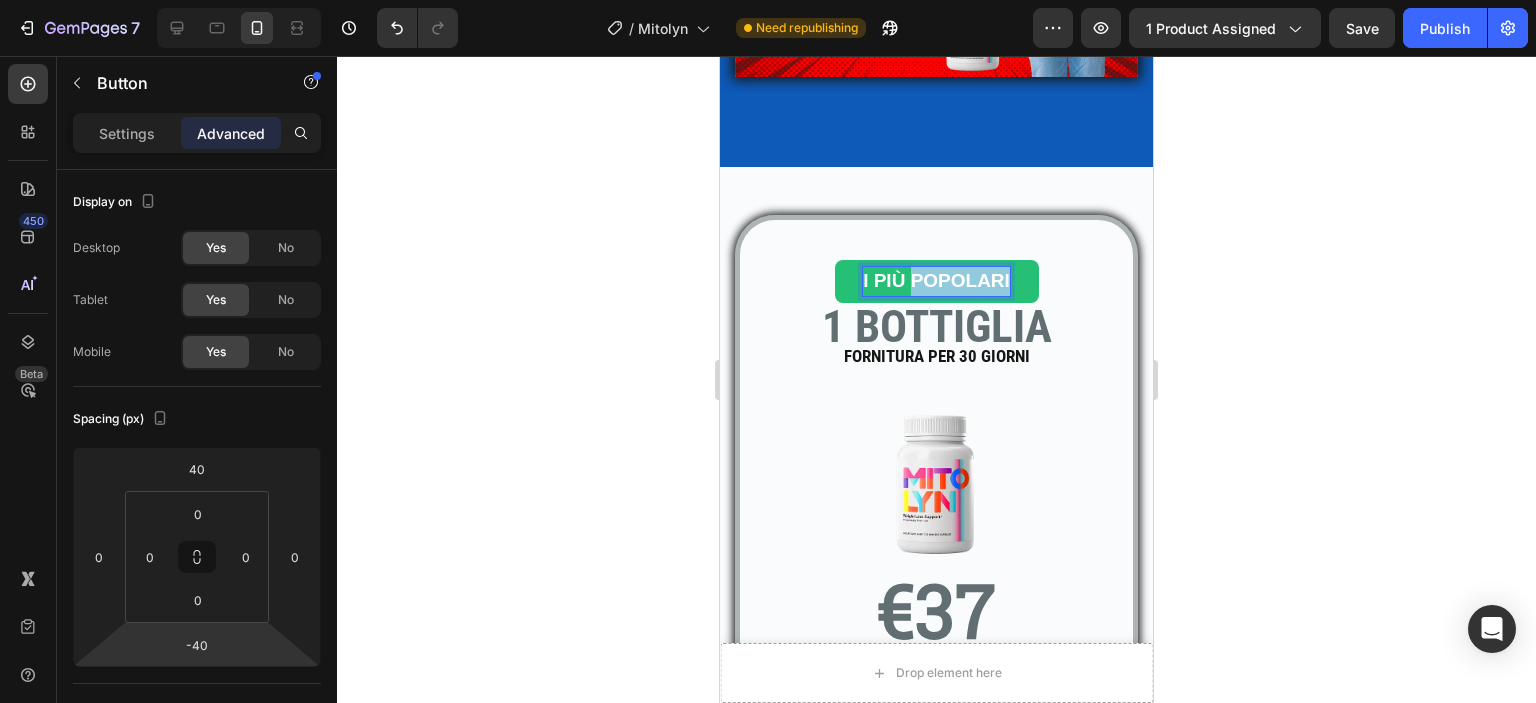 click on "I PIÙ POPOLARI" at bounding box center [936, 281] 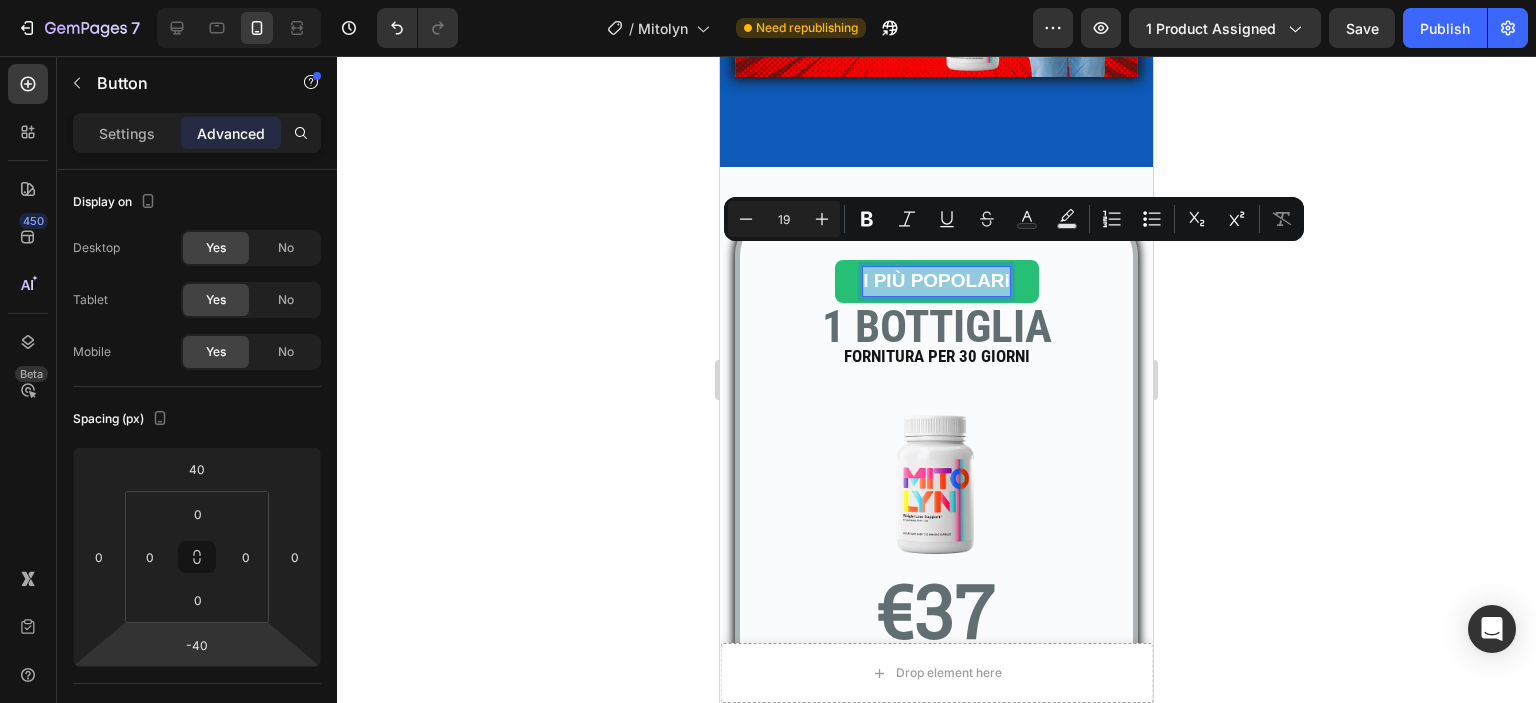 click on "I PIÙ POPOLARI" at bounding box center (936, 281) 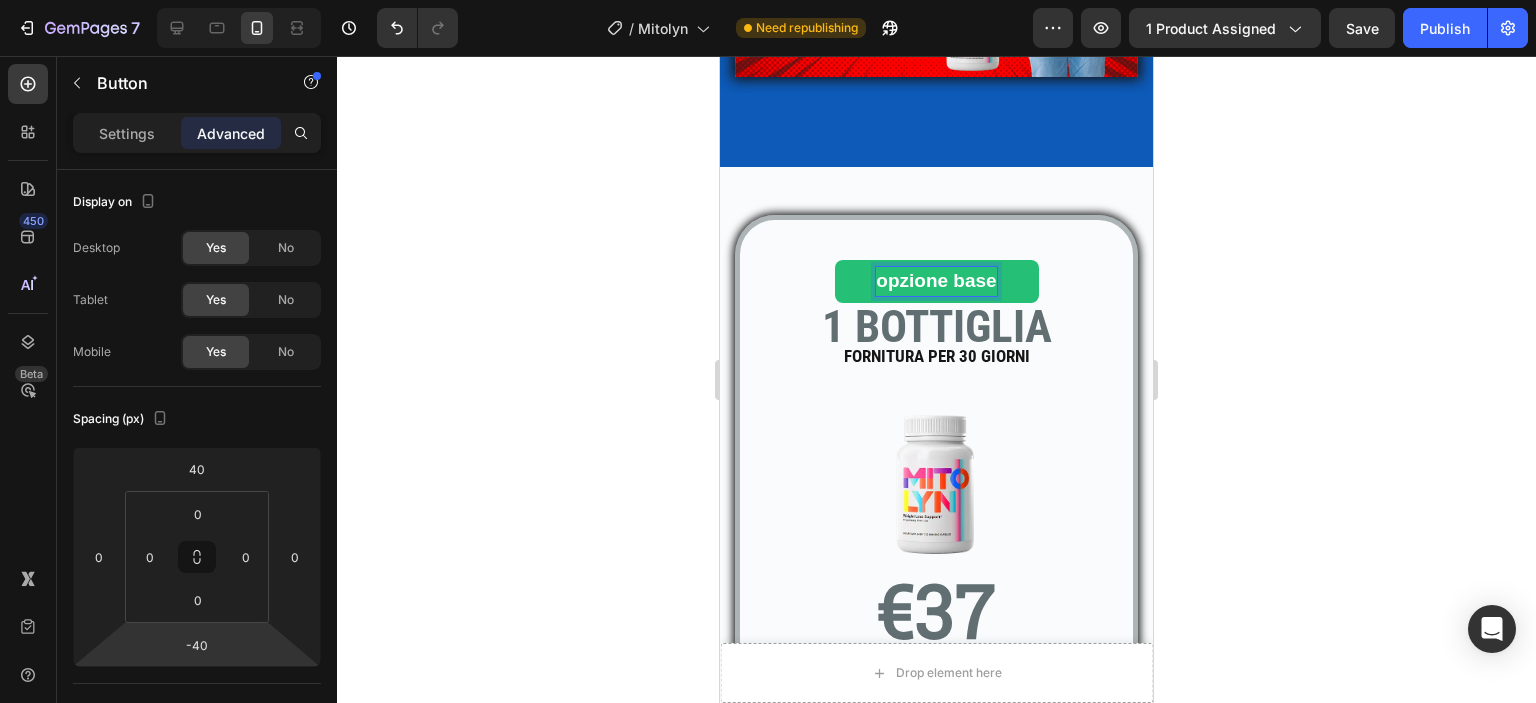 click on "opzione base" at bounding box center [936, 281] 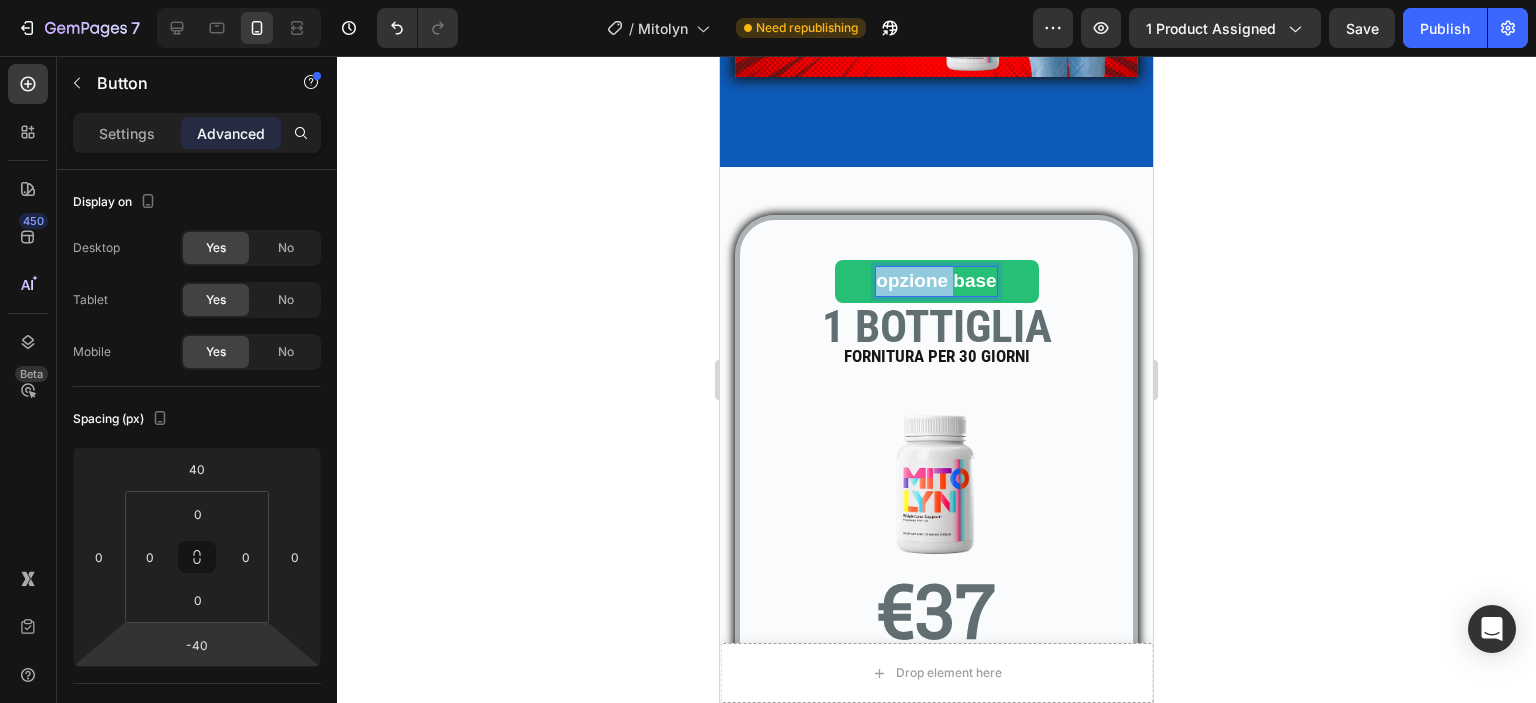 click on "opzione base" at bounding box center [936, 281] 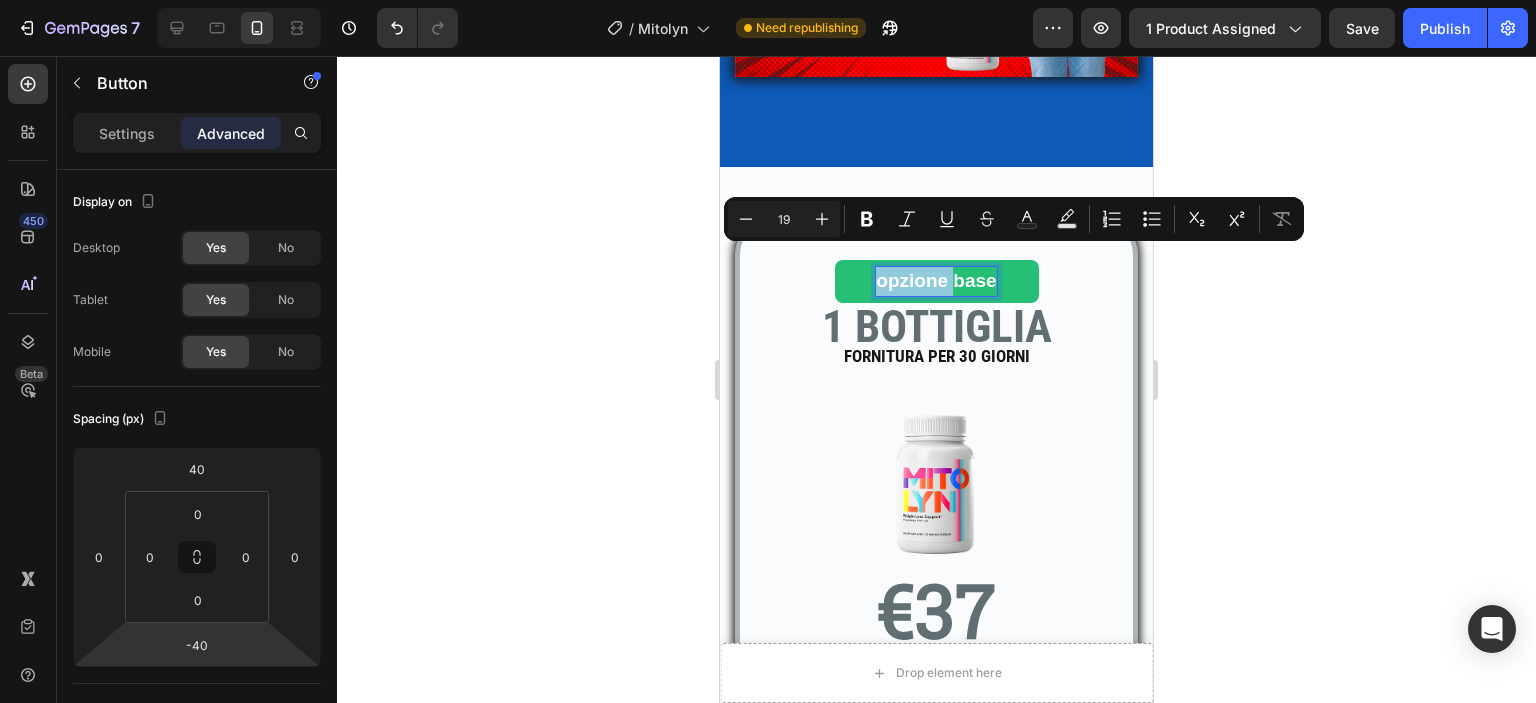 click on "opzione base" at bounding box center (936, 281) 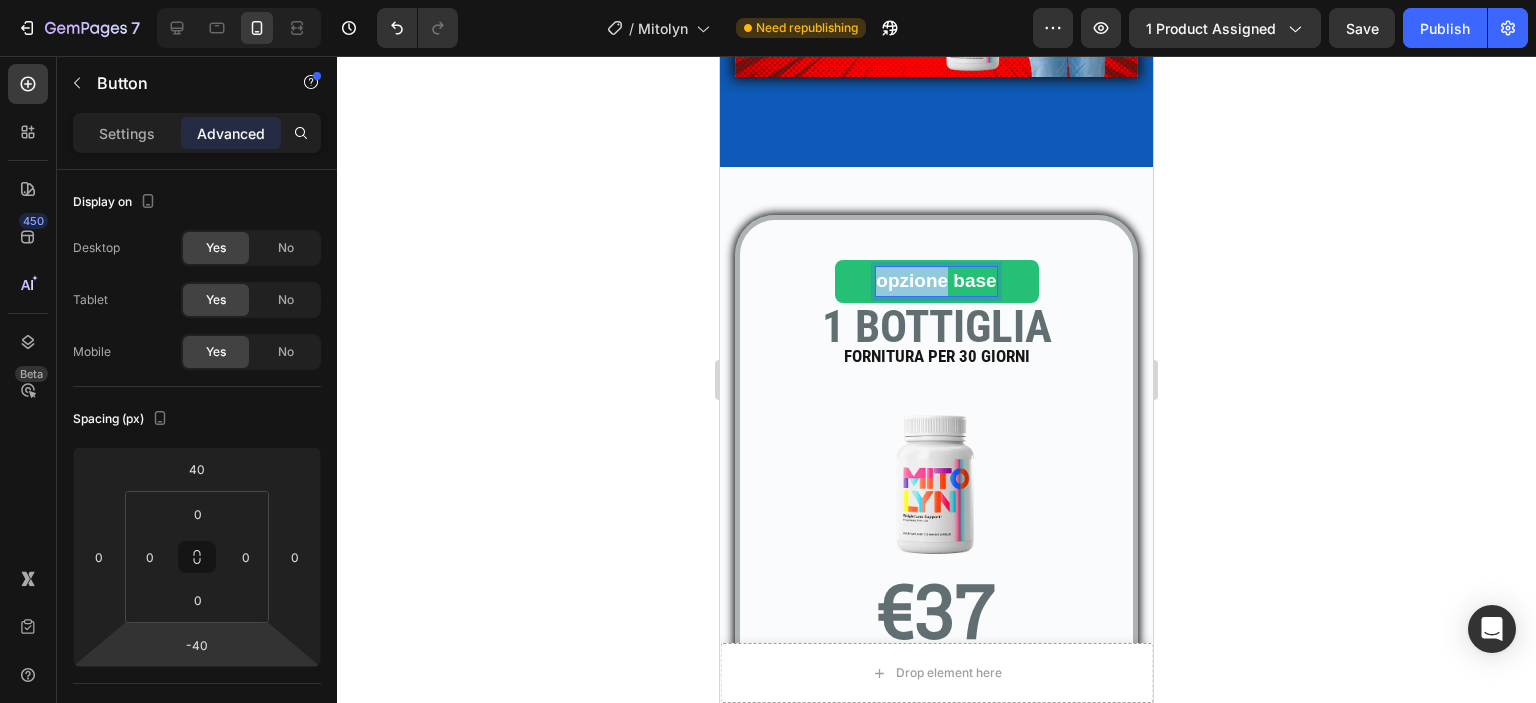 drag, startPoint x: 870, startPoint y: 256, endPoint x: 940, endPoint y: 253, distance: 70.064255 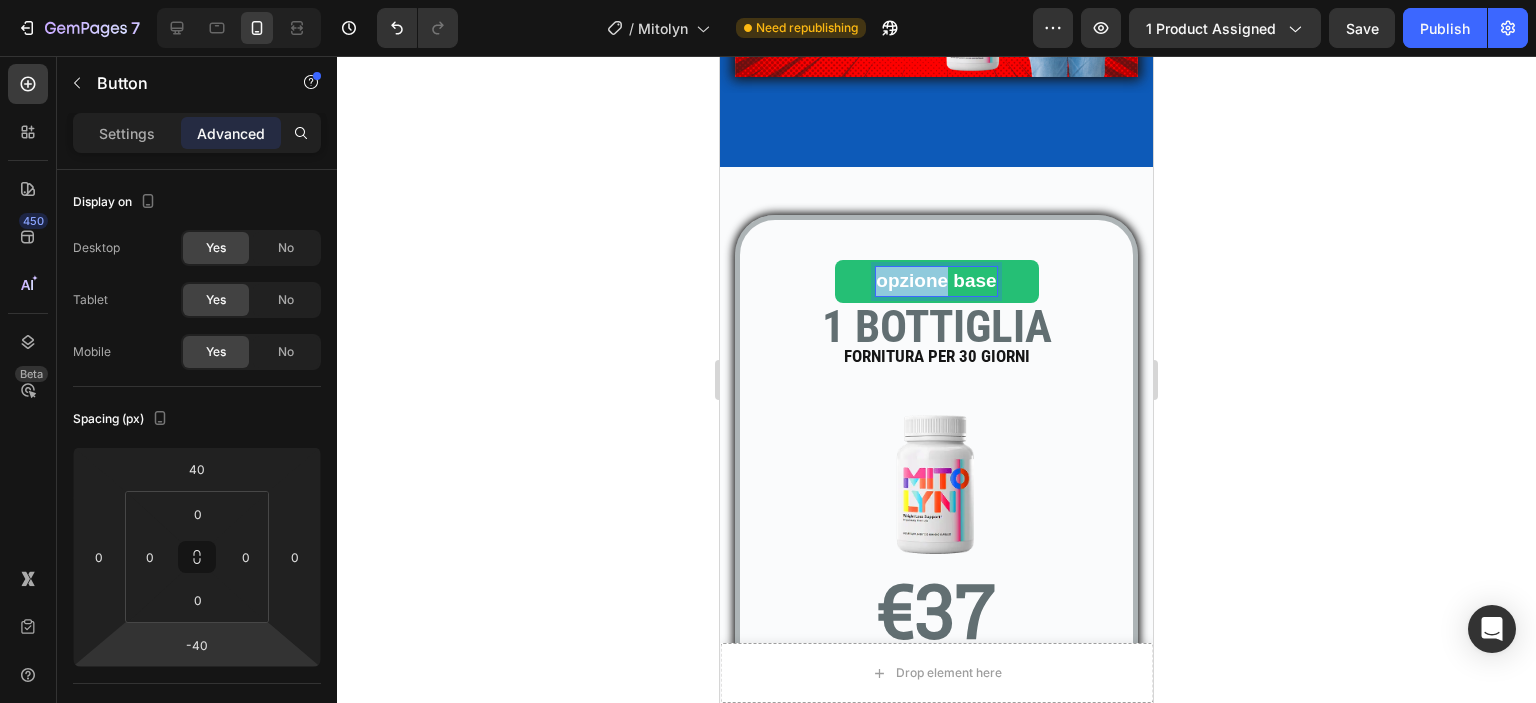 click on "opzione base" at bounding box center (936, 281) 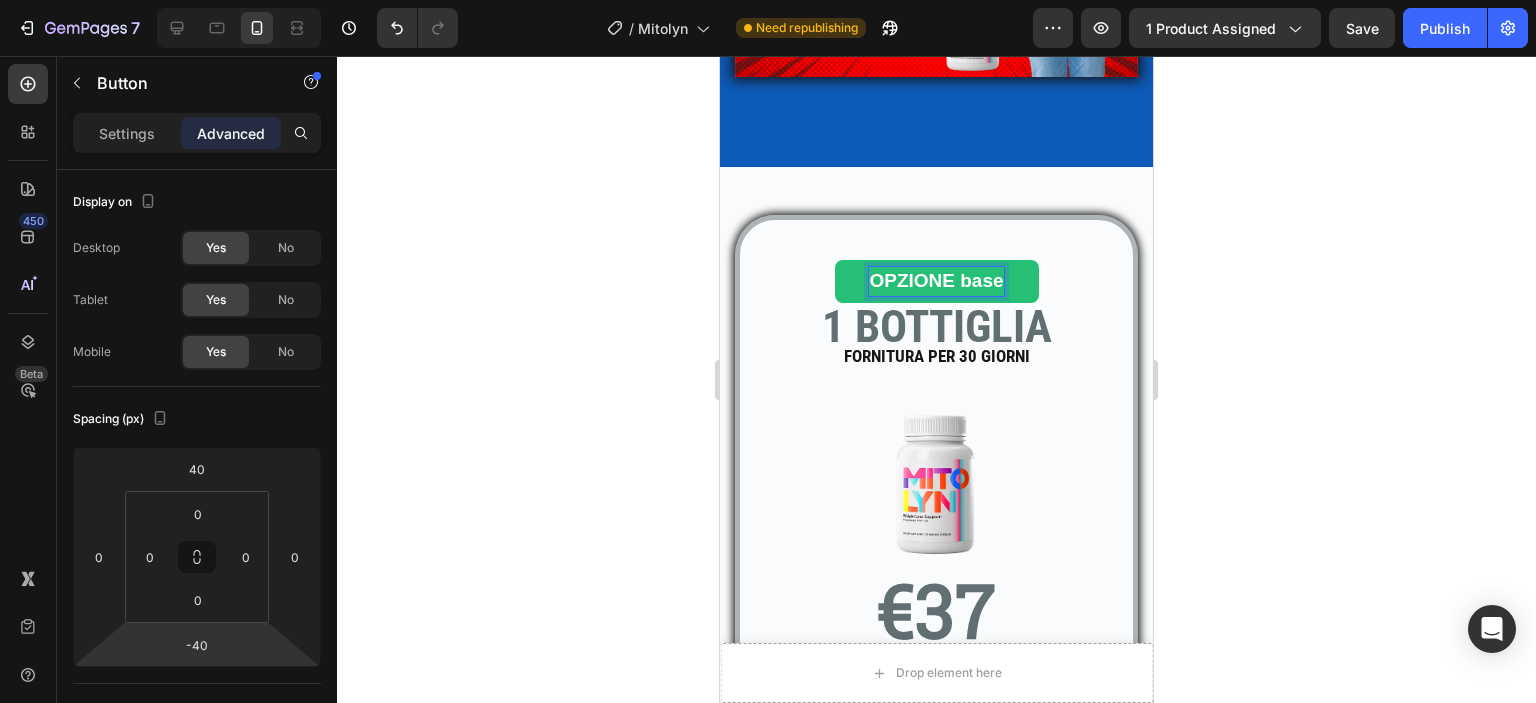 click on "OPZIONE base" at bounding box center [936, 281] 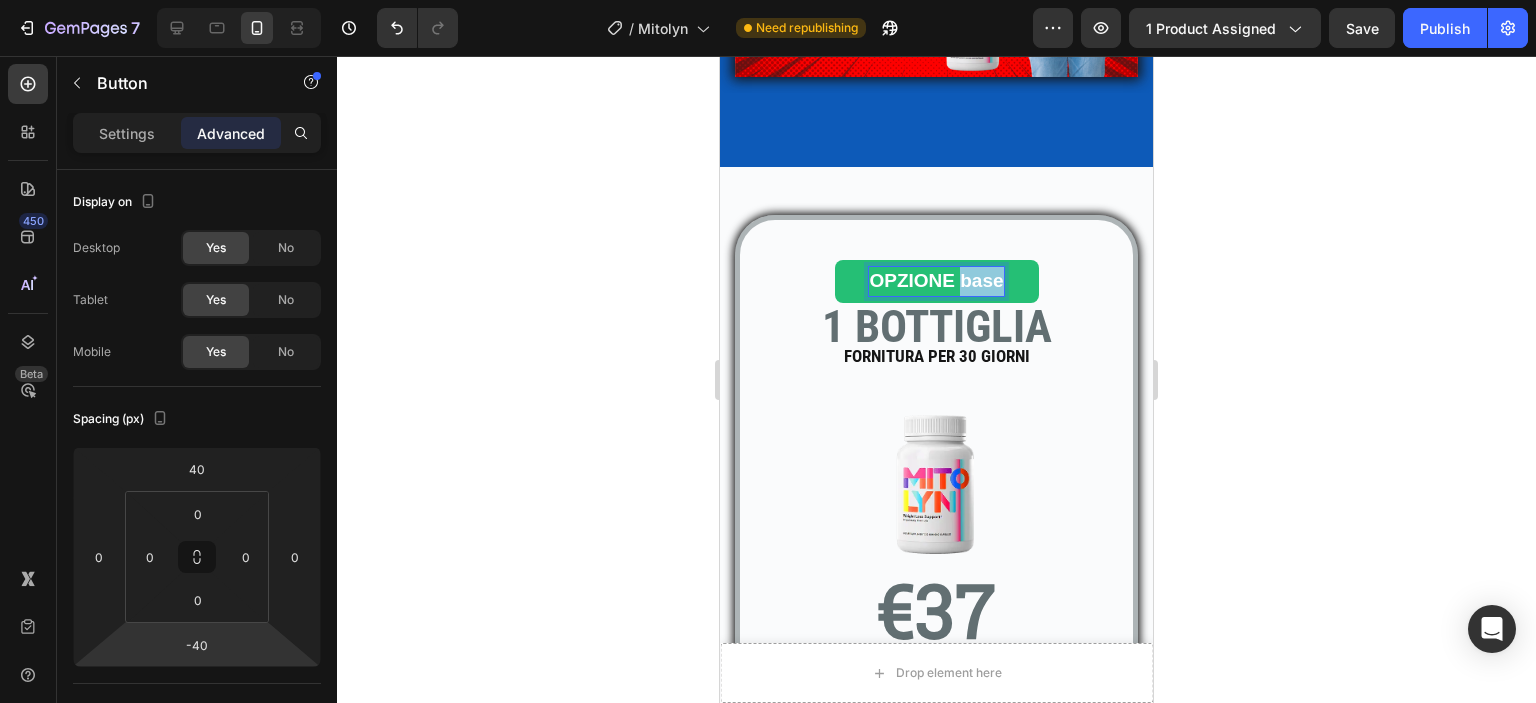 drag, startPoint x: 952, startPoint y: 257, endPoint x: 992, endPoint y: 255, distance: 40.04997 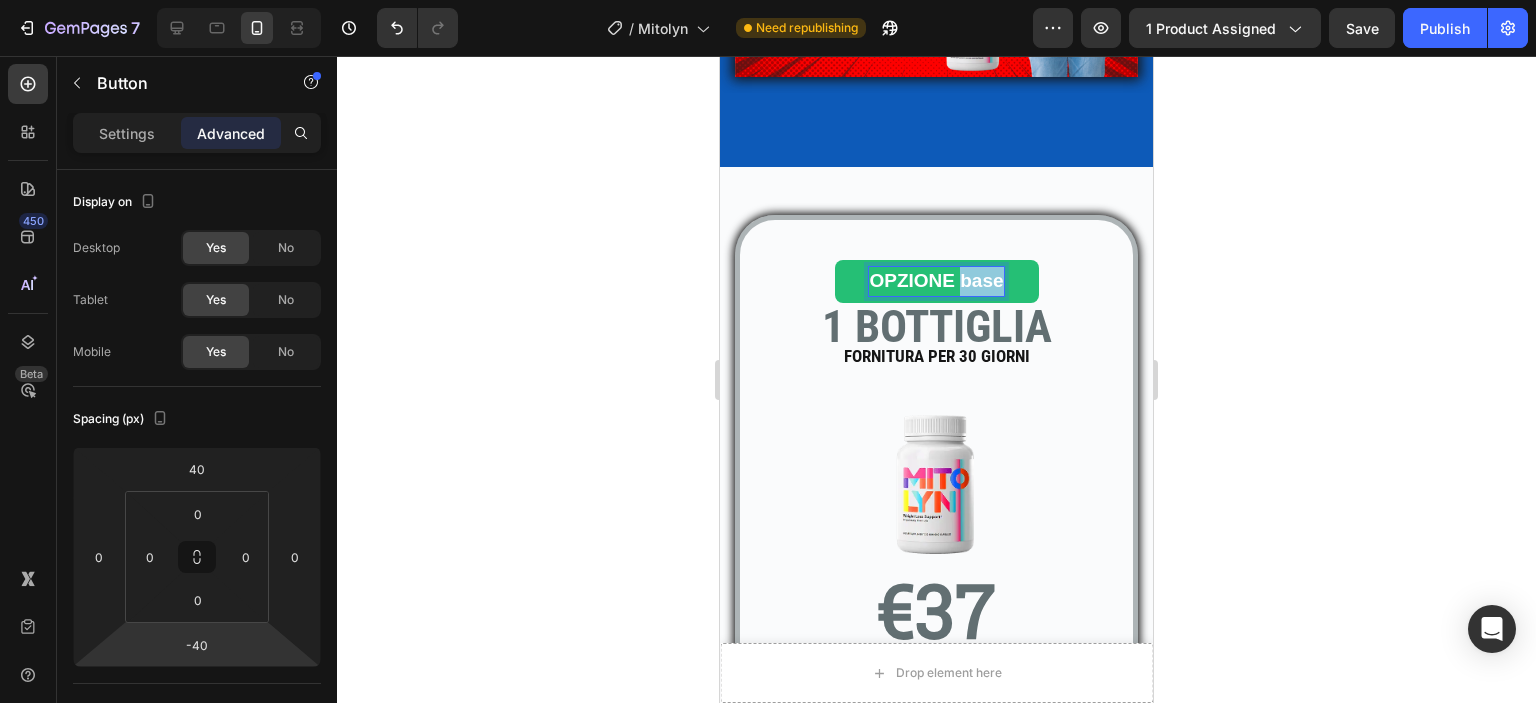 click on "OPZIONE base" at bounding box center (936, 281) 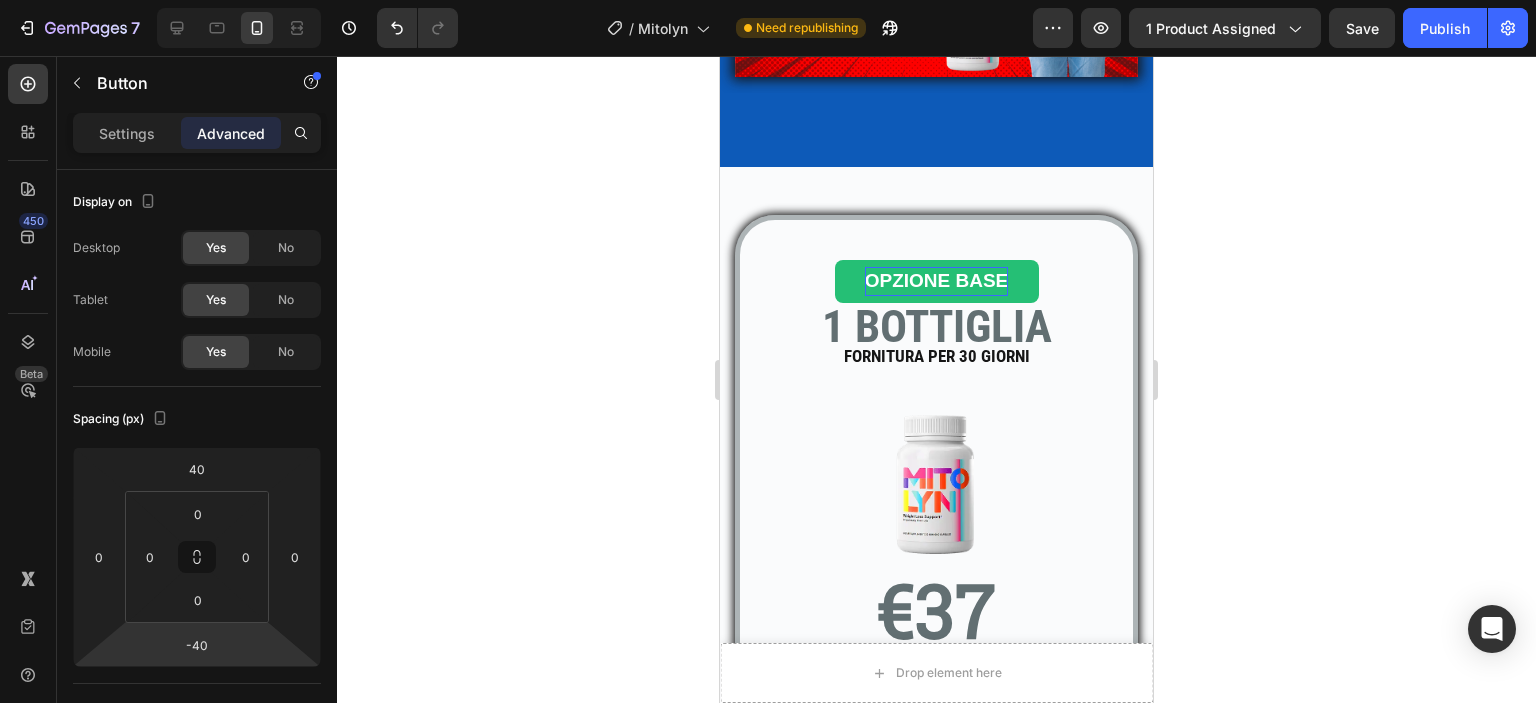 click 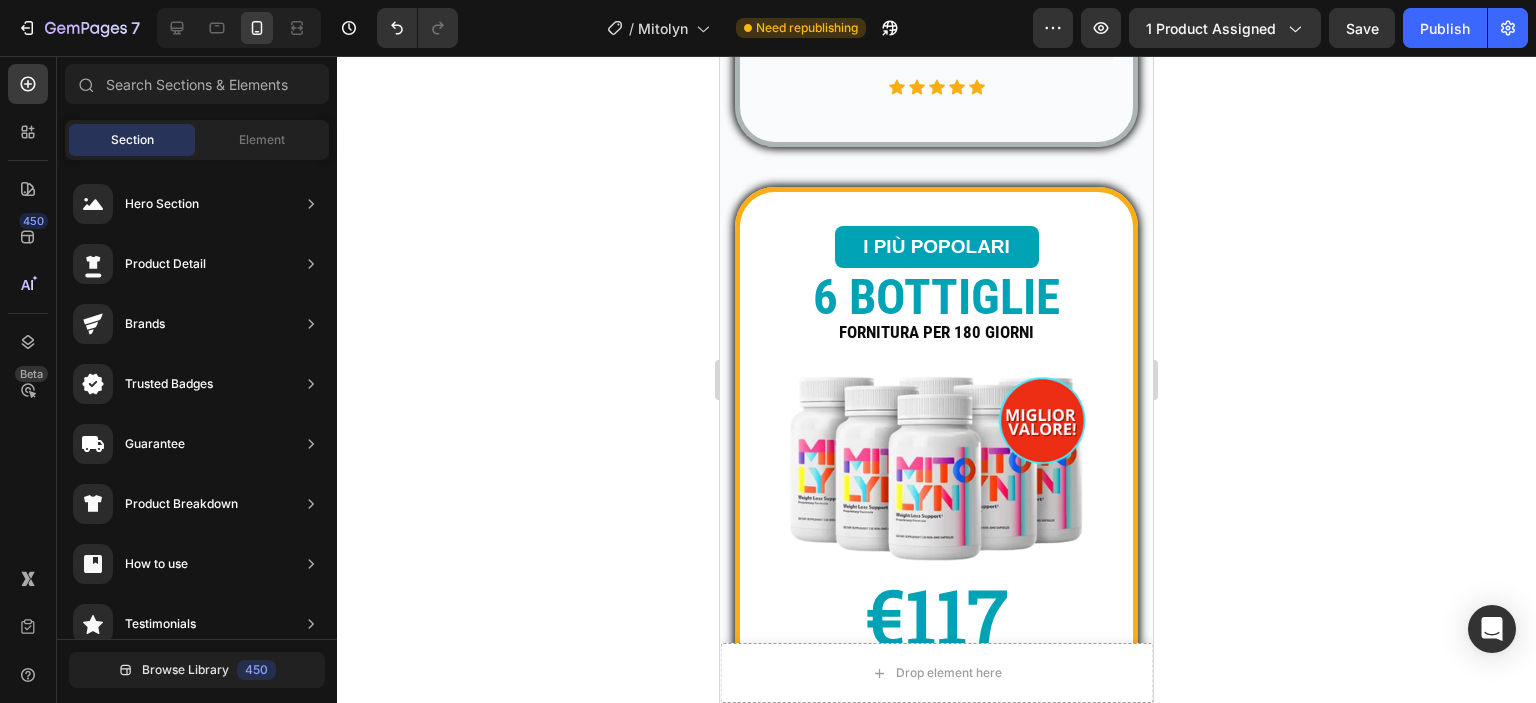 scroll, scrollTop: 1390, scrollLeft: 0, axis: vertical 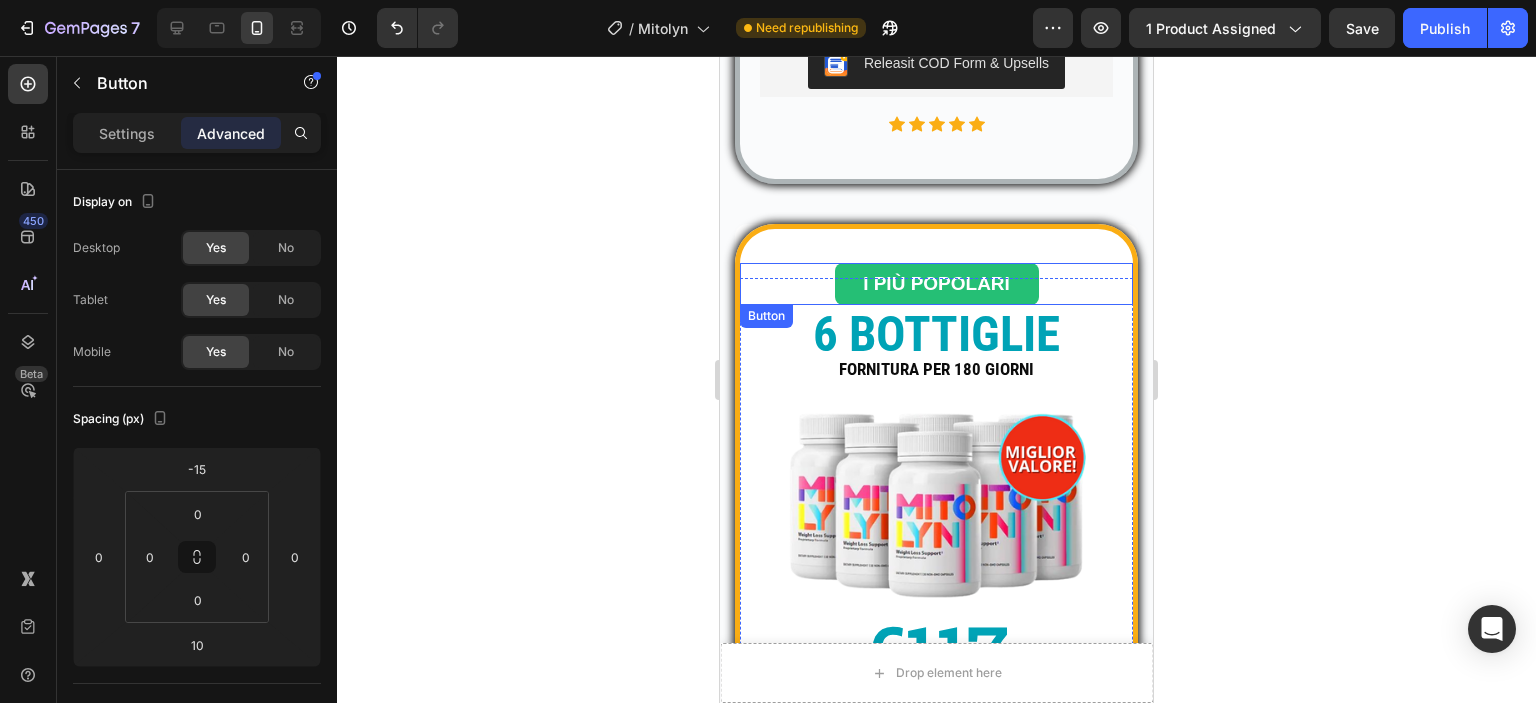 click on "I PIÙ POPOLARI" at bounding box center [937, 284] 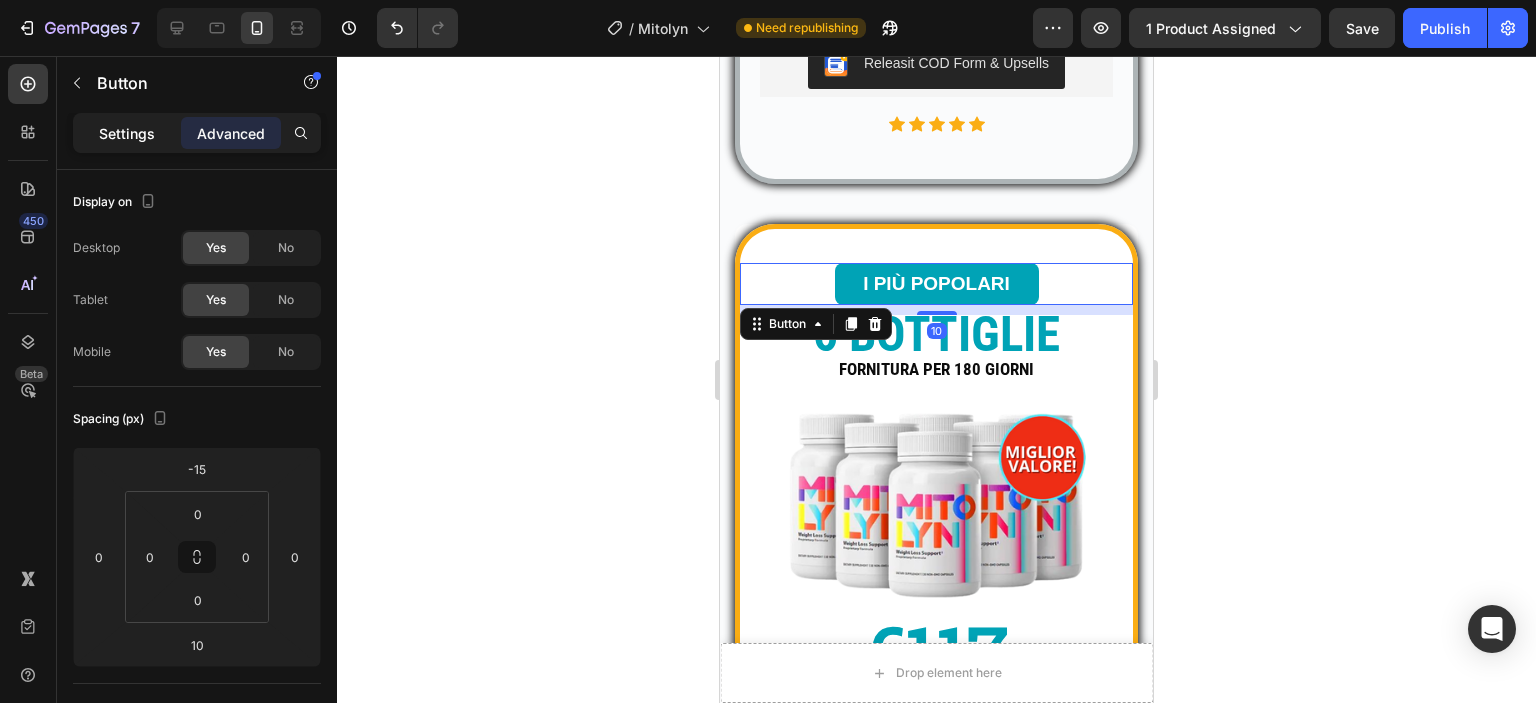 click on "Settings" at bounding box center (127, 133) 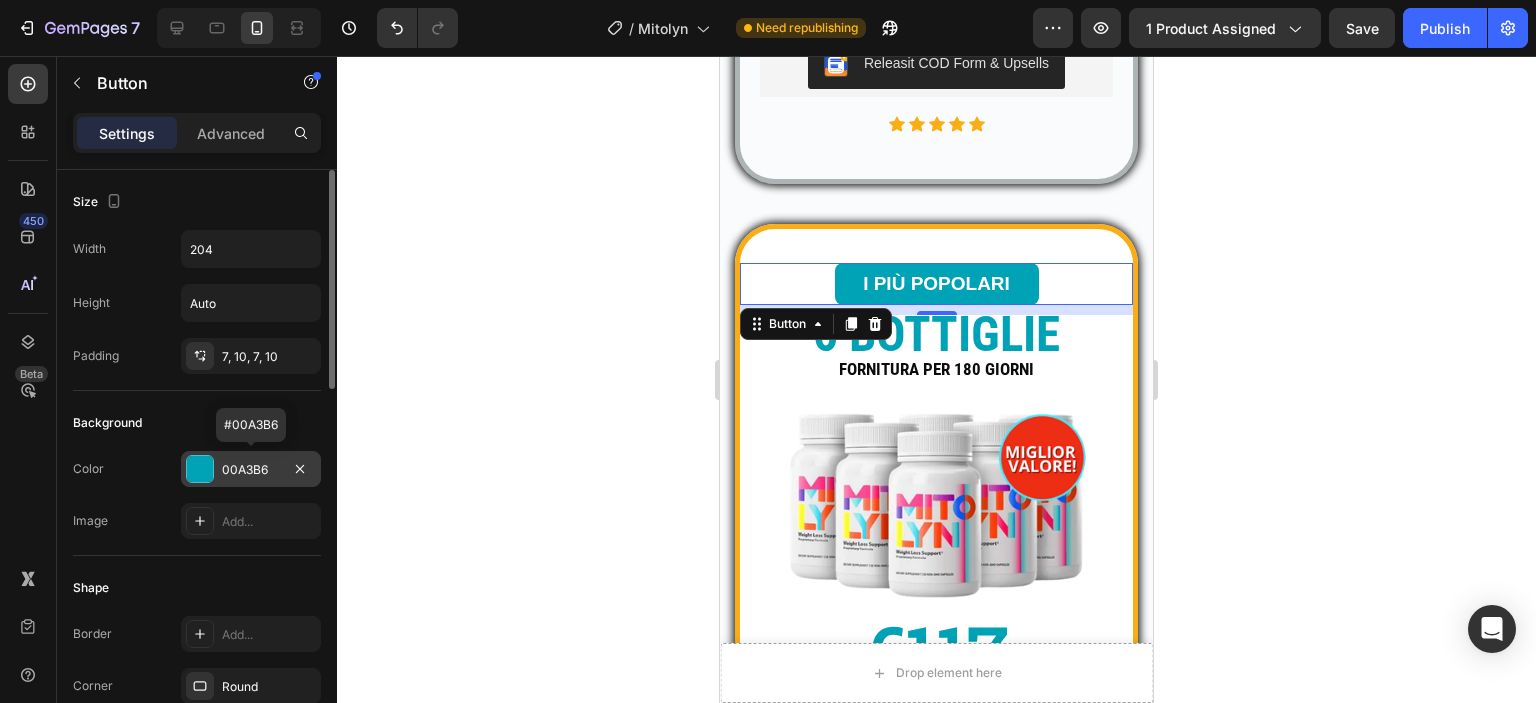 click at bounding box center [200, 469] 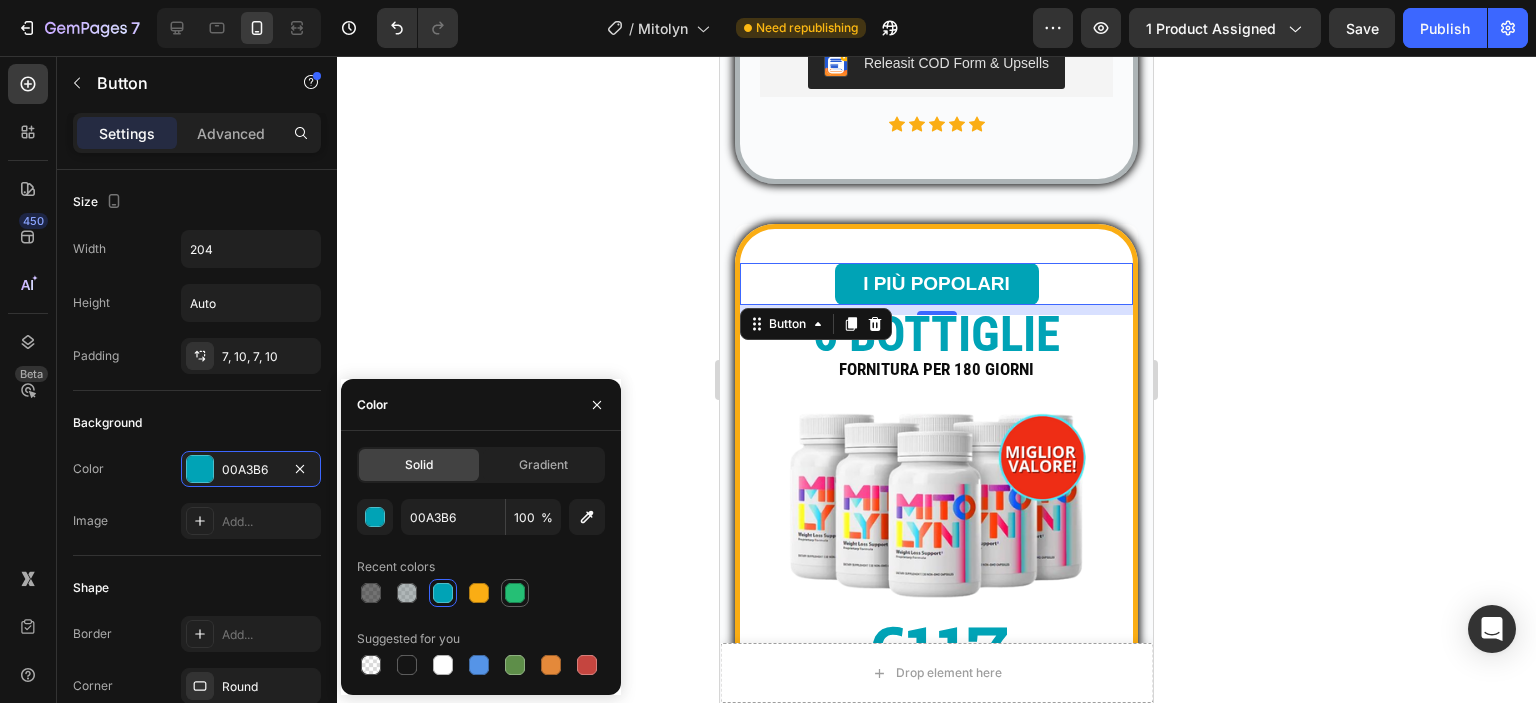 click at bounding box center [515, 593] 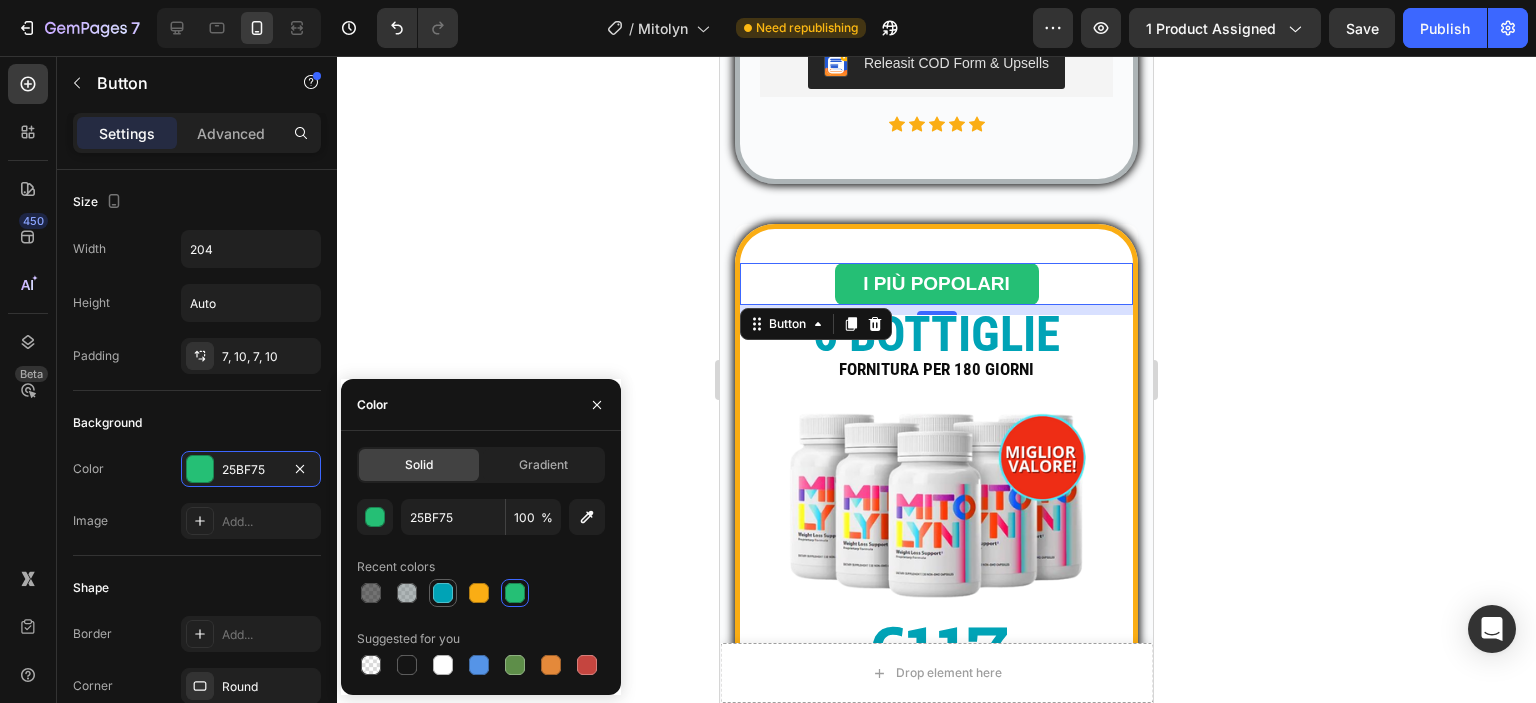 click at bounding box center [443, 593] 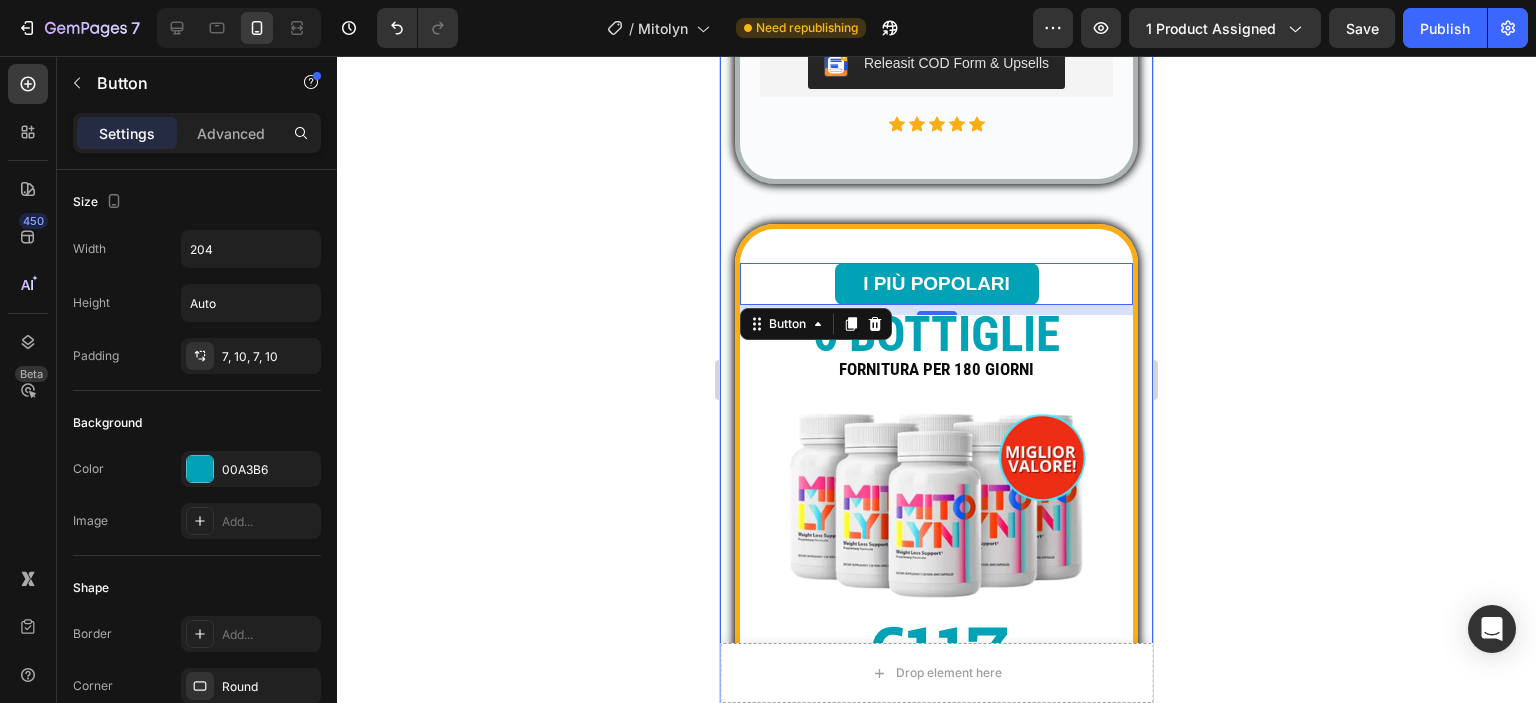 click 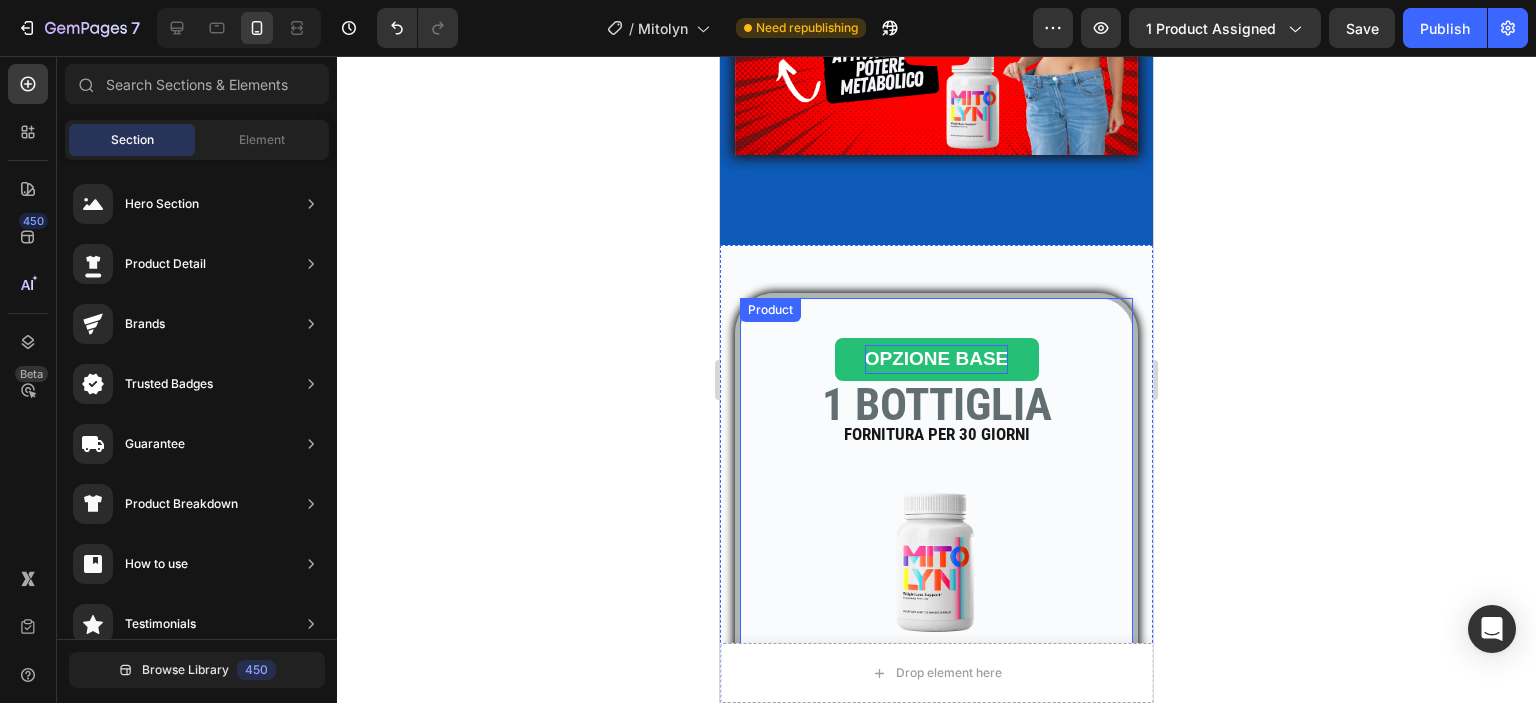 scroll, scrollTop: 690, scrollLeft: 0, axis: vertical 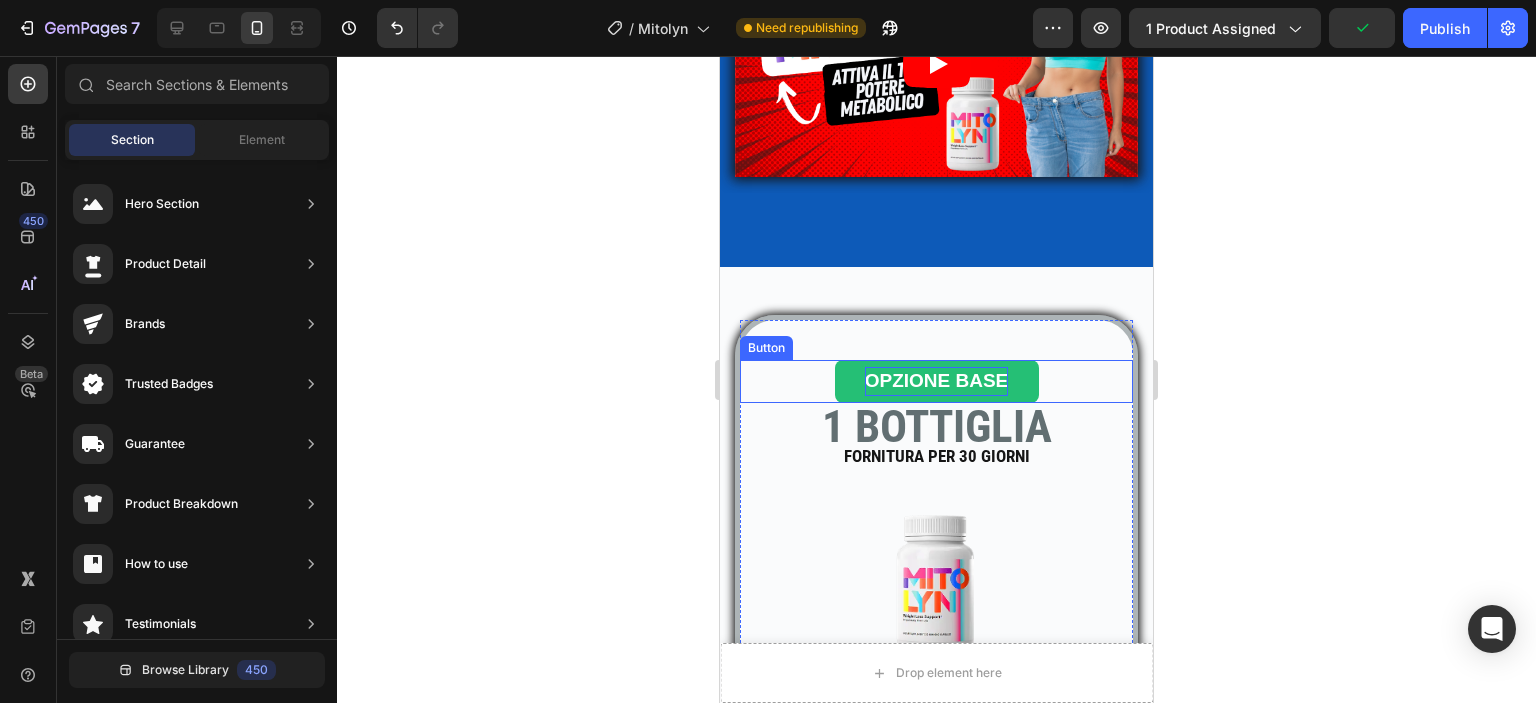click on "OPZIONE BASE" at bounding box center [937, 381] 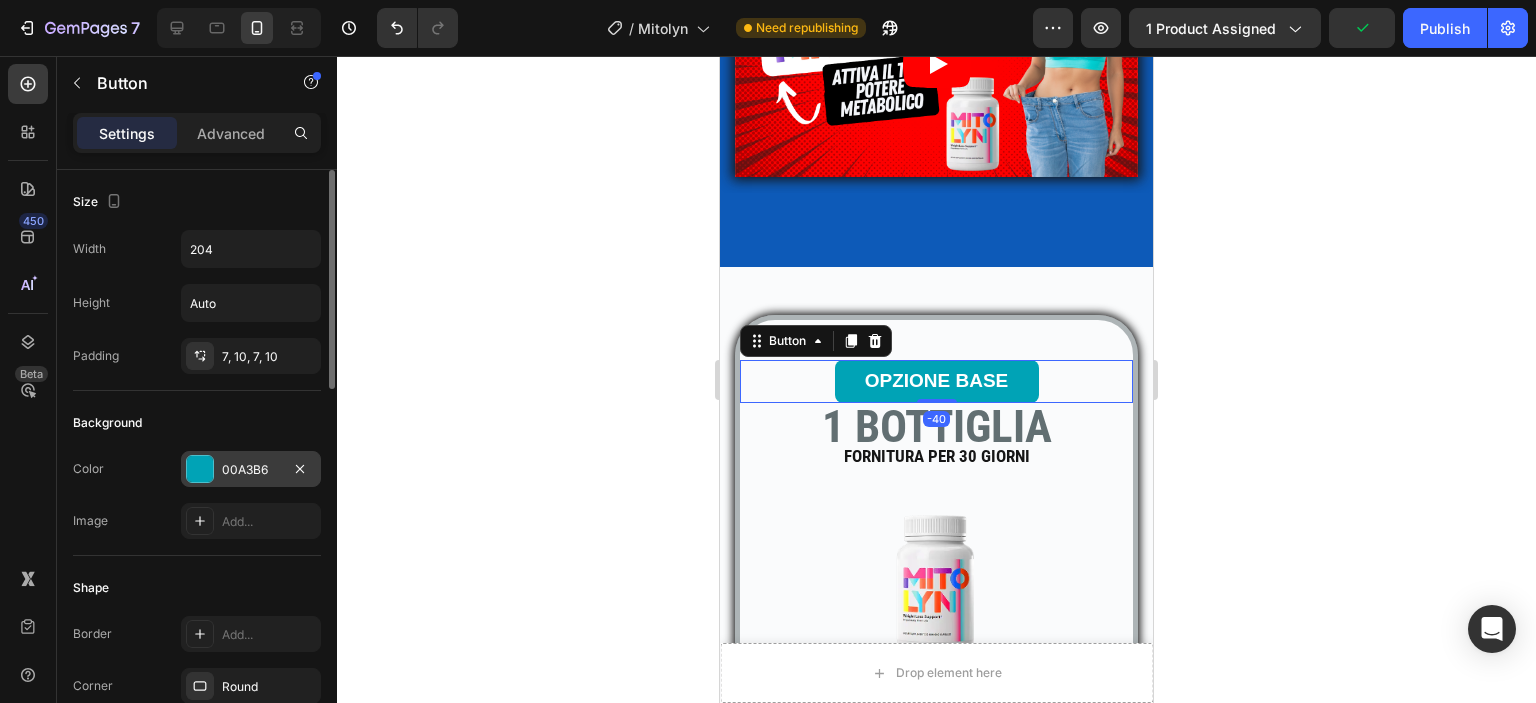 click at bounding box center [200, 469] 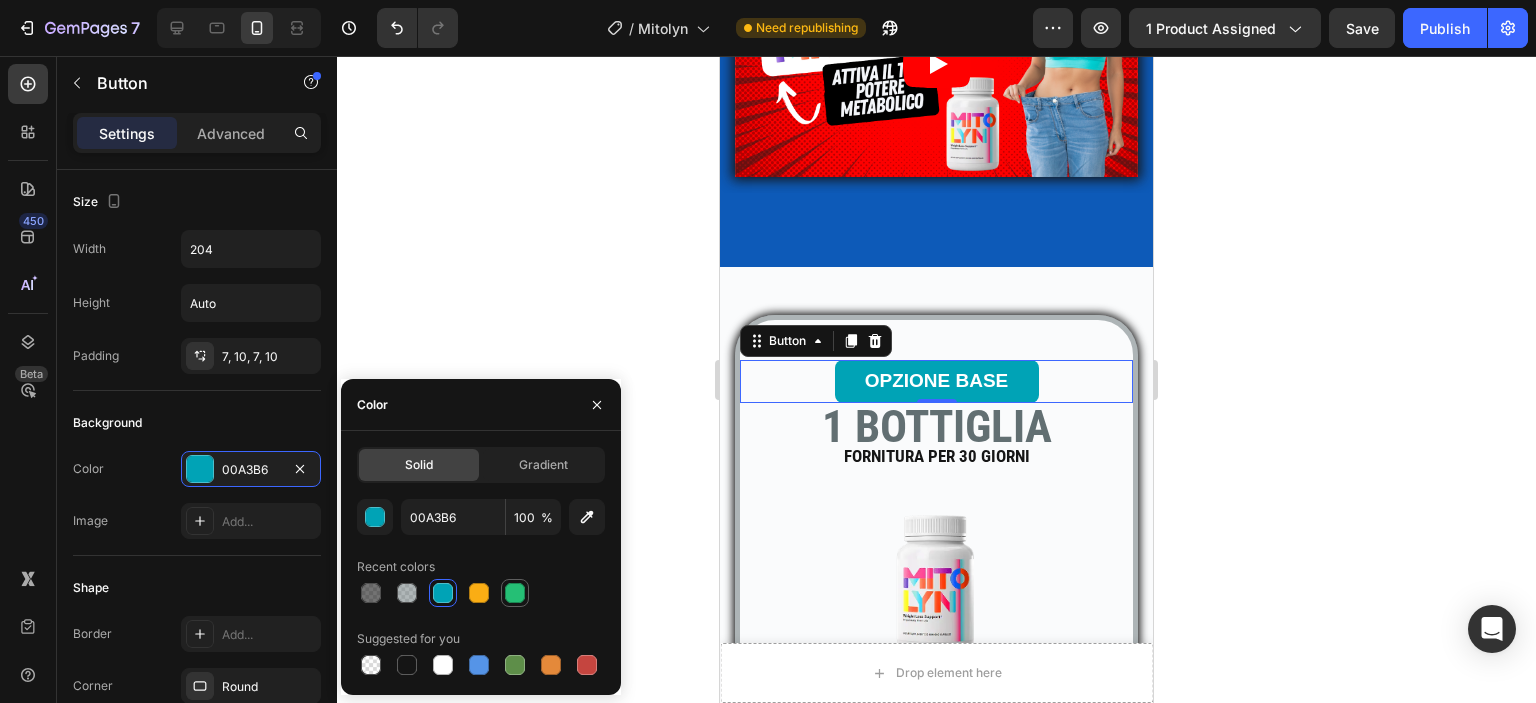 click at bounding box center (515, 593) 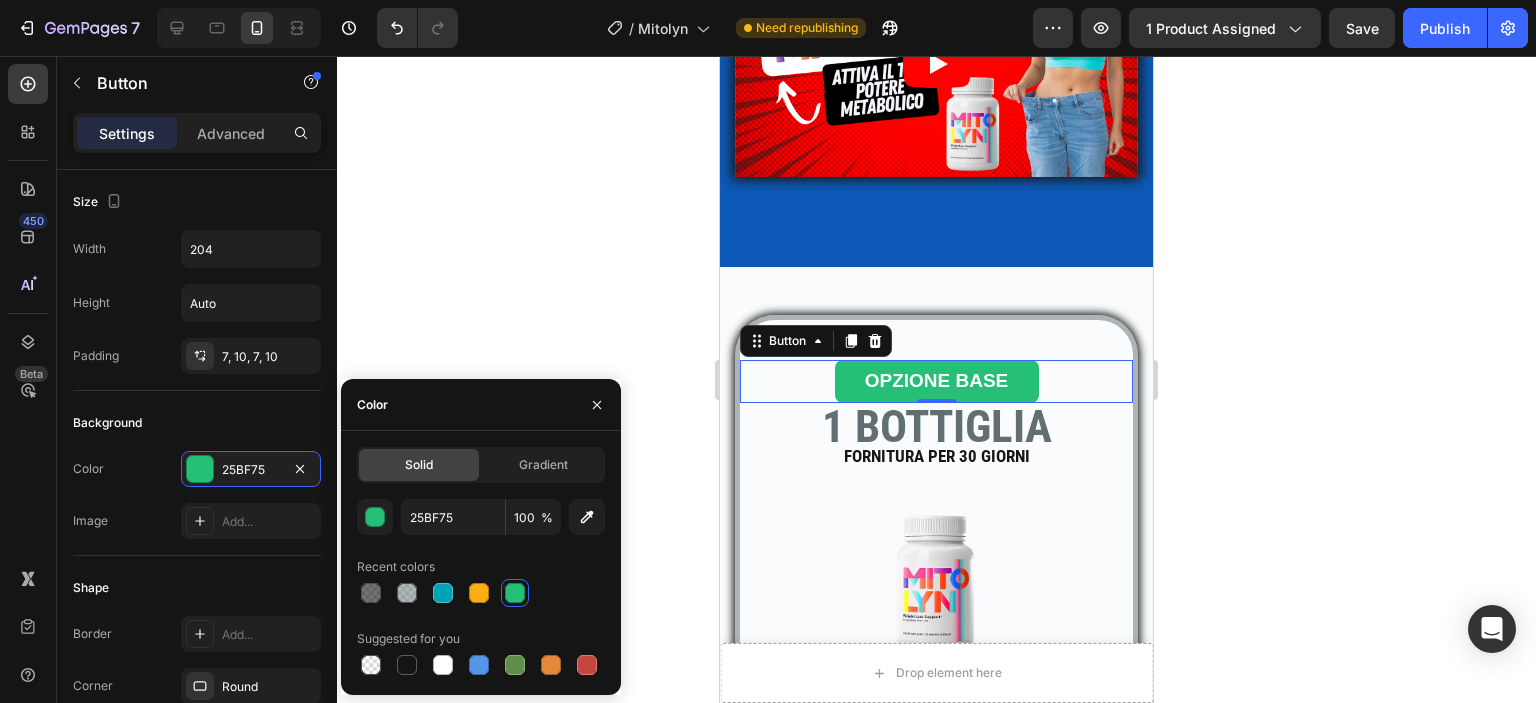 click 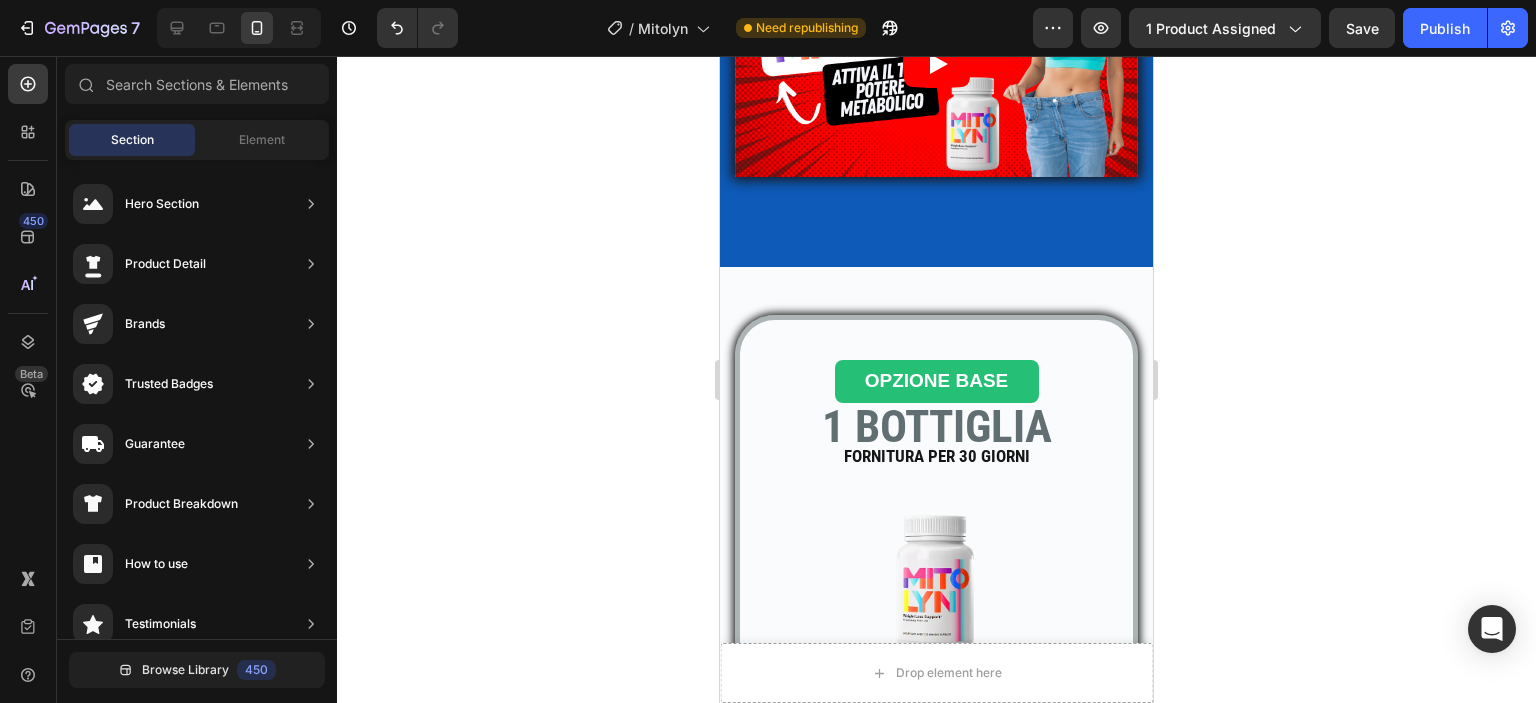 click 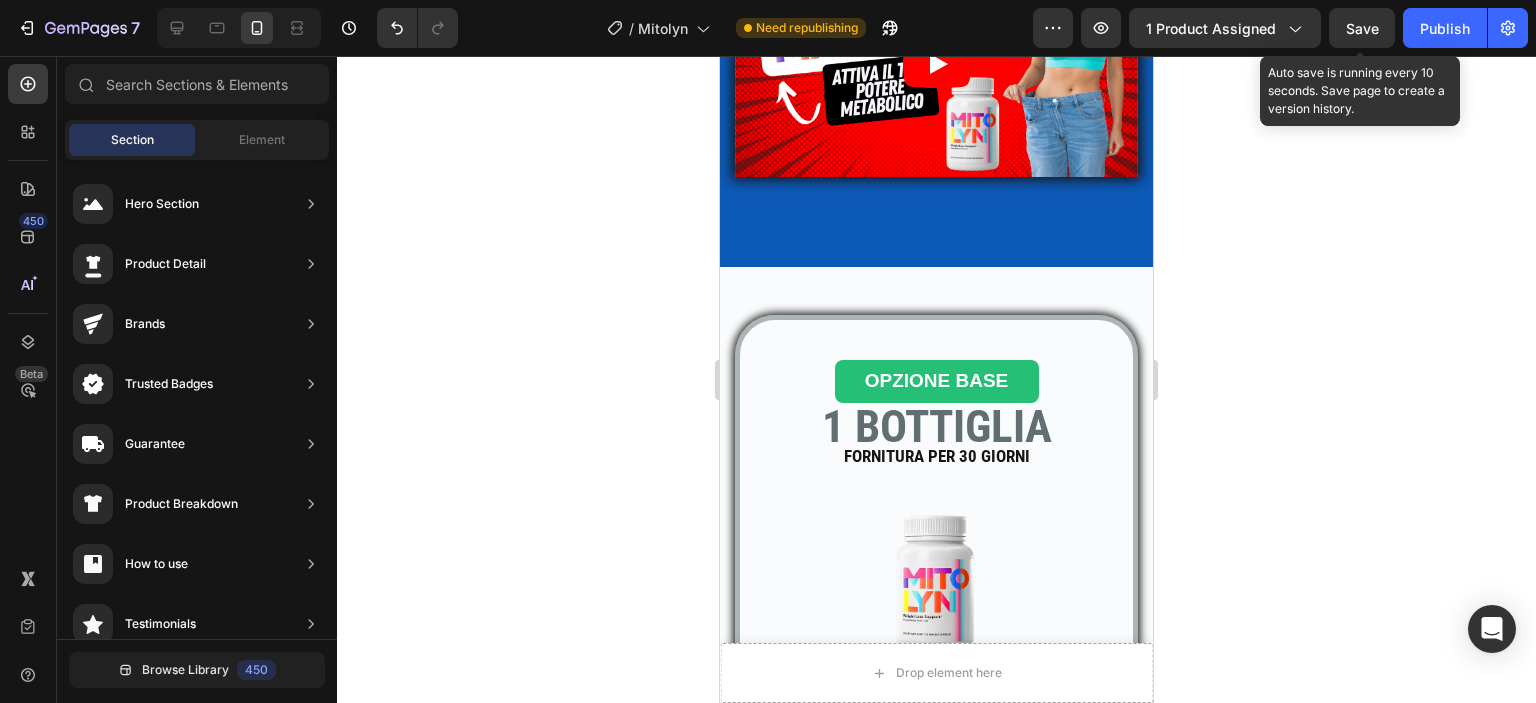 click on "Save" at bounding box center [1362, 28] 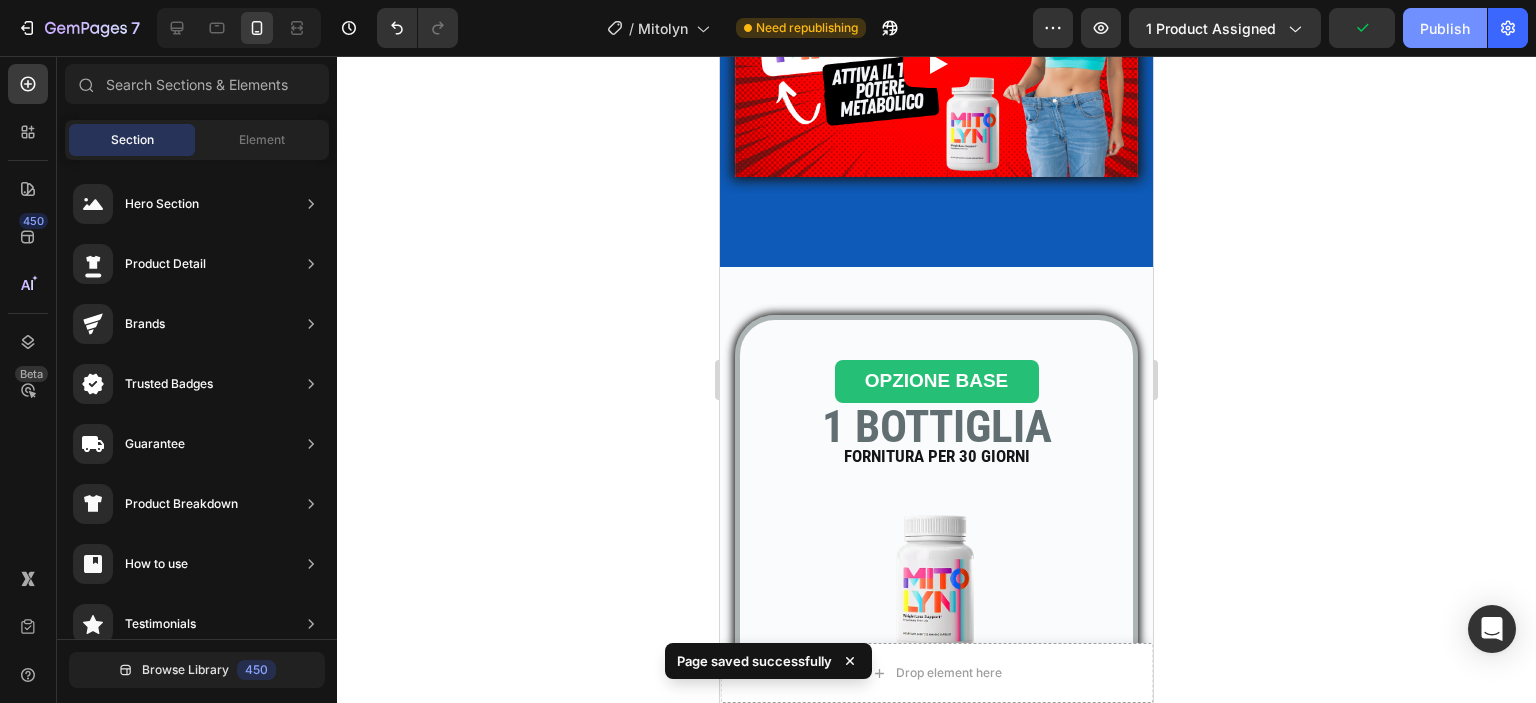click on "Publish" at bounding box center [1445, 28] 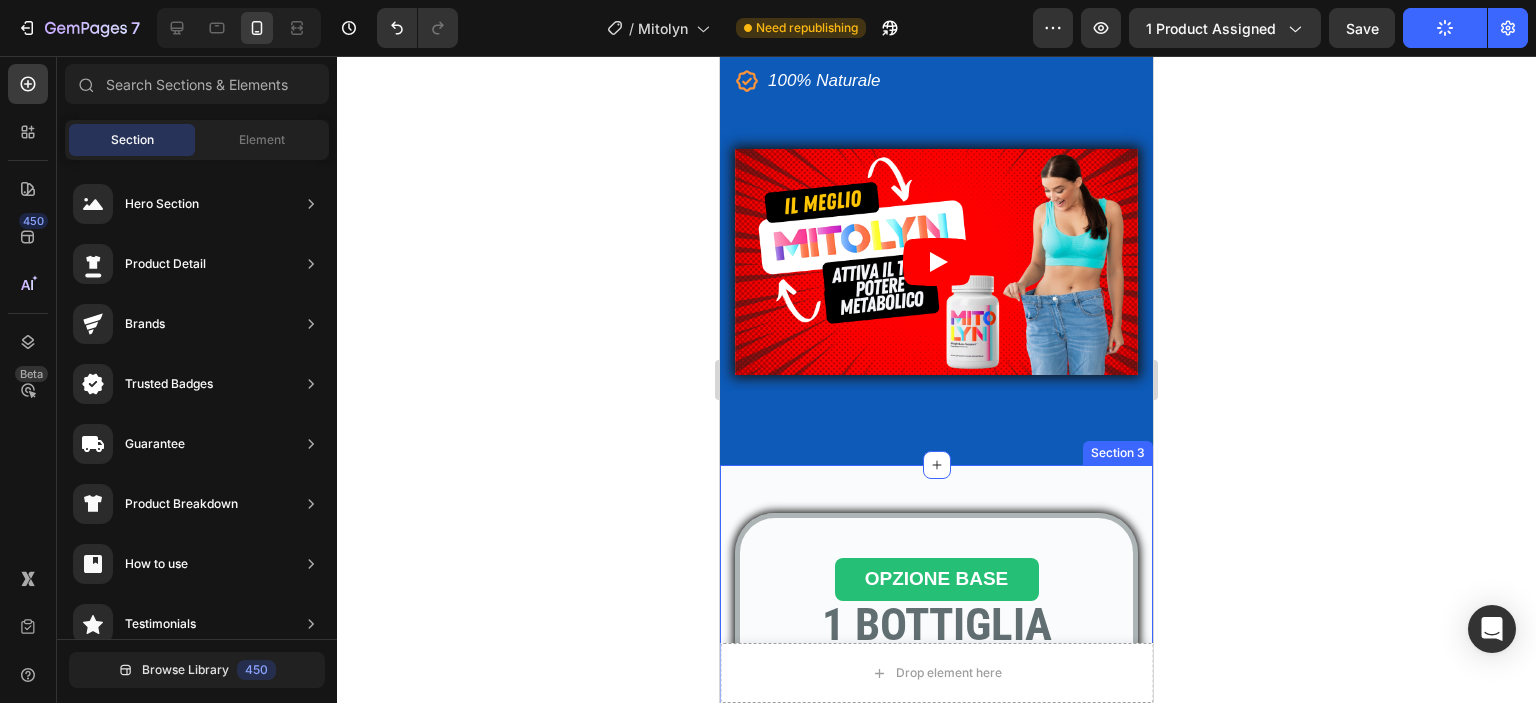 scroll, scrollTop: 490, scrollLeft: 0, axis: vertical 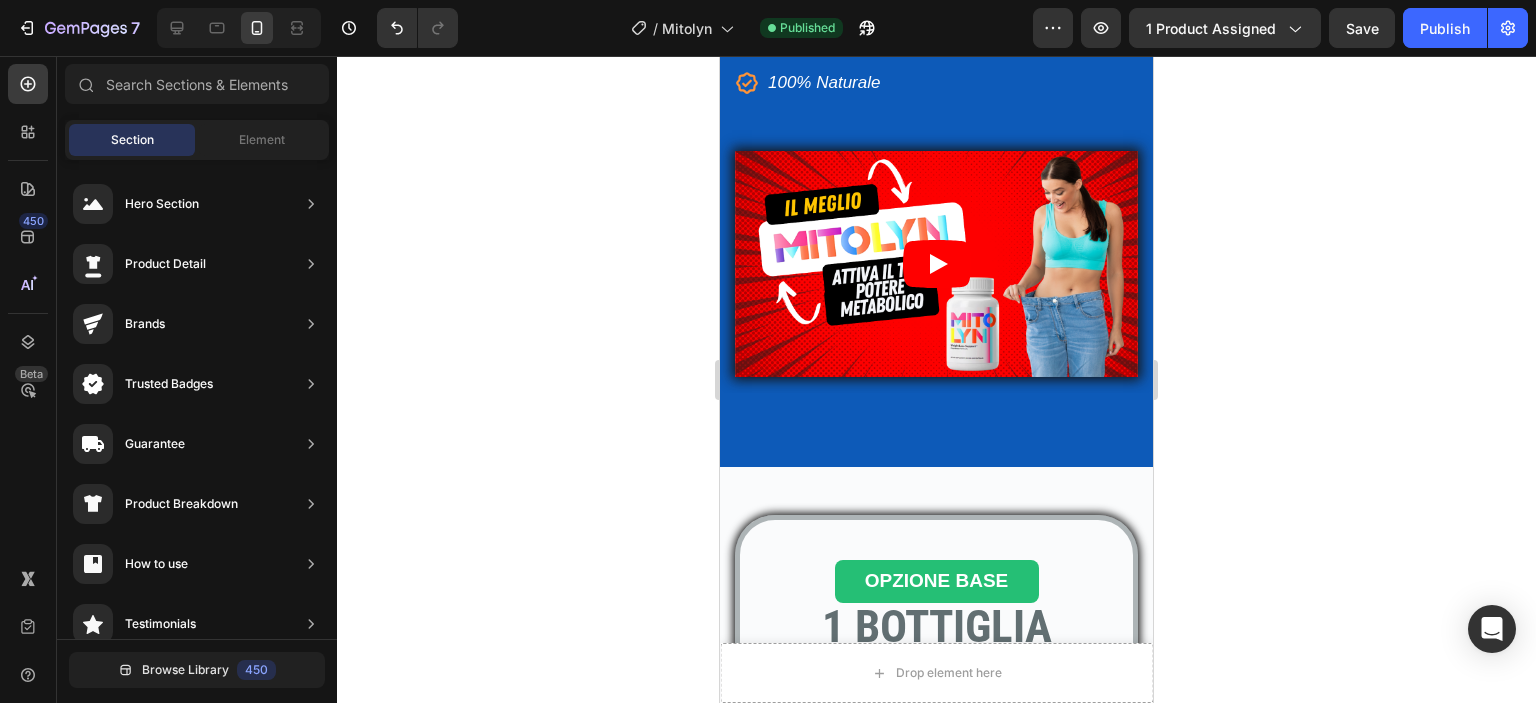 click 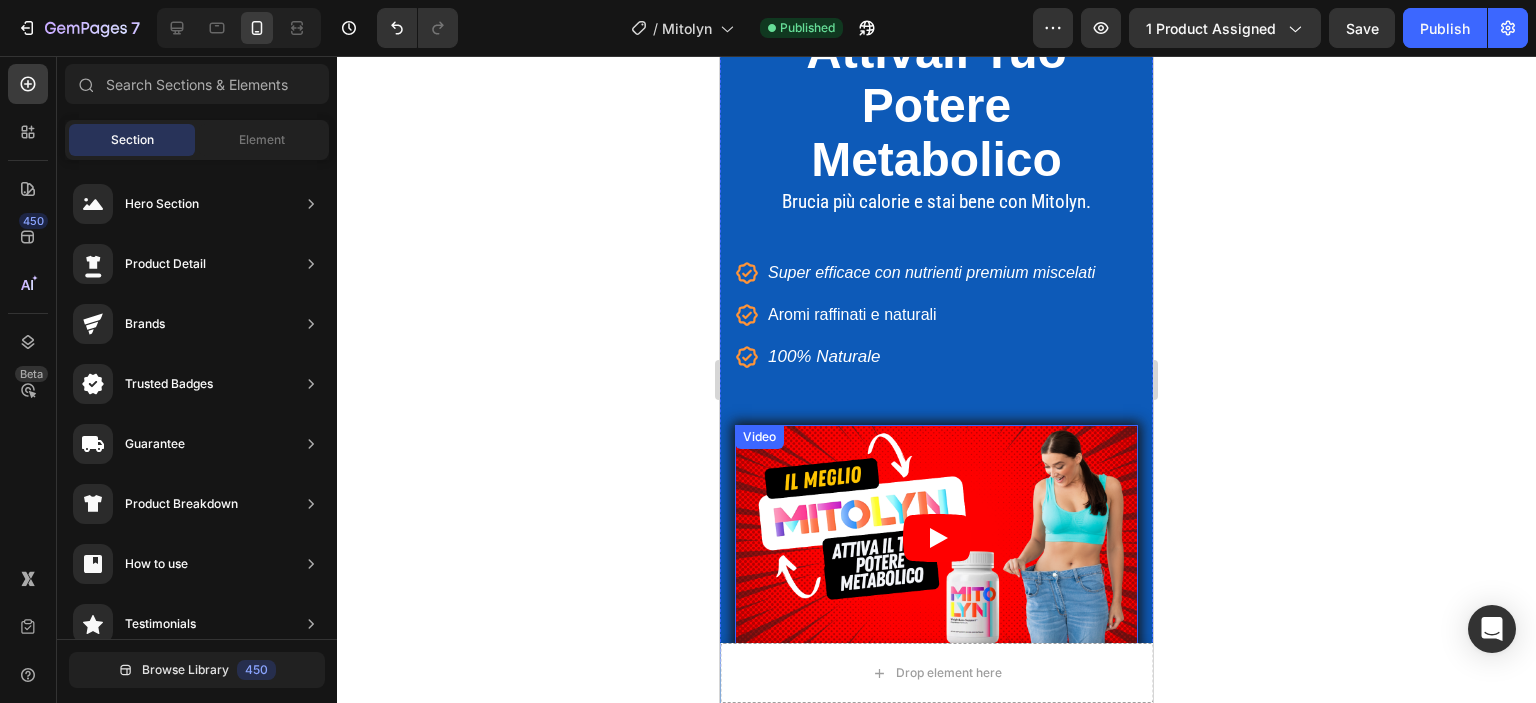 scroll, scrollTop: 0, scrollLeft: 0, axis: both 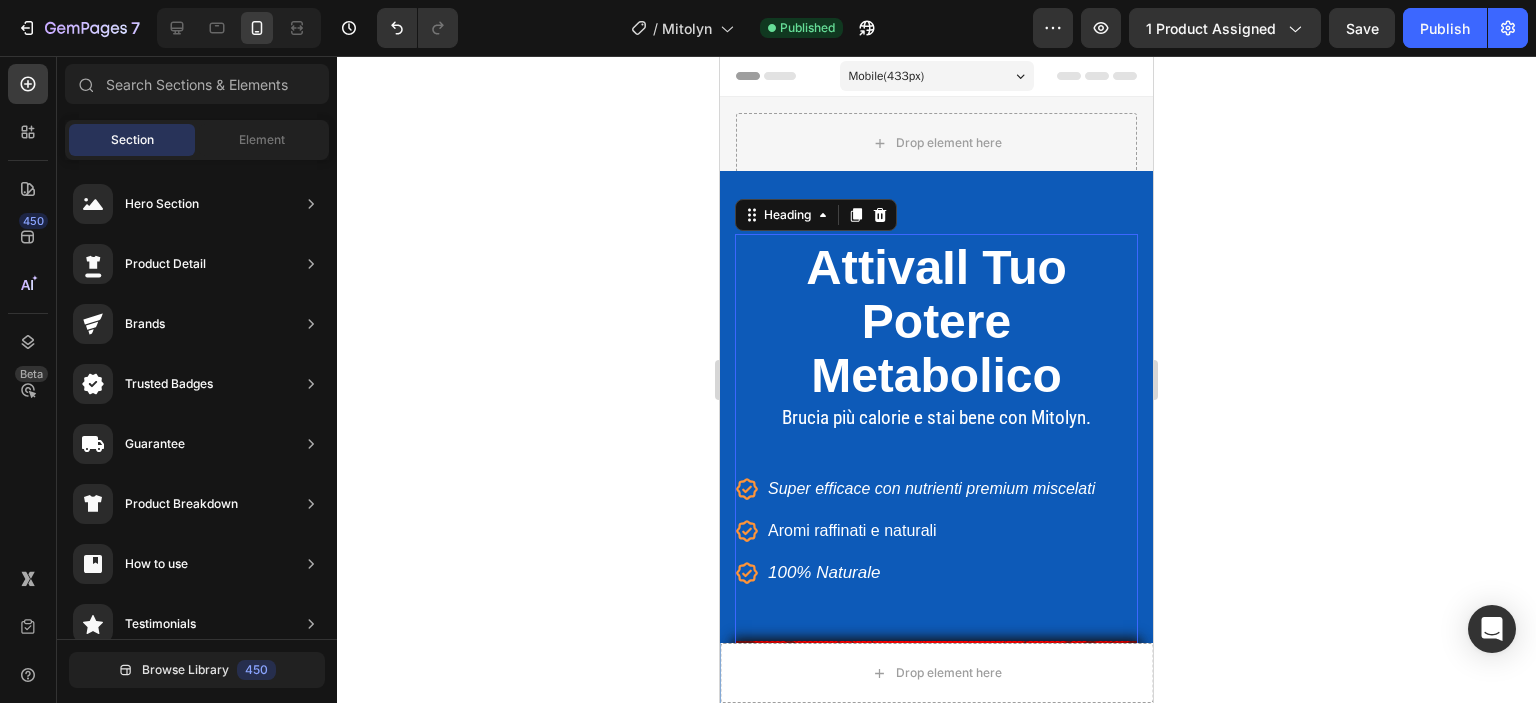 click on "Potere" at bounding box center [936, 321] 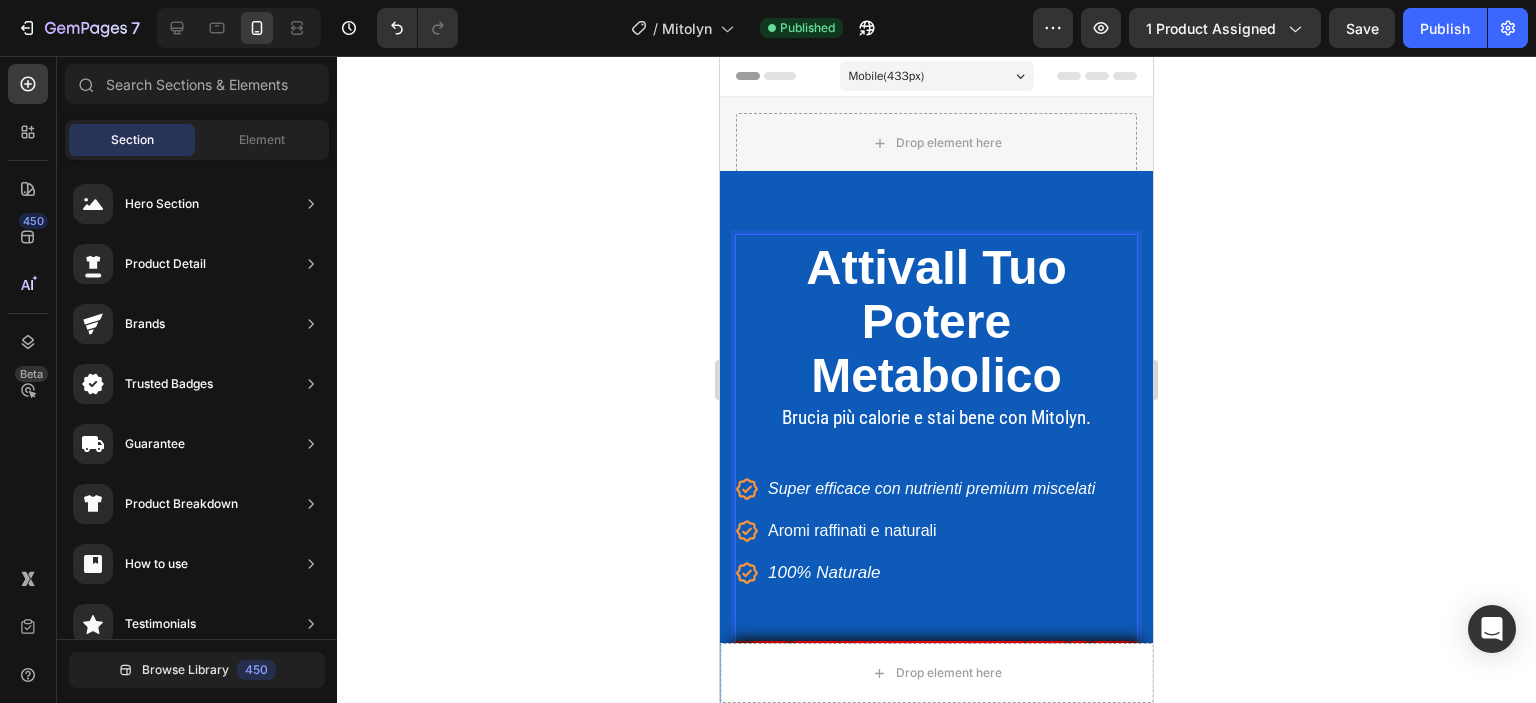 click on "Attiva" at bounding box center (874, 267) 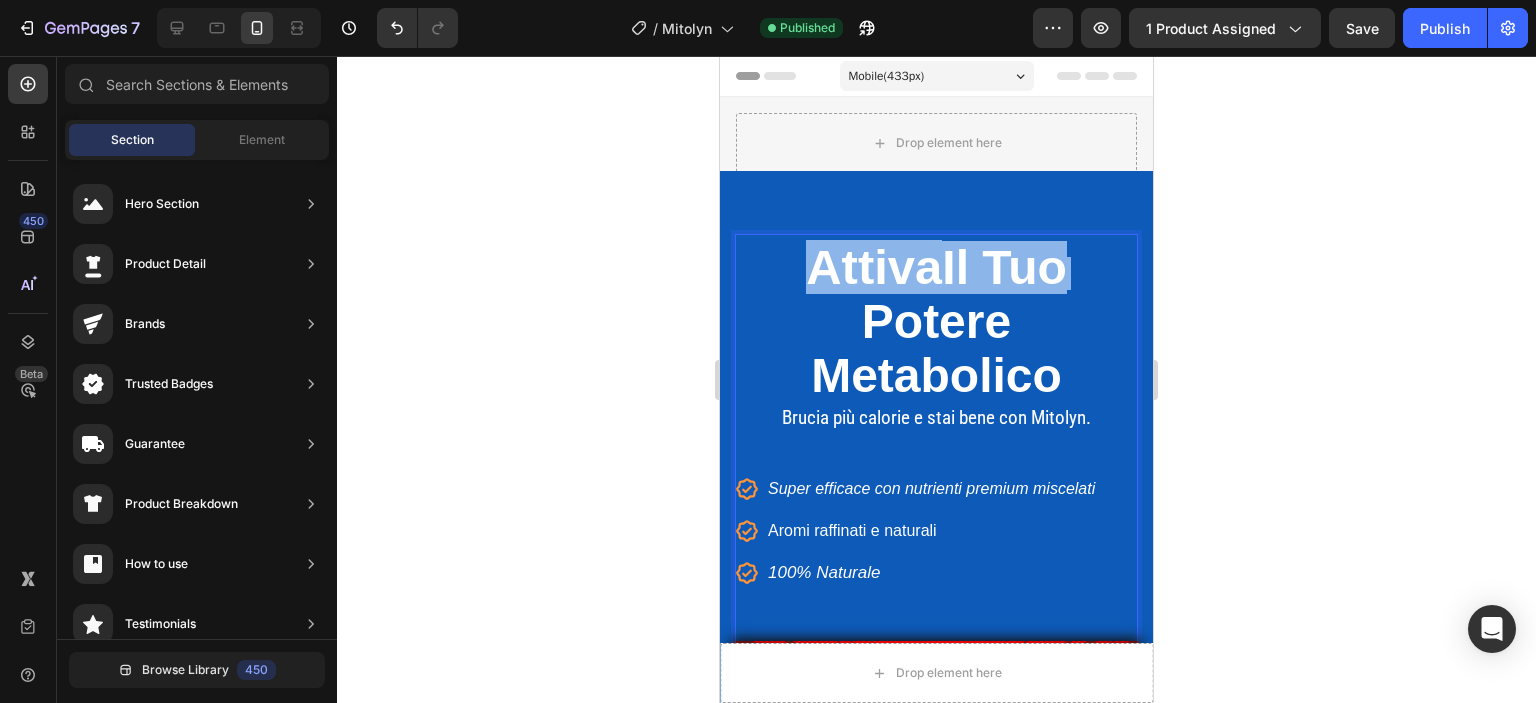 click on "Attiva" at bounding box center (874, 267) 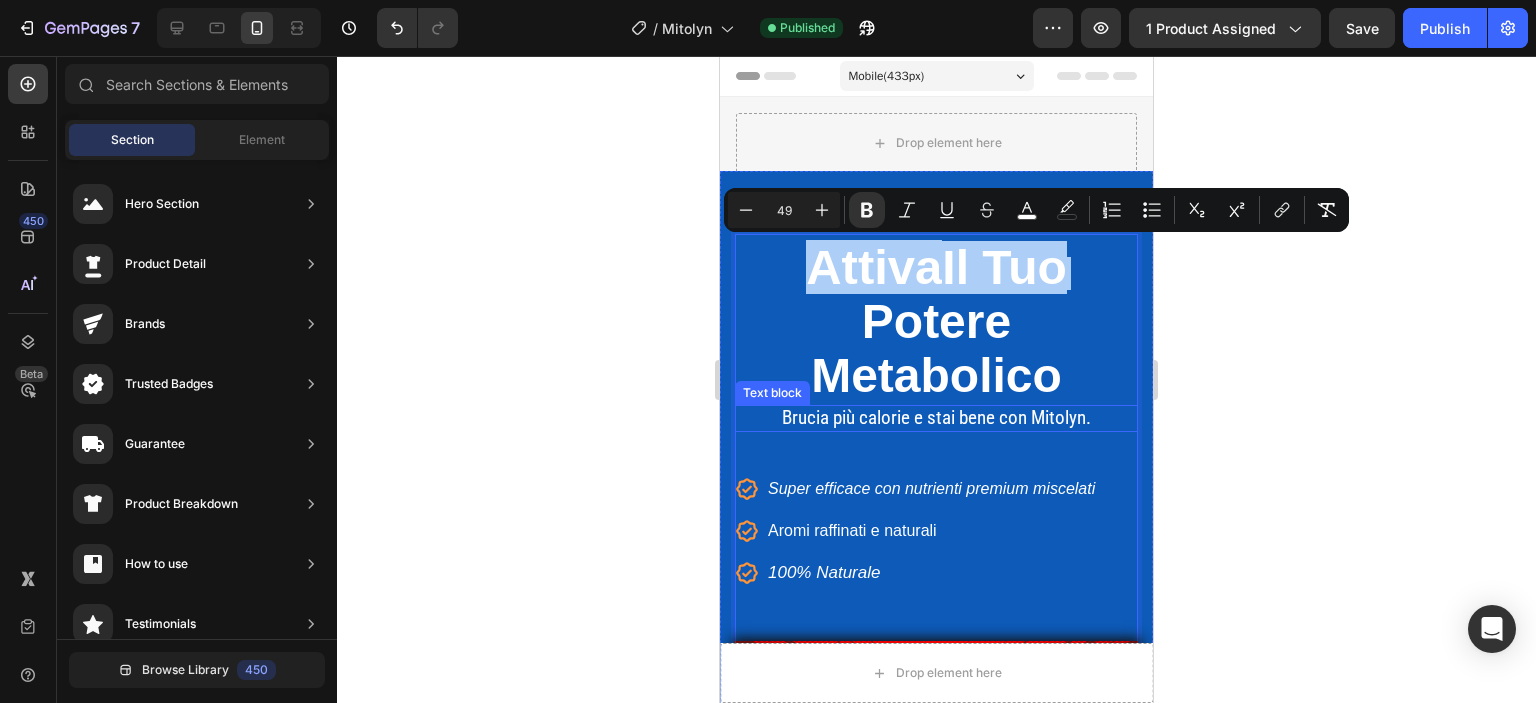 click on "Brucia più calorie e stai bene con Mitolyn." at bounding box center (936, 418) 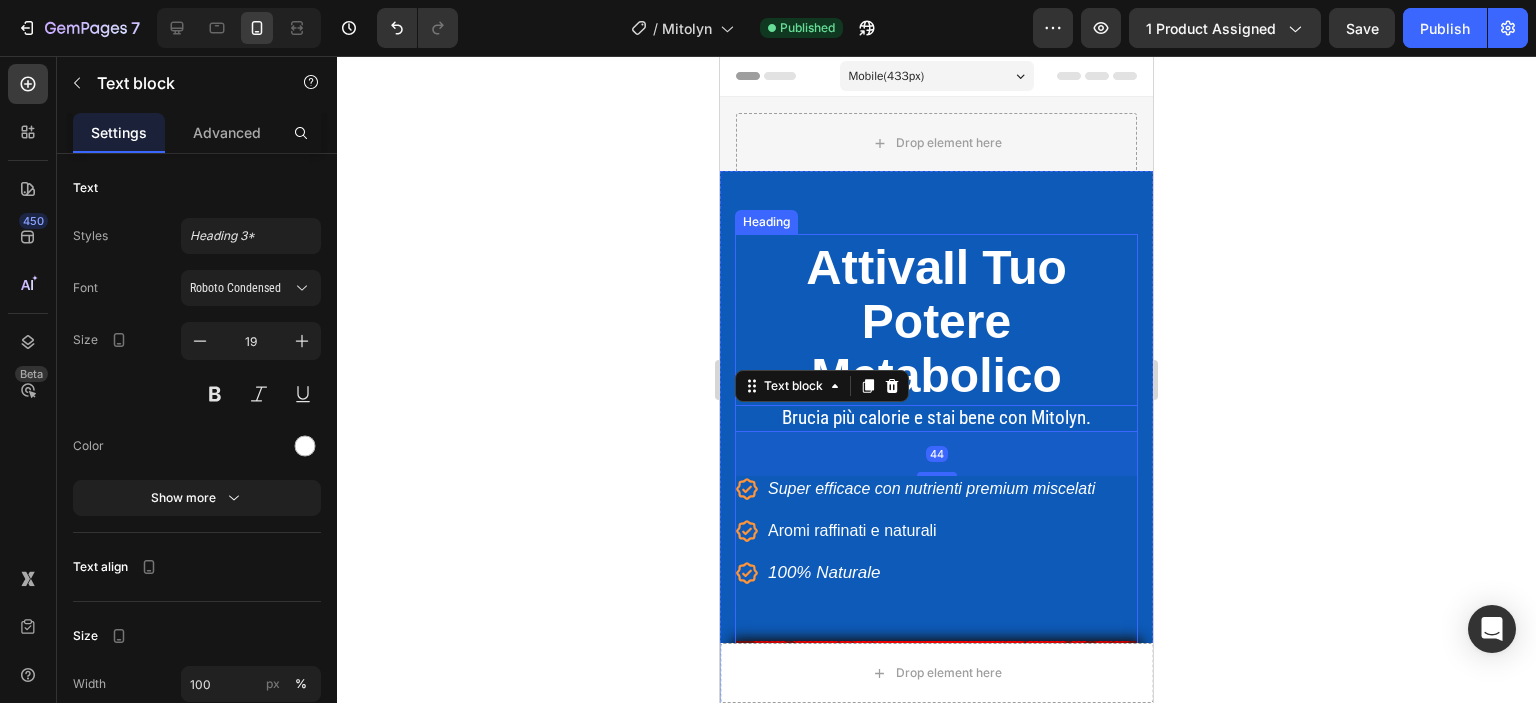 click on "Attiva" at bounding box center (874, 267) 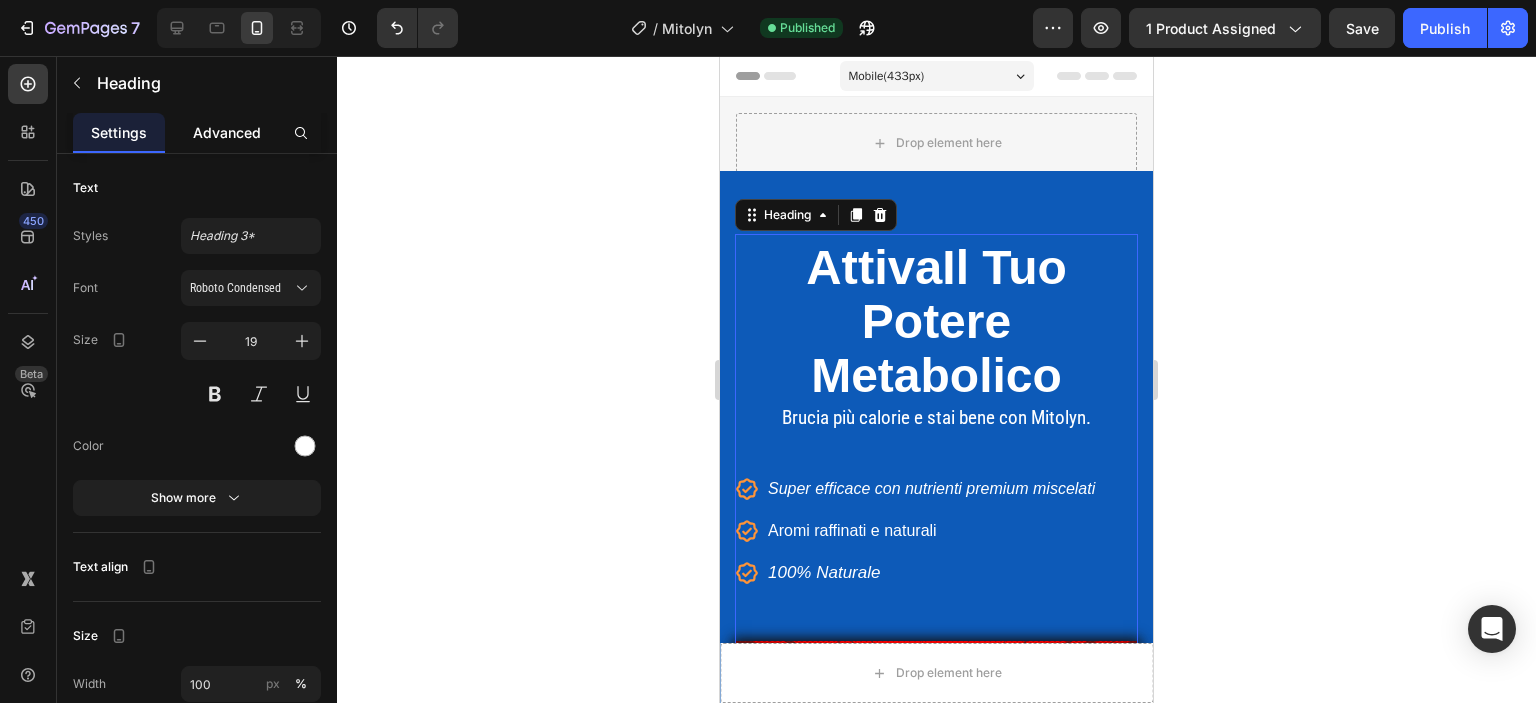 click on "Advanced" at bounding box center [227, 132] 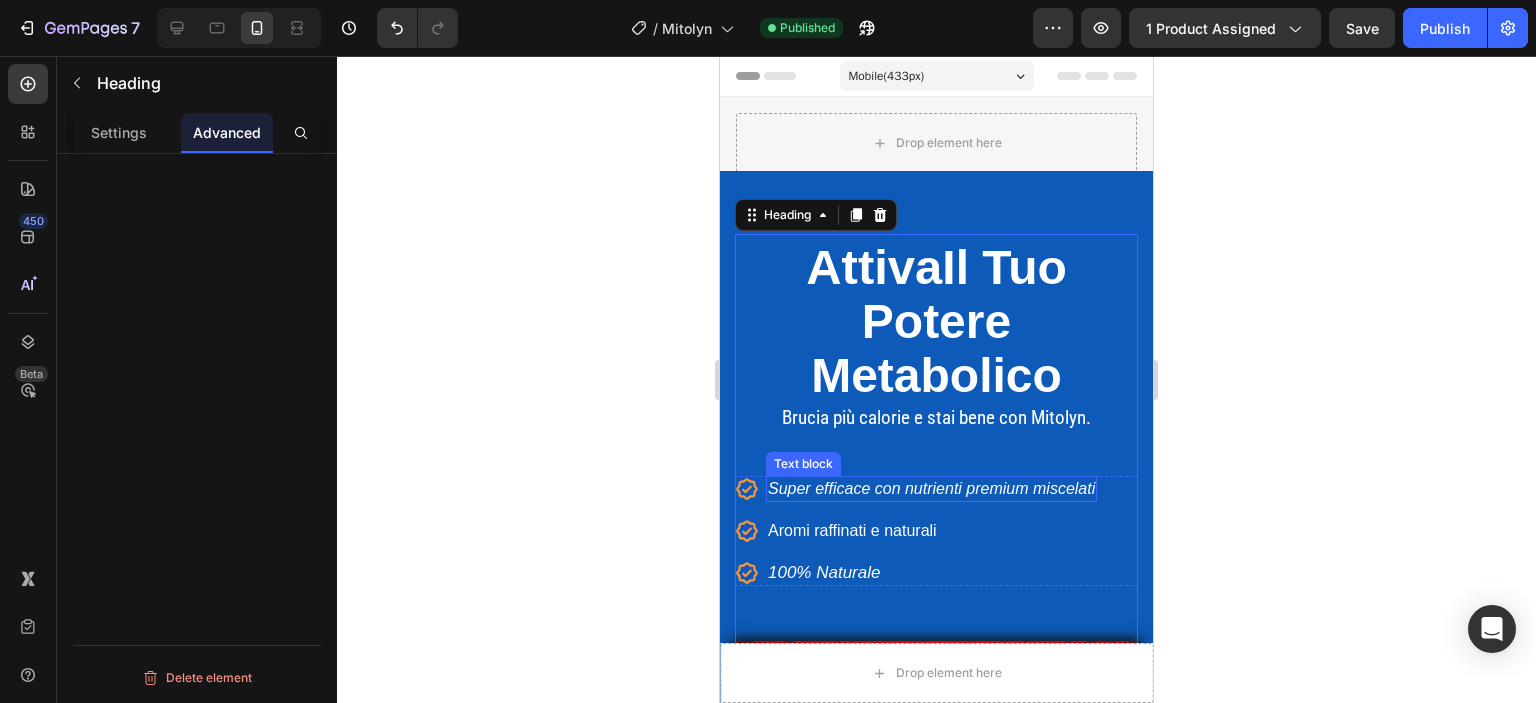 click on "Super efficace con nutrienti premium miscelati" at bounding box center (931, 488) 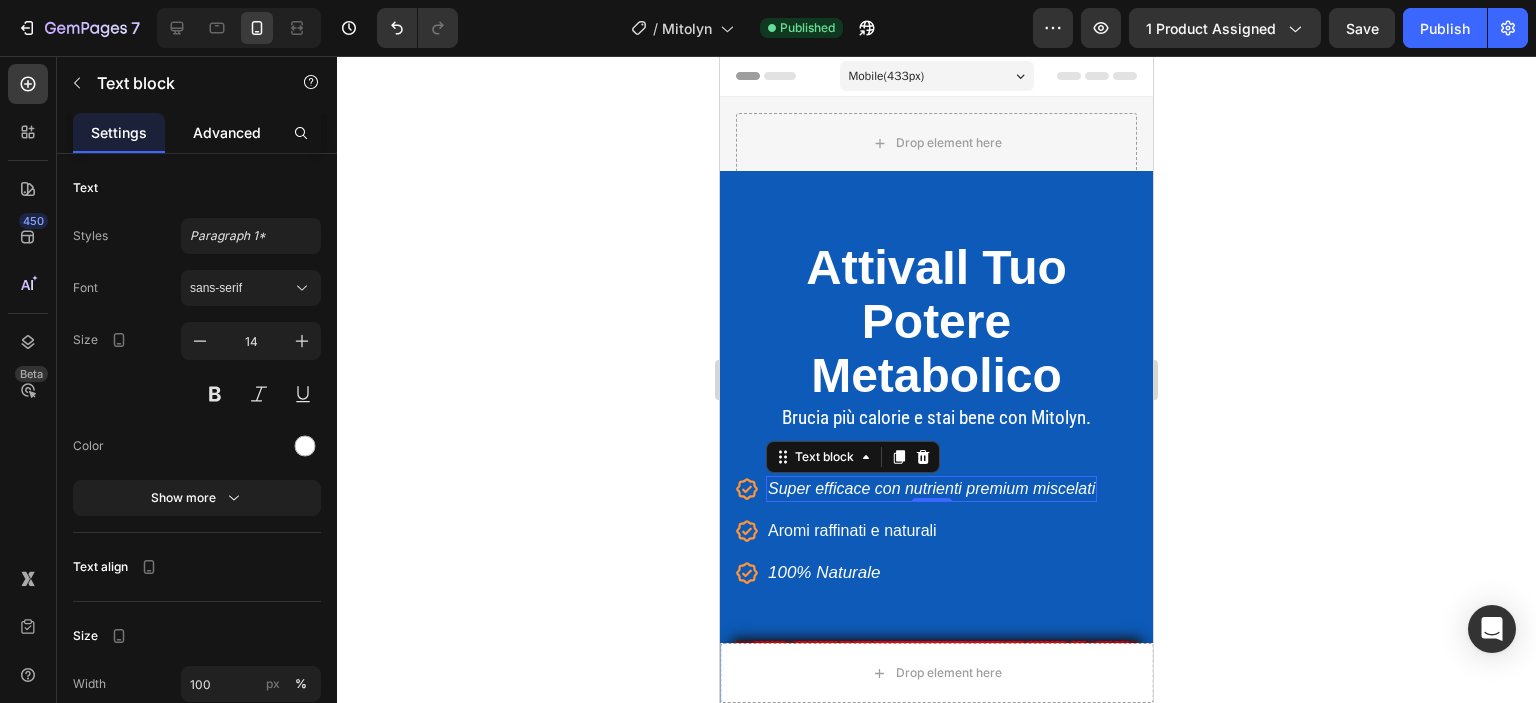 click on "Advanced" at bounding box center [227, 132] 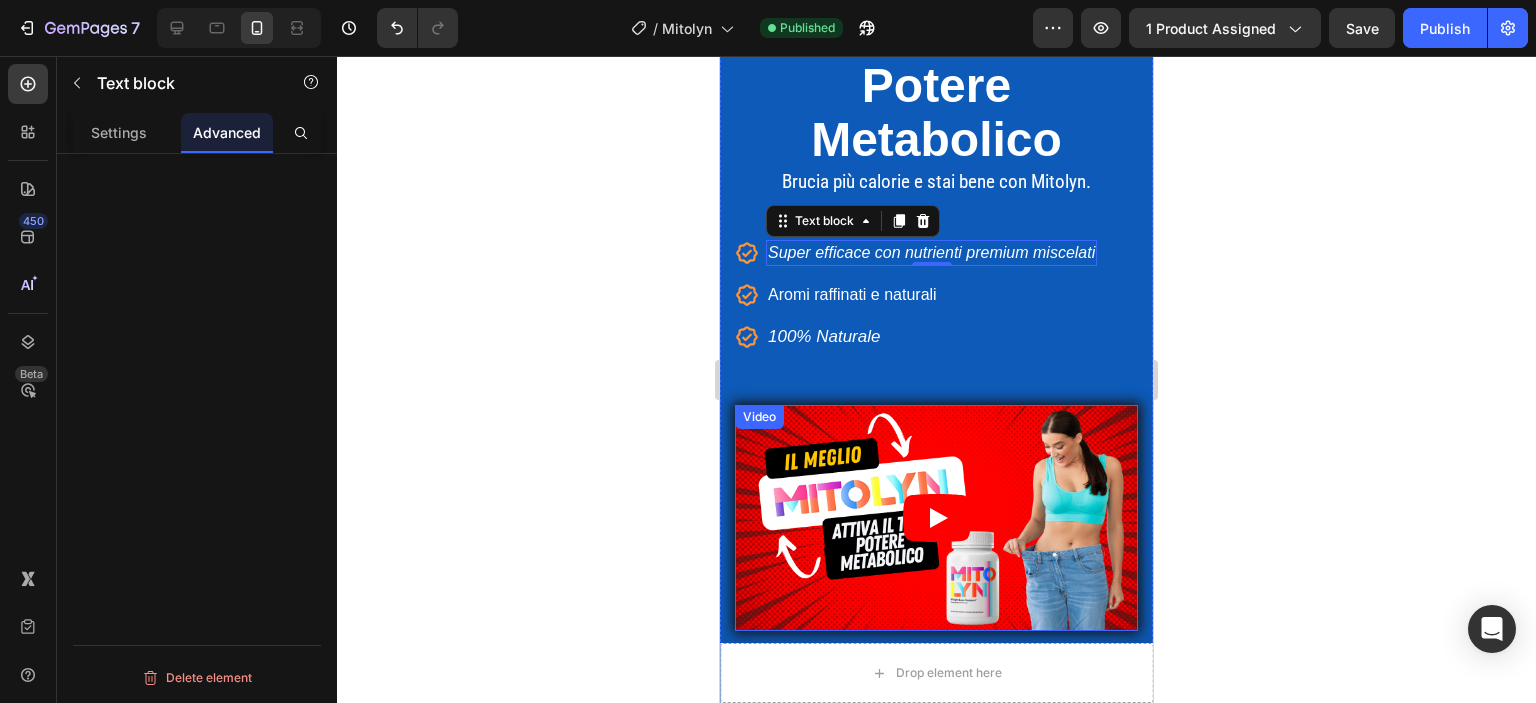 scroll, scrollTop: 300, scrollLeft: 0, axis: vertical 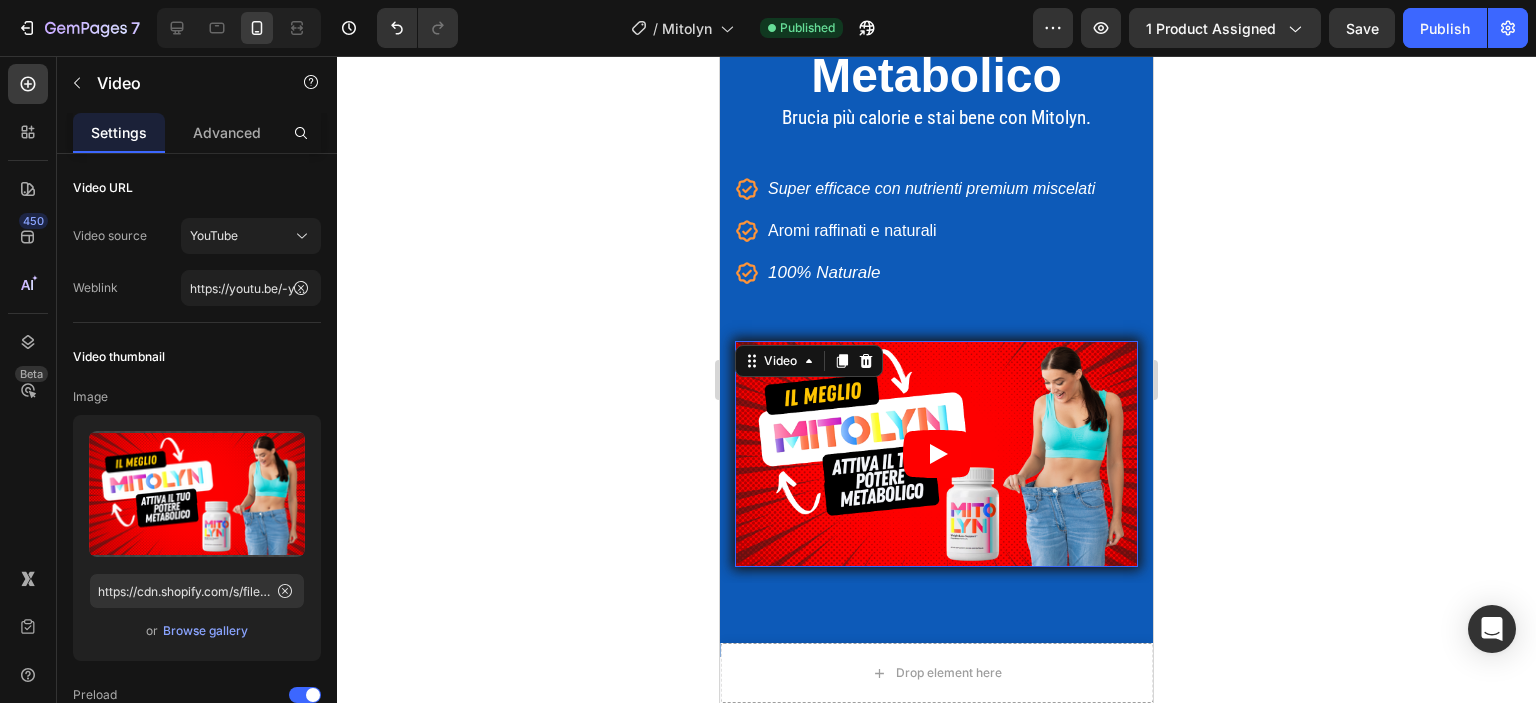 click at bounding box center [936, 454] 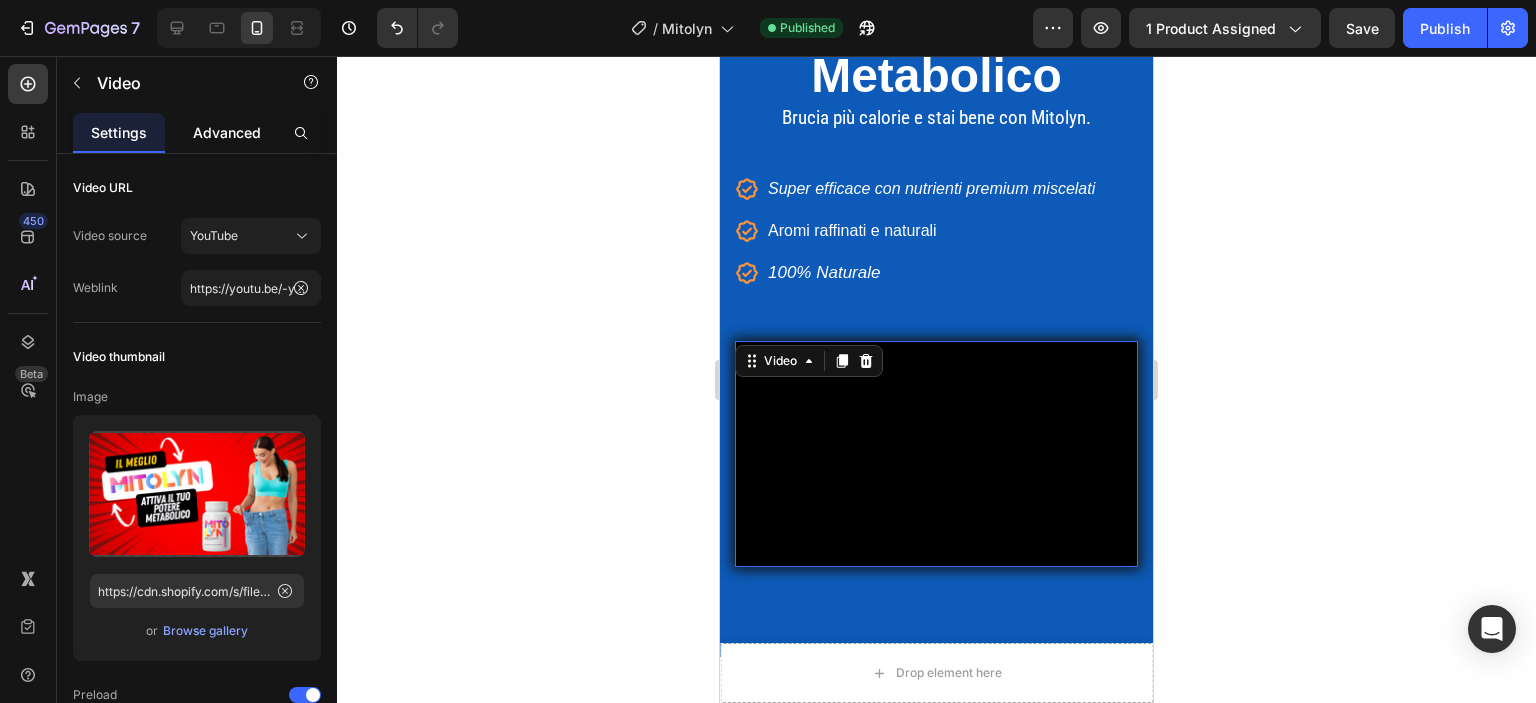 click on "Advanced" at bounding box center (227, 132) 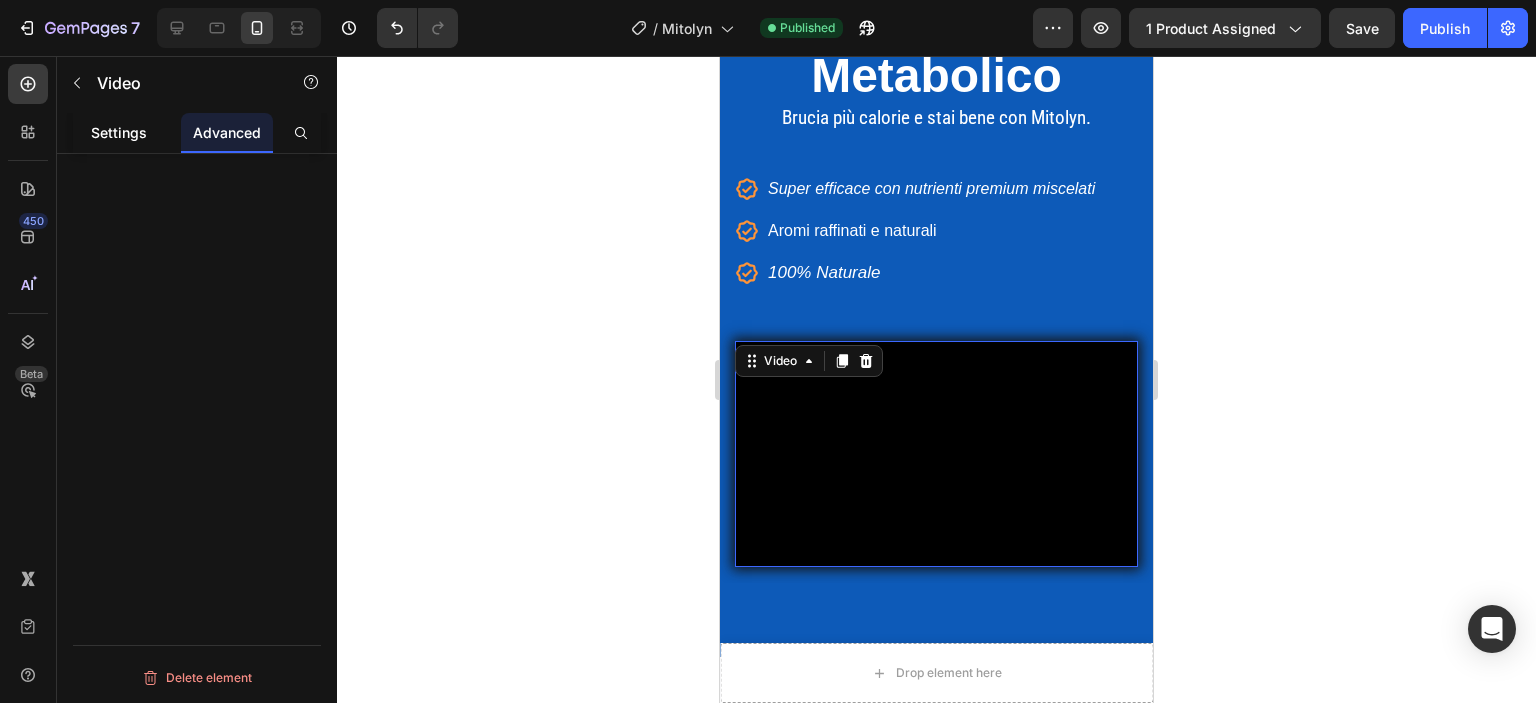 click on "Settings" at bounding box center (119, 132) 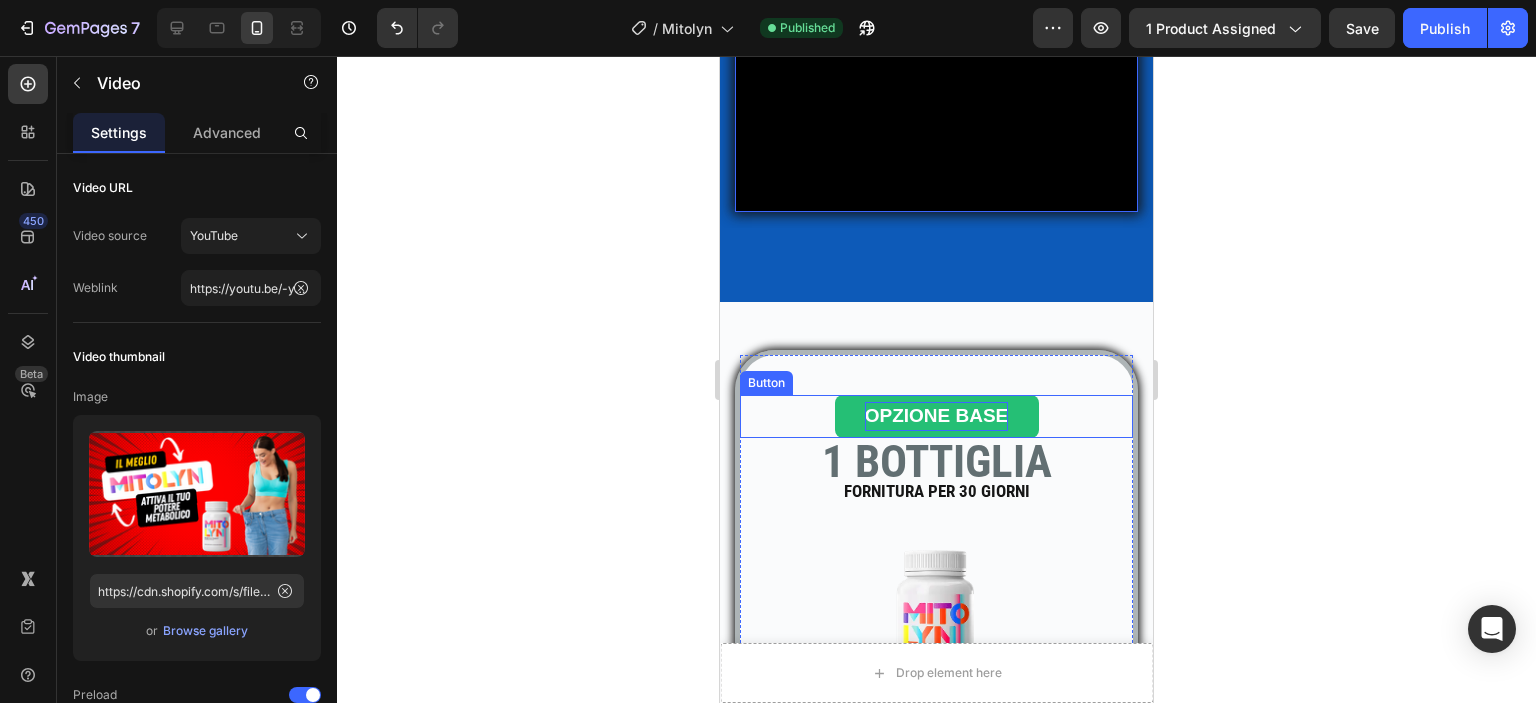 scroll, scrollTop: 700, scrollLeft: 0, axis: vertical 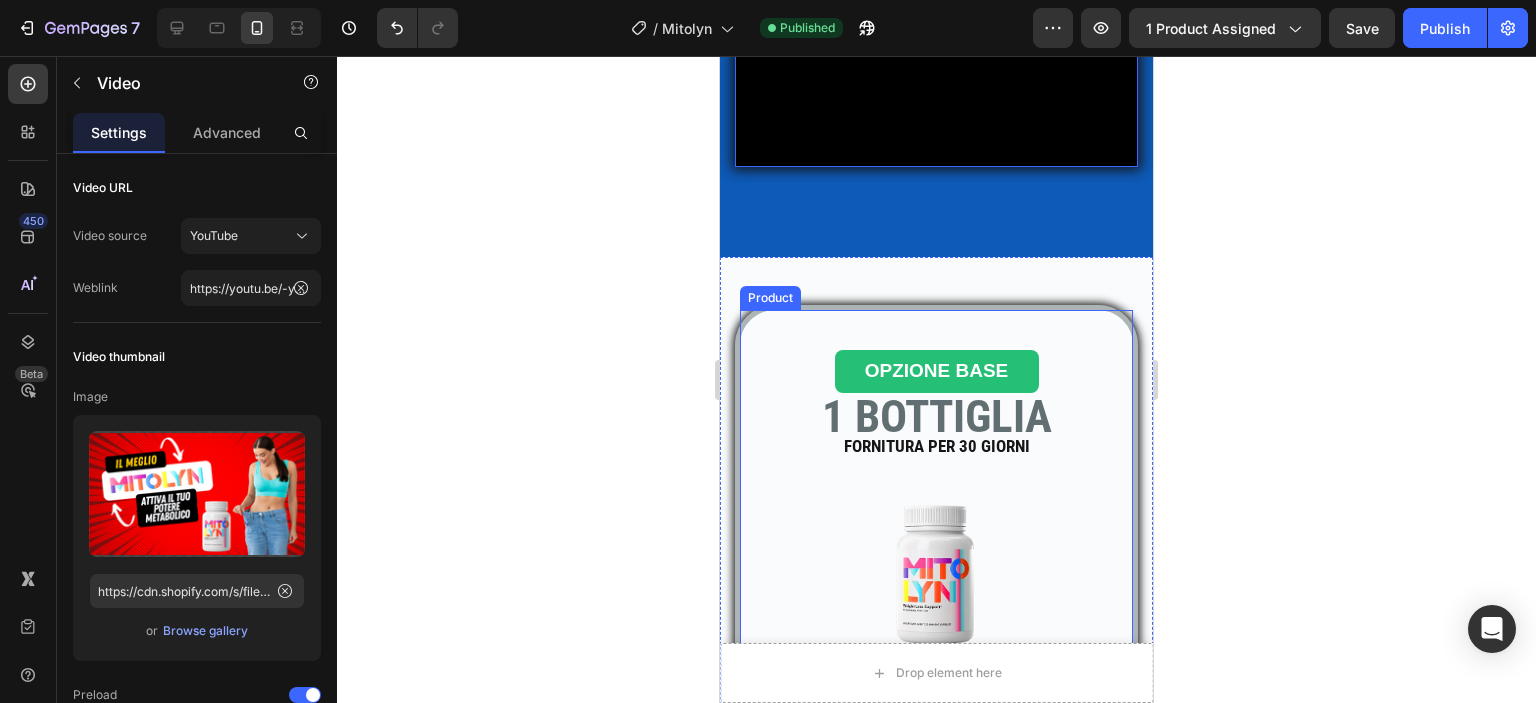 click on "OPZIONE BASE Button" at bounding box center [936, 331] 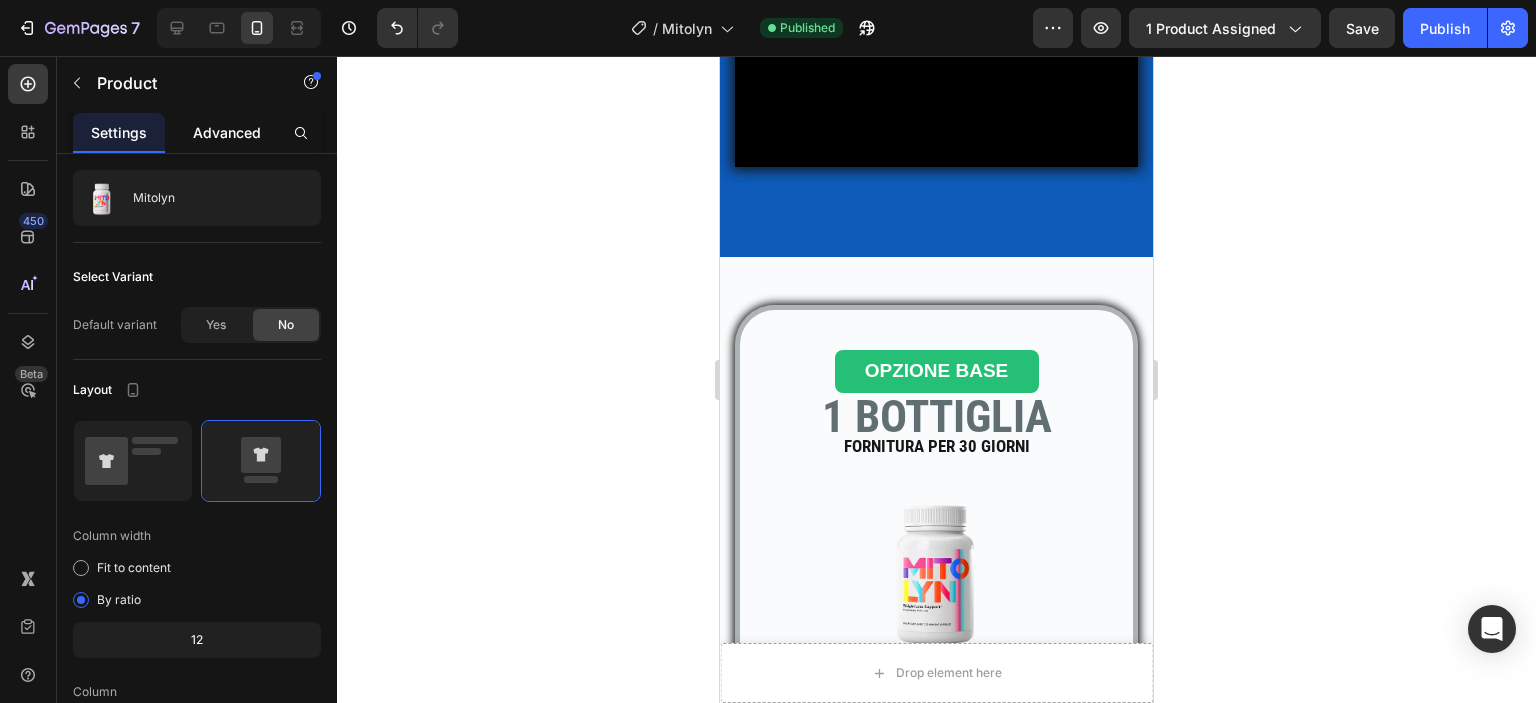 click on "Advanced" at bounding box center [227, 132] 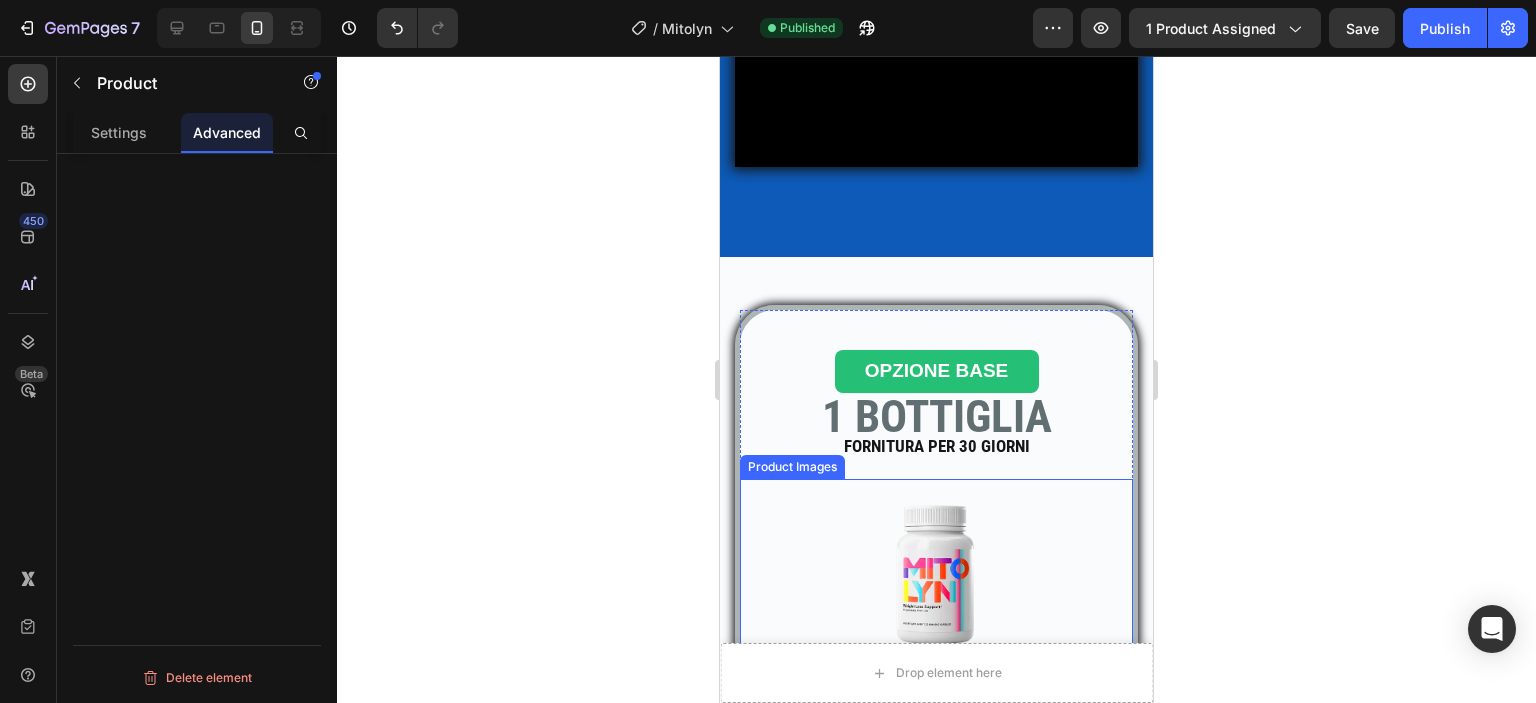 click at bounding box center [937, 569] 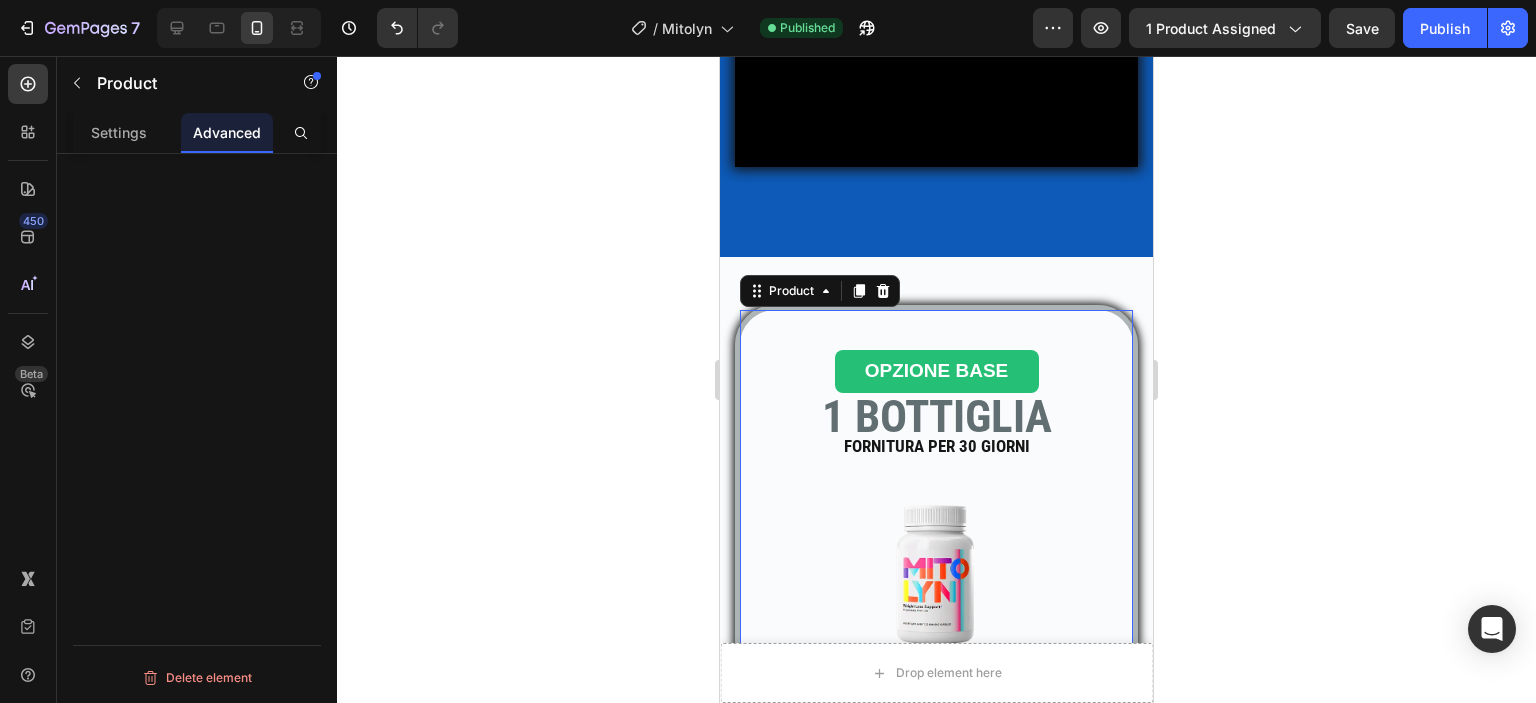 click on "OPZIONE BASE Button" at bounding box center (936, 331) 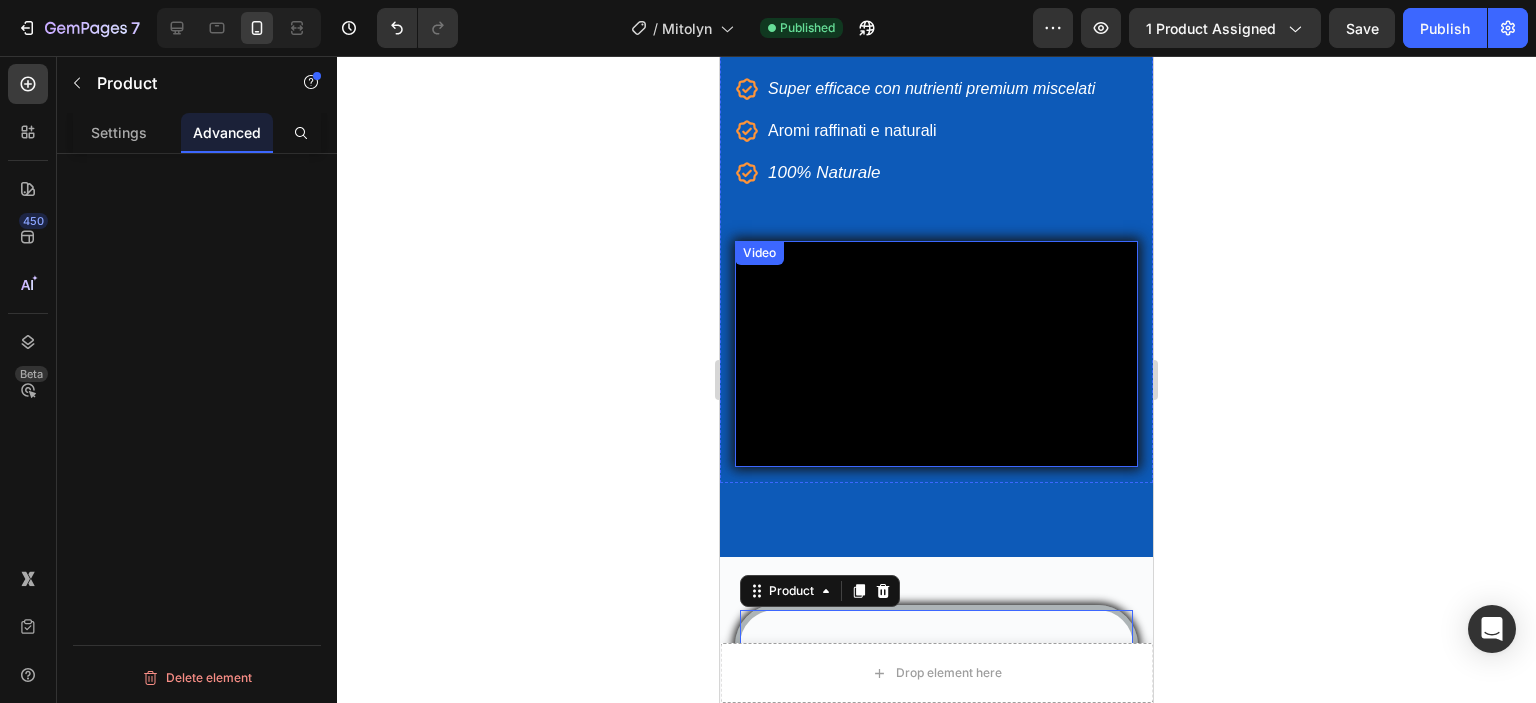 scroll, scrollTop: 0, scrollLeft: 0, axis: both 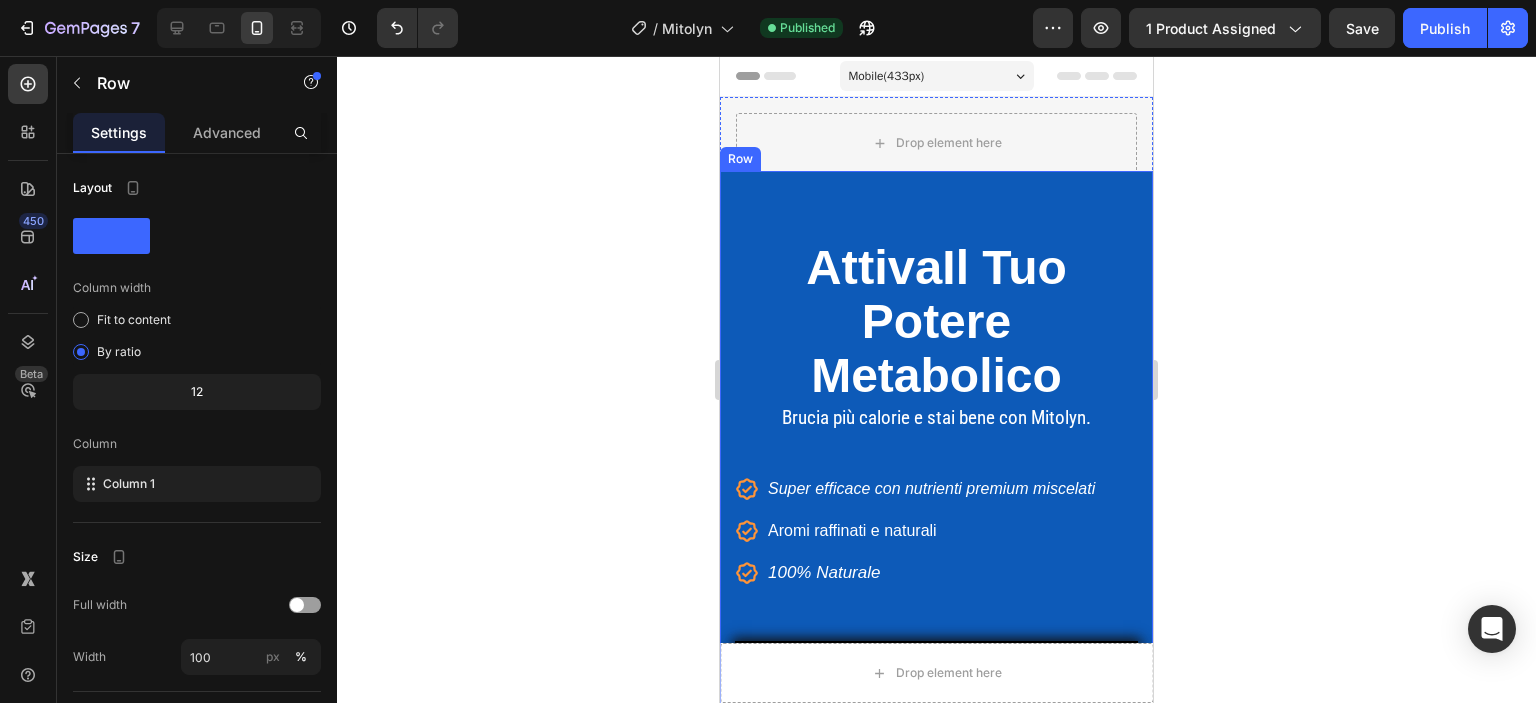 click on "⁠⁠⁠⁠⁠⁠⁠ Attiva  Il Tuo  Potere  Metabolico Heading Brucia più calorie e stai bene con Mitolyn. Text block
Icon Super efficace con nutrienti premium miscelati Text block
Icon Aromi raffinati e naturali Text block
Icon 100% Naturale Text block Icon List Video Row" at bounding box center [936, 527] 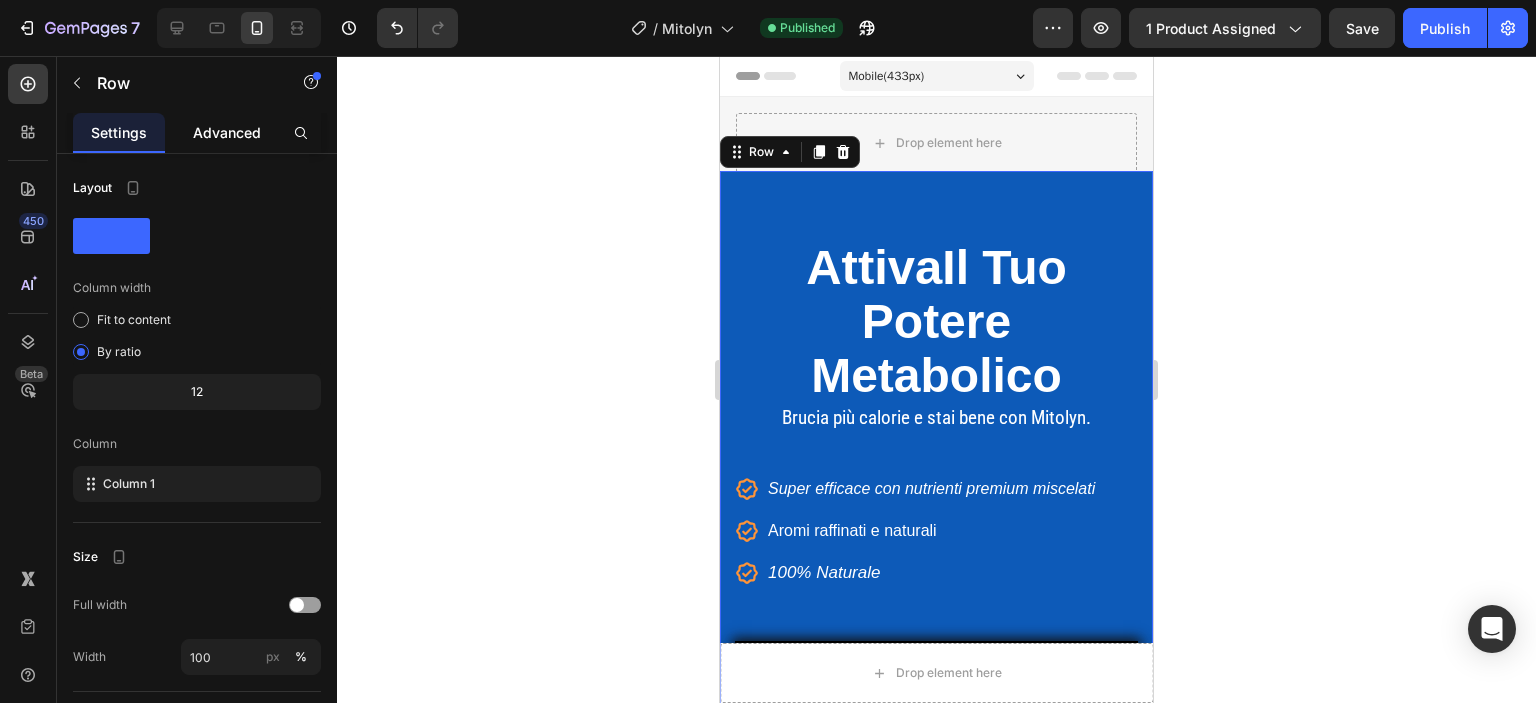click on "Advanced" at bounding box center (227, 132) 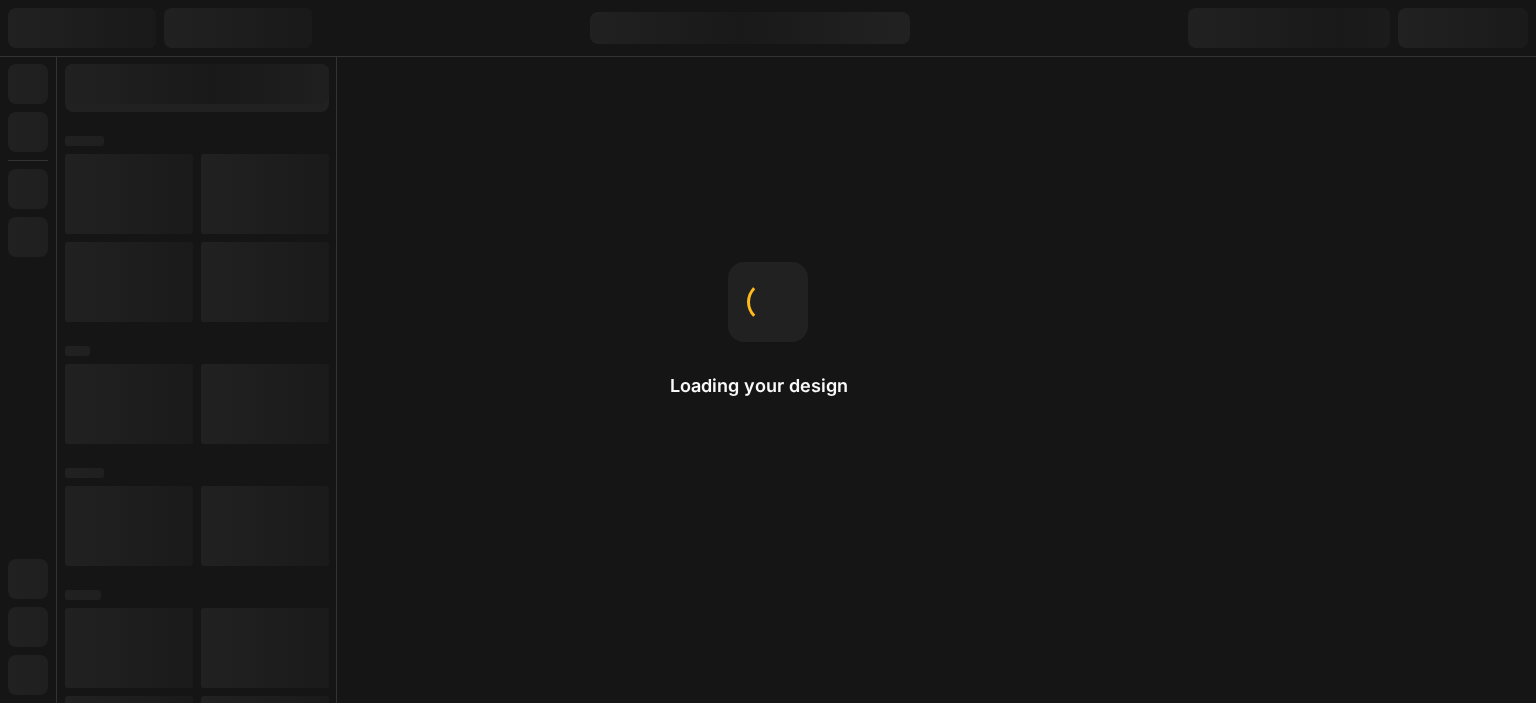 scroll, scrollTop: 0, scrollLeft: 0, axis: both 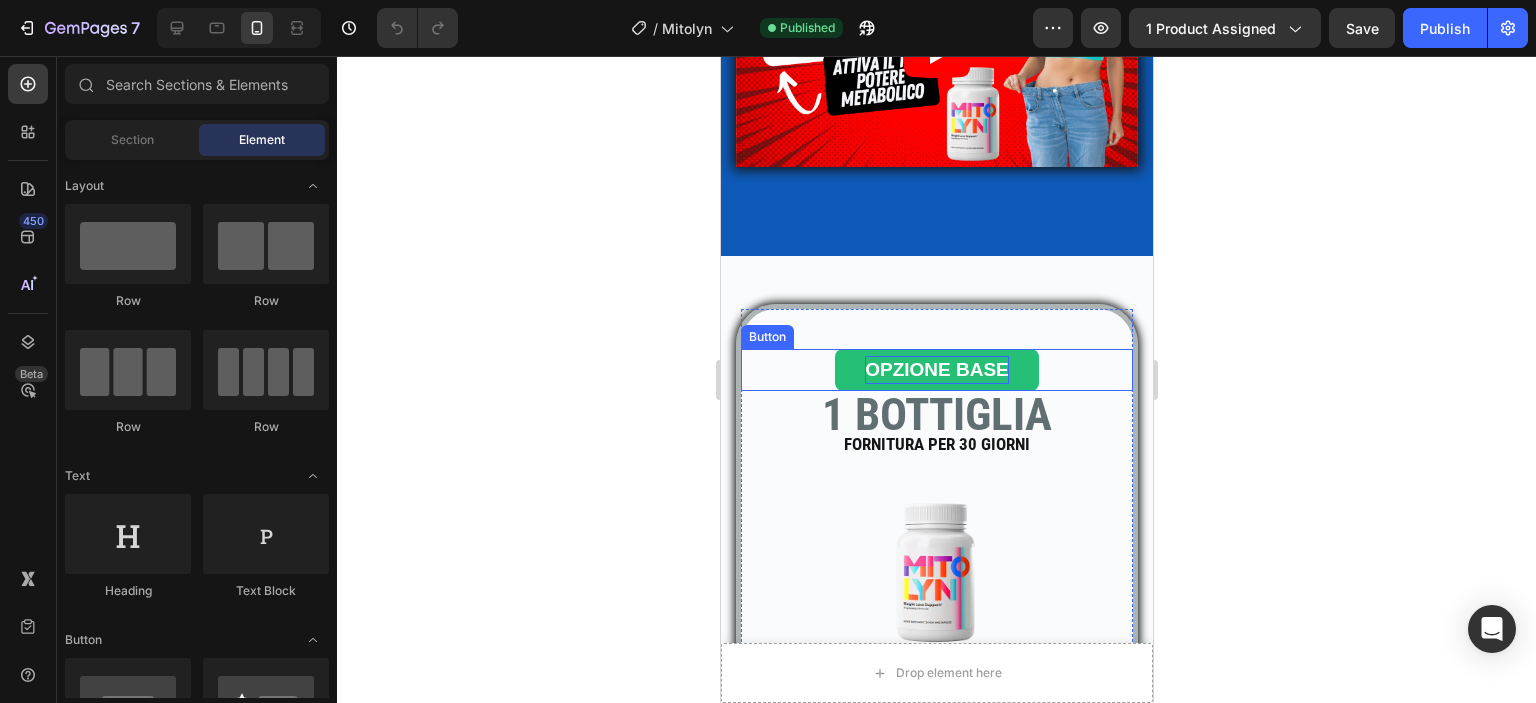 click on "OPZIONE BASE" at bounding box center (936, 370) 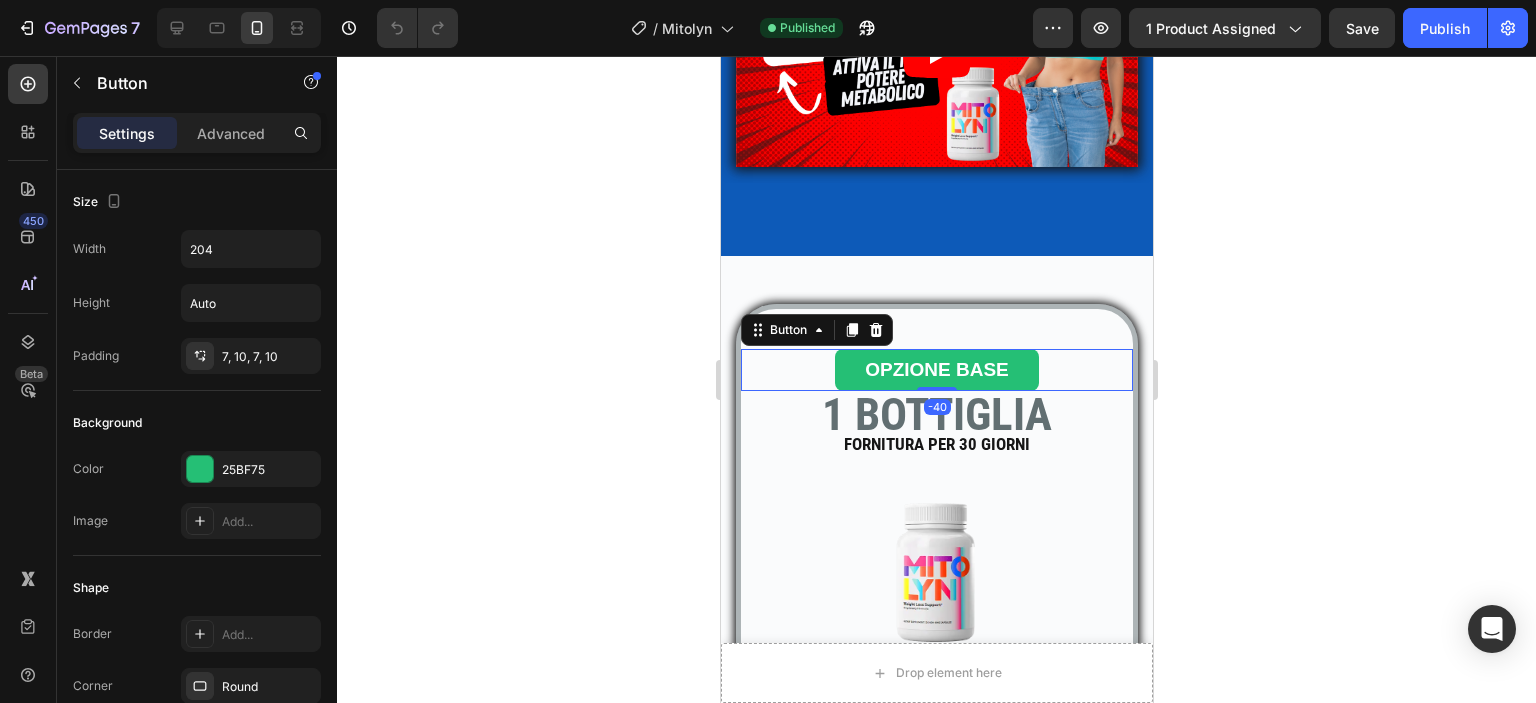 click on "Settings Advanced" at bounding box center (197, 133) 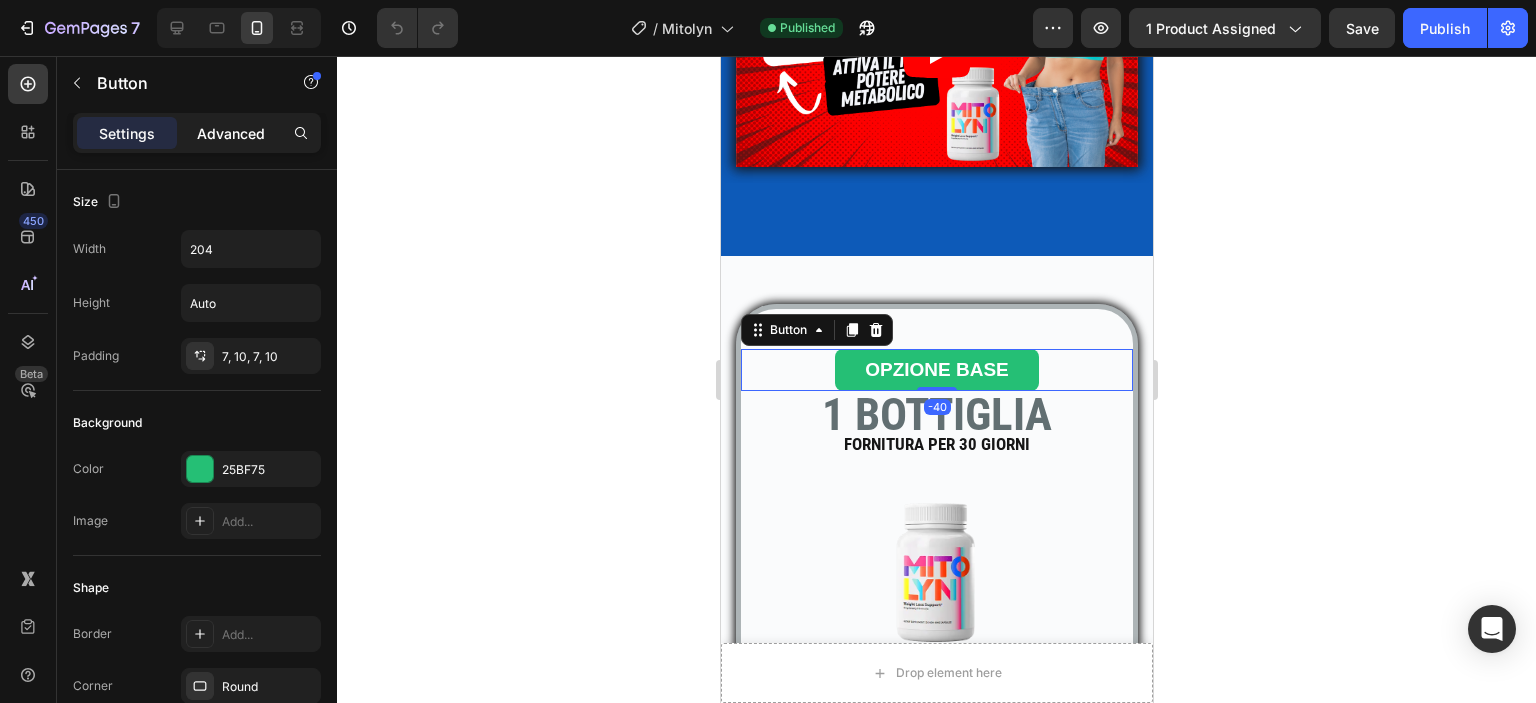 click on "Advanced" at bounding box center (231, 133) 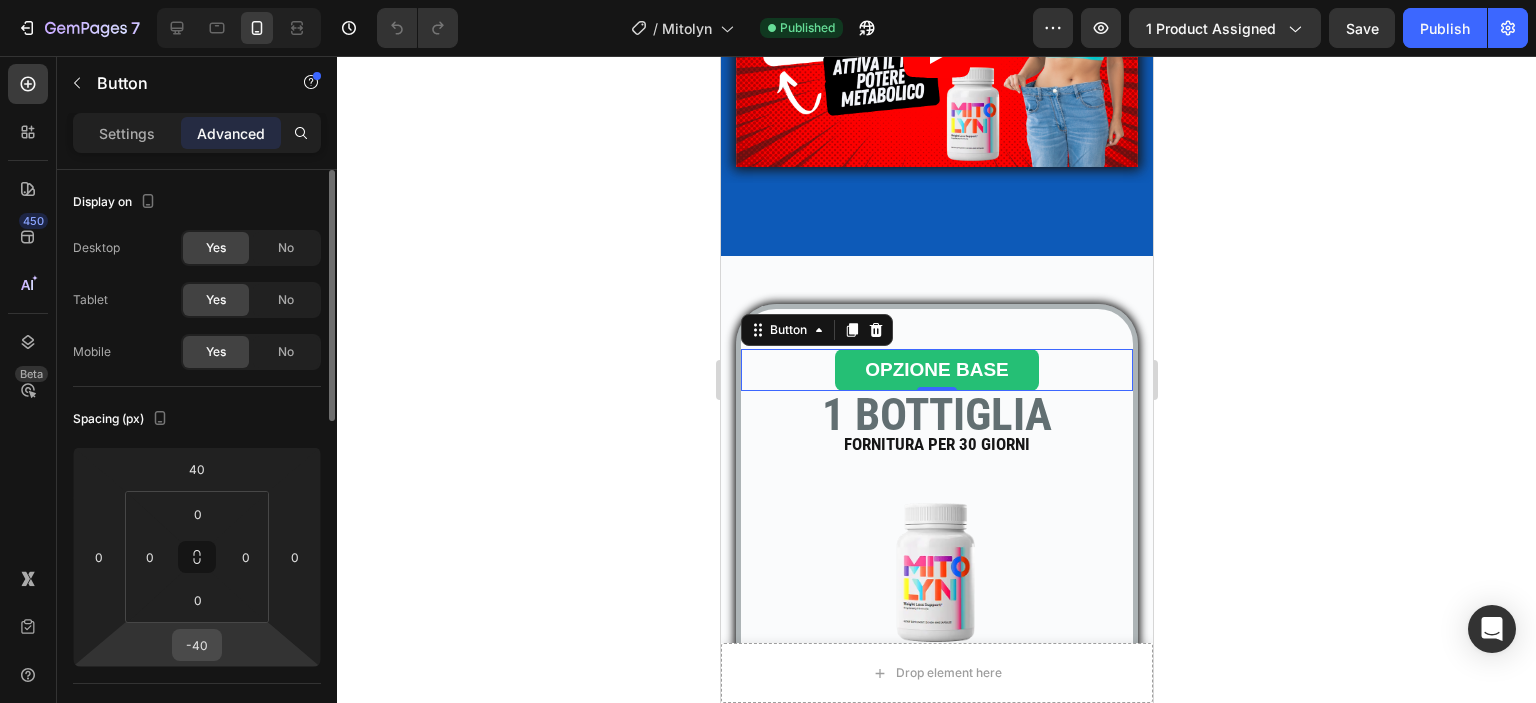 click on "-40" at bounding box center [197, 645] 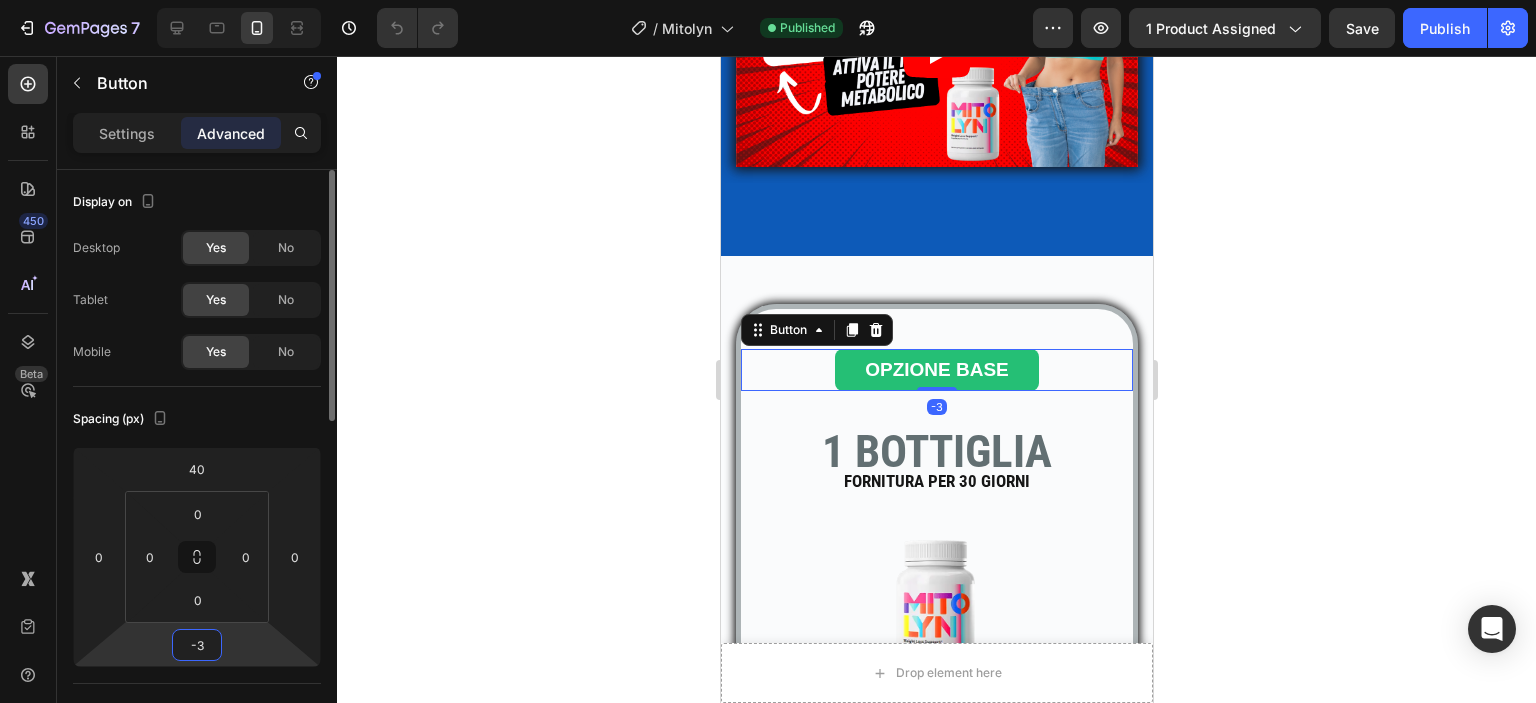 type on "-35" 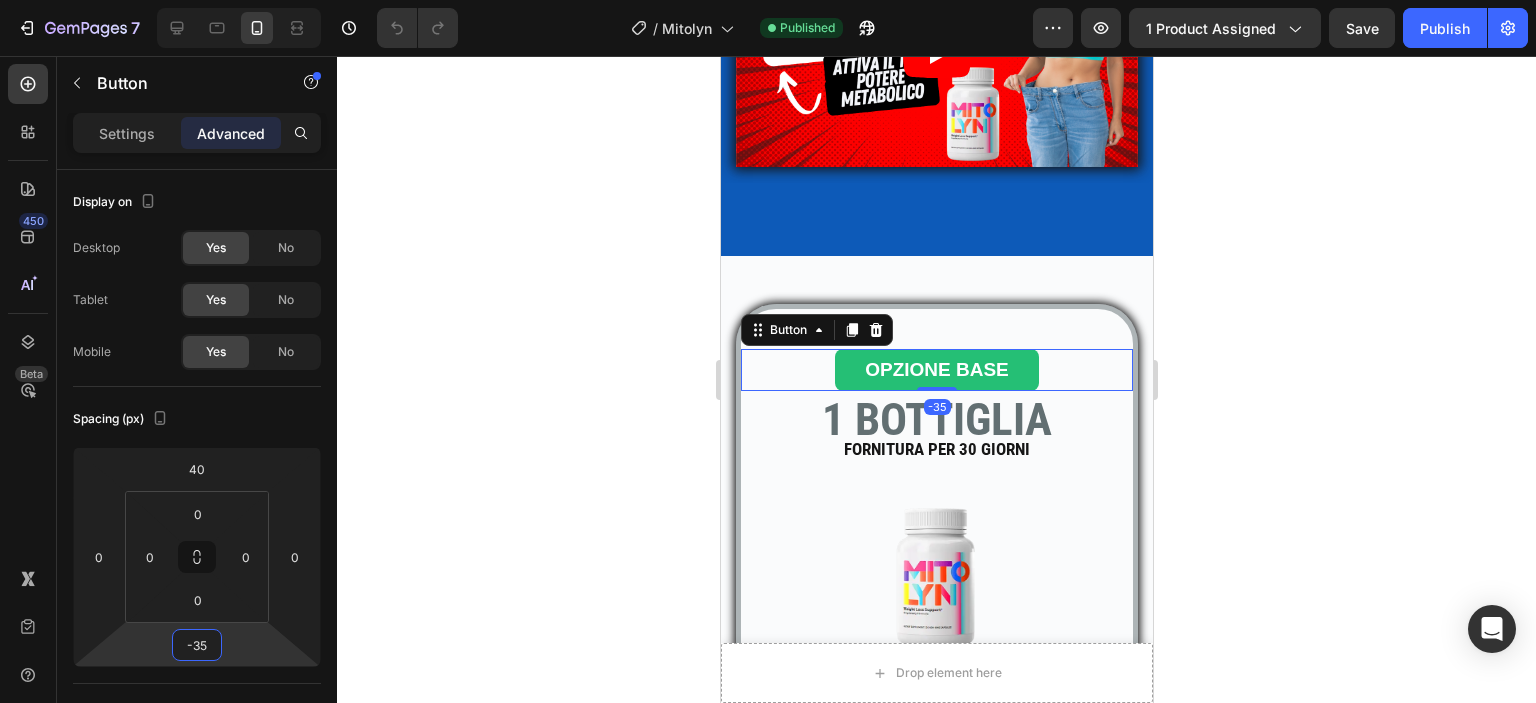 click 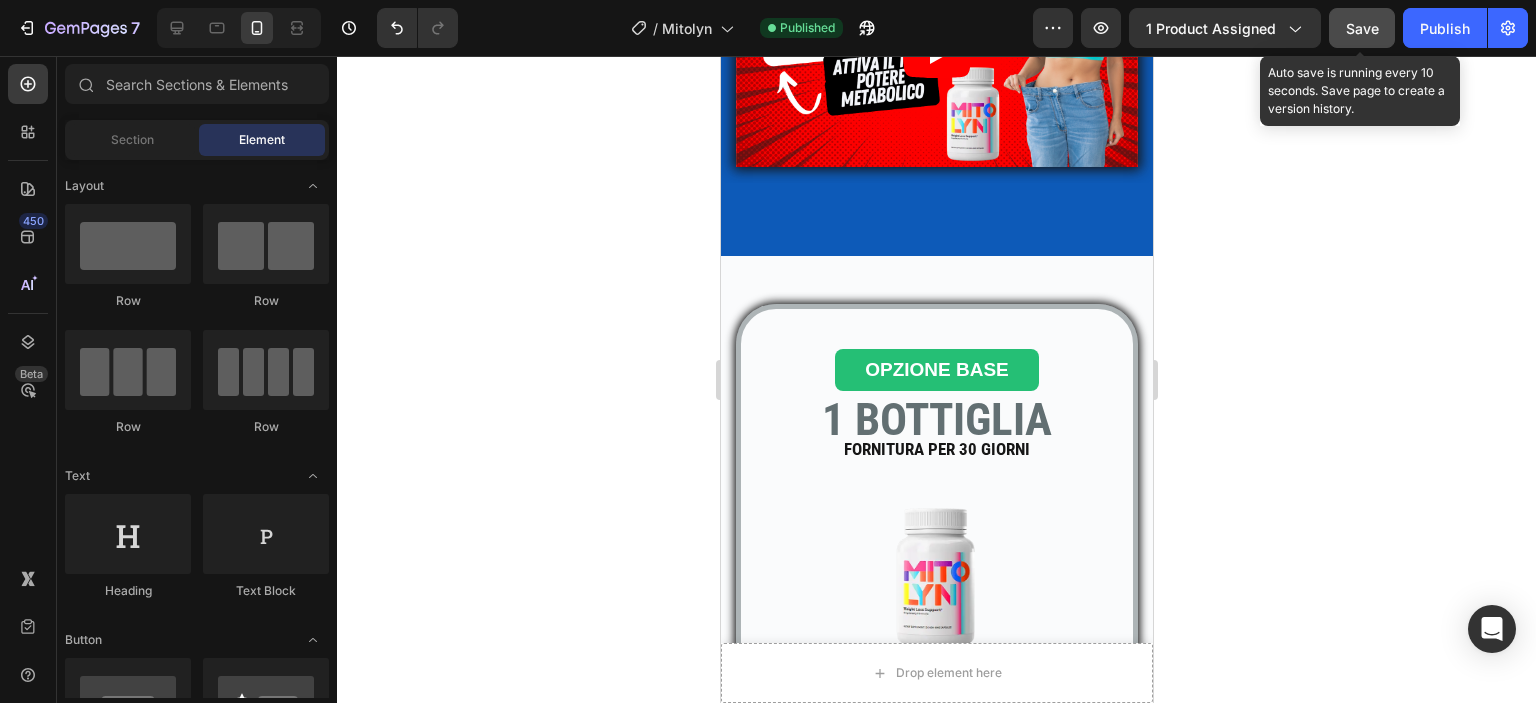click on "Save" at bounding box center [1362, 28] 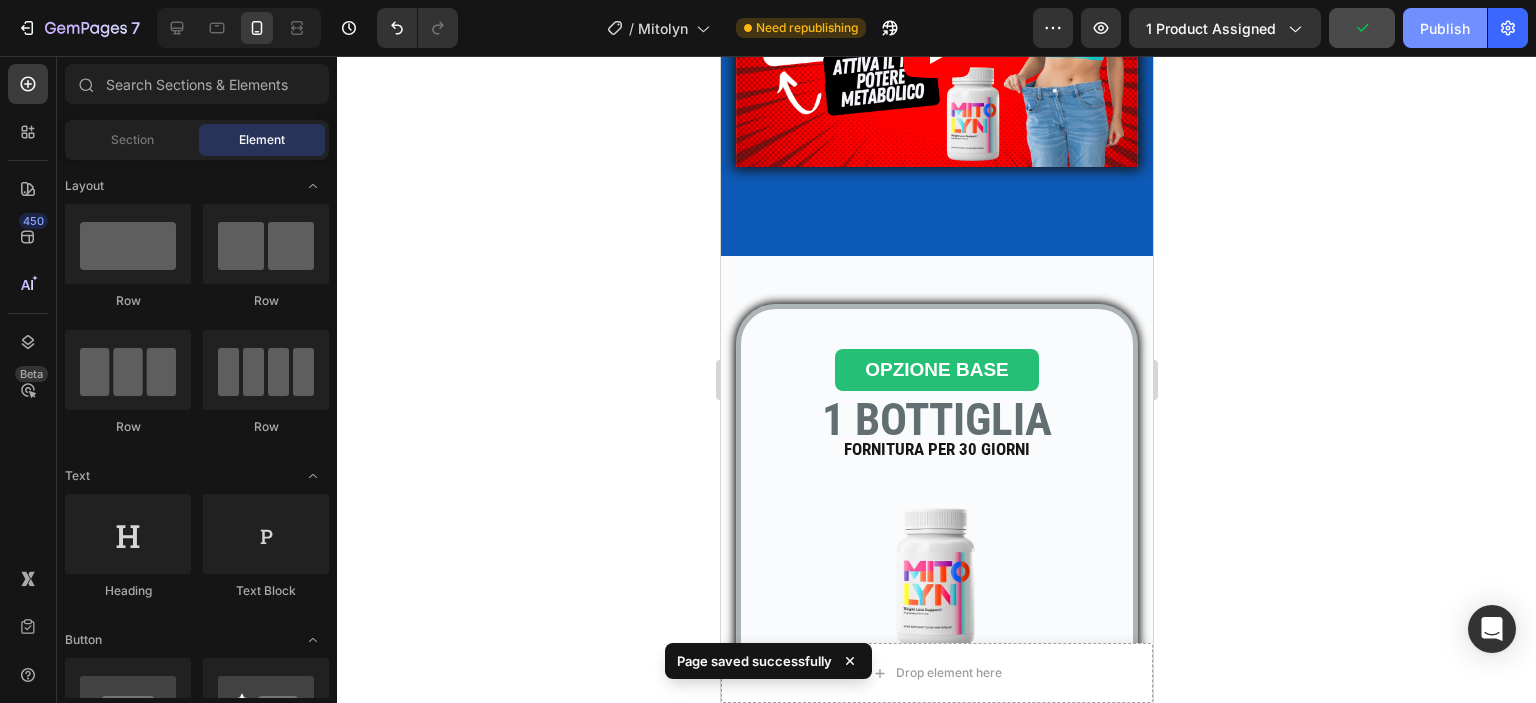 click on "Publish" 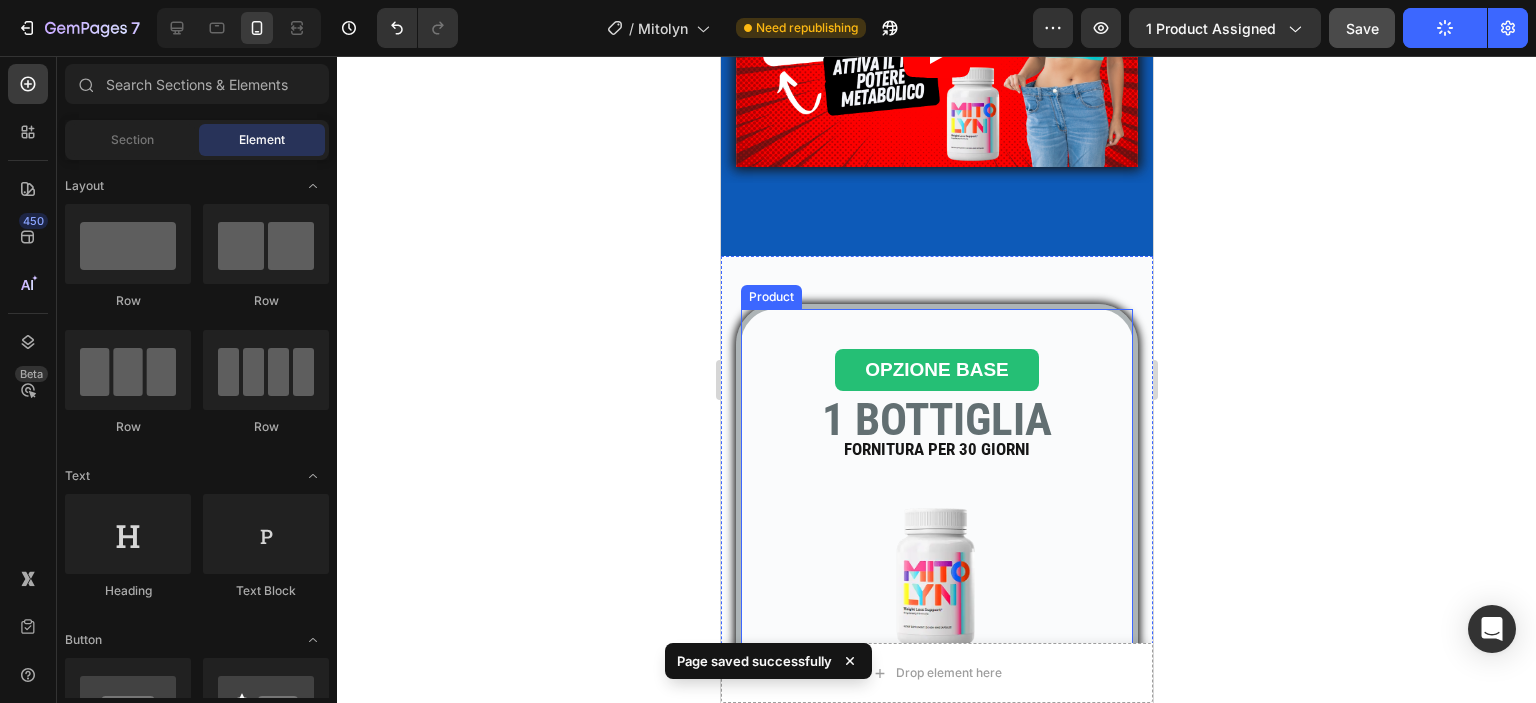 click on "OPZIONE BASE Button" at bounding box center [936, 333] 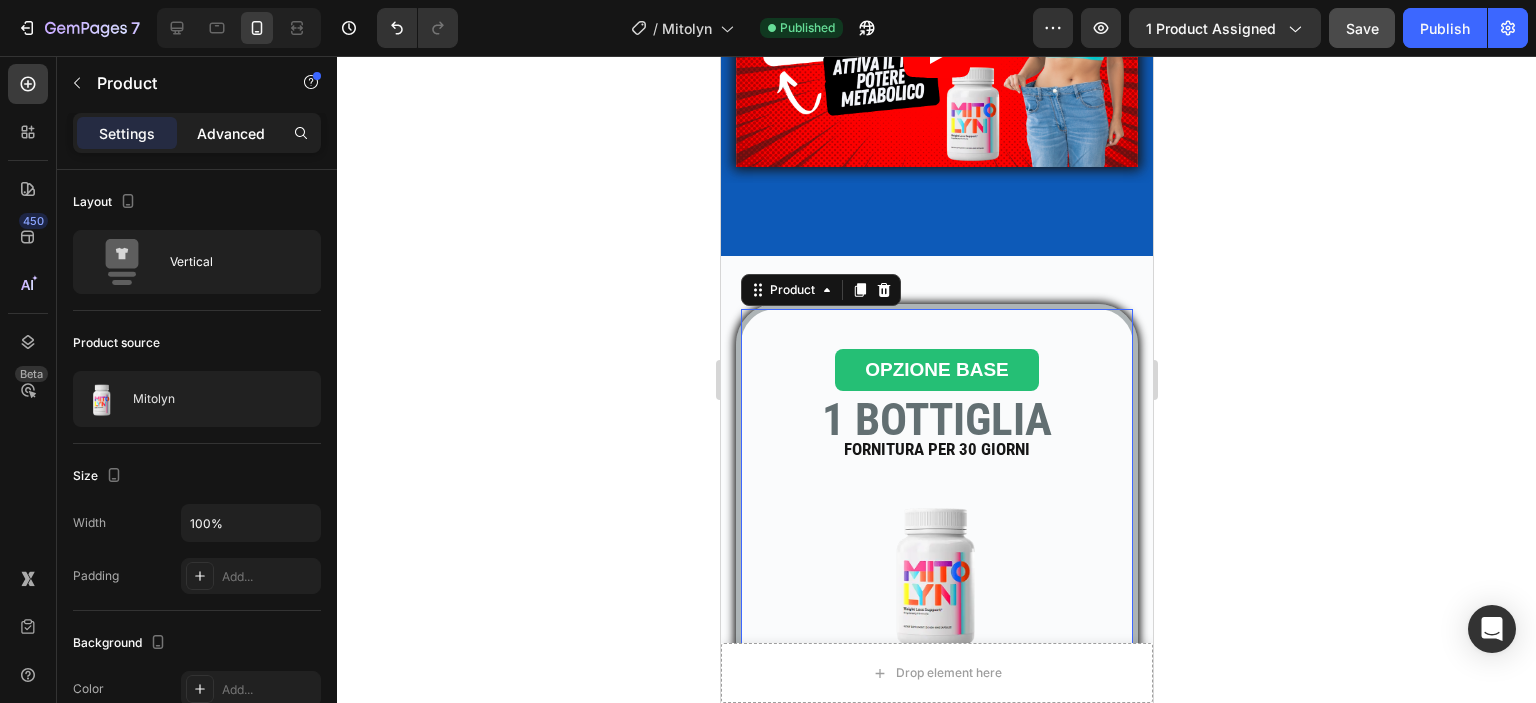 click on "Advanced" at bounding box center [231, 133] 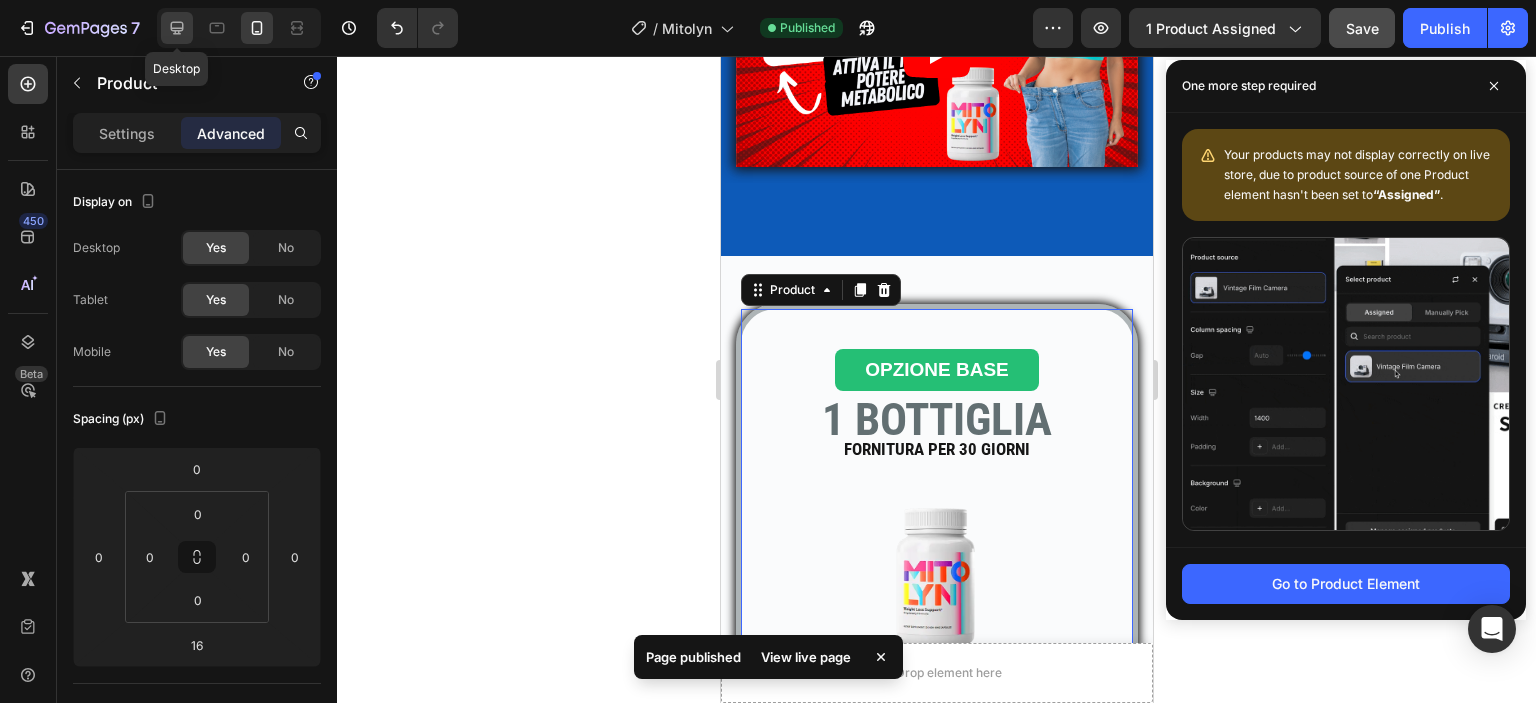 click 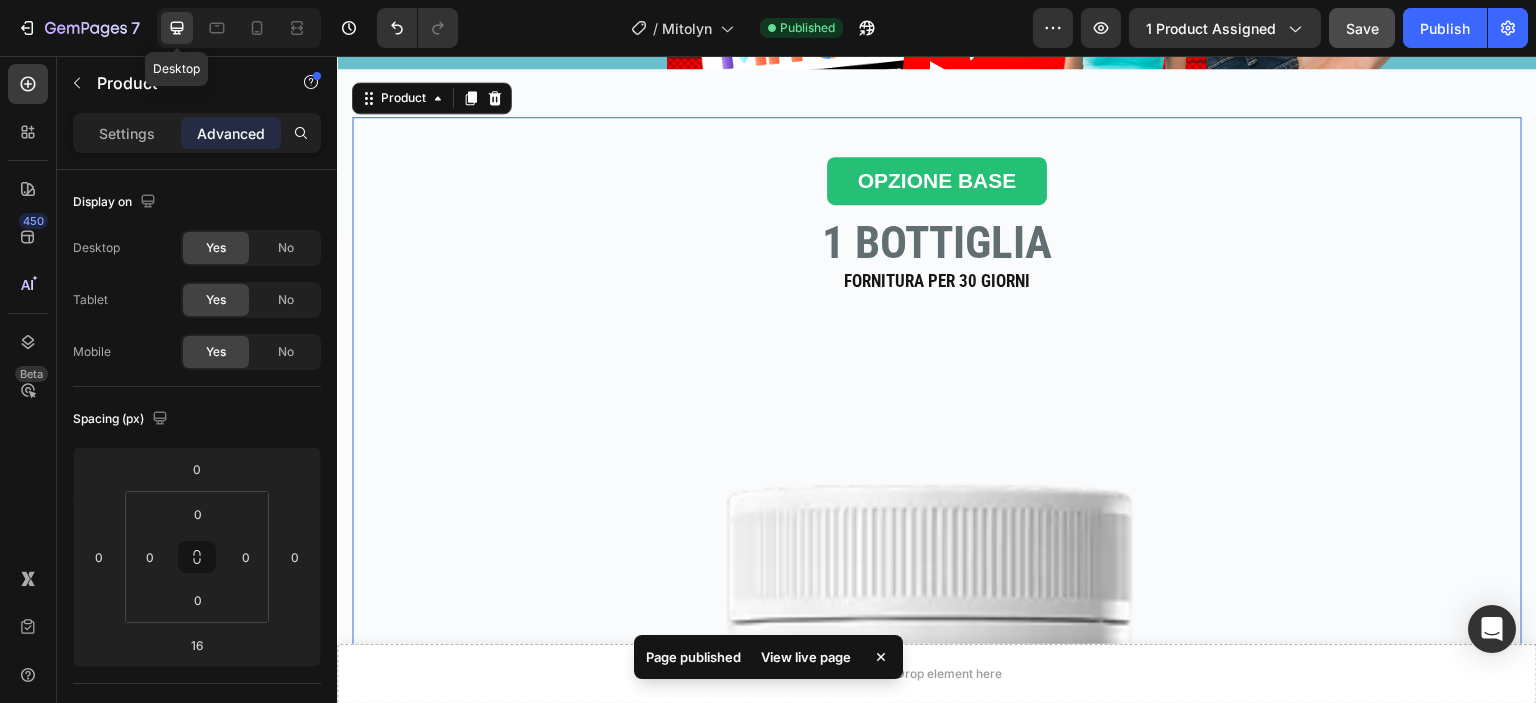 scroll, scrollTop: 692, scrollLeft: 0, axis: vertical 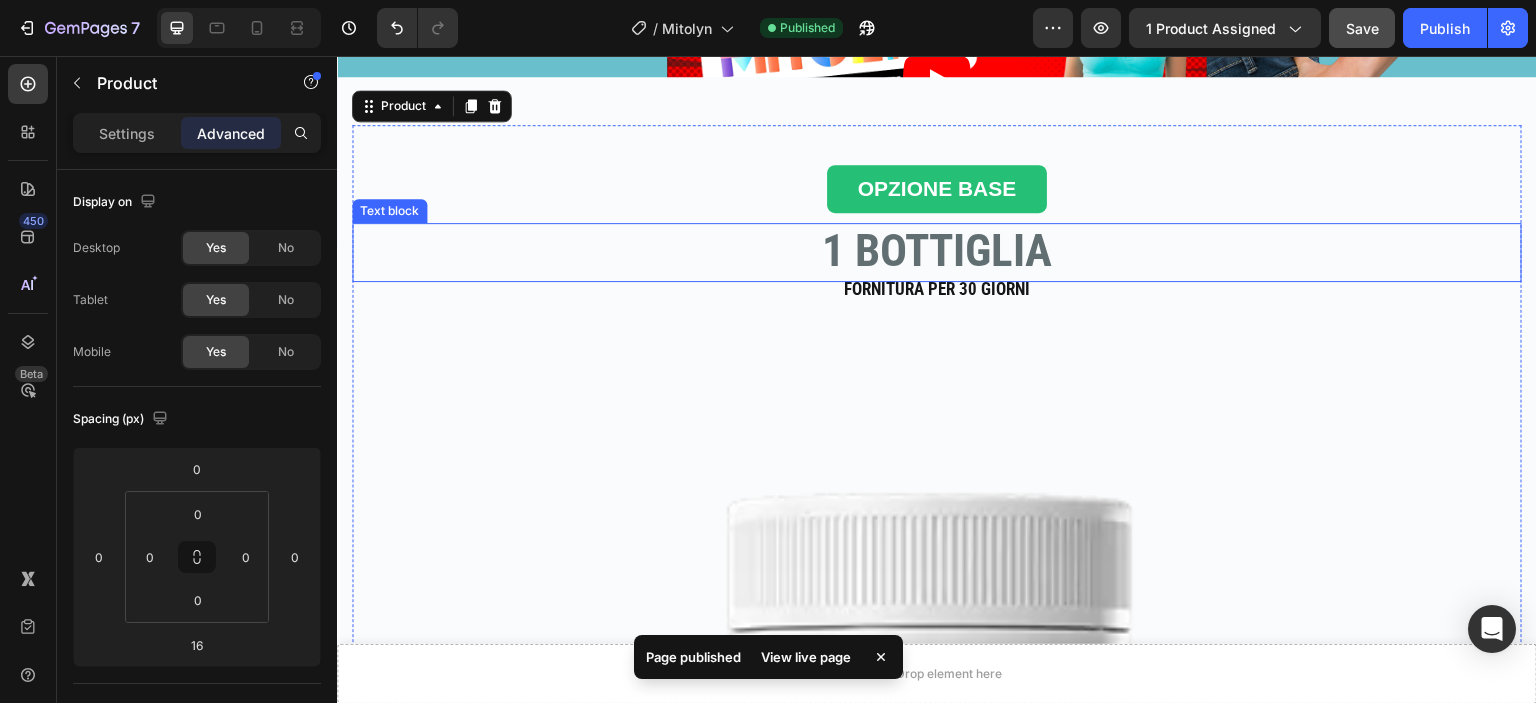 click on "1 BOTTIGLIA" at bounding box center [937, 250] 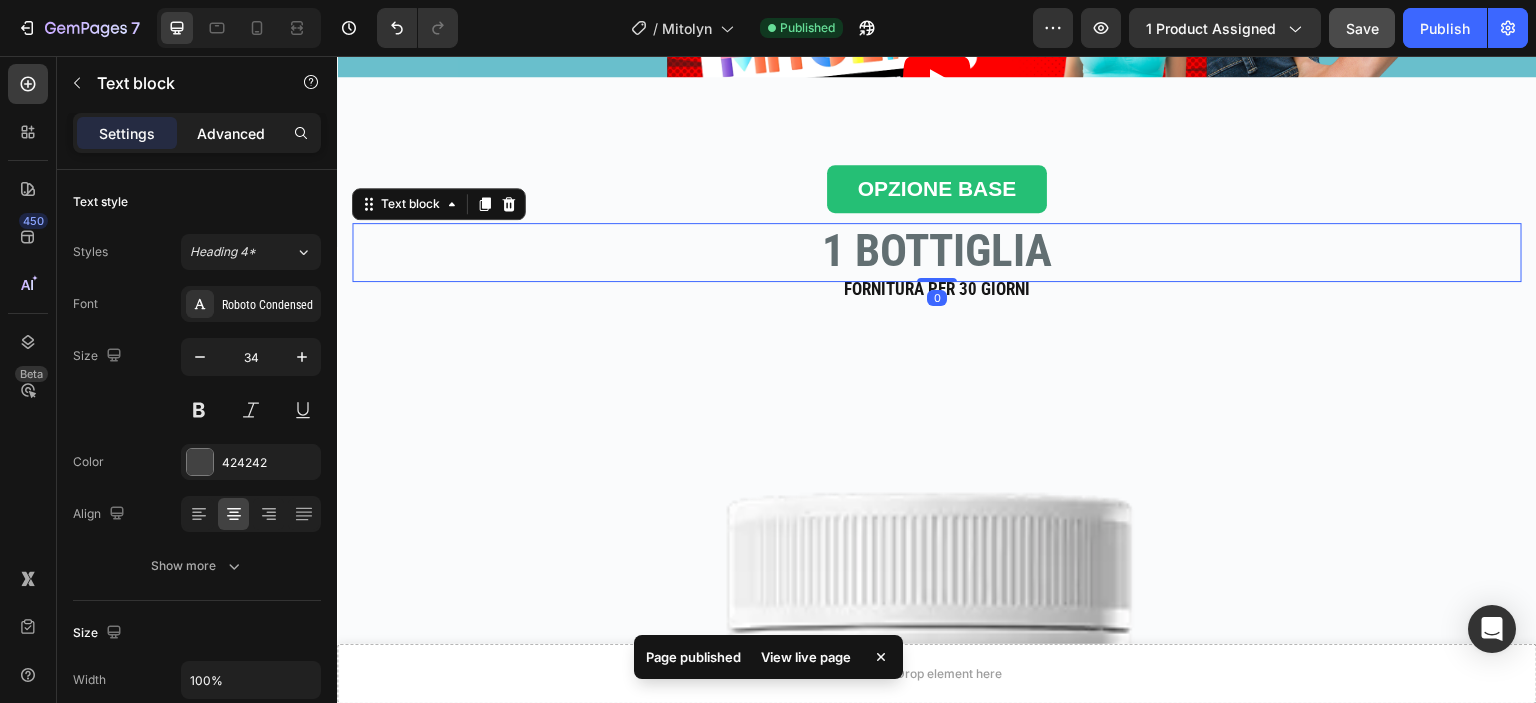 click on "Advanced" at bounding box center (231, 133) 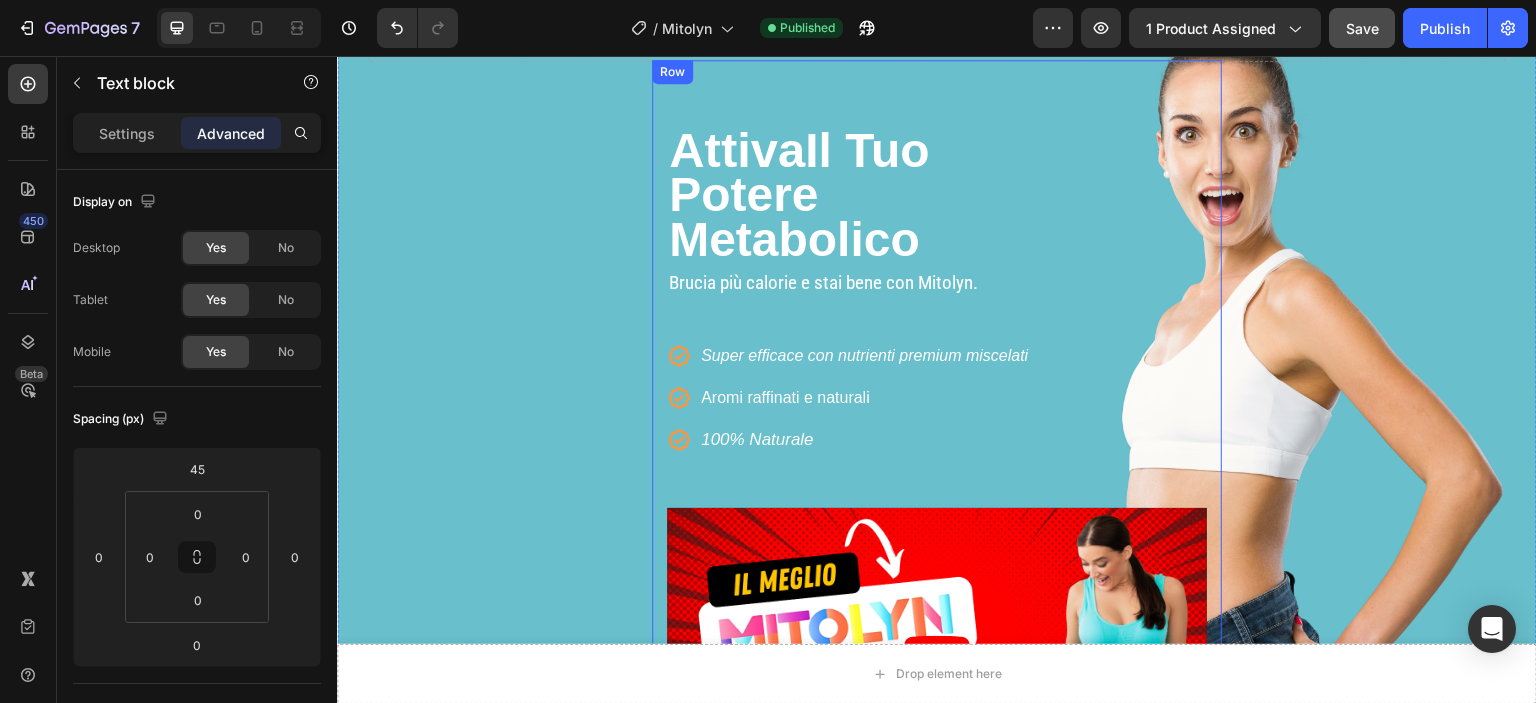 scroll, scrollTop: 0, scrollLeft: 0, axis: both 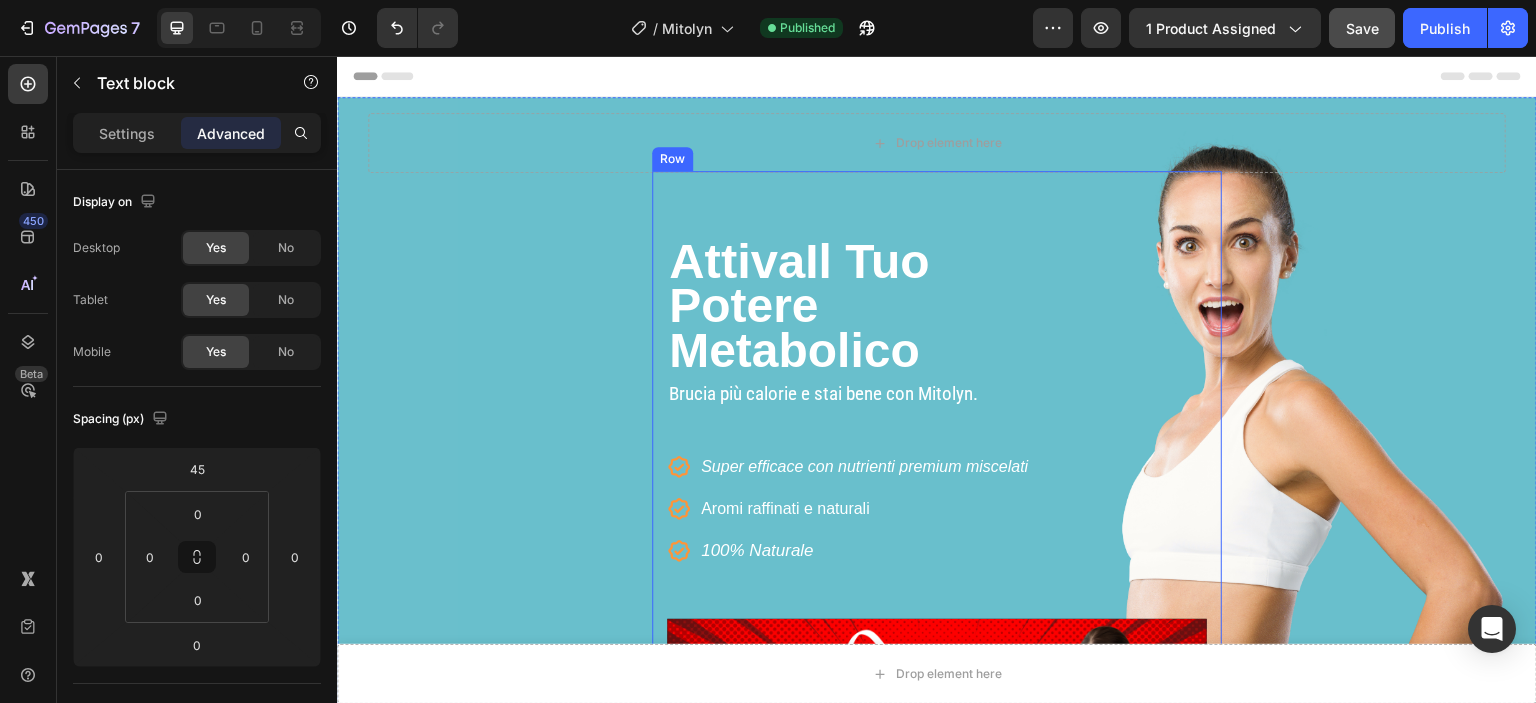 click on "Attiva  Il Tuo  Potere  Metabolico Heading Brucia più calorie e stai bene con Mitolyn. Text block
Icon Super efficace con nutrienti premium miscelati Text block
Icon Aromi raffinati e naturali Text block
Icon 100% Naturale Text block Icon List Video Row" at bounding box center (937, 555) 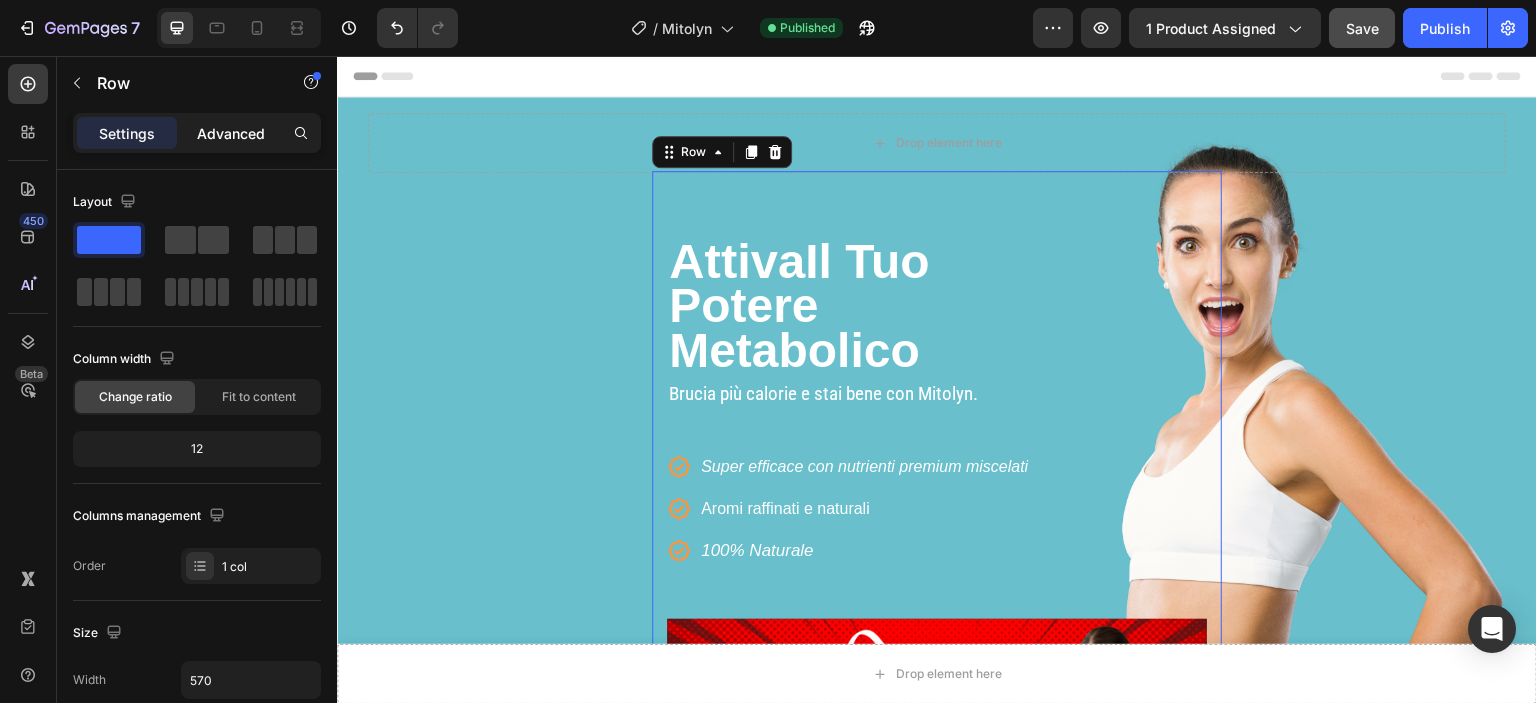 click on "Advanced" at bounding box center (231, 133) 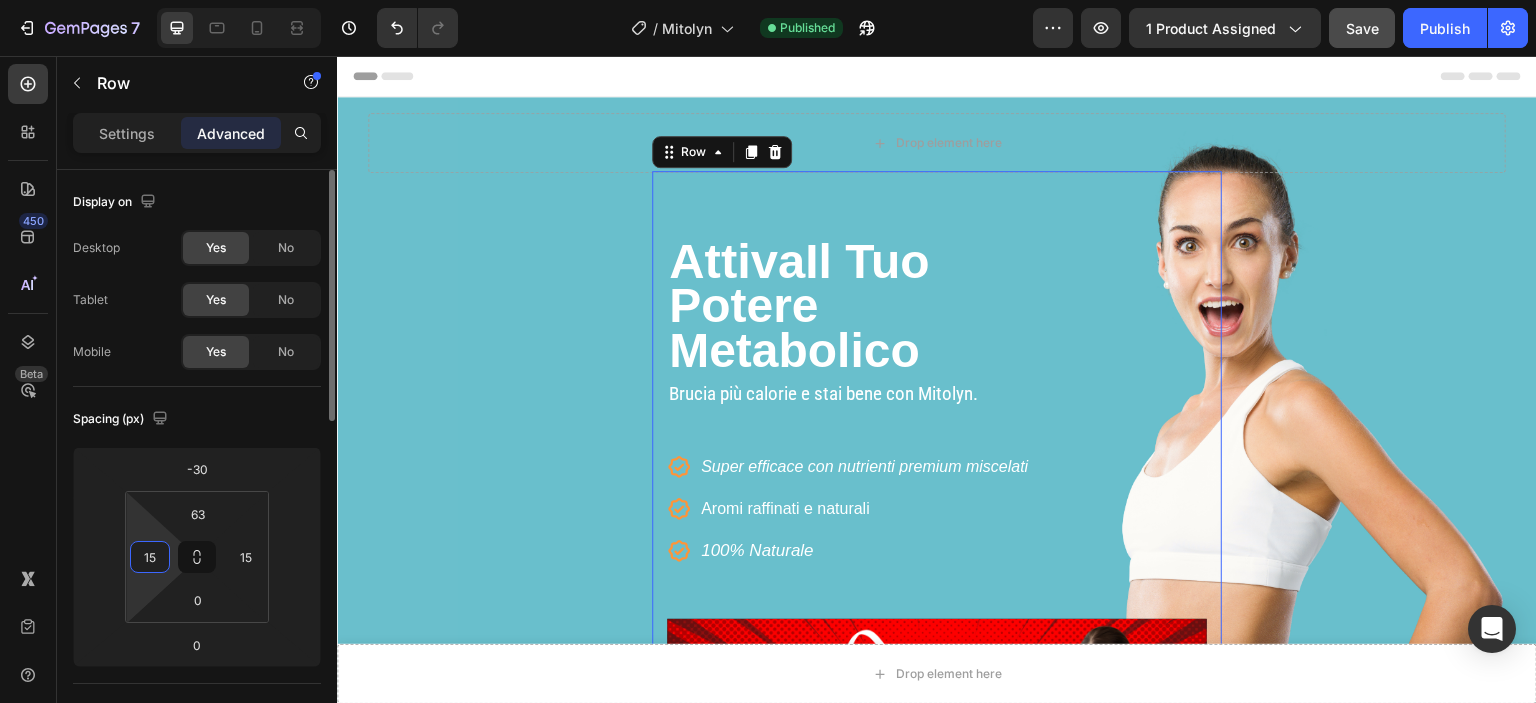 click on "15" at bounding box center [150, 557] 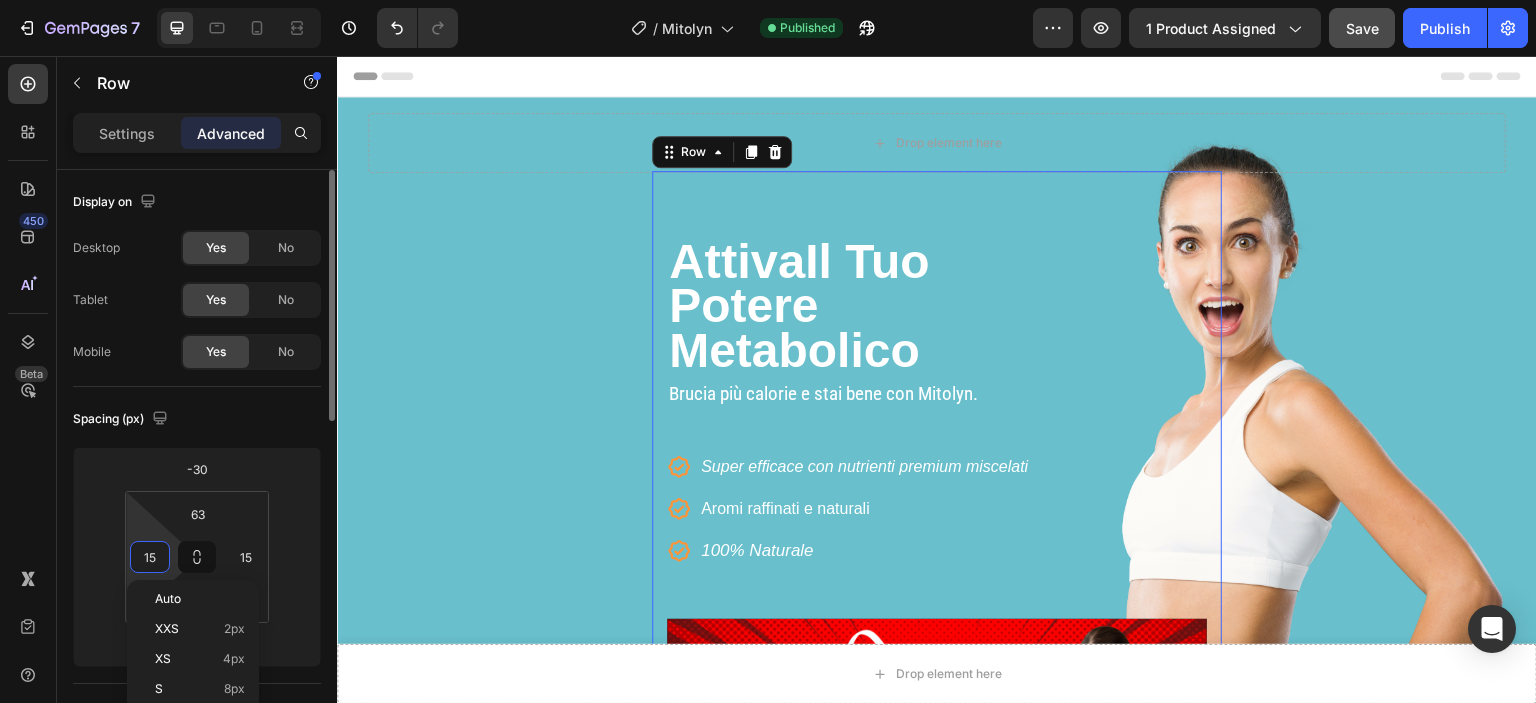 type on "0" 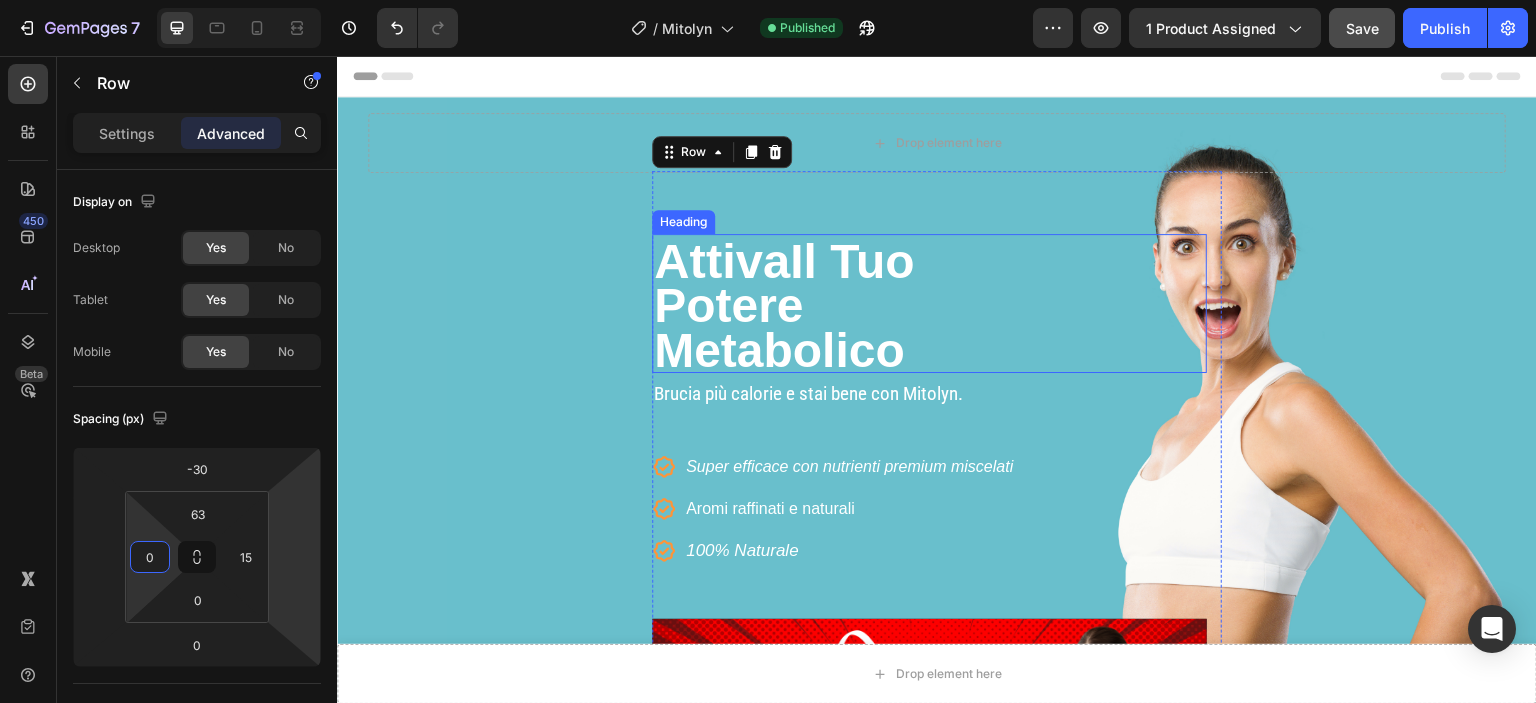 click on "Potere" at bounding box center (728, 305) 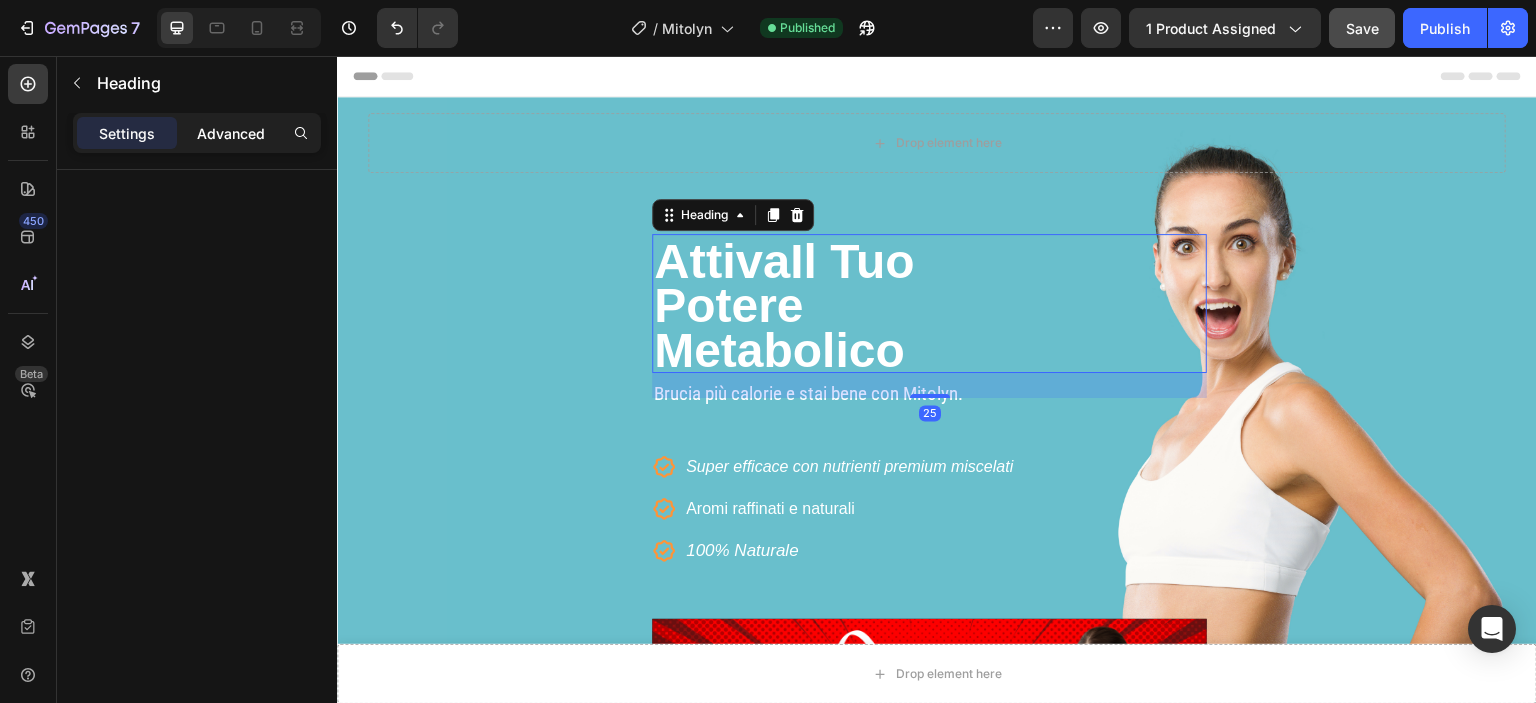click on "Advanced" at bounding box center (231, 133) 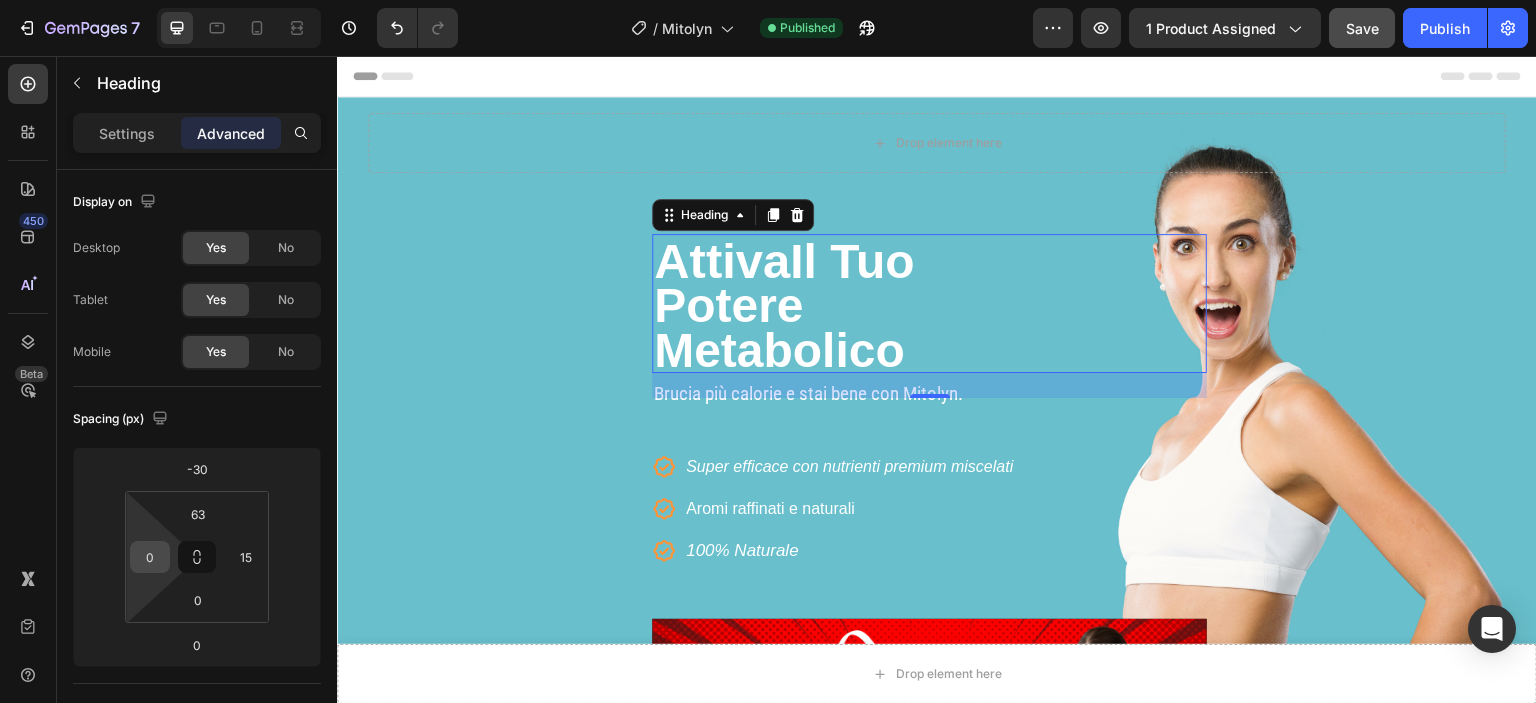 click on "0" at bounding box center [150, 557] 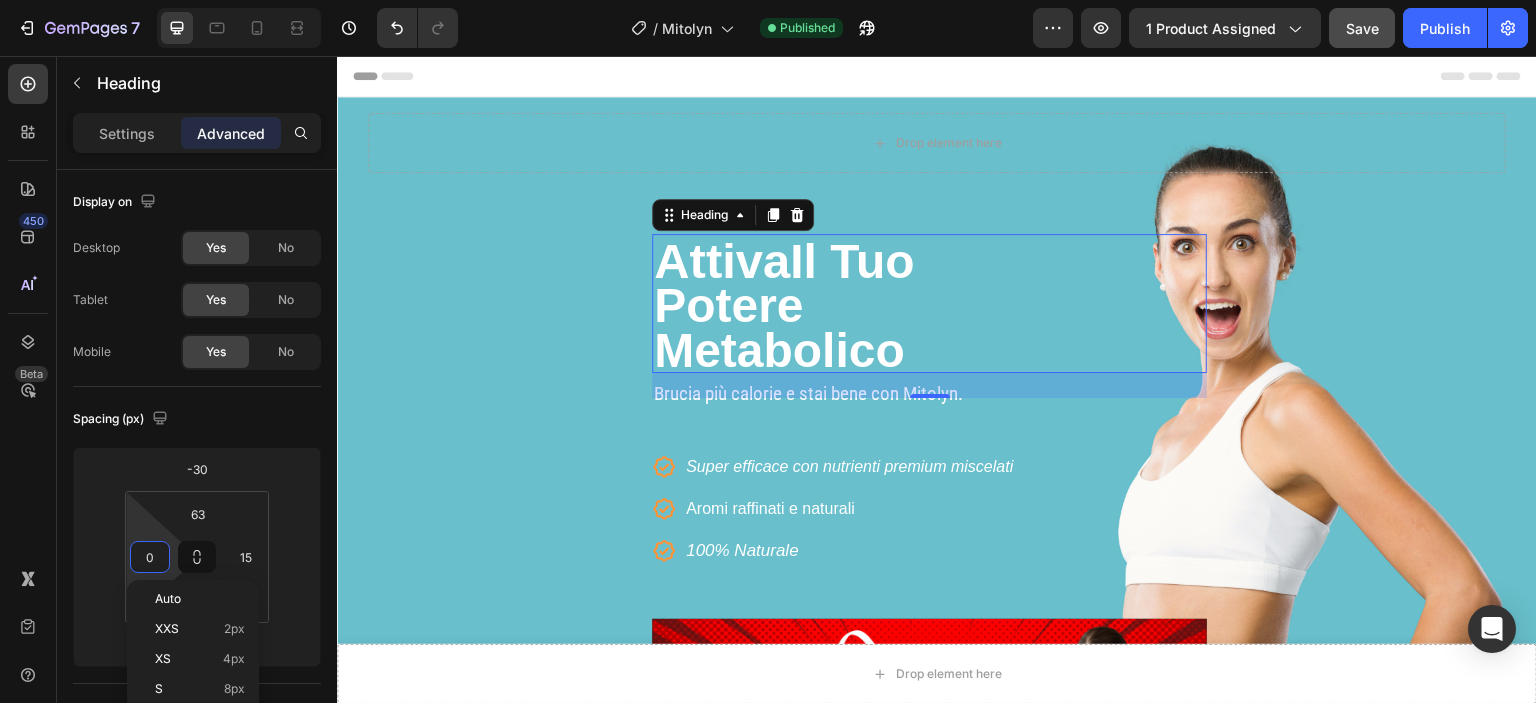 type on "2" 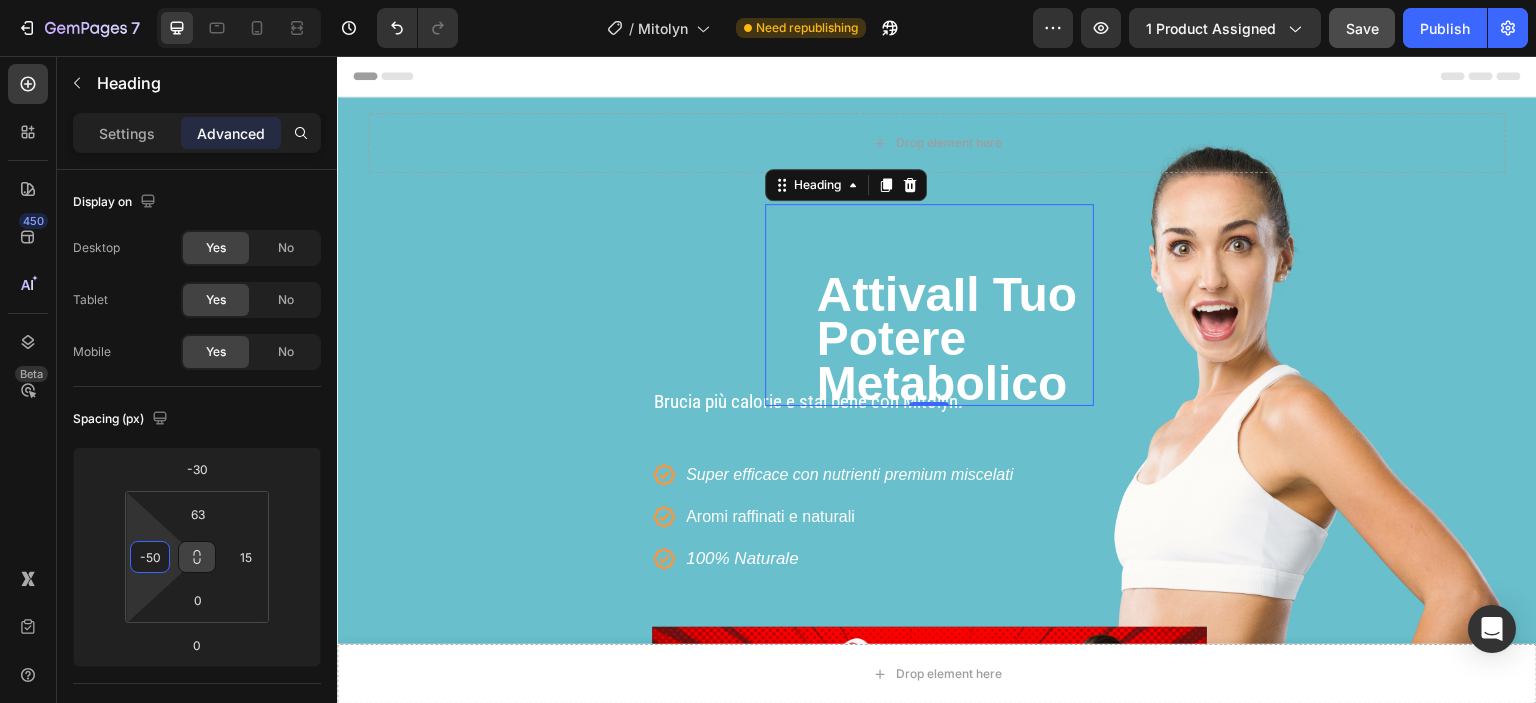 drag, startPoint x: 142, startPoint y: 558, endPoint x: 181, endPoint y: 560, distance: 39.051247 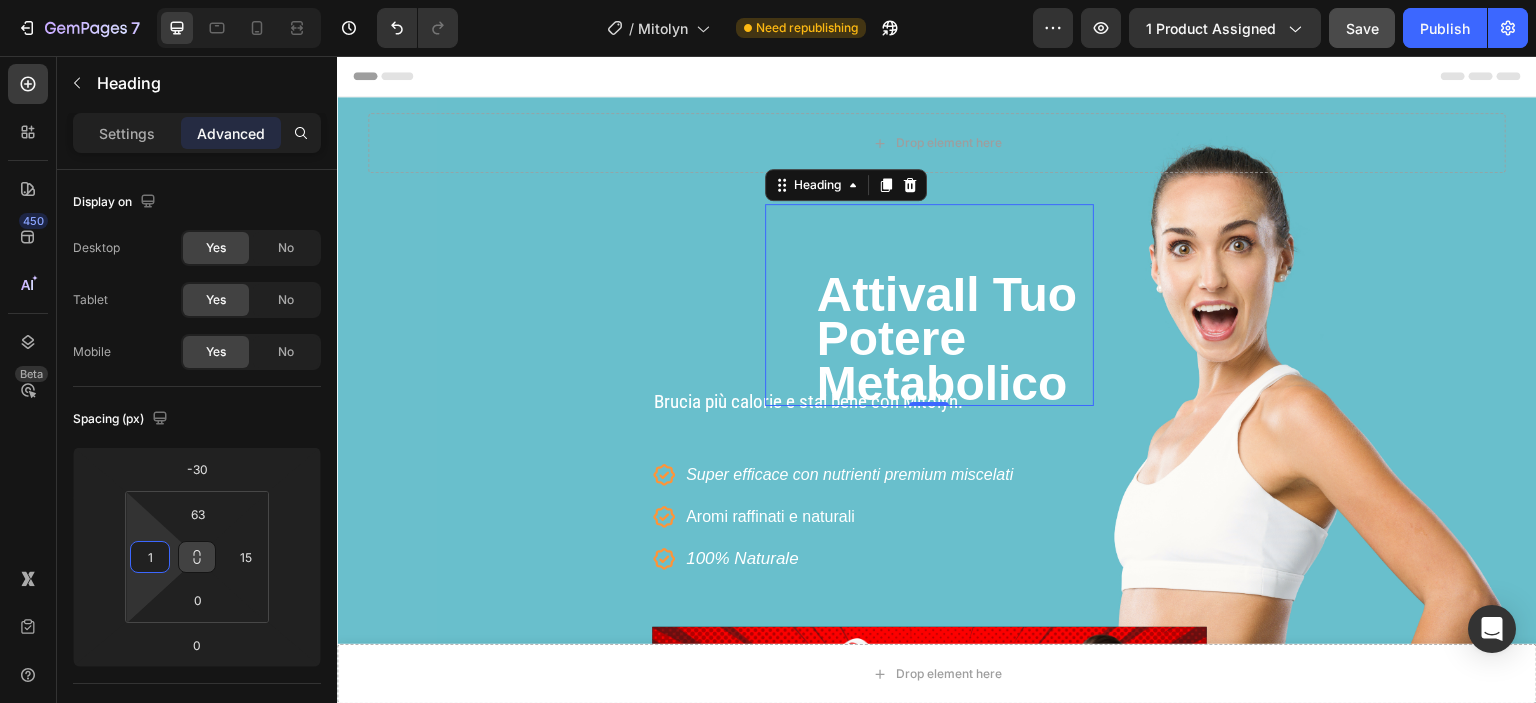 type on "15" 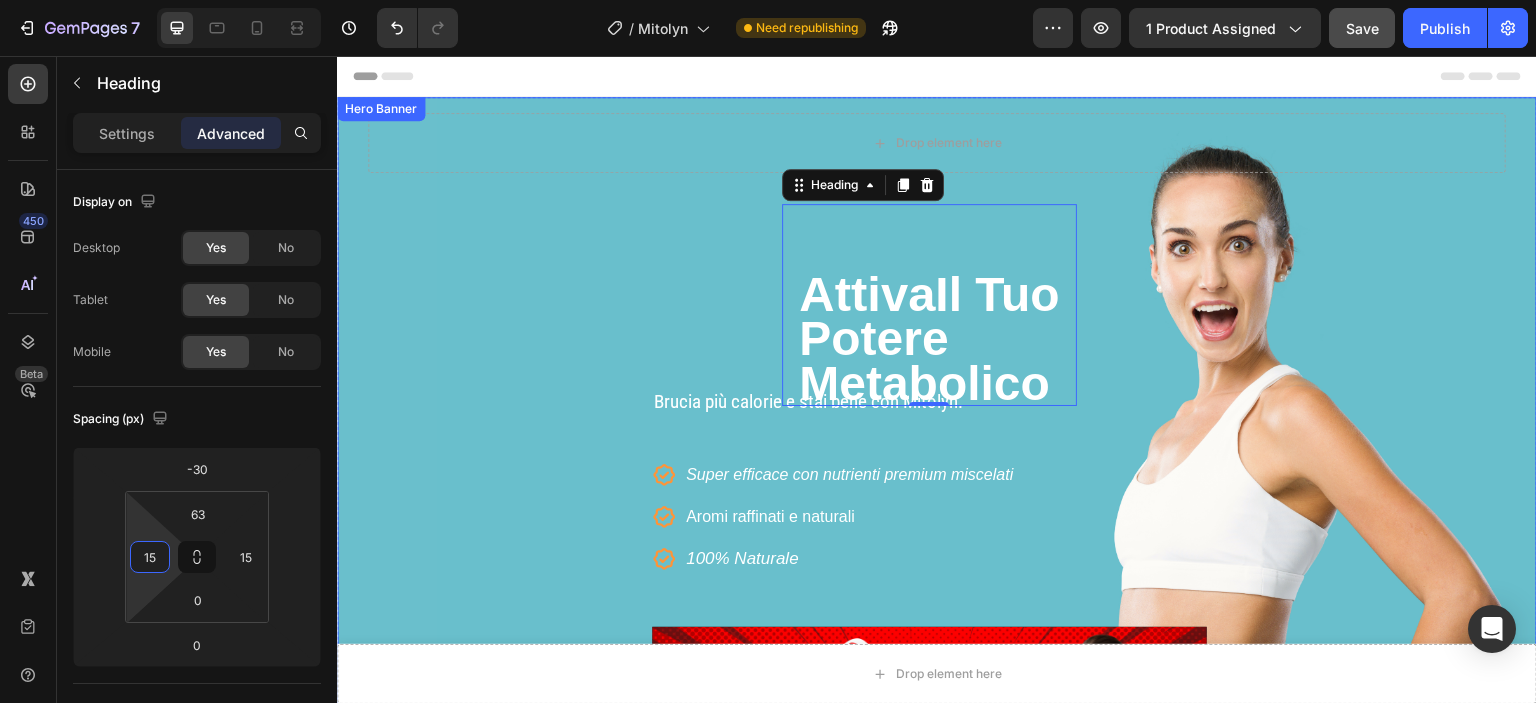 click on "Drop element here Row
Drop element here Row Attiva  Il Tuo  Potere  Metabolico Heading   0 Brucia più calorie e stai bene con Mitolyn. Text block
Icon Super efficace con nutrienti premium miscelati Text block
Icon Aromi raffinati e naturali Text block
Icon 100% Naturale Text block Icon List Video Row Image" at bounding box center [937, 526] 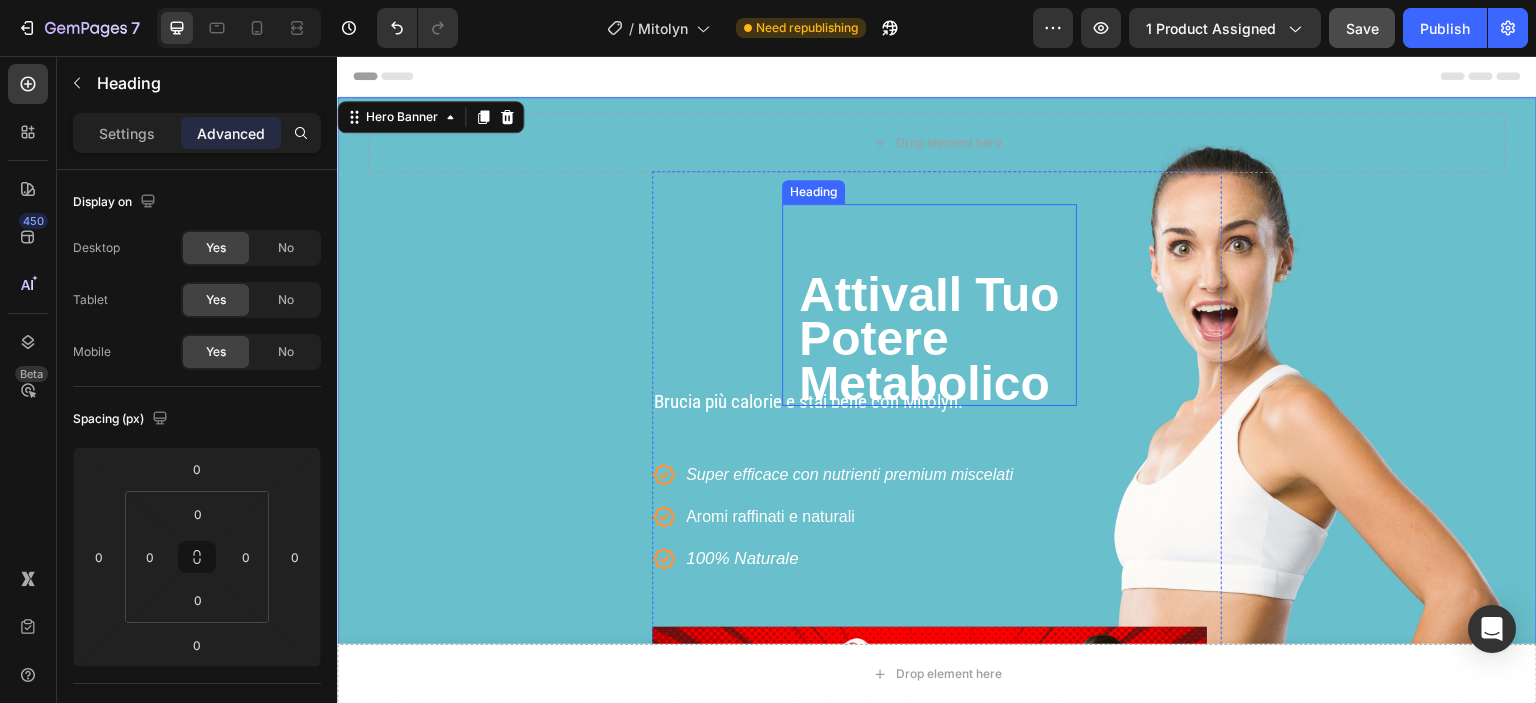 click on "Potere" at bounding box center (873, 338) 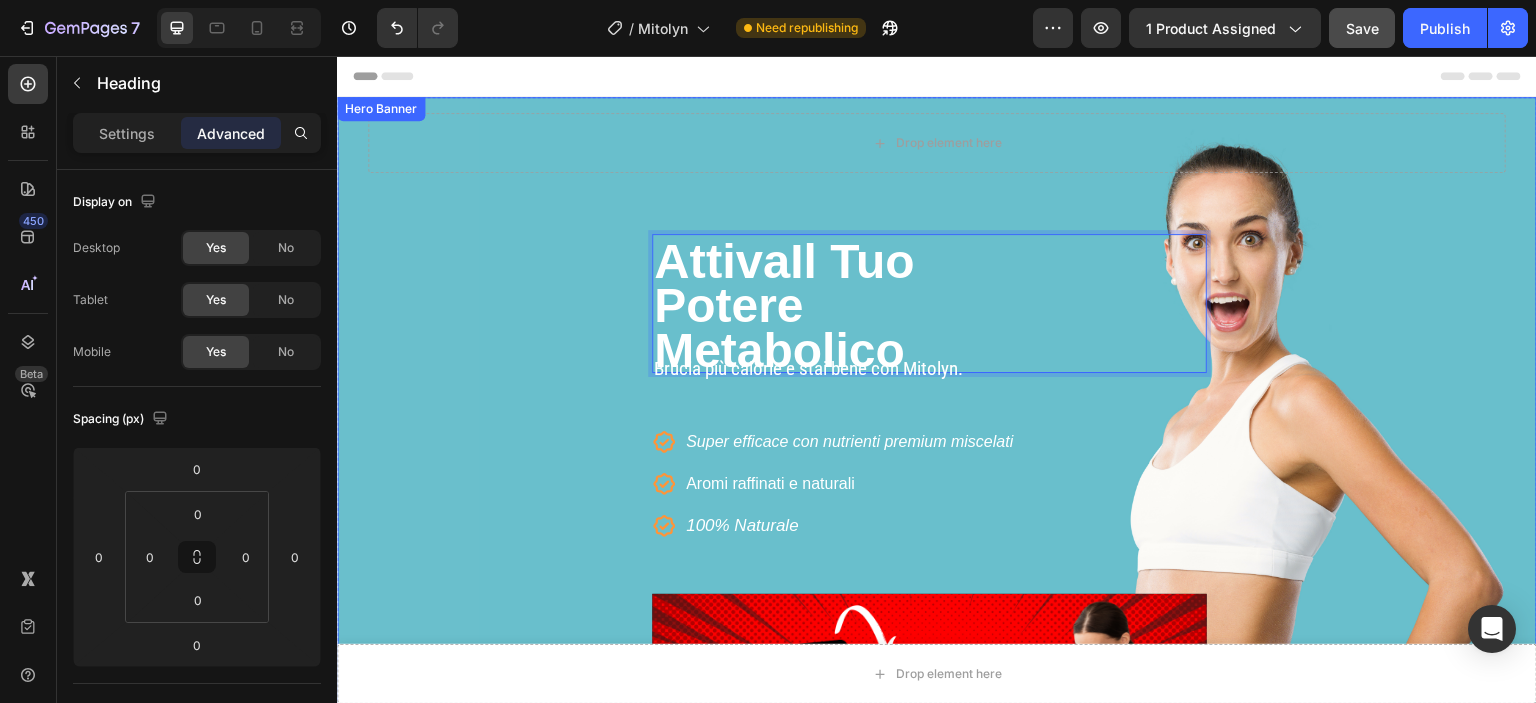 click on "Drop element here Row
Drop element here Row ⁠⁠⁠⁠⁠⁠⁠ Attiva  Il Tuo  Potere  Metabolico Heading   0 Brucia più calorie e stai bene con Mitolyn. Text block
Icon Super efficace con nutrienti premium miscelati Text block
Icon Aromi raffinati e naturali Text block
Icon 100% Naturale Text block Icon List Video Row Image" at bounding box center [937, 509] 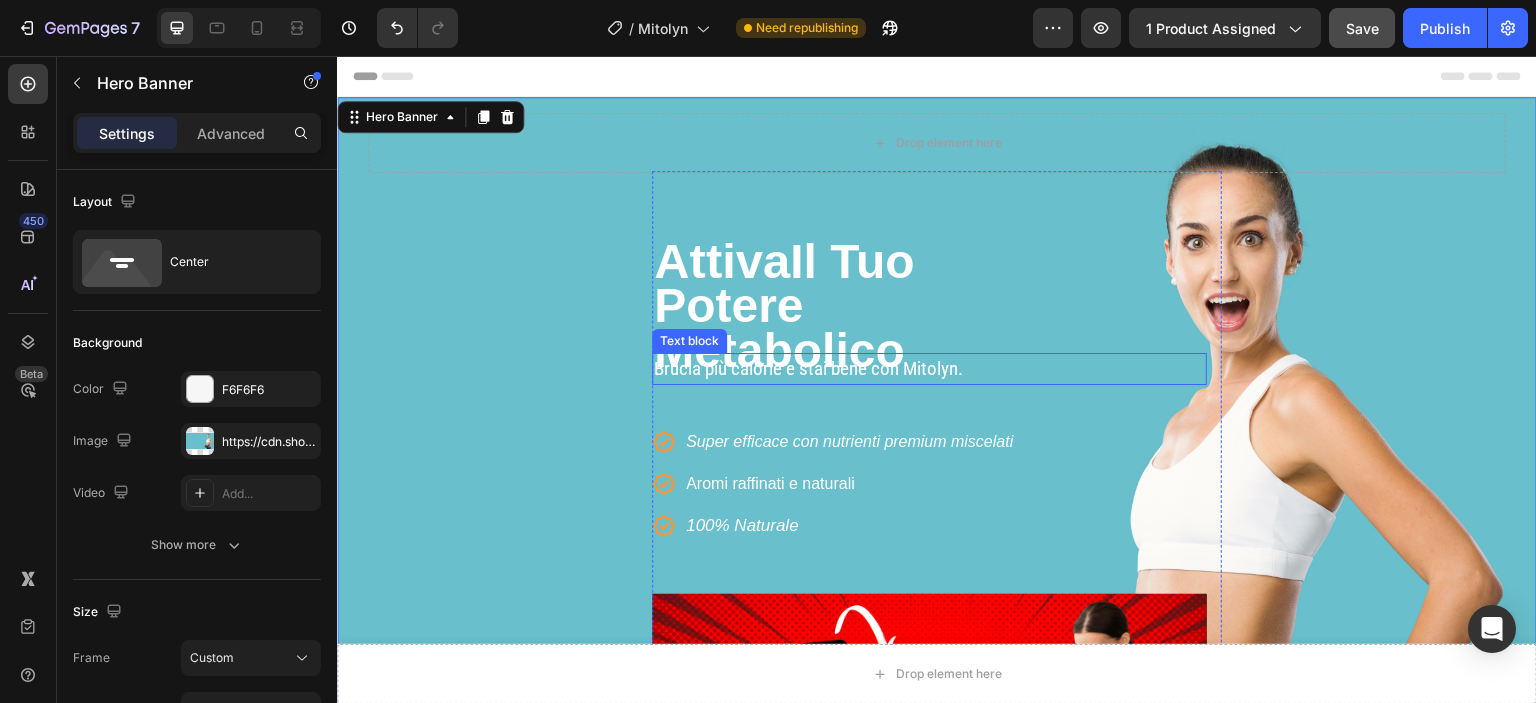 click on "Brucia più calorie e stai bene con Mitolyn." at bounding box center [929, 369] 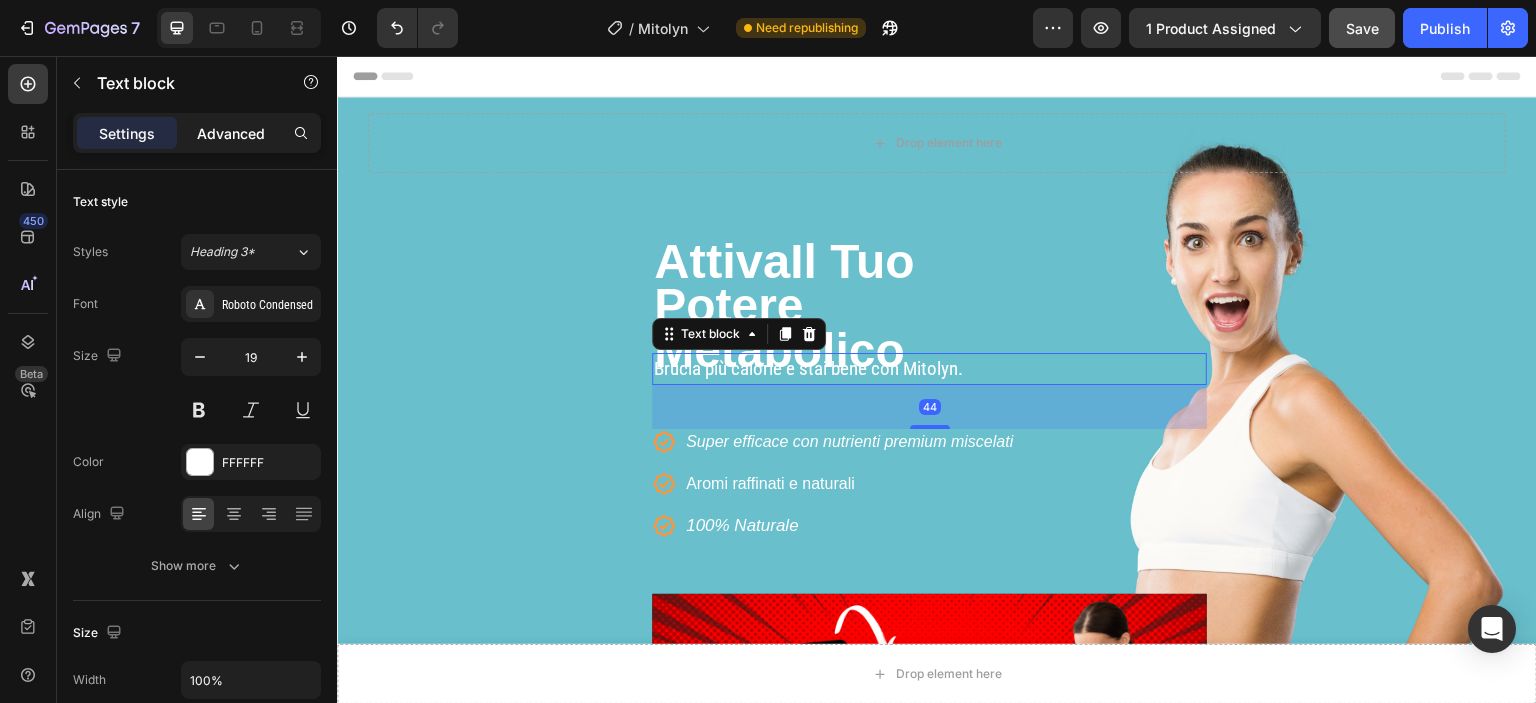 click on "Advanced" at bounding box center [231, 133] 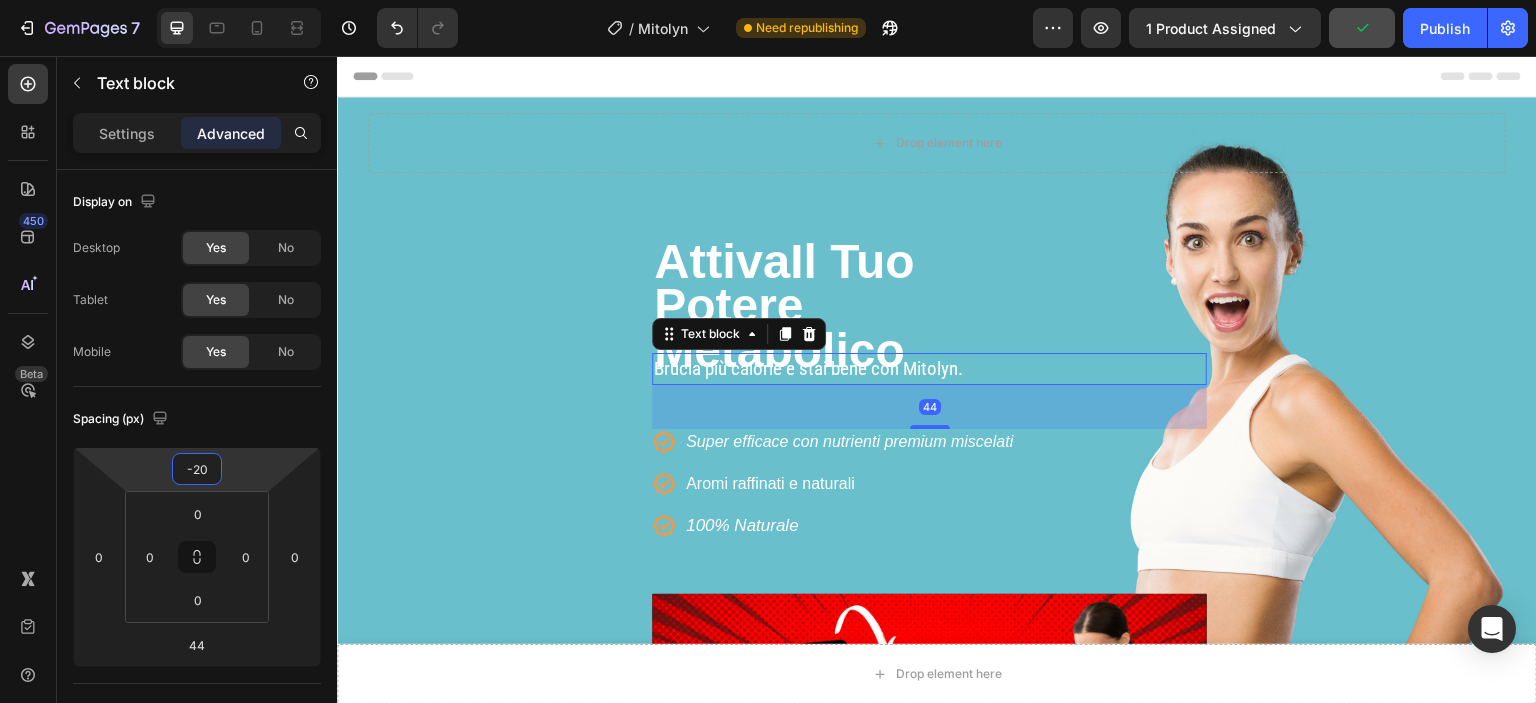 click on "-20" at bounding box center (197, 469) 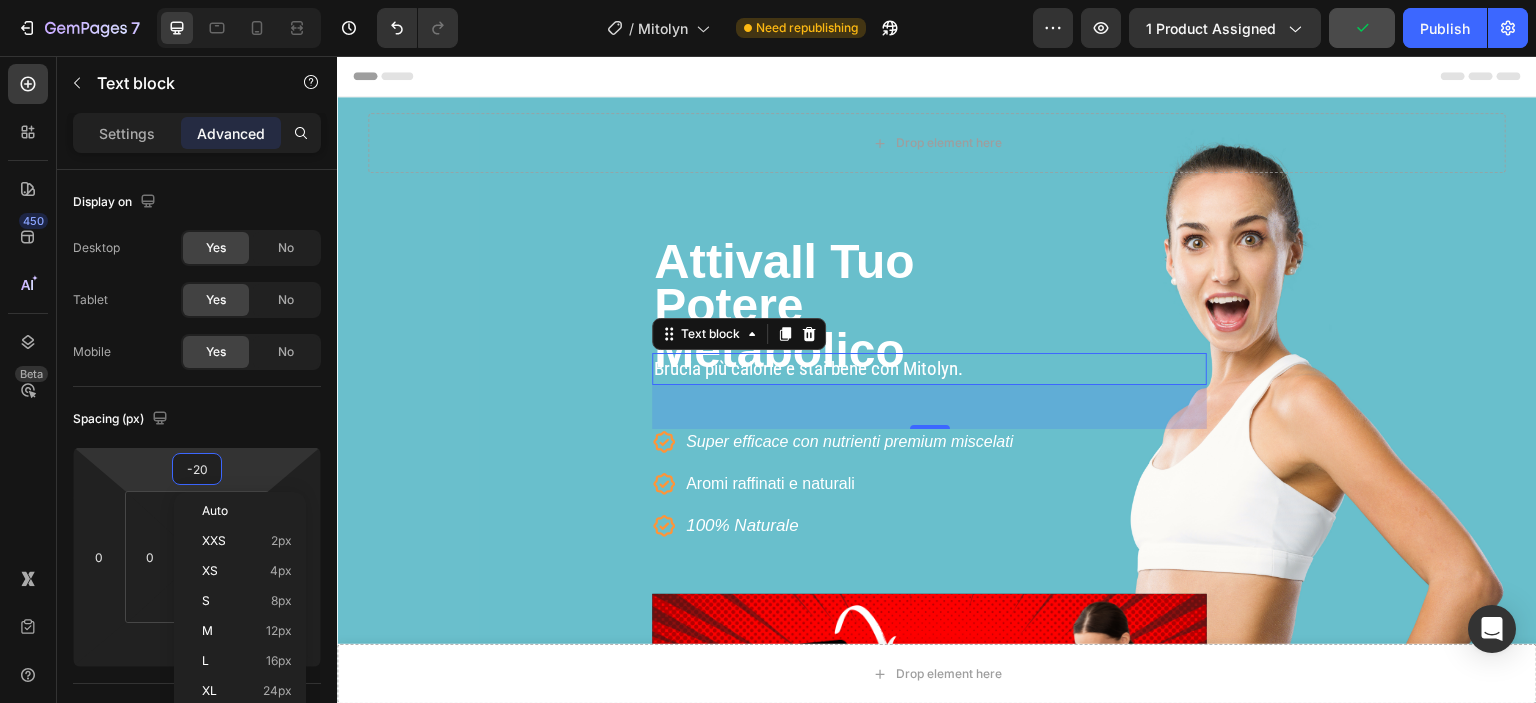 type on "0" 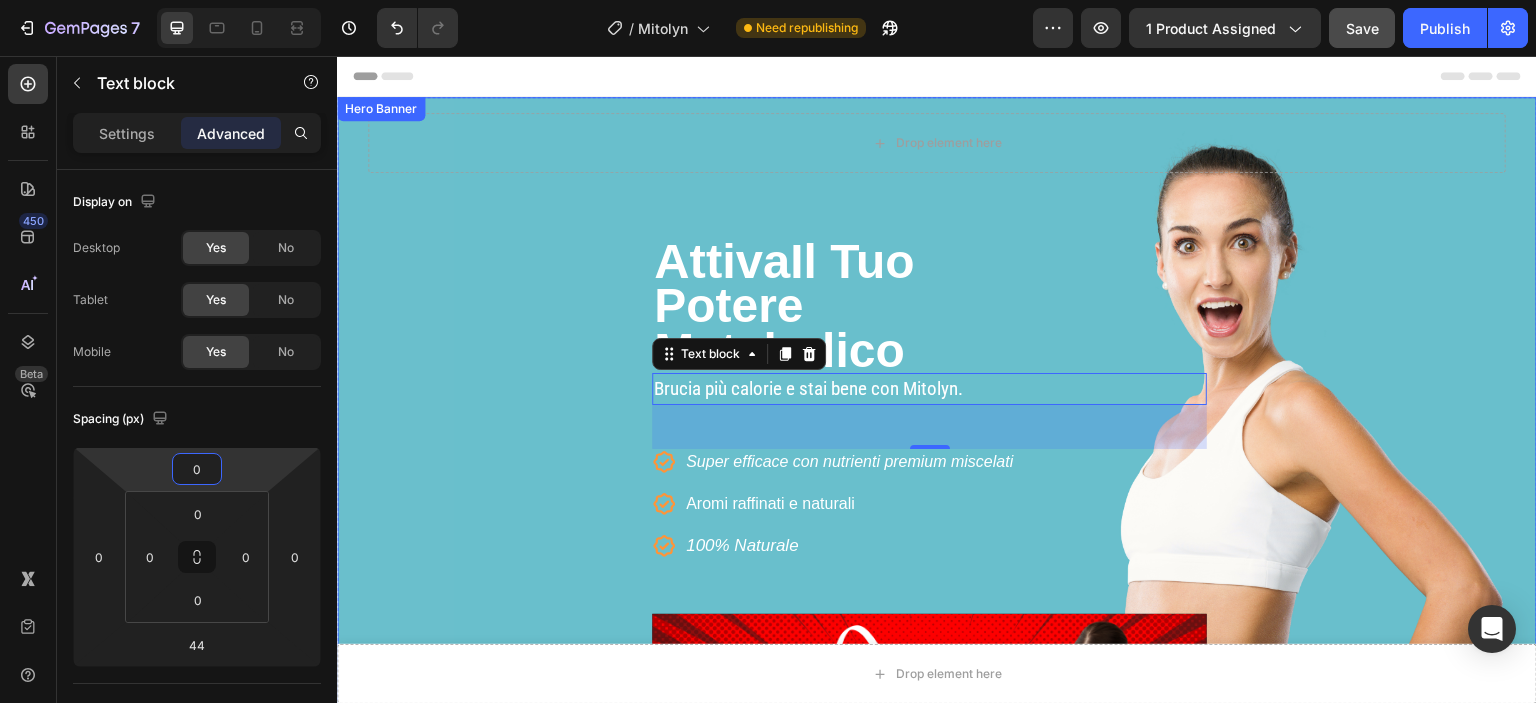 click on "Drop element here Row
Drop element here Row ⁠⁠⁠⁠⁠⁠⁠ Attiva  Il Tuo  Potere  Metabolico Heading Brucia più calorie e stai bene con Mitolyn. Text block   44
Icon Super efficace con nutrienti premium miscelati Text block
Icon Aromi raffinati e naturali Text block
Icon 100% Naturale Text block Icon List Video Row Image" at bounding box center (937, 519) 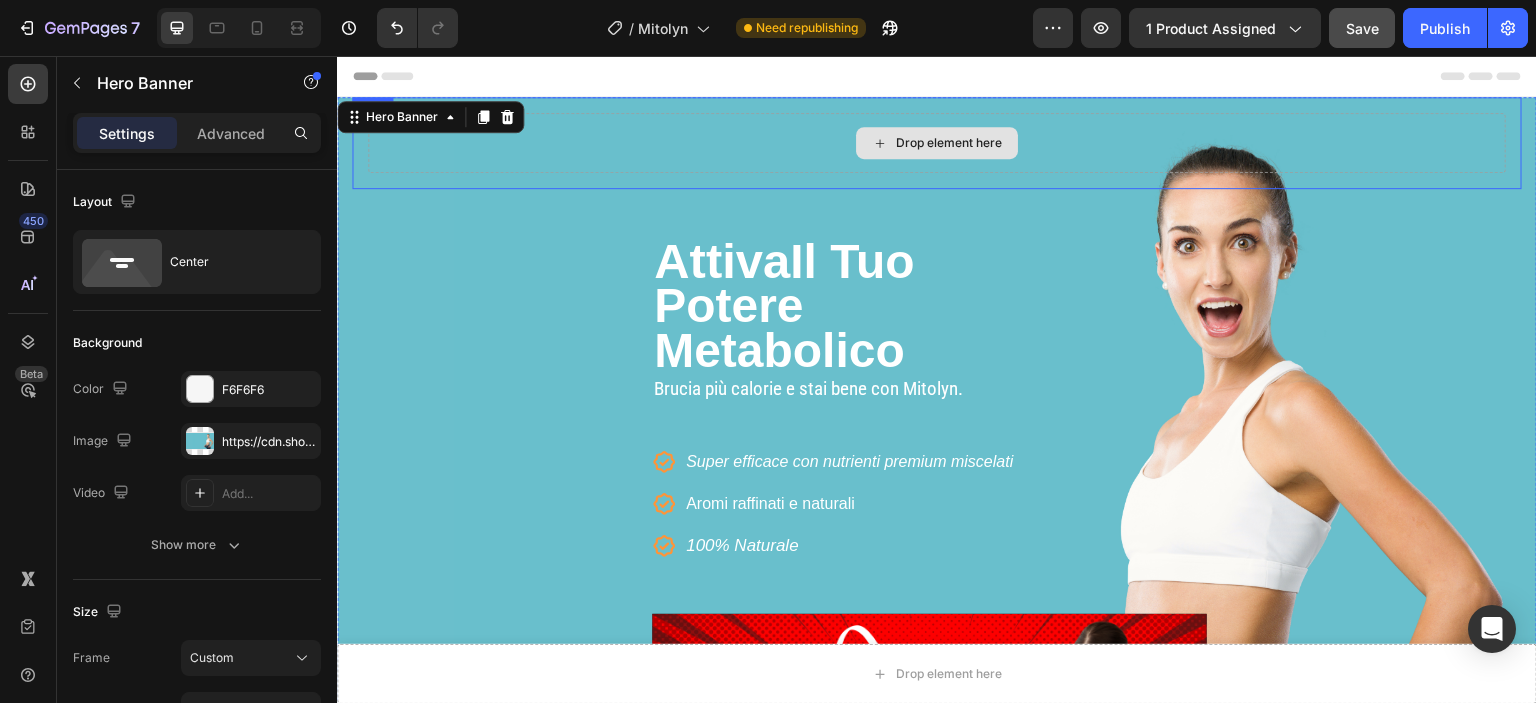 click on "Drop element here" at bounding box center (937, 143) 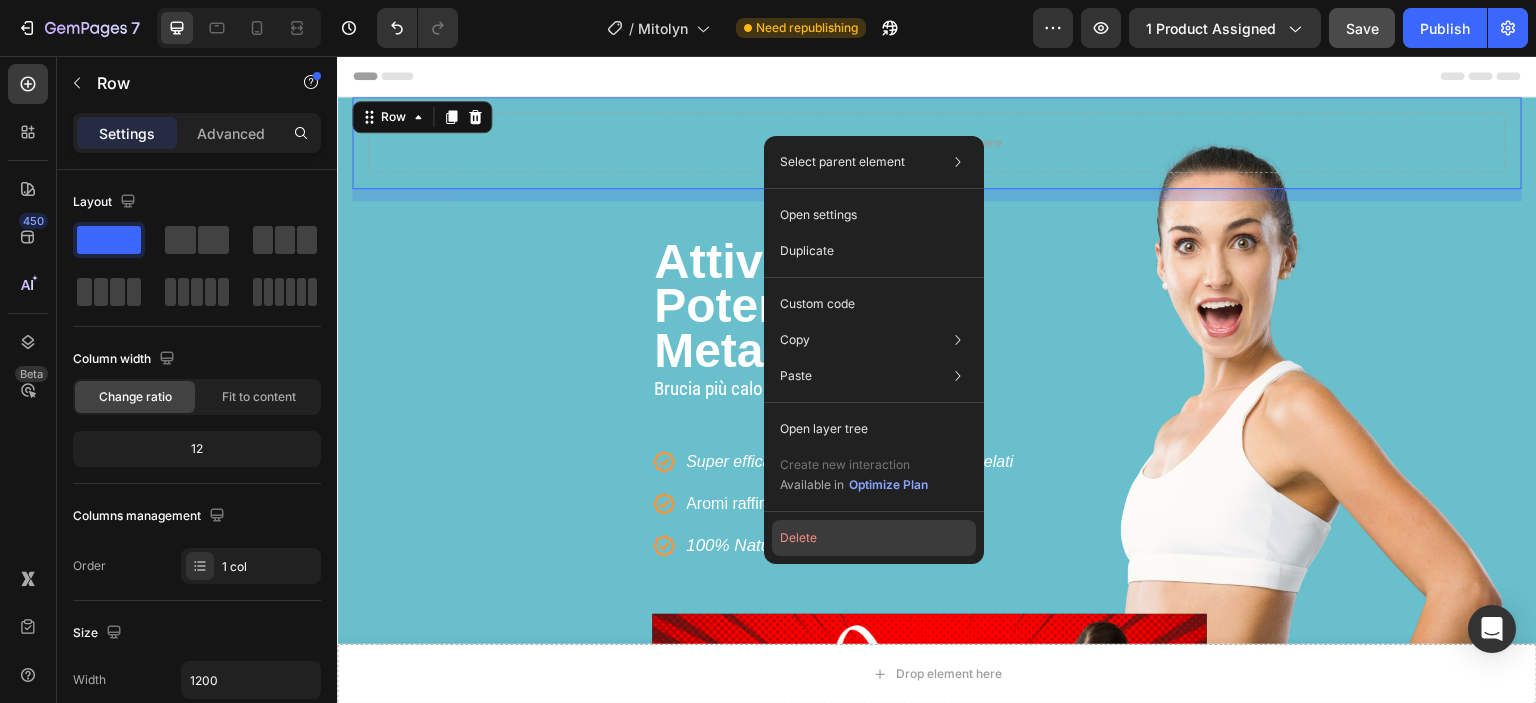 click on "Delete" 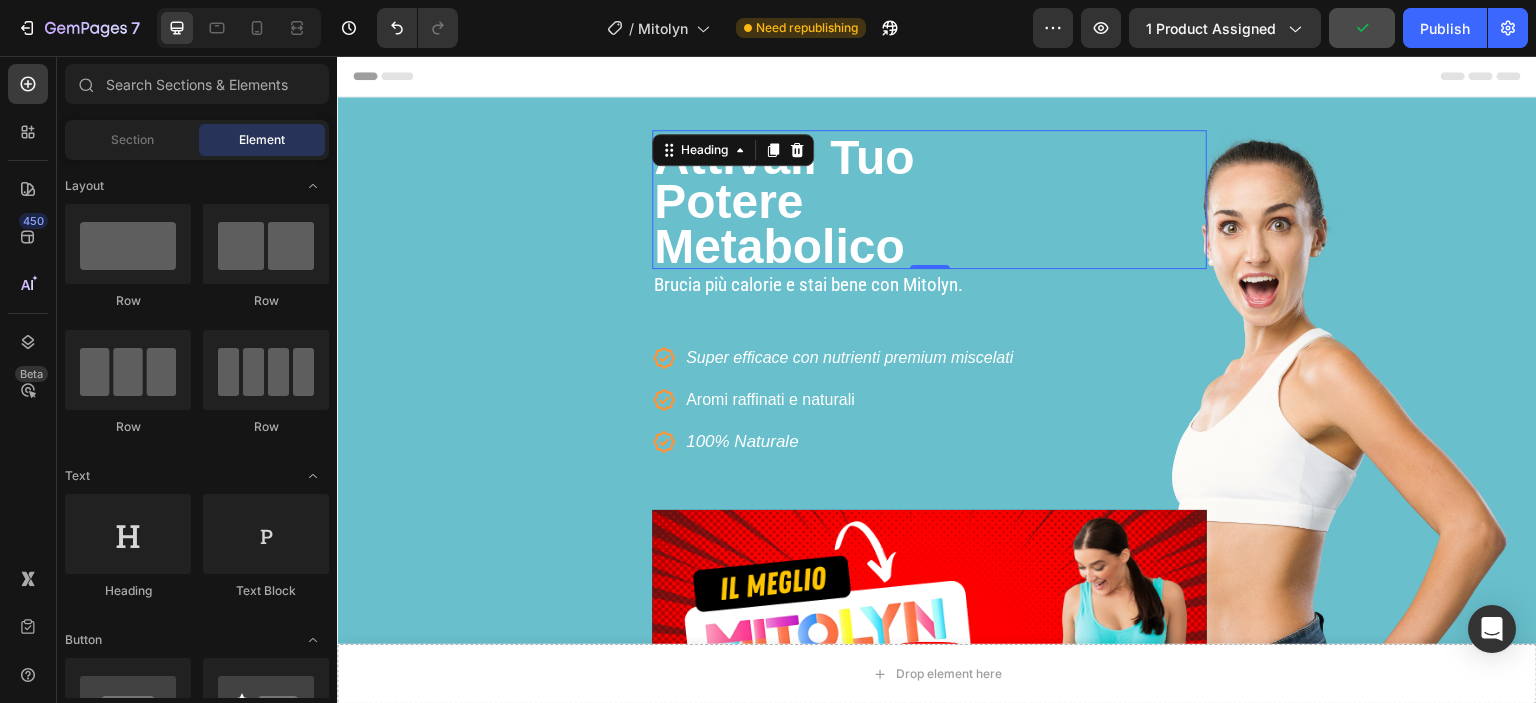 click on "Attiva" at bounding box center (722, 157) 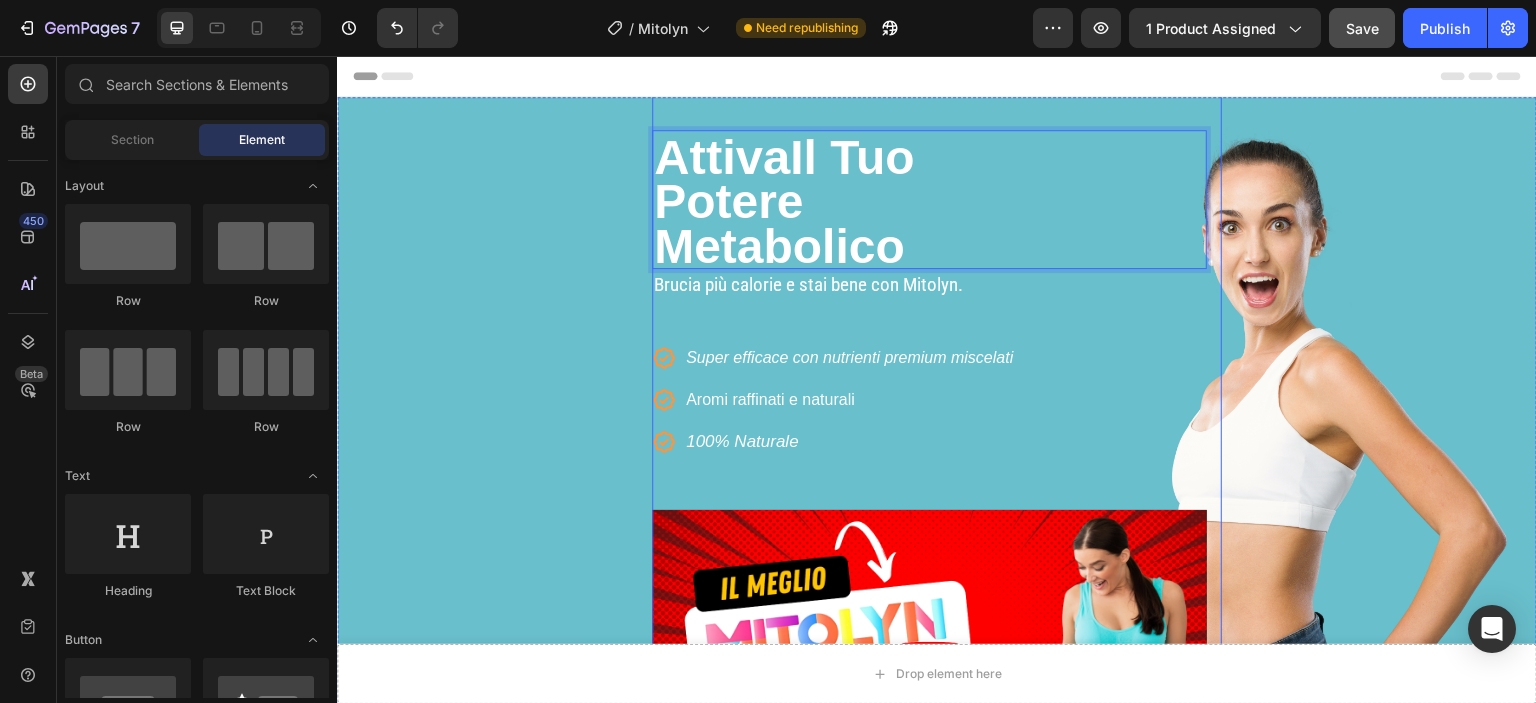 click on "⁠⁠⁠⁠⁠⁠⁠ Attiva  Il Tuo  Potere  Metabolico Heading   0 Brucia più calorie e stai bene con Mitolyn. Text block
Icon Super efficace con nutrienti premium miscelati Text block
Icon Aromi raffinati e naturali Text block
Icon 100% Naturale Text block Icon List Video" at bounding box center [929, 484] 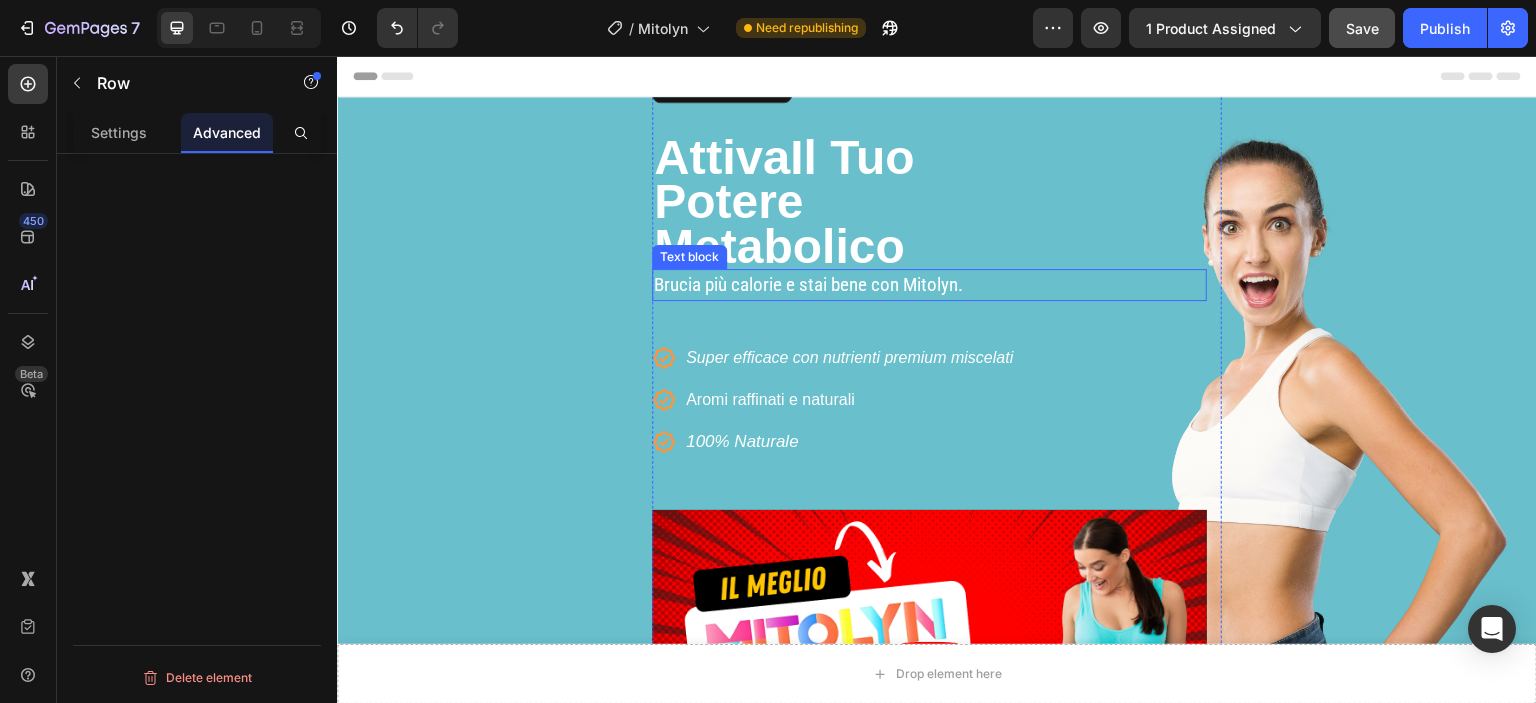 click on "Brucia più calorie e stai bene con Mitolyn." at bounding box center [929, 285] 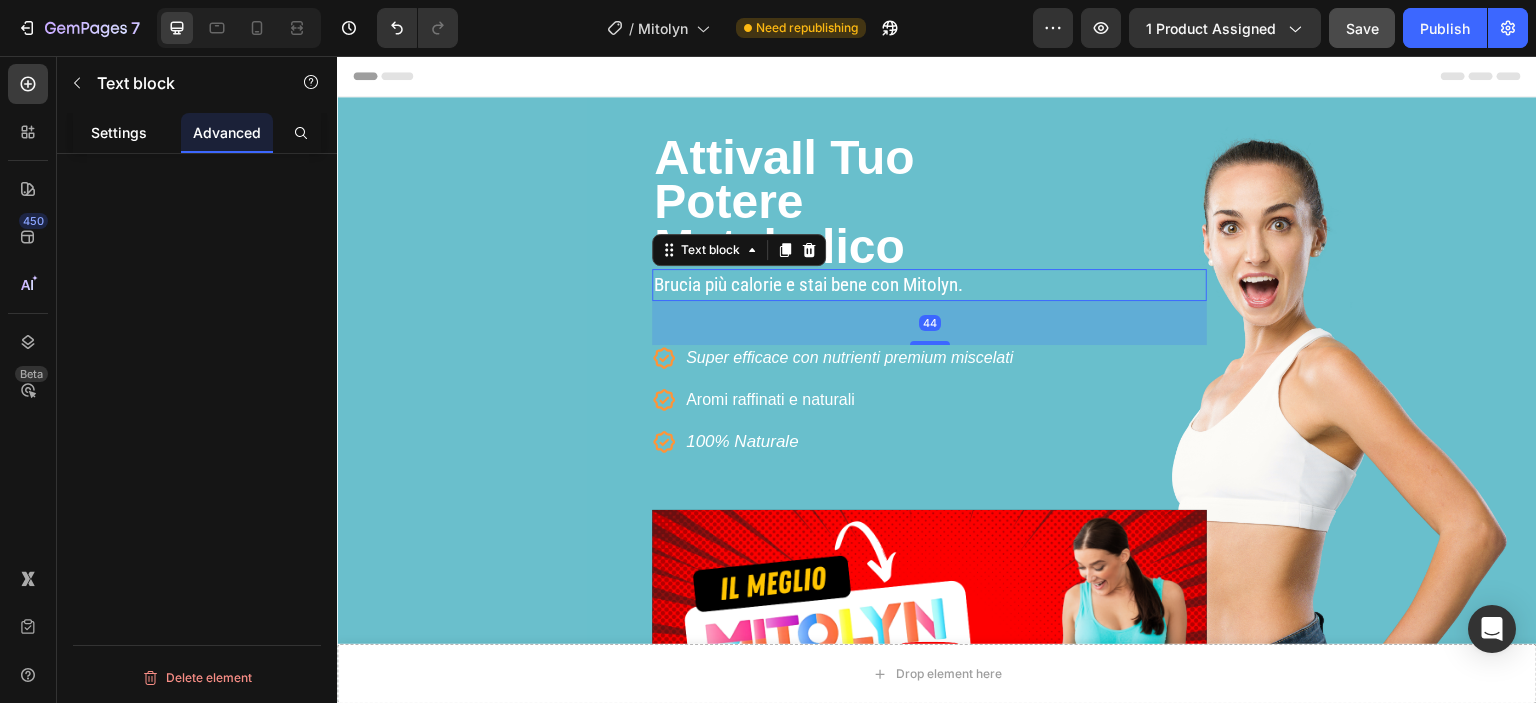click on "Settings" 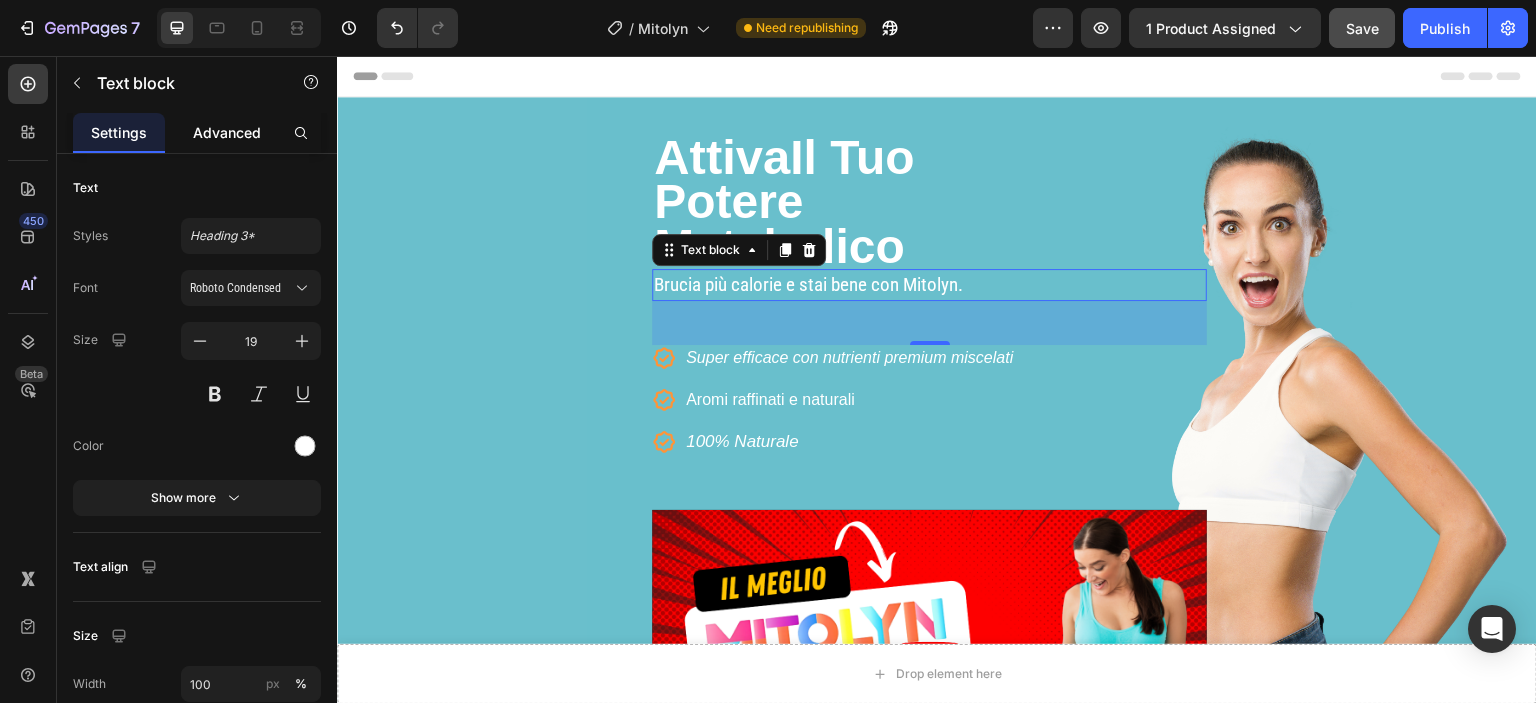 click on "Advanced" at bounding box center [227, 132] 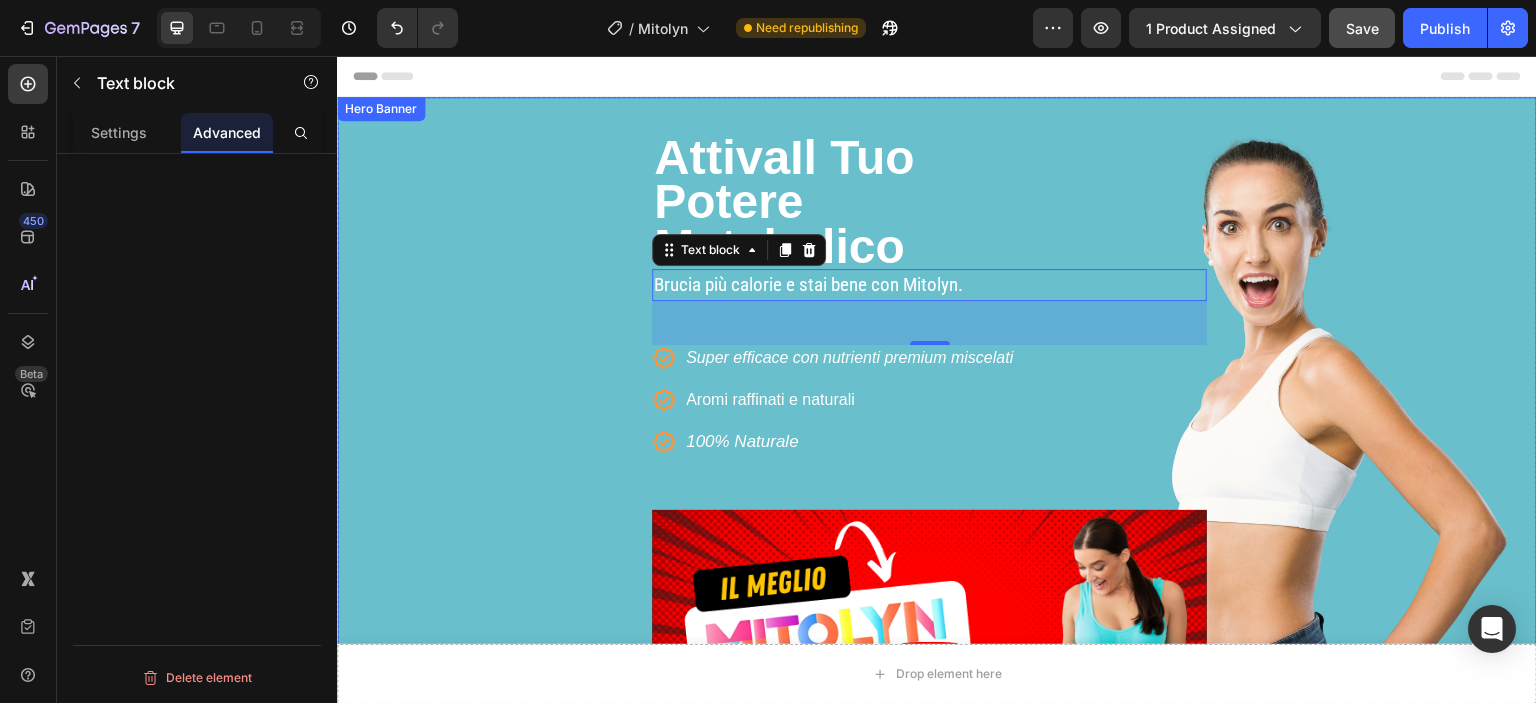 click on "Drop element here Row ⁠⁠⁠⁠⁠⁠⁠ Attiva  Il Tuo  Potere  Metabolico Heading Brucia più calorie e stai bene con Mitolyn. Text block   44
Icon Super efficace con nutrienti premium miscelati Text block
Icon Aromi raffinati e naturali Text block
Icon 100% Naturale Text block Icon List Video Row Image" at bounding box center (937, 467) 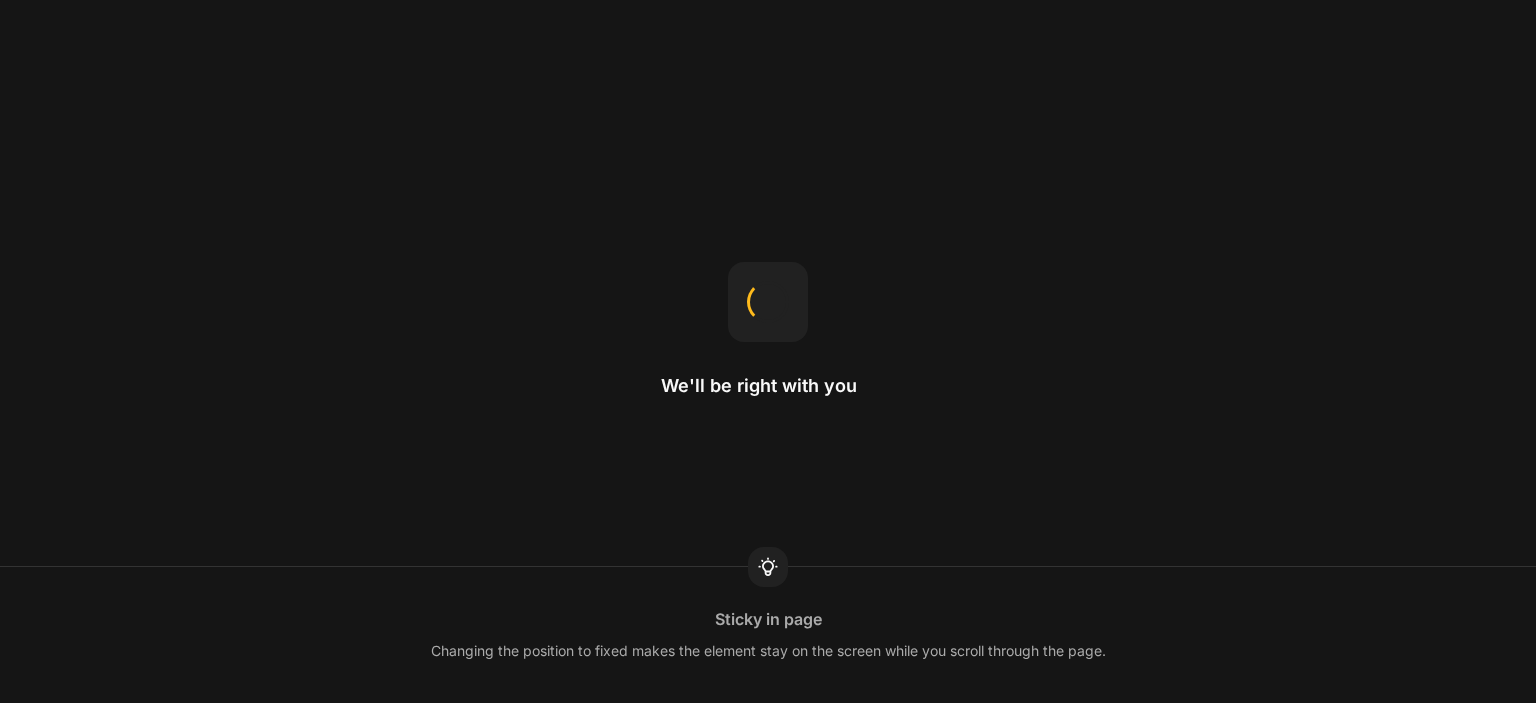 scroll, scrollTop: 0, scrollLeft: 0, axis: both 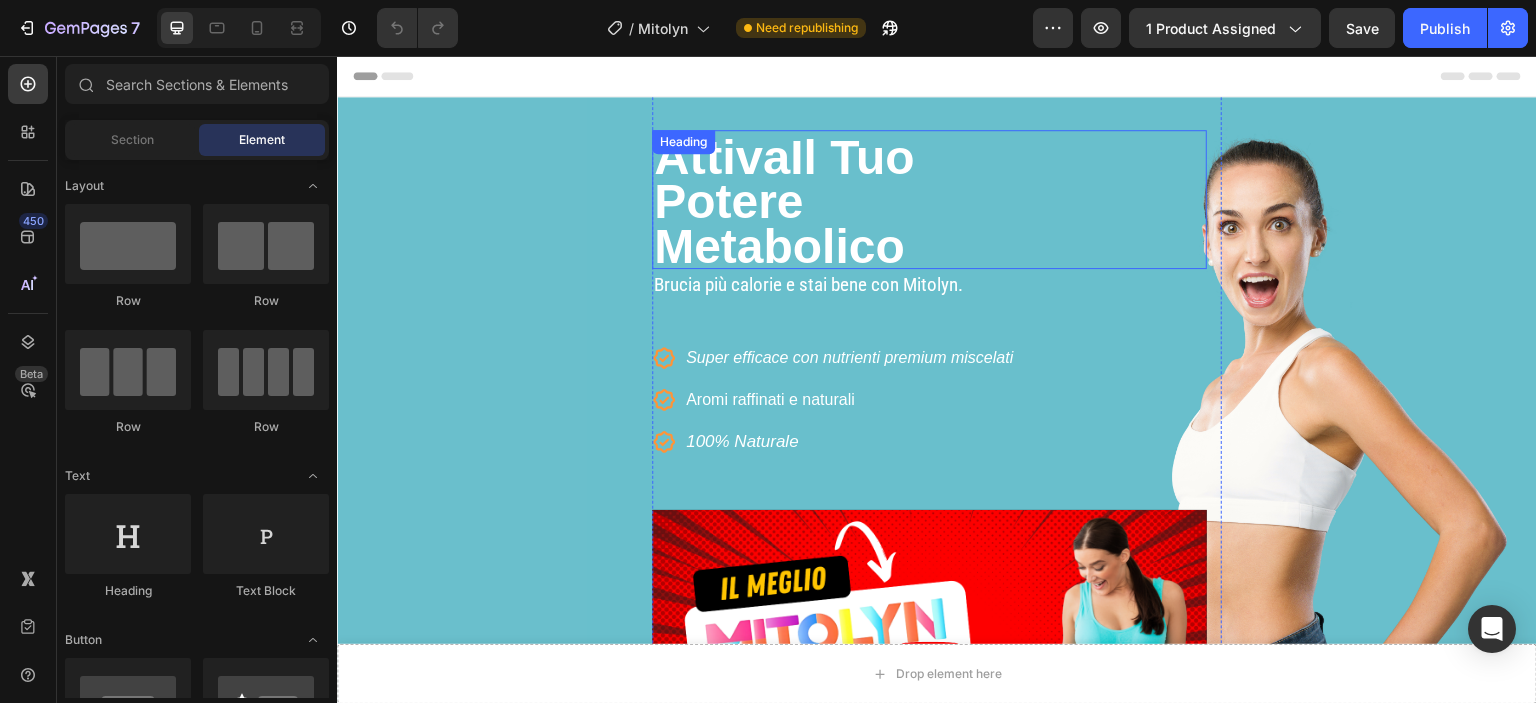 click on "Potere" at bounding box center [728, 201] 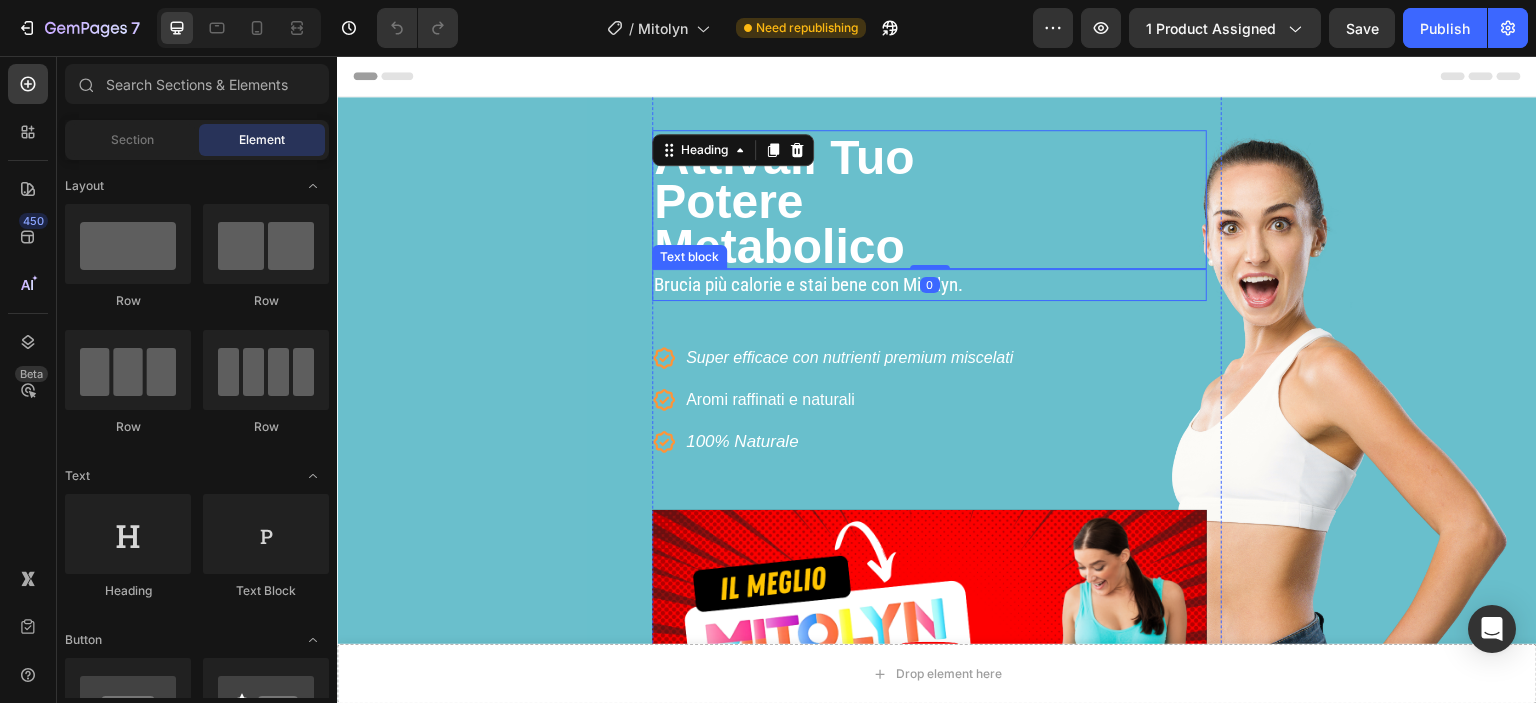 click on "Brucia più calorie e stai bene con Mitolyn." at bounding box center (929, 285) 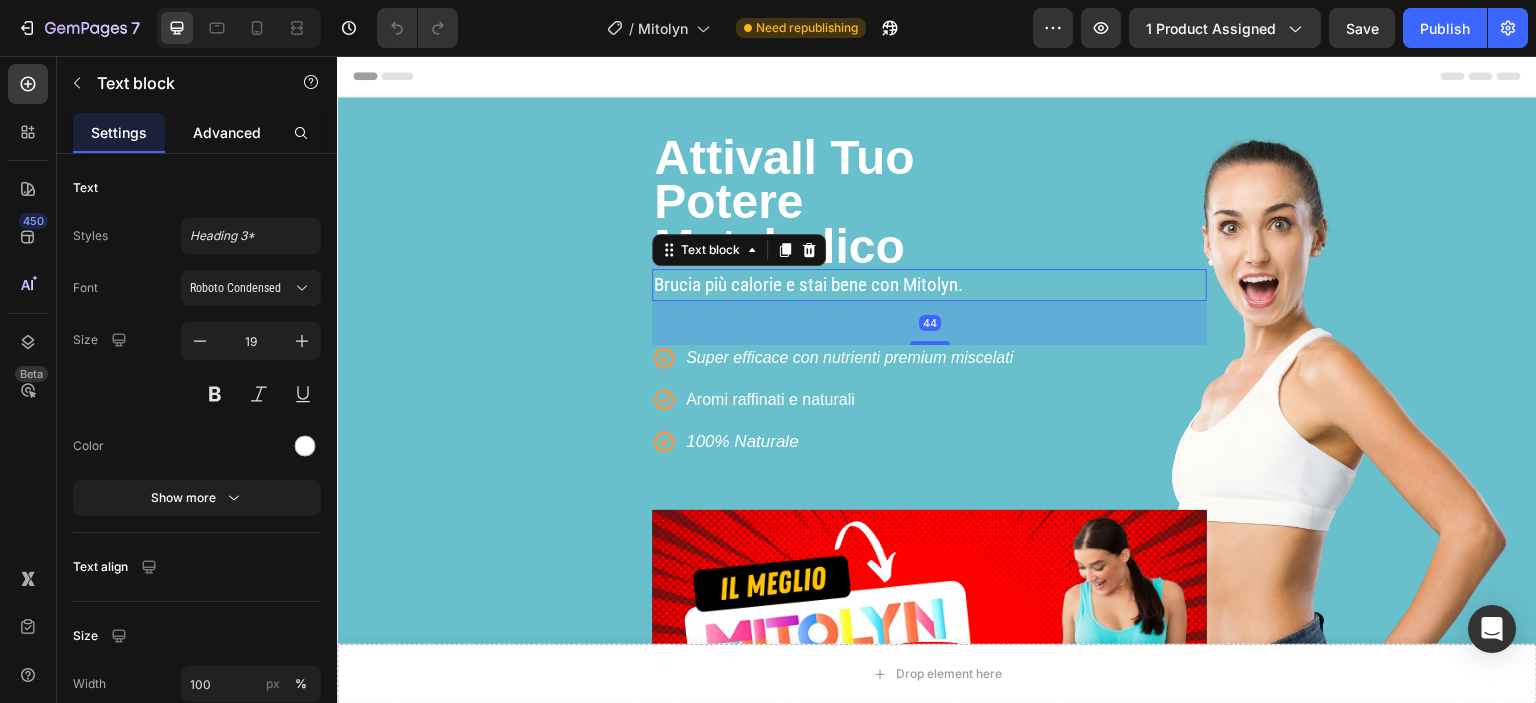 click on "Advanced" at bounding box center [227, 132] 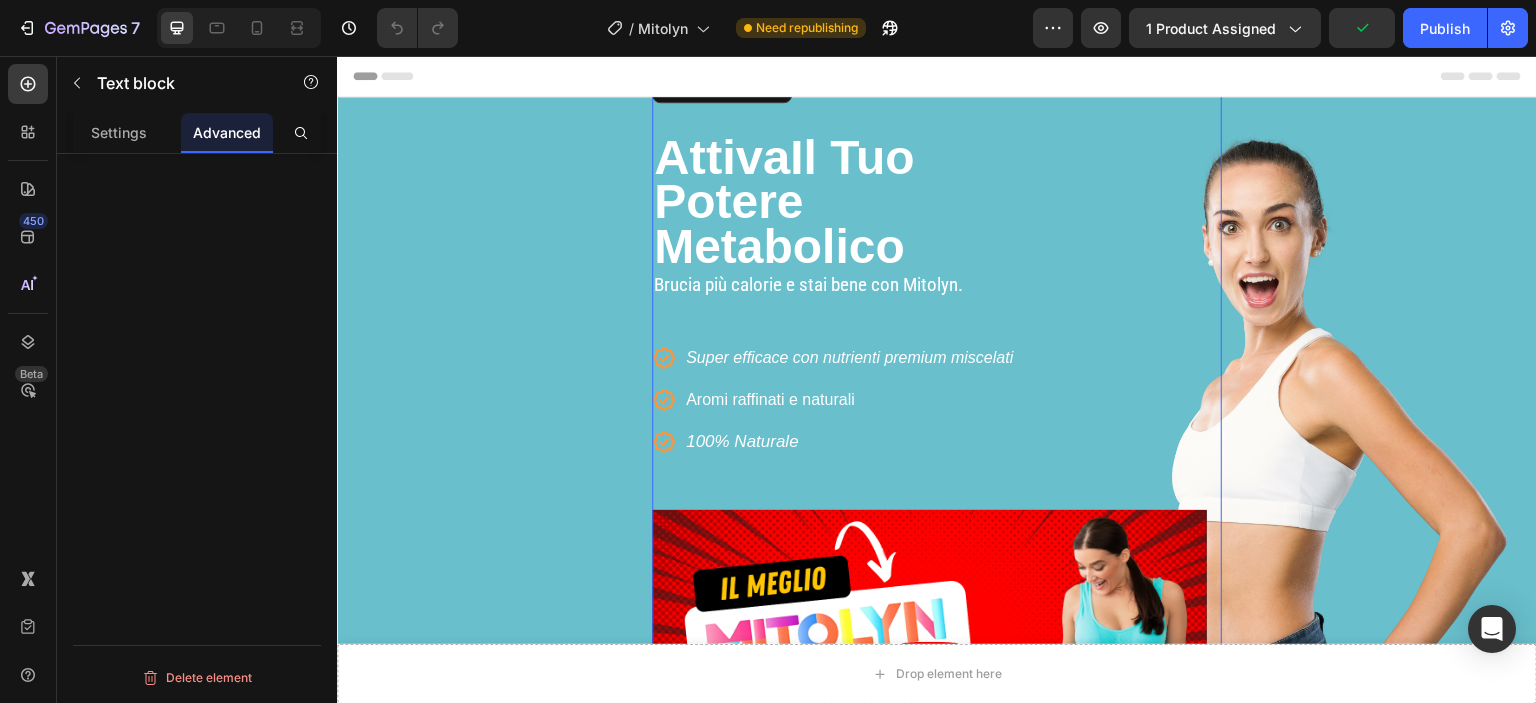 click on "Attiva  Il Tuo  Potere  Metabolico Heading Brucia più calorie e stai bene con Mitolyn. Text block
Icon Super efficace con nutrienti premium miscelati Text block
Icon Aromi raffinati e naturali Text block
Icon 100% Naturale Text block Icon List Video Row   0" at bounding box center (937, 452) 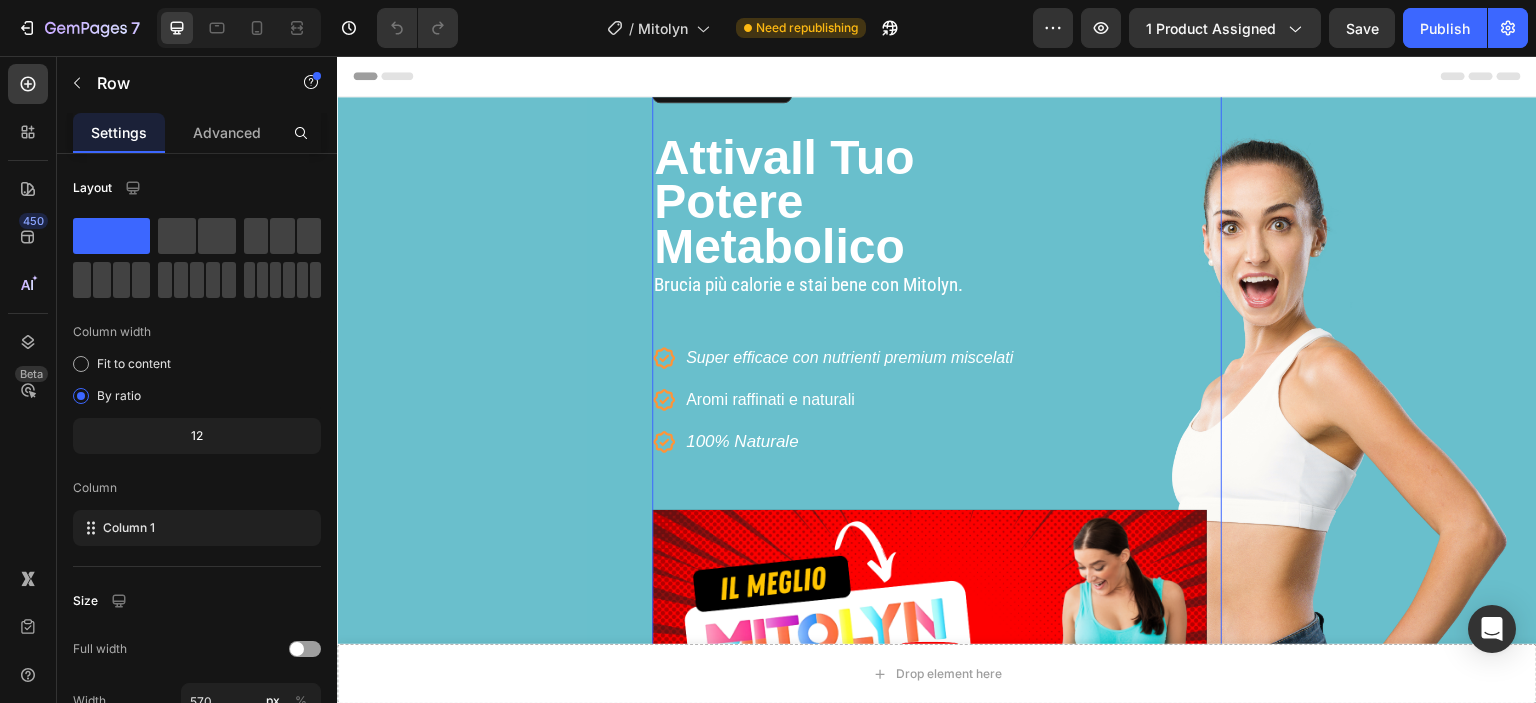 click on "Row" at bounding box center (722, 87) 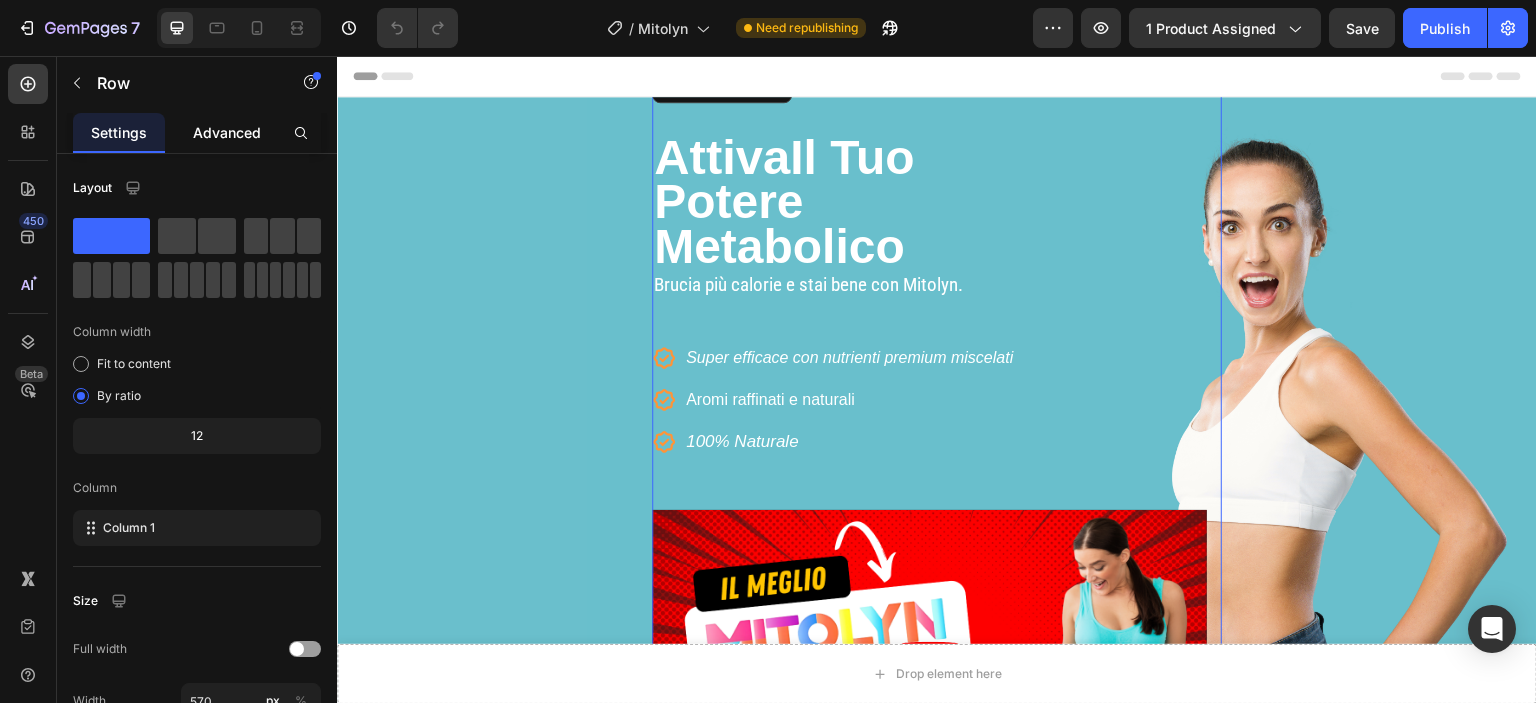 click on "Advanced" at bounding box center [227, 132] 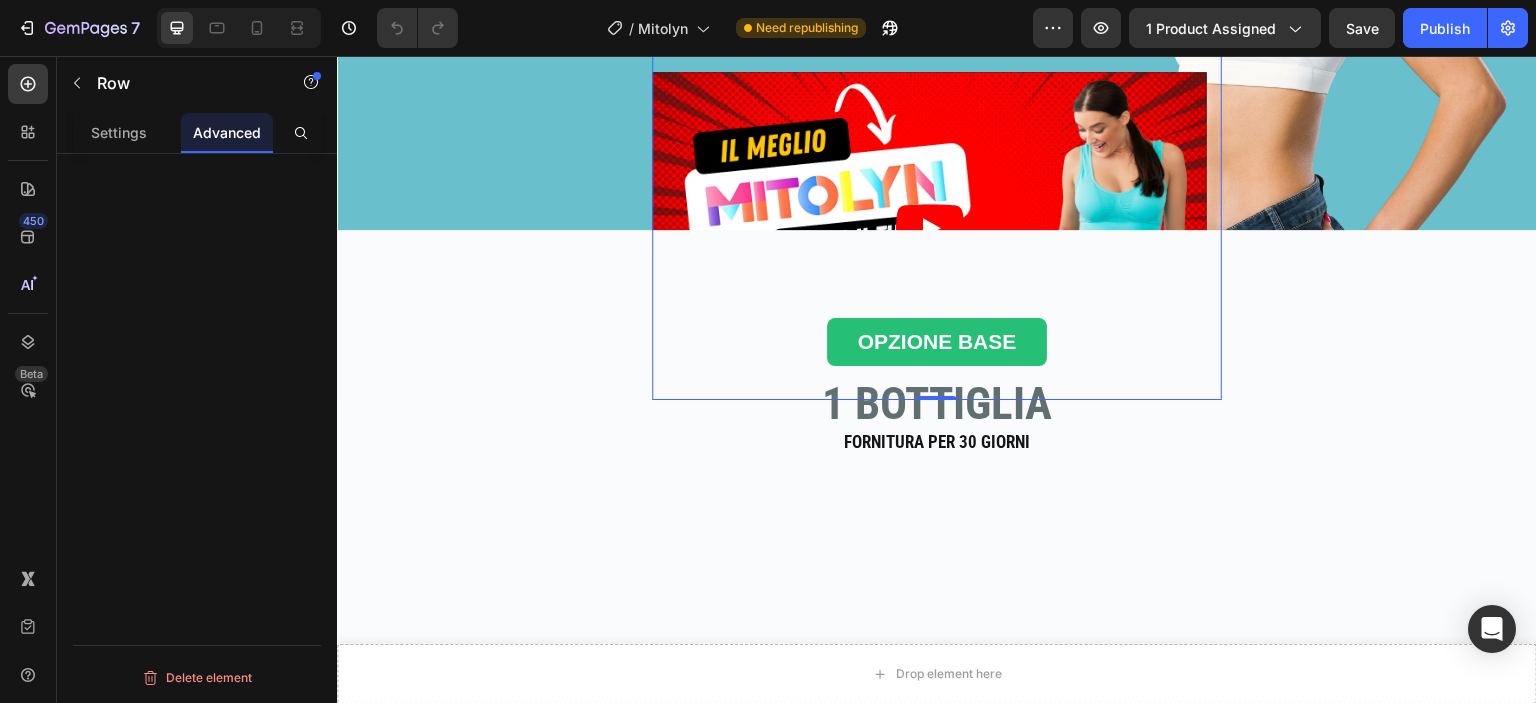 scroll, scrollTop: 500, scrollLeft: 0, axis: vertical 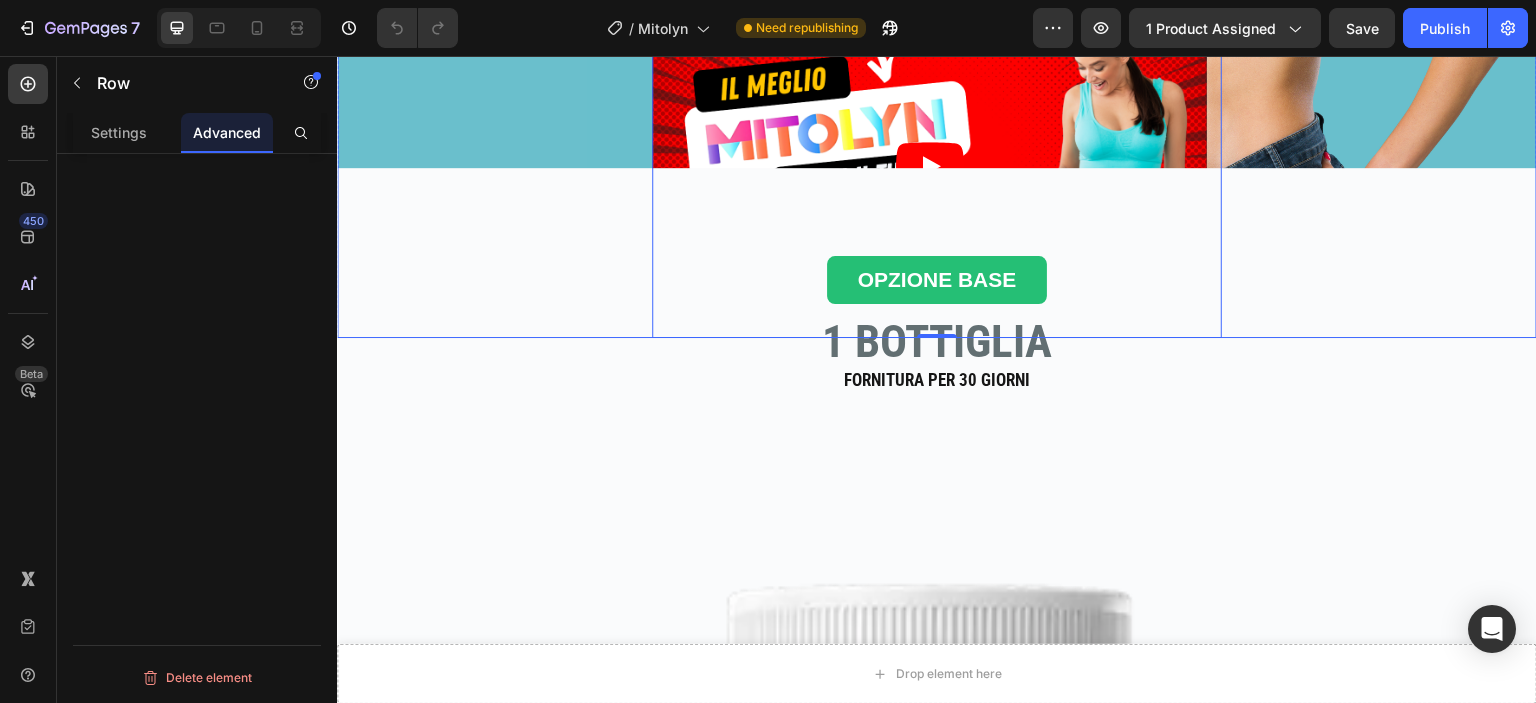 click on "Drop element here Row Attiva  Il Tuo  Potere  Metabolico Heading Brucia più calorie e stai bene con Mitolyn. Text block
Icon Super efficace con nutrienti premium miscelati Text block
Icon Aromi raffinati e naturali Text block
Icon 100% Naturale Text block Icon List Video Row   0 Image" at bounding box center [937, -33] 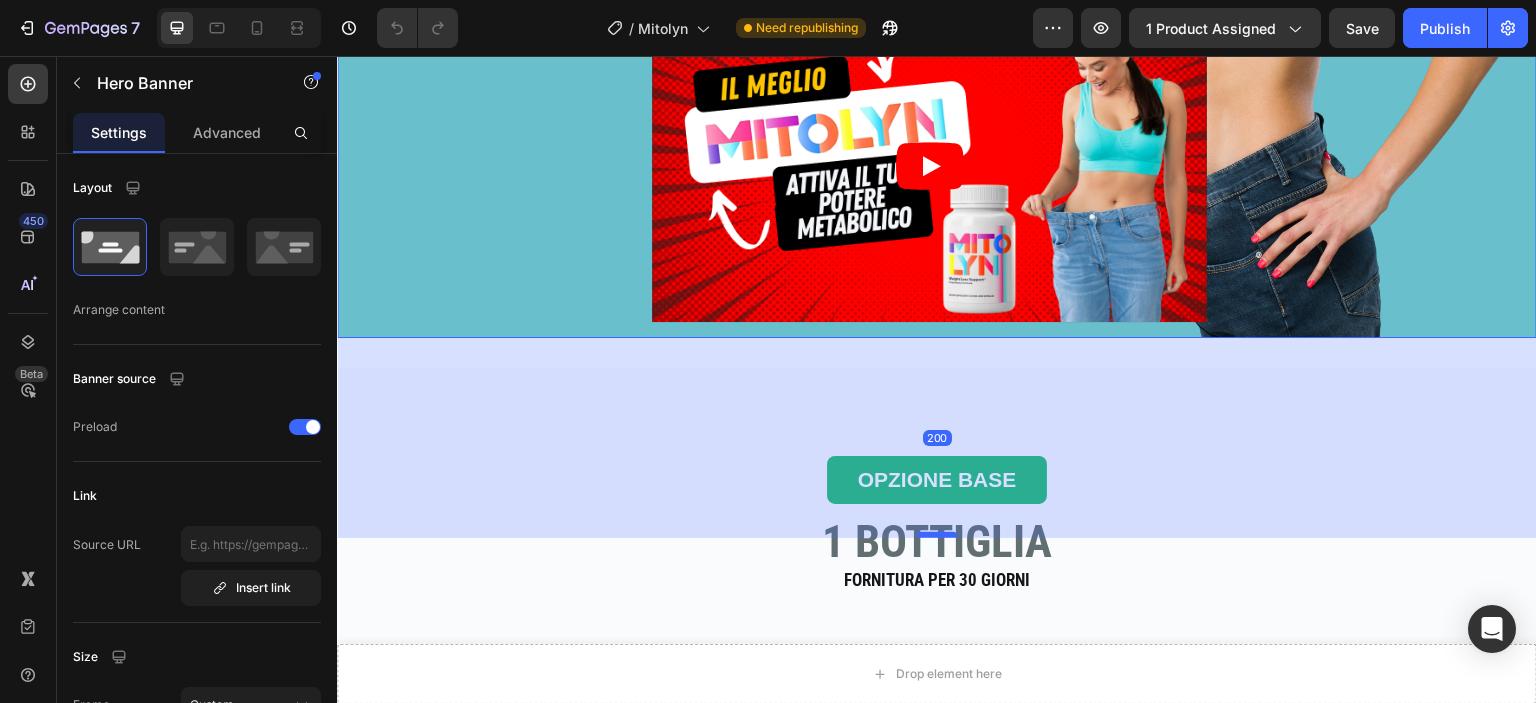 drag, startPoint x: 926, startPoint y: 338, endPoint x: 927, endPoint y: 538, distance: 200.0025 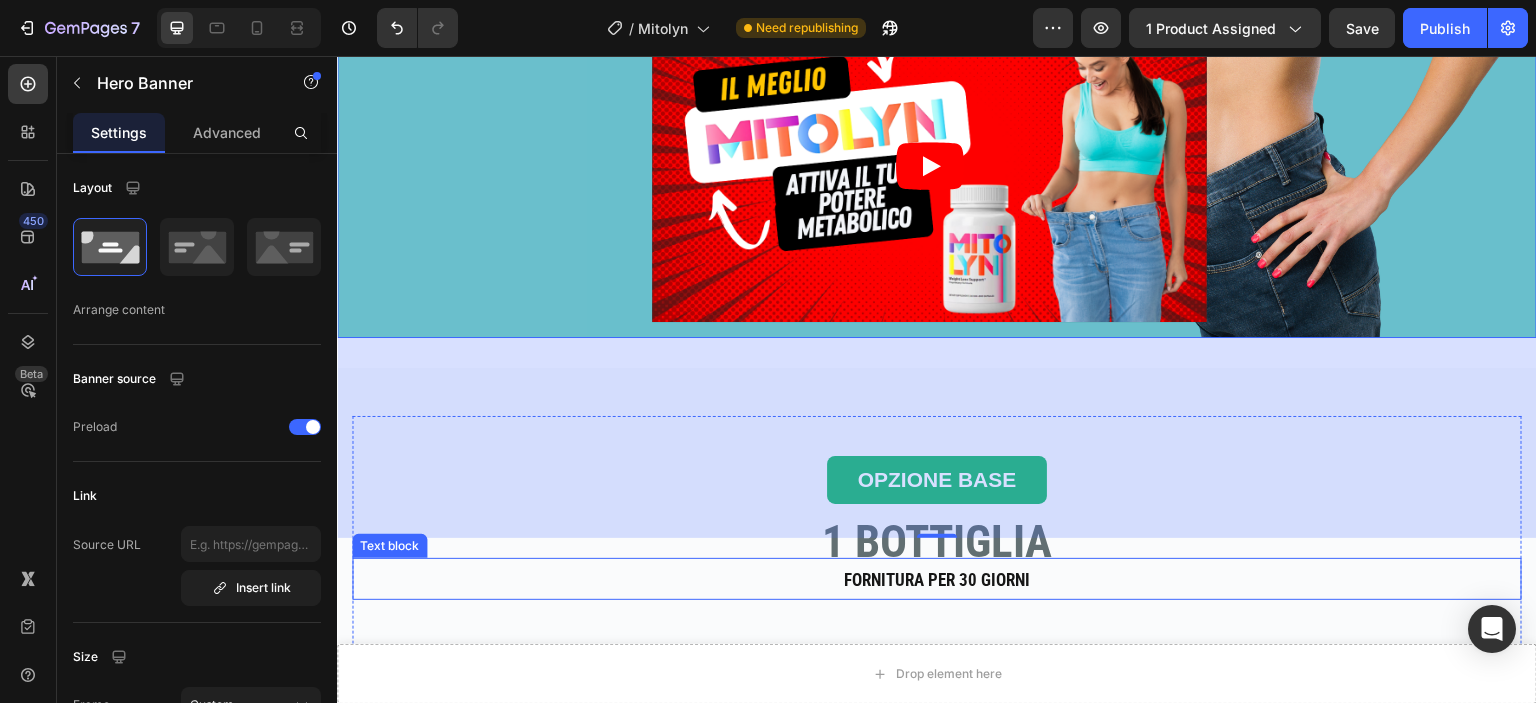 click on "FORNITURA PER 30 GIORNI" at bounding box center (937, 579) 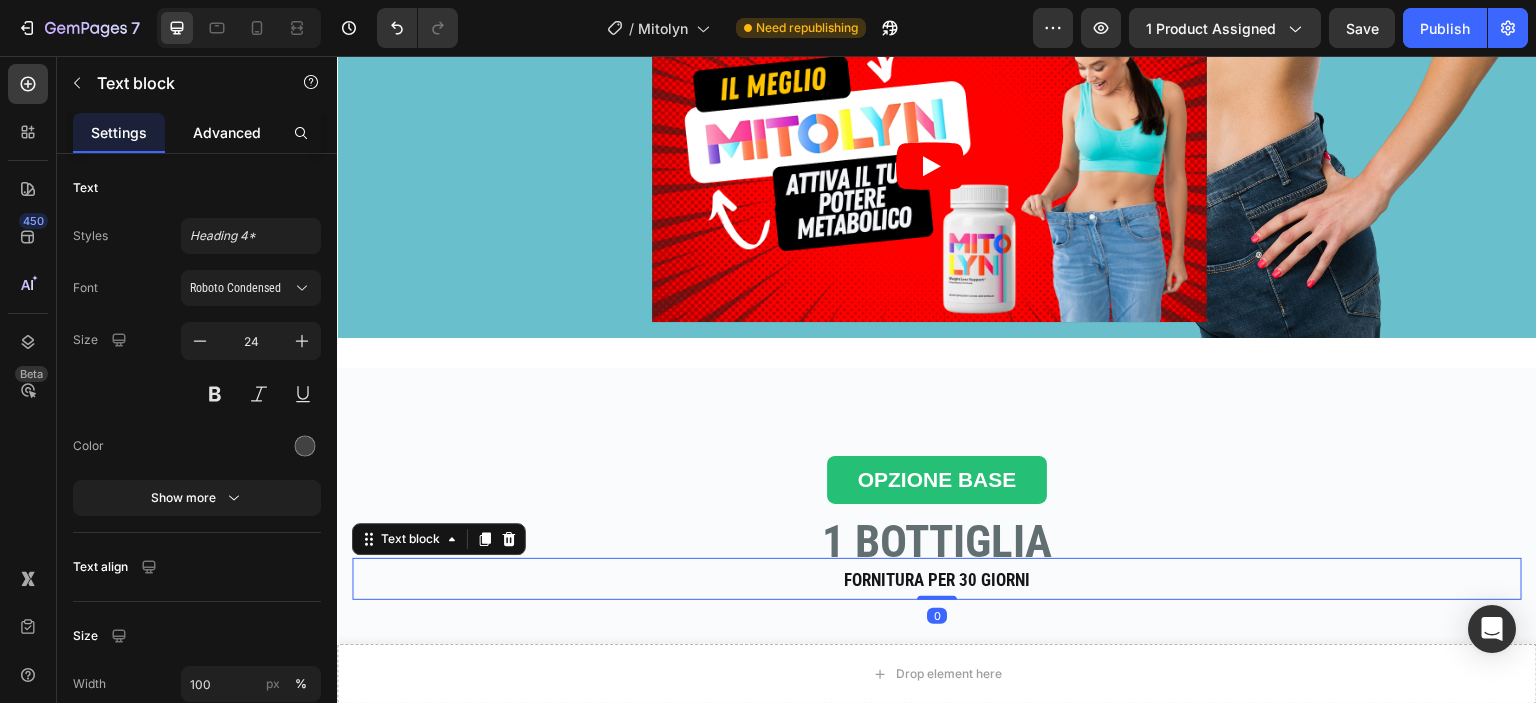click on "Advanced" at bounding box center (227, 132) 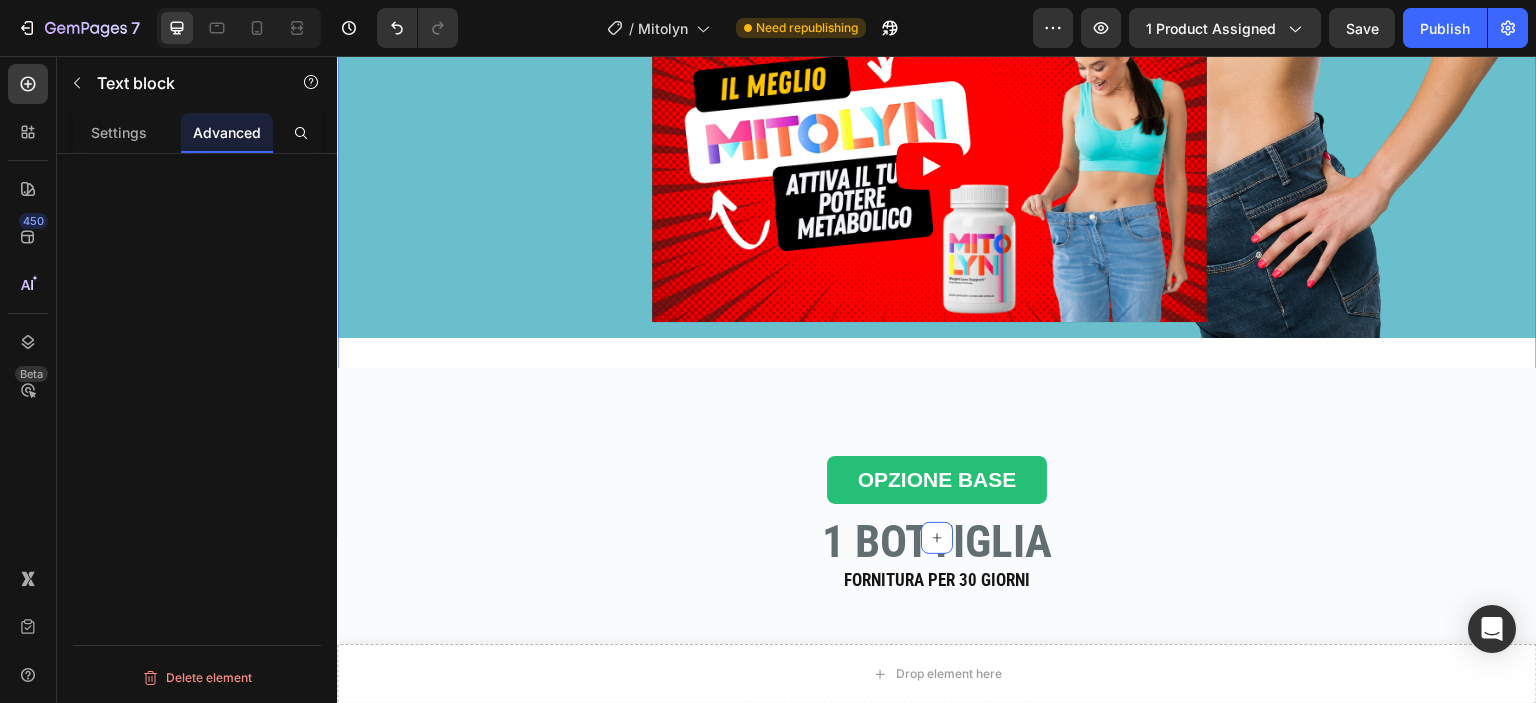 scroll, scrollTop: 700, scrollLeft: 0, axis: vertical 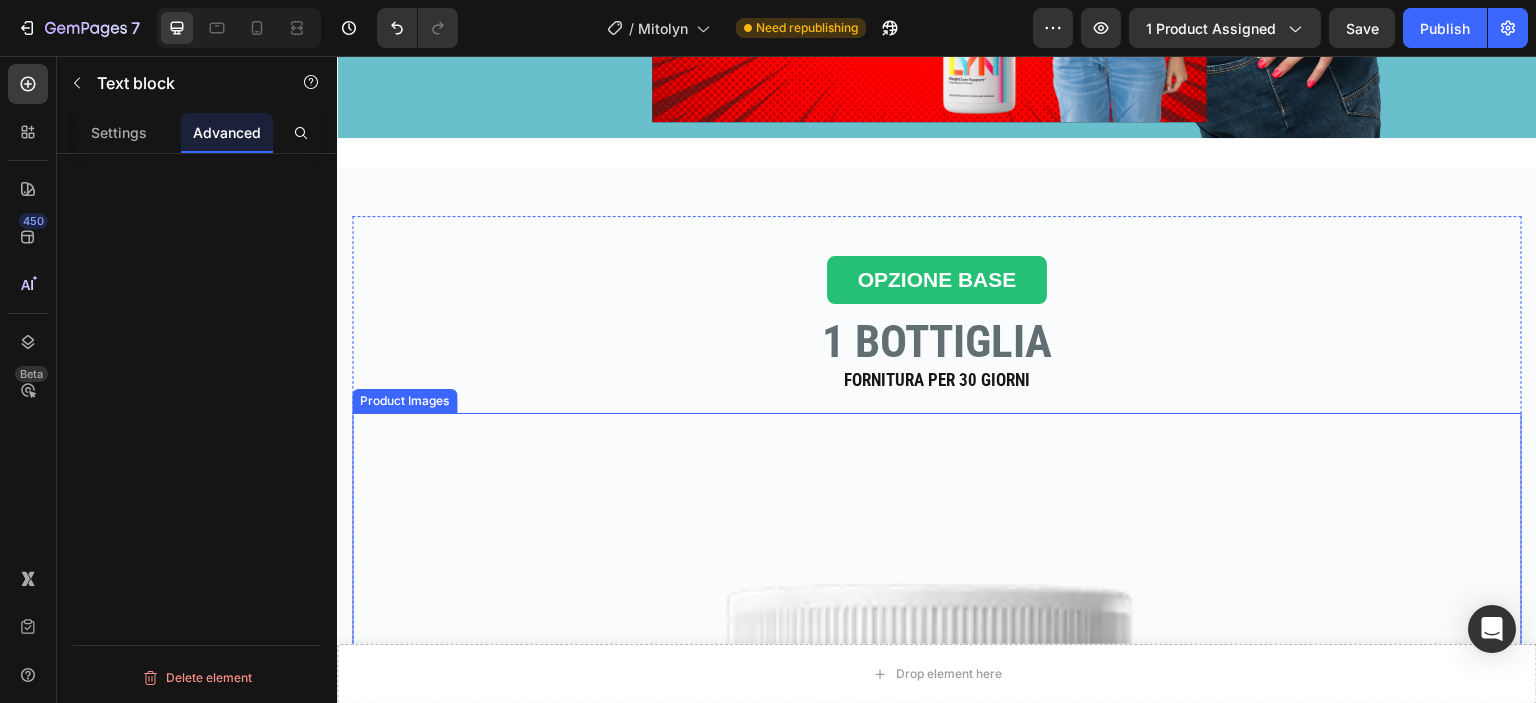 click at bounding box center [937, 998] 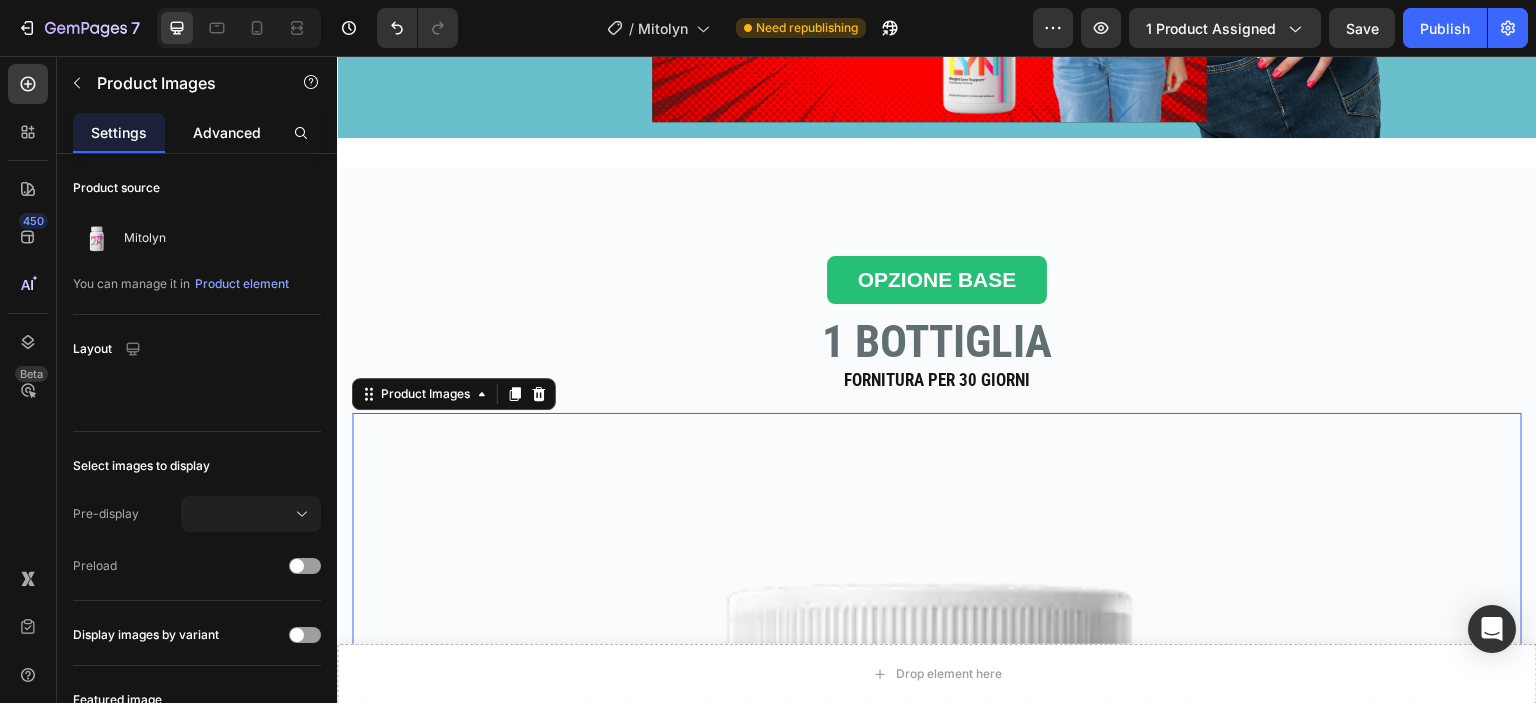 click on "Advanced" 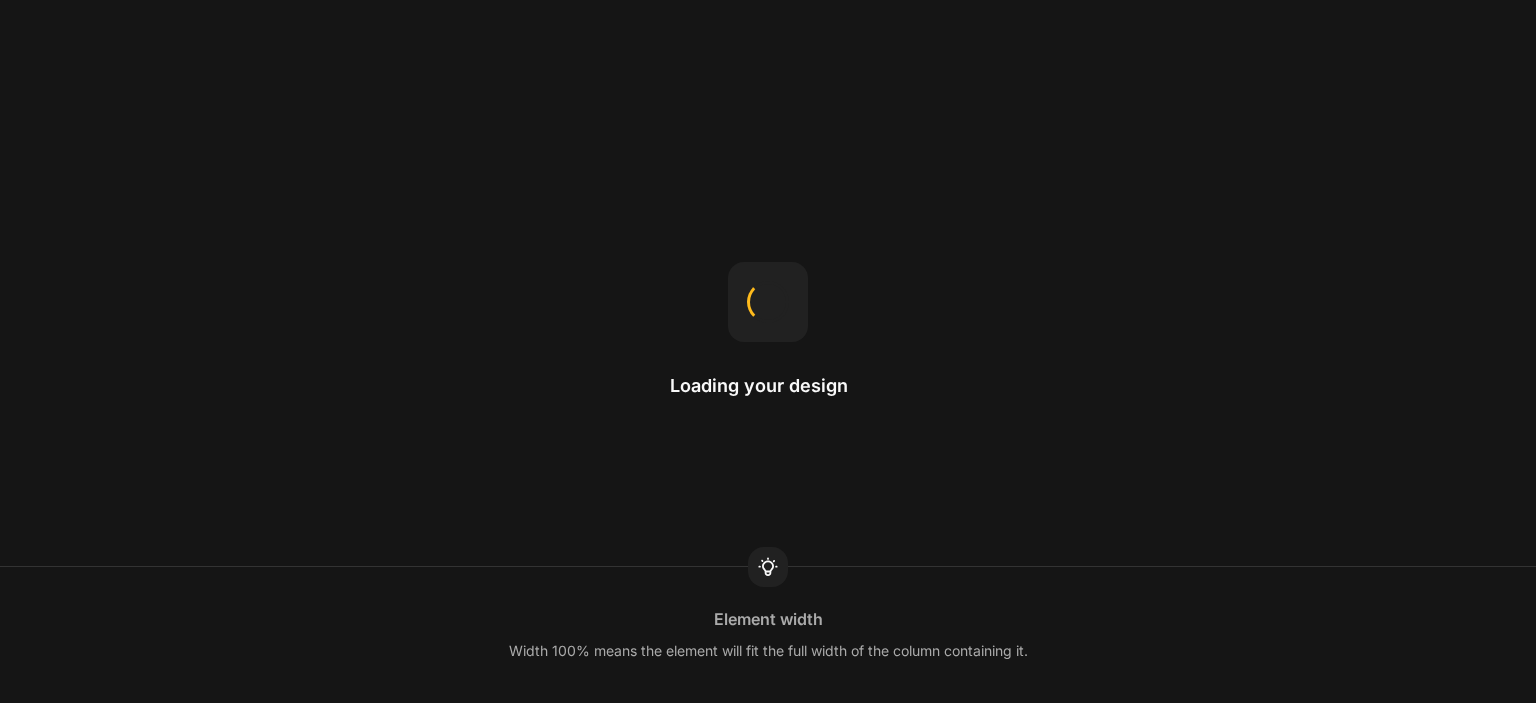 scroll, scrollTop: 0, scrollLeft: 0, axis: both 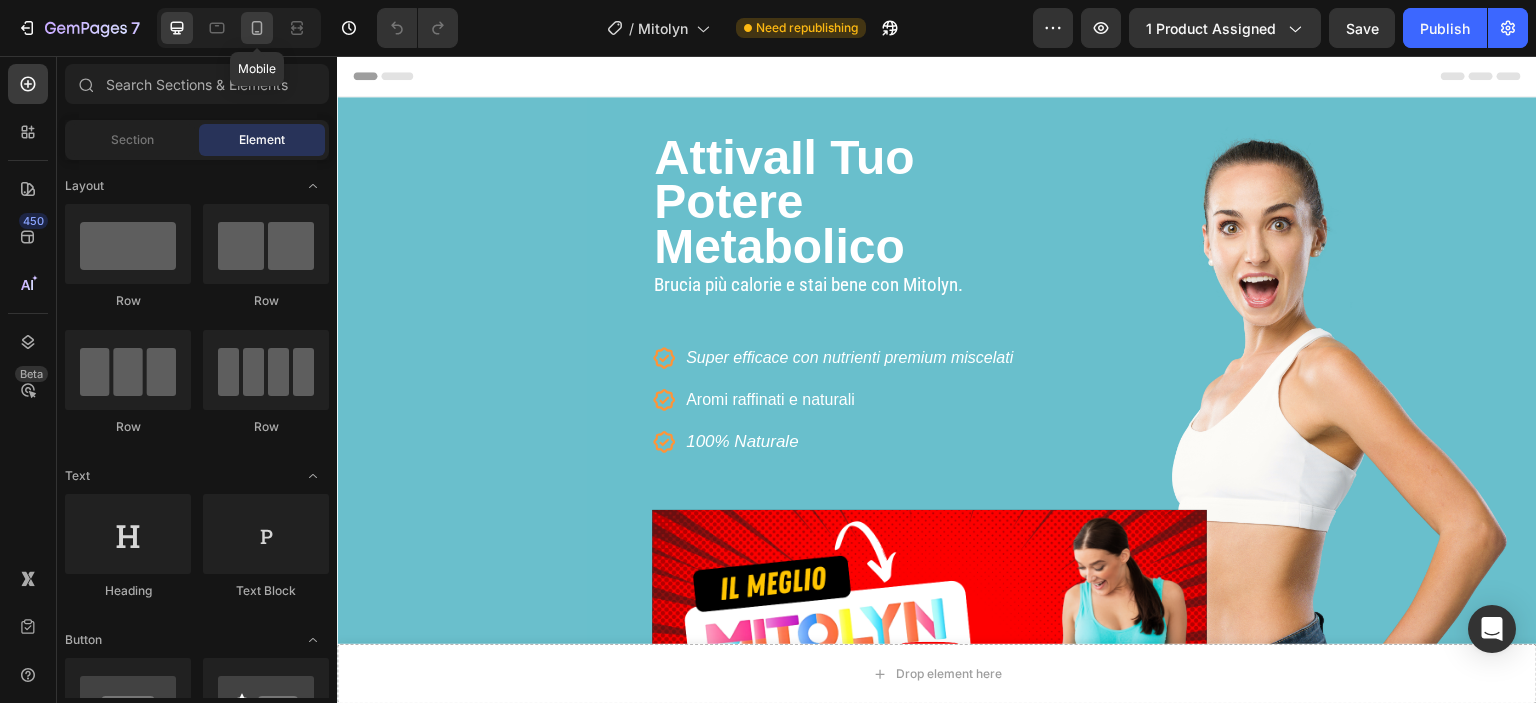 click 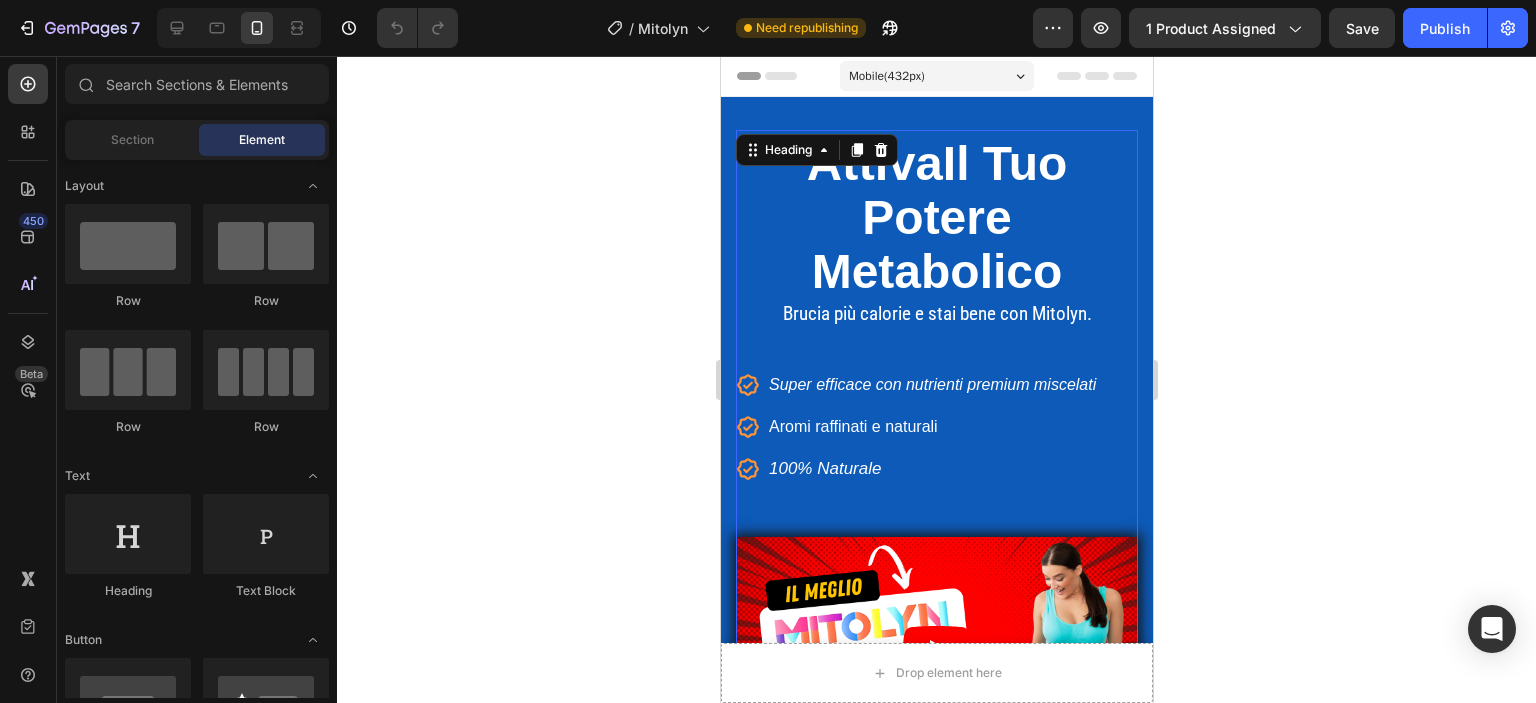 click on "Metabolico" at bounding box center (936, 271) 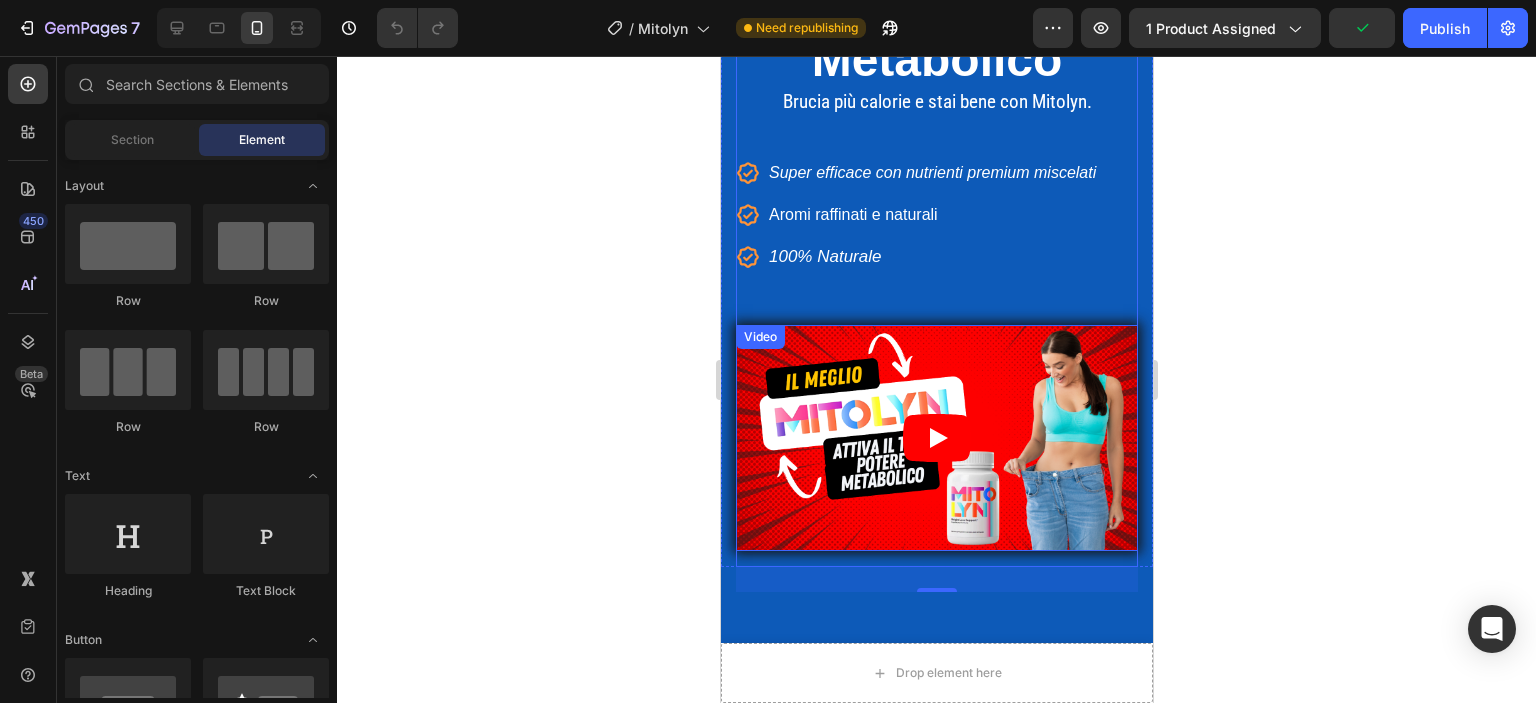 scroll, scrollTop: 300, scrollLeft: 0, axis: vertical 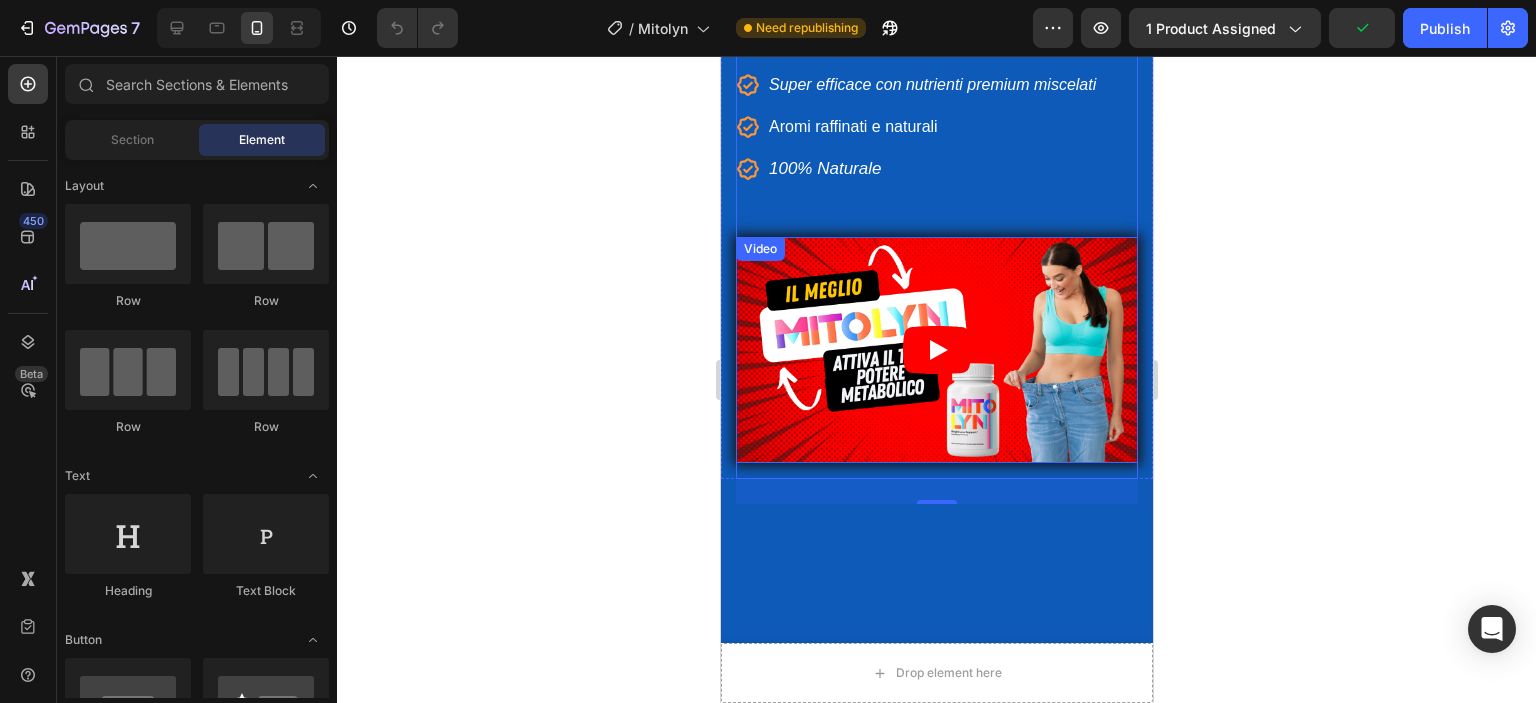 click on "Video" at bounding box center (759, 249) 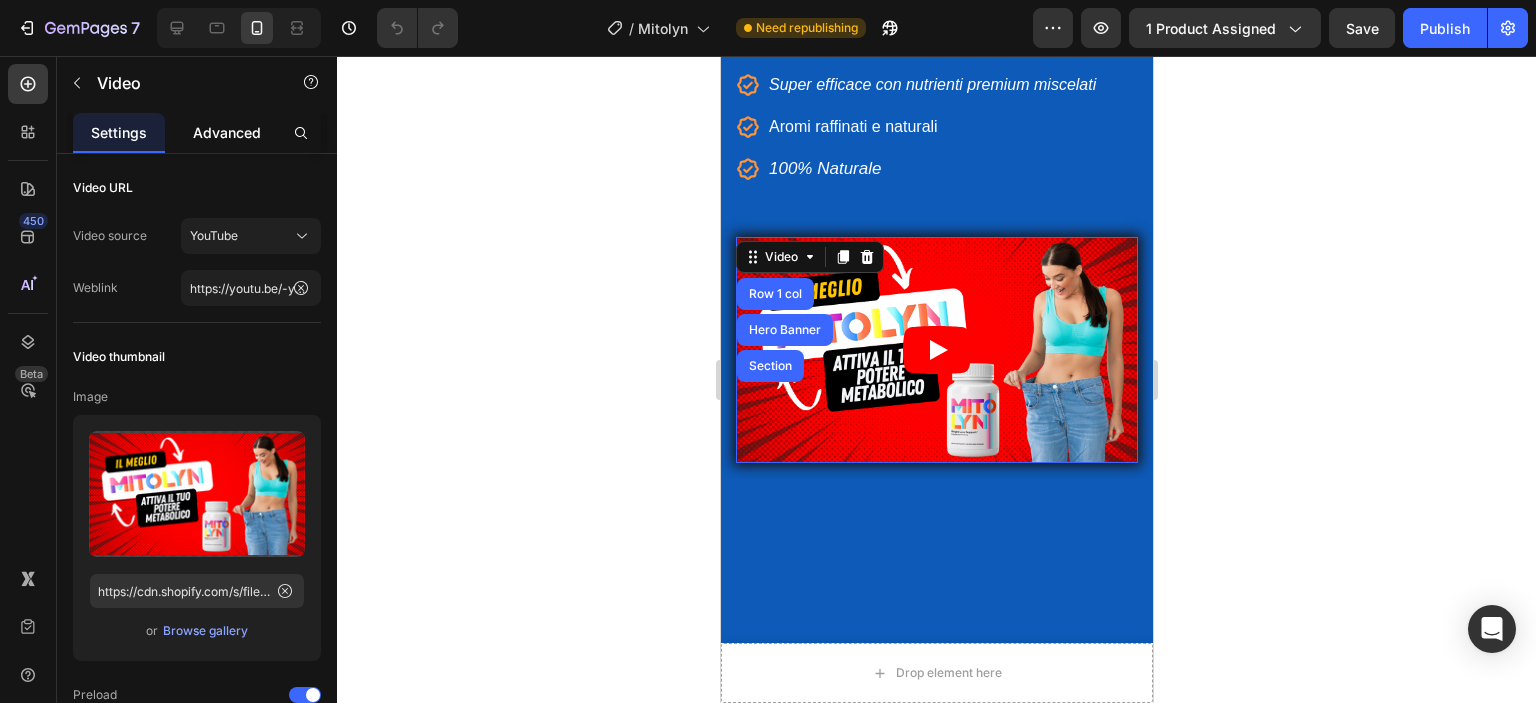 click on "Advanced" at bounding box center [227, 132] 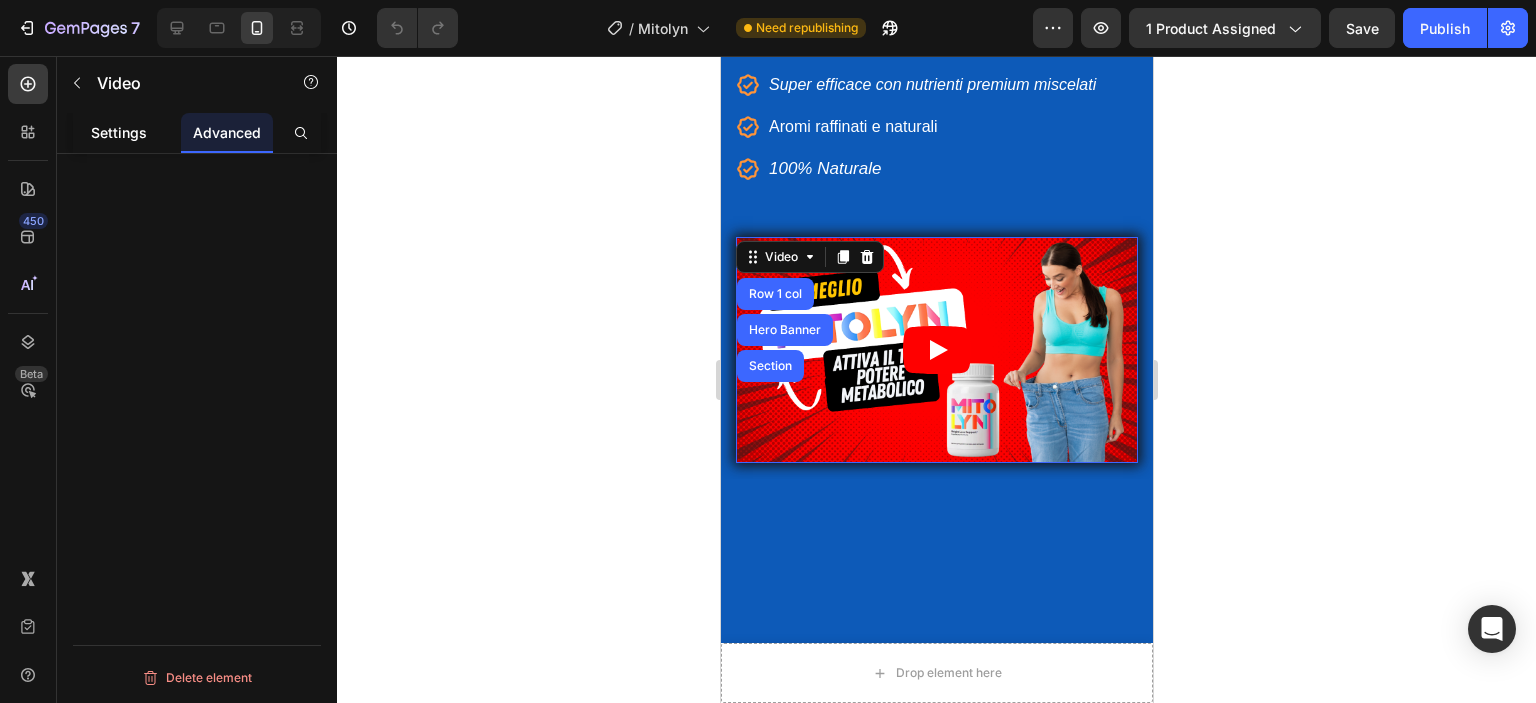 click on "Settings" 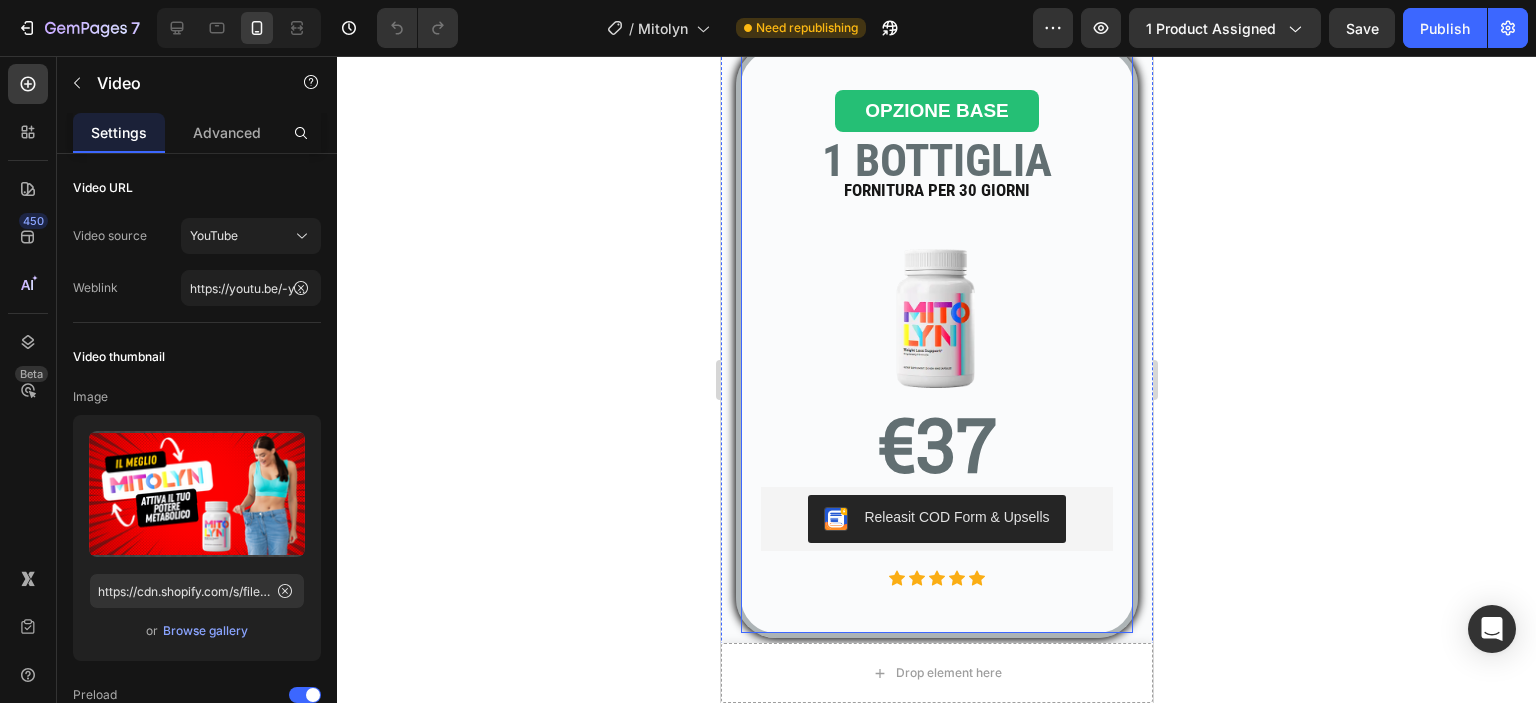 scroll, scrollTop: 800, scrollLeft: 0, axis: vertical 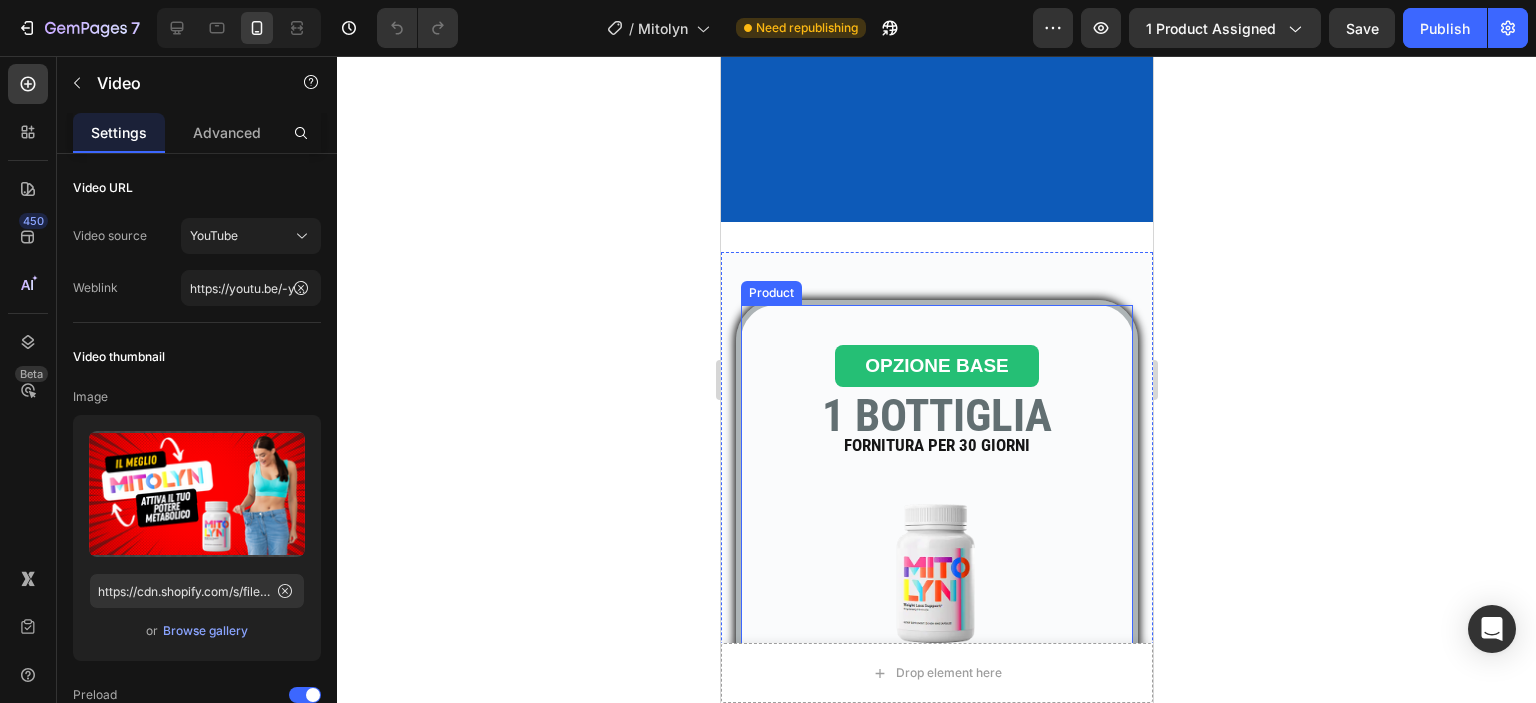 click on "OPZIONE BASE Button" at bounding box center [936, 329] 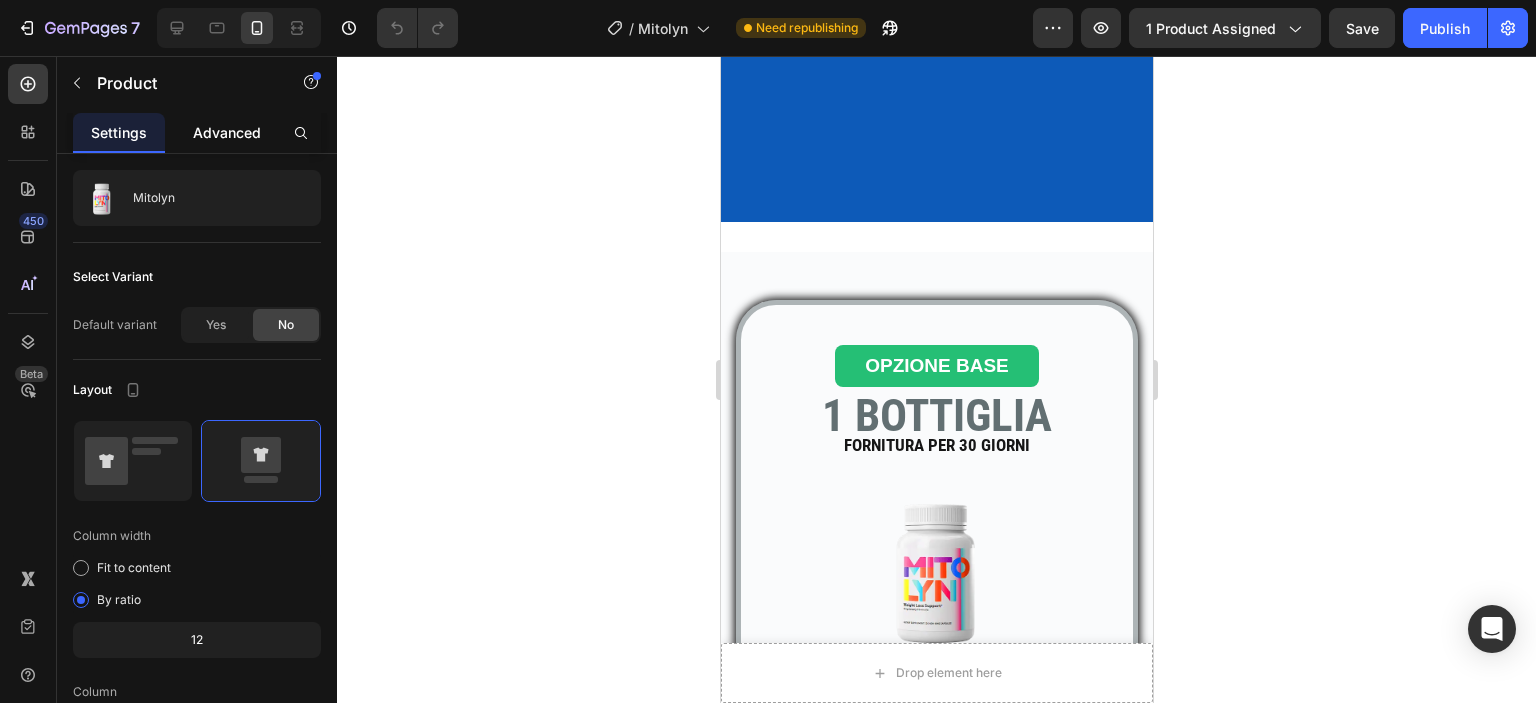 click on "Advanced" at bounding box center (227, 132) 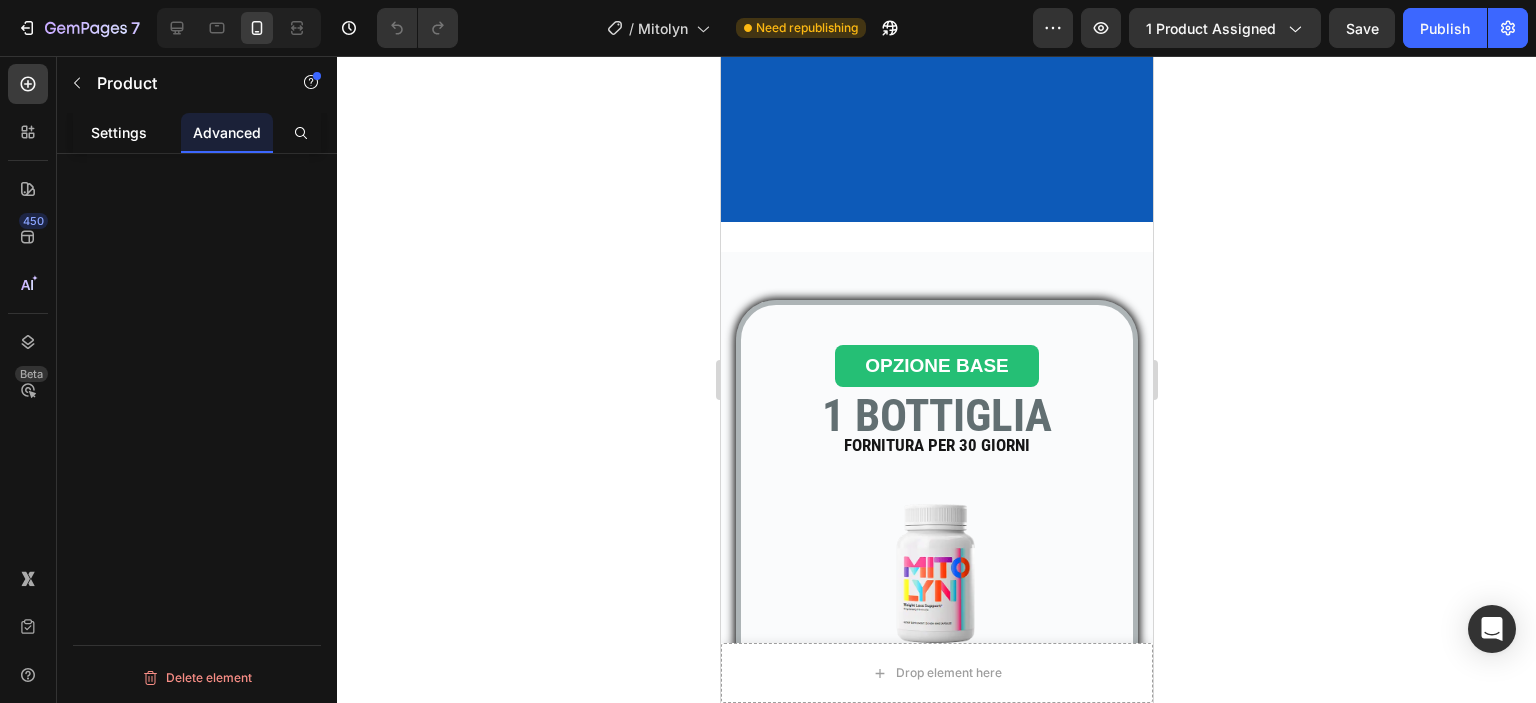 click on "Settings" at bounding box center (119, 132) 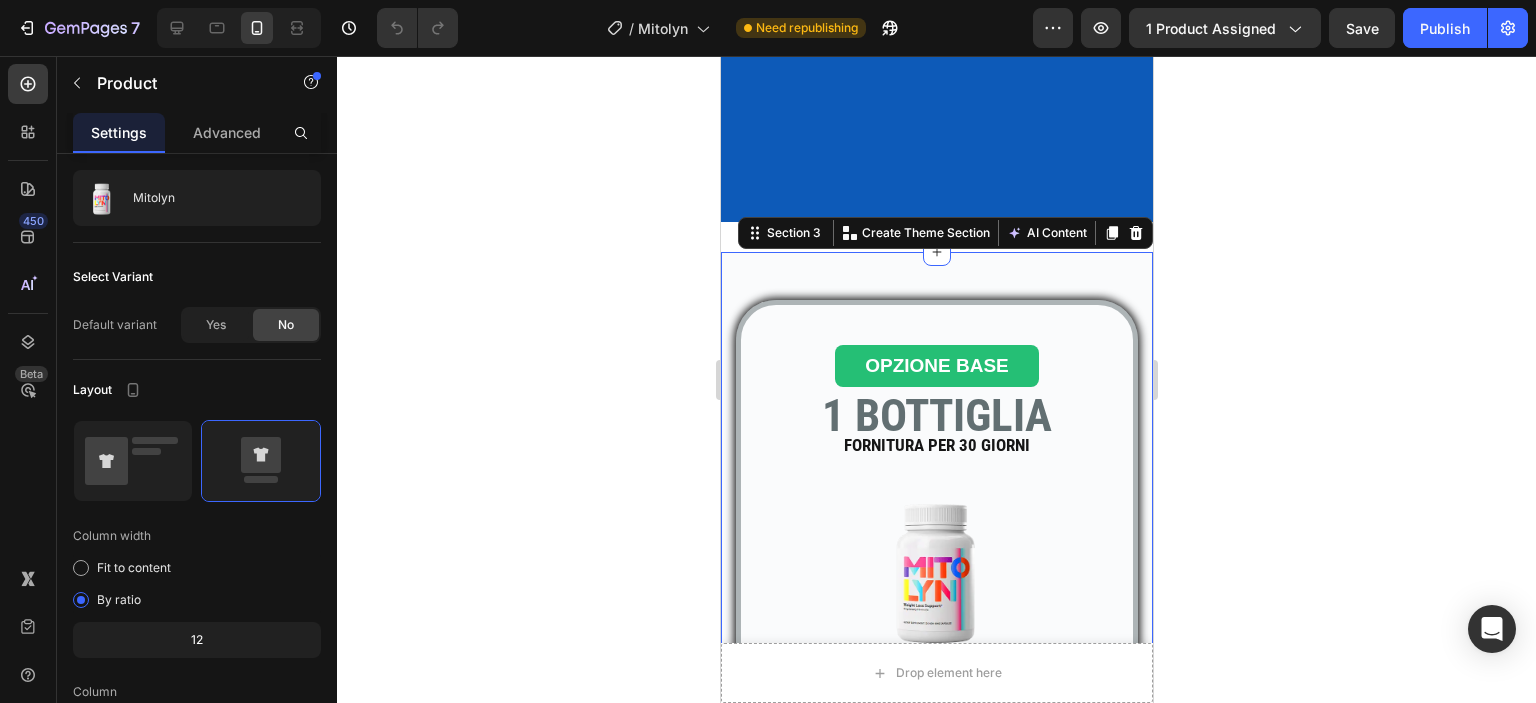 click on "OPZIONE BASE Button 1 BOTTIGLIA Text block FORNITURA PER 30 GIORNI Text block Text block Product Images €37 Text block Releasit COD Form & Upsells Releasit COD Form & Upsells                Icon                Icon                Icon                Icon                Icon Icon List Hoz Product I PIÙ POPOLARI Button 6 BOTTIGLIE Text block FORNITURA PER 180 GIORNI Text block Image Row €117 Text block Releasit COD Form & Upsells Releasit COD Form & Upsells                Icon                Icon                Icon                Icon                Icon Icon List Hoz Product Row Row PACCHETTO Button 3 BOTTIGLIE Text block FORNITURA PER 90 GIORNI Text block Image €77 Text block Row Releasit COD Form & Upsells Releasit COD Form & Upsells                Icon                Icon                Icon                Icon                Icon Icon List Hoz Product Row Row
Drop element here Row Sbrigati! La vendita termina quando il timer arriva a zero. Text block 00 Days 01 Hrs 43 Mins 47 Secs" at bounding box center [936, 1374] 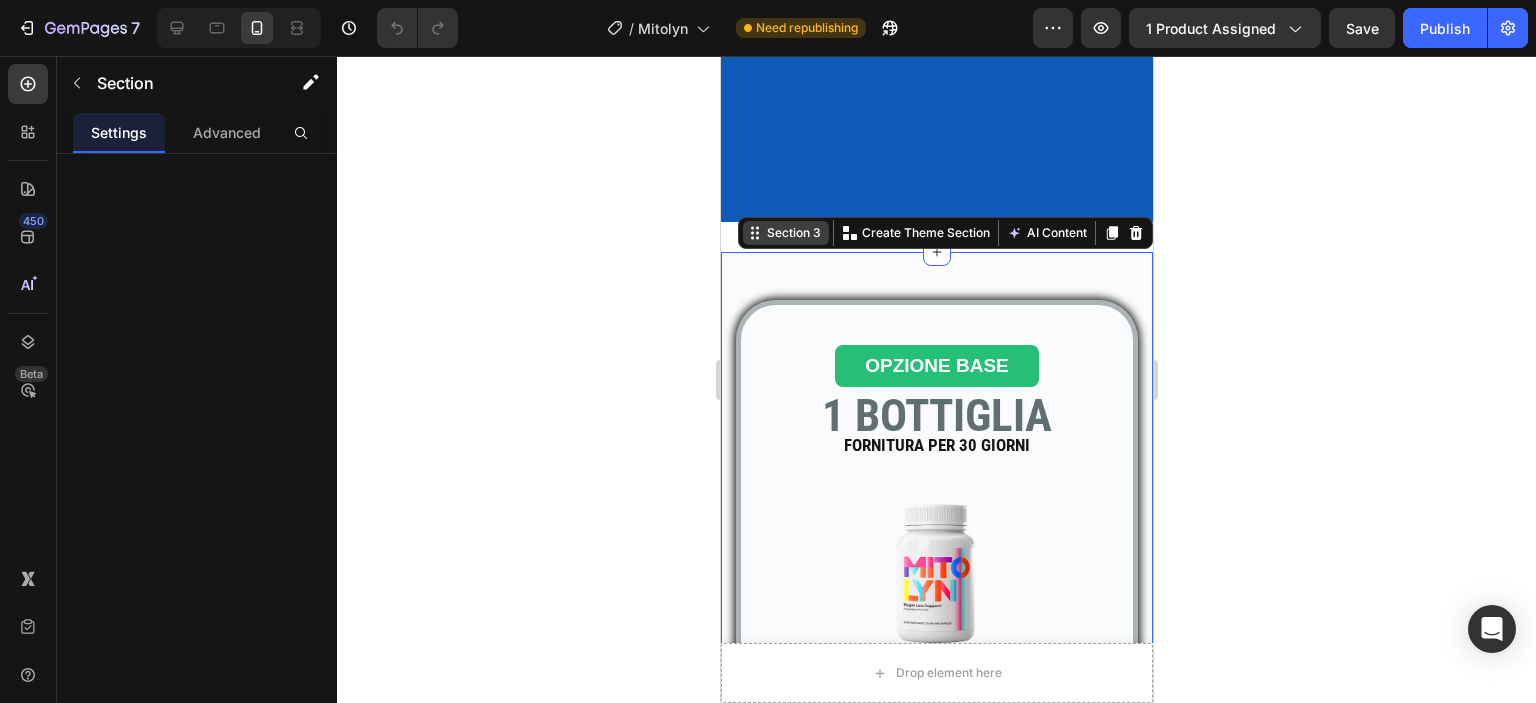 click on "Section 3" at bounding box center [793, 233] 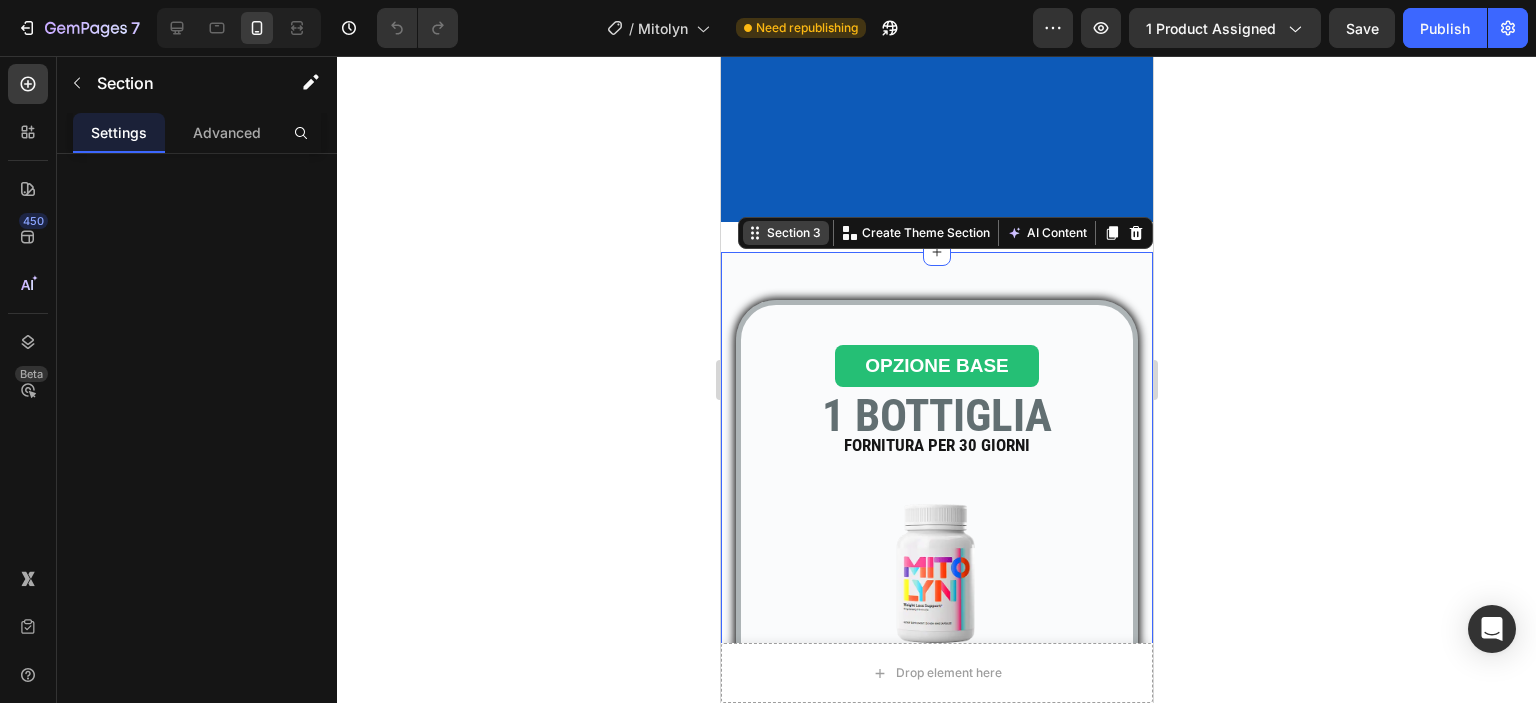 click 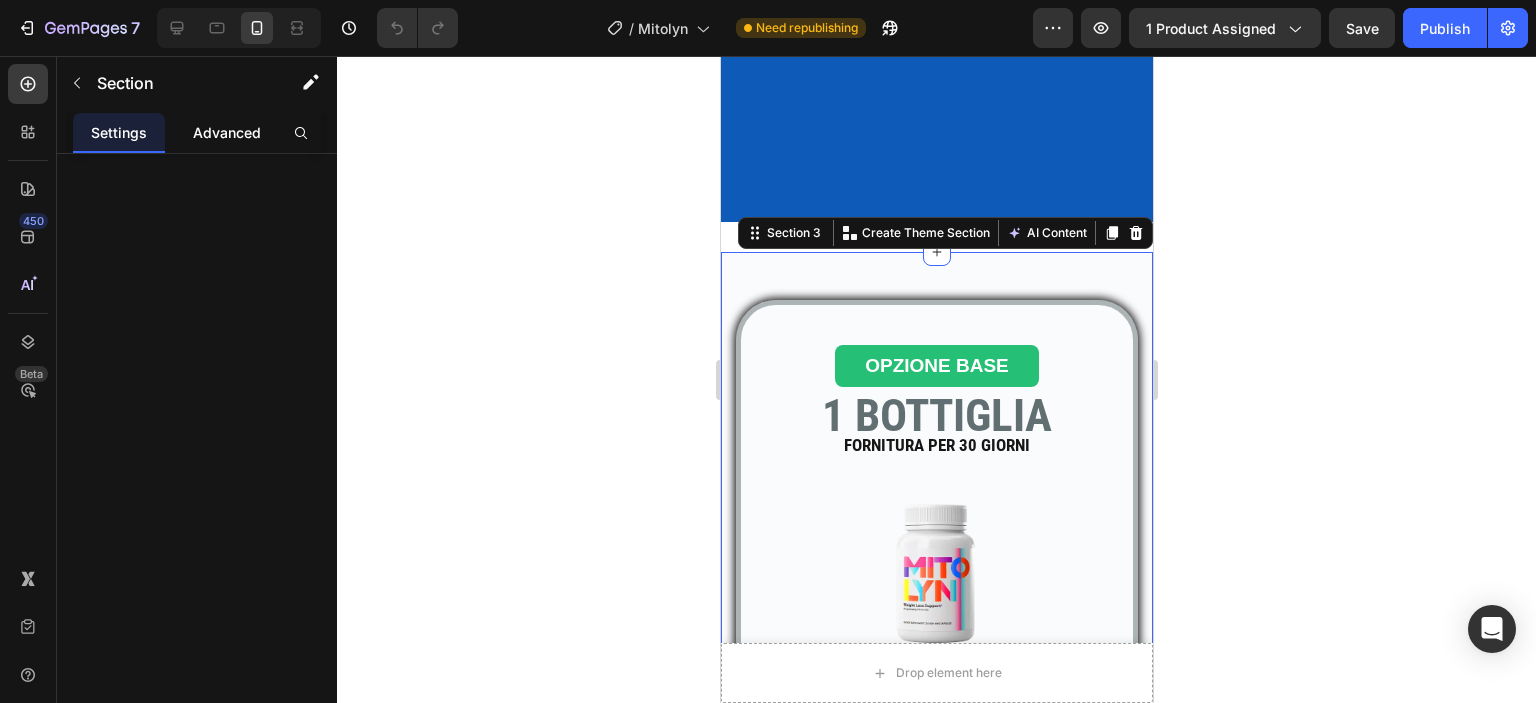 click on "Advanced" at bounding box center [227, 132] 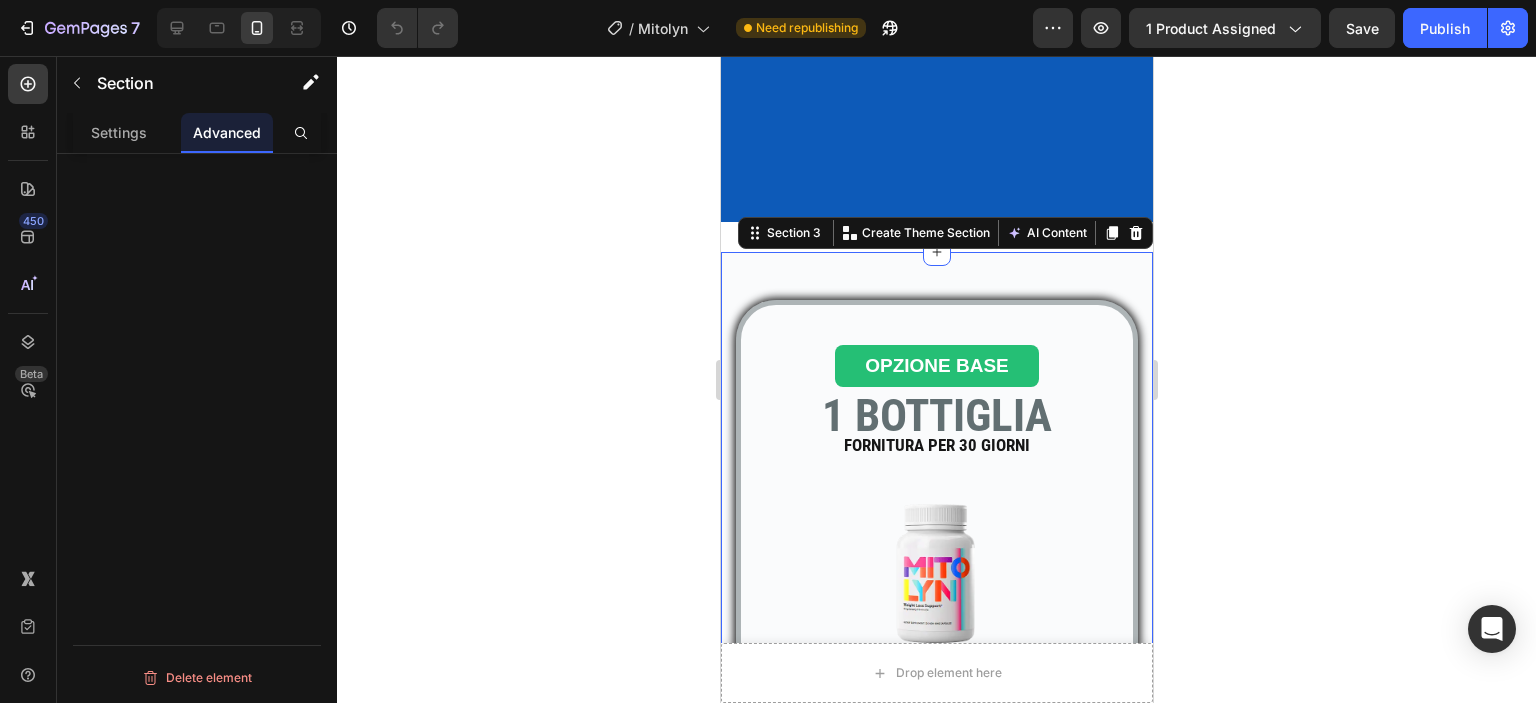 click on "OPZIONE BASE Button 1 BOTTIGLIA Text block FORNITURA PER 30 GIORNI Text block Text block Product Images €37 Text block Releasit COD Form & Upsells Releasit COD Form & Upsells                Icon                Icon                Icon                Icon                Icon Icon List Hoz Product I PIÙ POPOLARI Button 6 BOTTIGLIE Text block FORNITURA PER 180 GIORNI Text block Image Row €117 Text block Releasit COD Form & Upsells Releasit COD Form & Upsells                Icon                Icon                Icon                Icon                Icon Icon List Hoz Product Row Row PACCHETTO Button 3 BOTTIGLIE Text block FORNITURA PER 90 GIORNI Text block Image €77 Text block Row Releasit COD Form & Upsells Releasit COD Form & Upsells                Icon                Icon                Icon                Icon                Icon Icon List Hoz Product Row Row
Drop element here Row Sbrigati! La vendita termina quando il timer arriva a zero. Text block 00 Days 01 Hrs 43 Mins 41 Secs" at bounding box center (936, 1374) 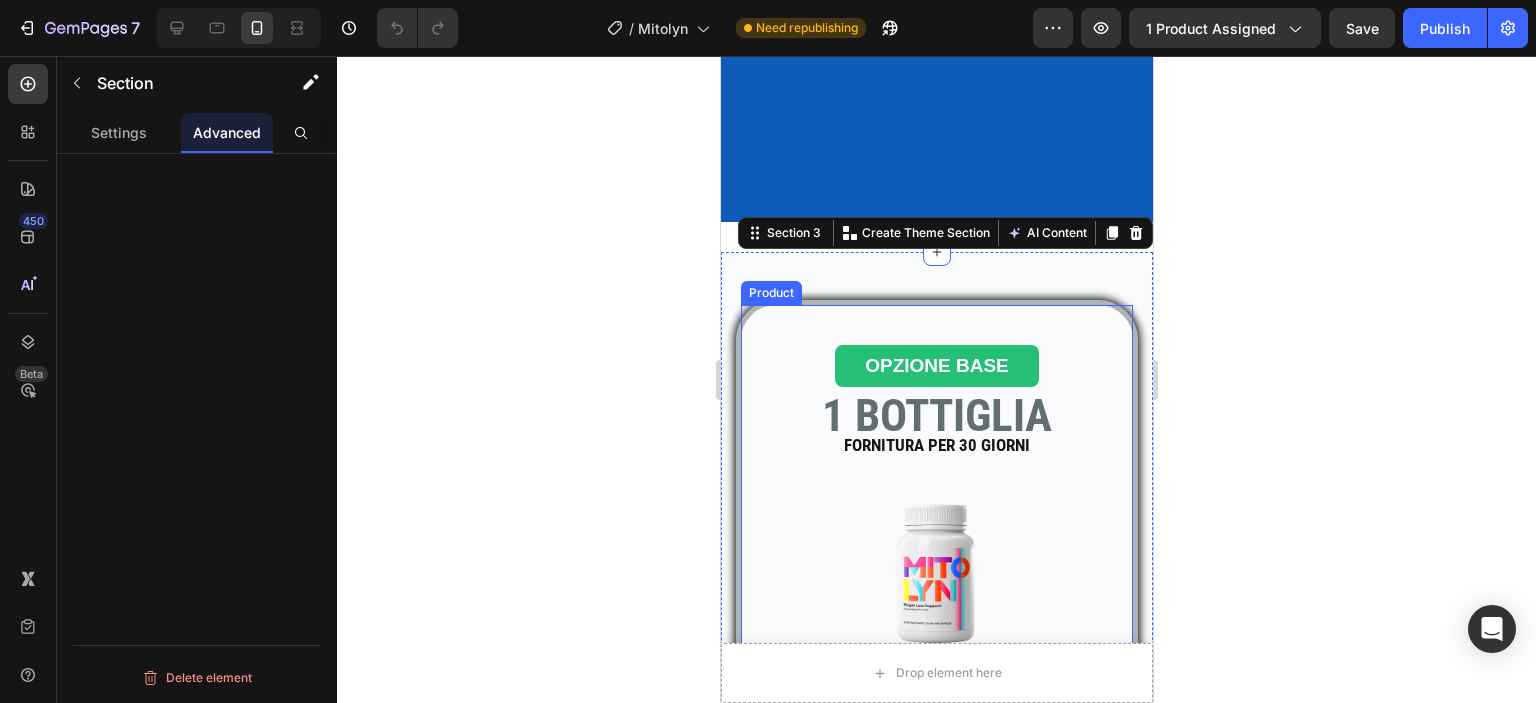 click on "OPZIONE BASE Button" at bounding box center [936, 329] 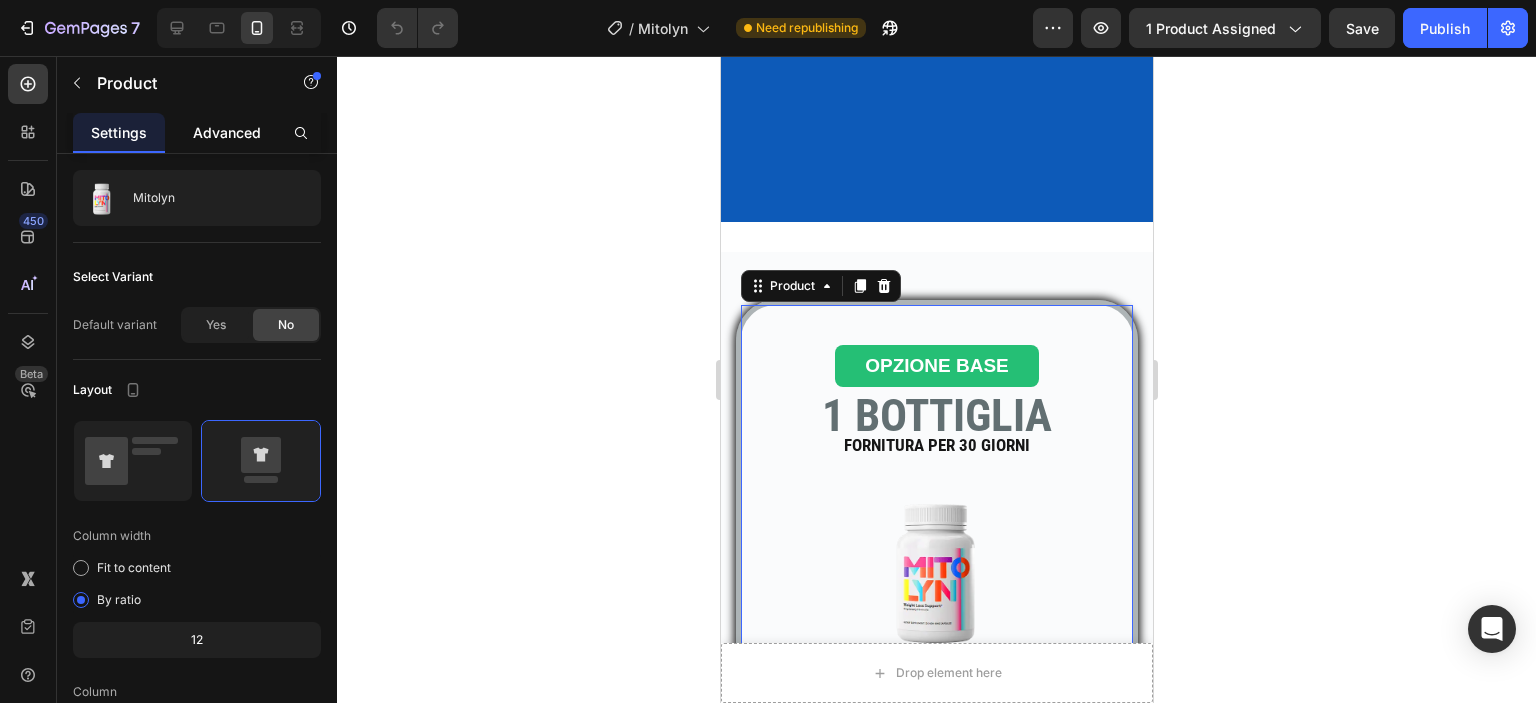 click on "Advanced" at bounding box center [227, 132] 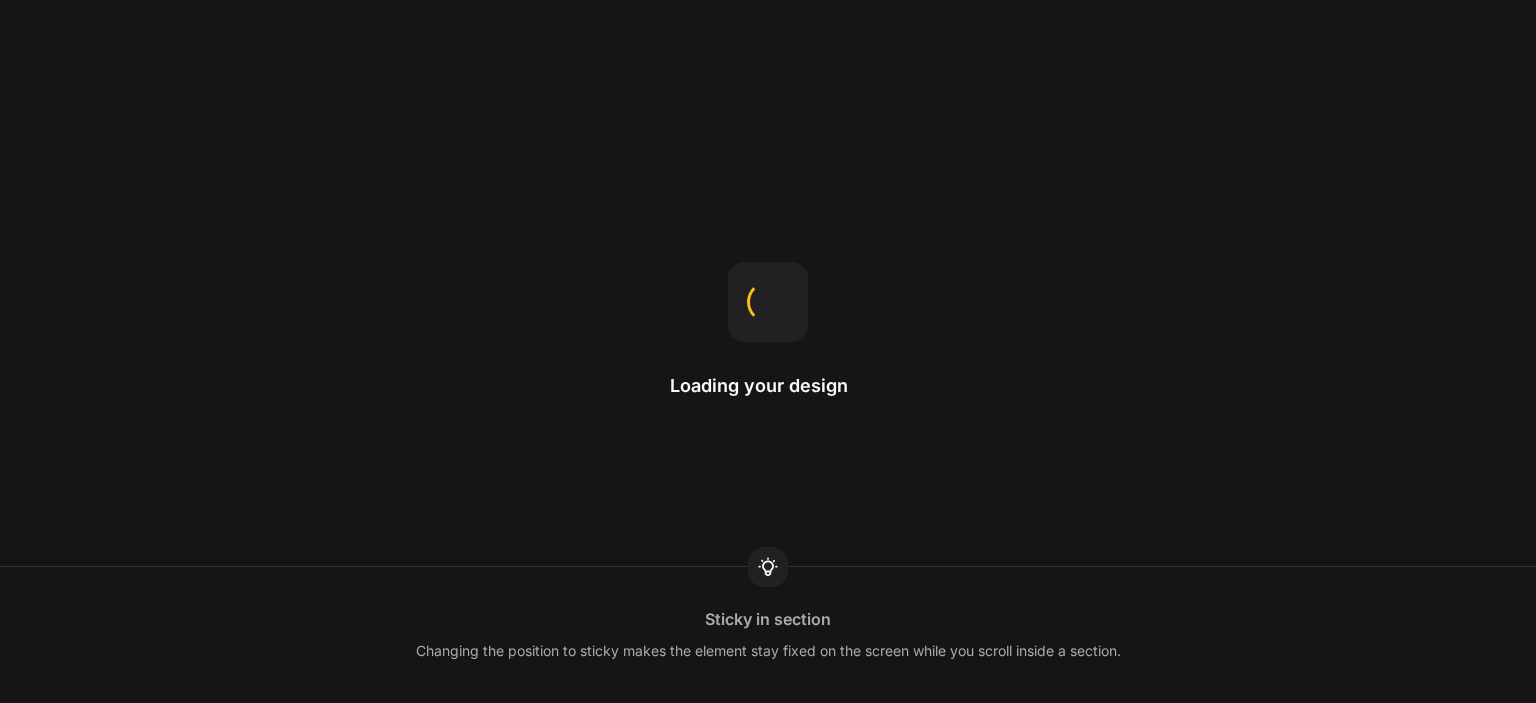scroll, scrollTop: 0, scrollLeft: 0, axis: both 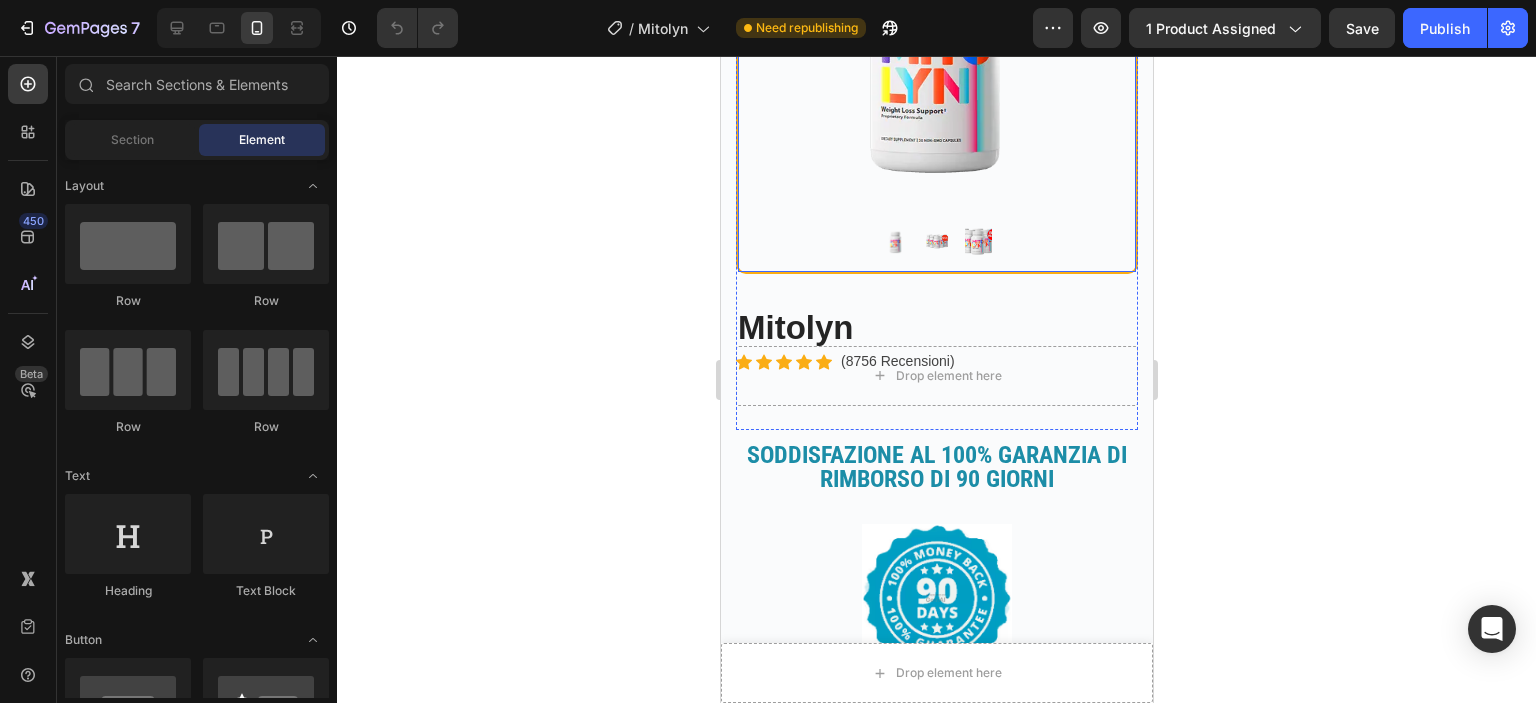 click at bounding box center (936, 242) 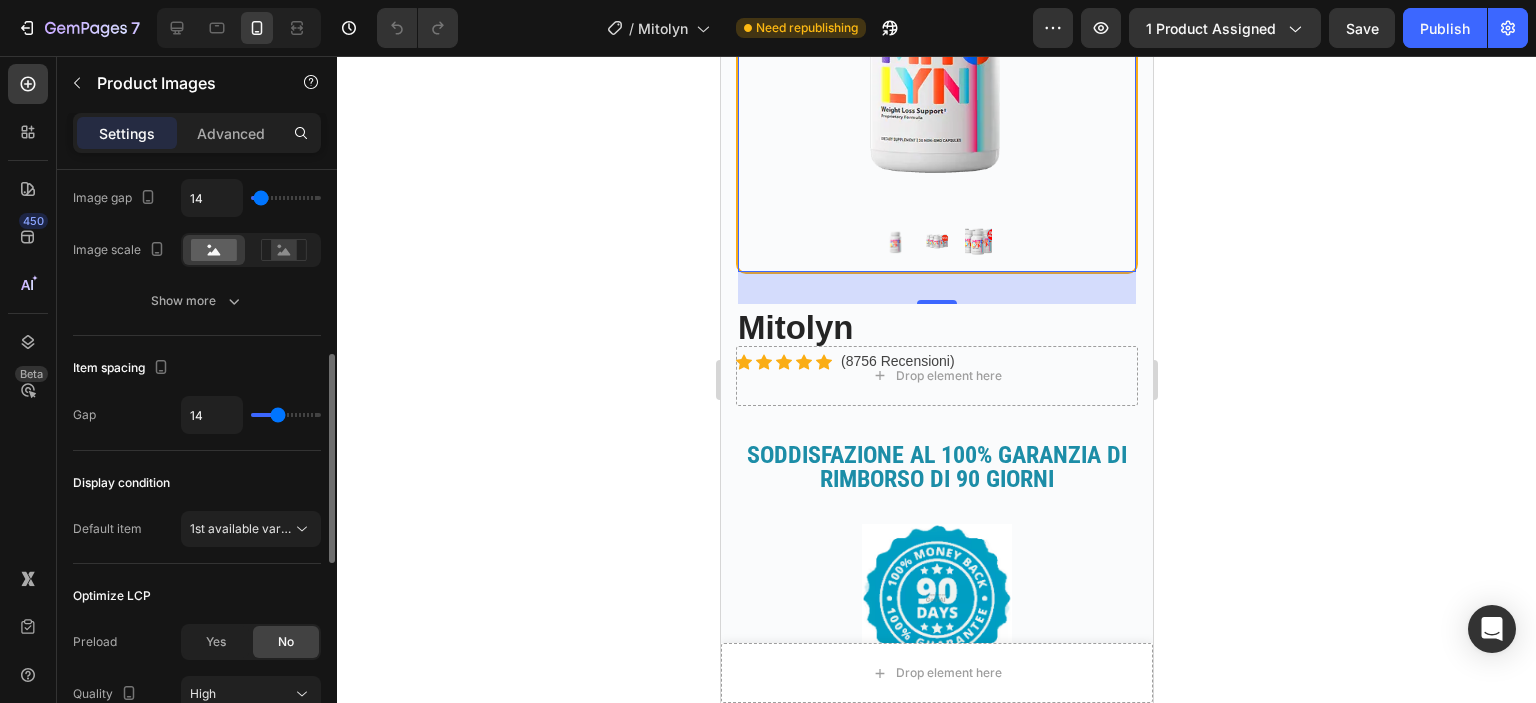 scroll, scrollTop: 800, scrollLeft: 0, axis: vertical 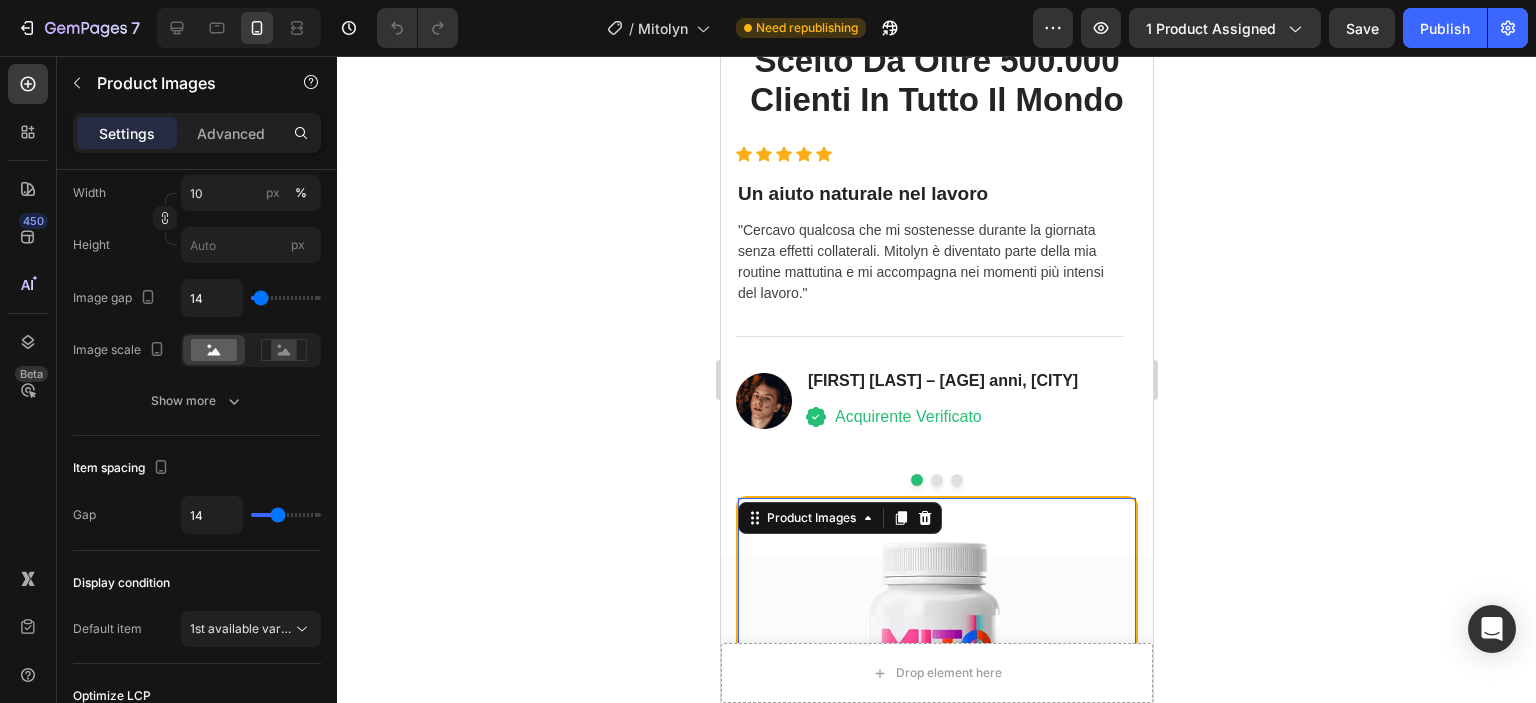 click at bounding box center (936, 648) 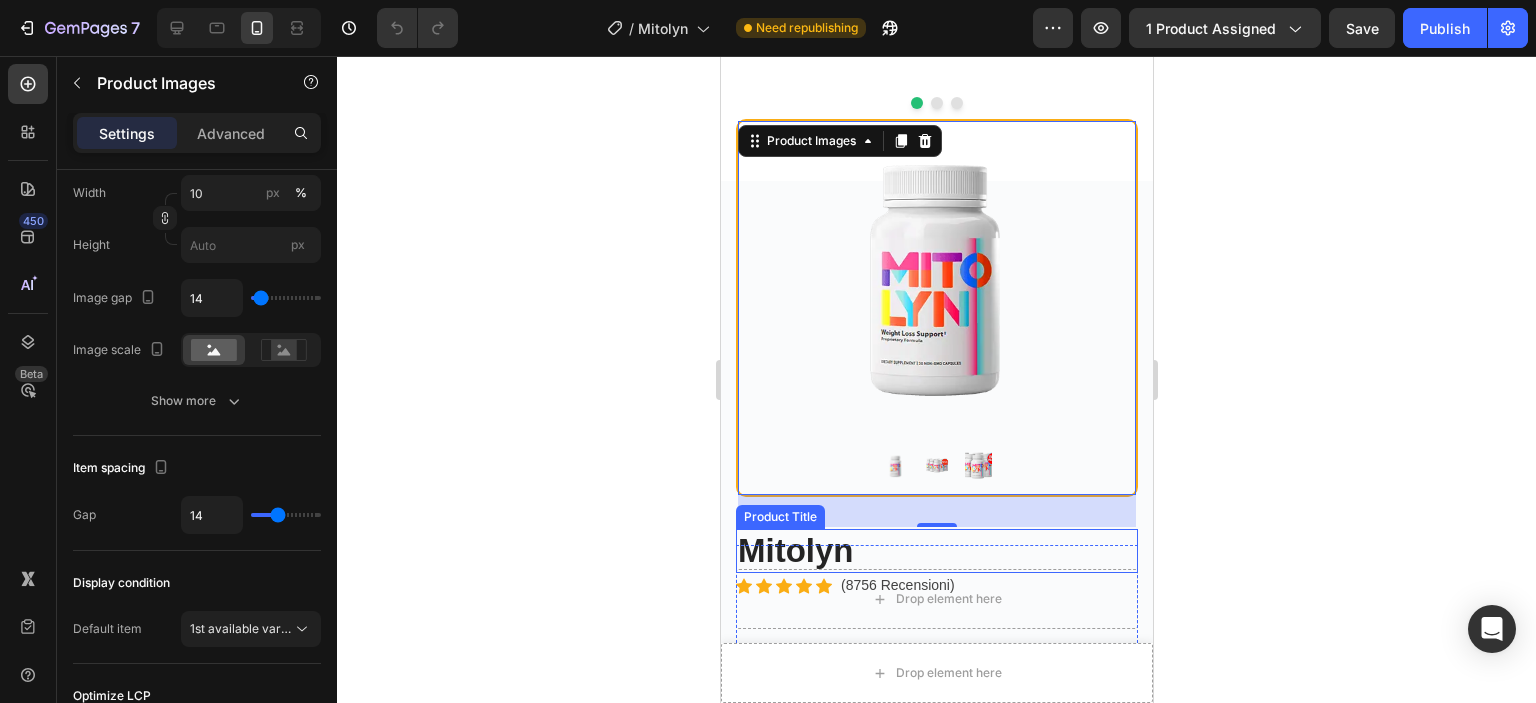 scroll, scrollTop: 3700, scrollLeft: 0, axis: vertical 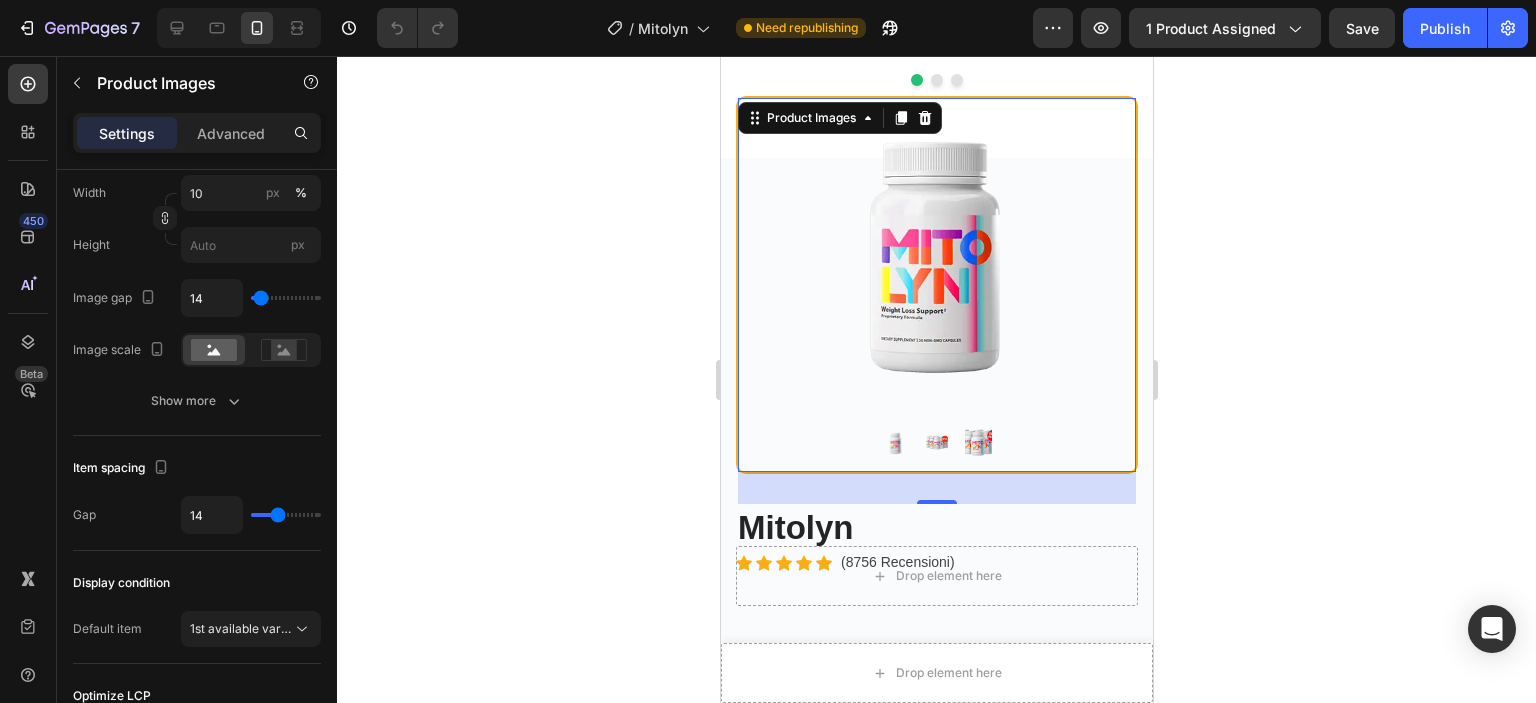 click at bounding box center (936, 285) 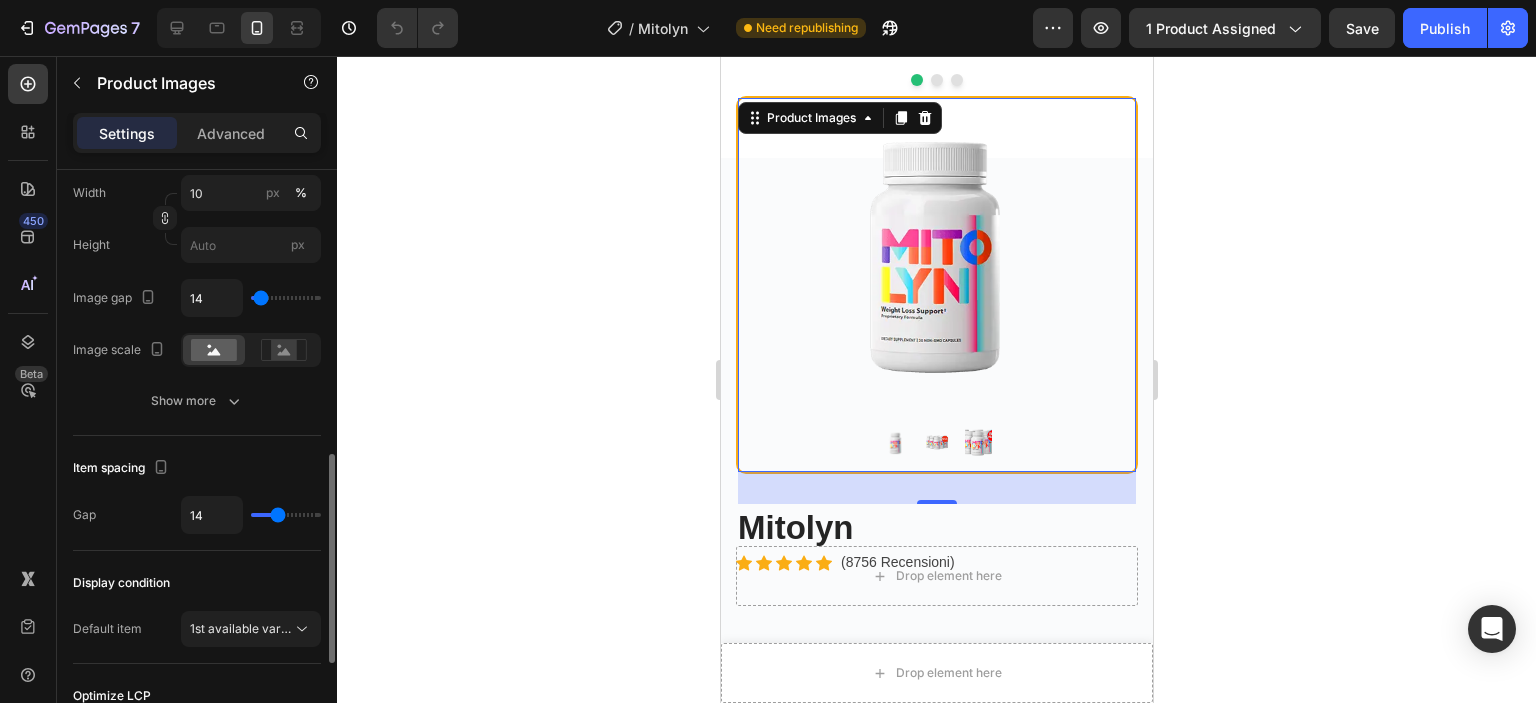 scroll, scrollTop: 400, scrollLeft: 0, axis: vertical 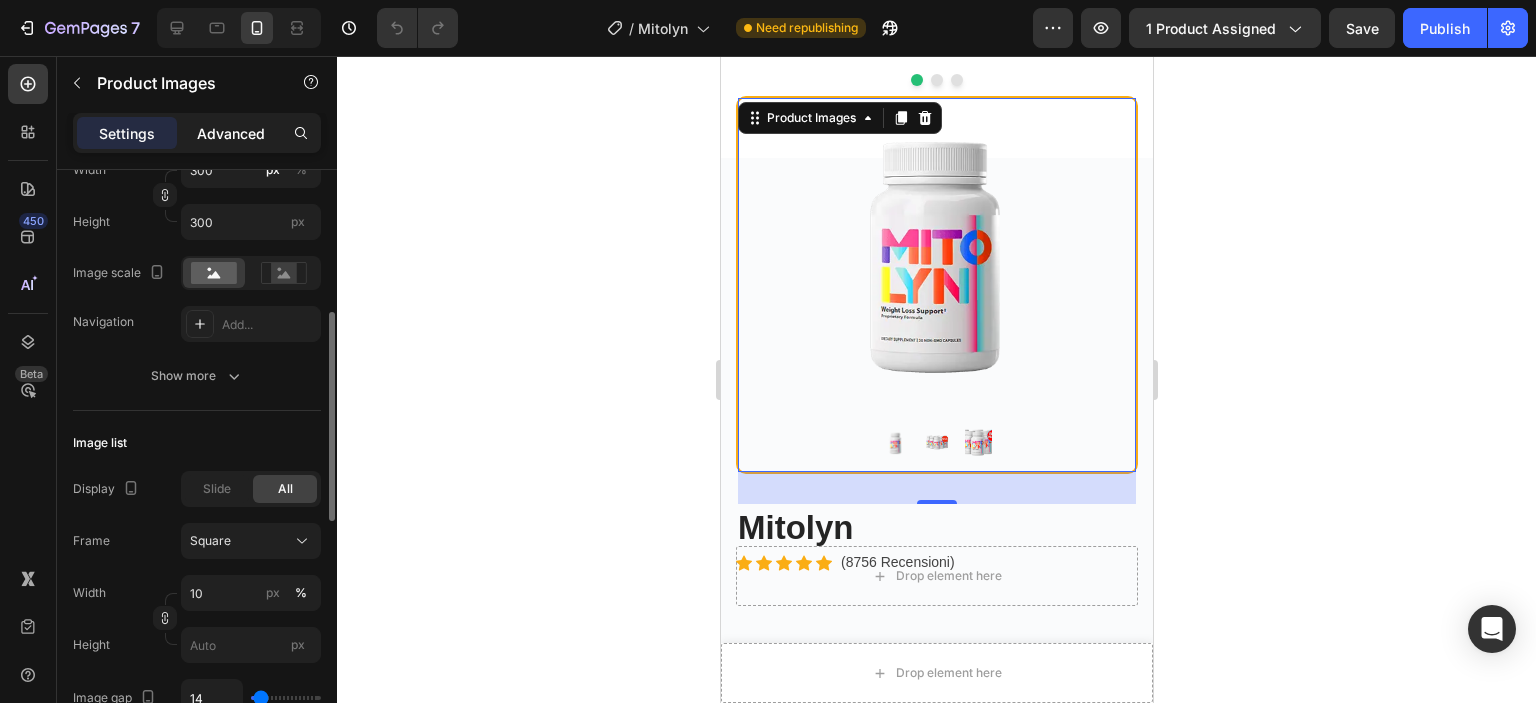 click on "Advanced" at bounding box center [231, 133] 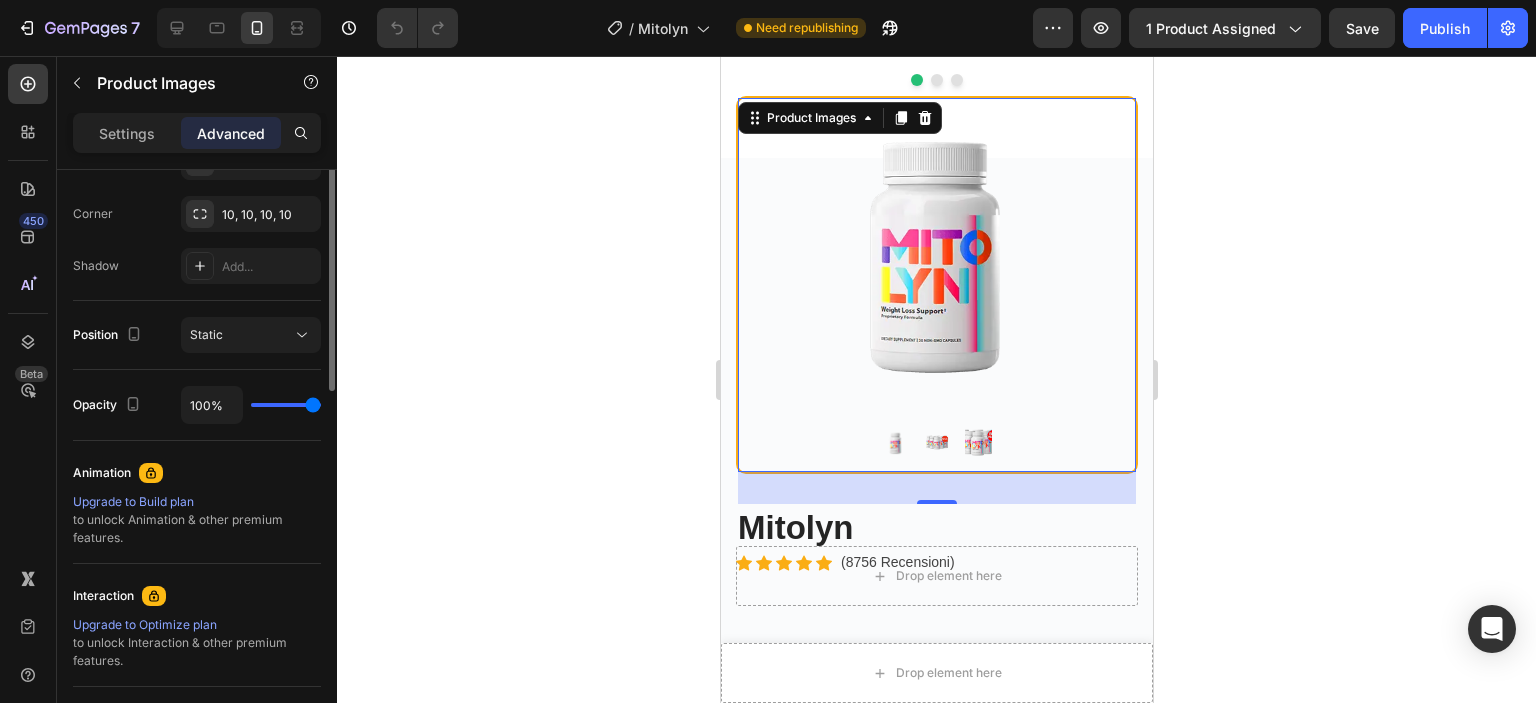 scroll, scrollTop: 400, scrollLeft: 0, axis: vertical 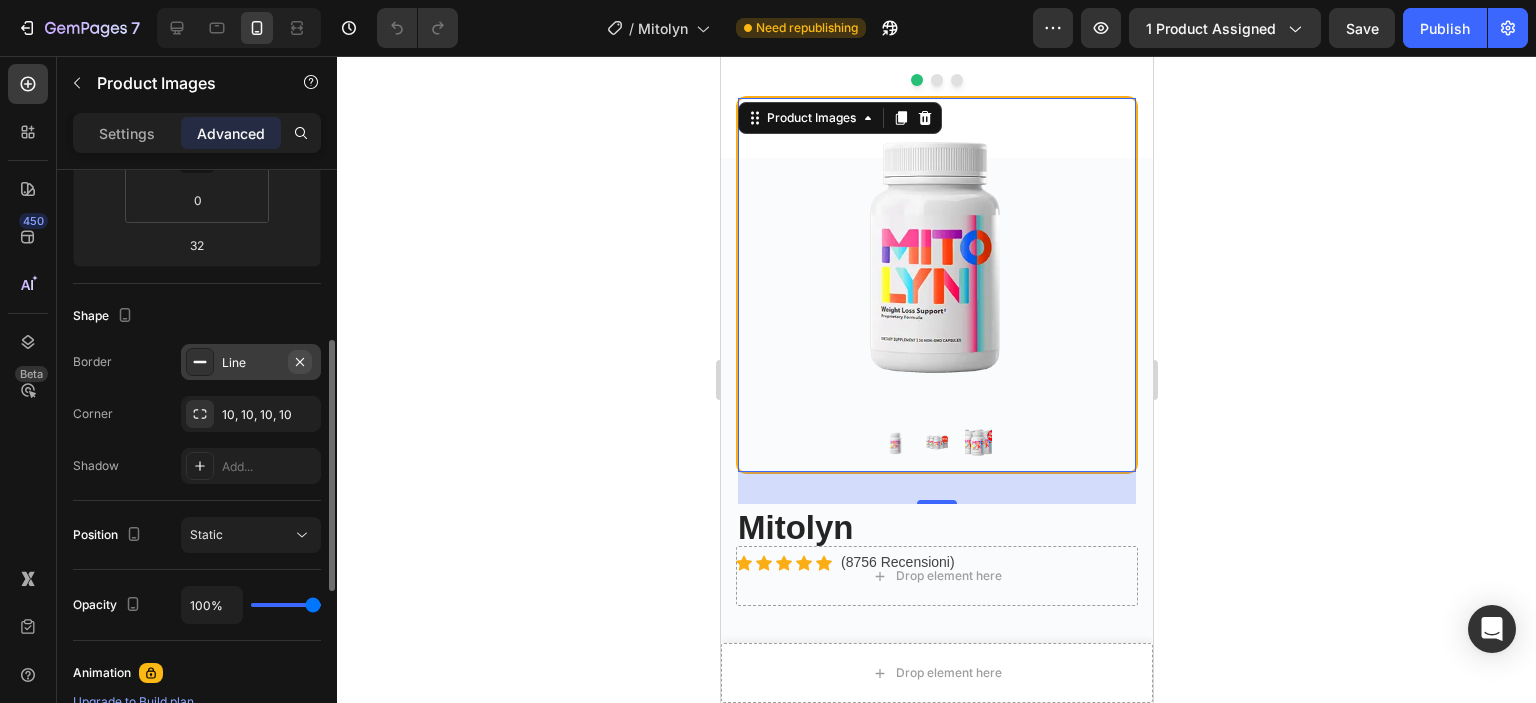 click 